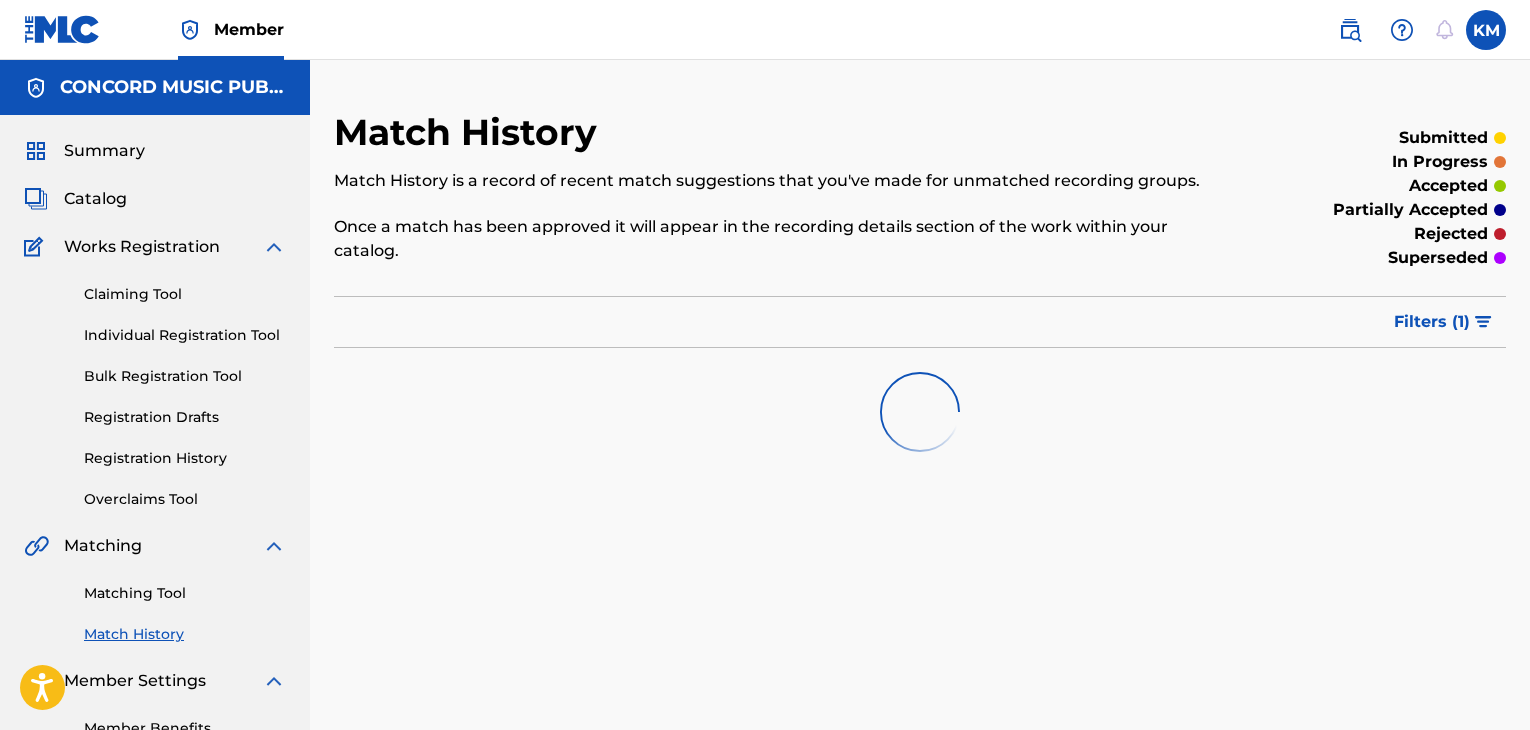 scroll, scrollTop: 0, scrollLeft: 0, axis: both 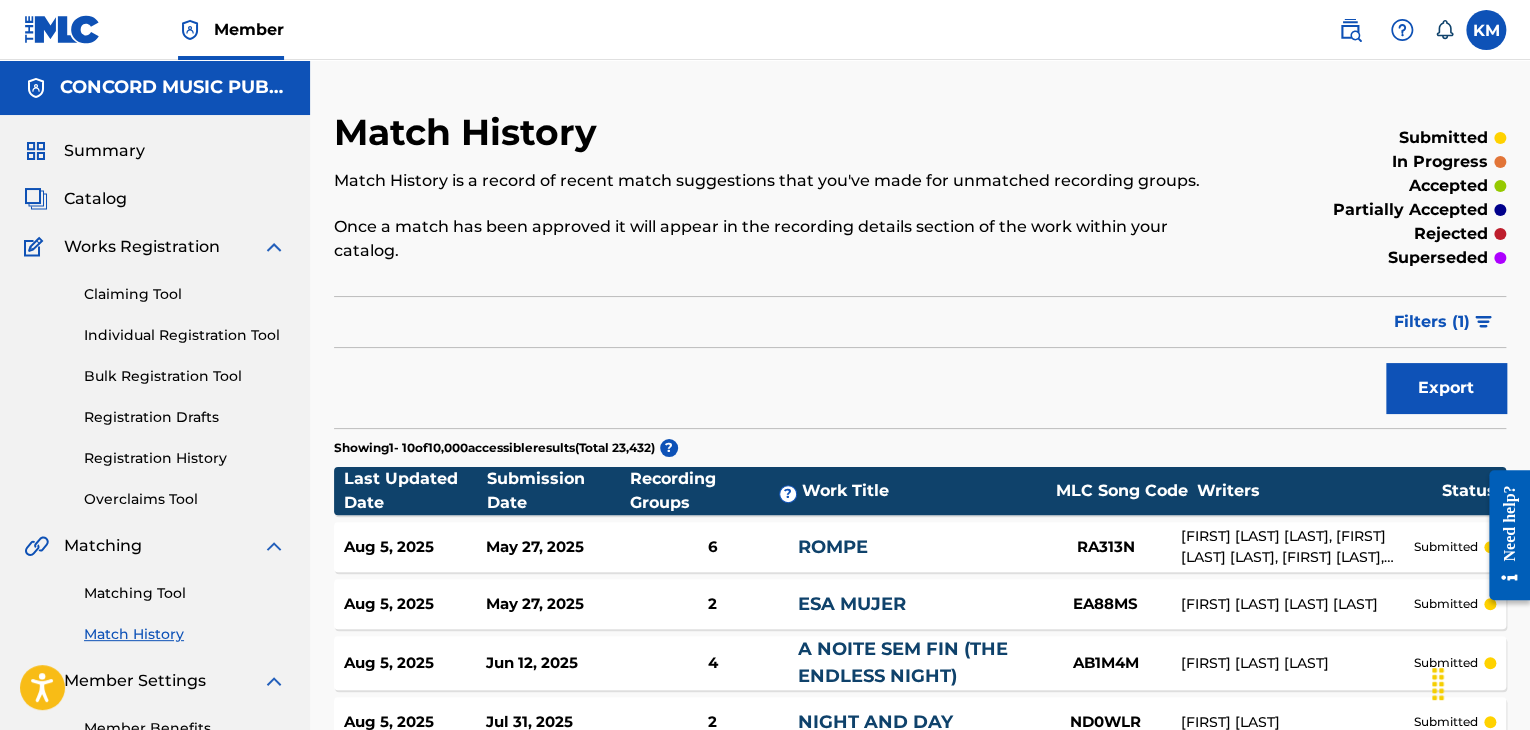 click at bounding box center (1486, 30) 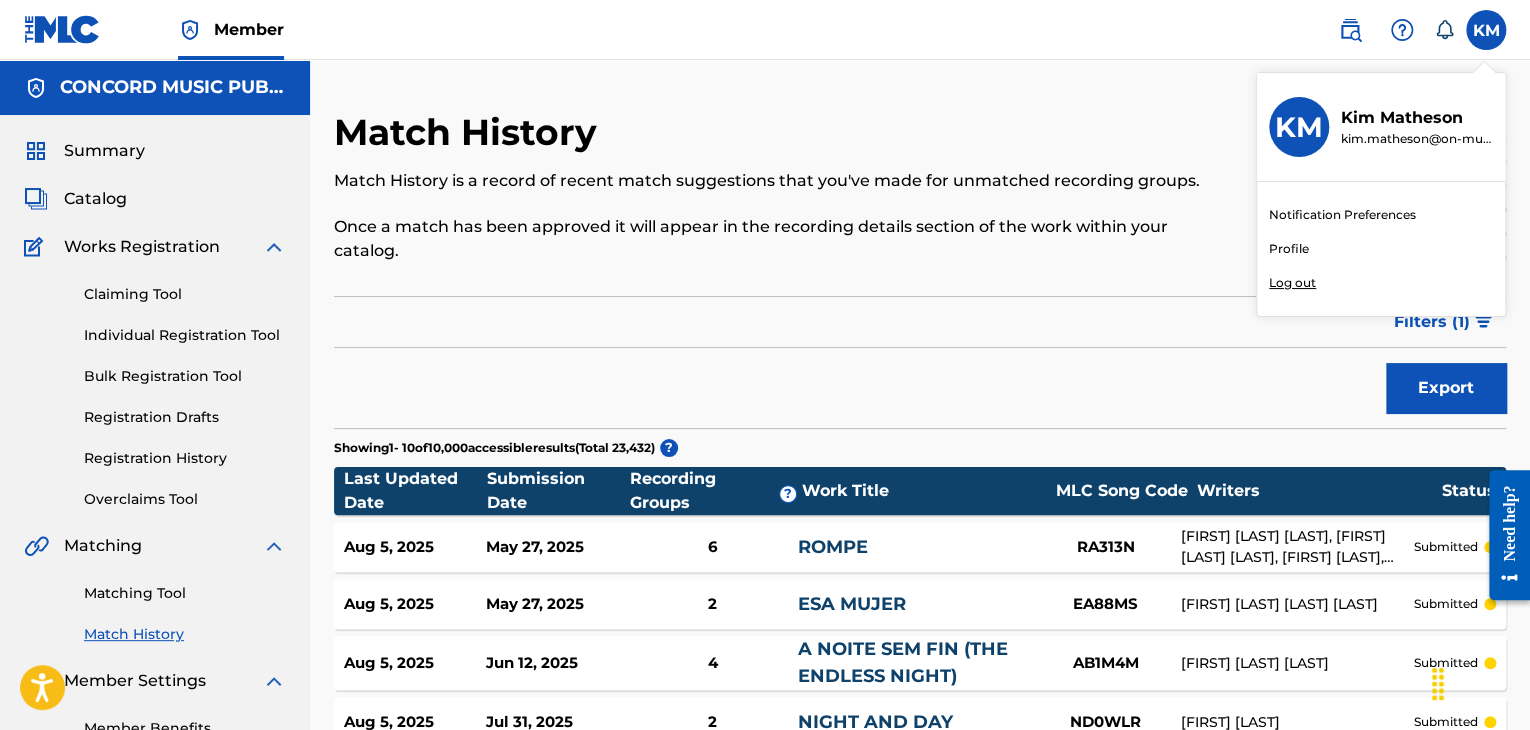 click on "Log out" at bounding box center (1292, 283) 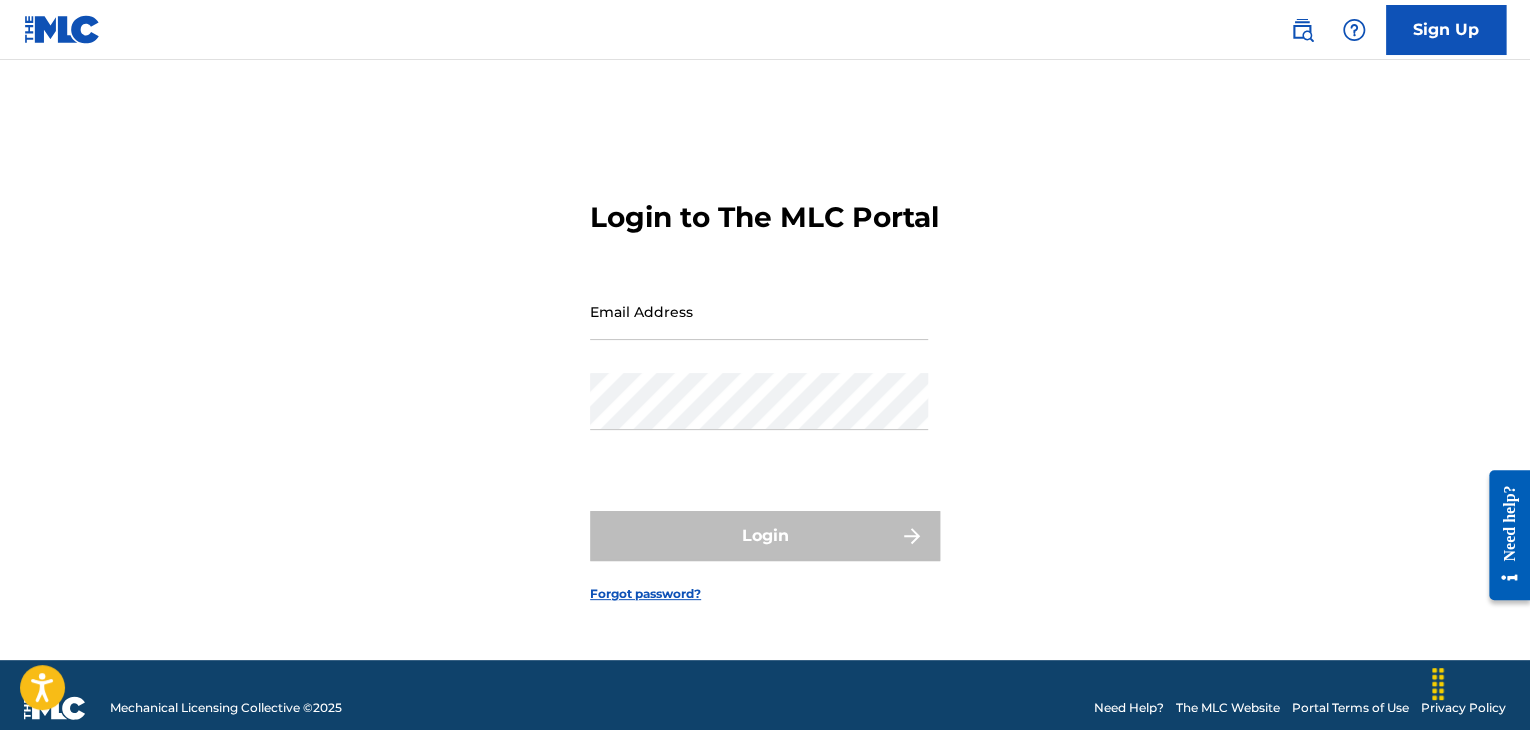 click on "Email Address" at bounding box center (759, 311) 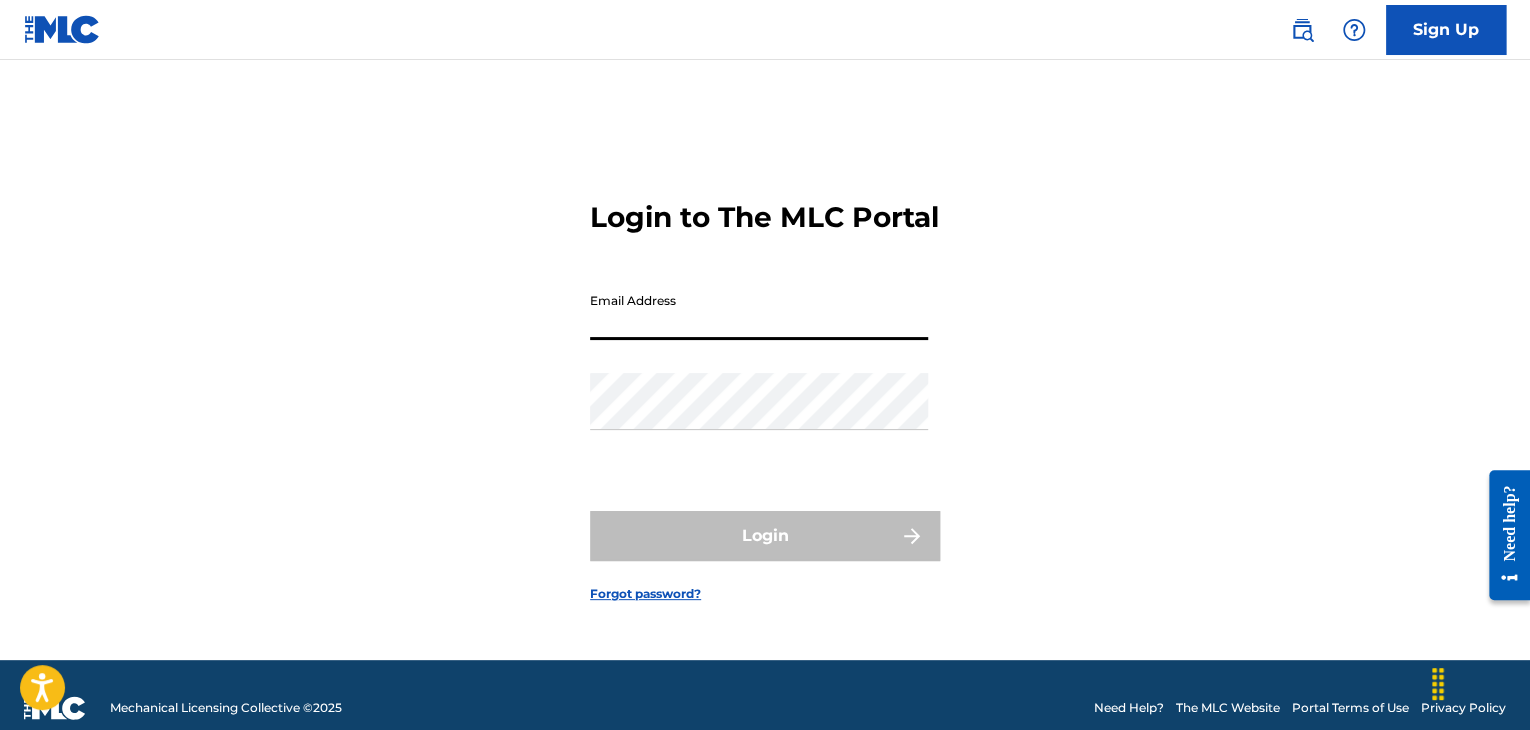 type on "kim.matheson@on-music.tv" 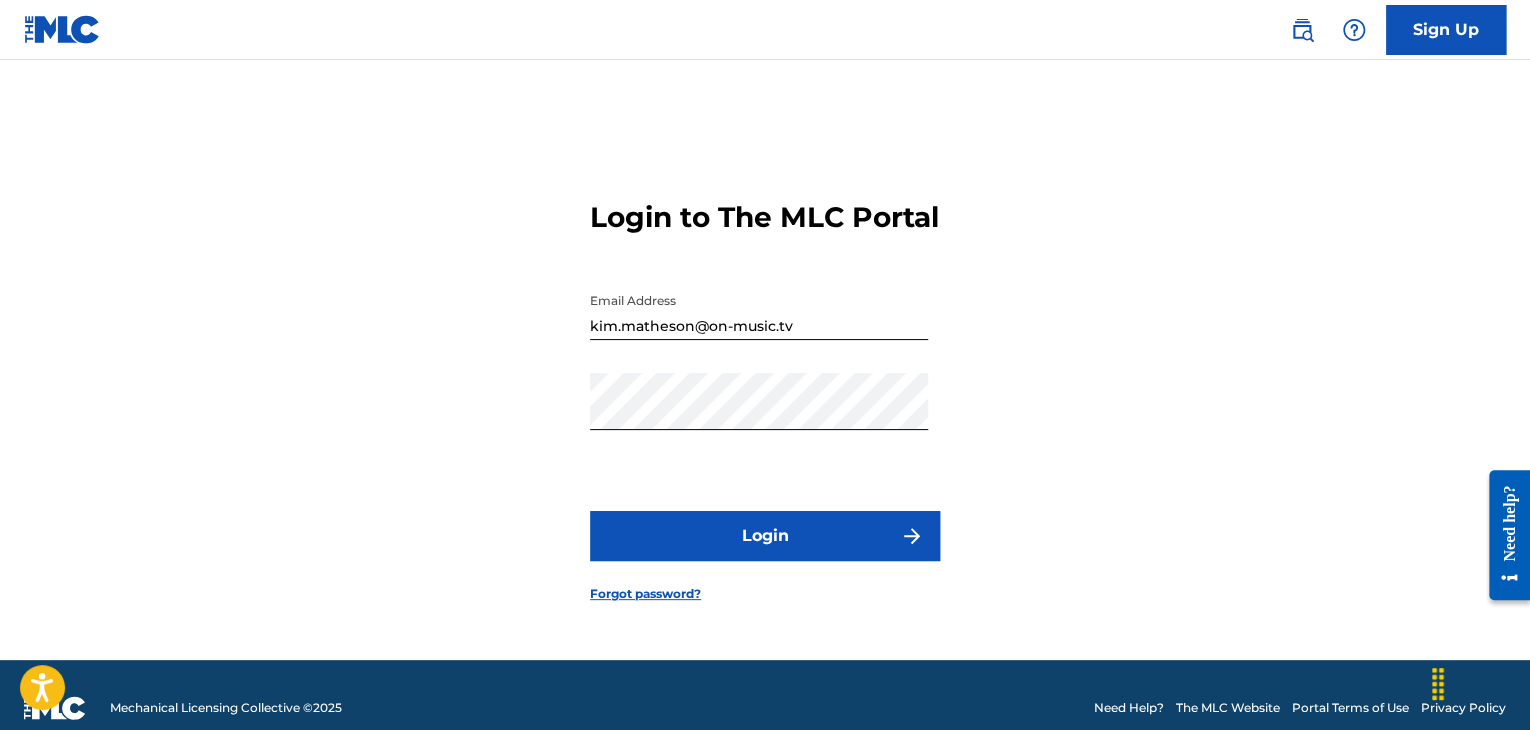 click on "Login" at bounding box center [765, 536] 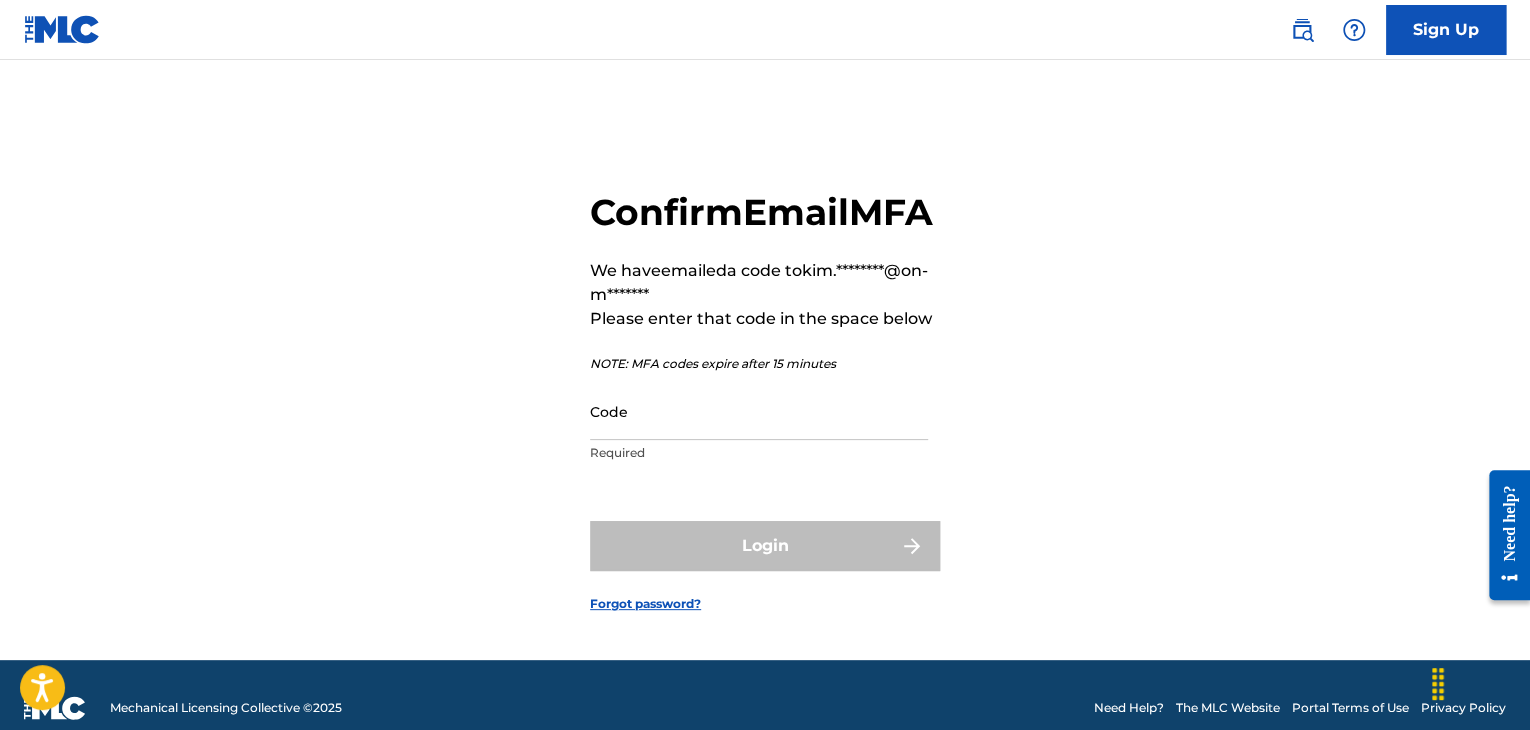 click on "Code" at bounding box center (759, 411) 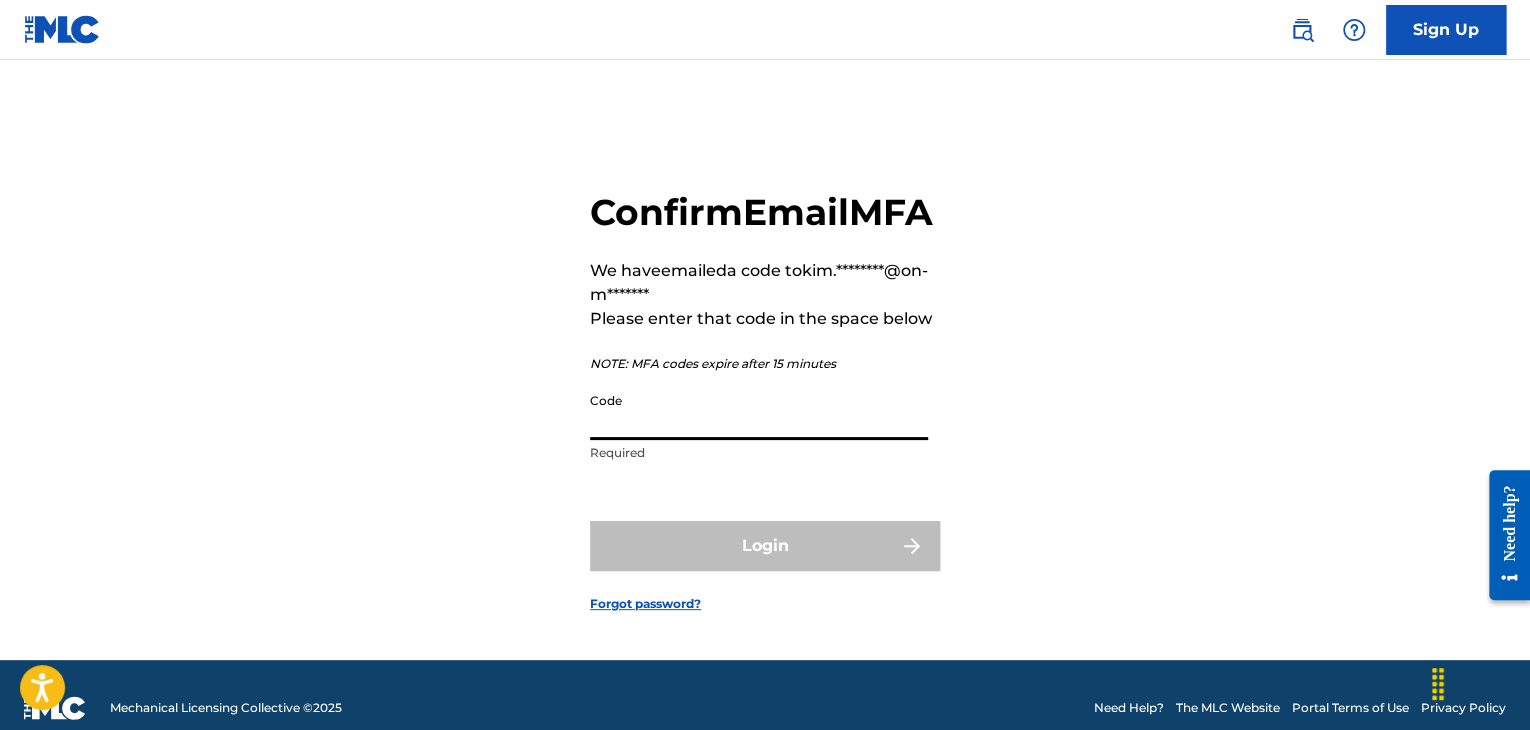 paste on "338519" 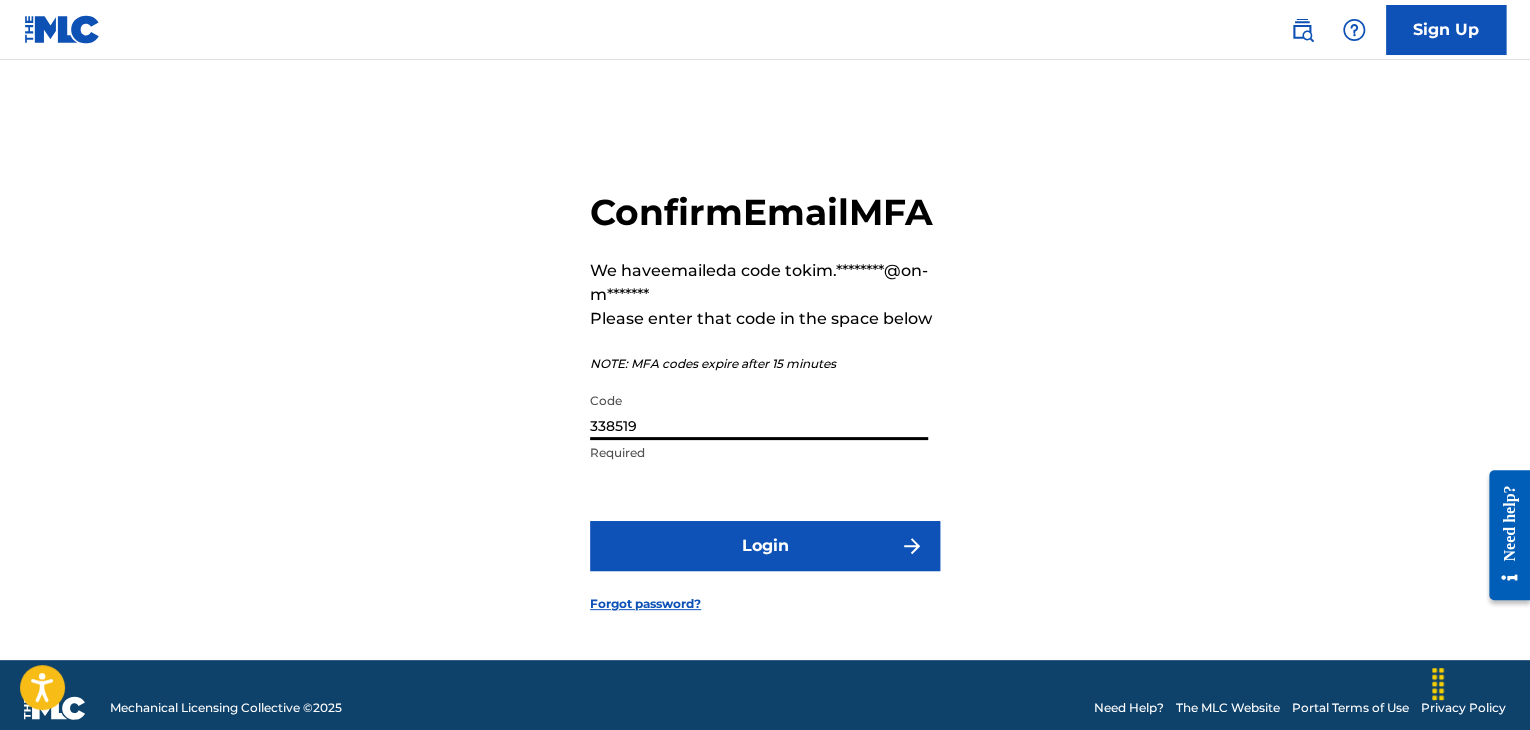 type on "338519" 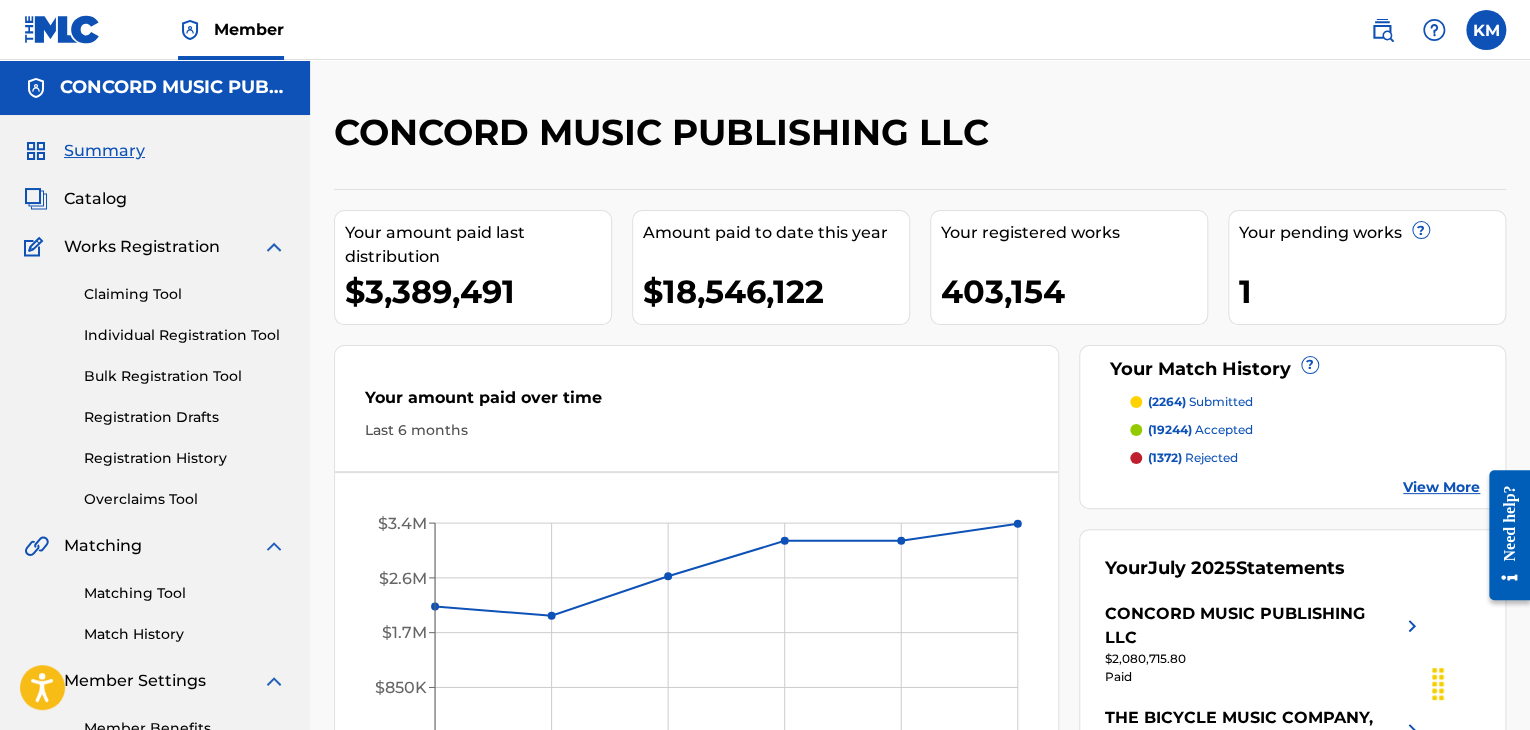 click on "Matching Tool" at bounding box center (185, 593) 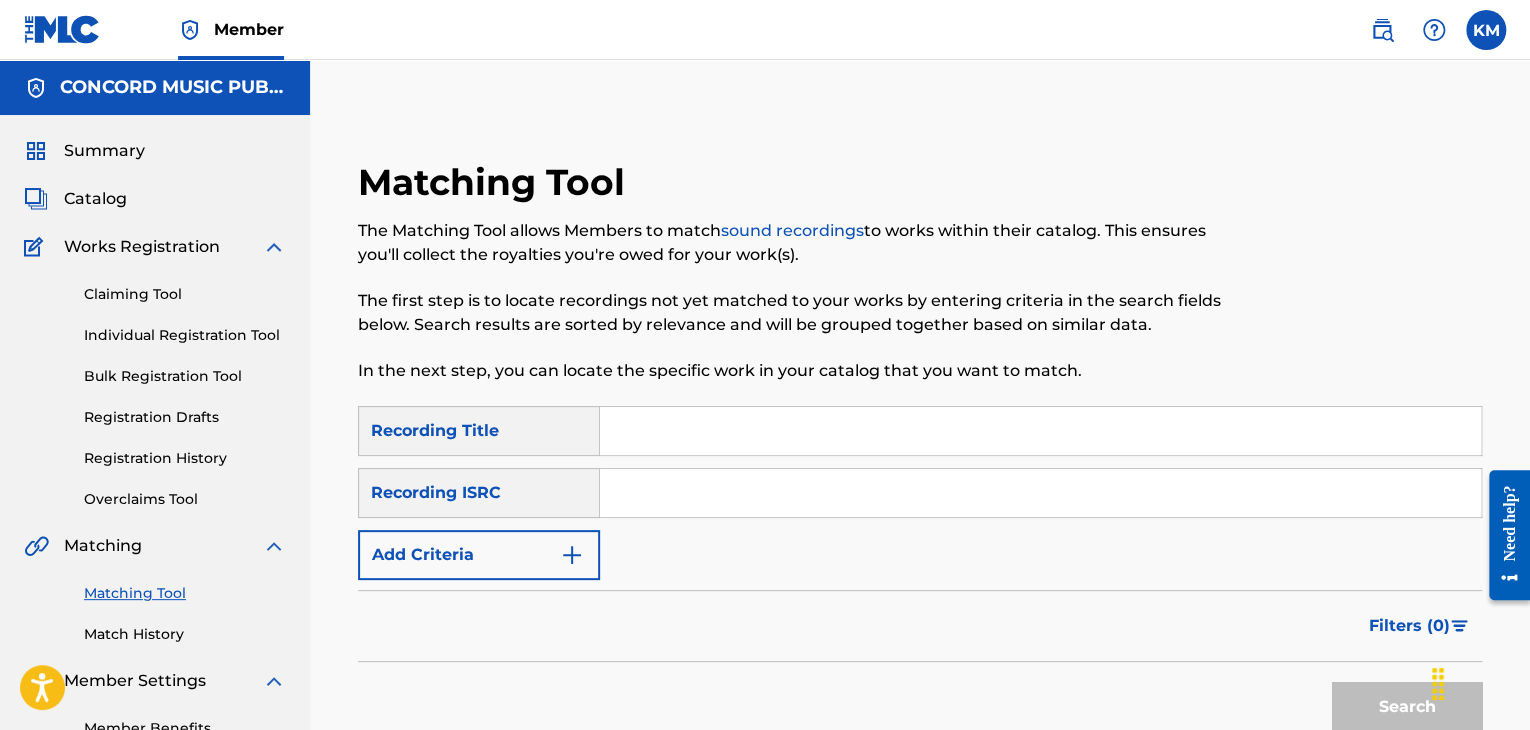 click at bounding box center [1040, 493] 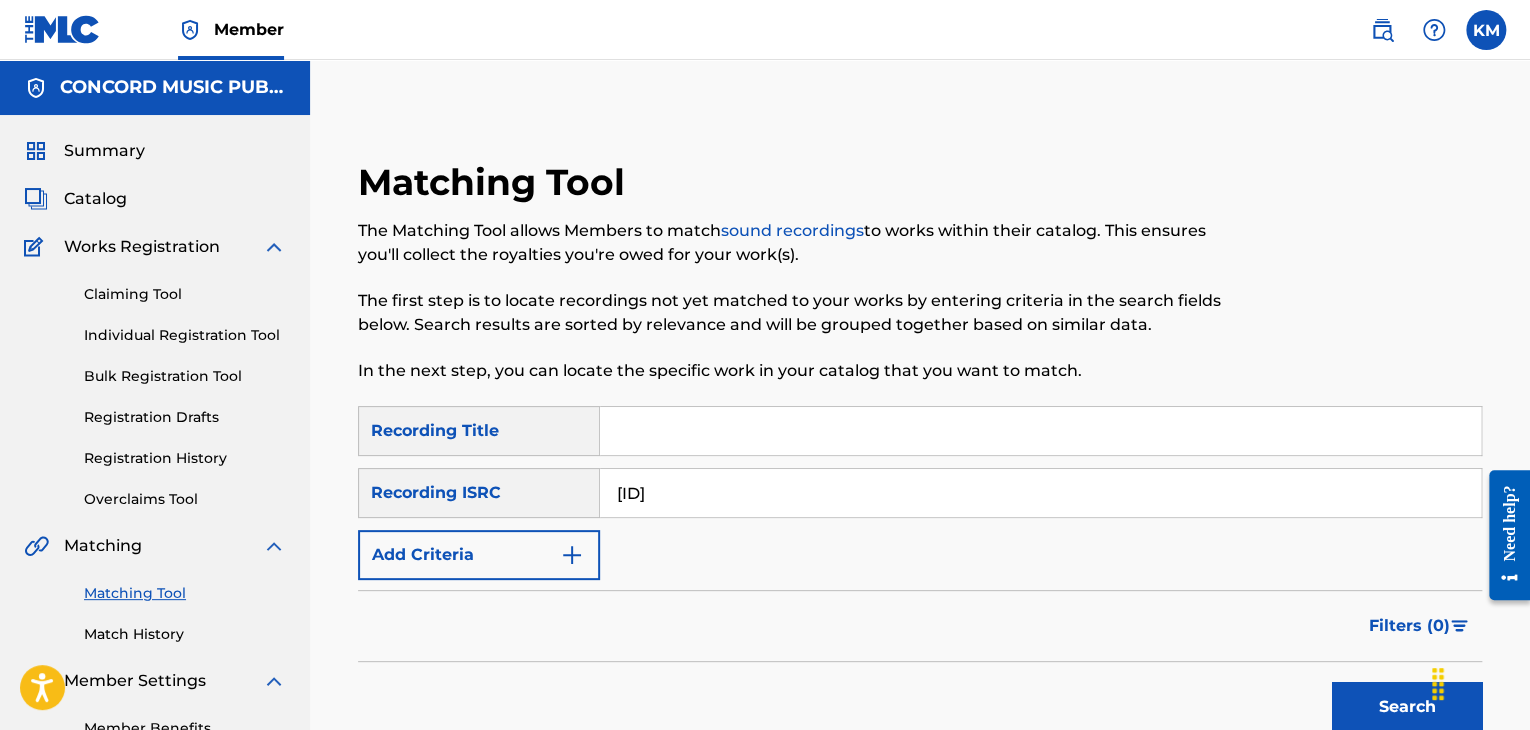type on "[ID]" 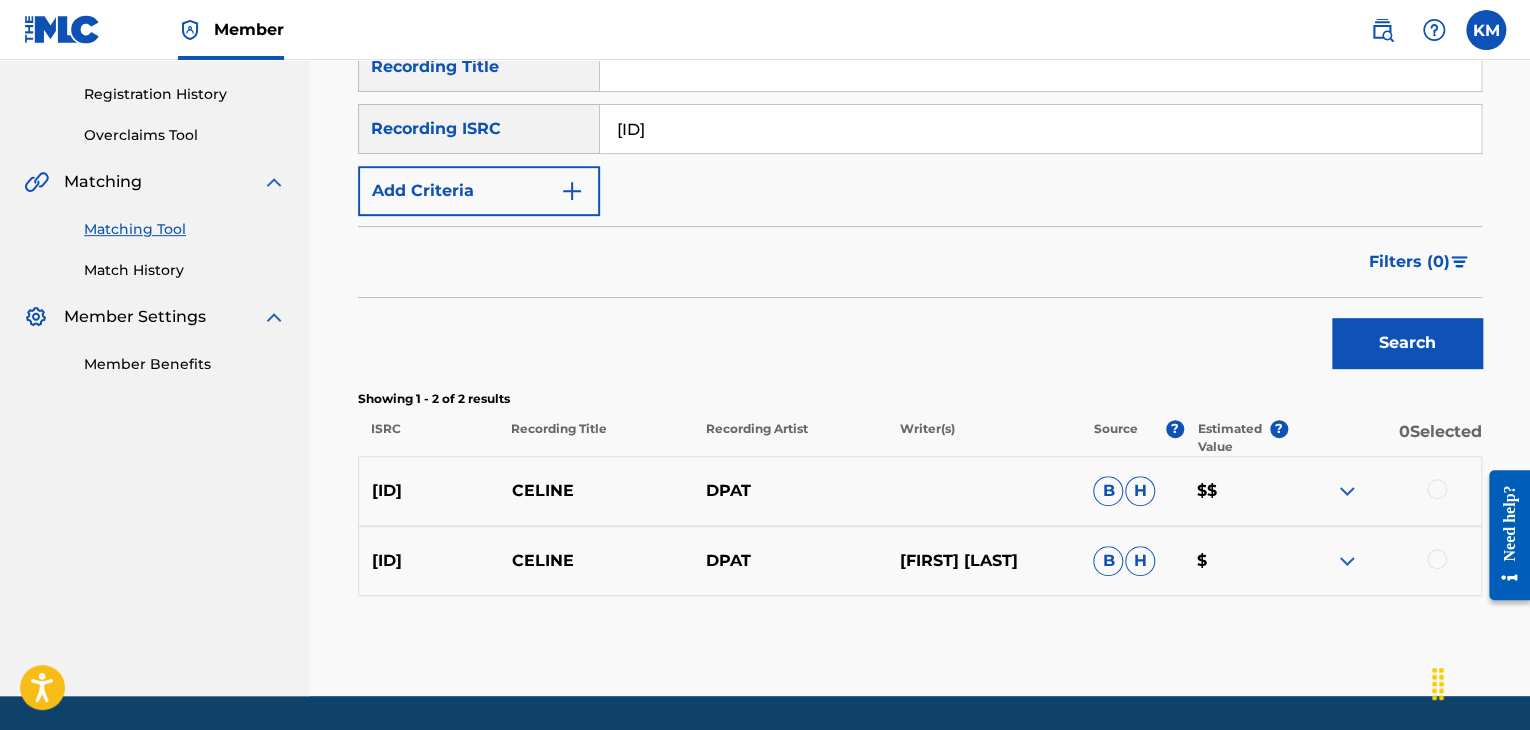 scroll, scrollTop: 400, scrollLeft: 0, axis: vertical 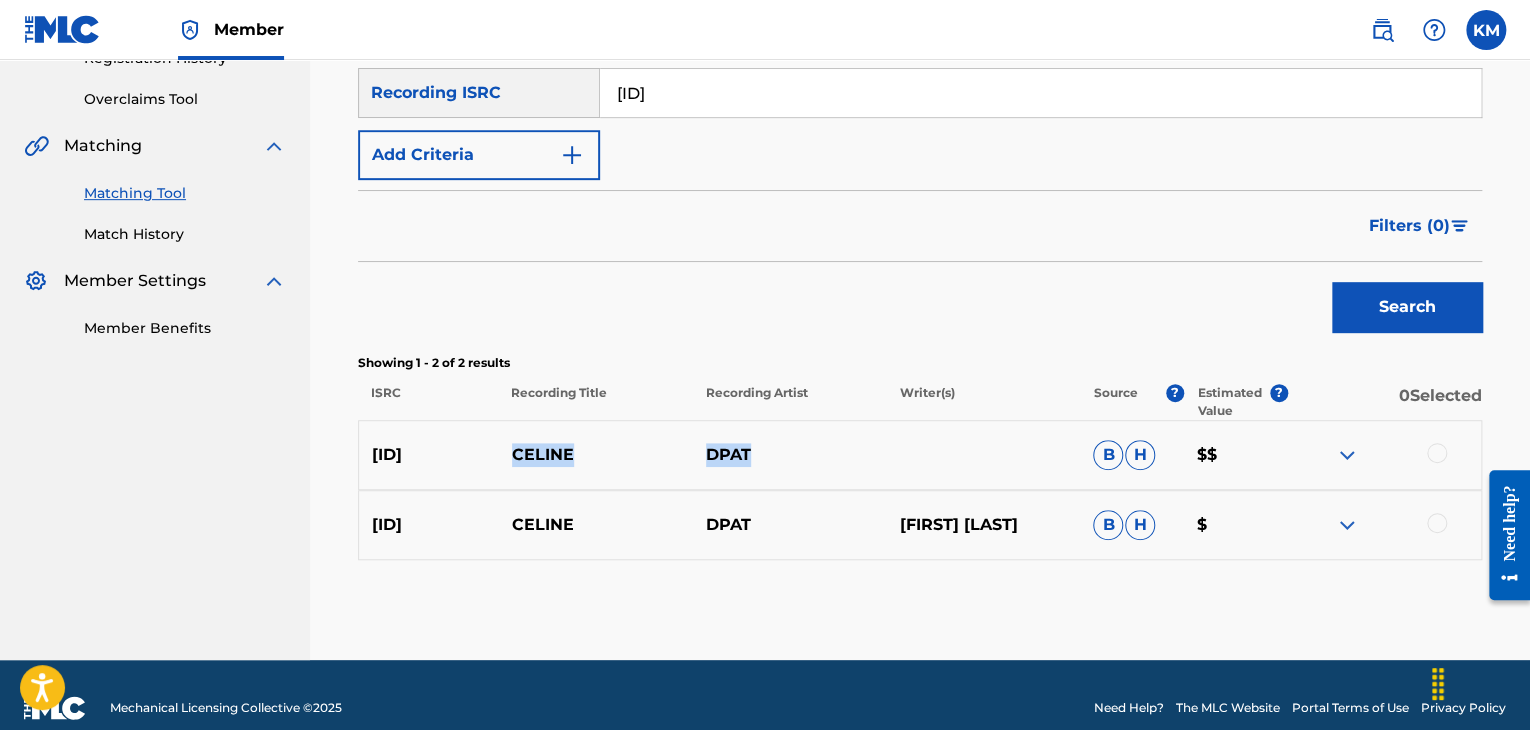 drag, startPoint x: 509, startPoint y: 449, endPoint x: 818, endPoint y: 430, distance: 309.5836 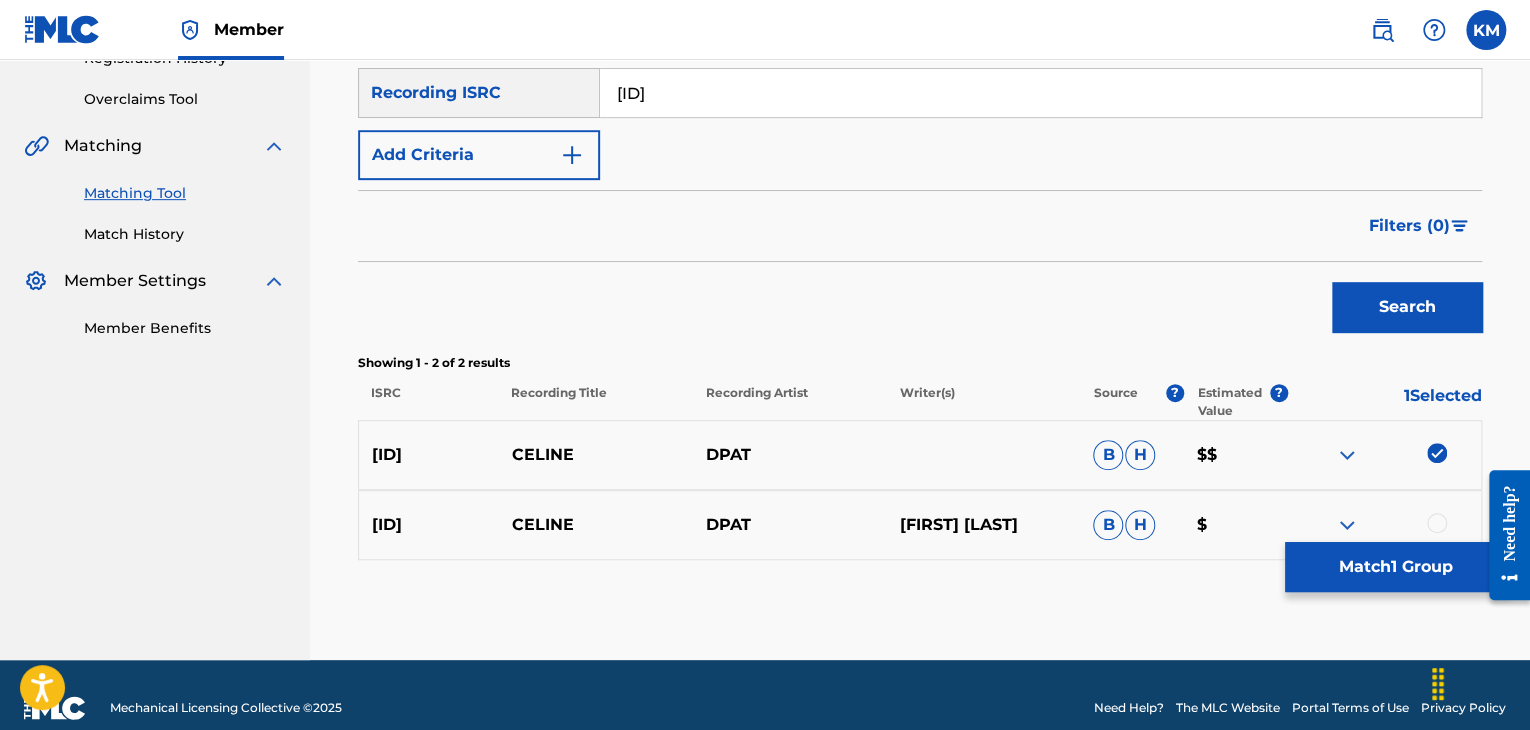 click at bounding box center [1437, 523] 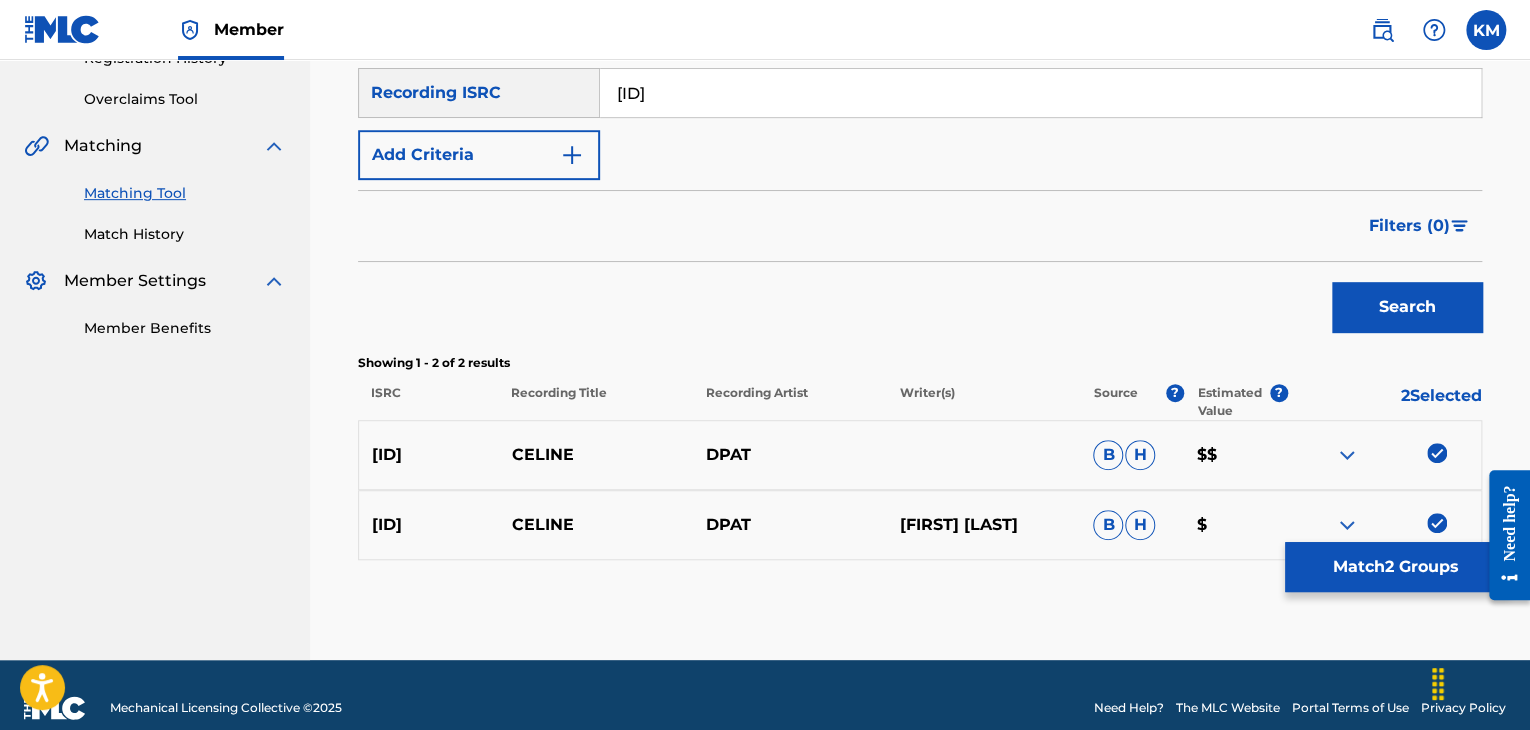 click on "Match  2 Groups" at bounding box center (1395, 567) 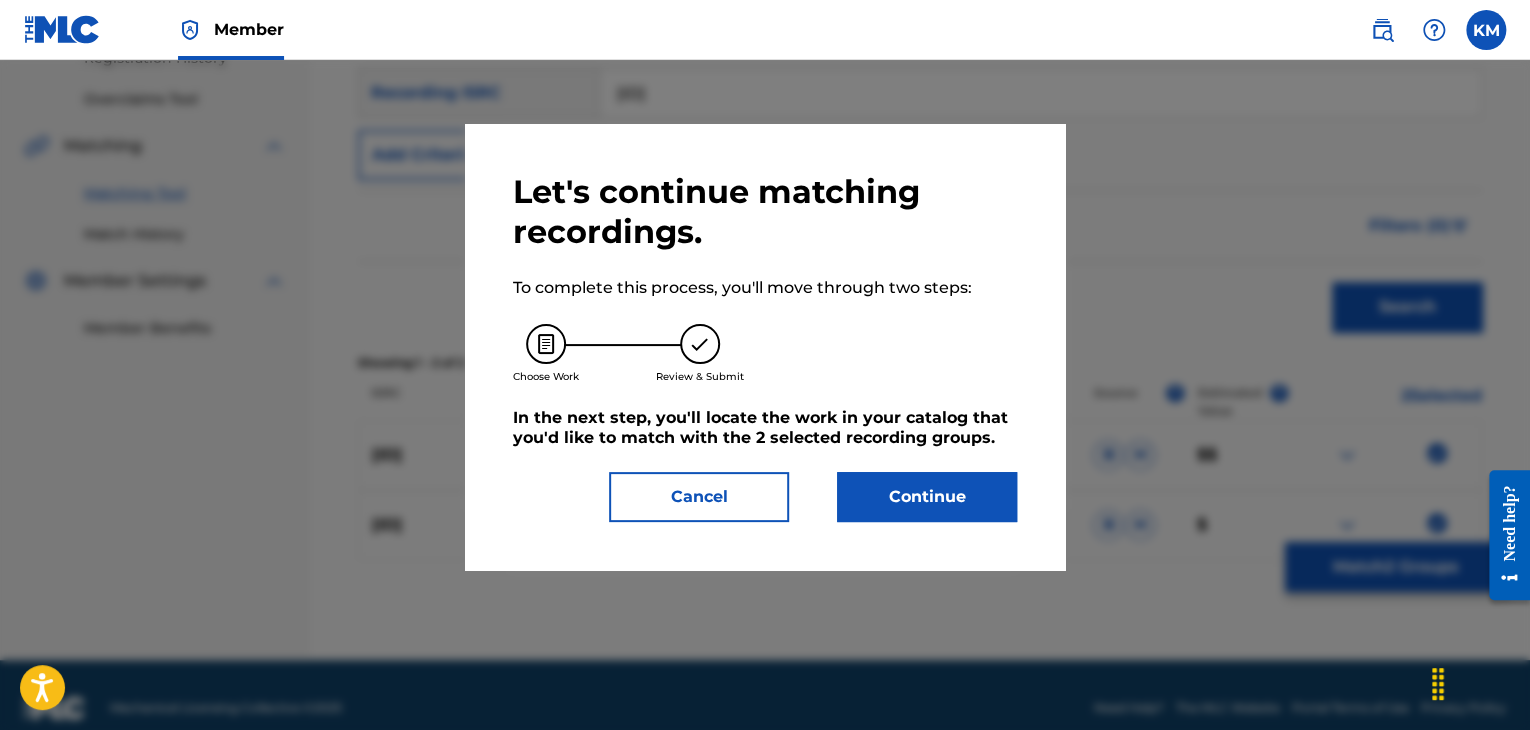 click on "Continue" at bounding box center (927, 497) 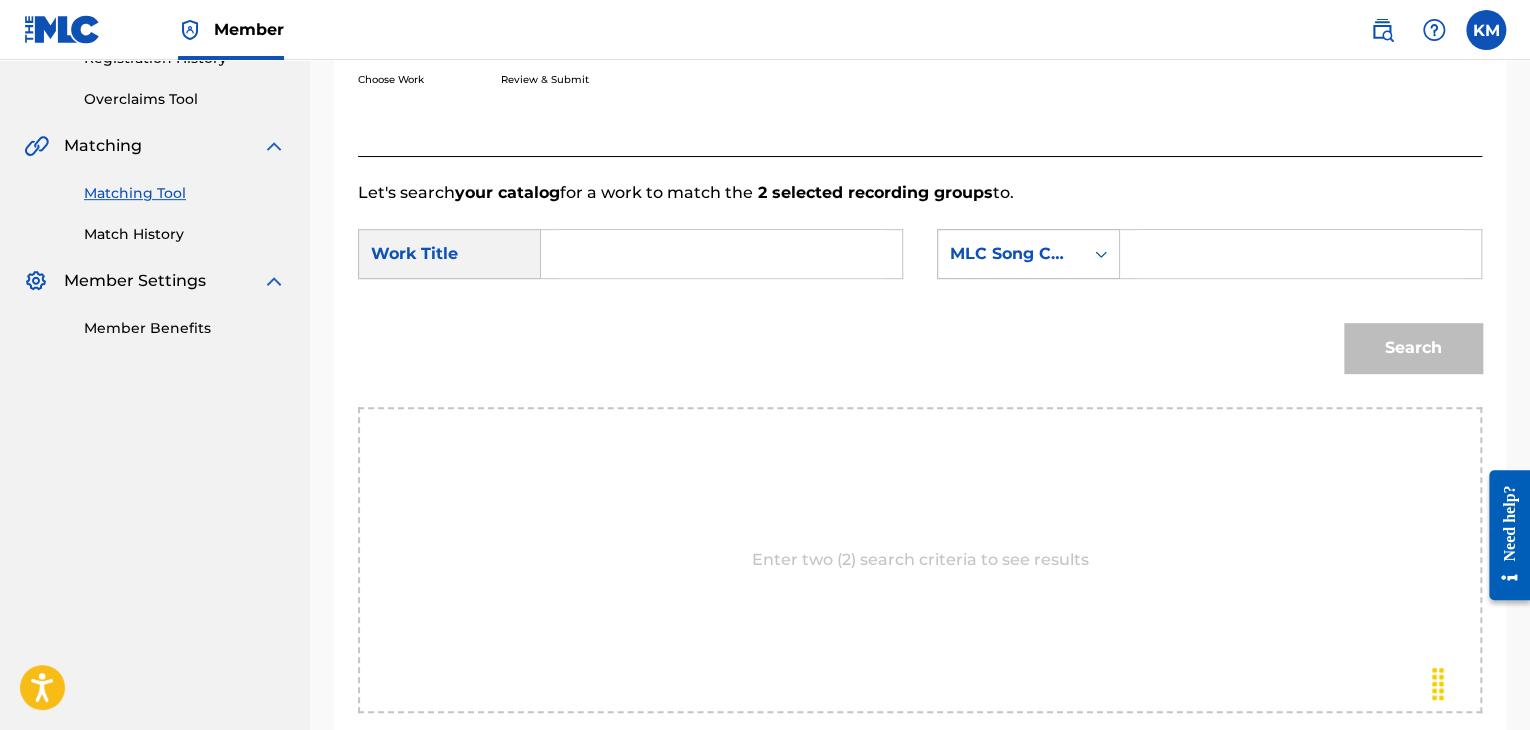 click on "MLC Song Code" at bounding box center [1010, 254] 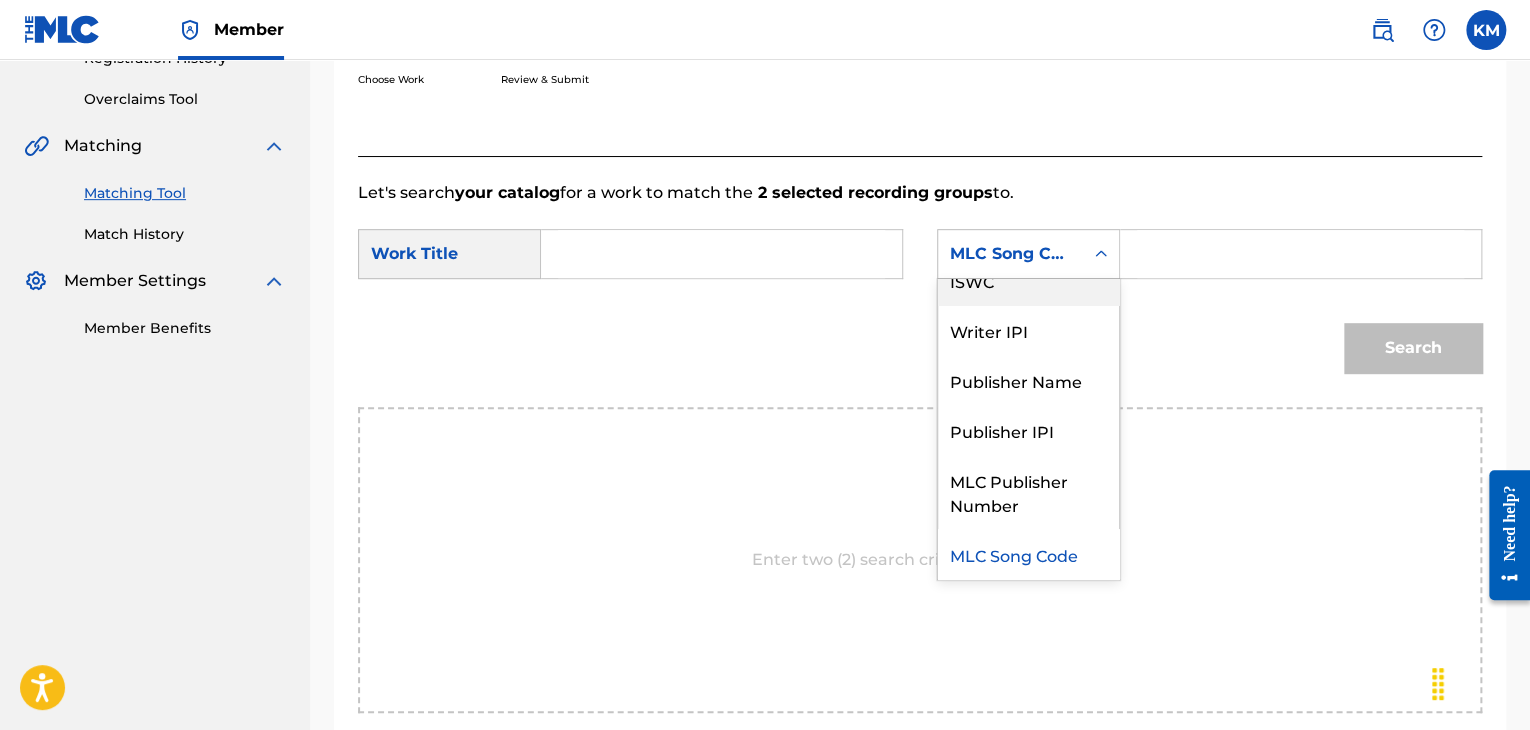 scroll, scrollTop: 0, scrollLeft: 0, axis: both 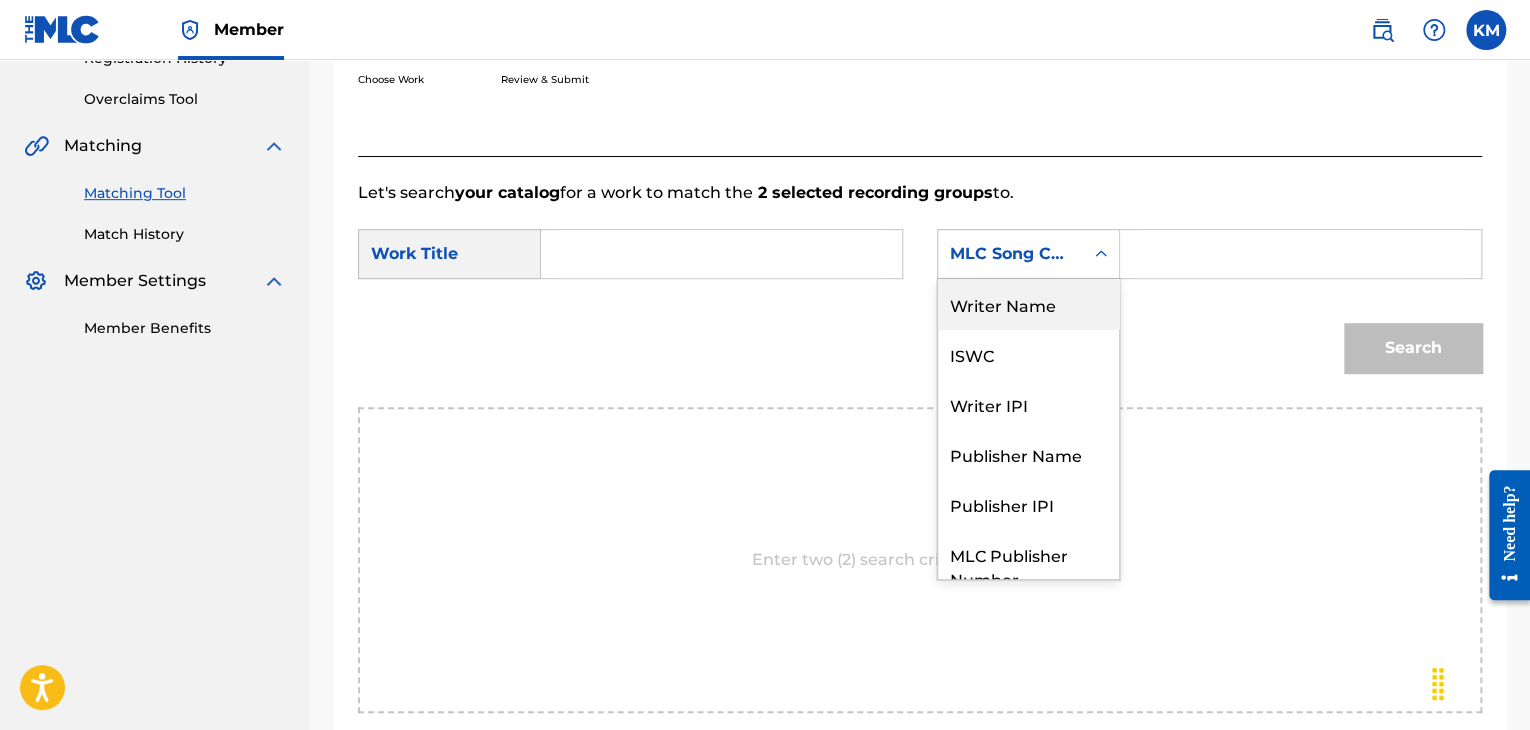 click on "Writer Name" at bounding box center (1028, 304) 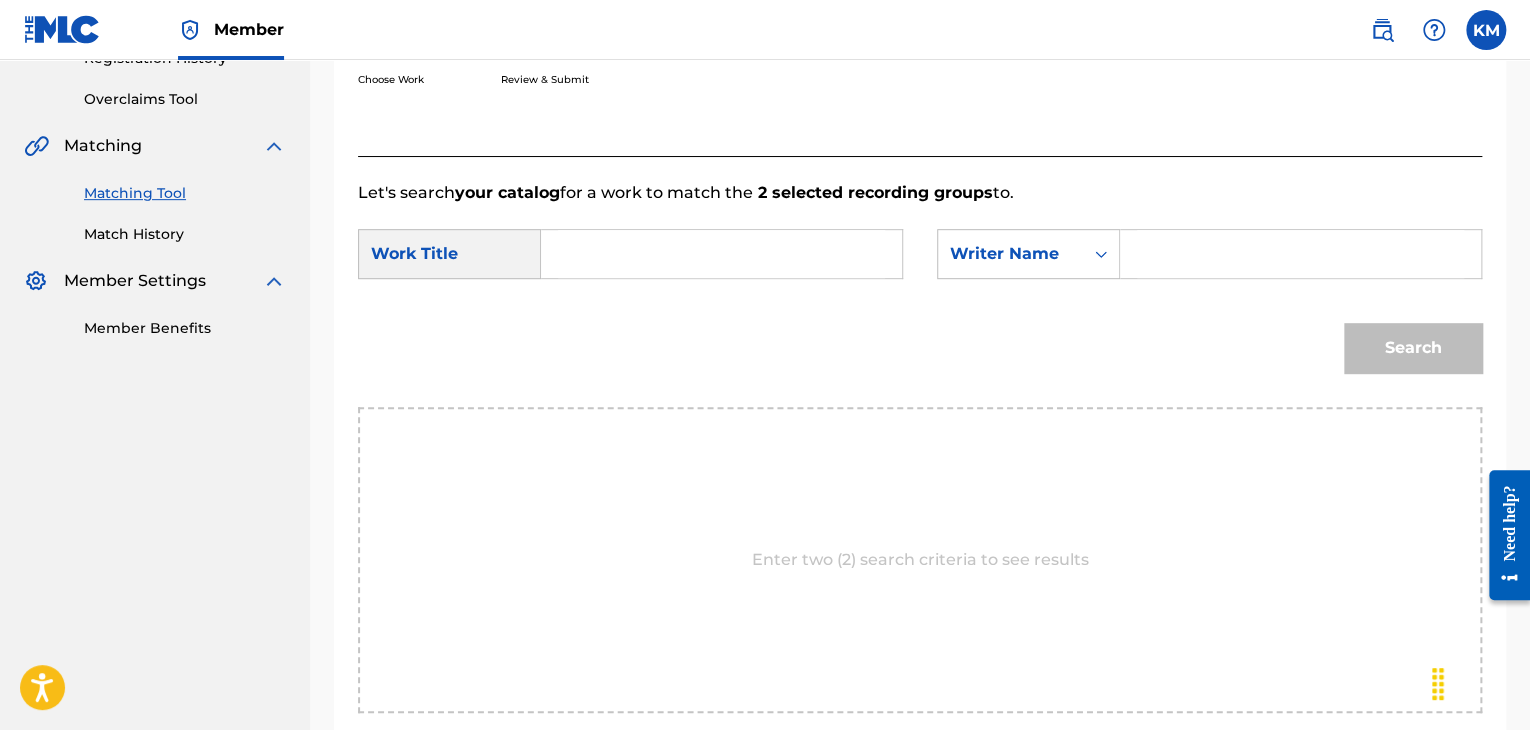 click at bounding box center [1300, 254] 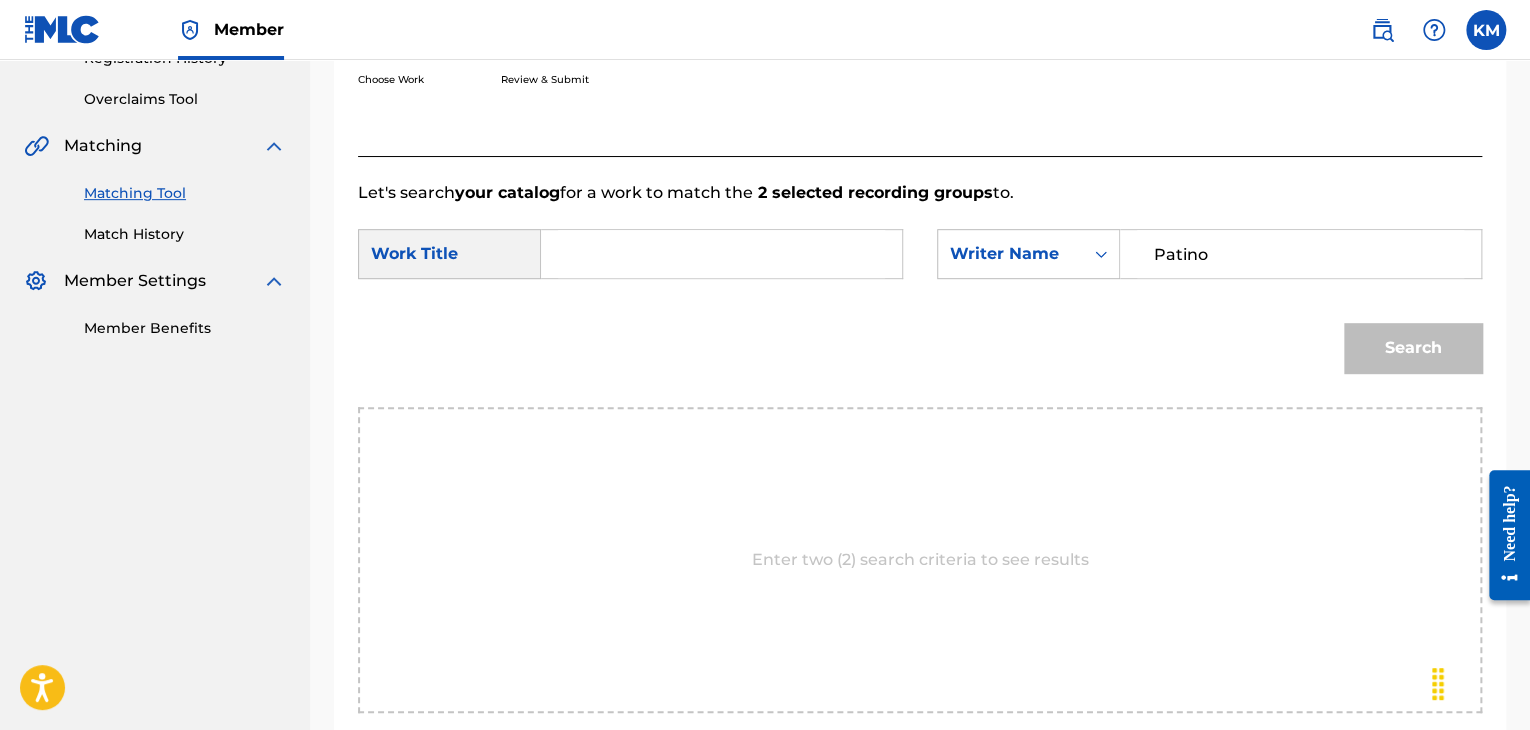 type on "Patino" 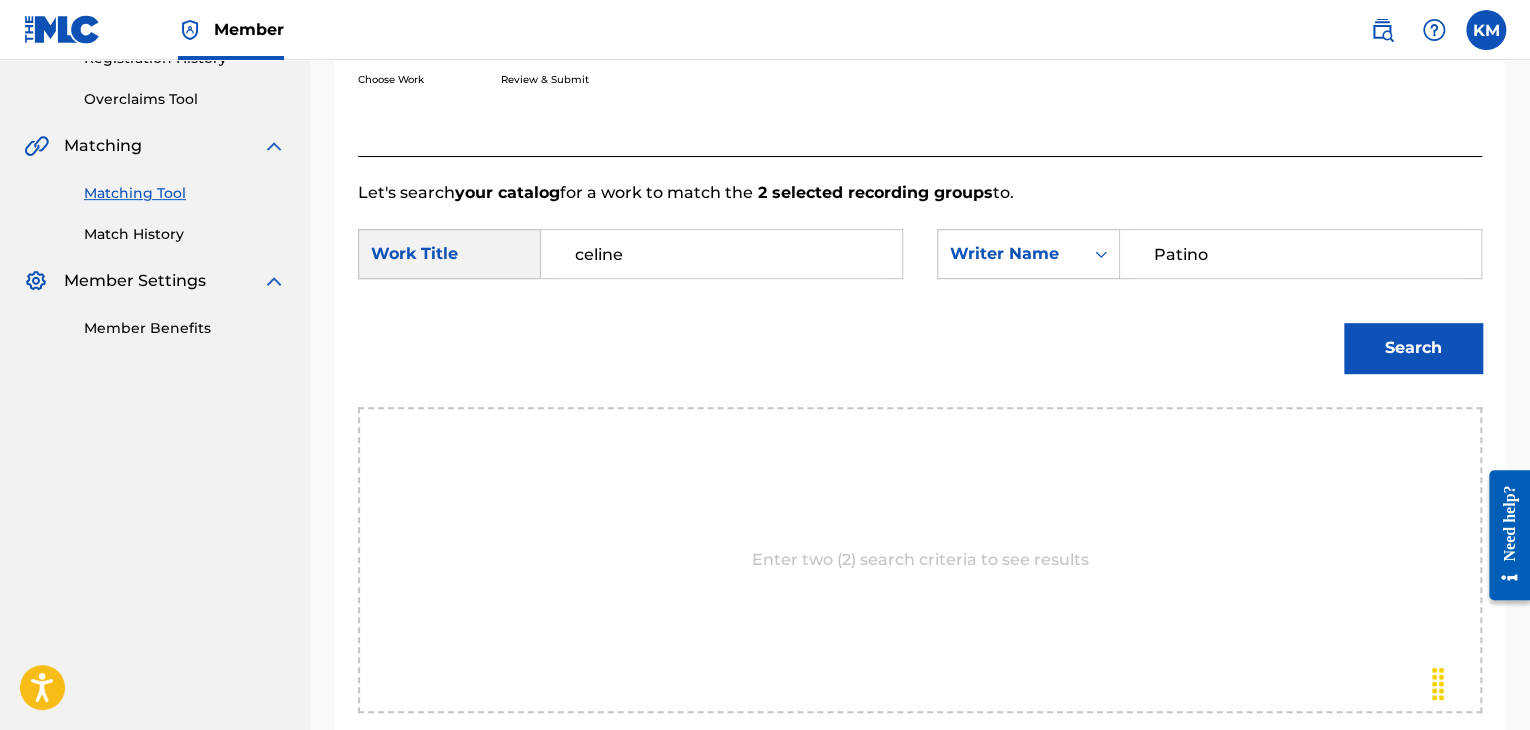 type on "celine" 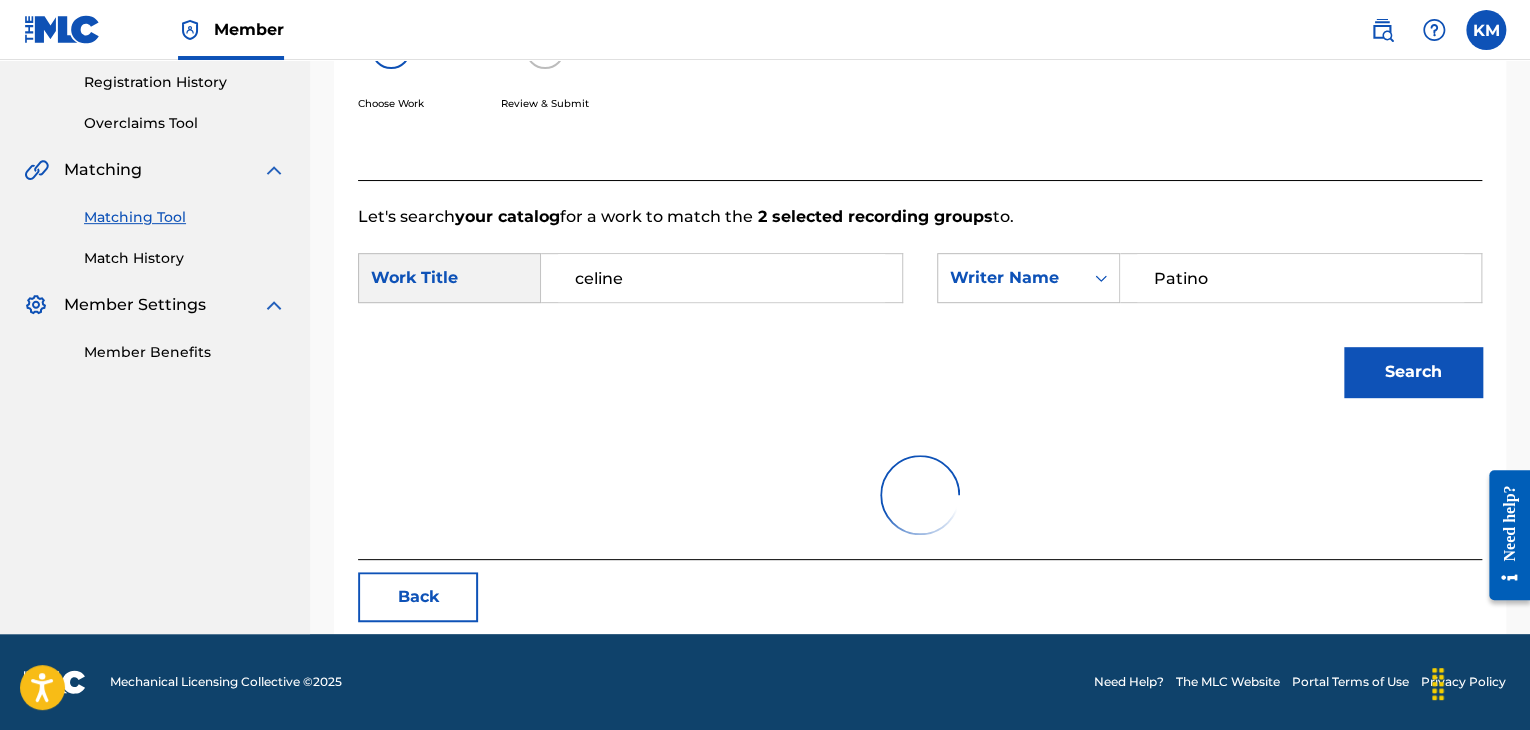 scroll, scrollTop: 290, scrollLeft: 0, axis: vertical 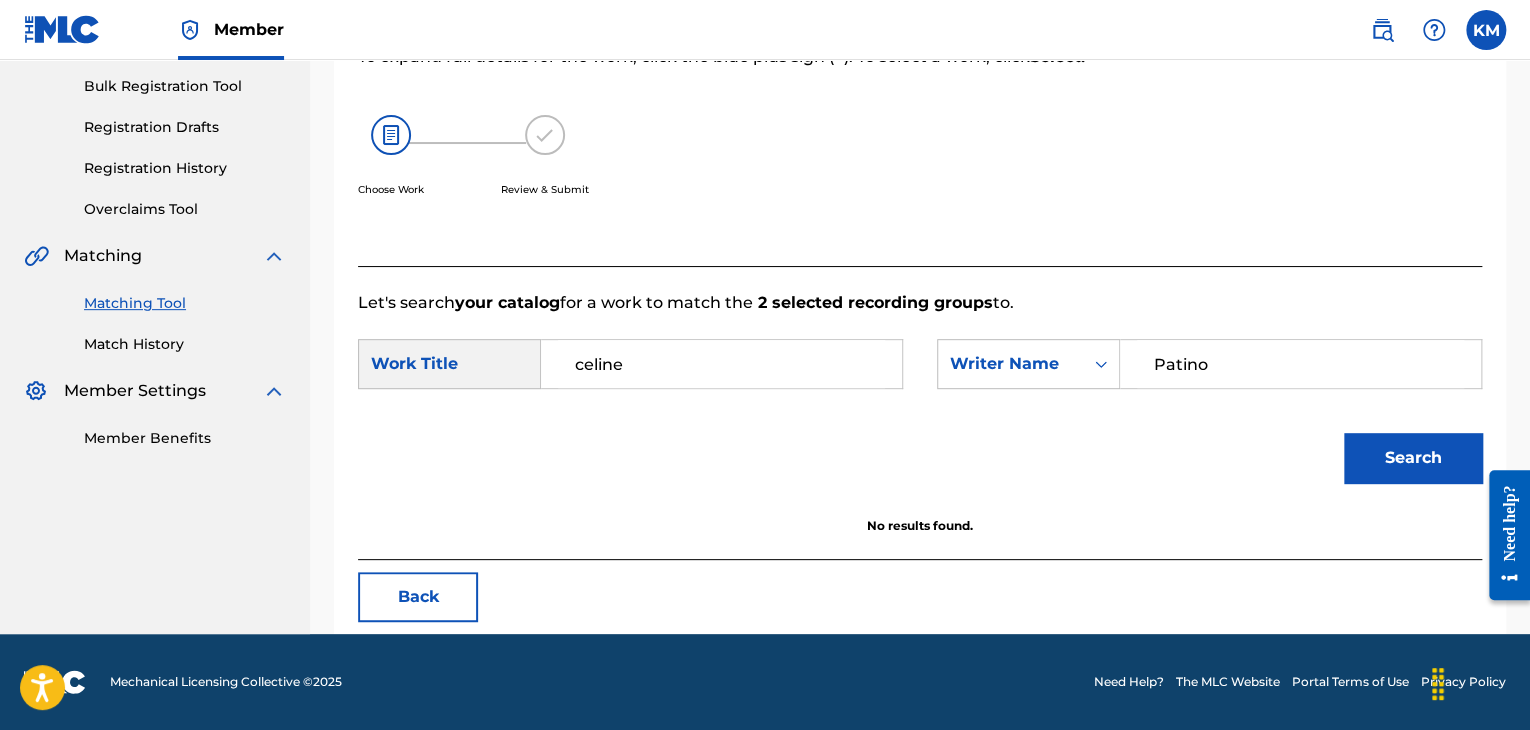 click on "Summary Catalog Works Registration Claiming Tool Individual Registration Tool Bulk Registration Tool Registration Drafts Registration History Overclaims Tool Matching Matching Tool Match History Member Settings Member Benefits" at bounding box center (155, 149) 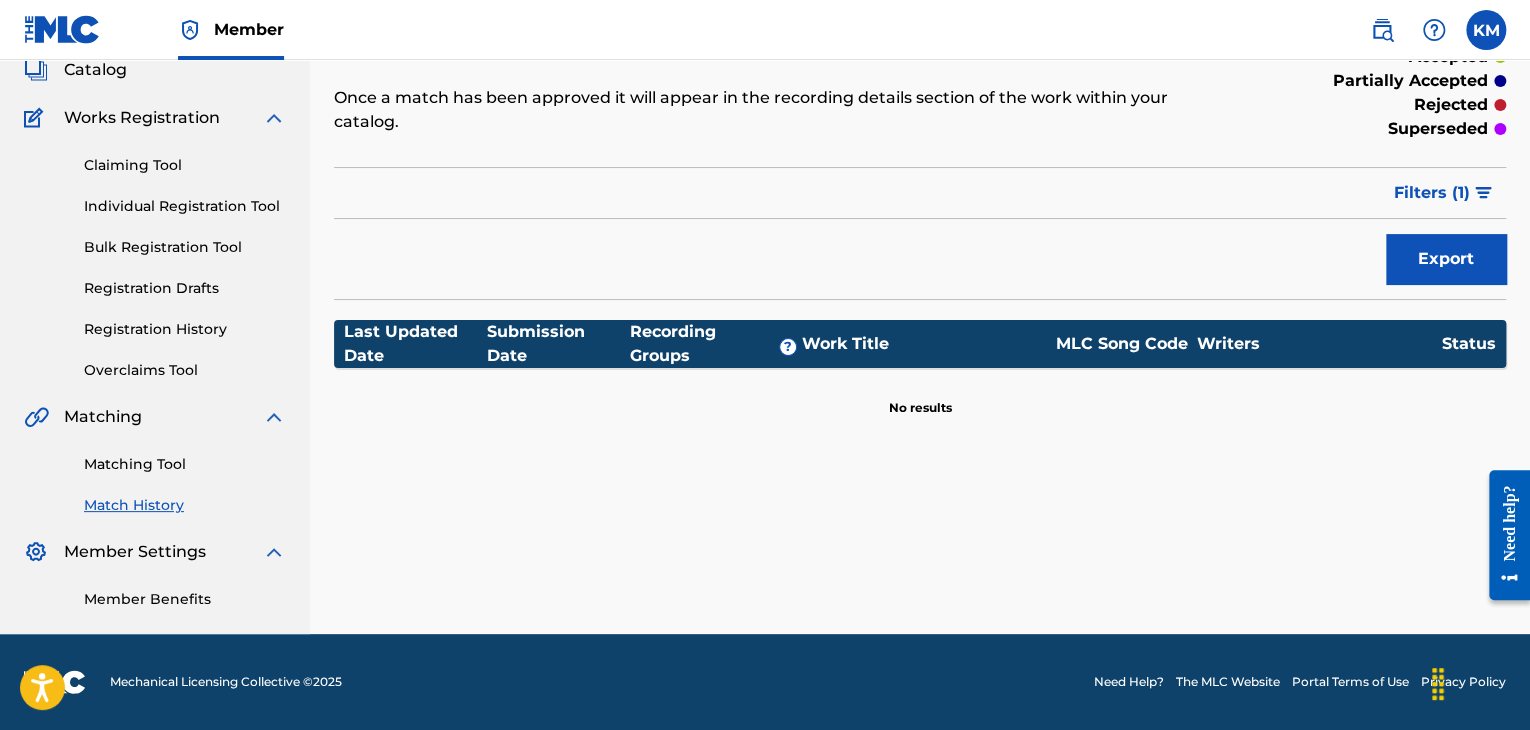 scroll, scrollTop: 0, scrollLeft: 0, axis: both 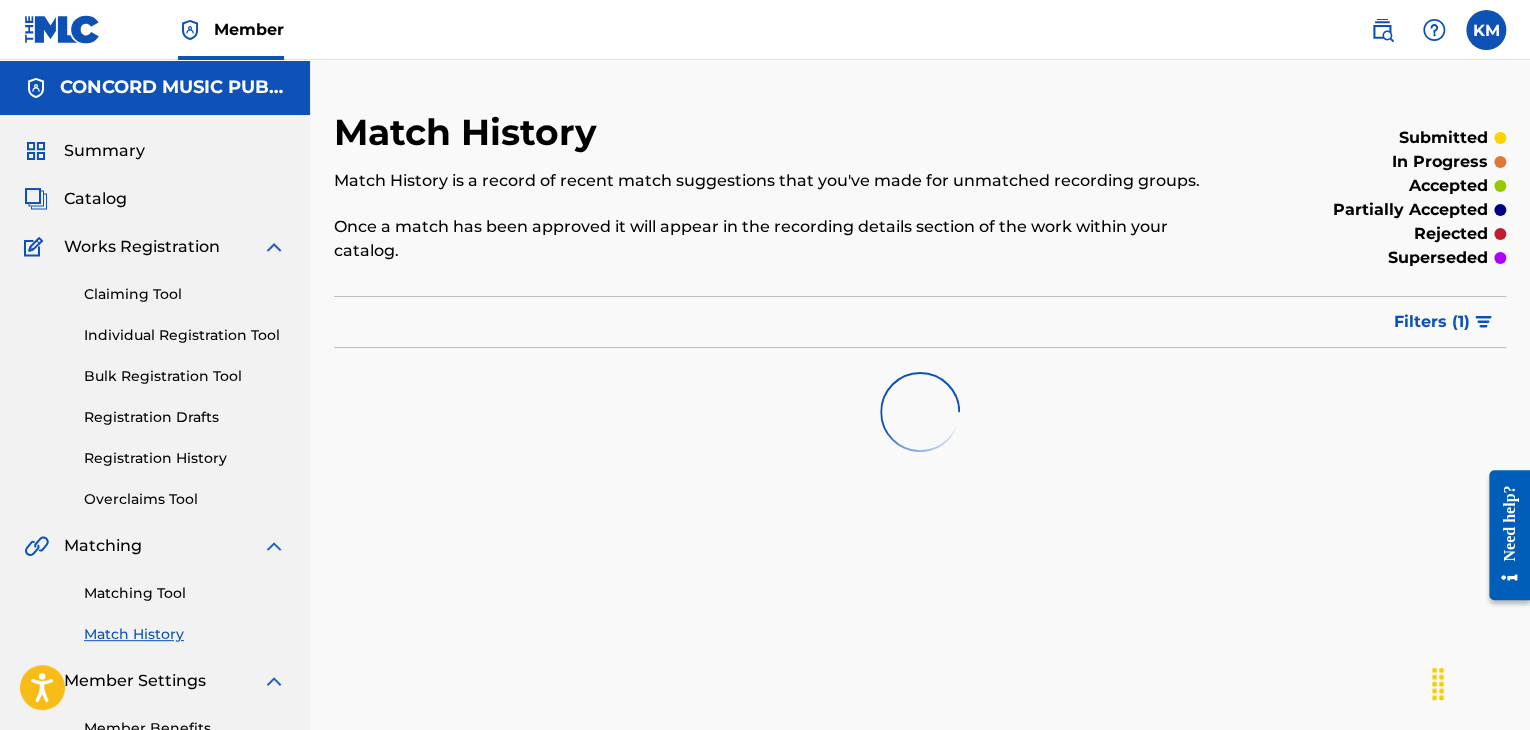 click on "Matching Tool" at bounding box center [185, 593] 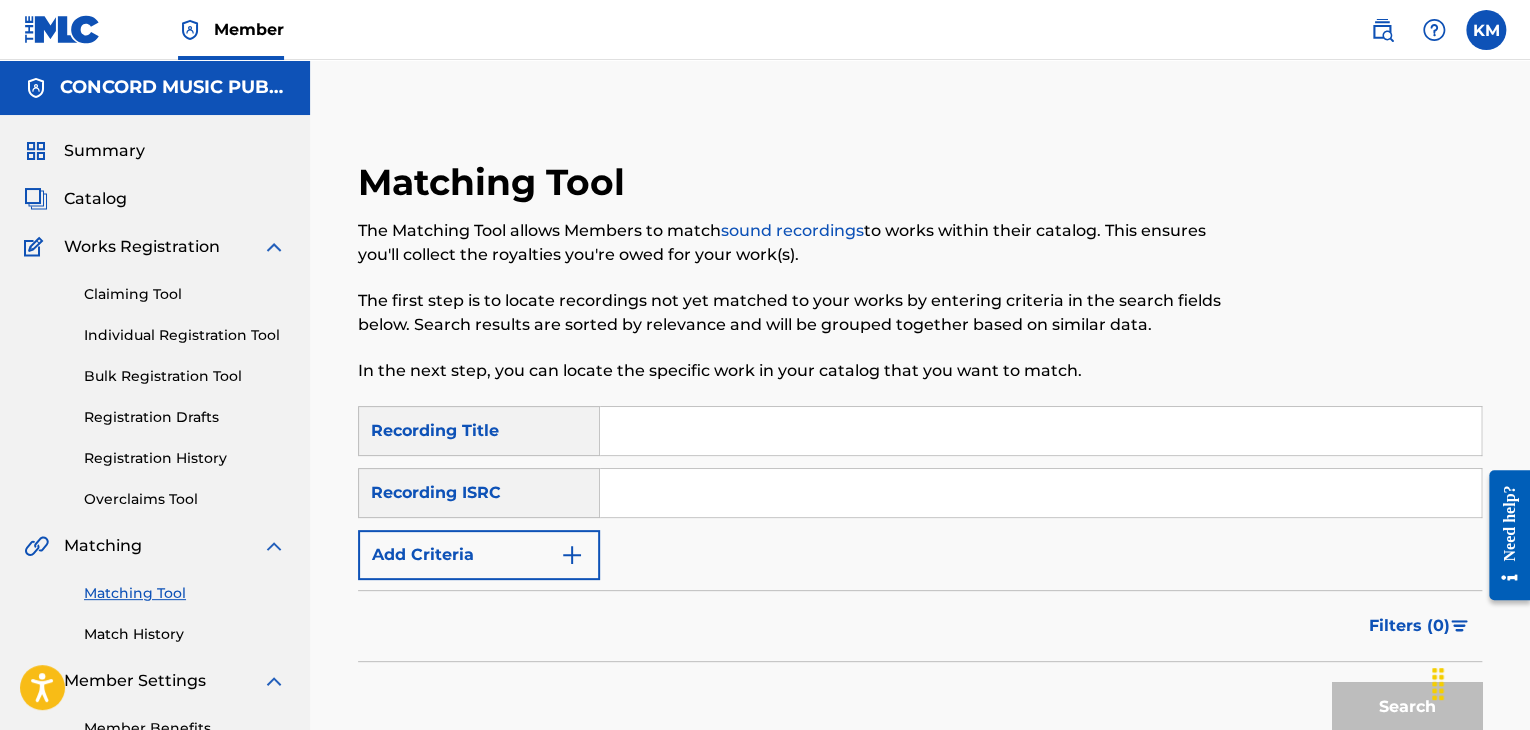 click at bounding box center [1040, 493] 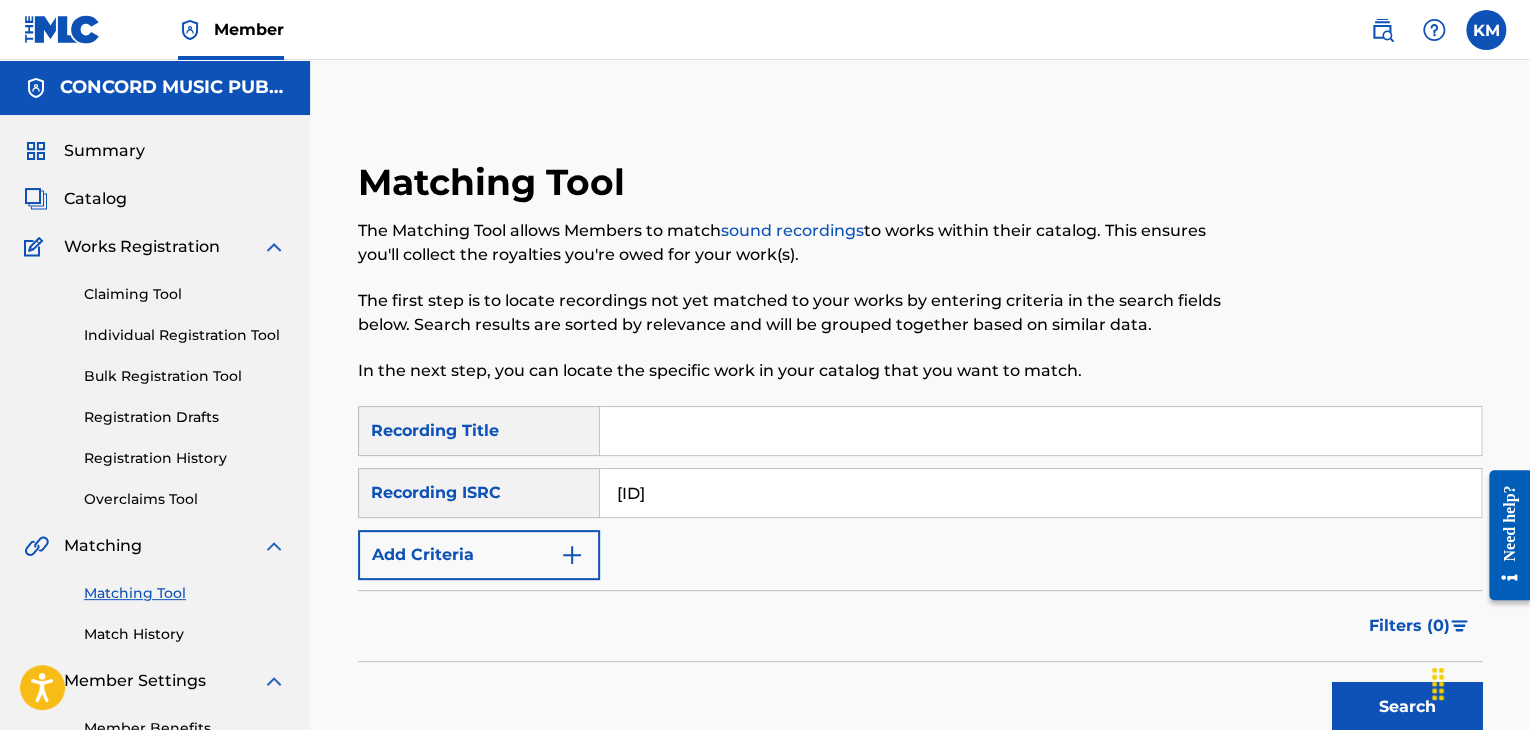 type on "[ID]" 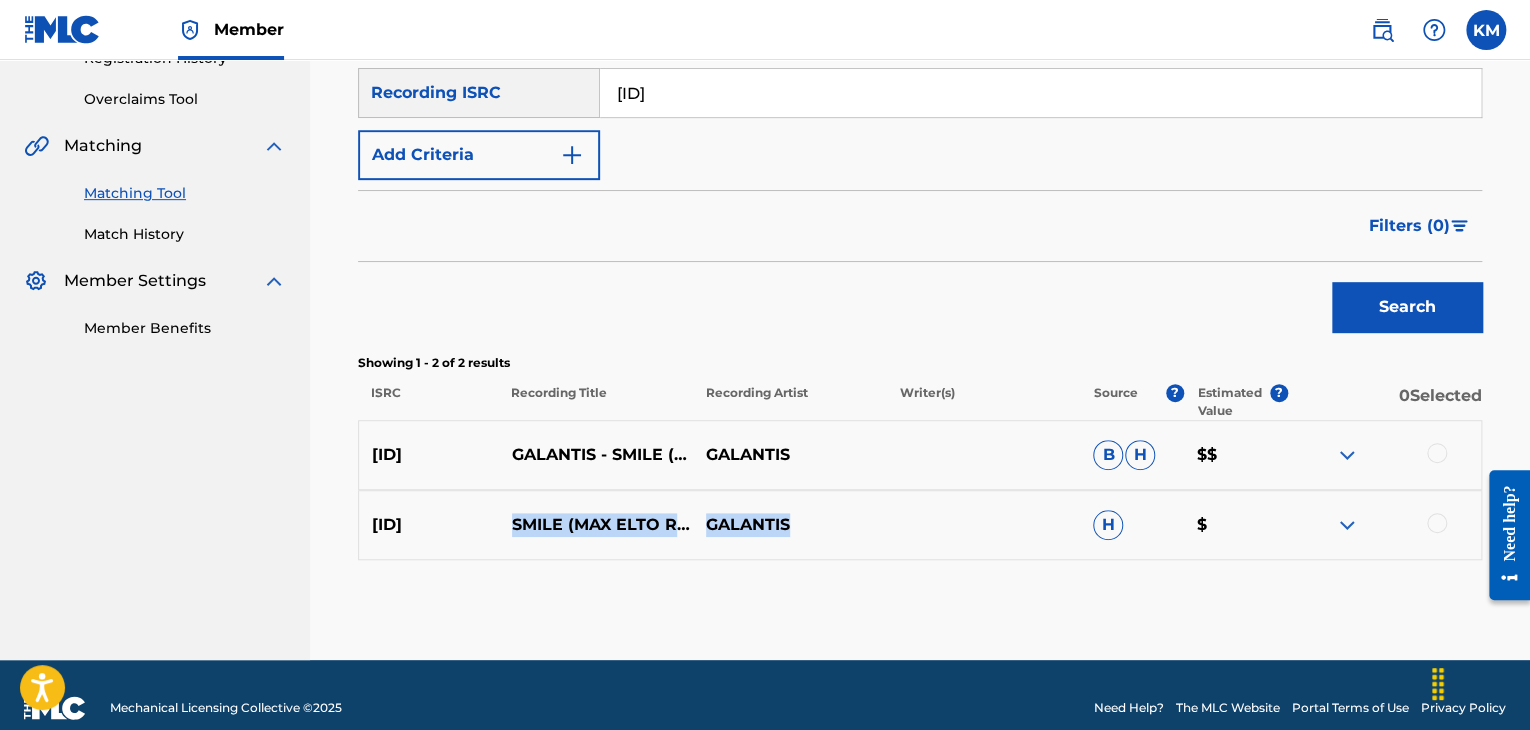 drag, startPoint x: 504, startPoint y: 510, endPoint x: 860, endPoint y: 529, distance: 356.50665 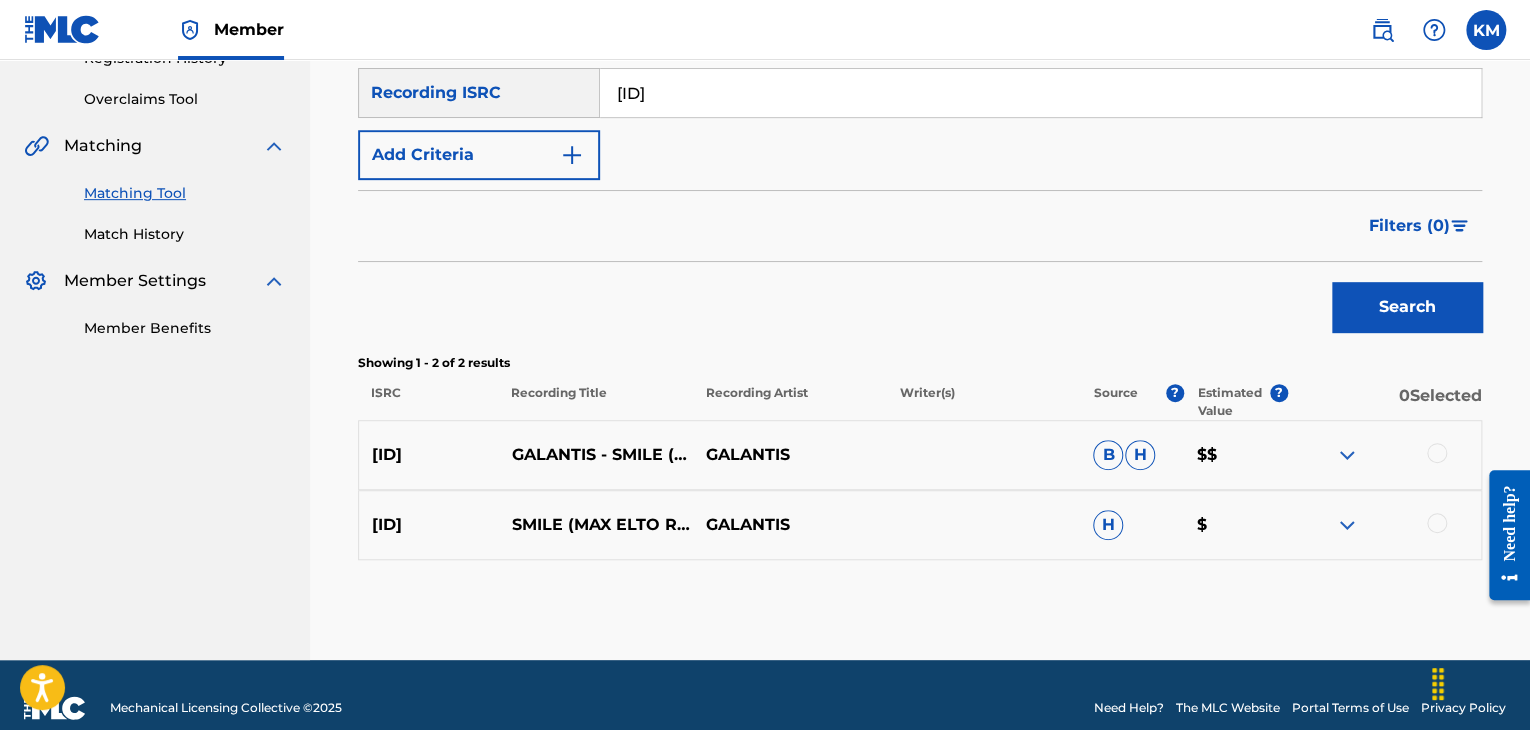 click at bounding box center [1437, 523] 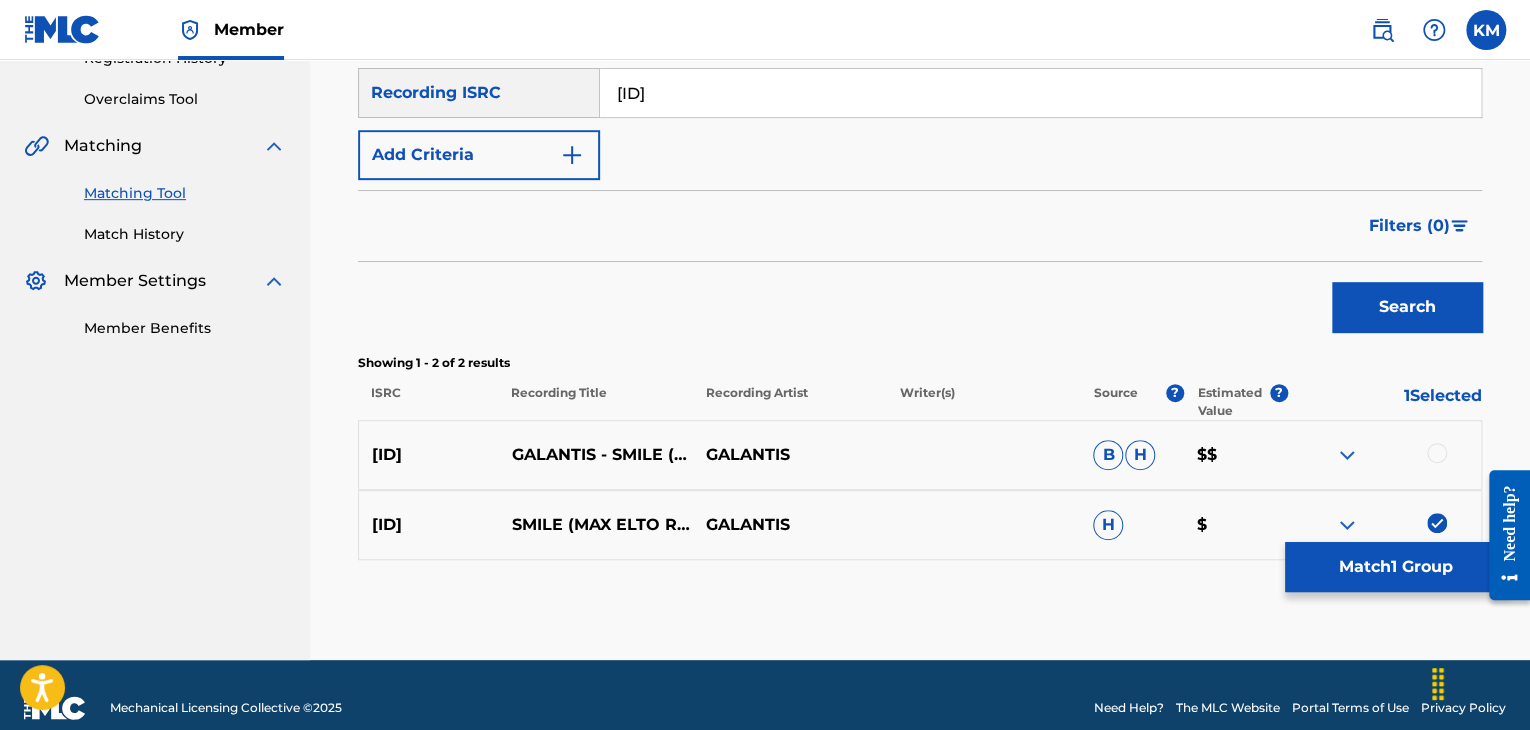 click at bounding box center [1437, 453] 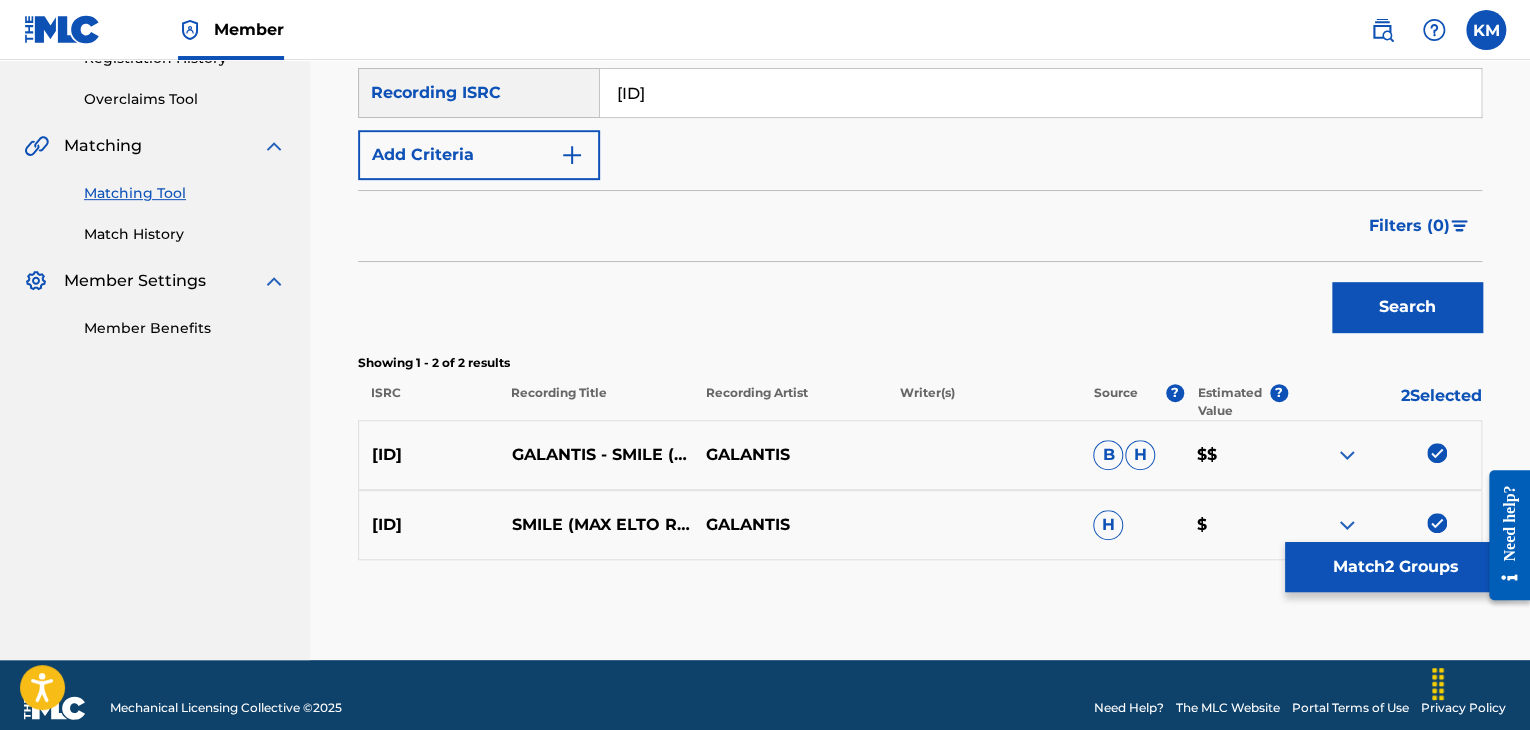 click on "Match  2 Groups" at bounding box center [1395, 567] 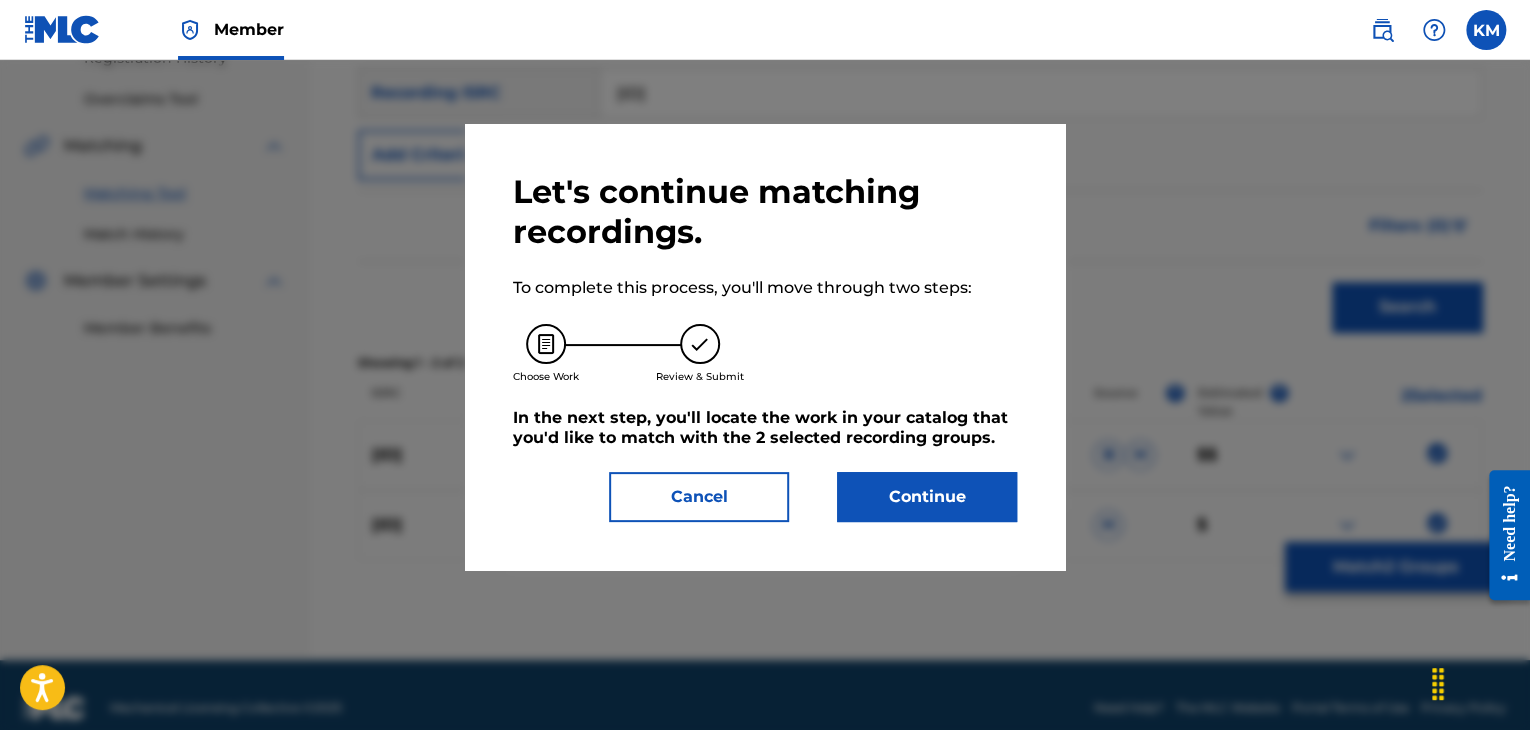click on "Continue" at bounding box center (927, 497) 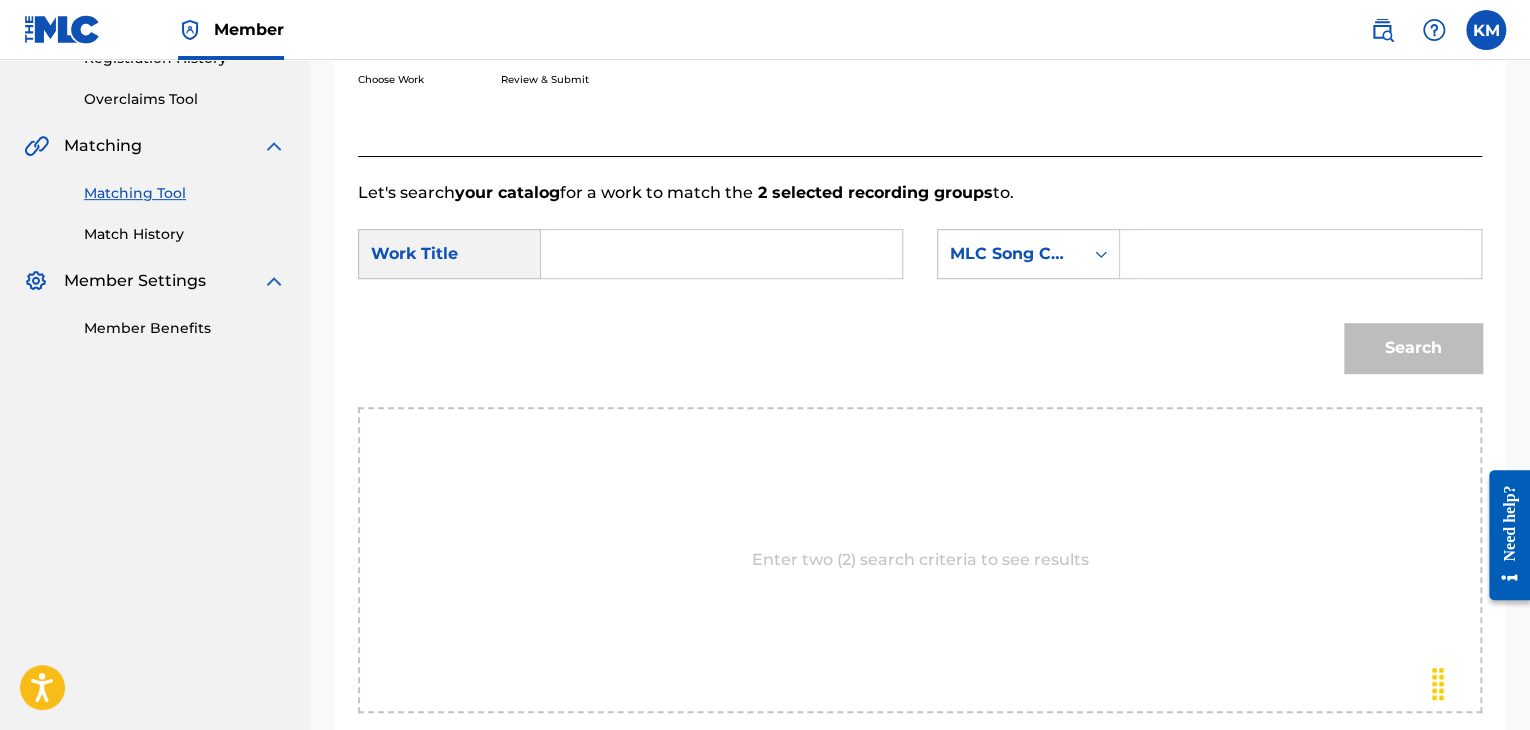 click at bounding box center [721, 254] 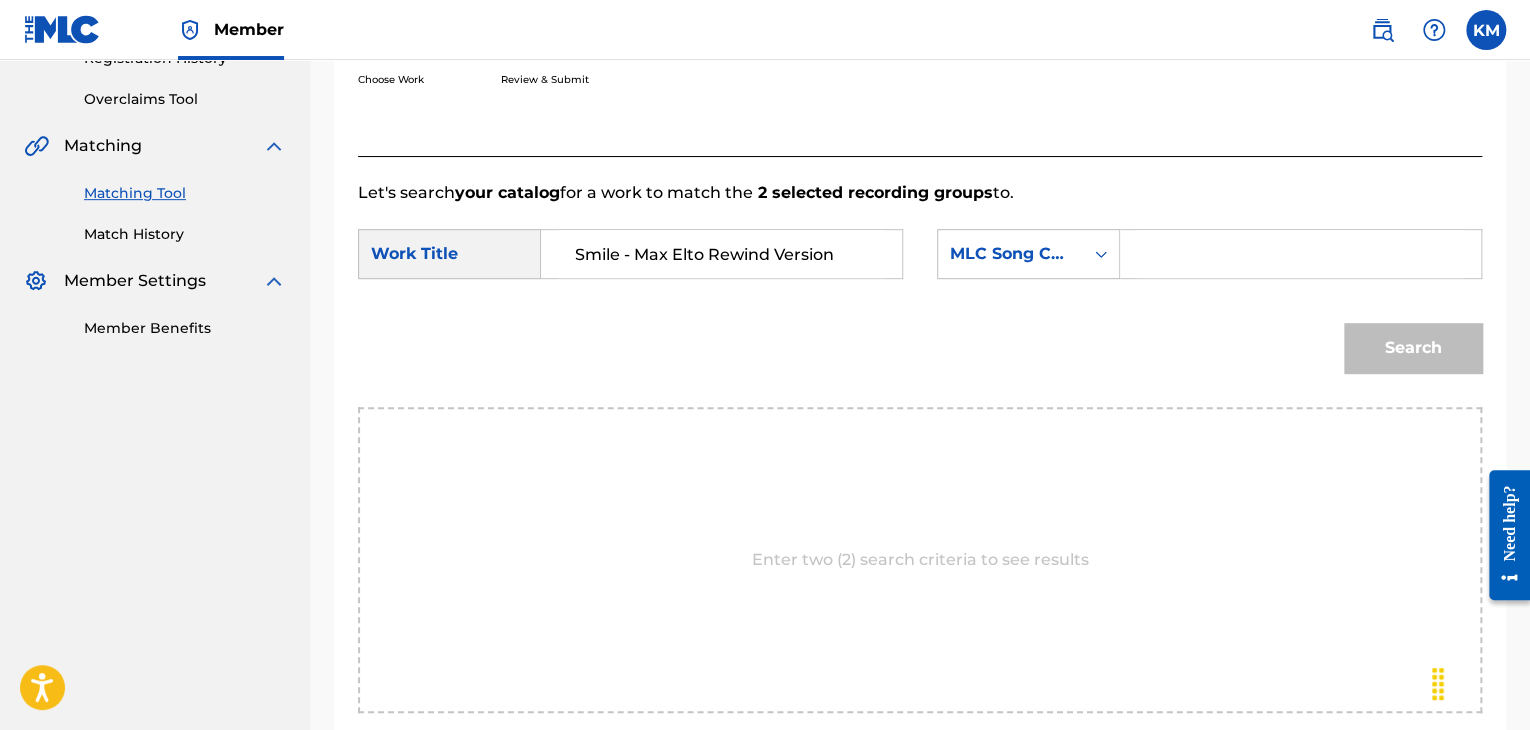 type on "Smile - Max Elto Rewind Version" 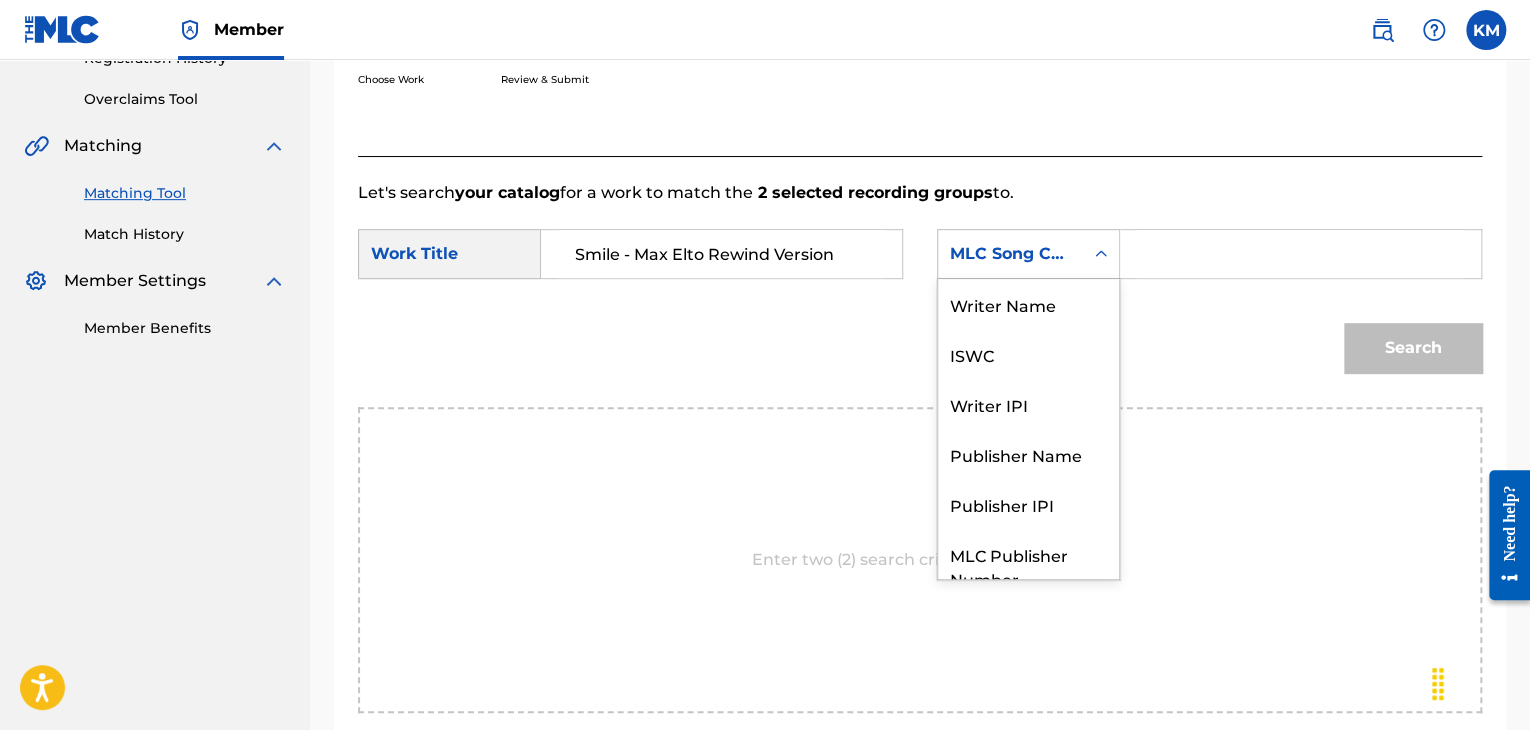 click 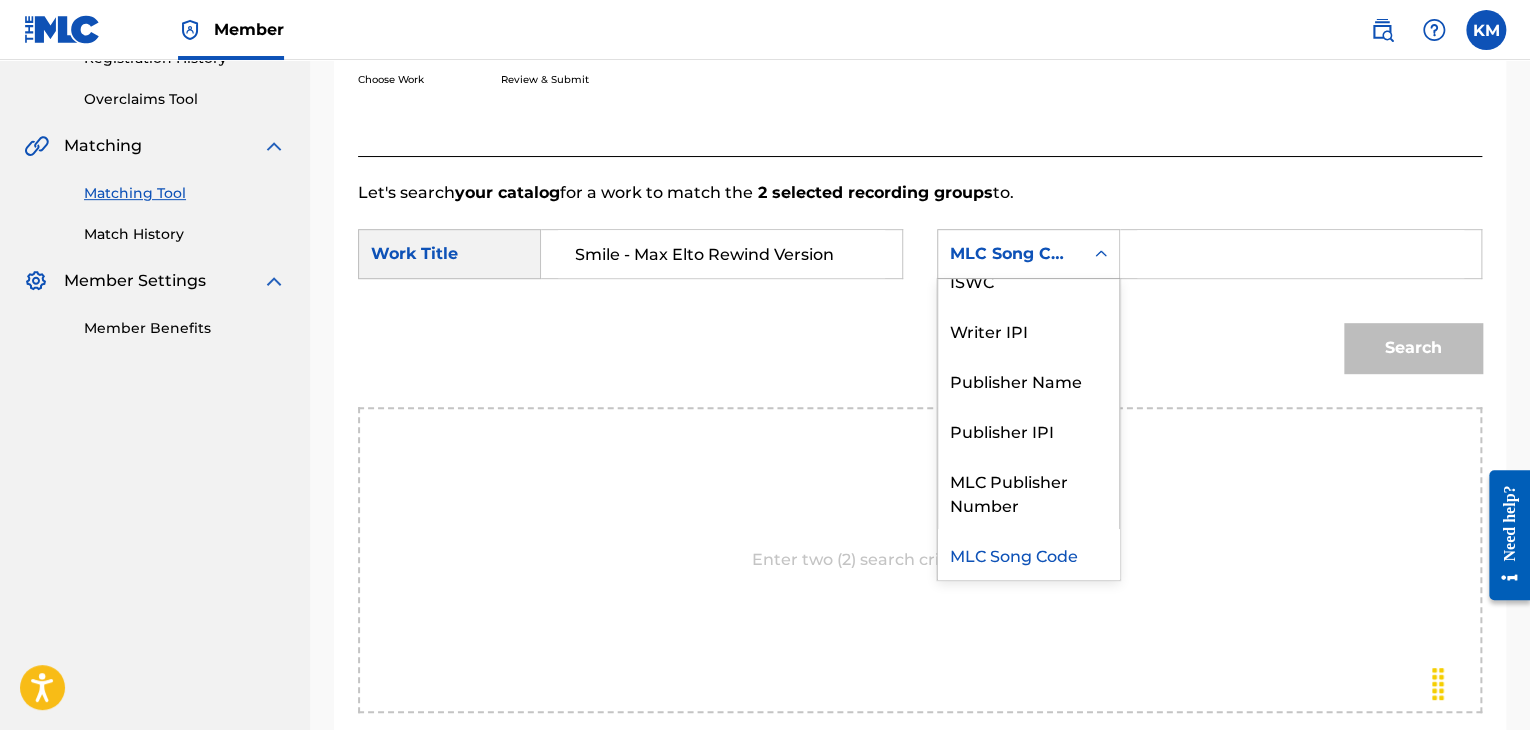 scroll, scrollTop: 0, scrollLeft: 0, axis: both 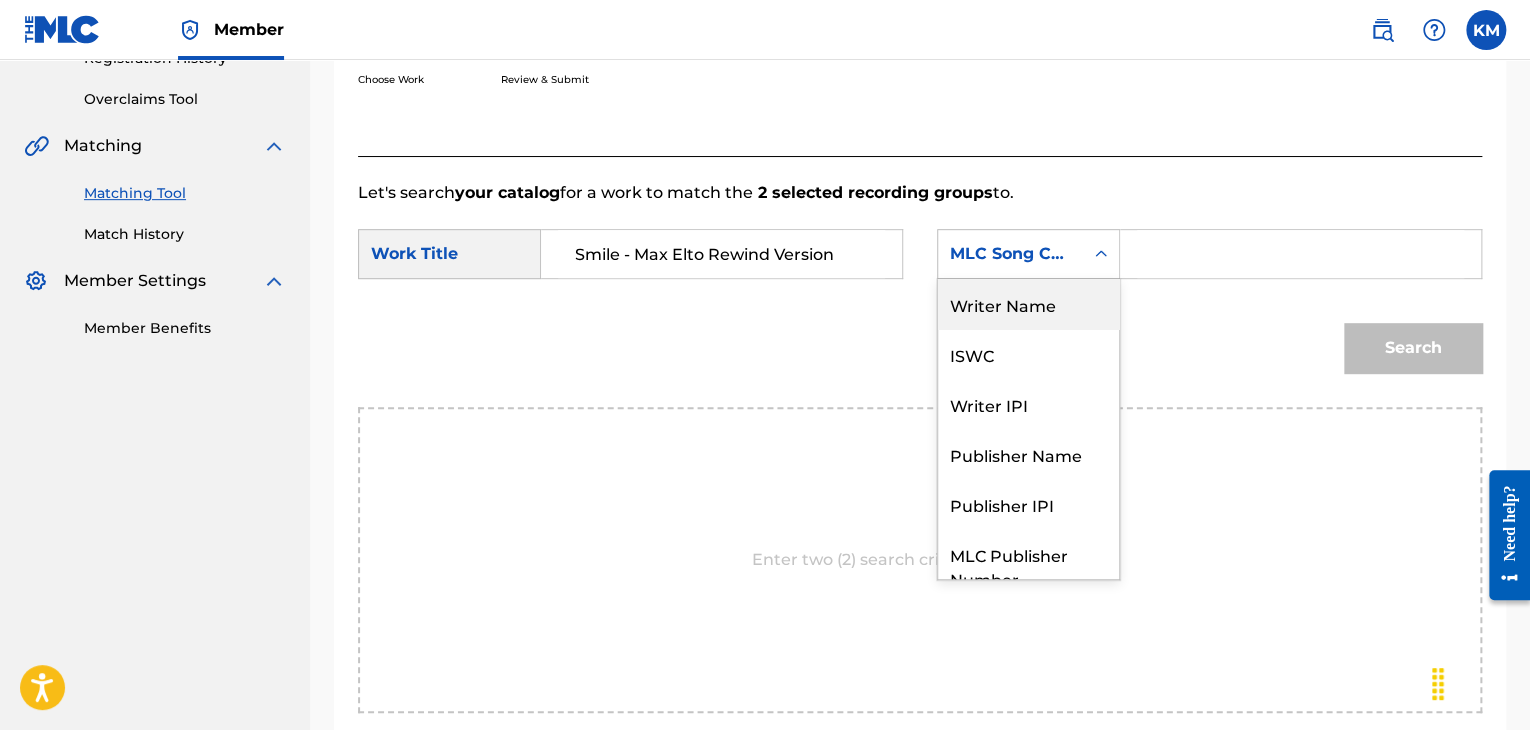 click on "Writer Name" at bounding box center (1028, 304) 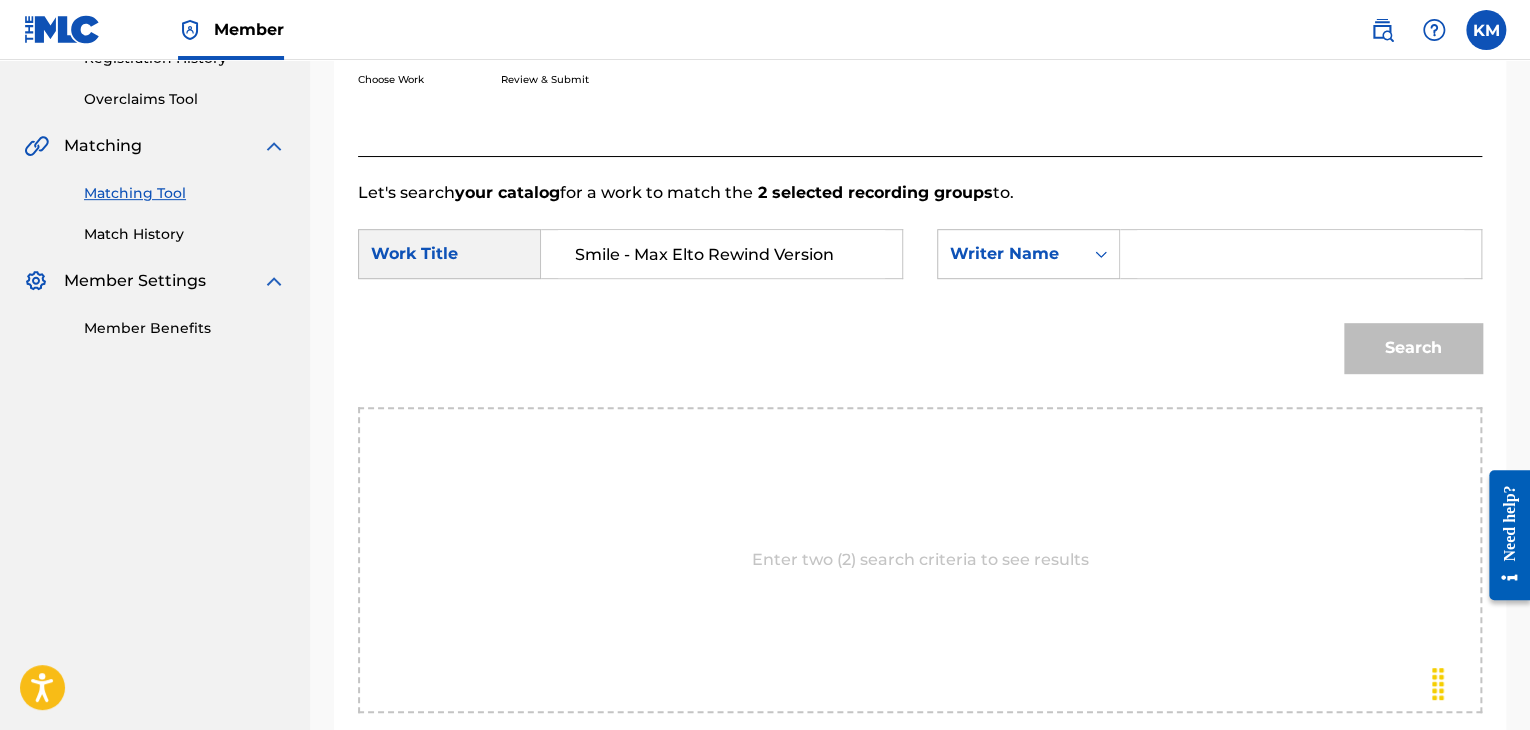 click at bounding box center (1300, 254) 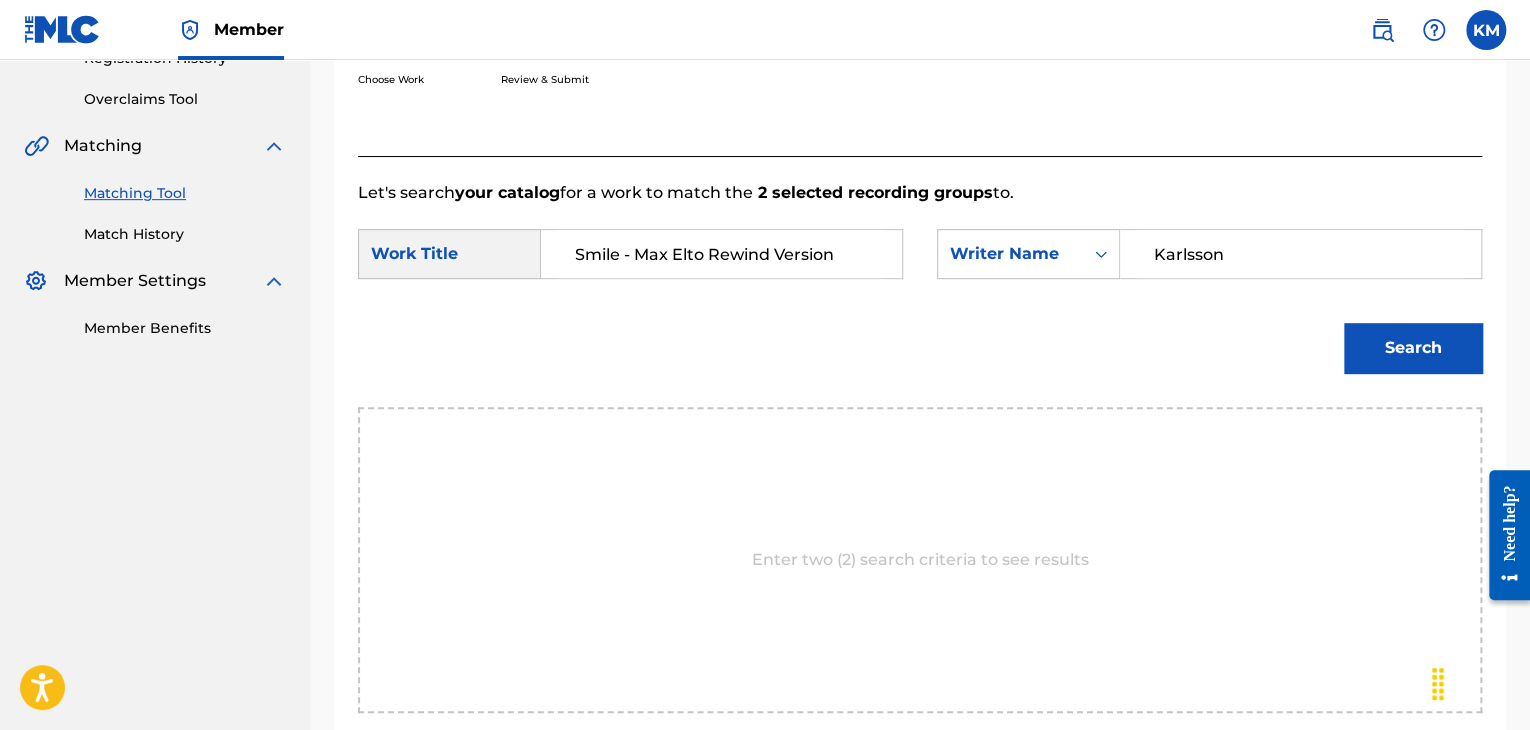 type on "Karlsson" 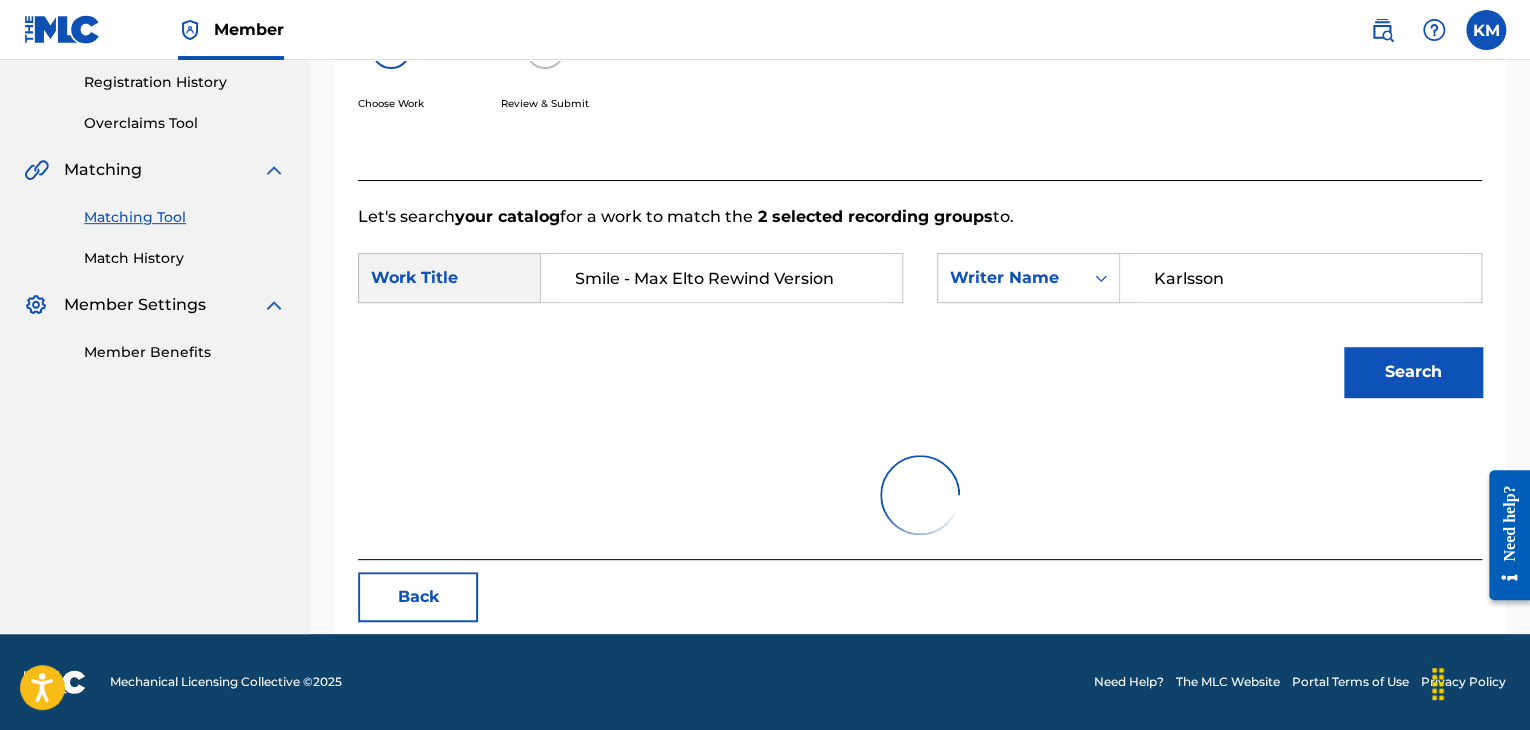 scroll, scrollTop: 400, scrollLeft: 0, axis: vertical 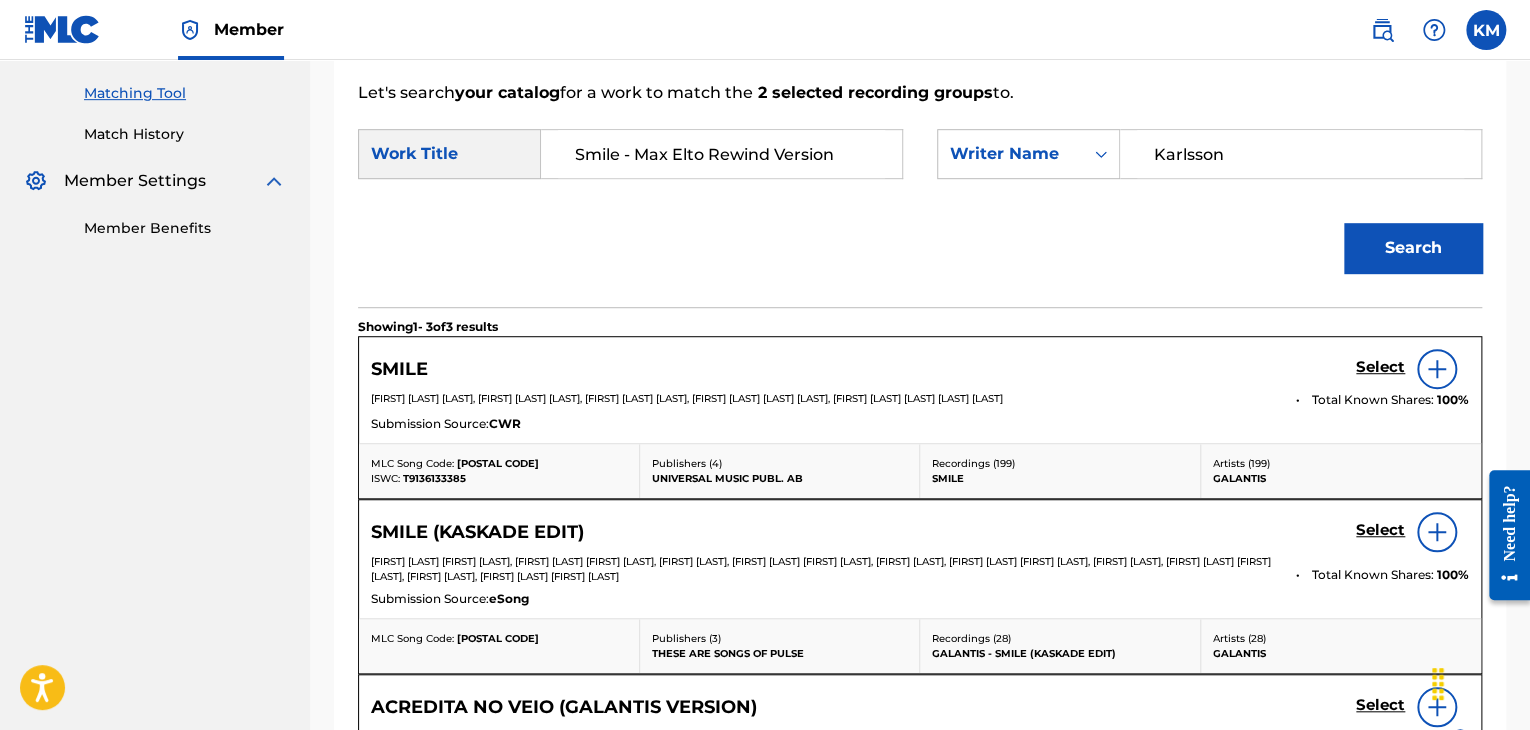 click on "Select" at bounding box center [1380, 367] 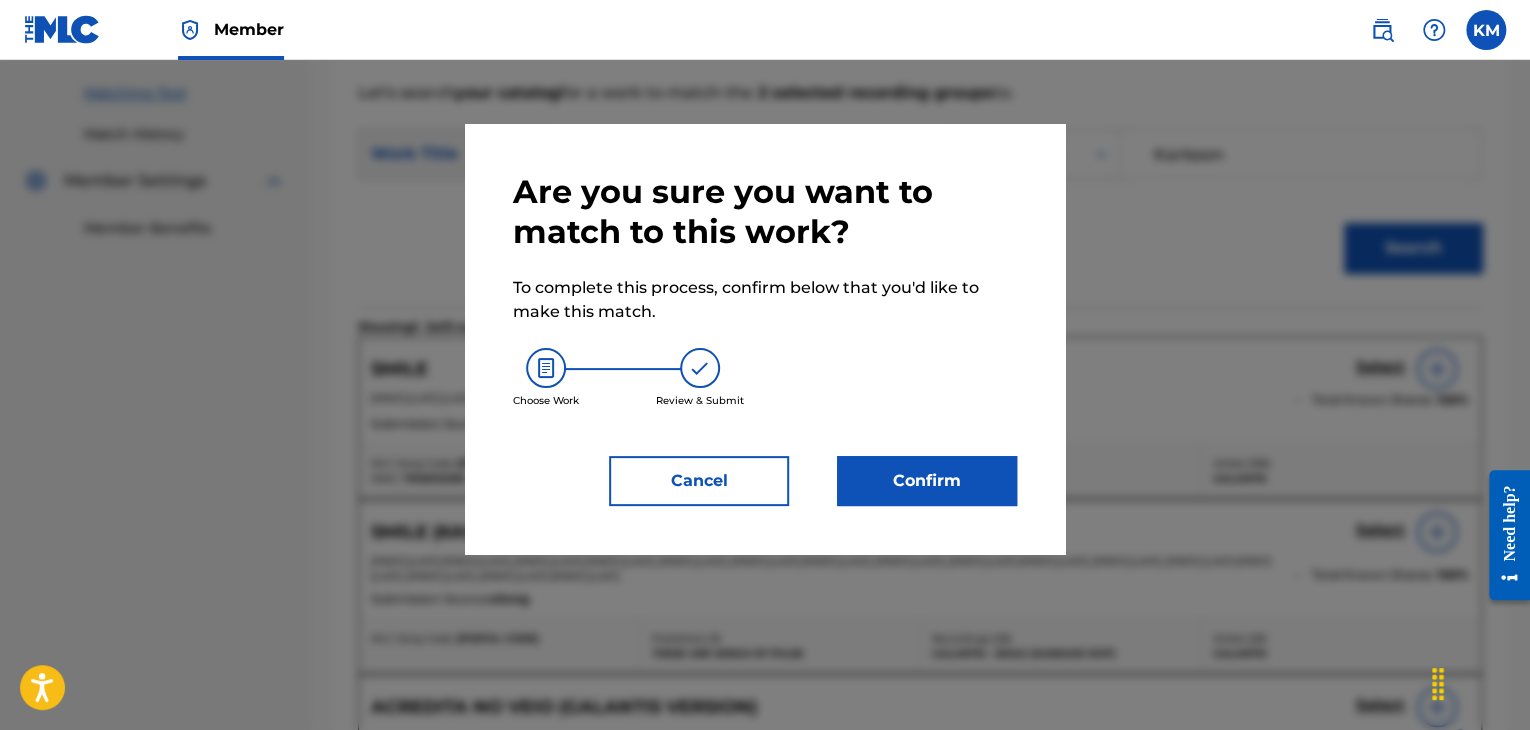 click on "Are you sure you want to match to this work? To complete this process, confirm below that you'd like to make this match. Choose Work Review & Submit Cancel Confirm" at bounding box center [765, 339] 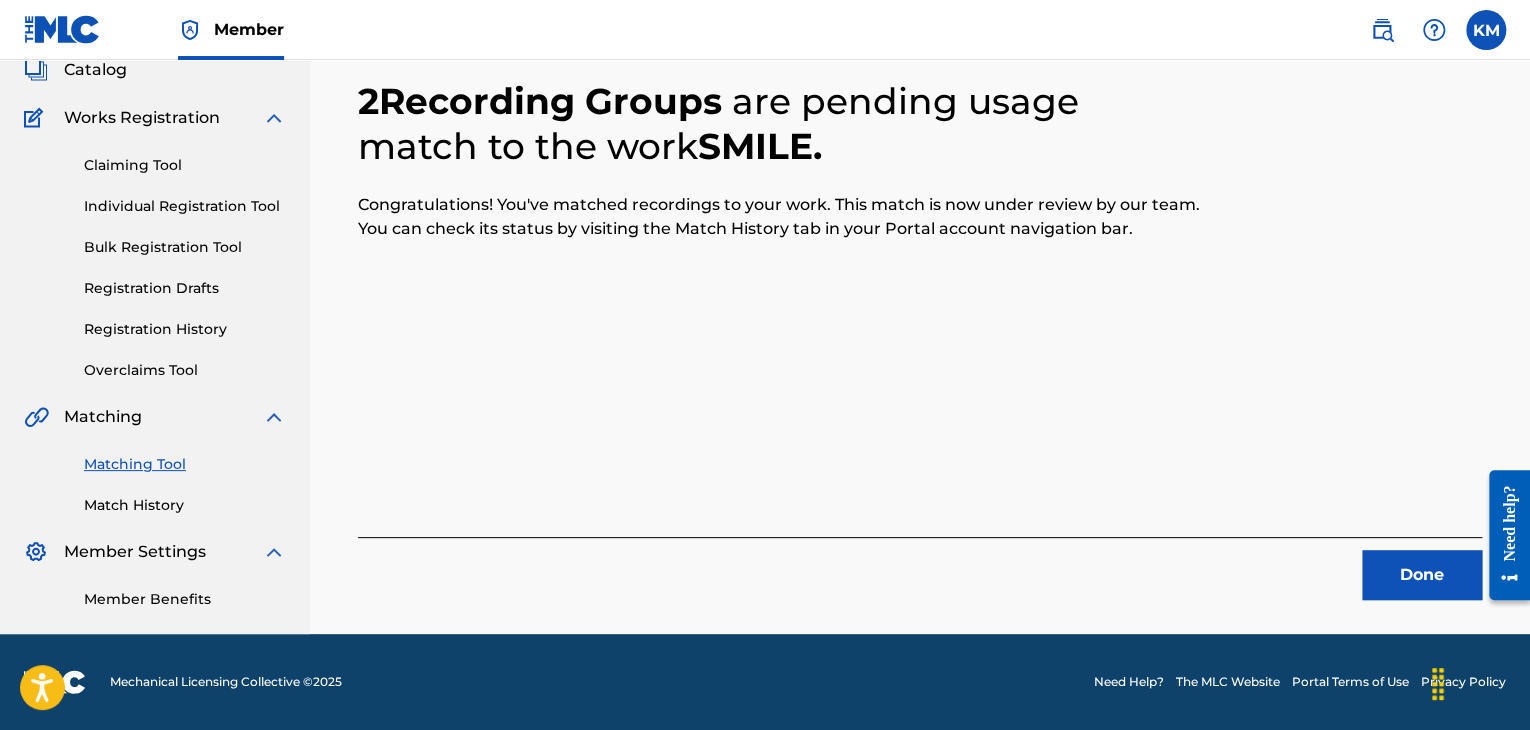 scroll, scrollTop: 129, scrollLeft: 0, axis: vertical 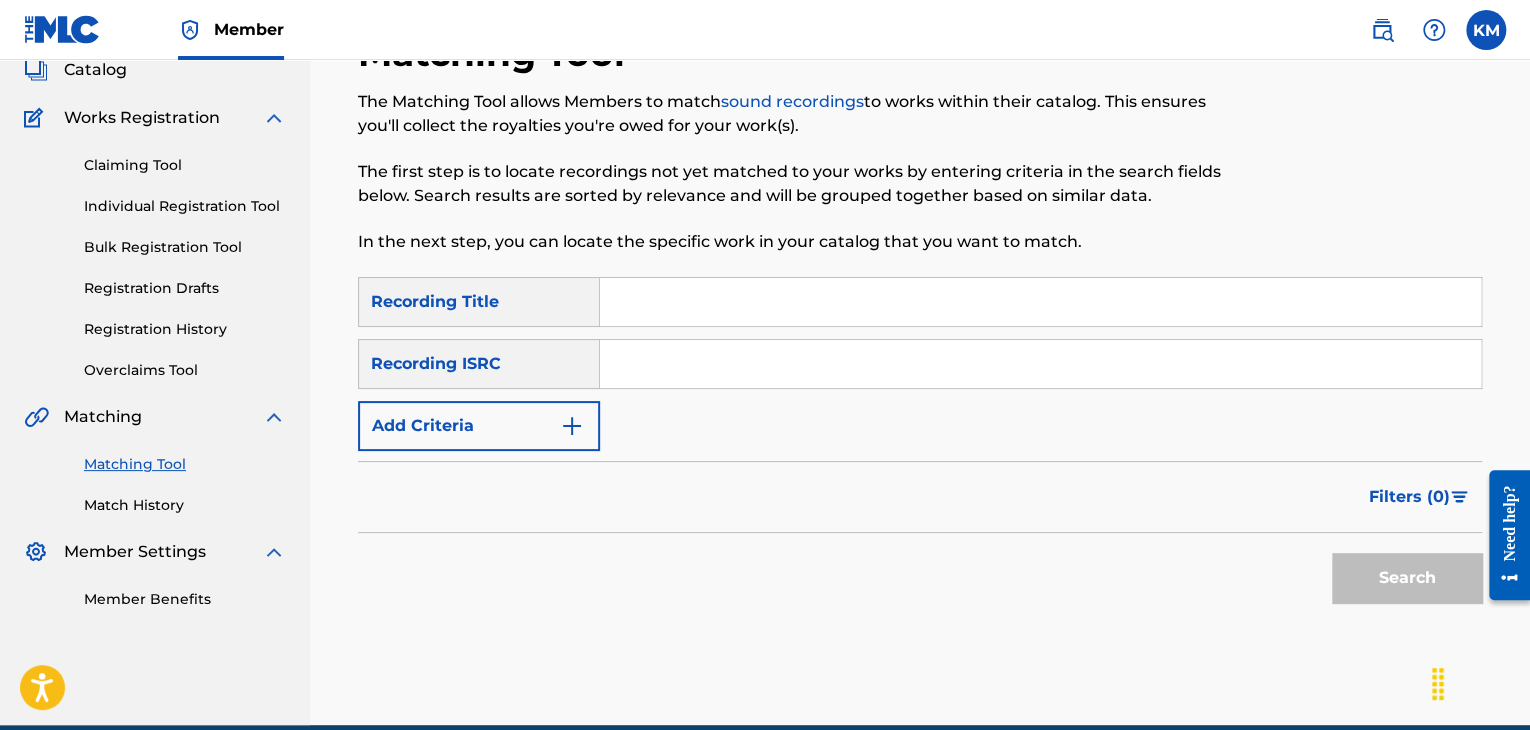 click at bounding box center (1040, 364) 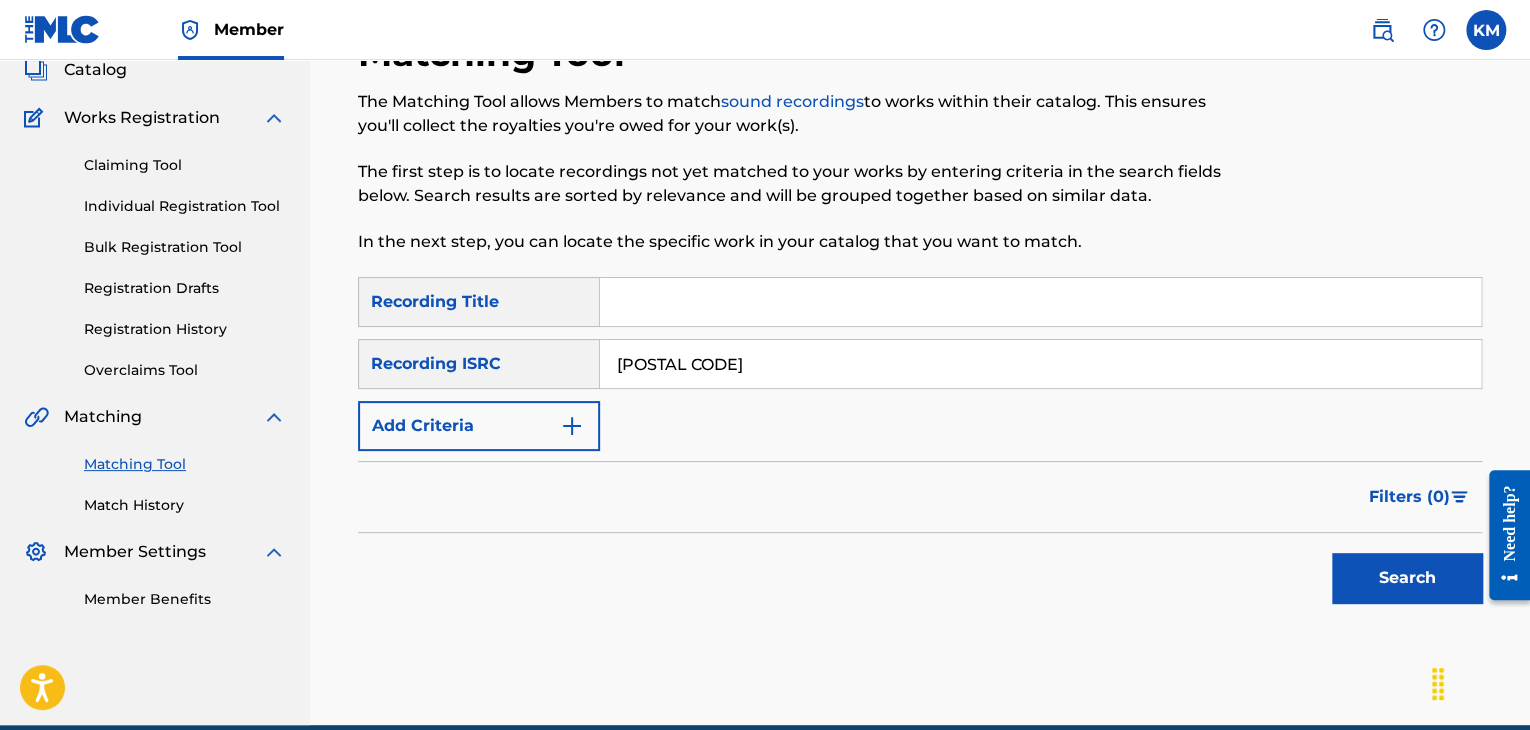 type on "[POSTAL CODE]" 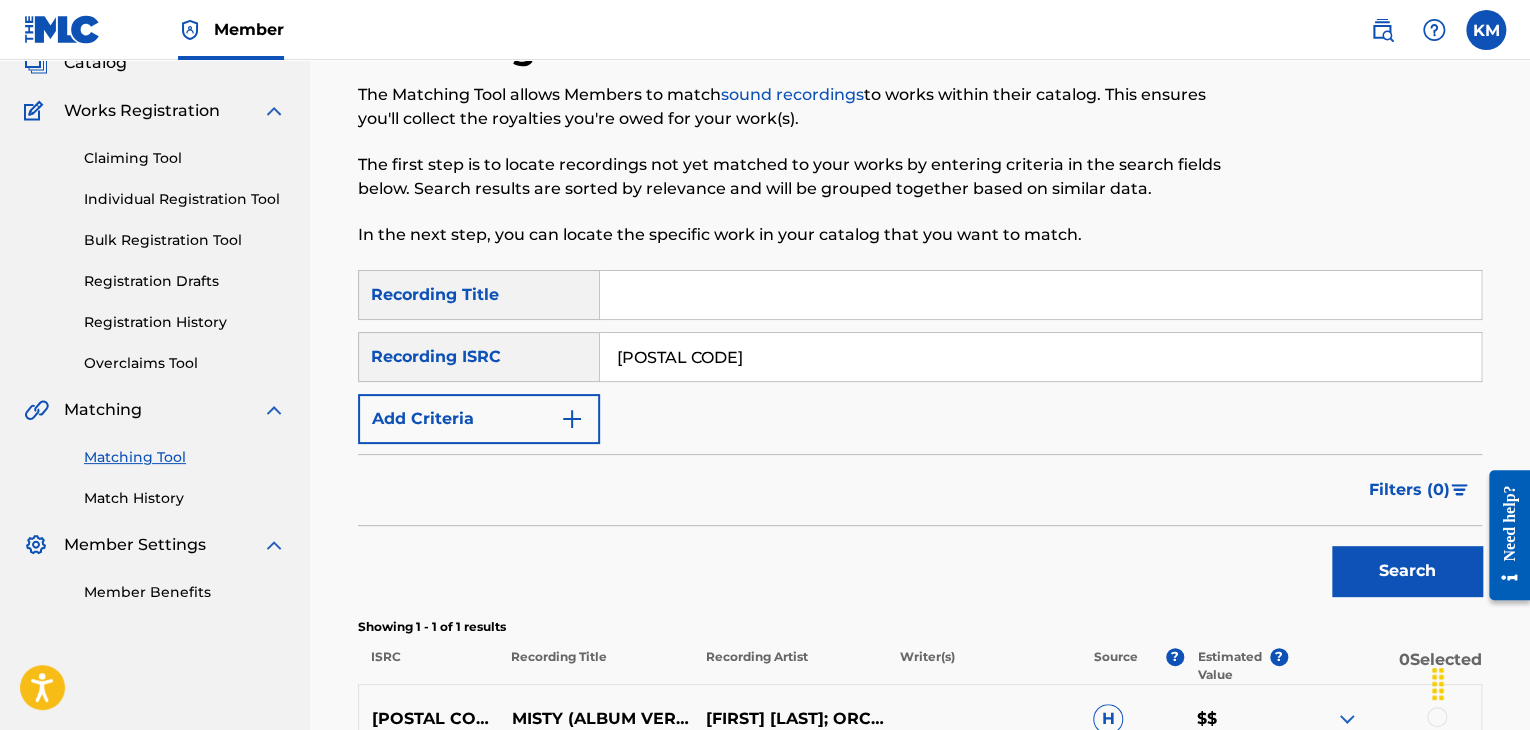 scroll, scrollTop: 356, scrollLeft: 0, axis: vertical 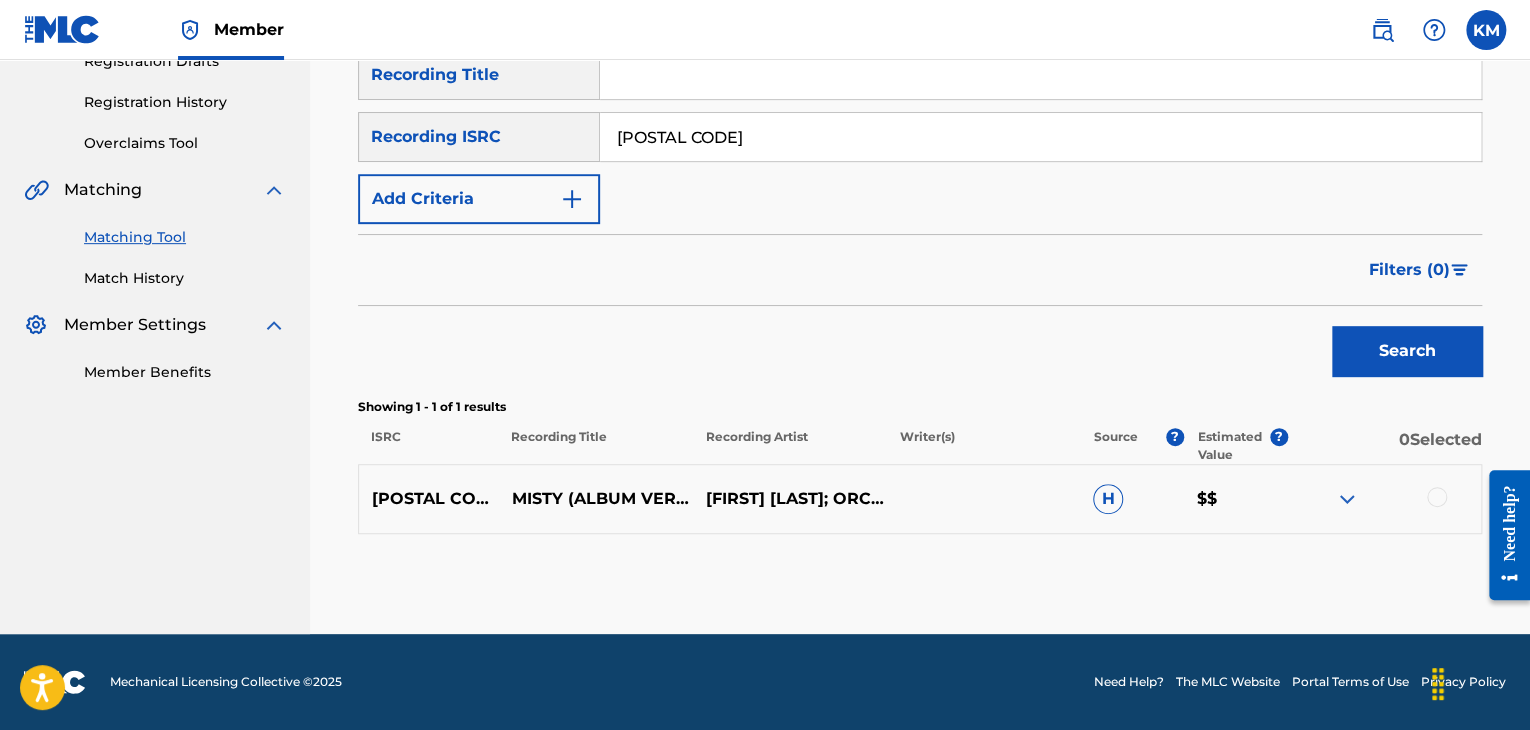 click at bounding box center (1437, 497) 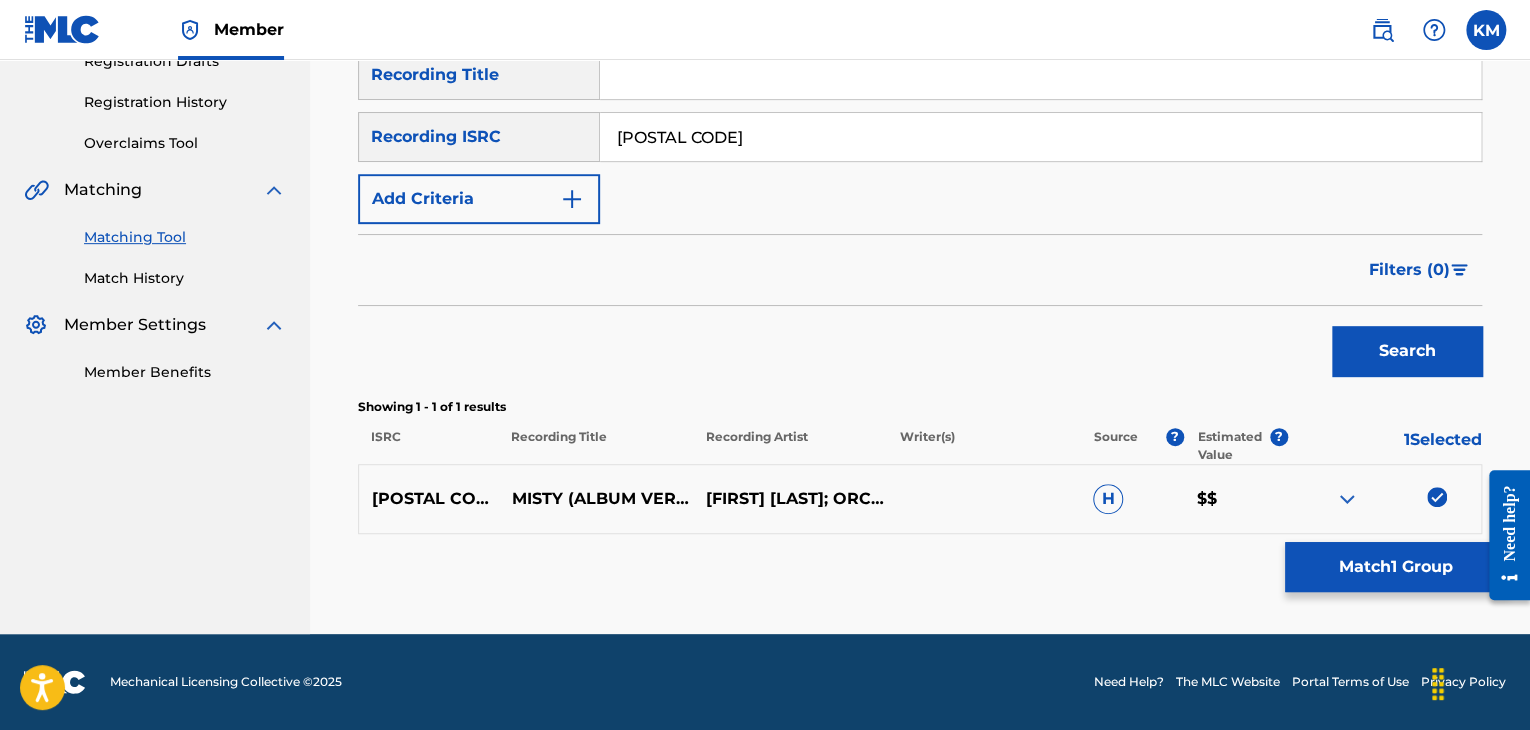 click on "Match  1 Group" at bounding box center (1395, 567) 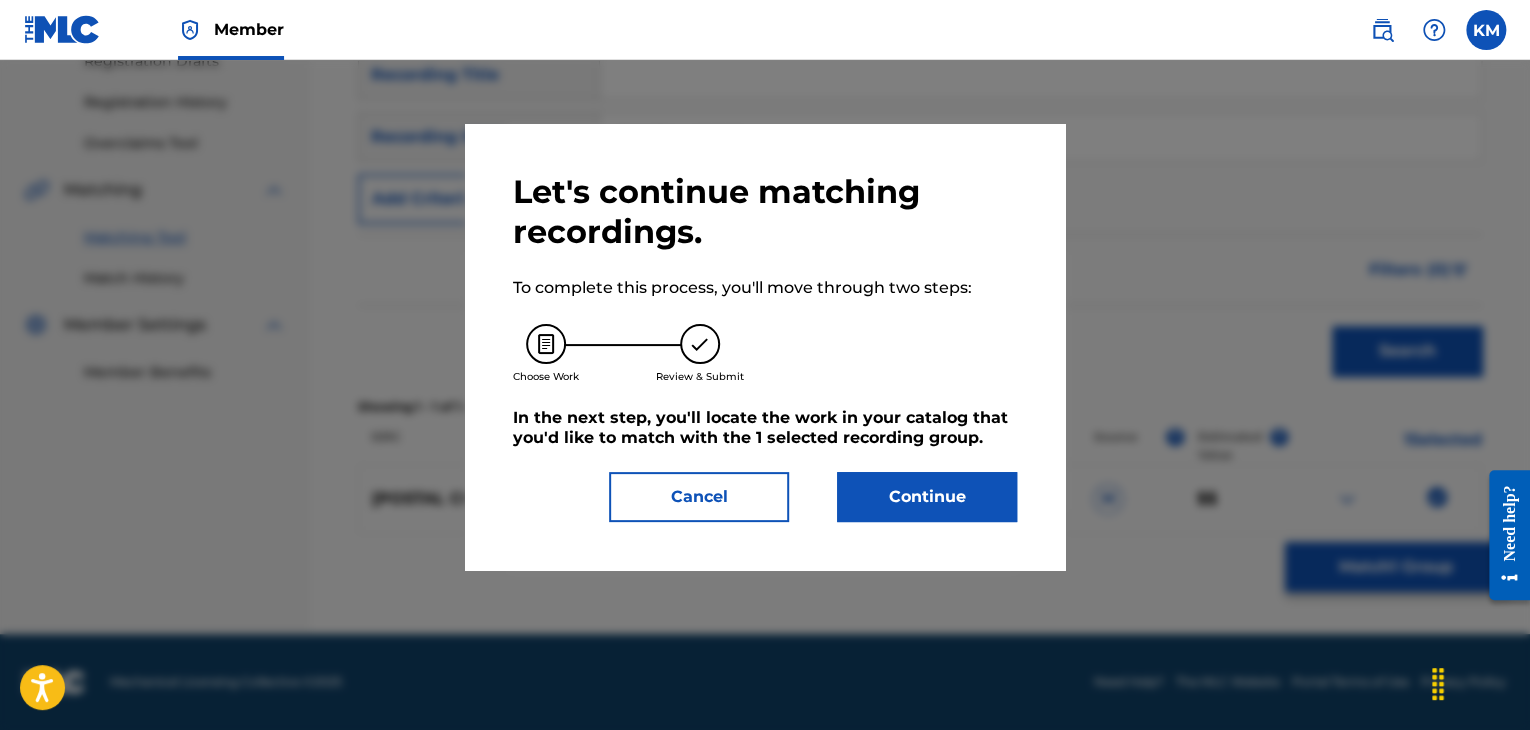 click on "Continue" at bounding box center [927, 497] 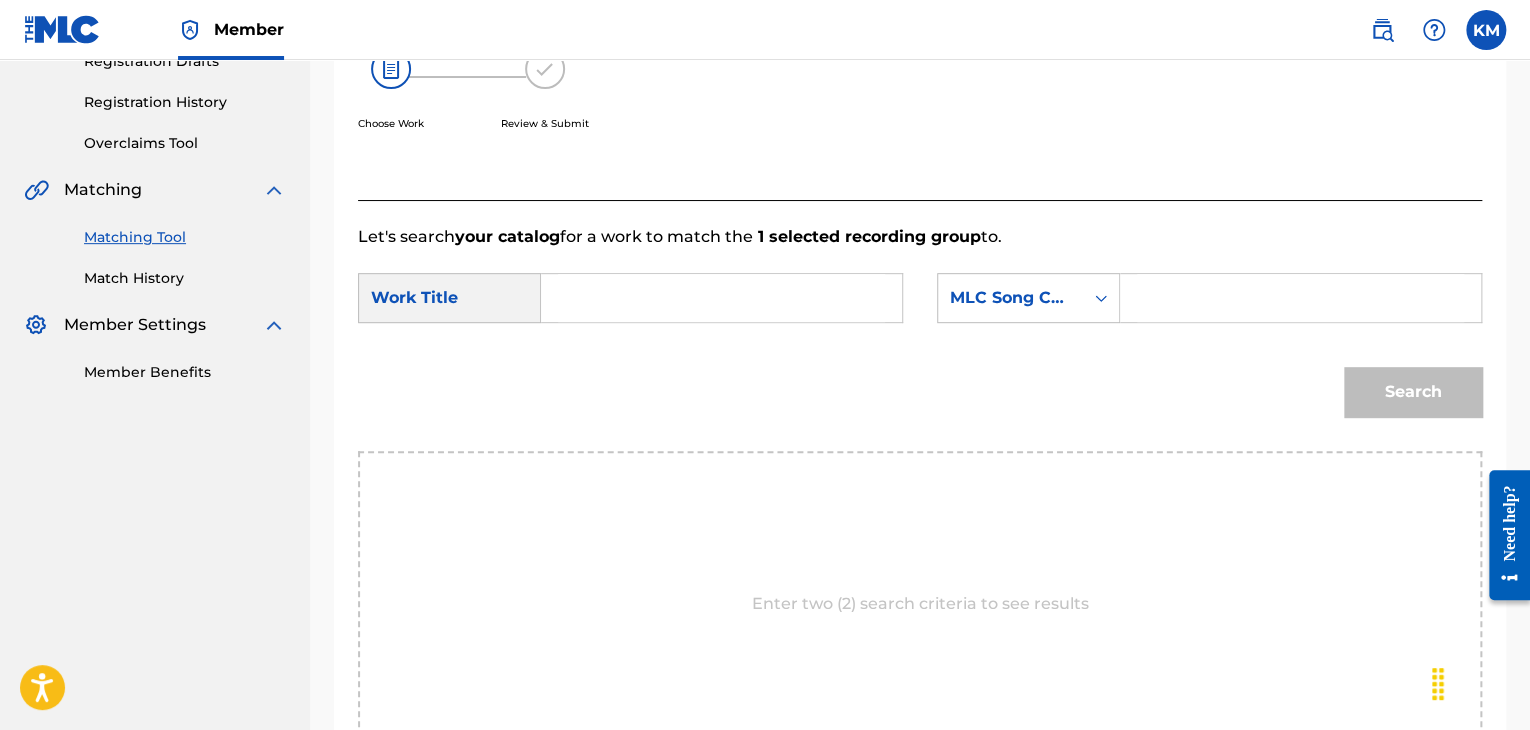 click at bounding box center (721, 298) 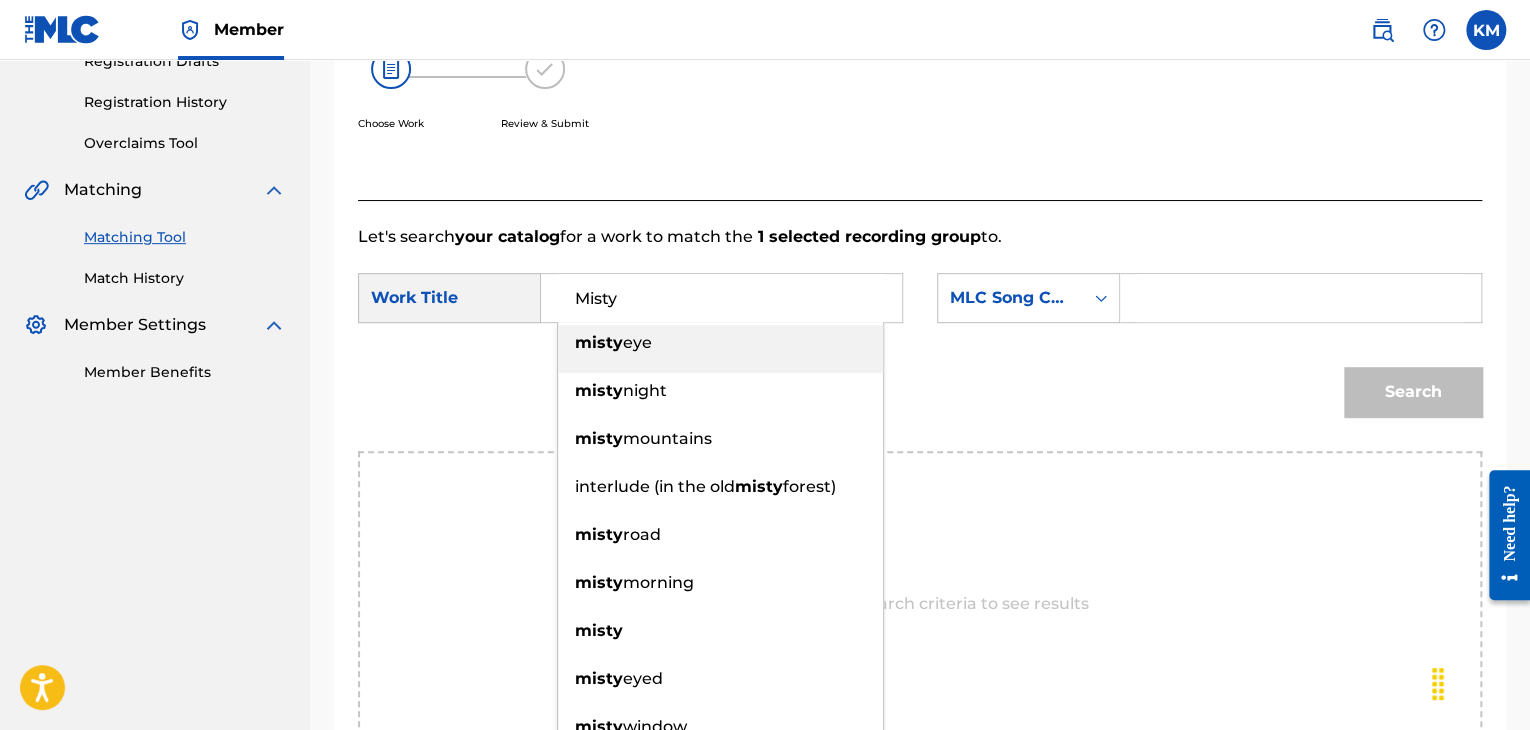 type on "Misty" 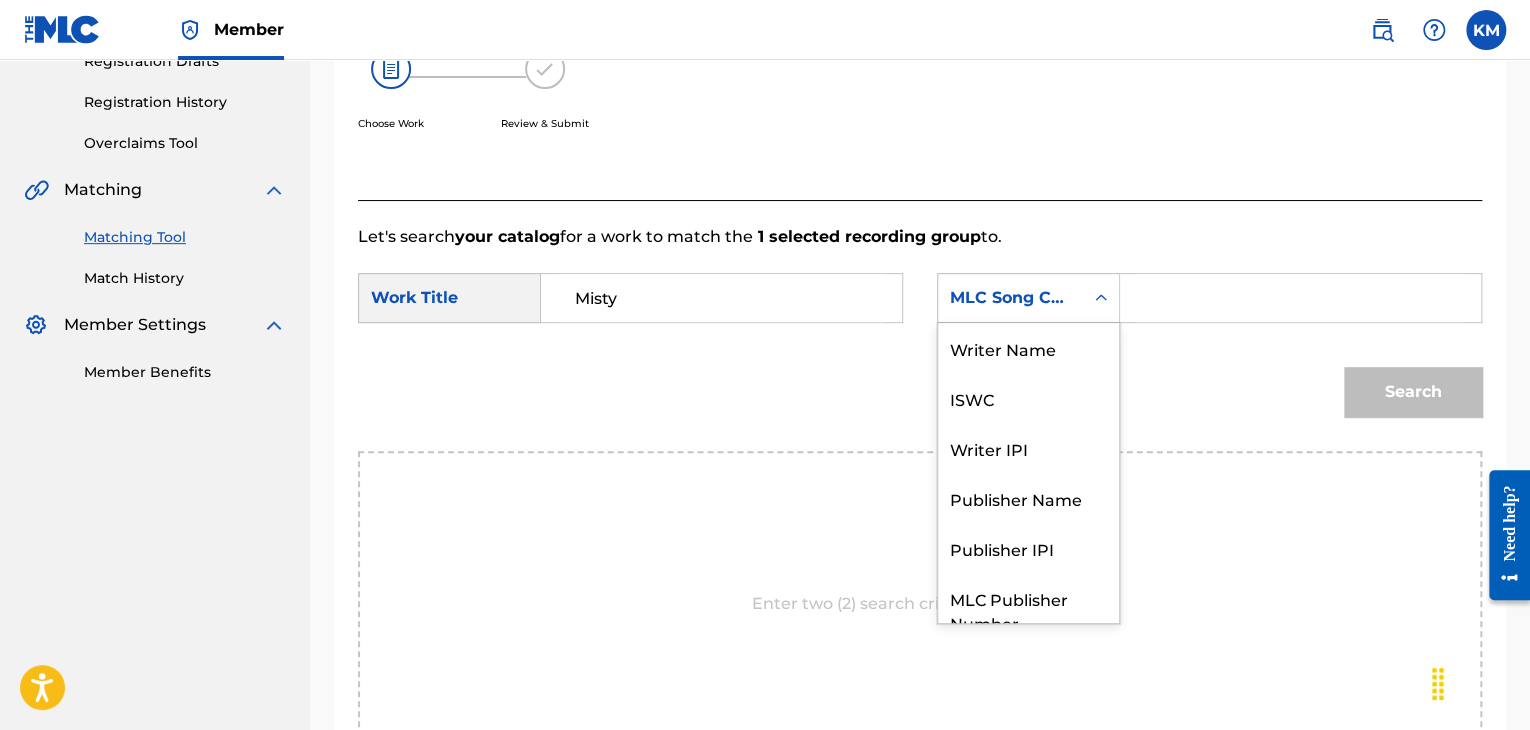 click 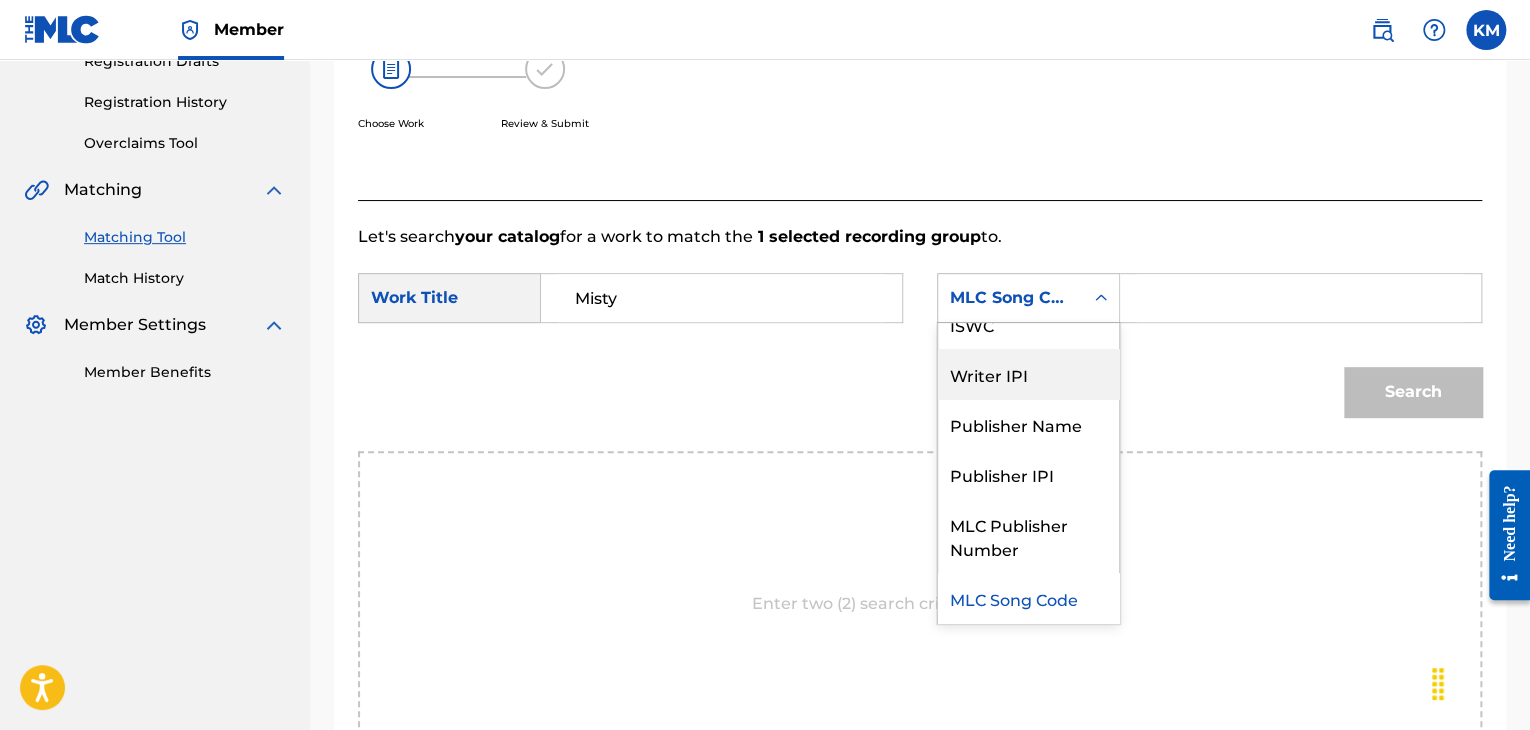 scroll, scrollTop: 0, scrollLeft: 0, axis: both 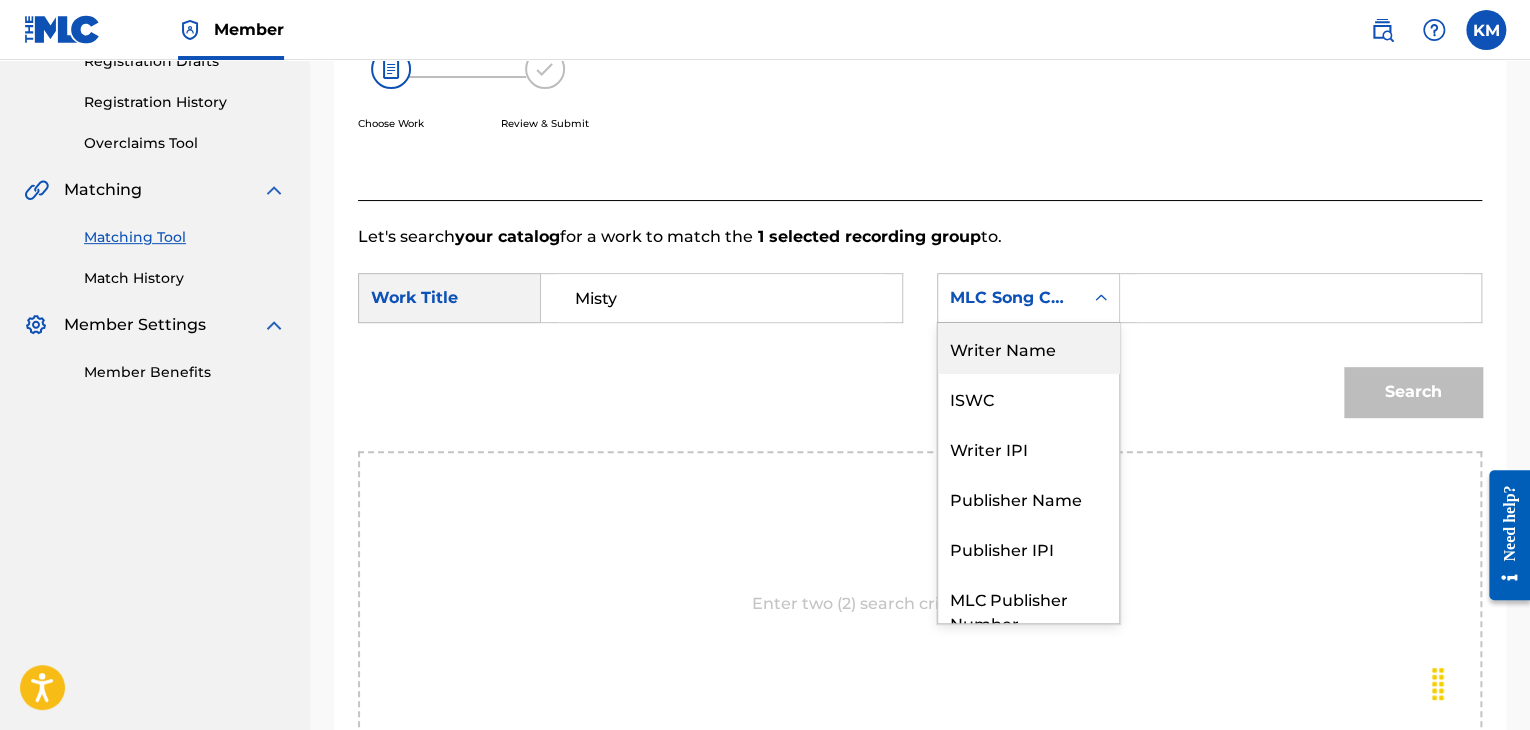 click on "Writer Name" at bounding box center (1028, 348) 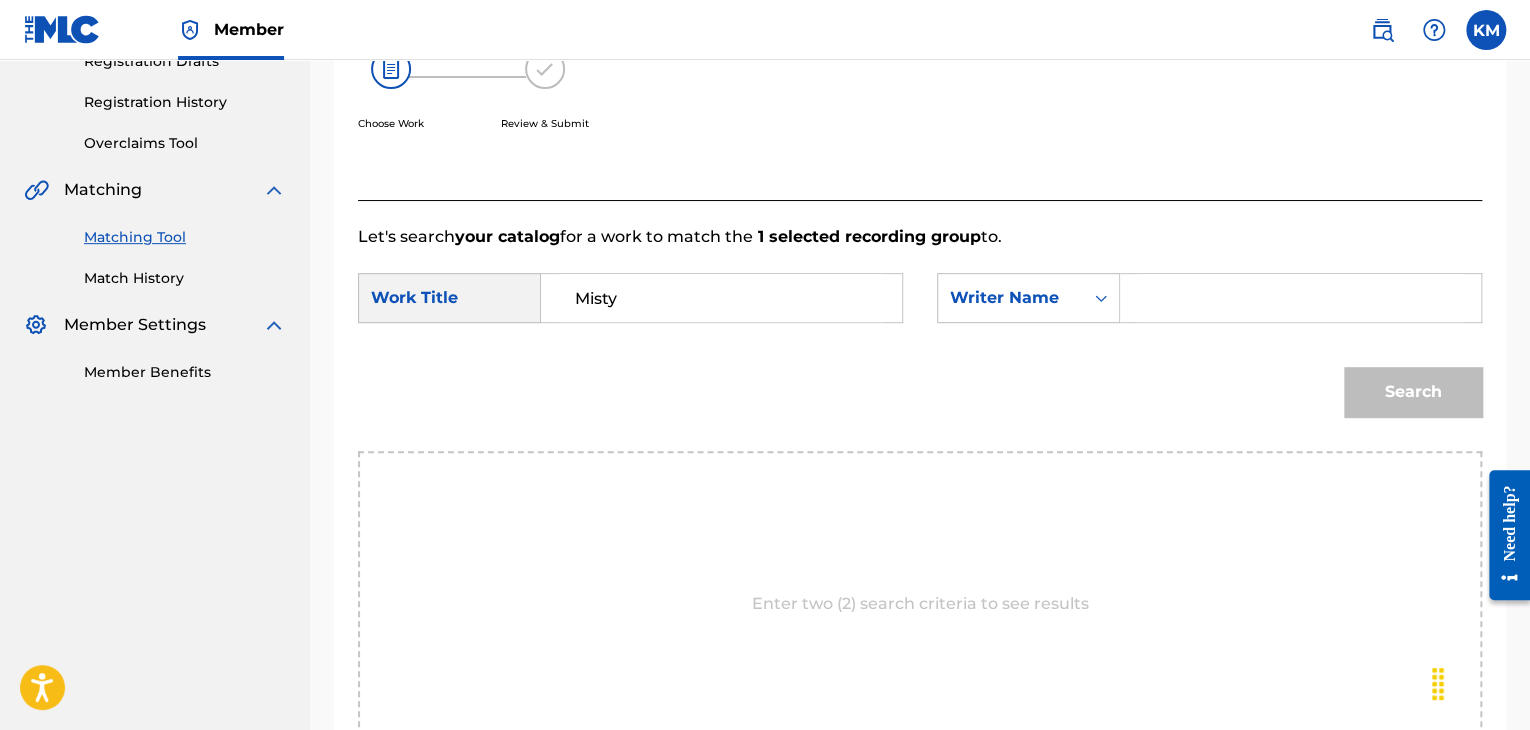 click at bounding box center (1300, 298) 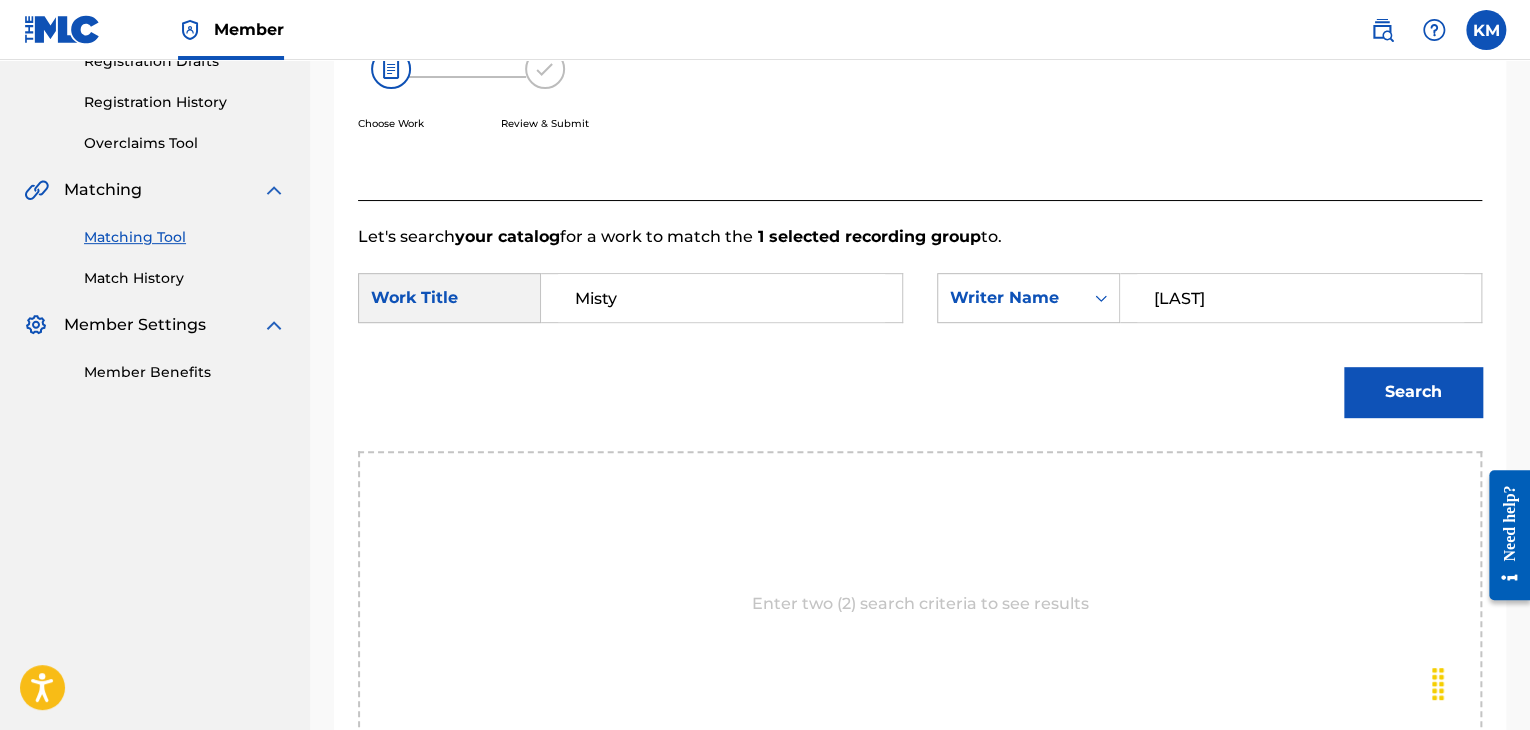type on "[LAST]" 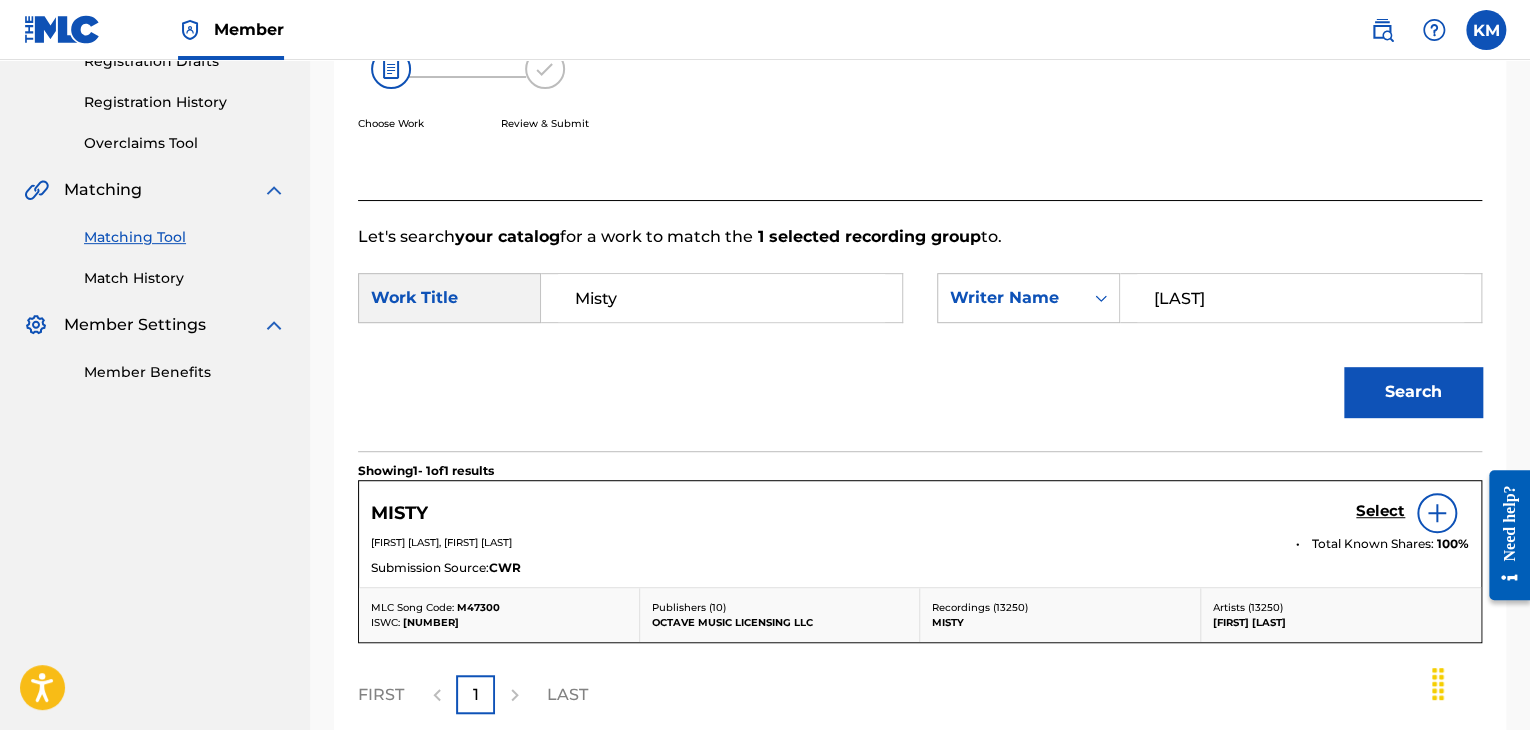 click on "Select" at bounding box center [1380, 511] 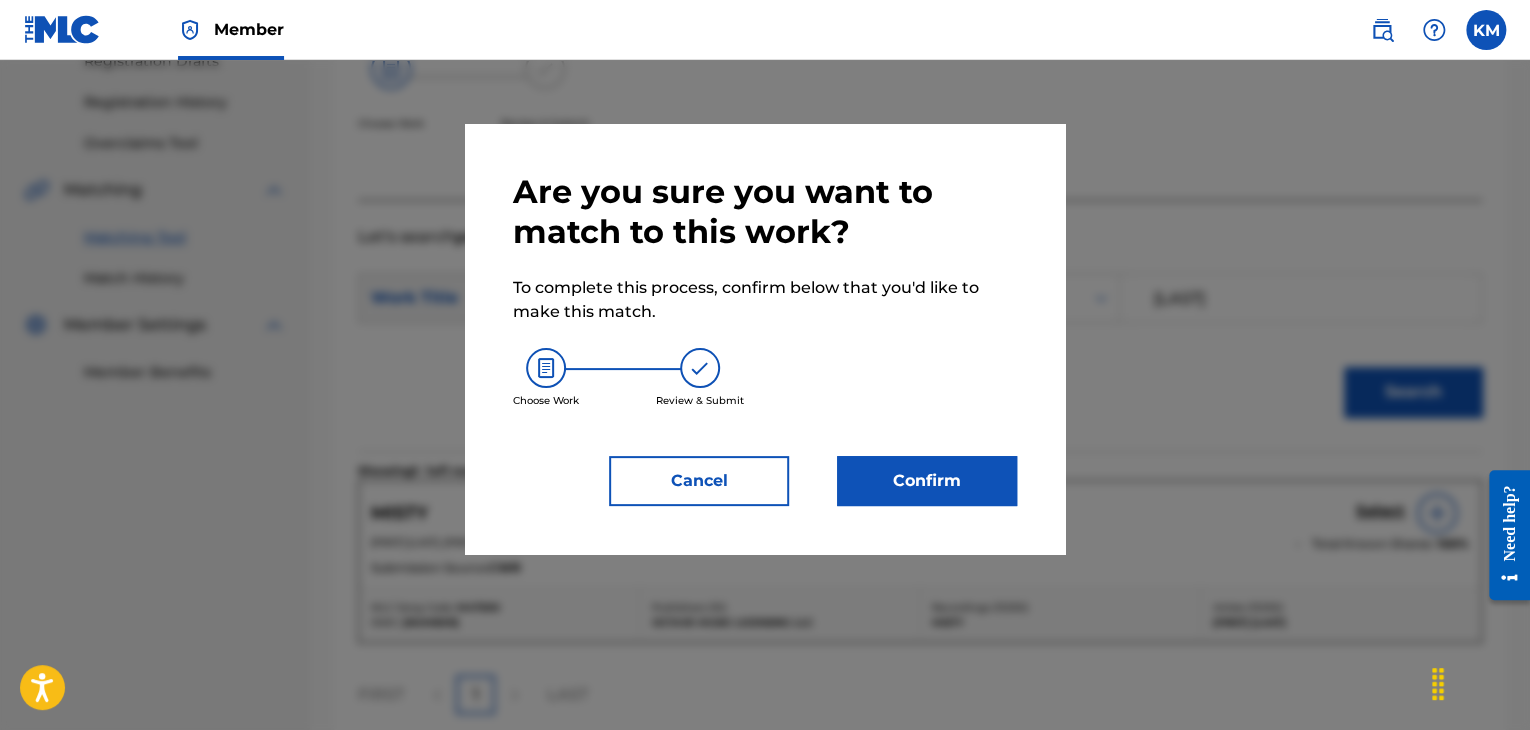 click on "Confirm" at bounding box center (927, 481) 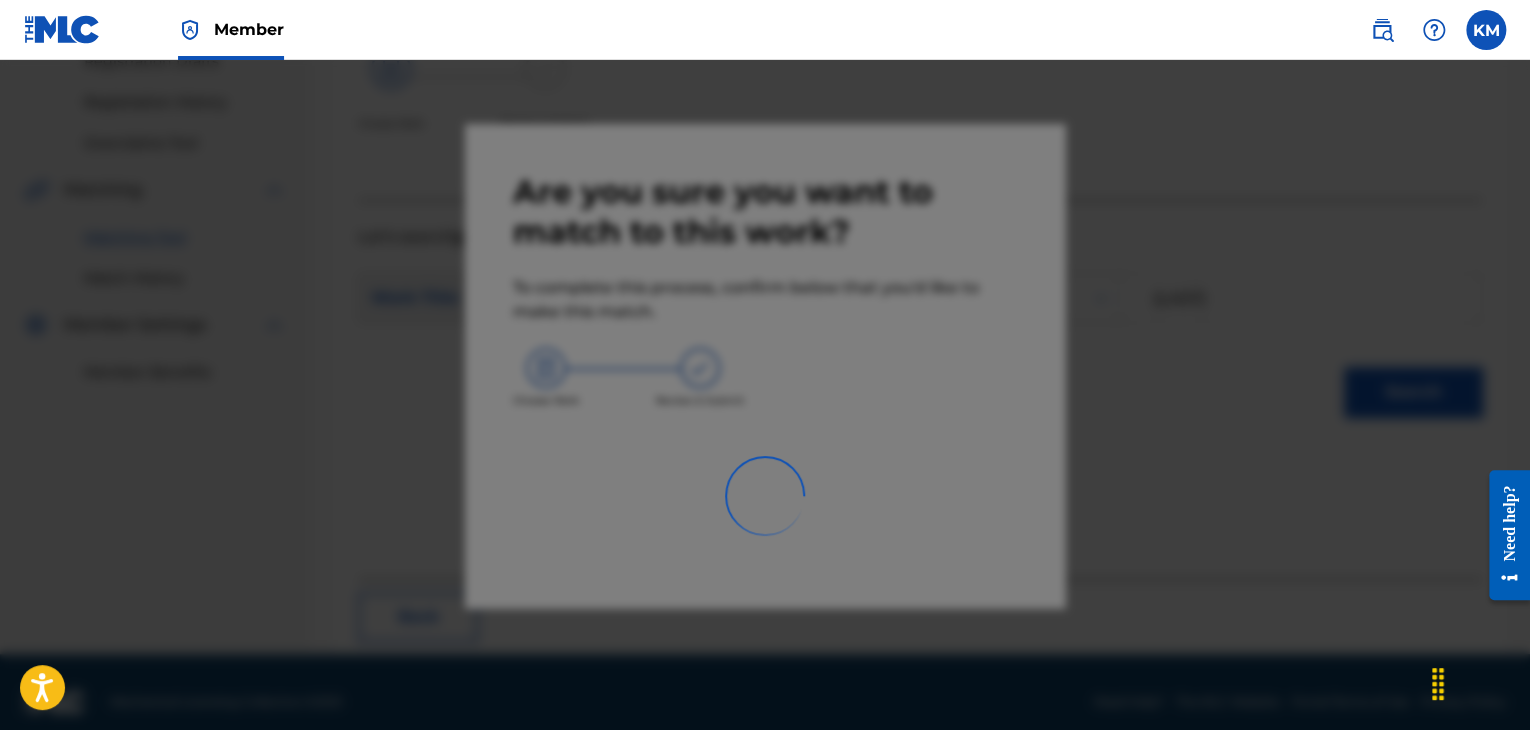 scroll, scrollTop: 129, scrollLeft: 0, axis: vertical 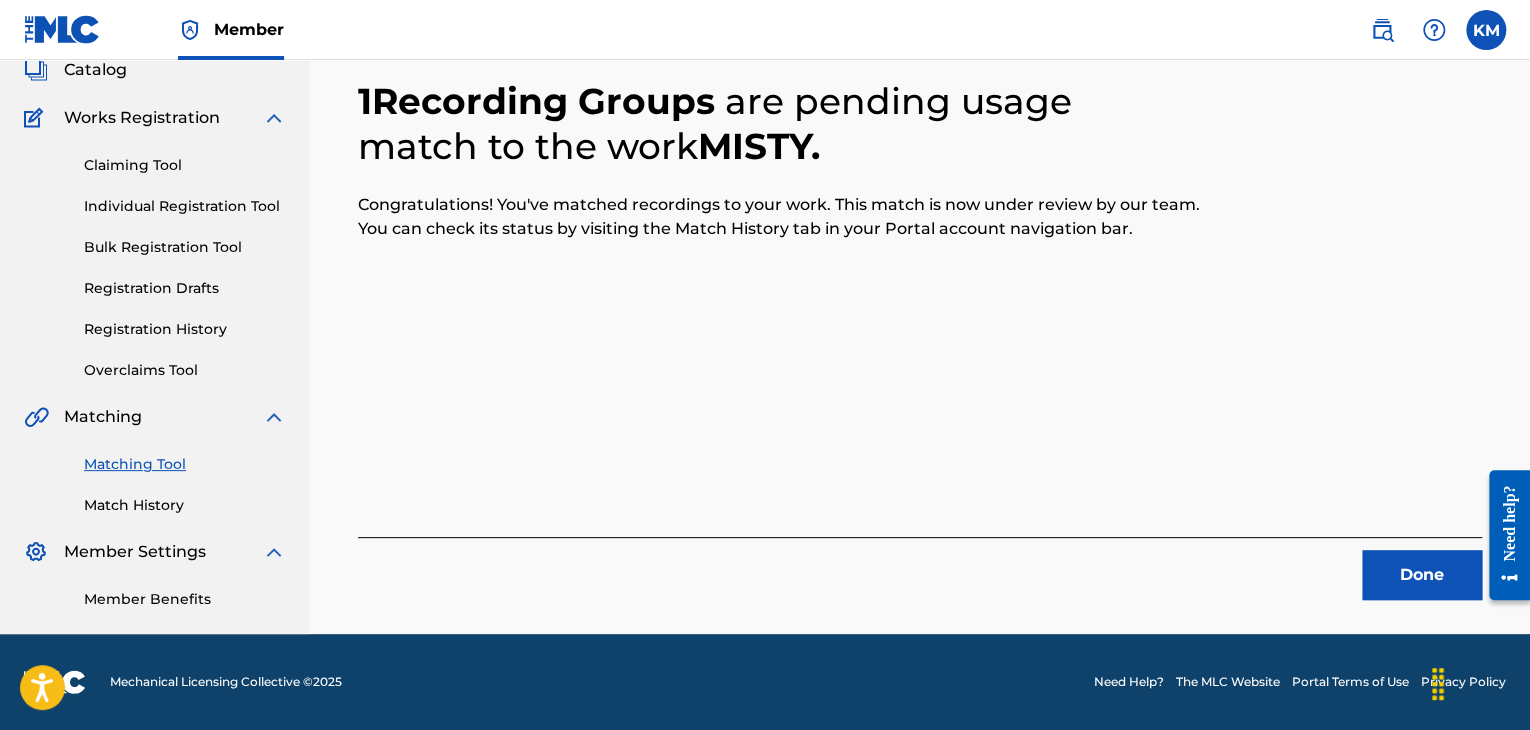 click on "Done" at bounding box center [1422, 575] 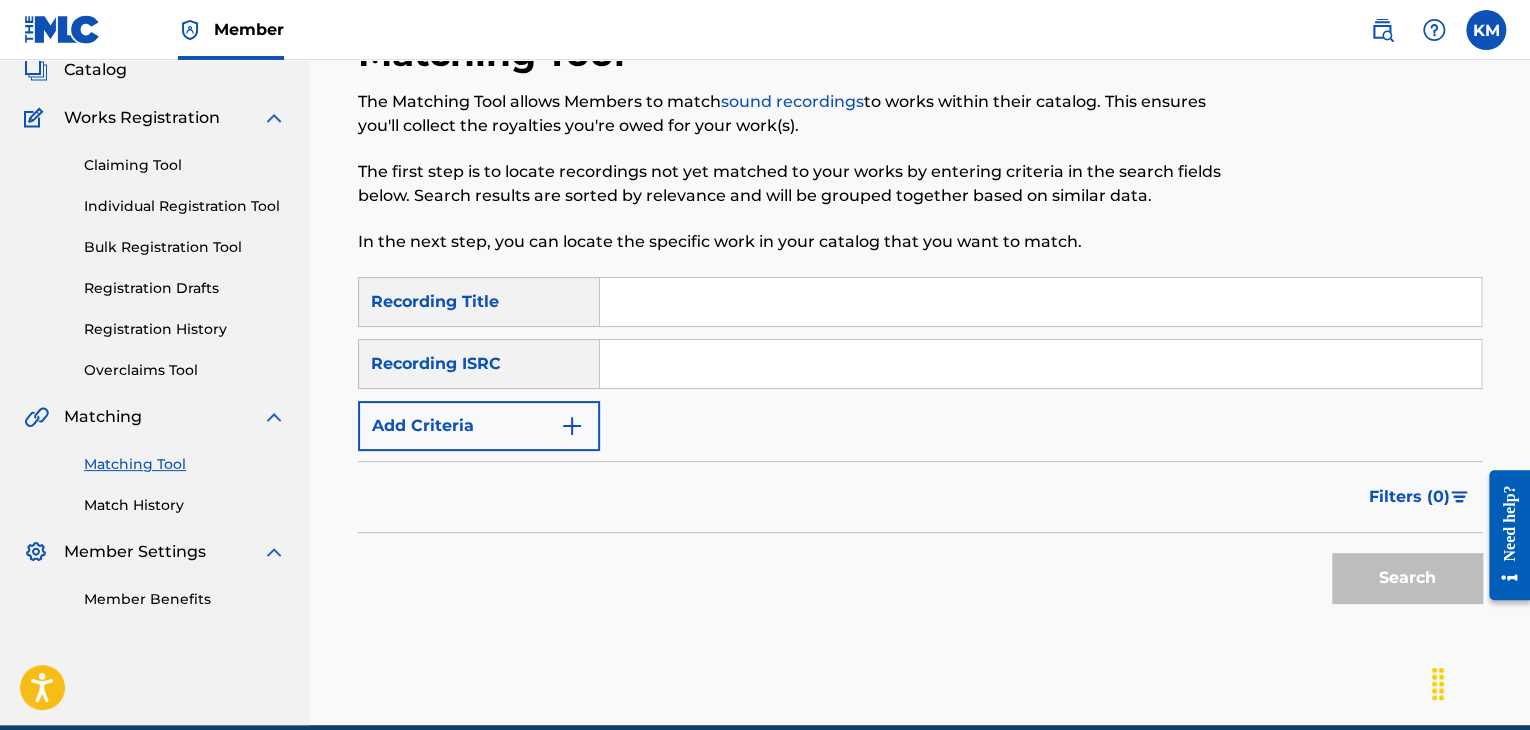 click at bounding box center [1040, 364] 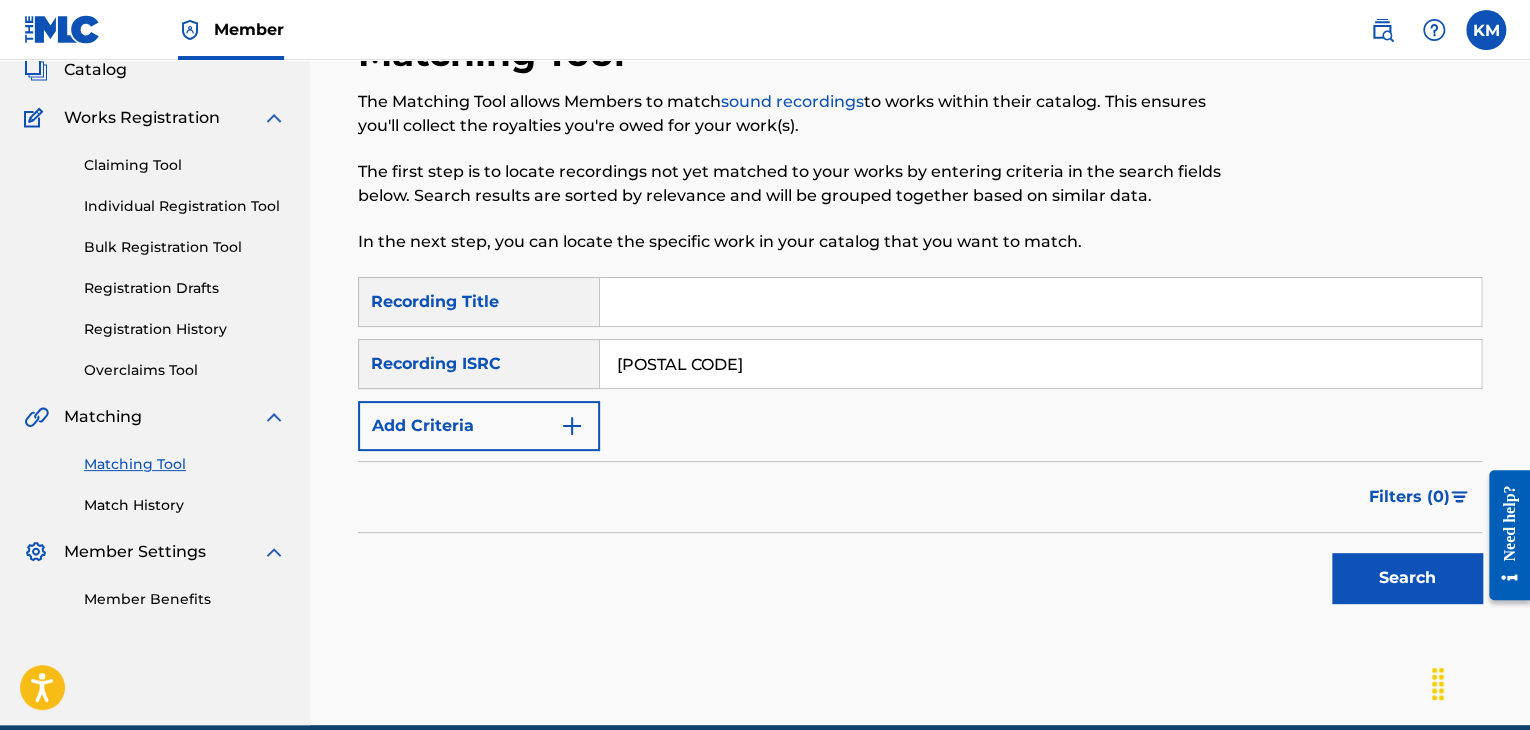 type on "[POSTAL CODE]" 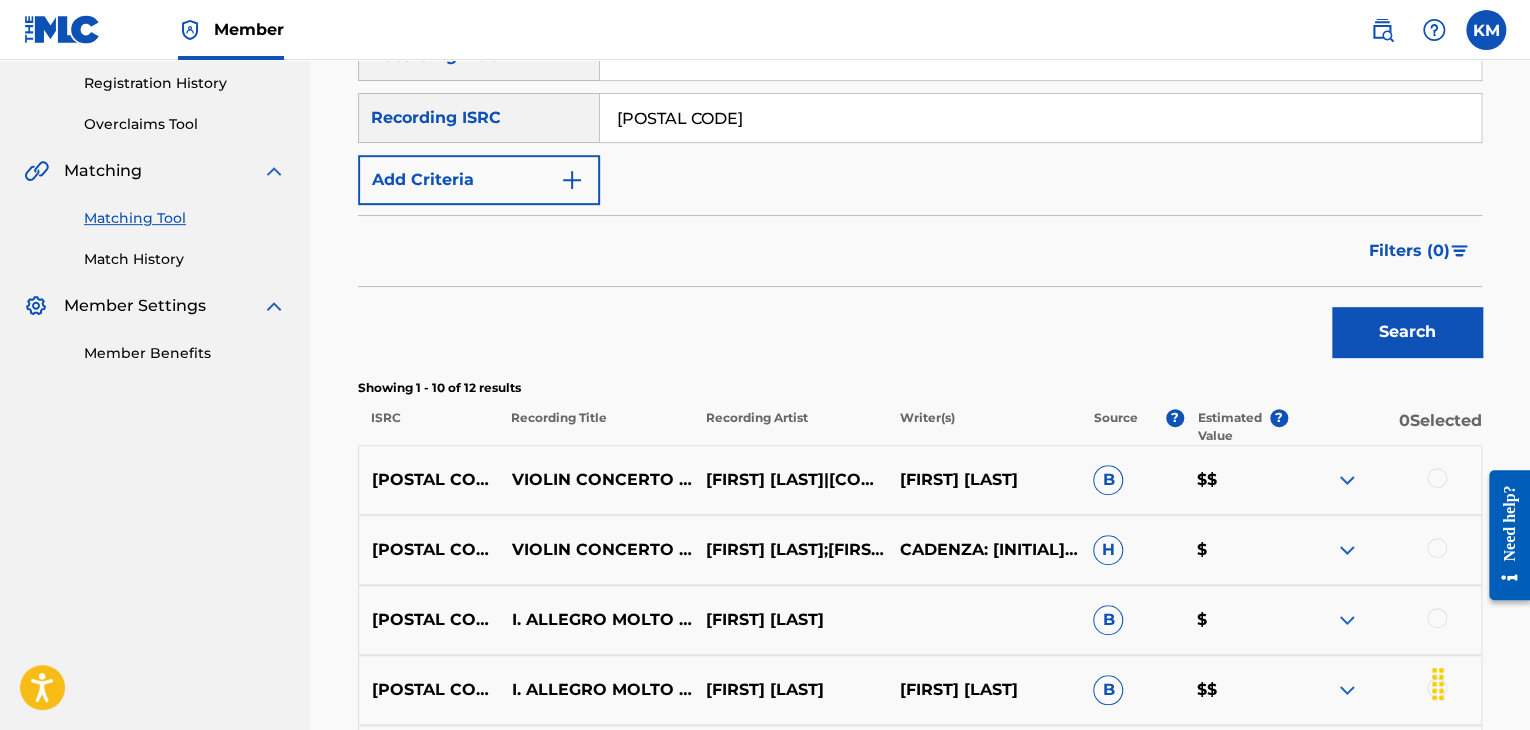 scroll, scrollTop: 229, scrollLeft: 0, axis: vertical 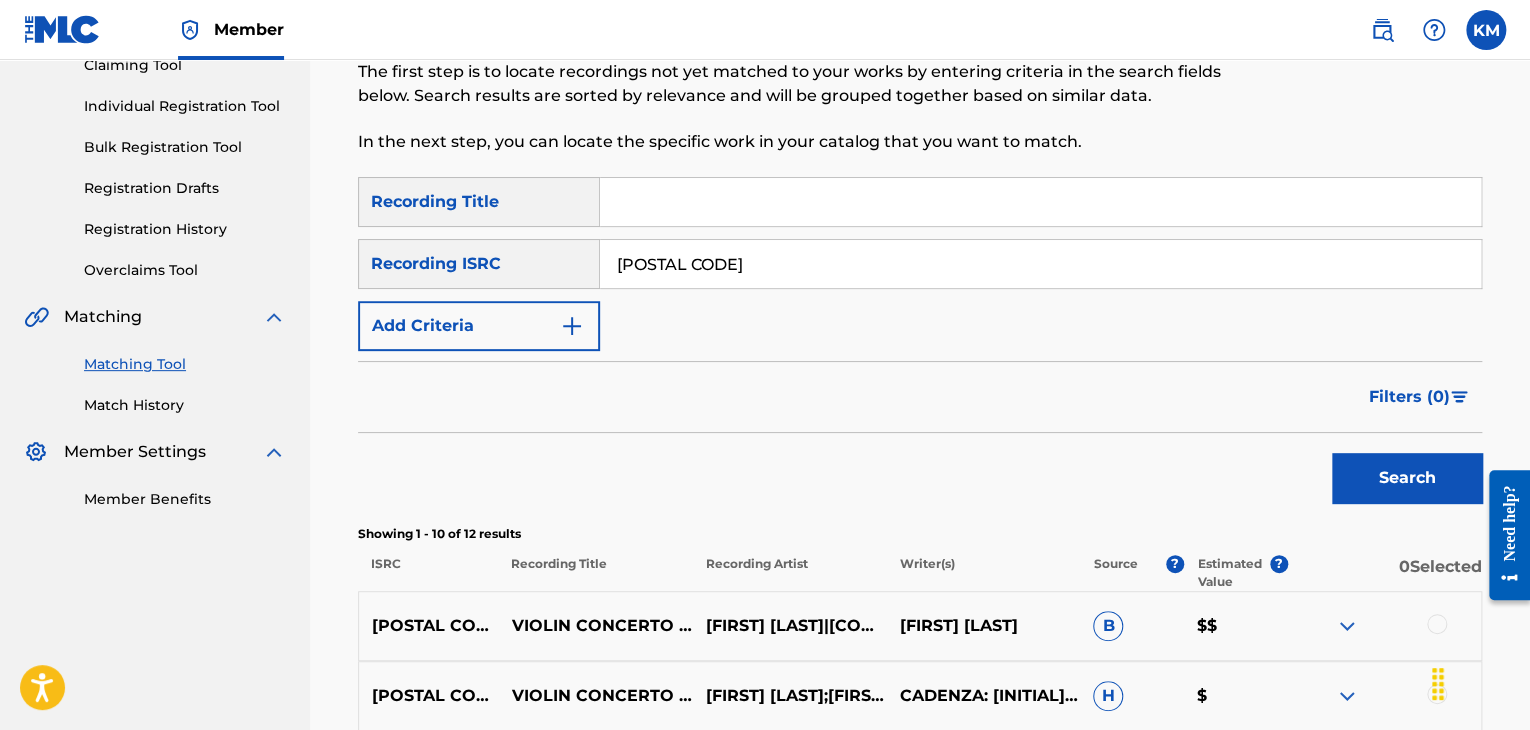 click on "Match History" at bounding box center (185, 405) 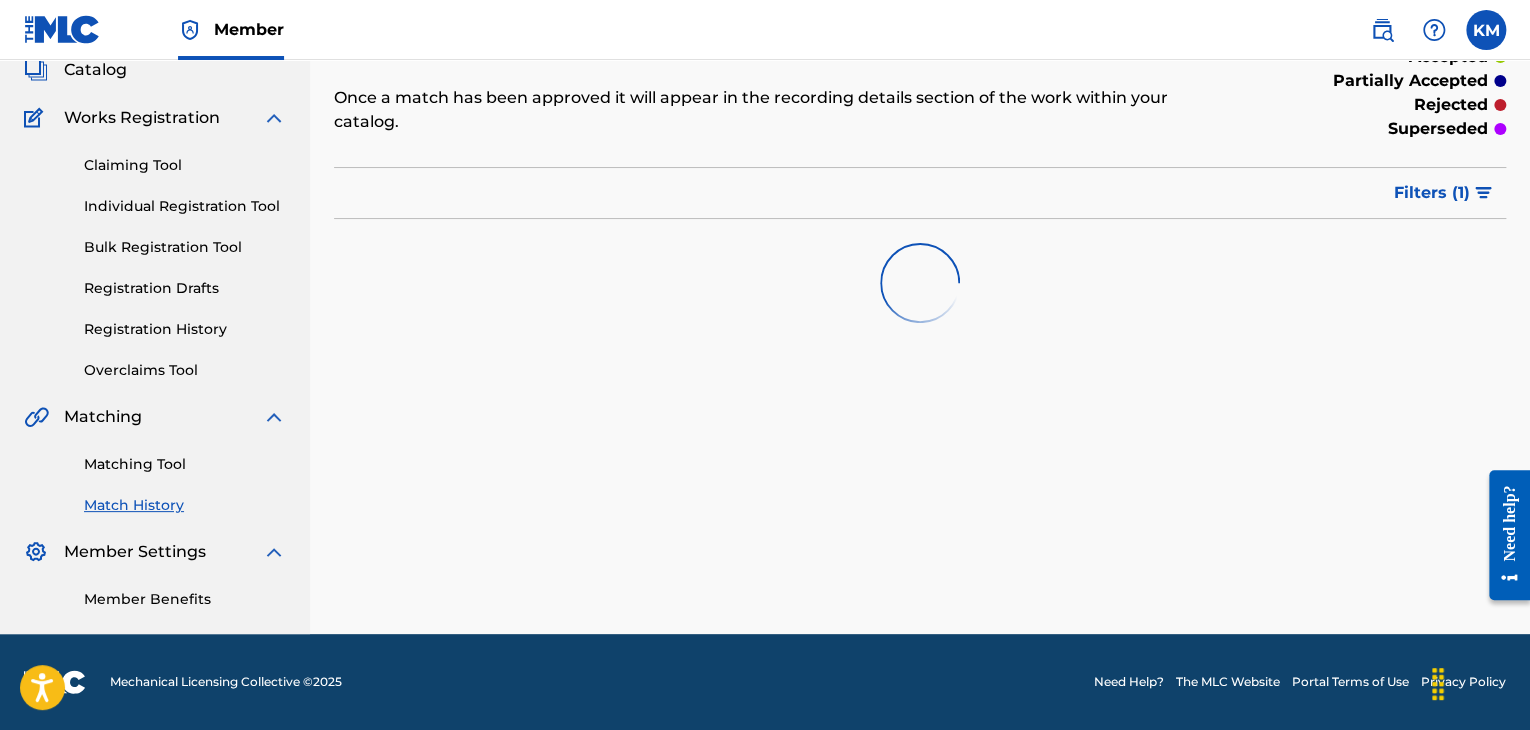 scroll, scrollTop: 0, scrollLeft: 0, axis: both 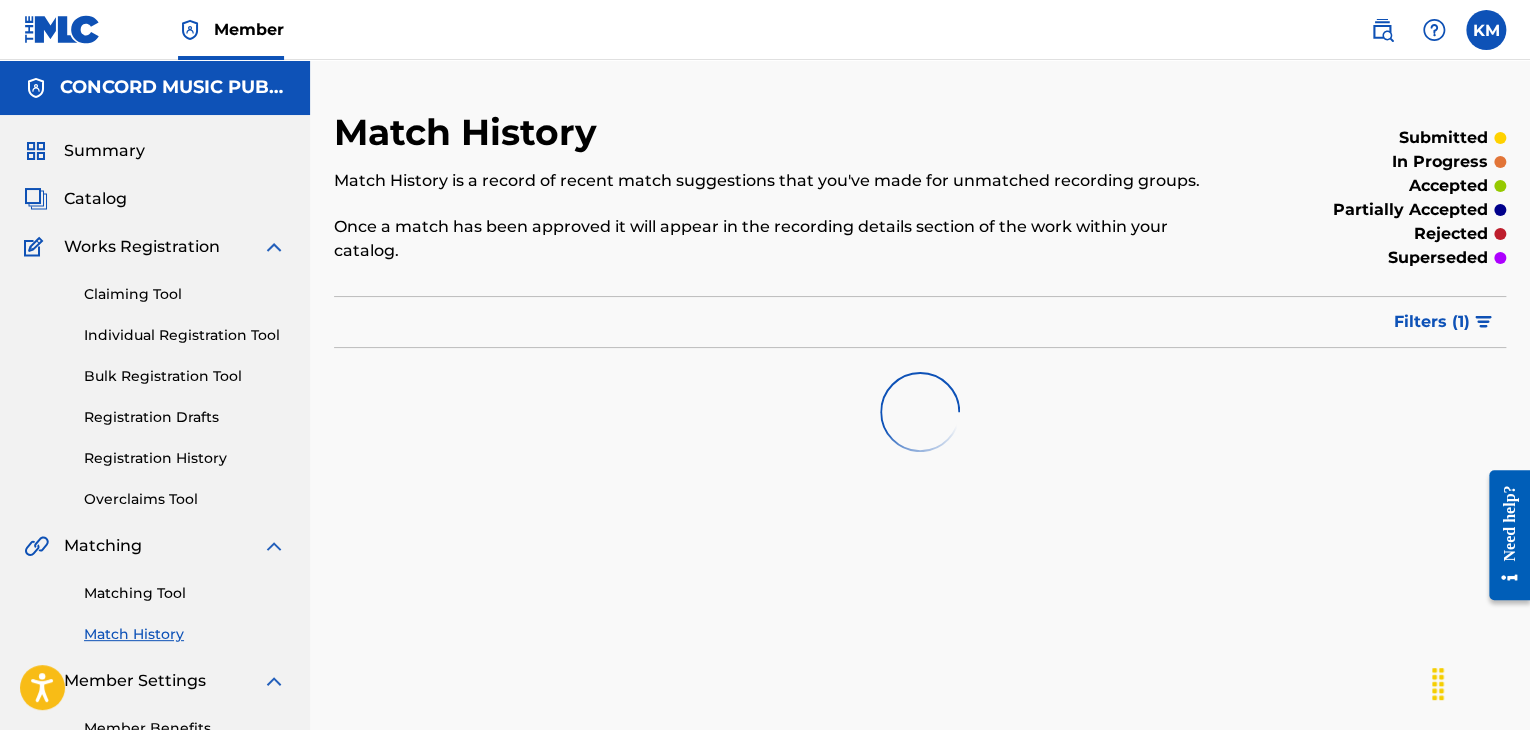 click on "Matching Tool" at bounding box center (185, 593) 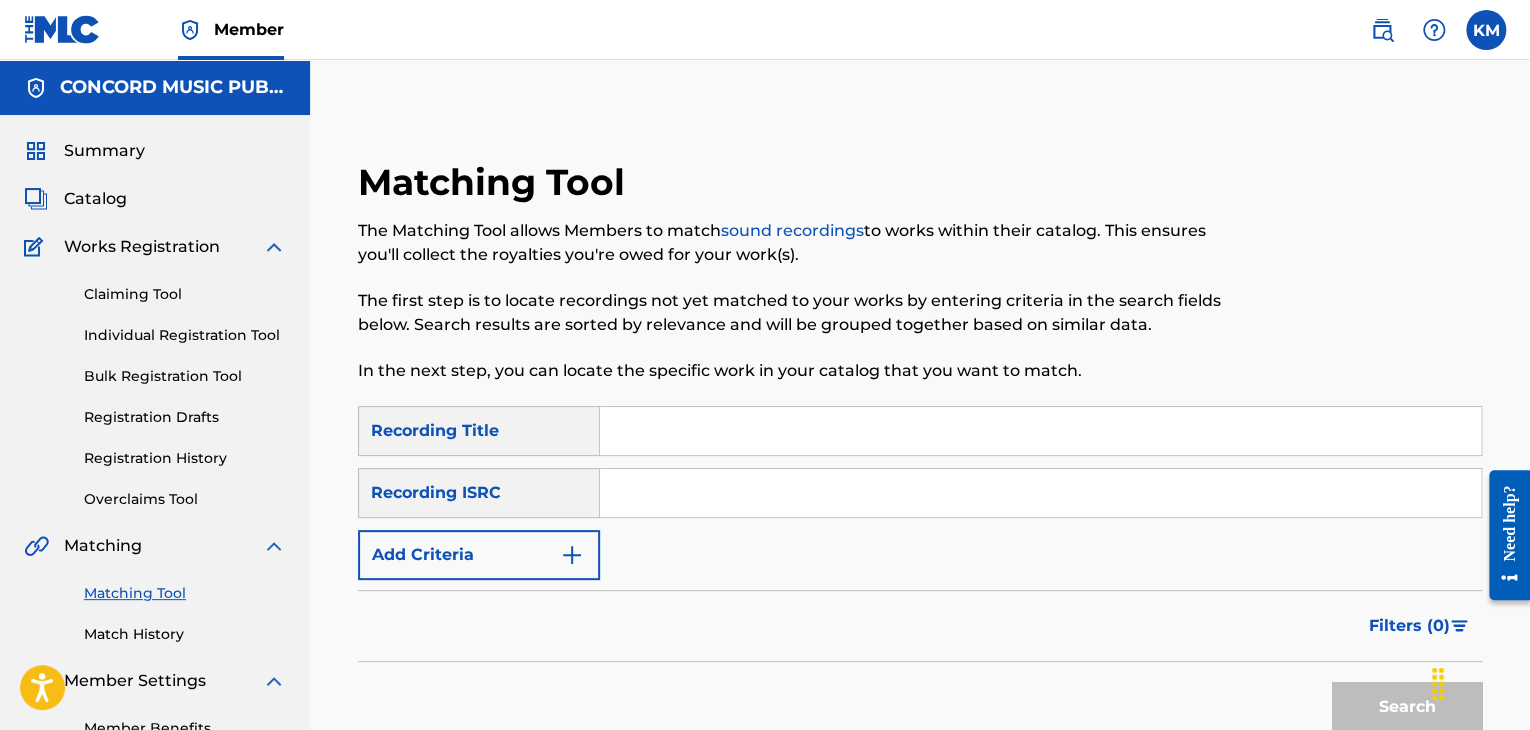click at bounding box center [1040, 493] 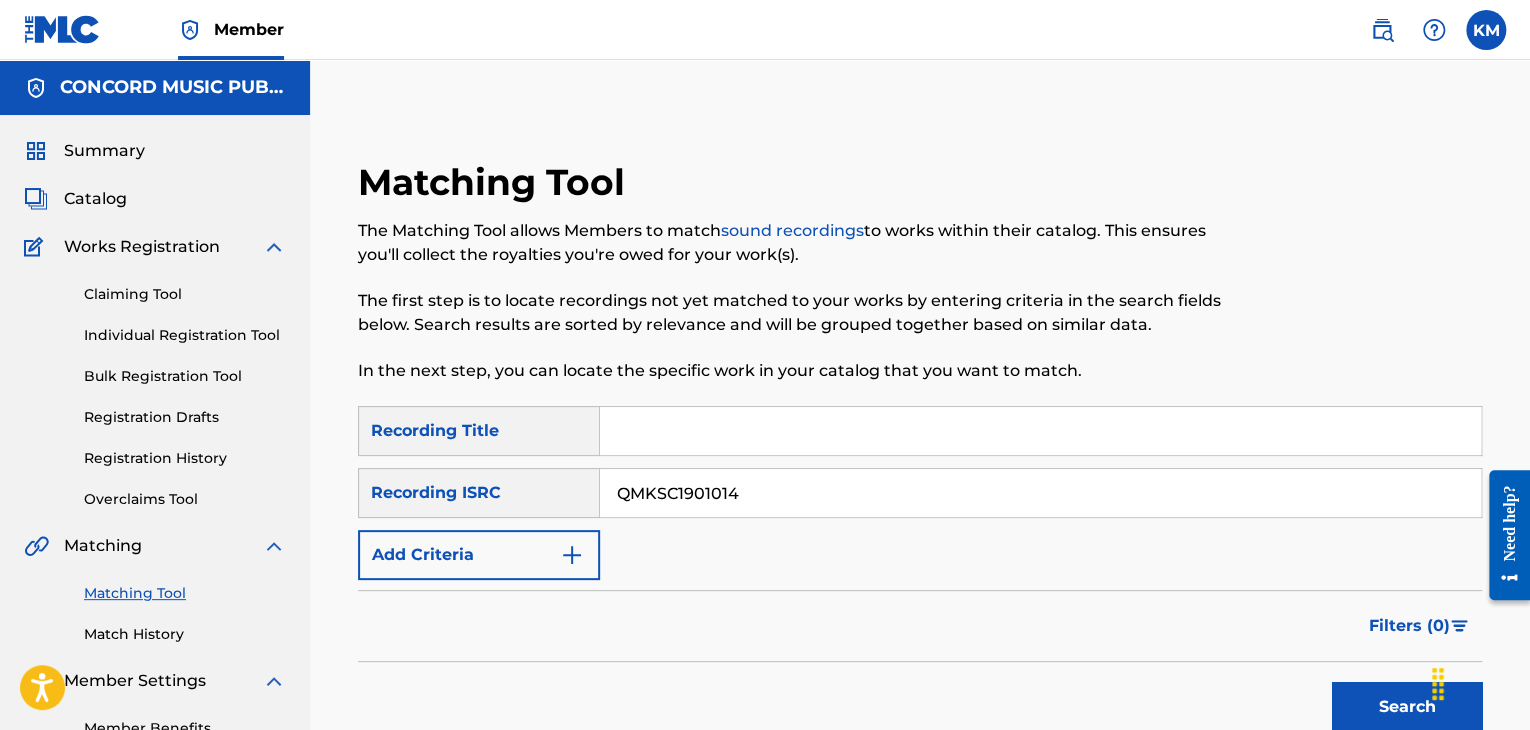 type on "QMKSC1901014" 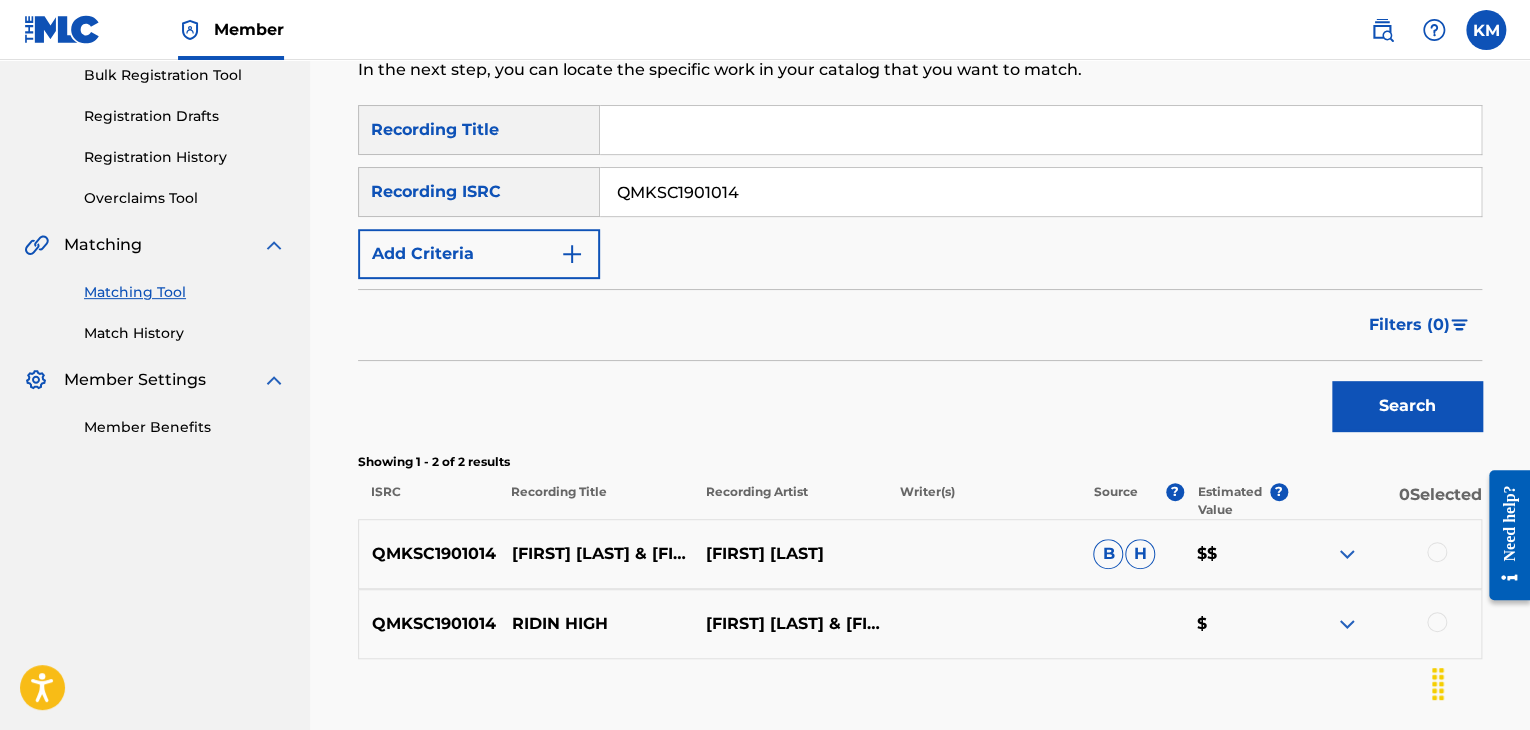 scroll, scrollTop: 400, scrollLeft: 0, axis: vertical 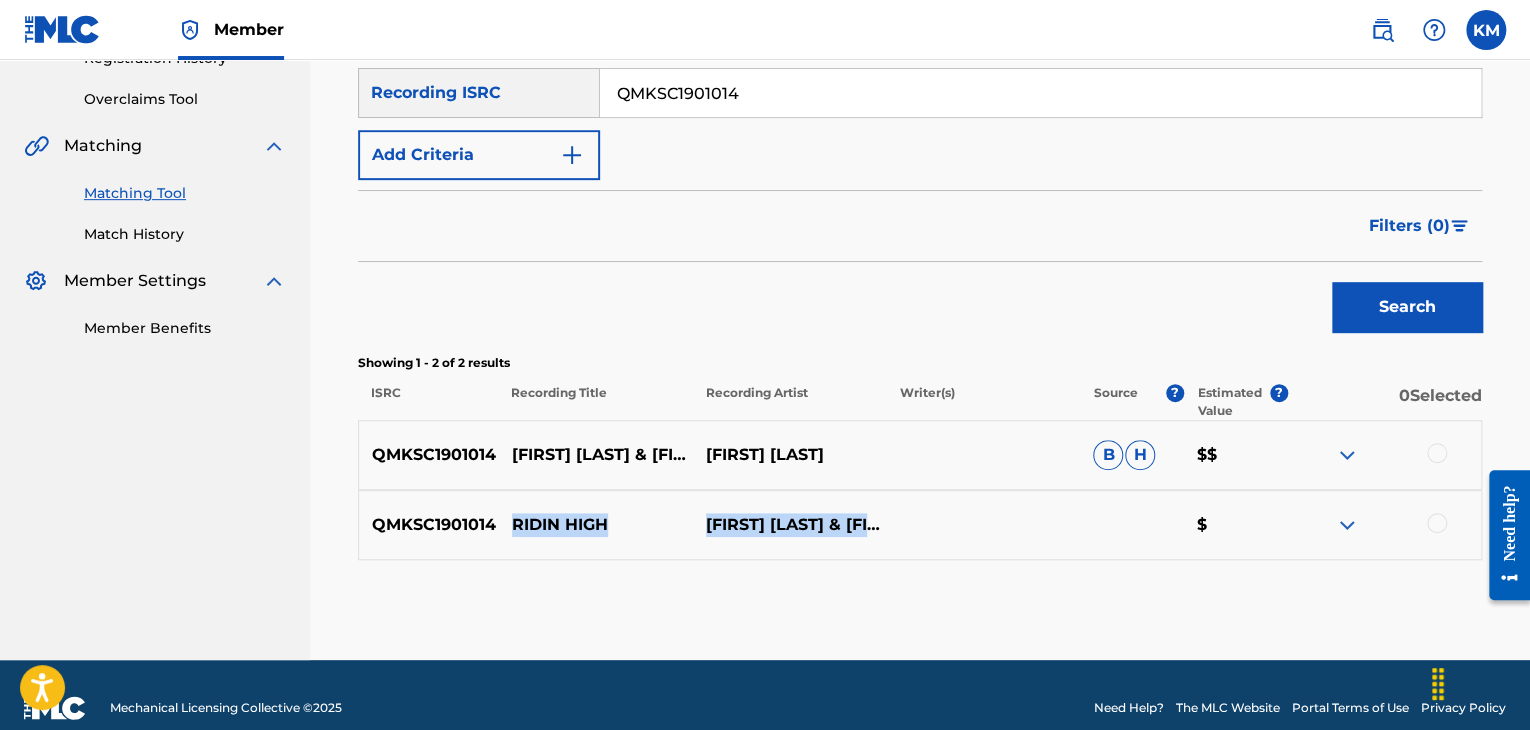 drag, startPoint x: 512, startPoint y: 518, endPoint x: 804, endPoint y: 531, distance: 292.28925 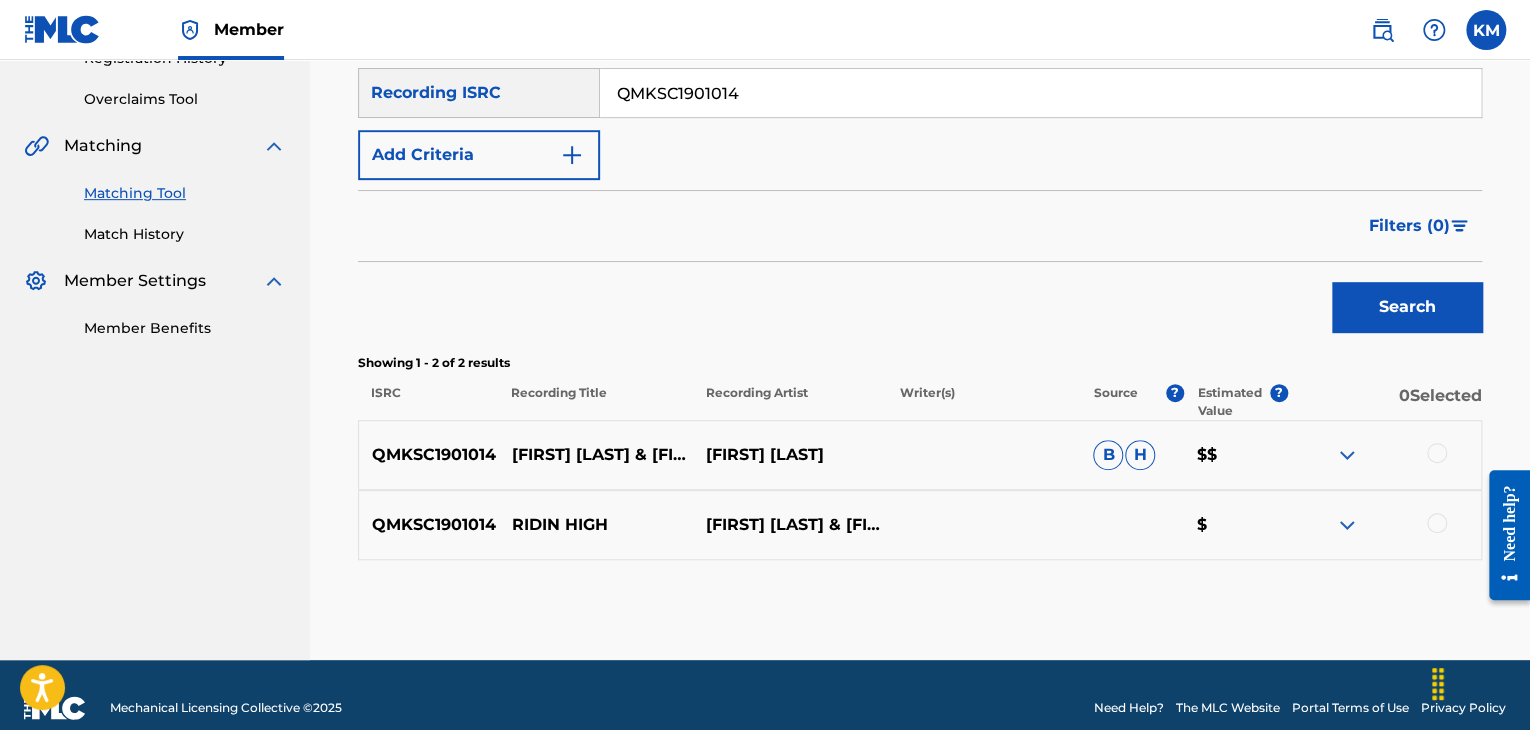 click at bounding box center (1437, 453) 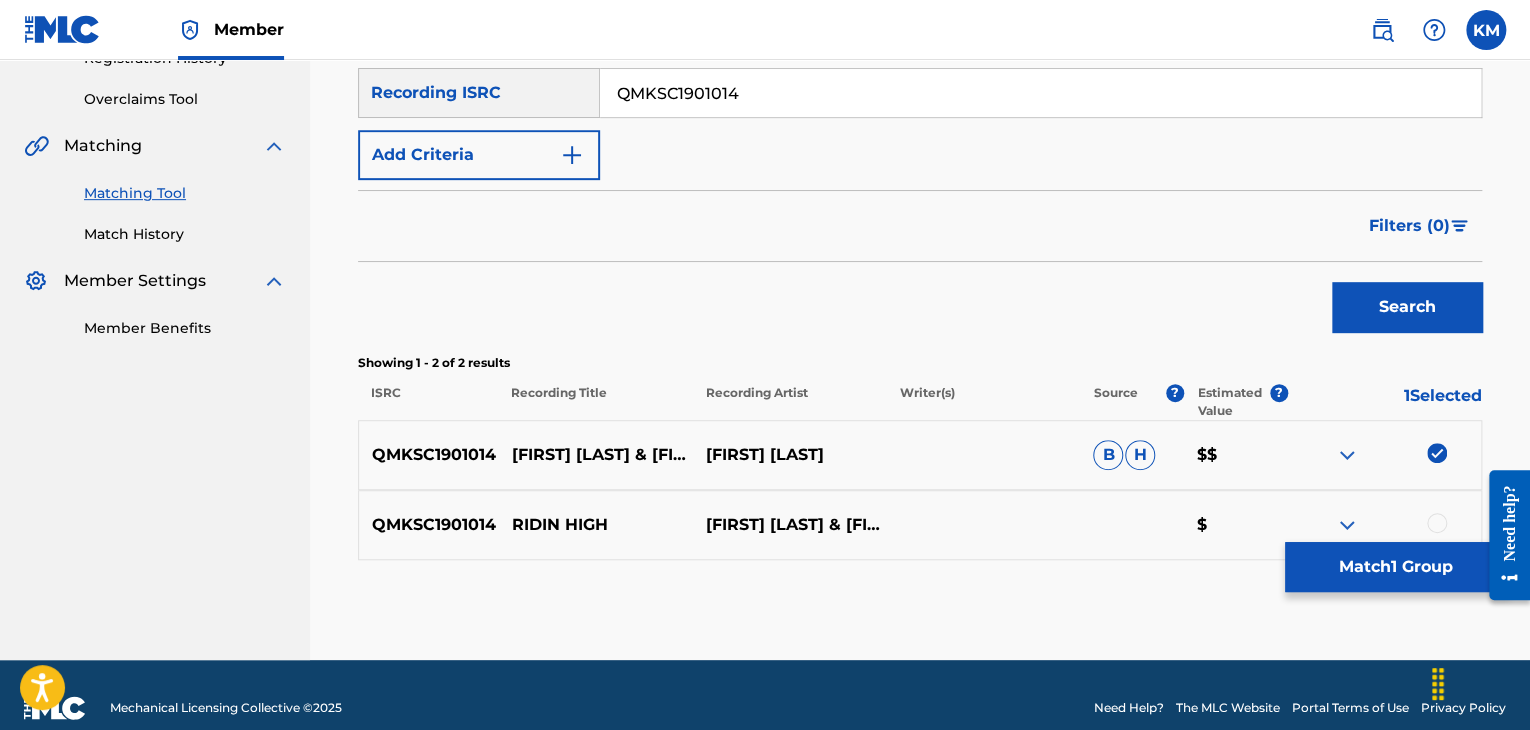 click at bounding box center (1437, 523) 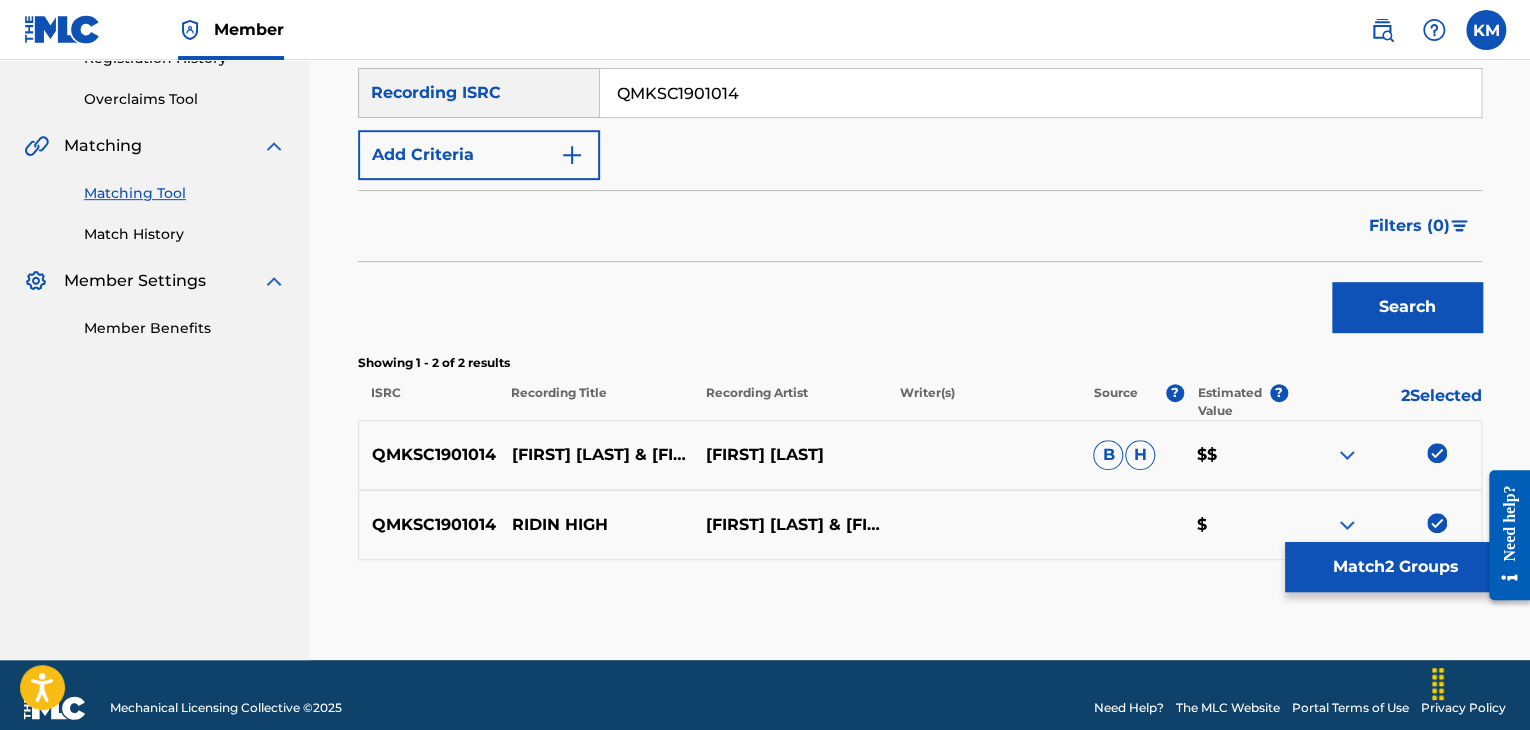 click on "Match  2 Groups" at bounding box center (1395, 567) 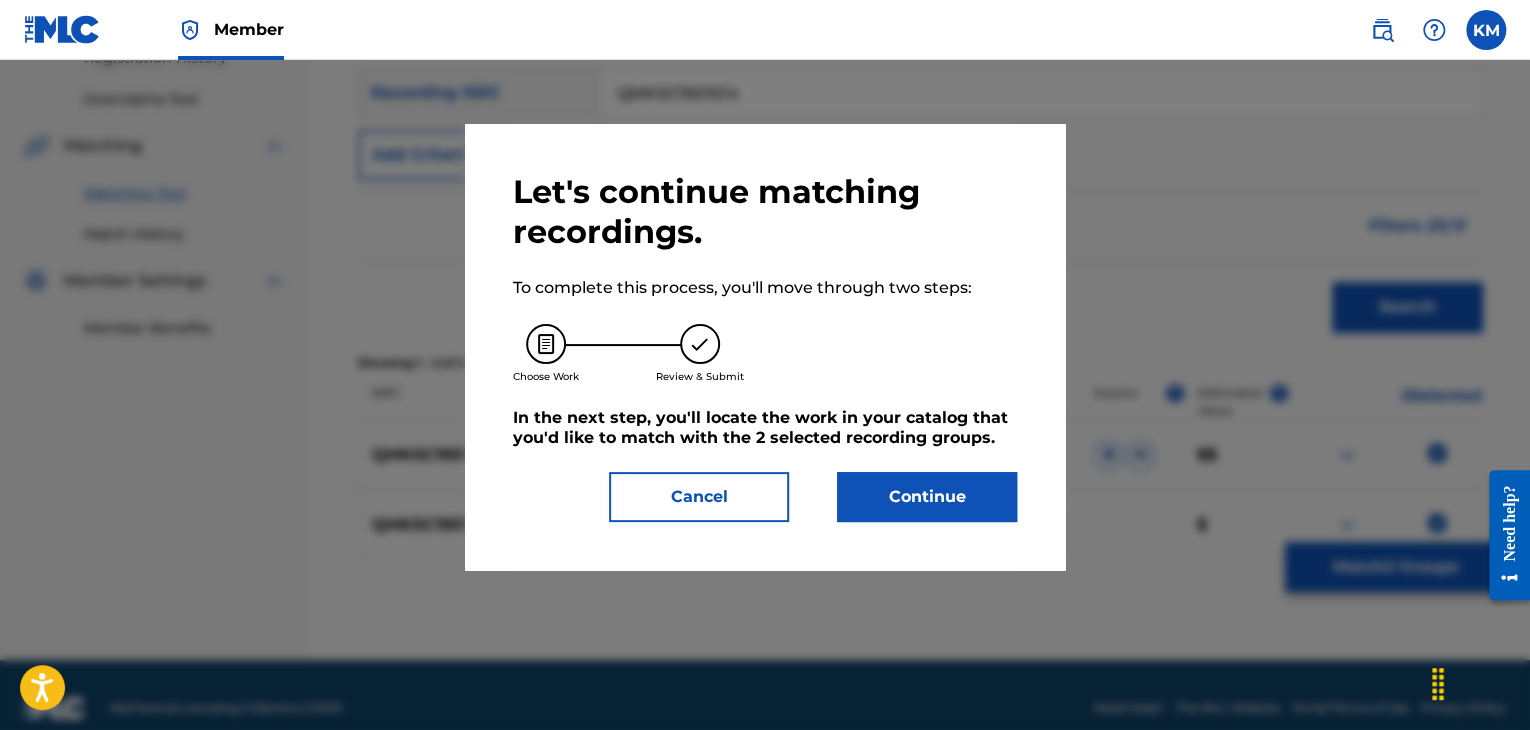 click on "Continue" at bounding box center [927, 497] 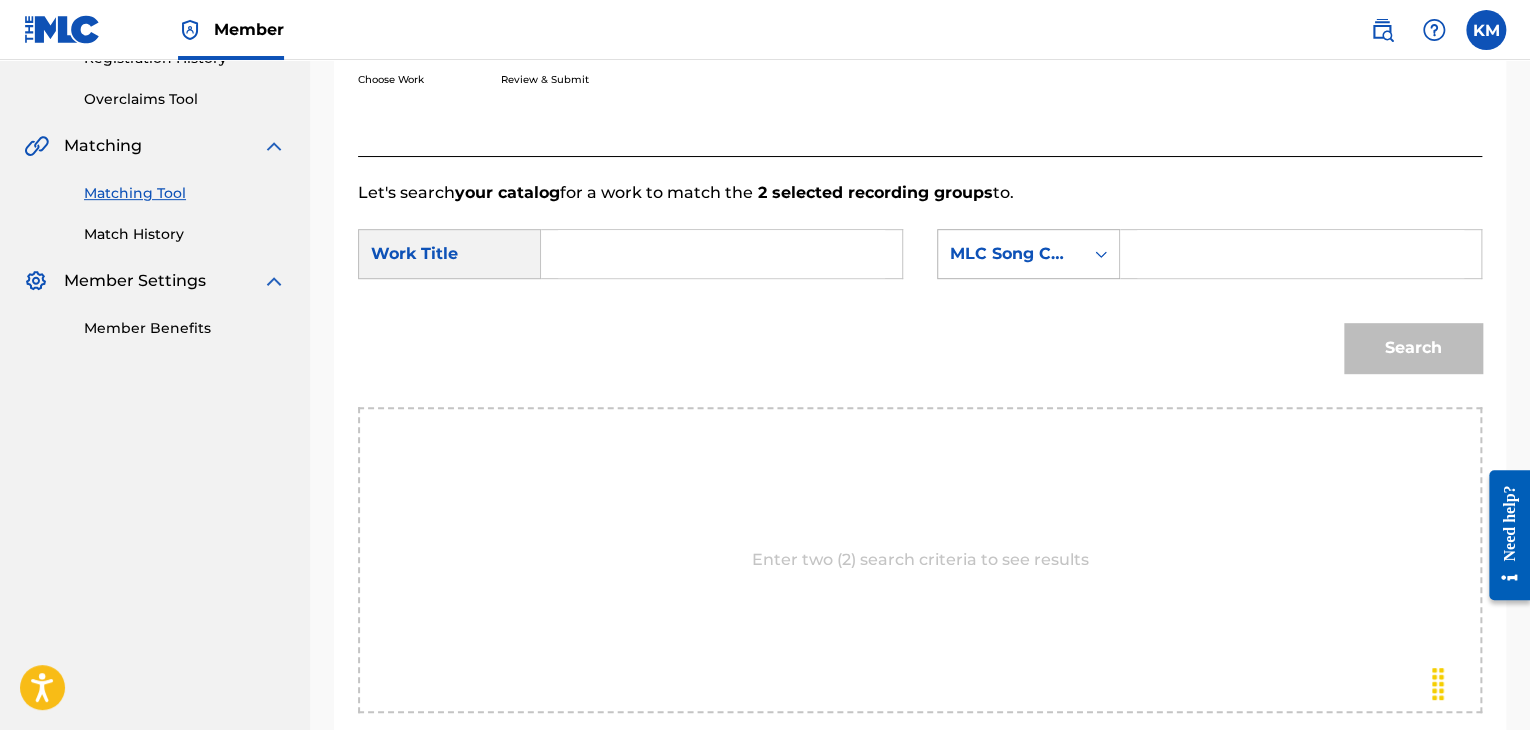 click 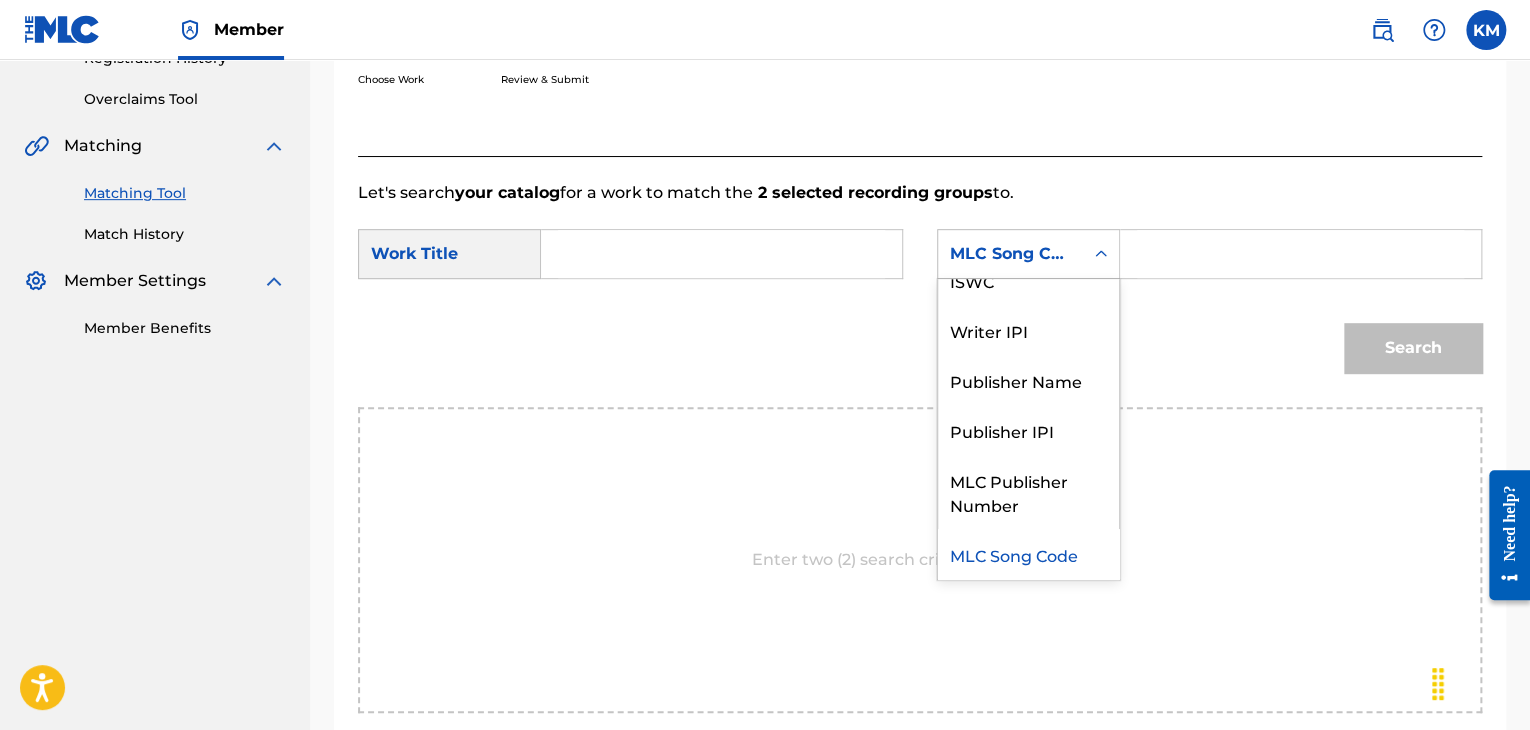 scroll, scrollTop: 0, scrollLeft: 0, axis: both 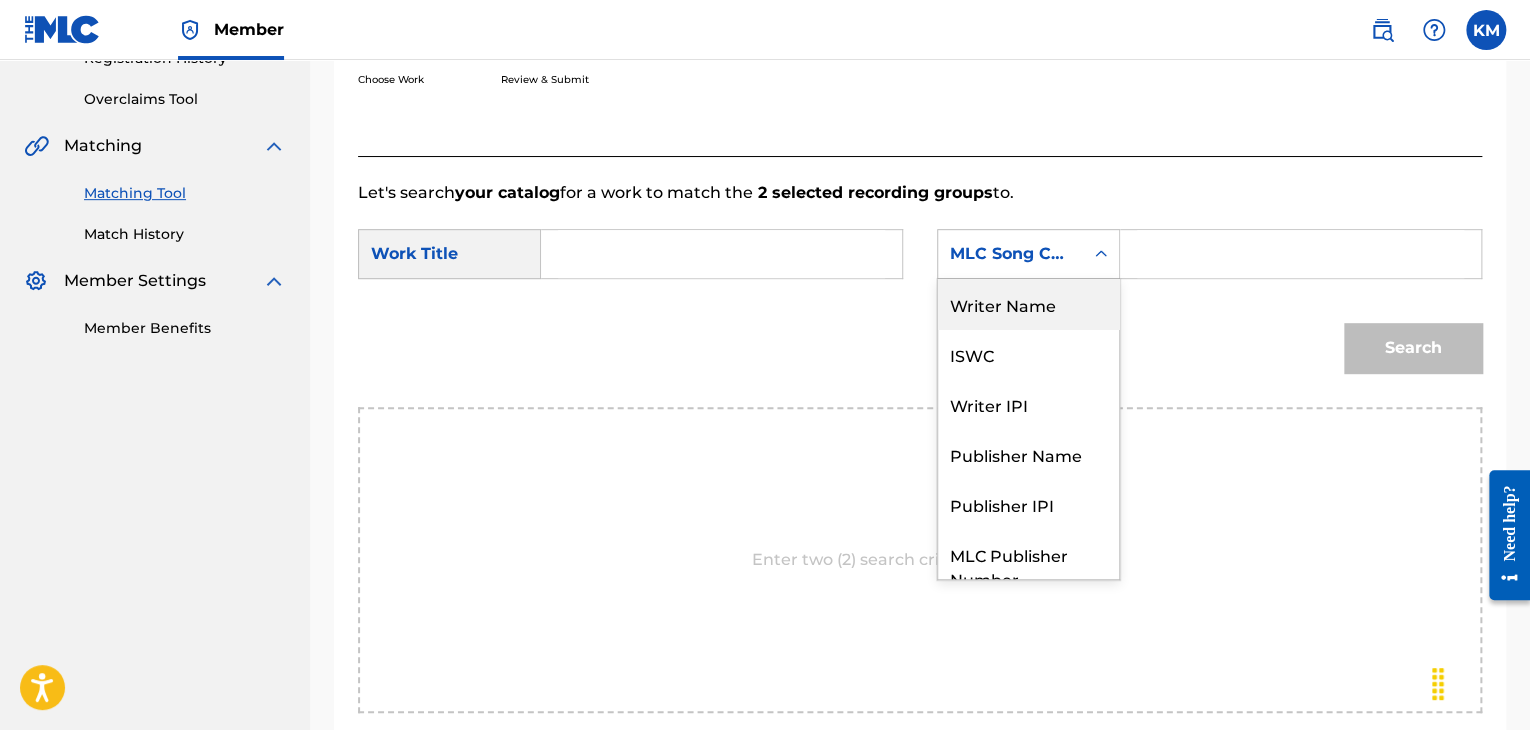 click on "Writer Name" at bounding box center [1028, 304] 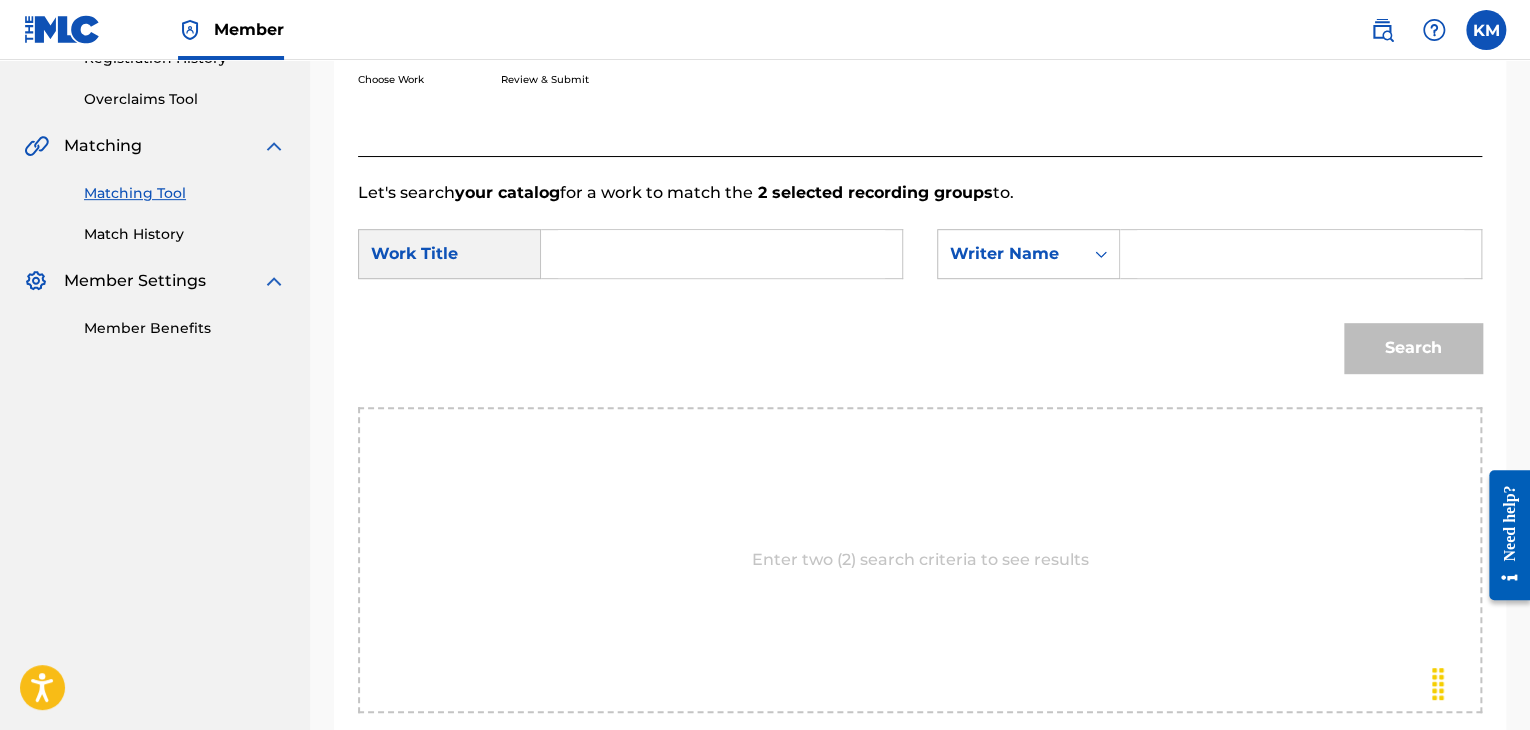 click at bounding box center [1300, 254] 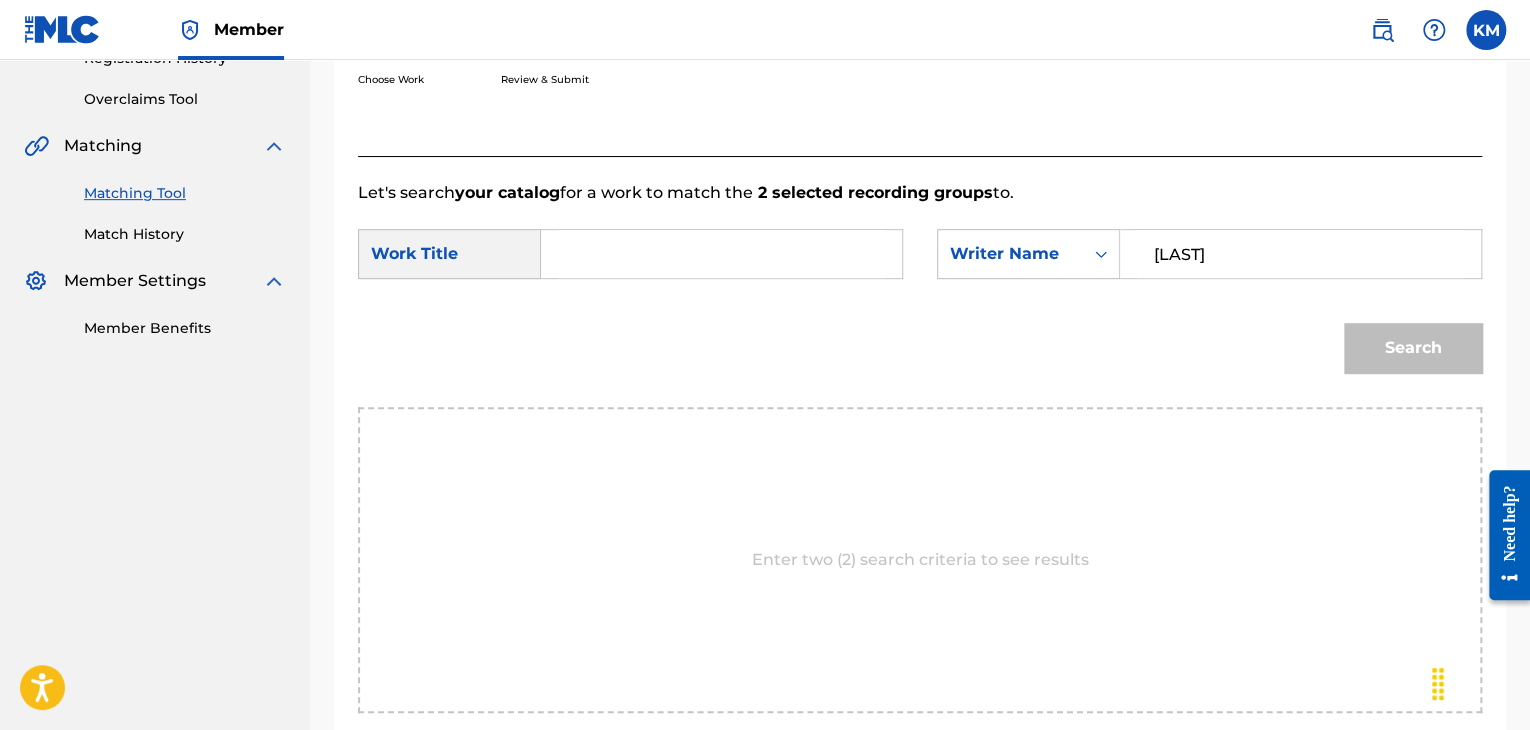 type on "[LAST]" 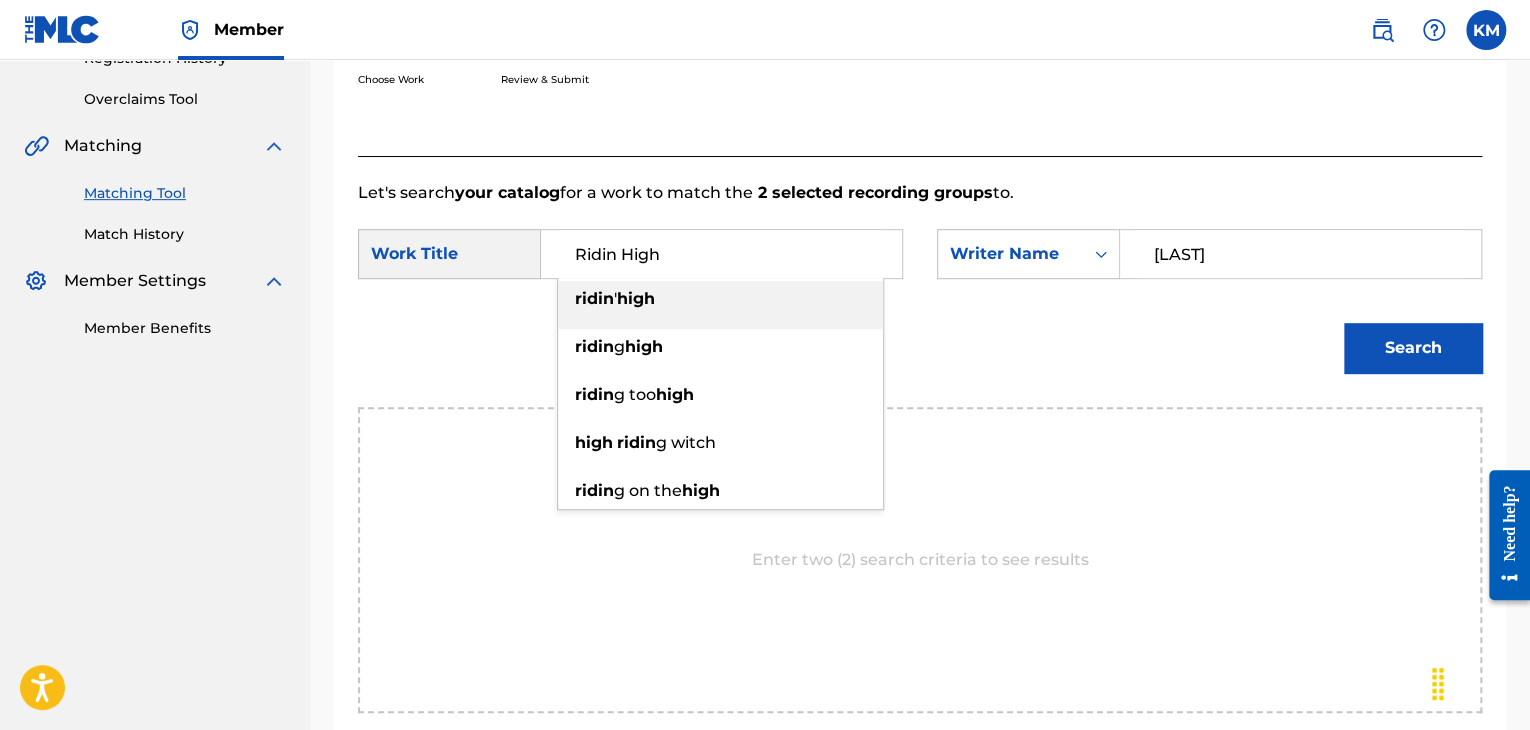 type on "Ridin High" 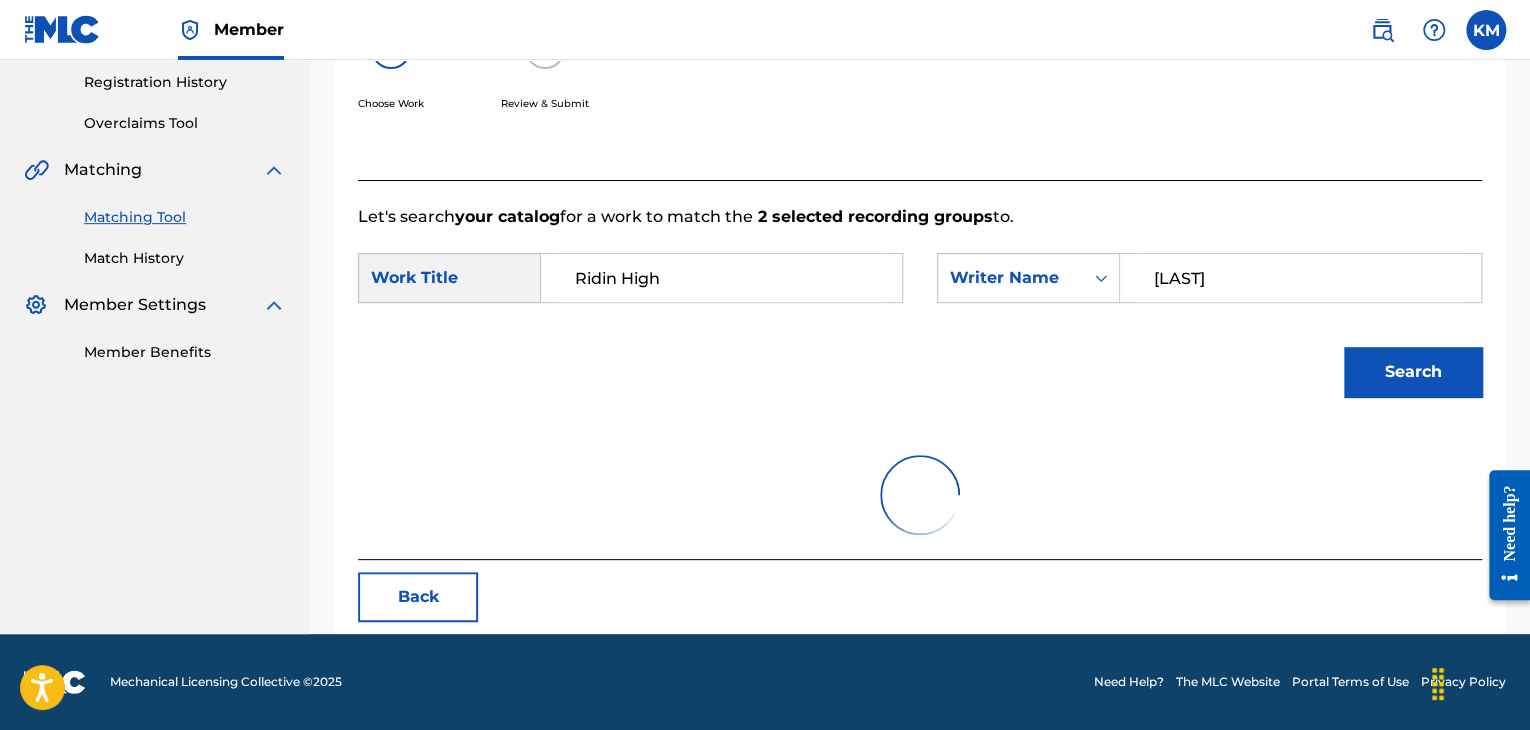 scroll, scrollTop: 400, scrollLeft: 0, axis: vertical 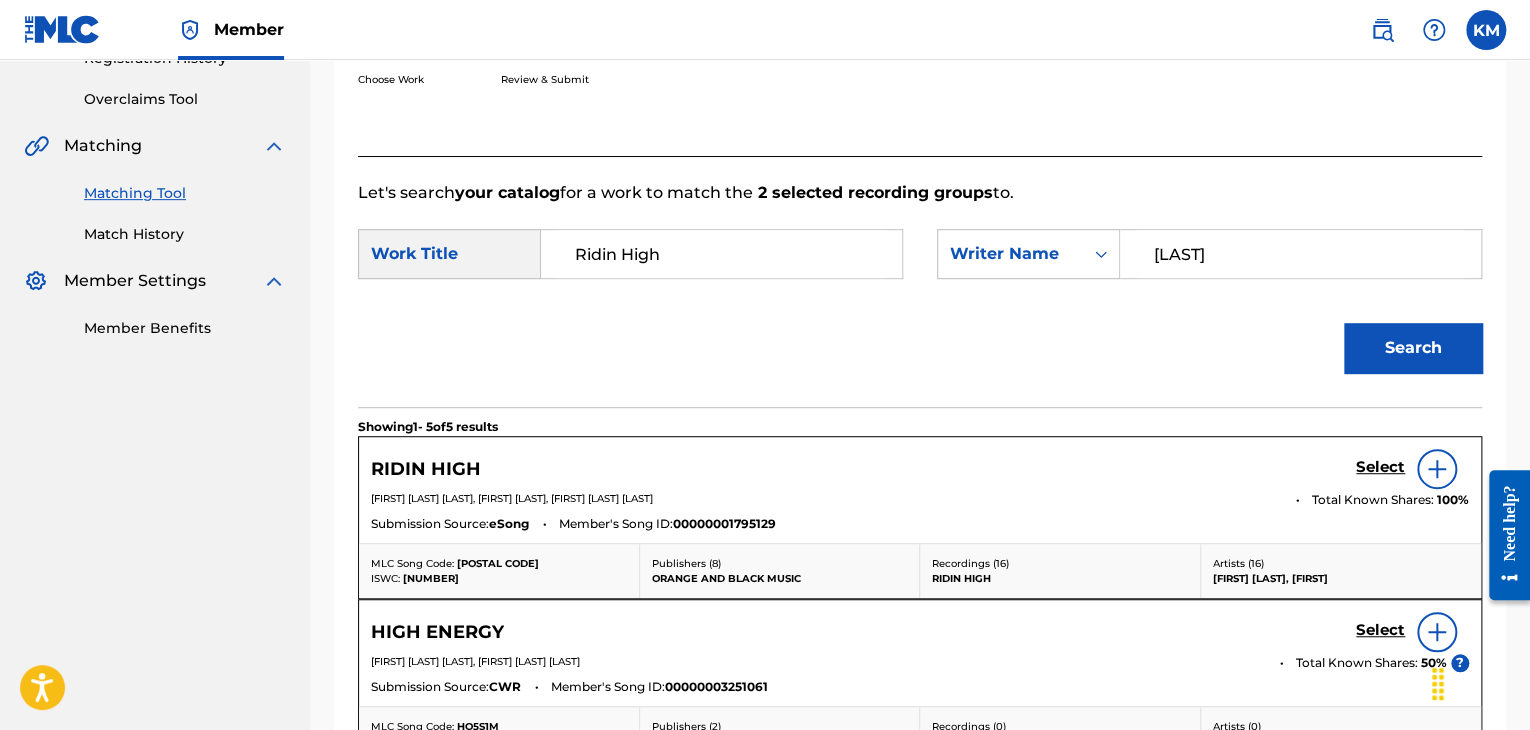 click on "Select" at bounding box center (1380, 467) 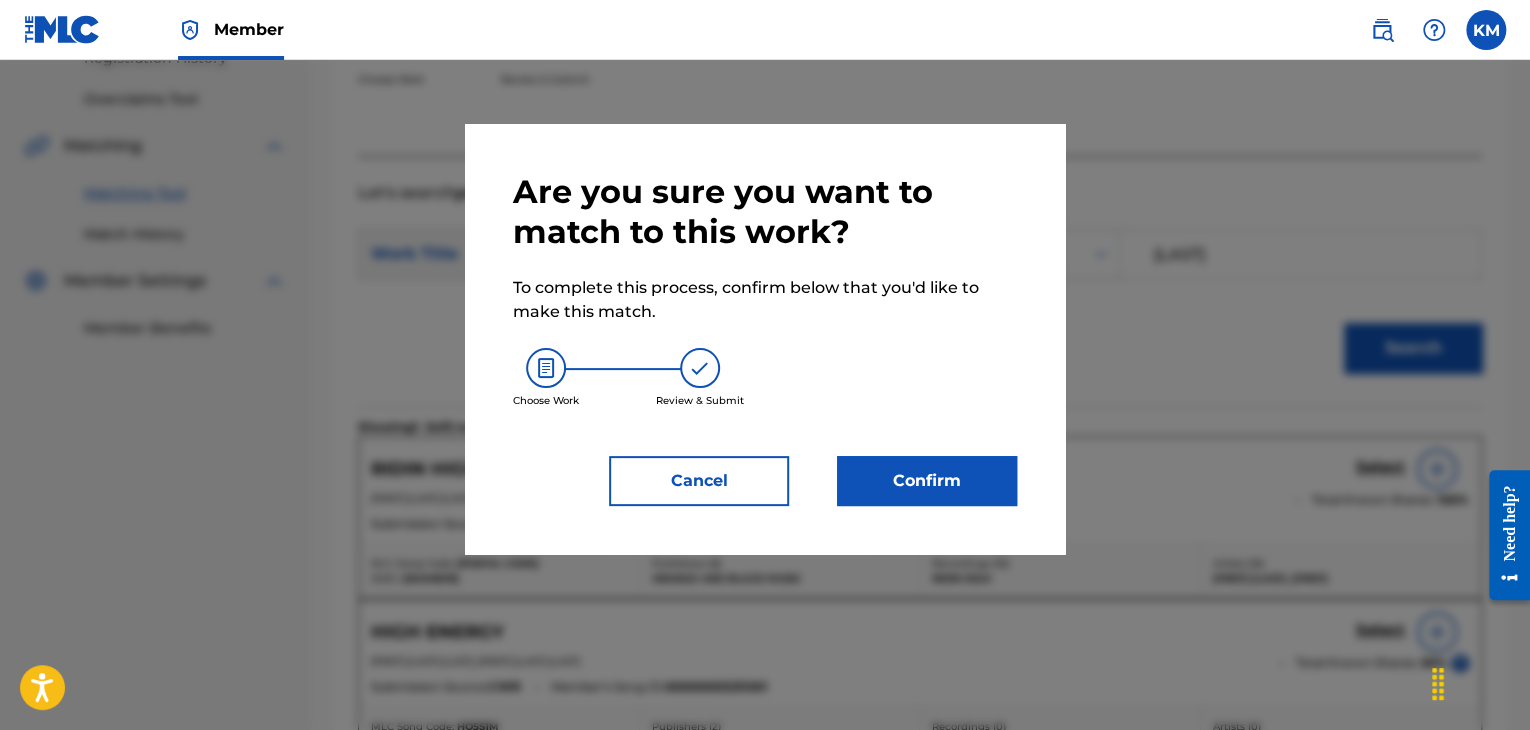 click on "Confirm" at bounding box center (927, 481) 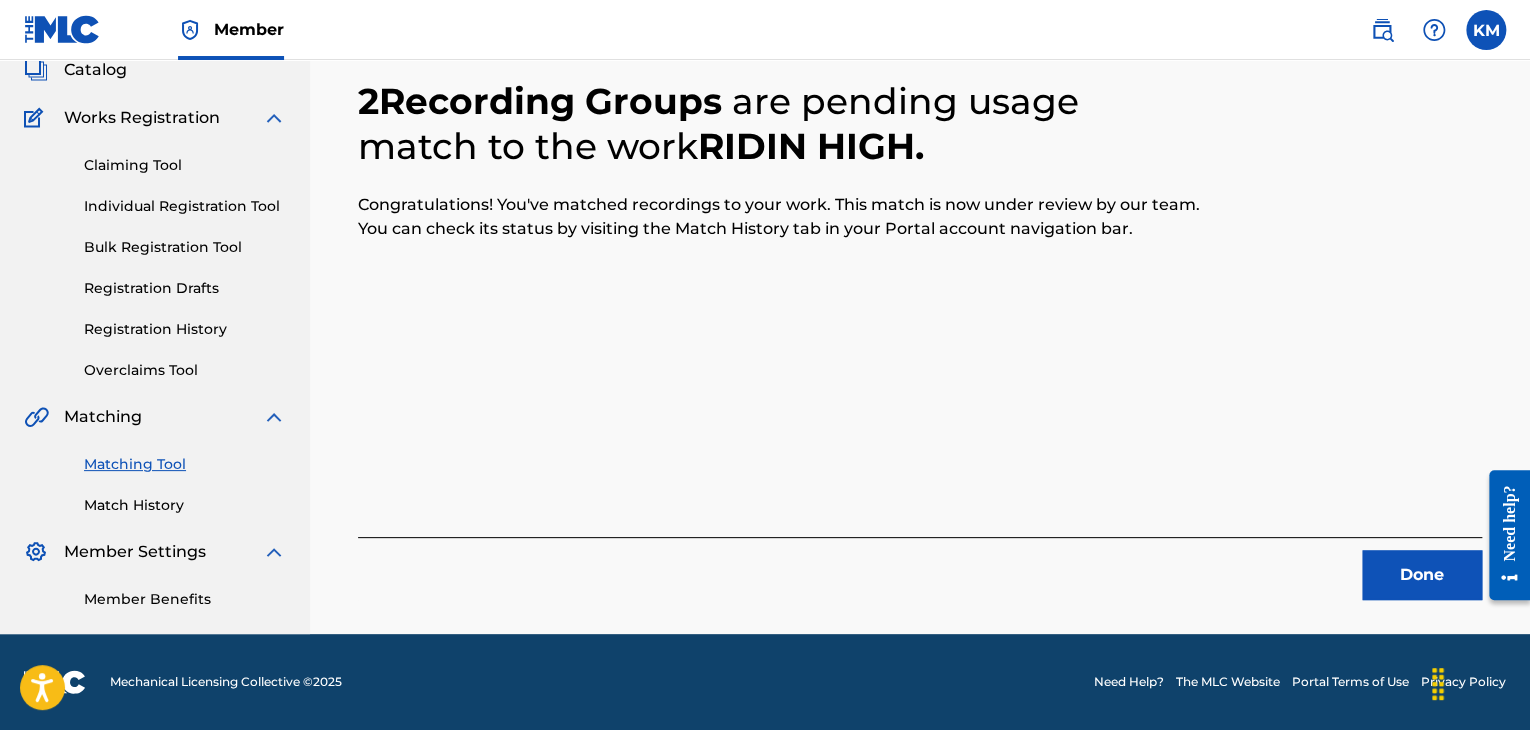 scroll, scrollTop: 129, scrollLeft: 0, axis: vertical 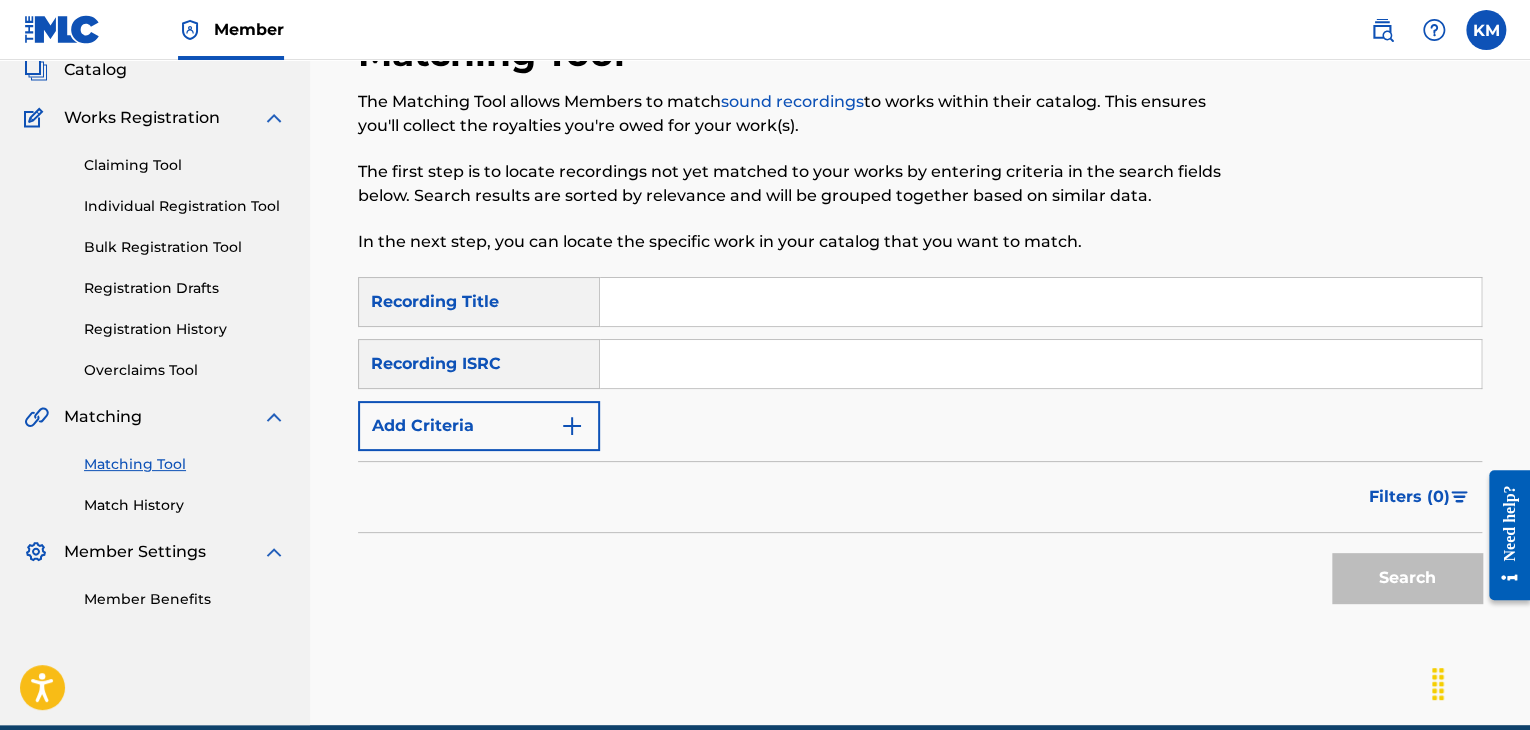 click at bounding box center (1040, 364) 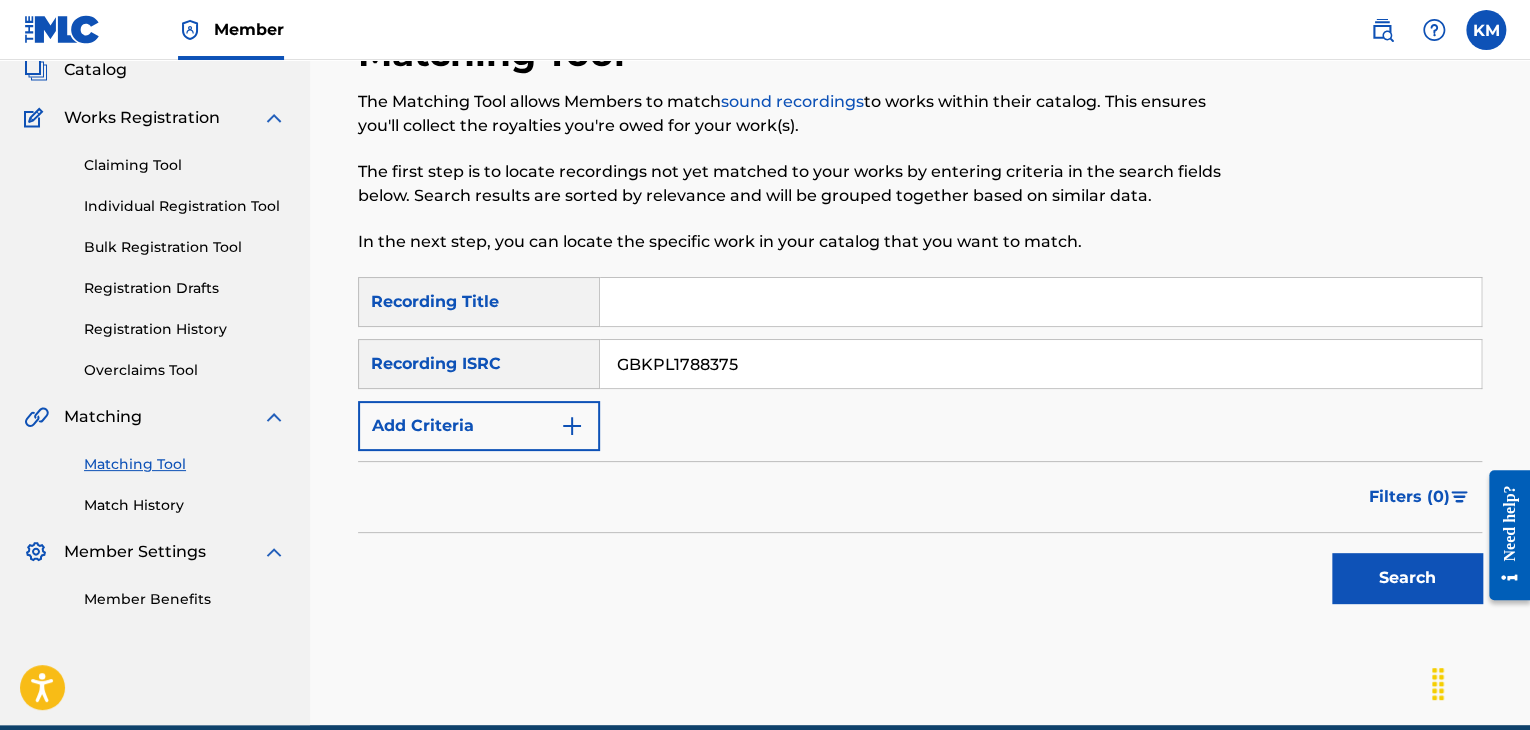 type on "GBKPL1788375" 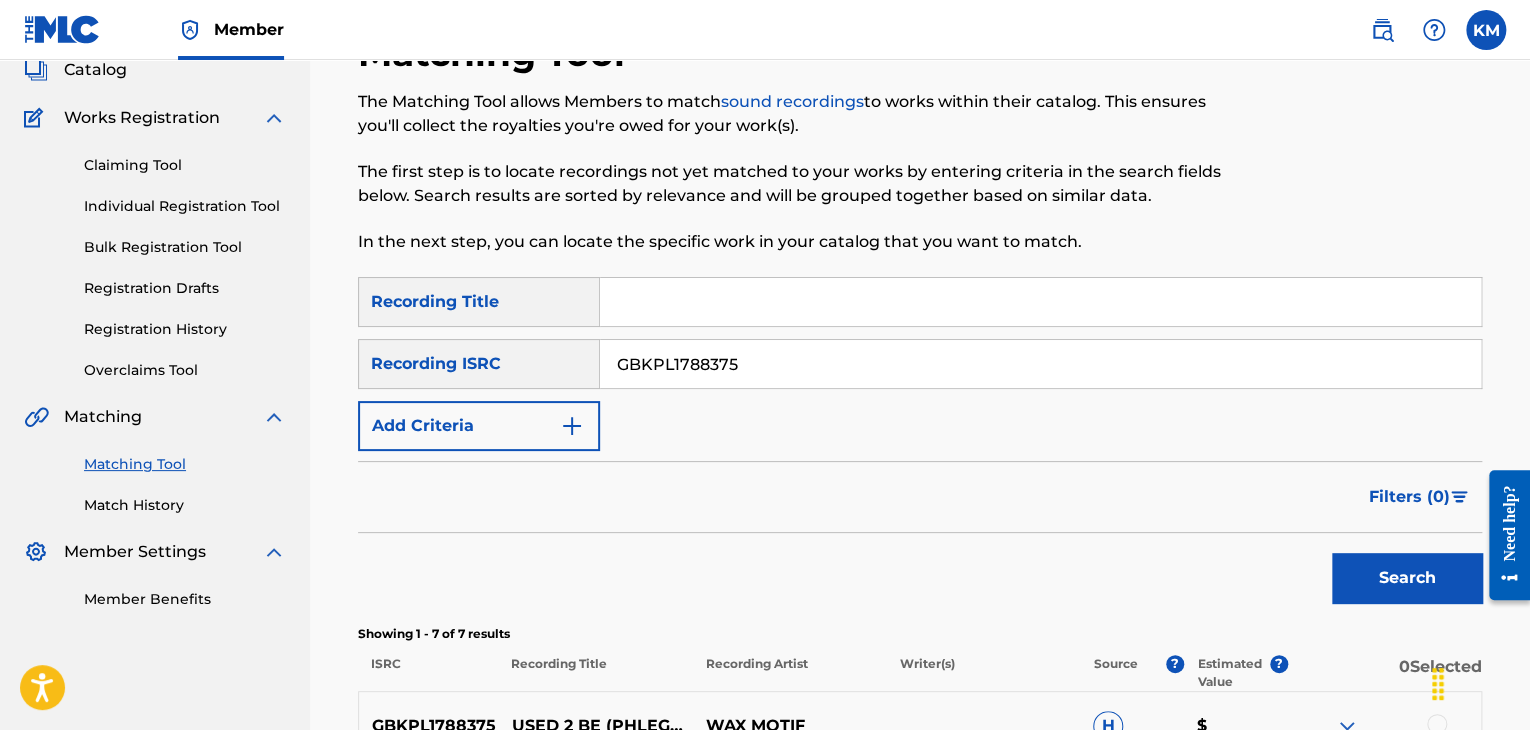scroll, scrollTop: 529, scrollLeft: 0, axis: vertical 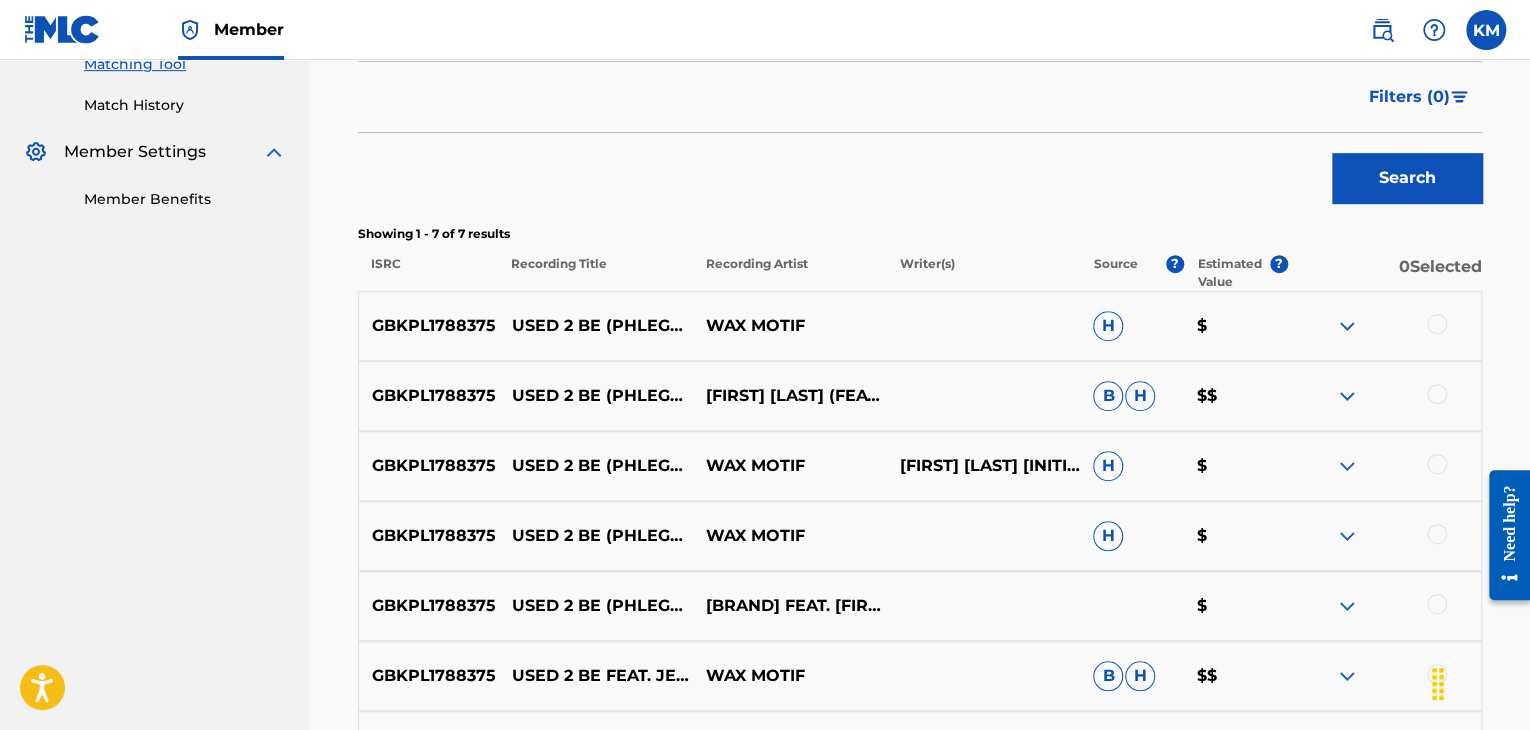 click at bounding box center [1437, 324] 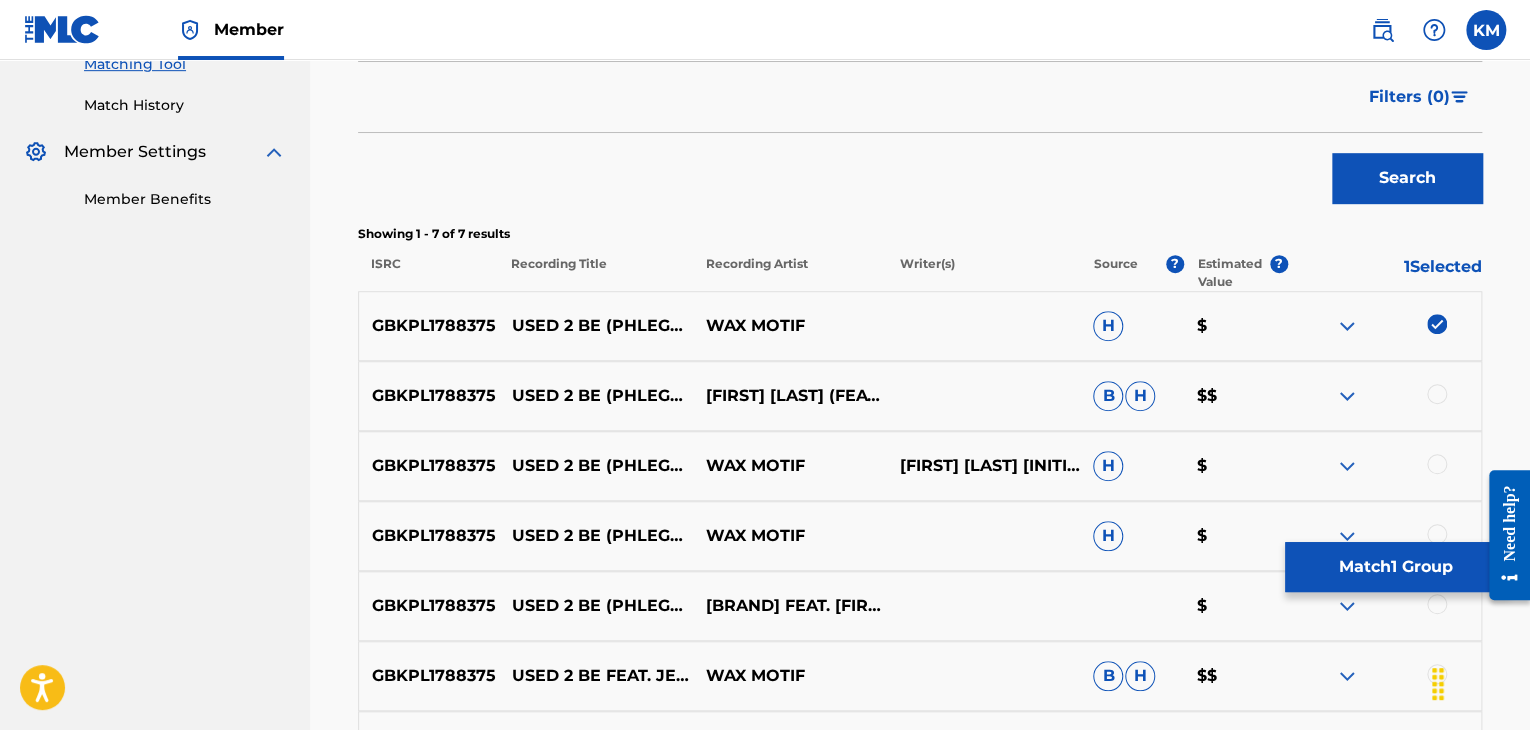 click at bounding box center [1437, 394] 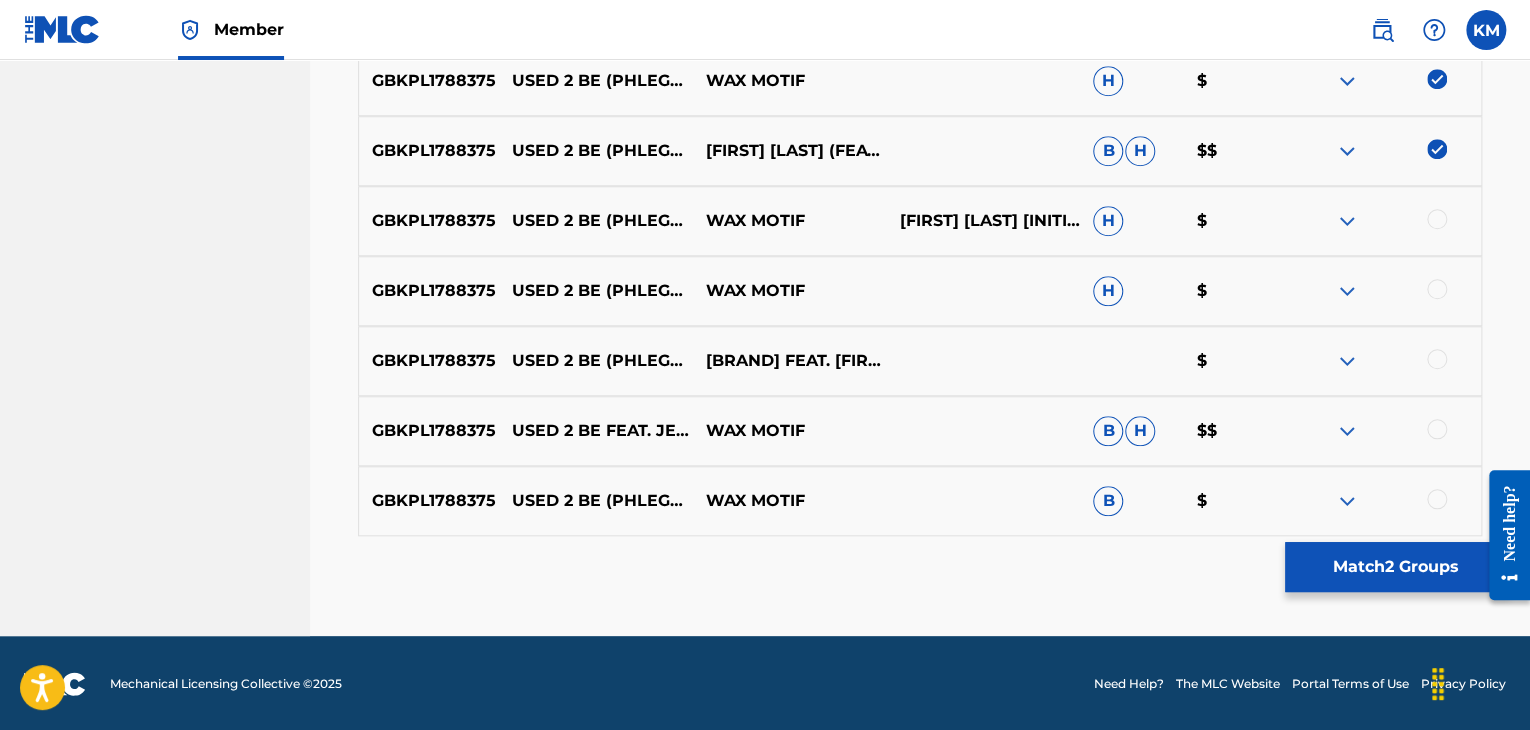 scroll, scrollTop: 776, scrollLeft: 0, axis: vertical 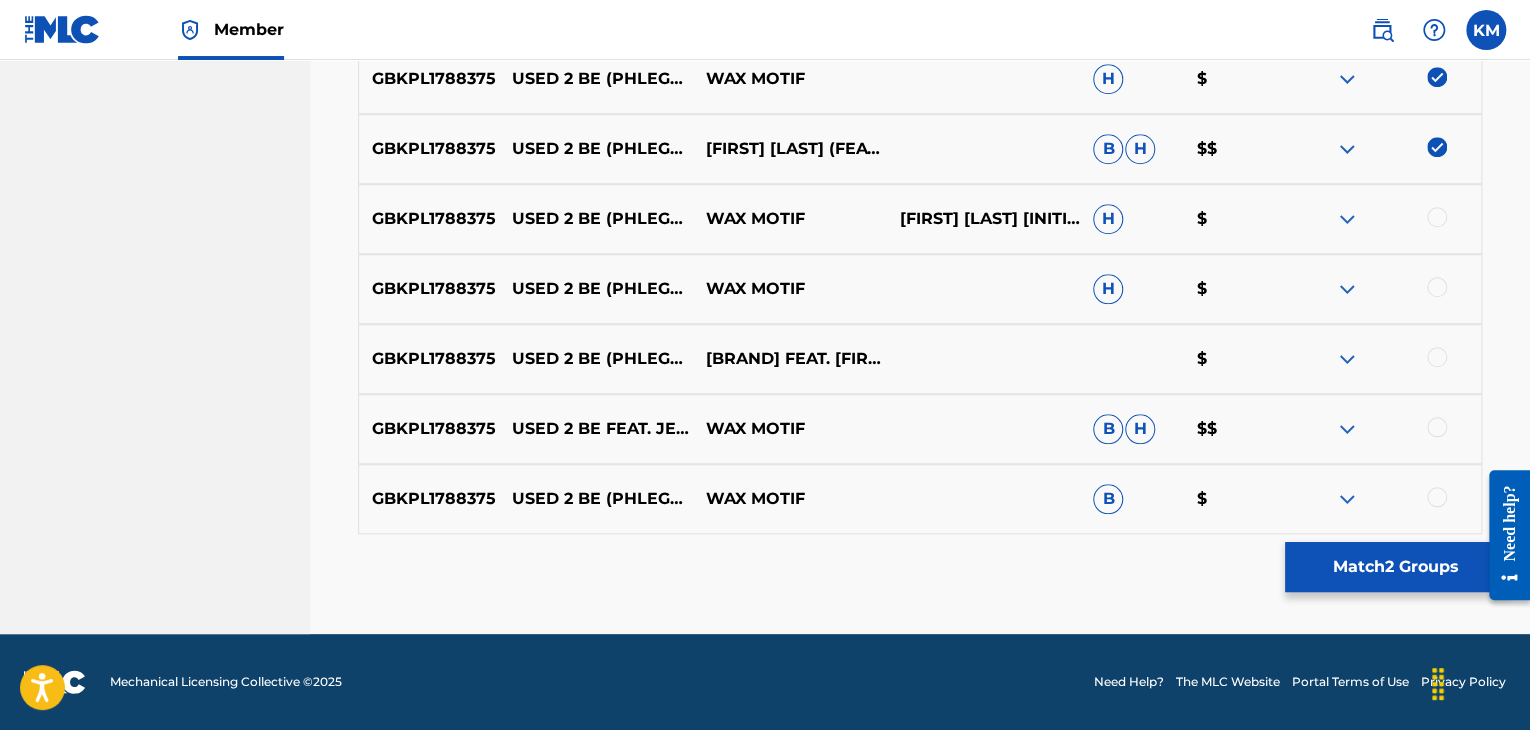 click at bounding box center [1437, 217] 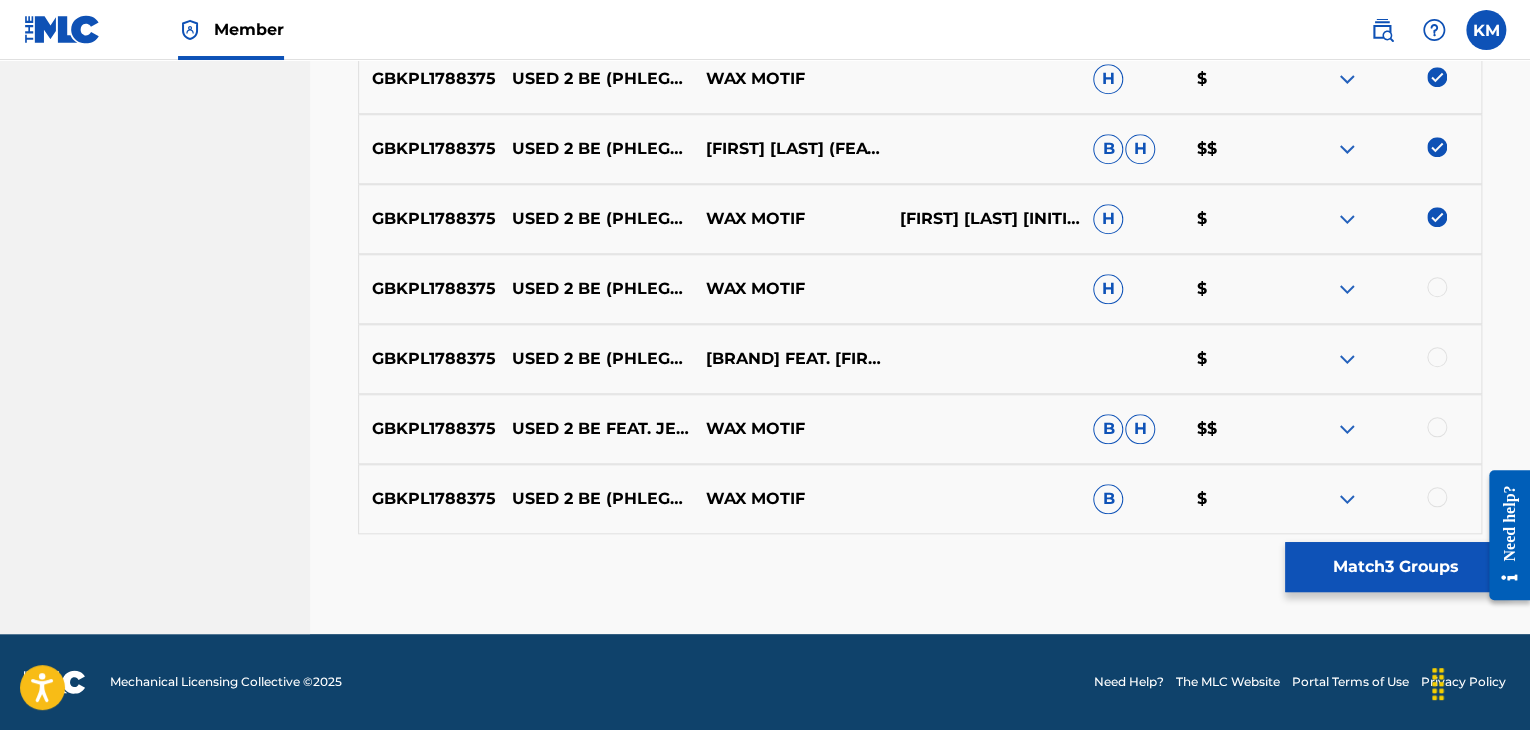 click at bounding box center (1437, 287) 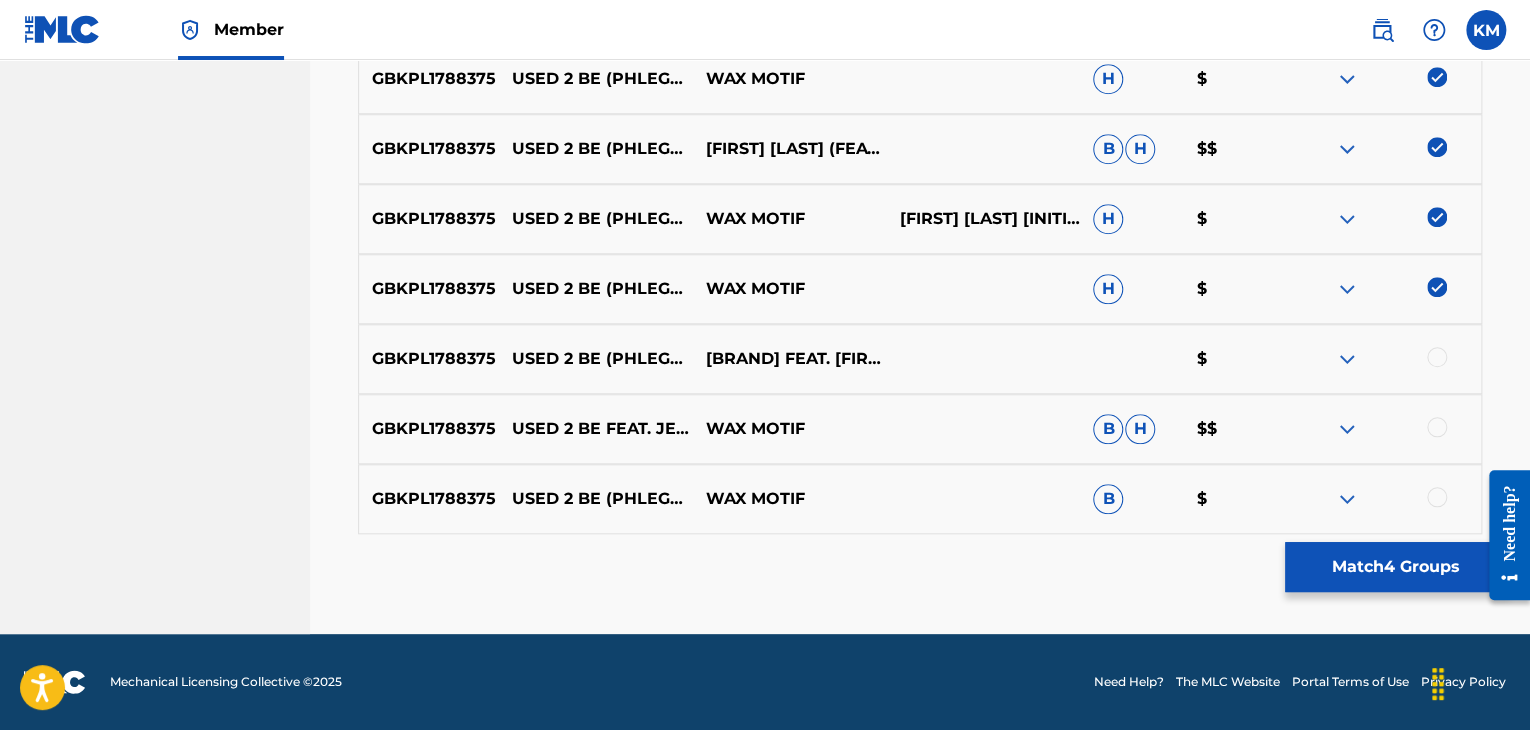 click at bounding box center (1437, 357) 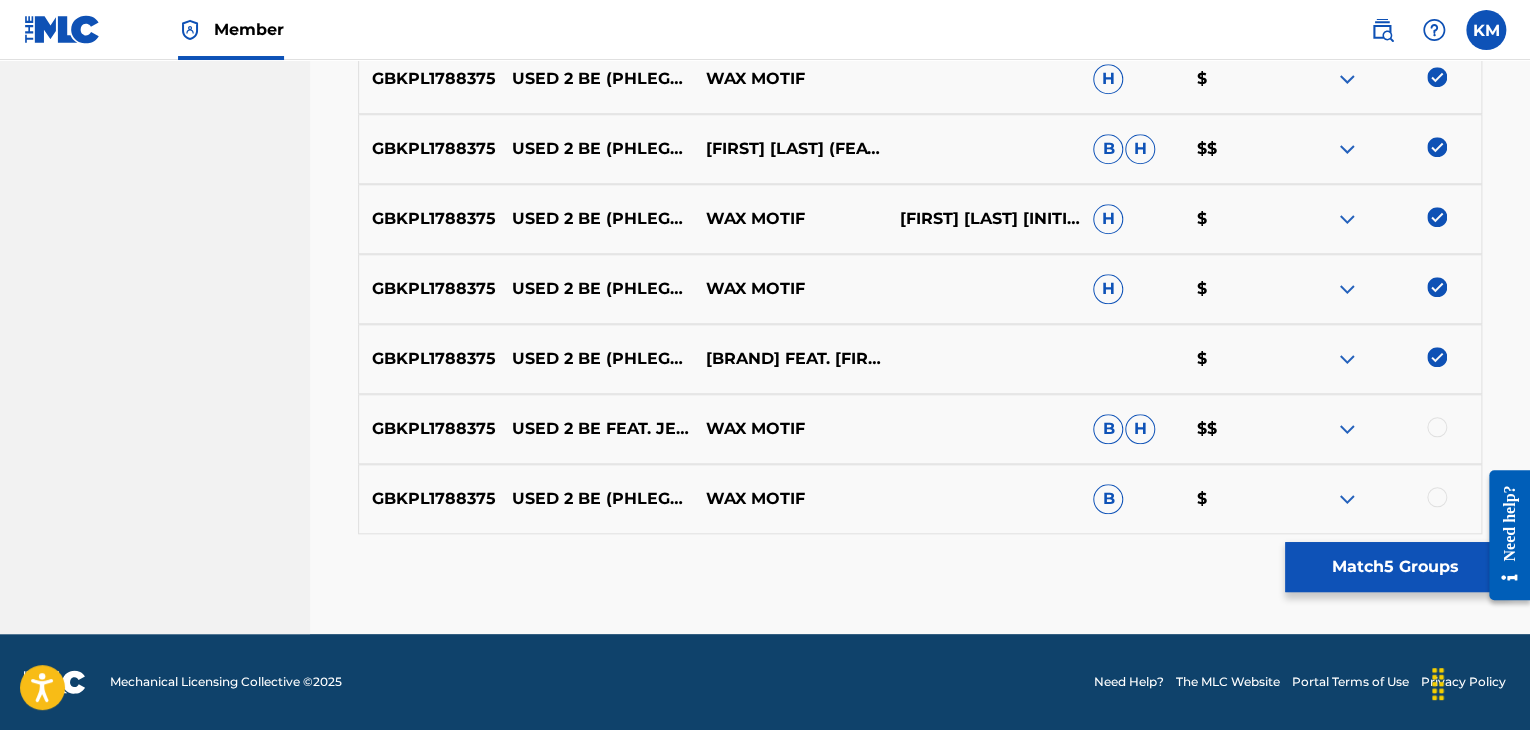 click at bounding box center [1437, 427] 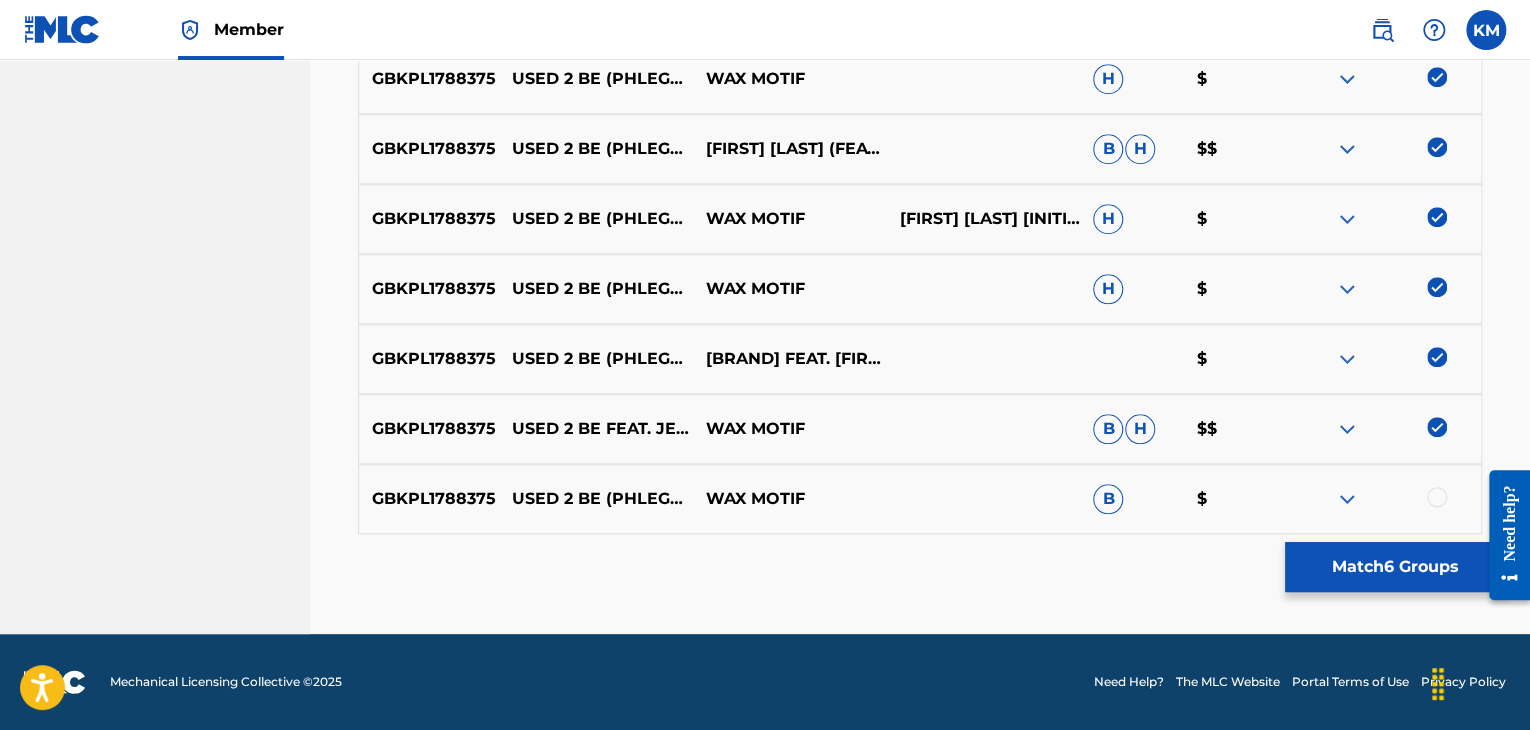 click at bounding box center [1437, 497] 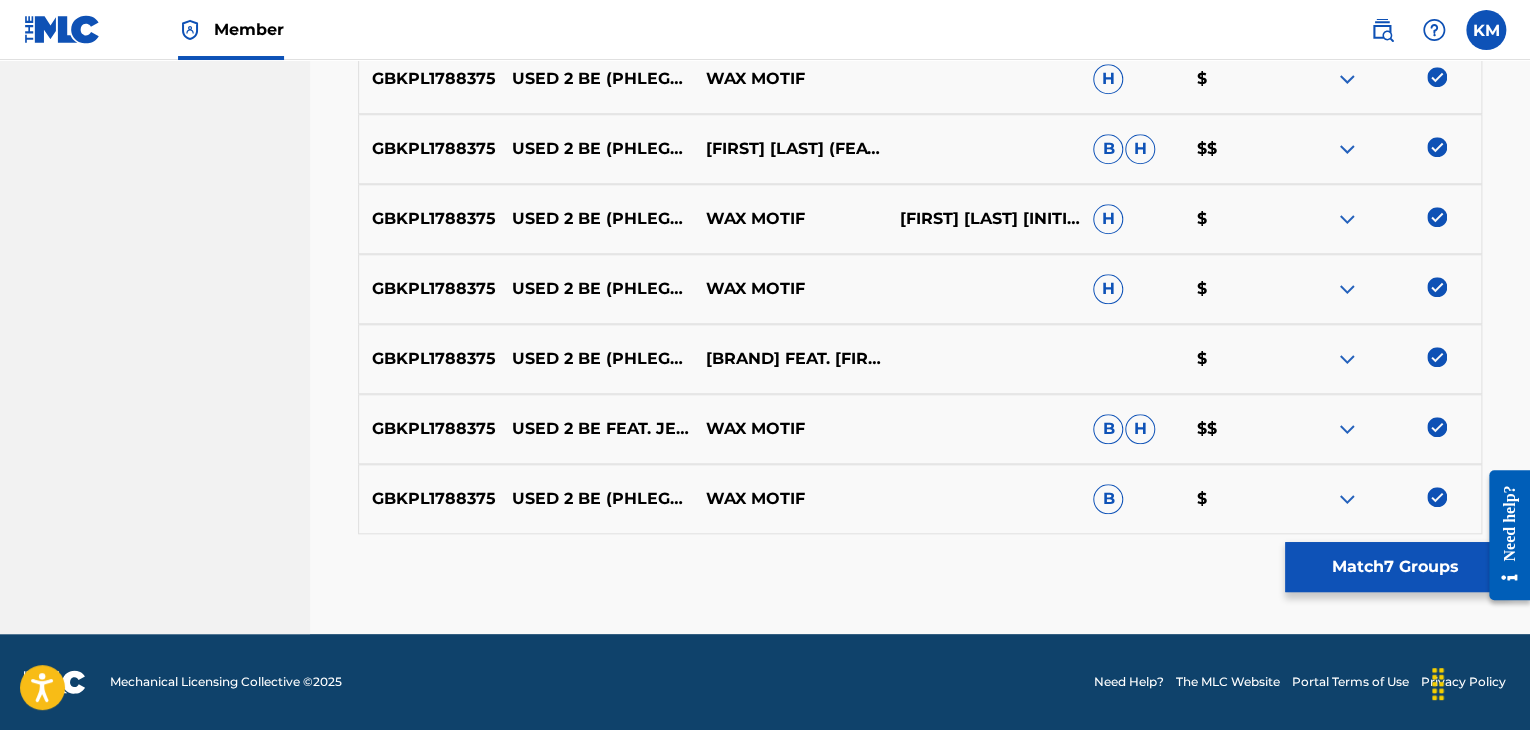 click on "Match  7 Groups" at bounding box center (1395, 567) 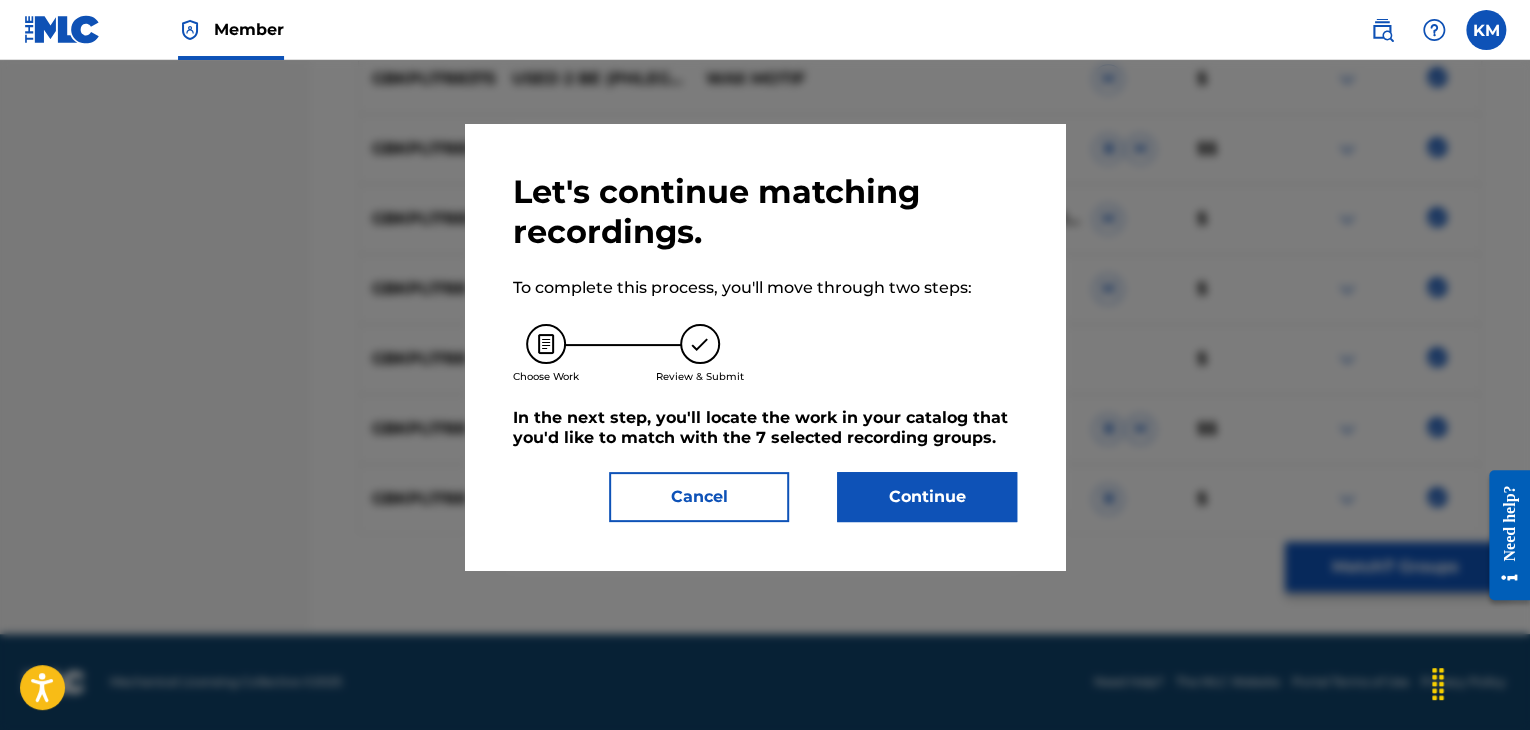 click on "Continue" at bounding box center (927, 497) 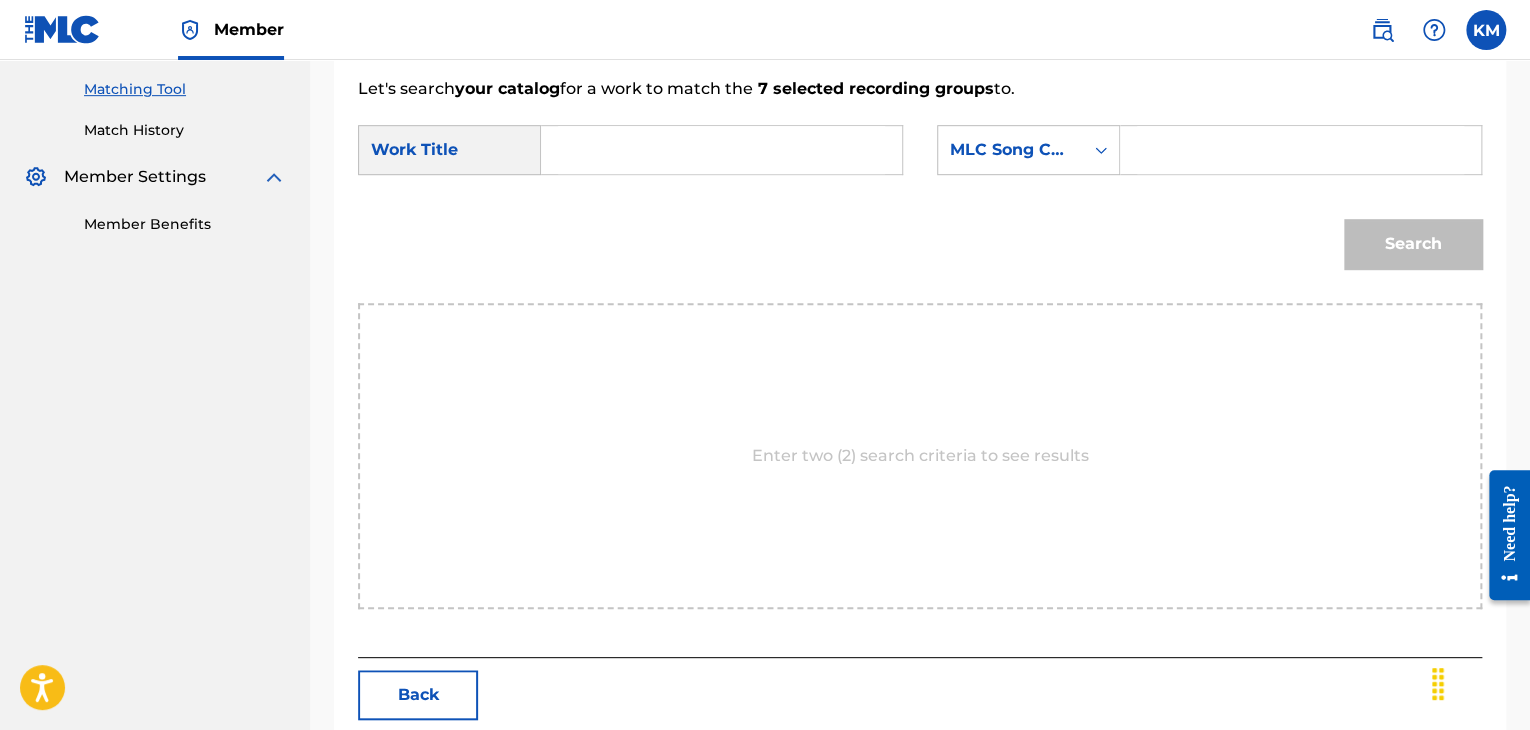 scroll, scrollTop: 402, scrollLeft: 0, axis: vertical 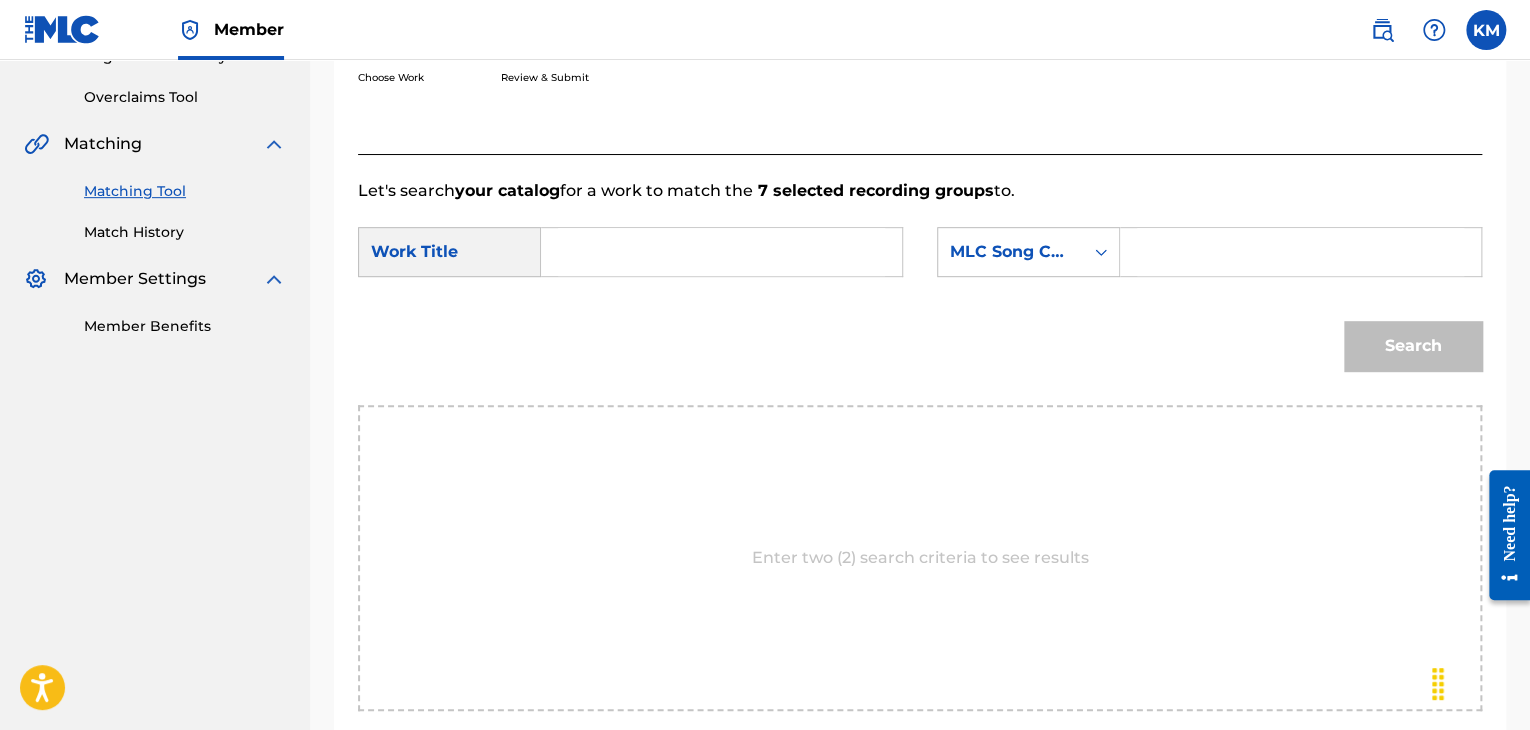 click at bounding box center [721, 252] 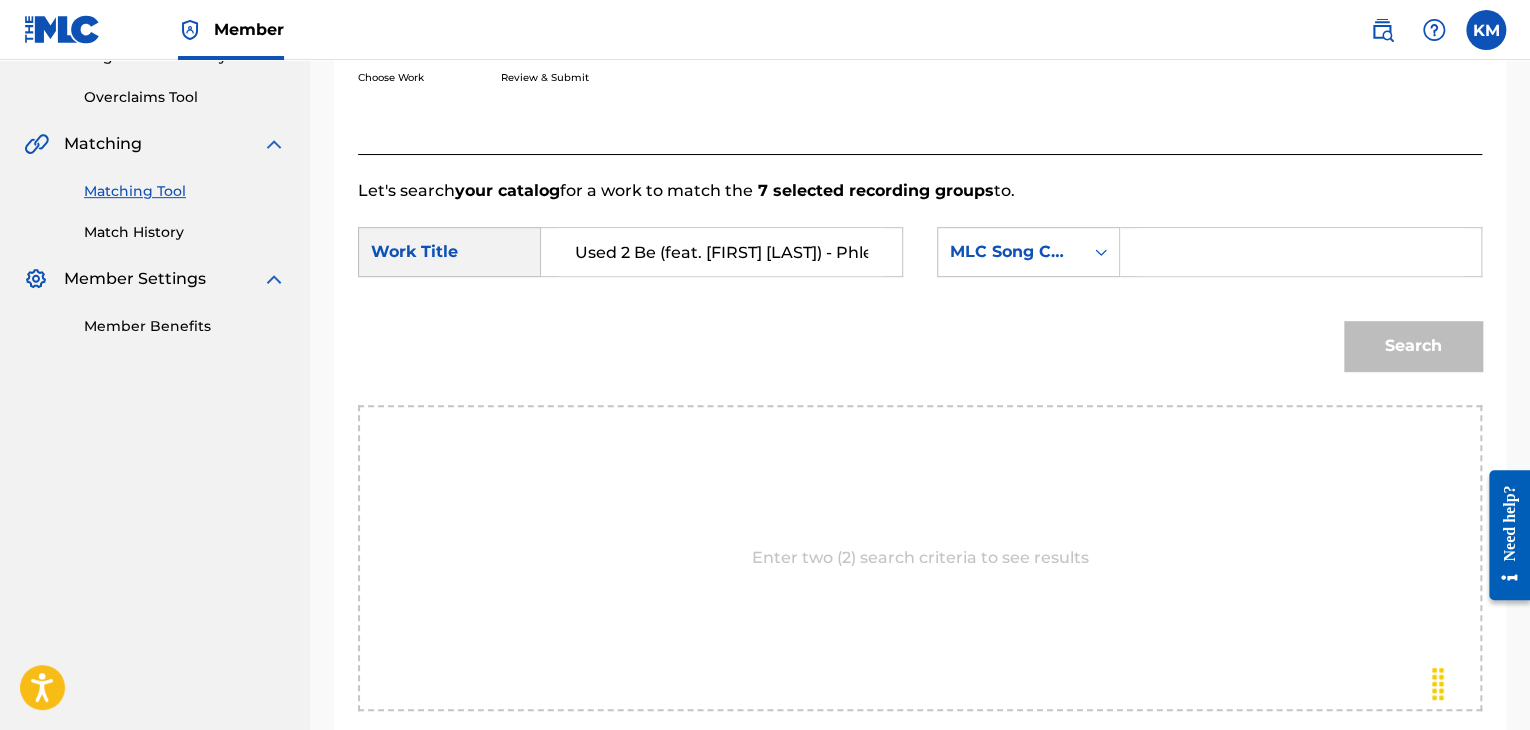 scroll, scrollTop: 0, scrollLeft: 139, axis: horizontal 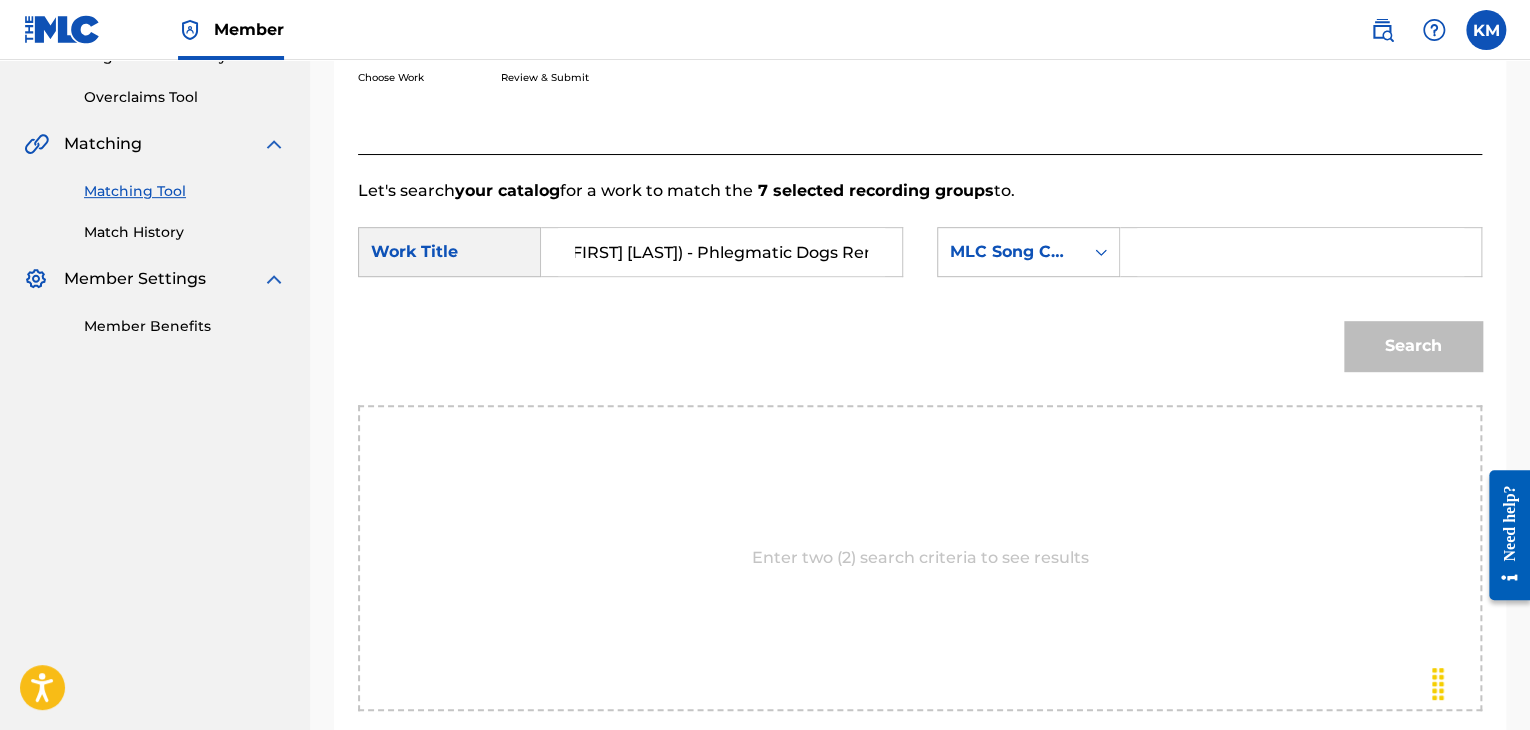 type on "Used 2 Be (feat. [FIRST] [LAST]) - Phlegmatic Dogs Remix" 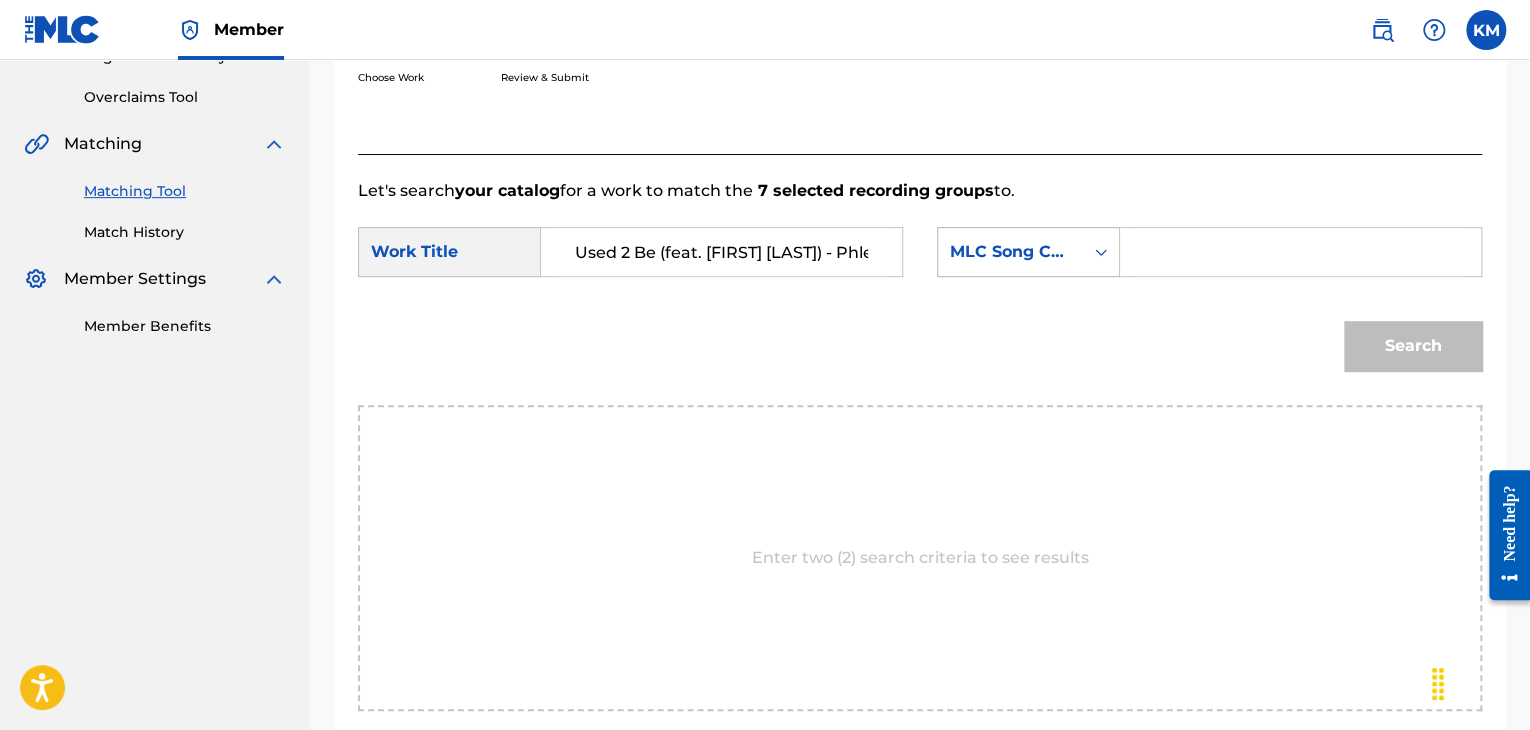 click 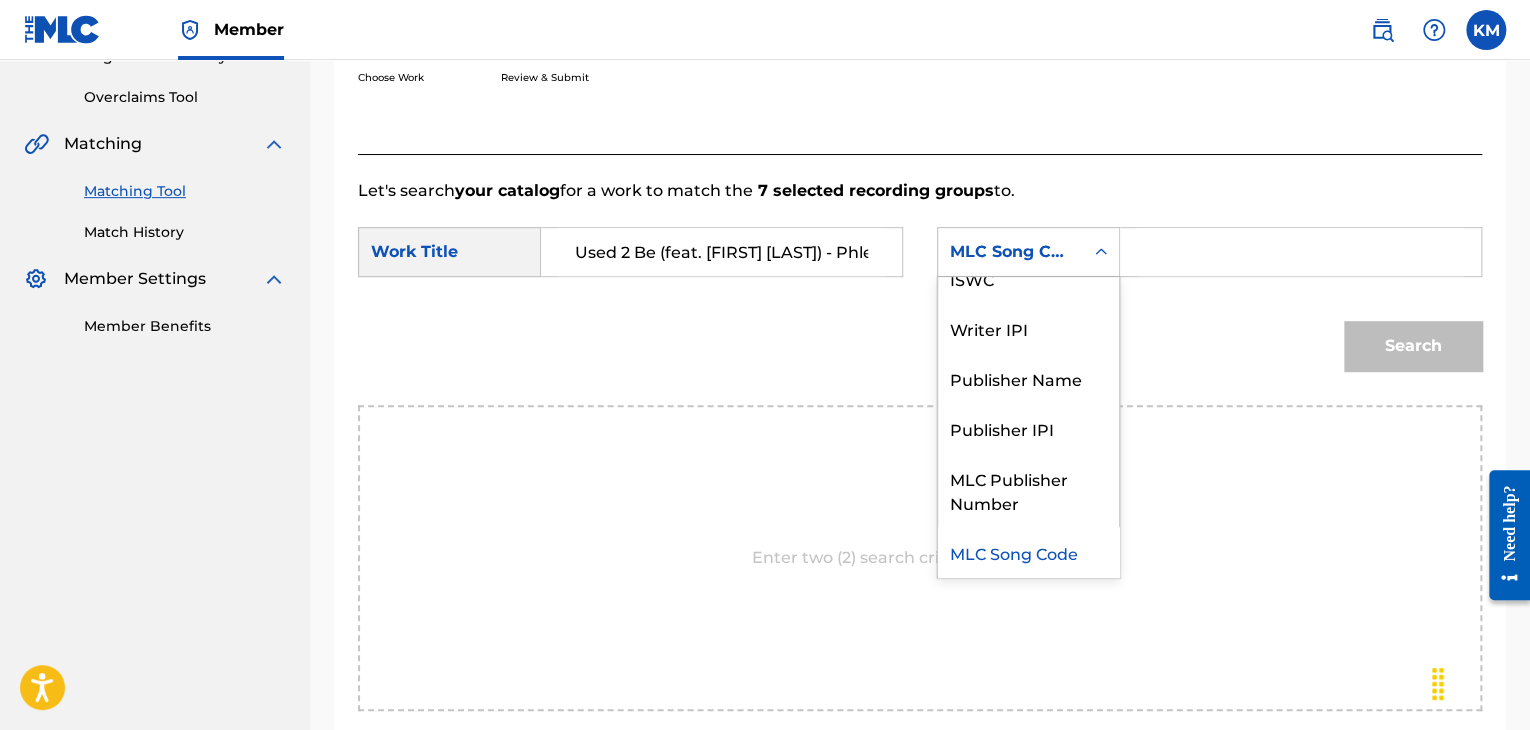 scroll, scrollTop: 0, scrollLeft: 0, axis: both 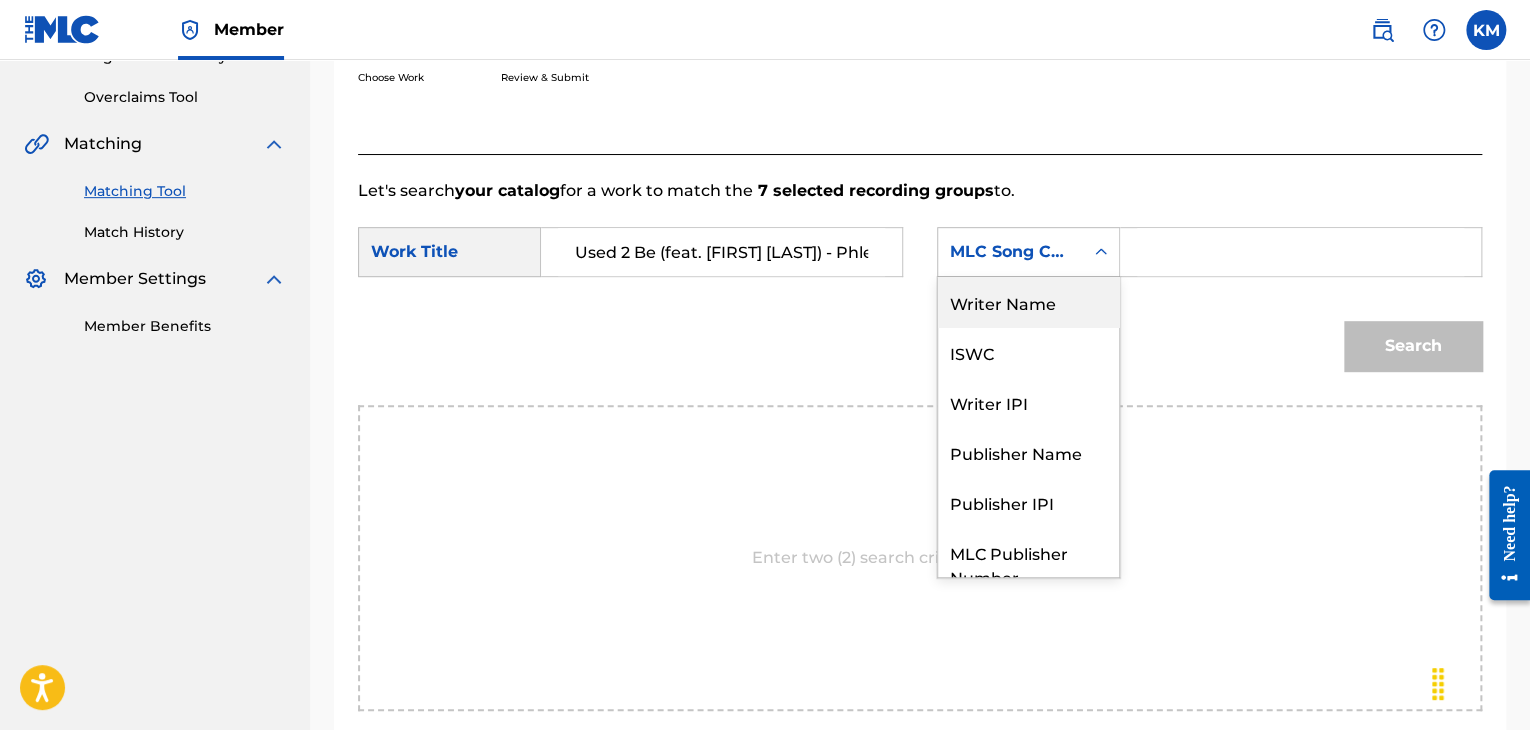 click on "Writer Name" at bounding box center (1028, 302) 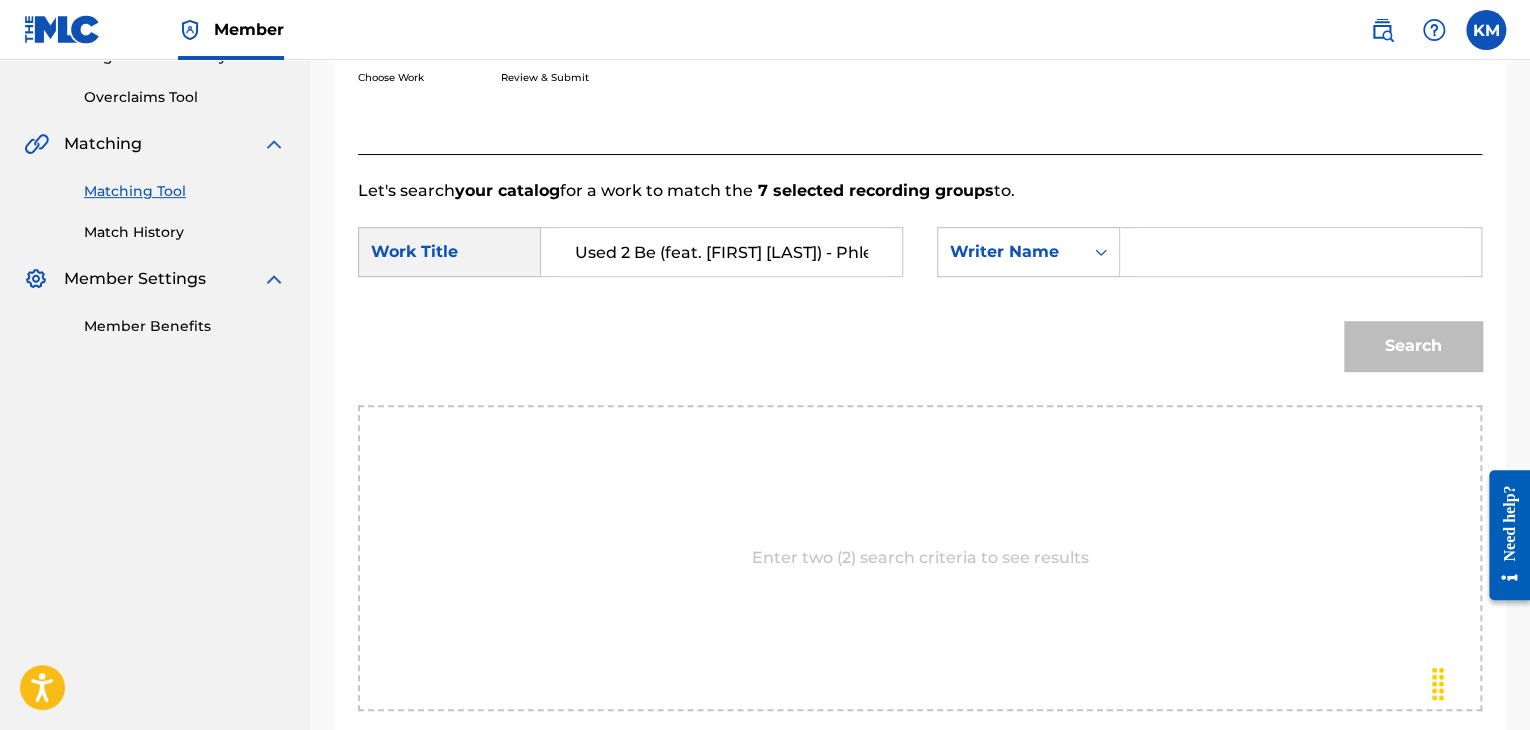 click at bounding box center (1300, 252) 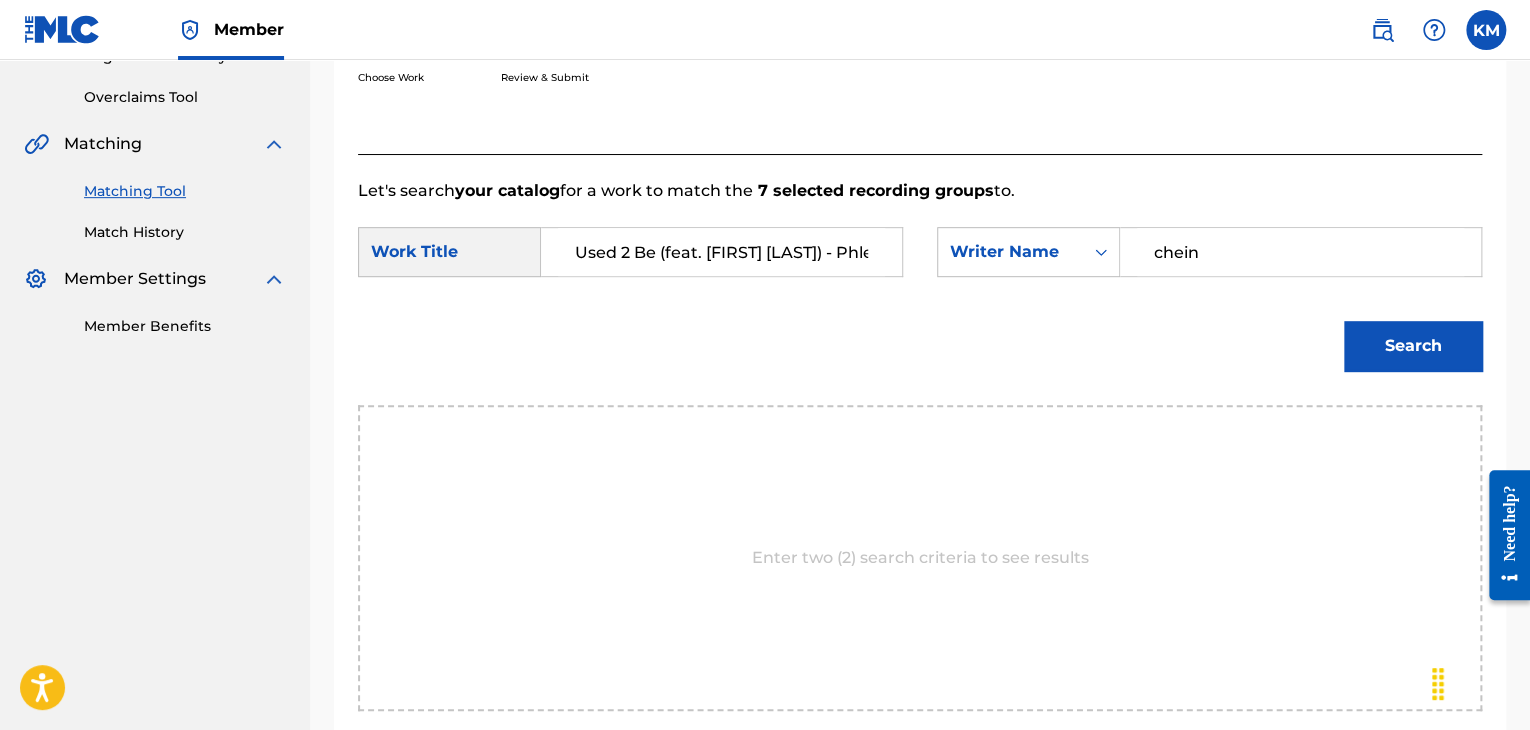 type on "chein" 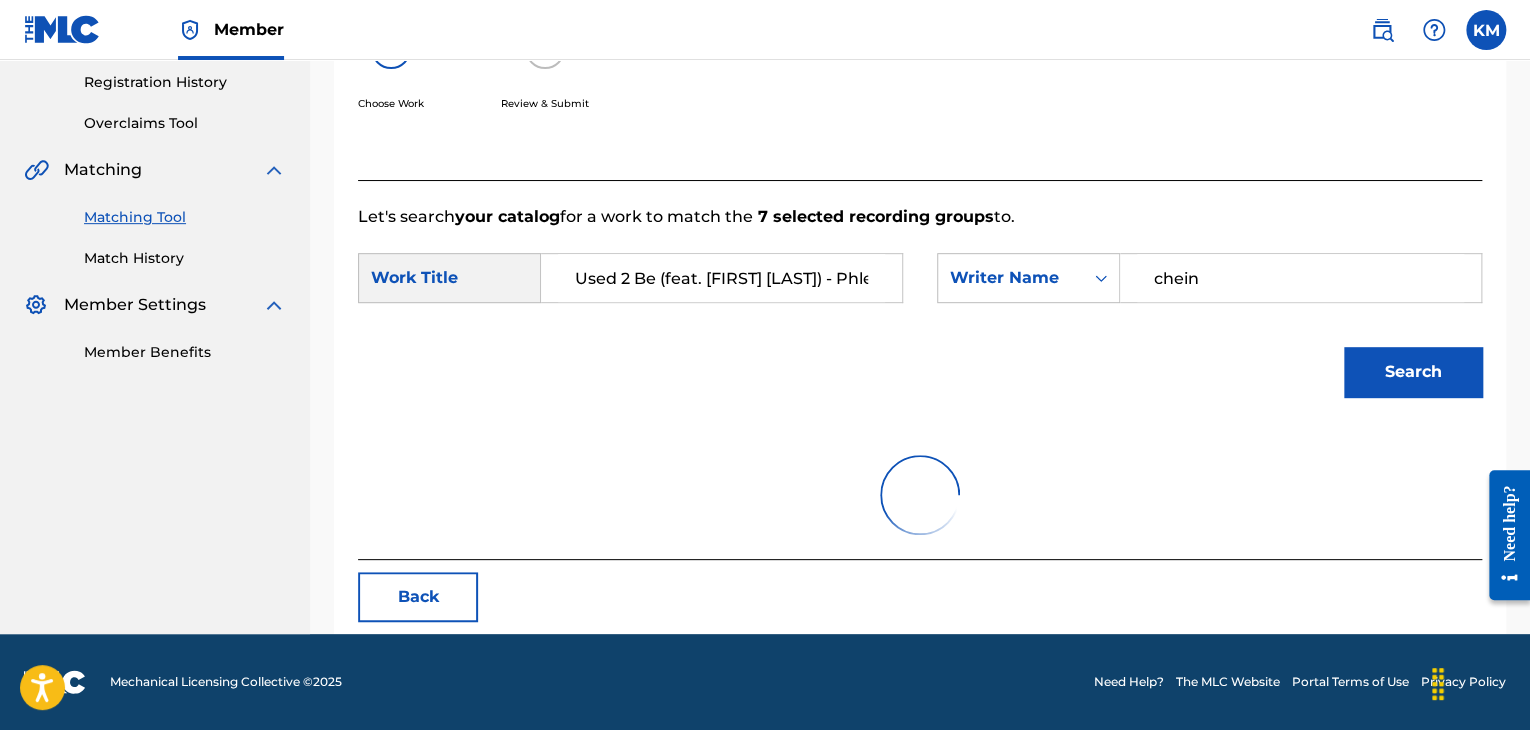 scroll, scrollTop: 290, scrollLeft: 0, axis: vertical 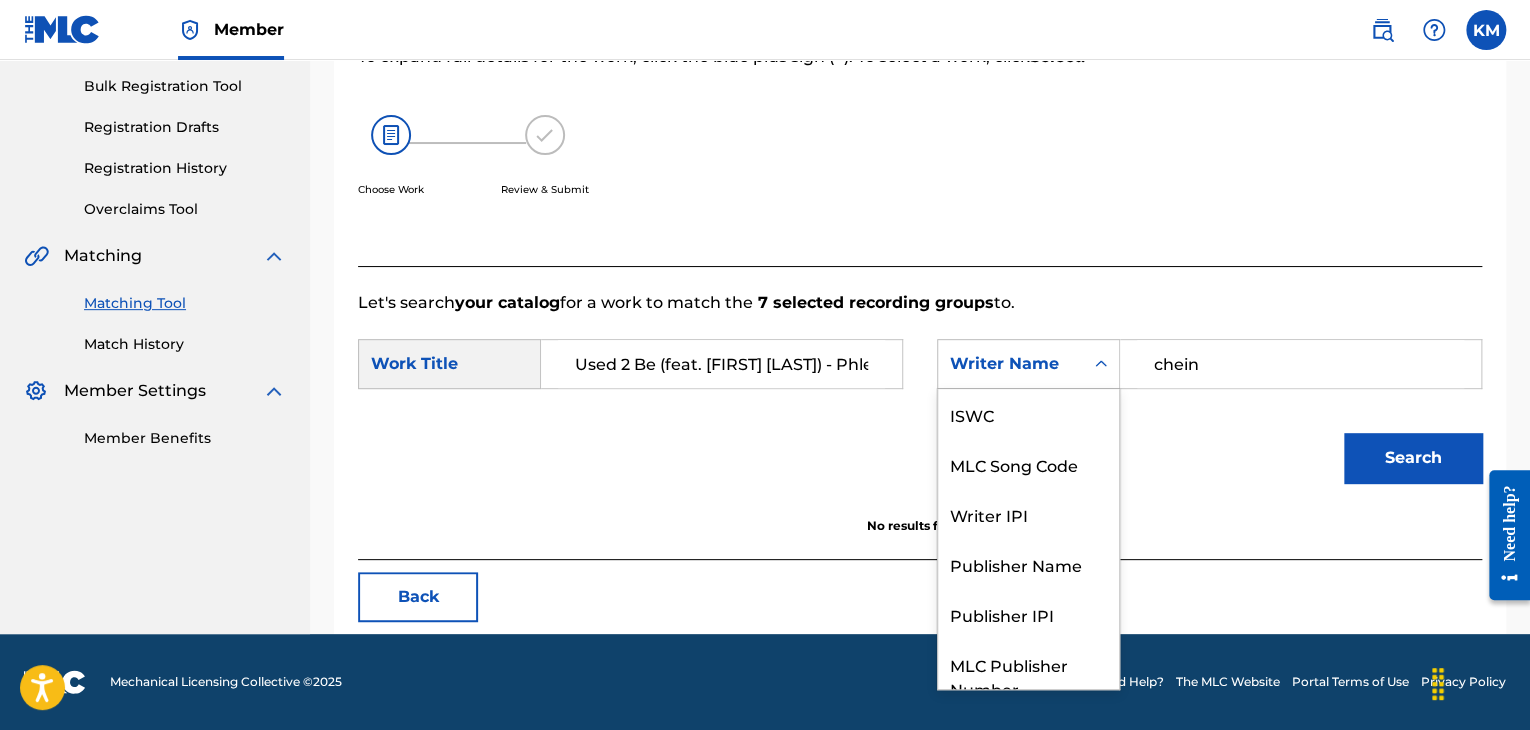 click 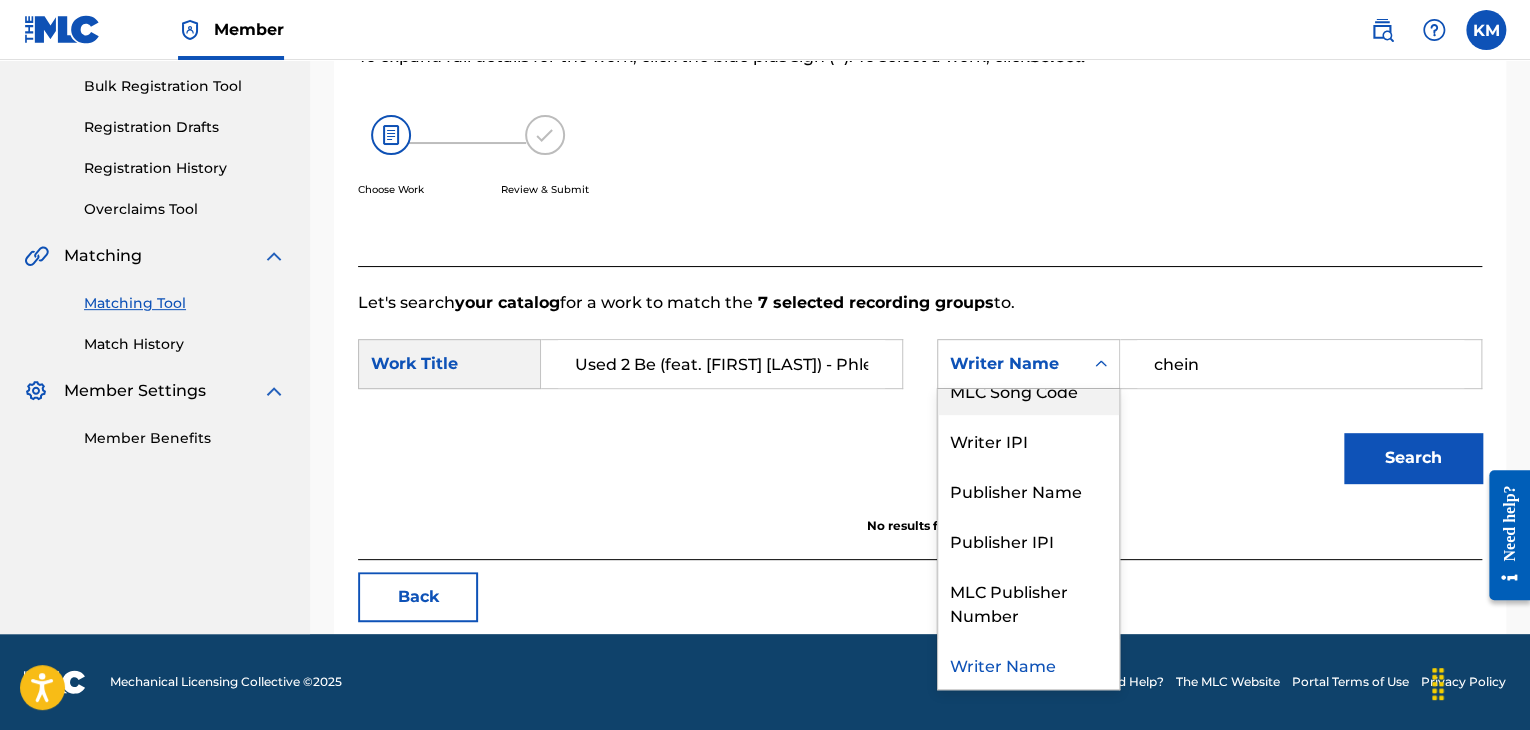 click on "MLC Song Code" at bounding box center (1028, 390) 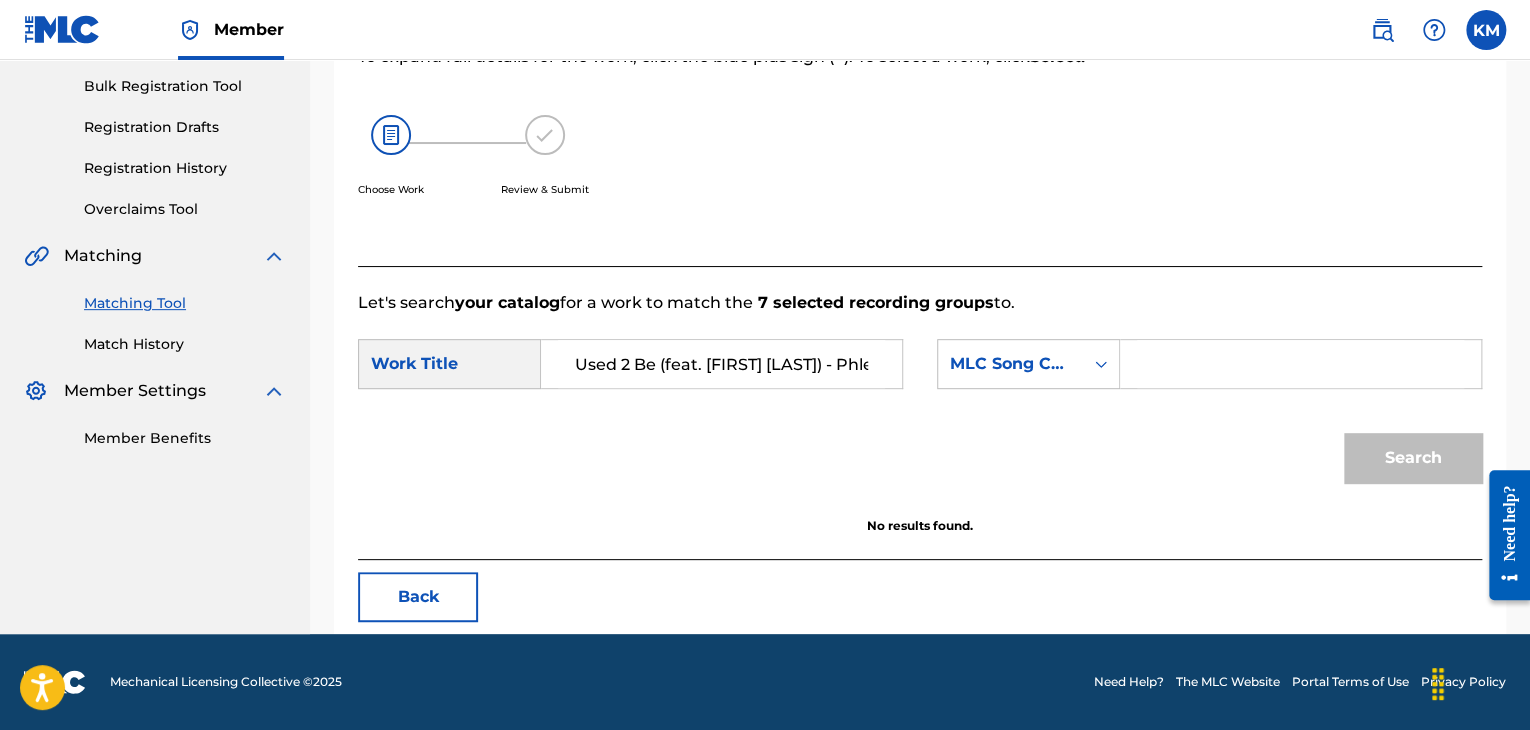 click at bounding box center (1300, 364) 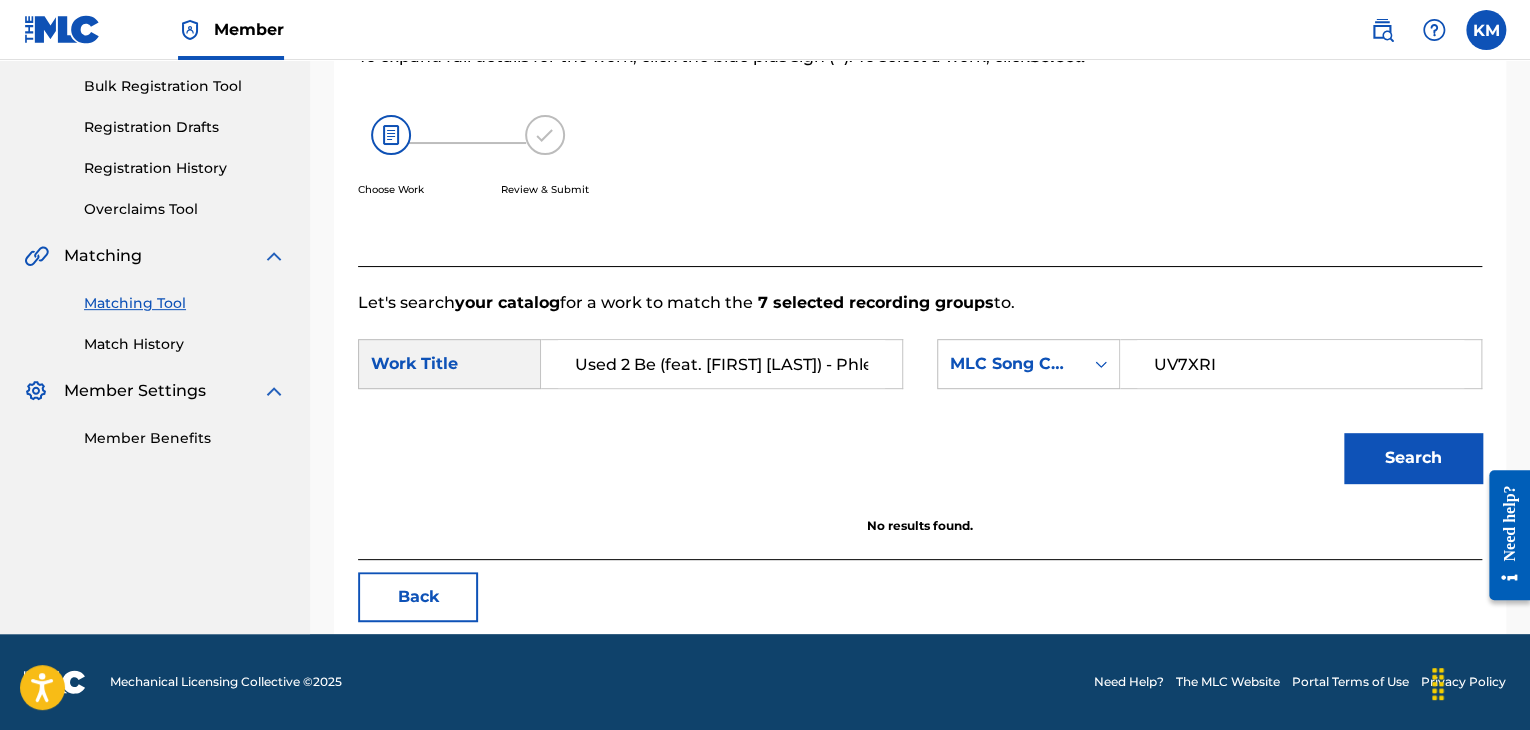 type on "UV7XRI" 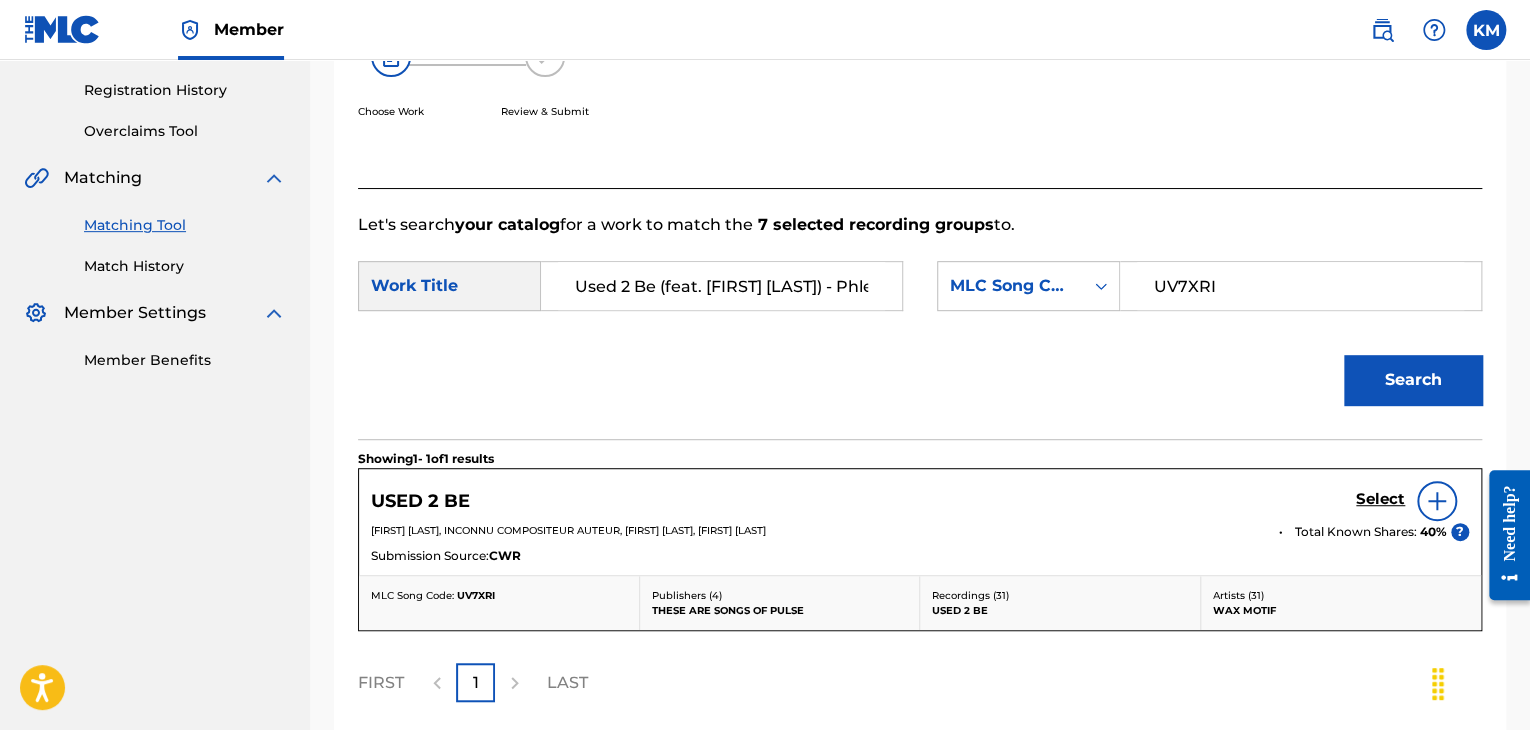 scroll, scrollTop: 490, scrollLeft: 0, axis: vertical 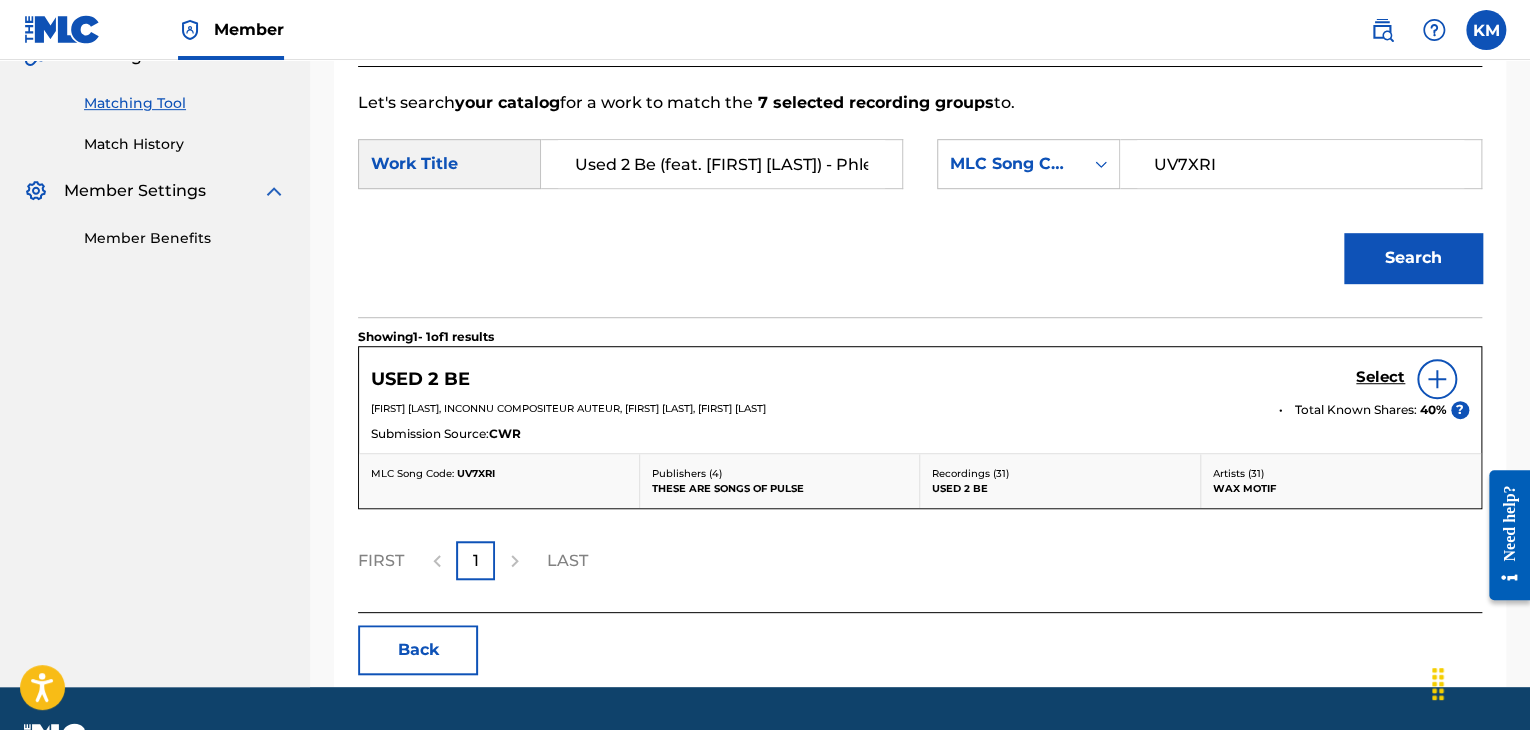 click on "Select" at bounding box center [1380, 377] 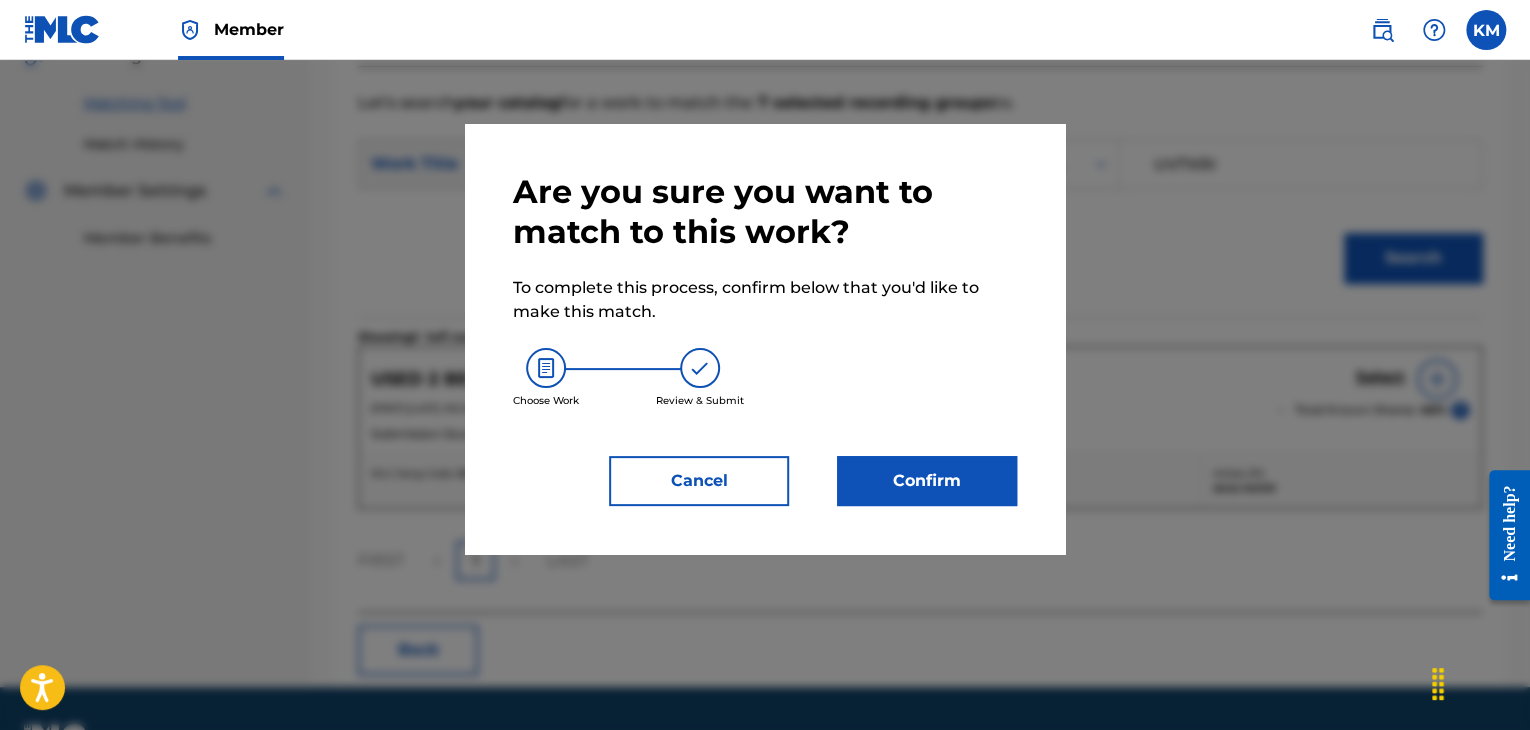 click on "Confirm" at bounding box center [927, 481] 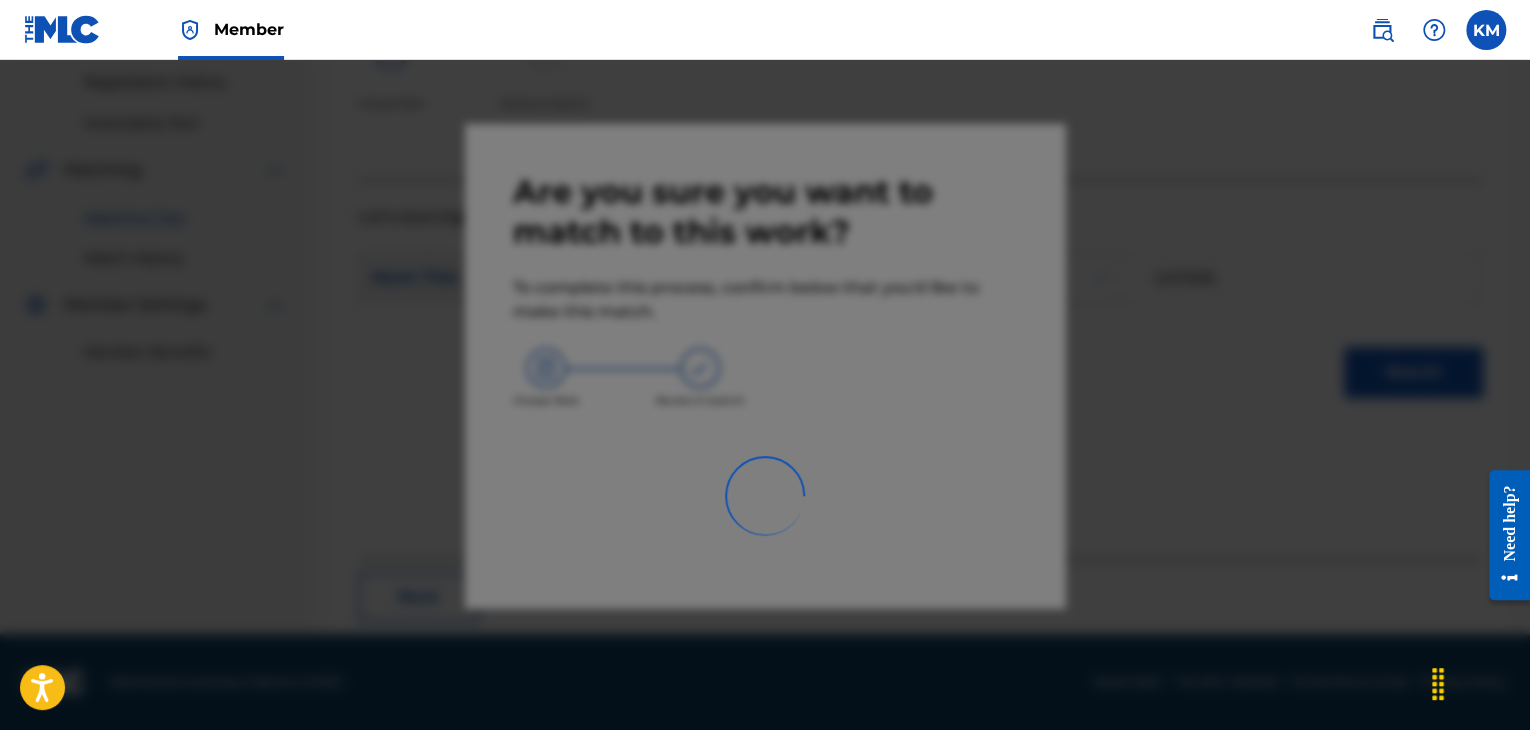 scroll, scrollTop: 129, scrollLeft: 0, axis: vertical 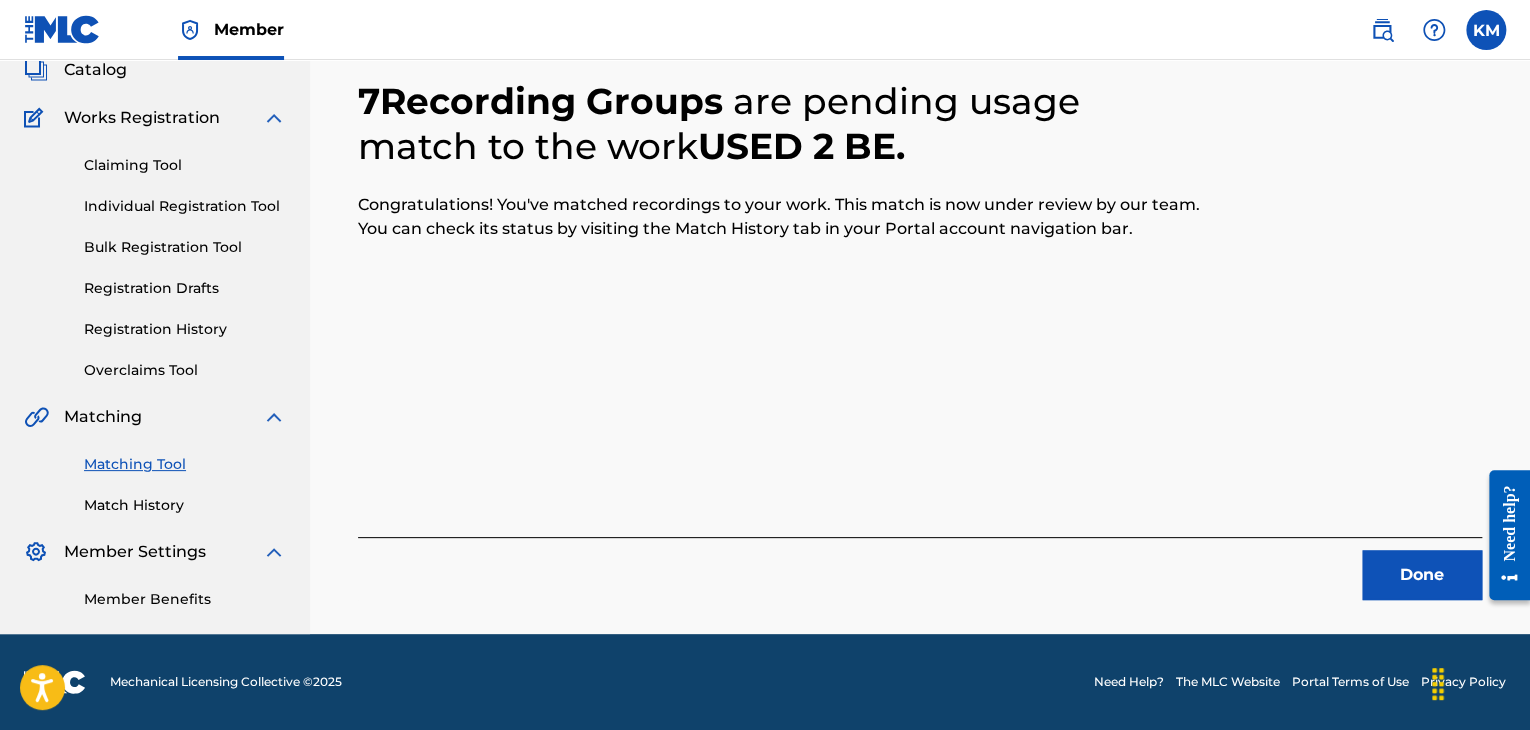 click on "Done" at bounding box center (1422, 575) 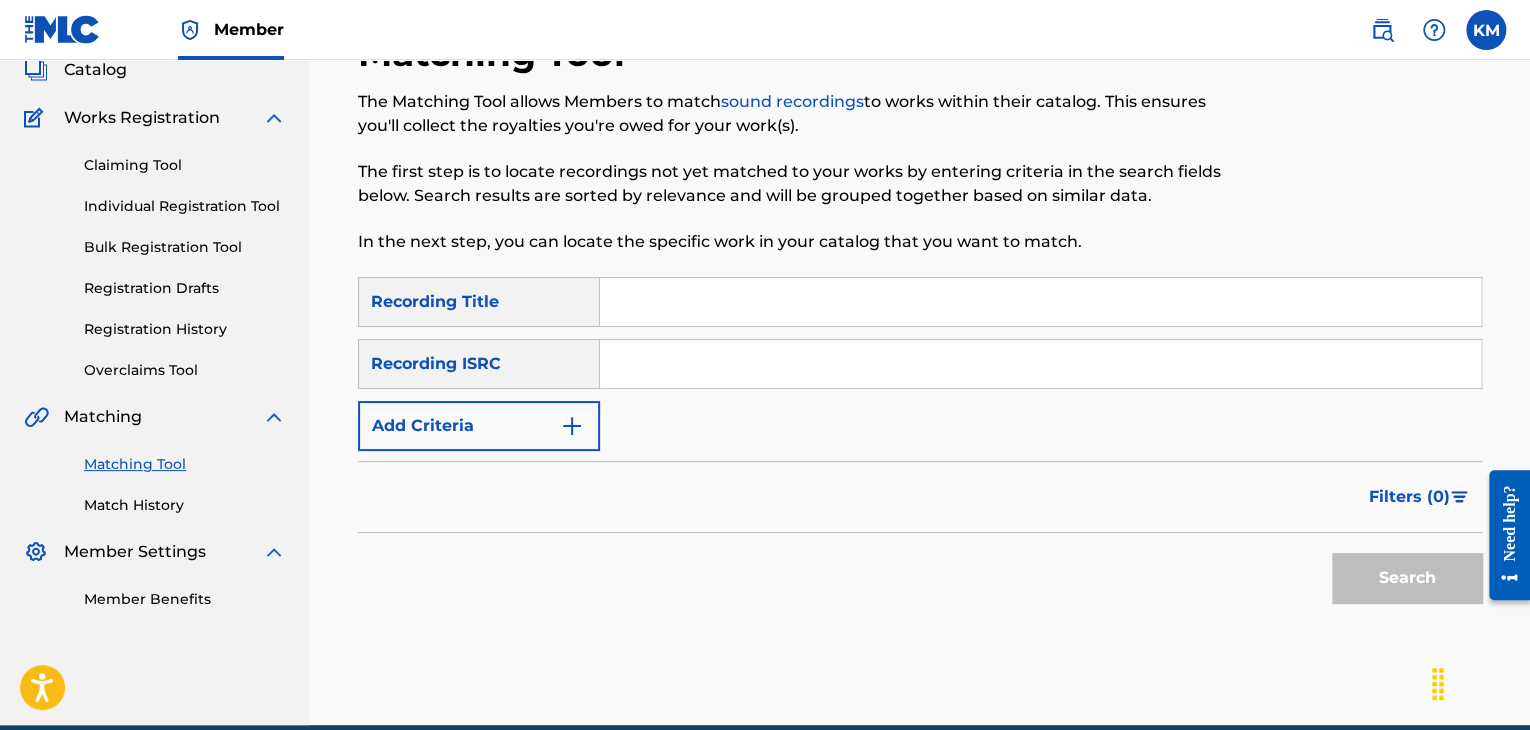 click at bounding box center [1040, 364] 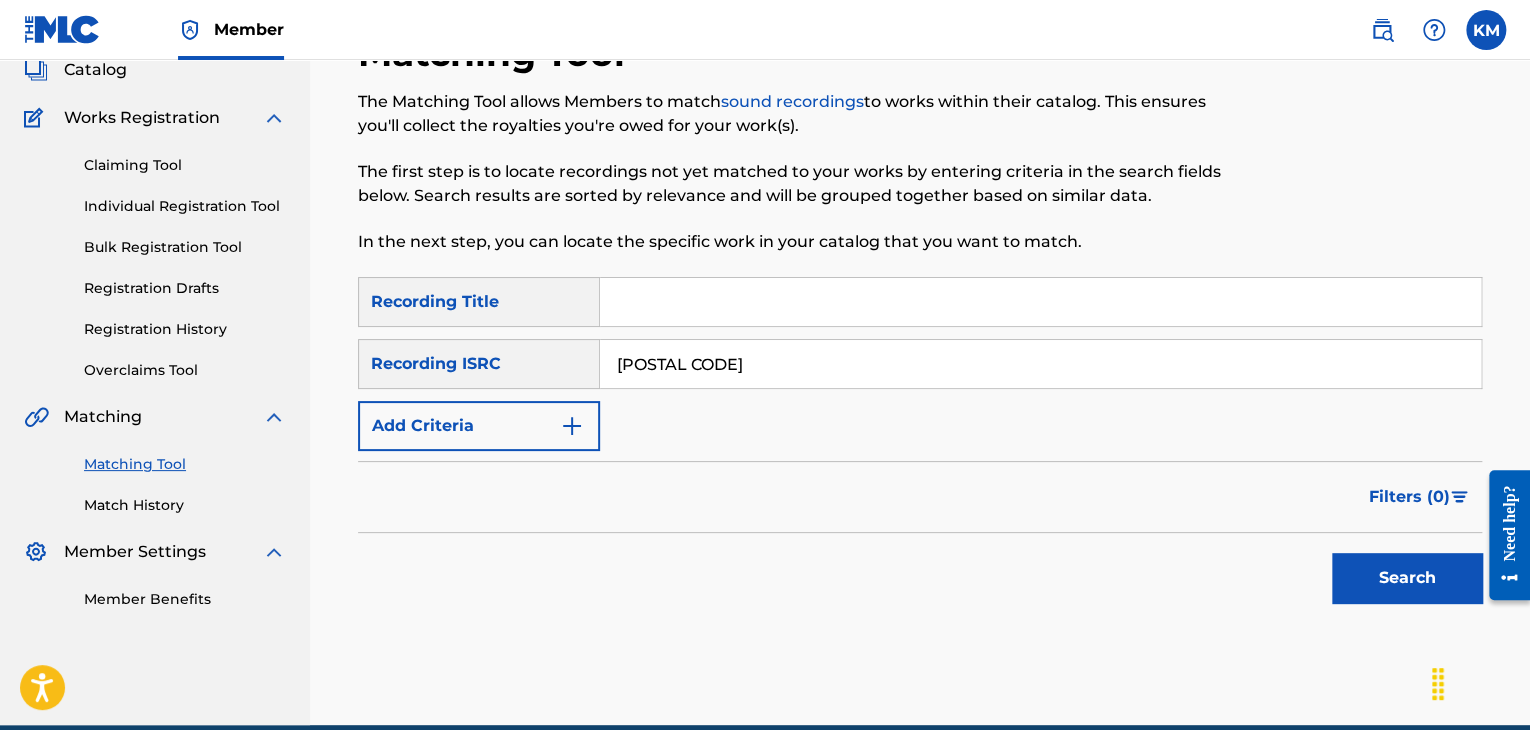 type on "[POSTAL CODE]" 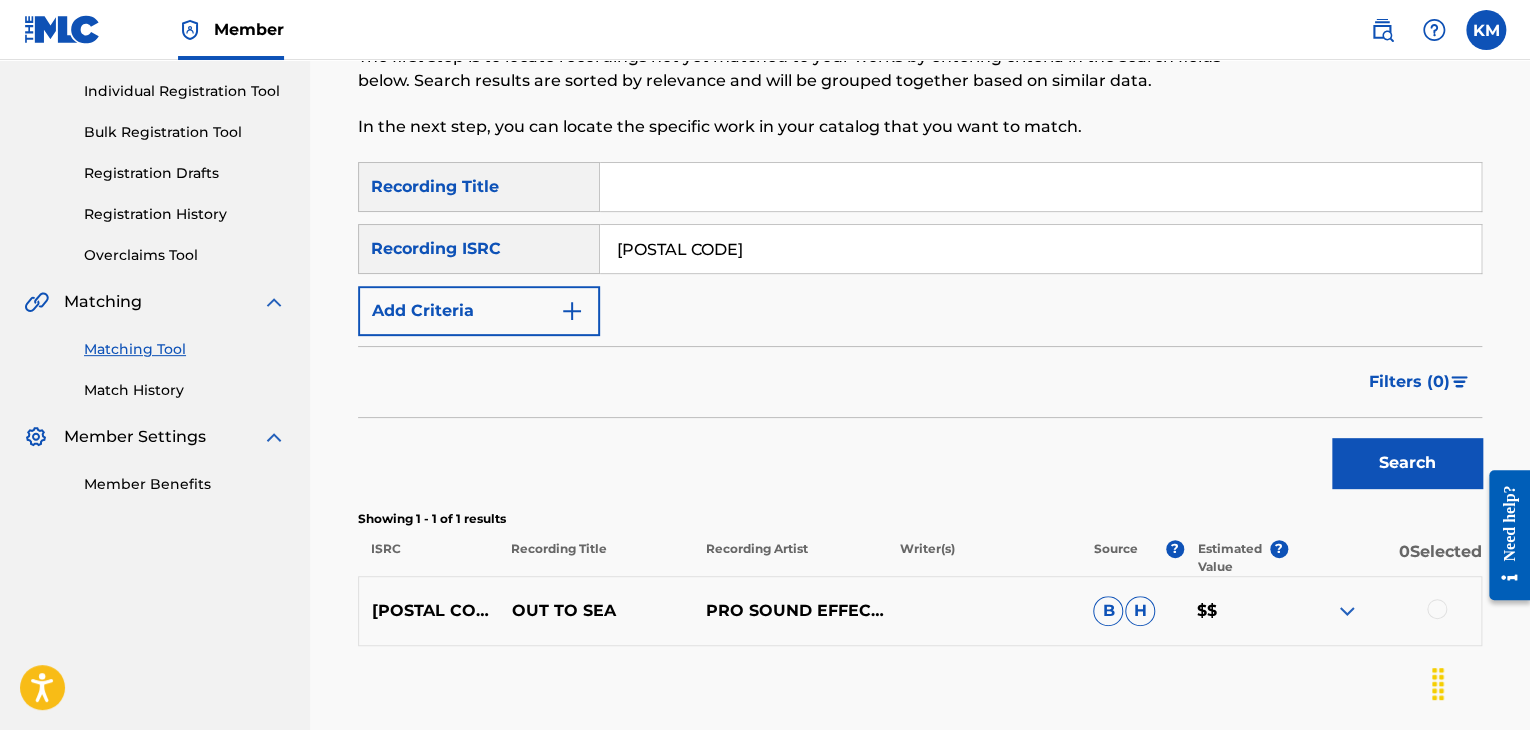 scroll, scrollTop: 356, scrollLeft: 0, axis: vertical 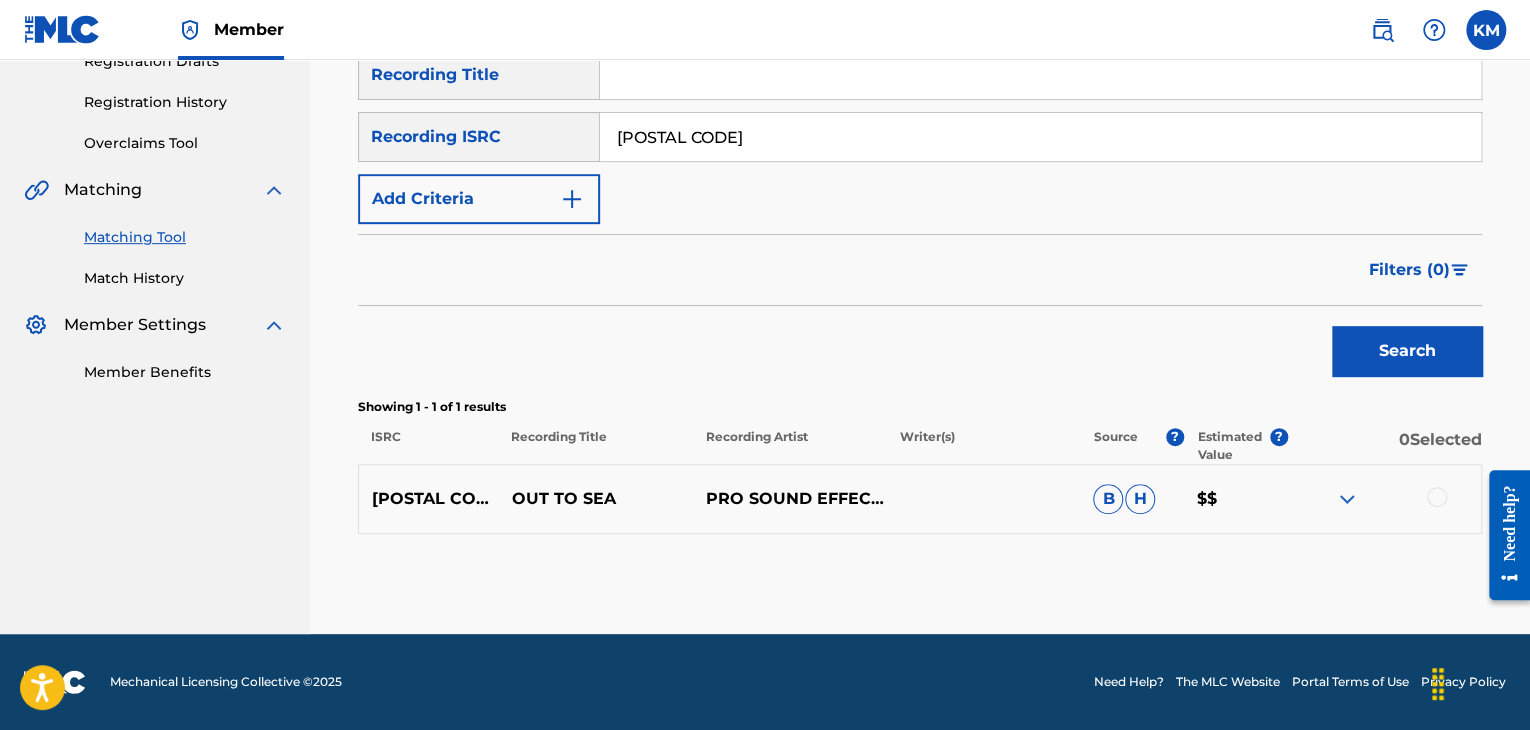 click at bounding box center (1437, 497) 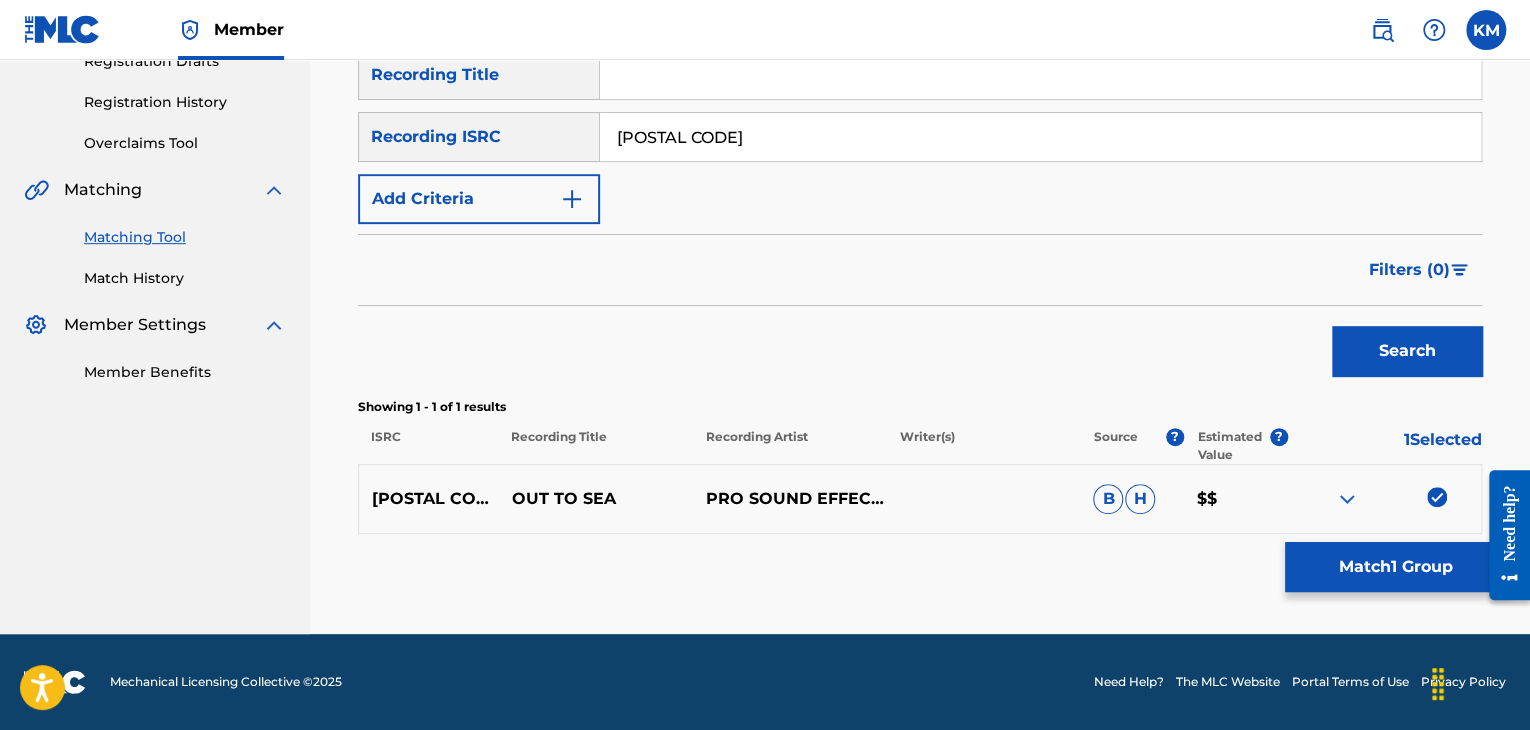 click on "Match  1 Group" at bounding box center (1395, 567) 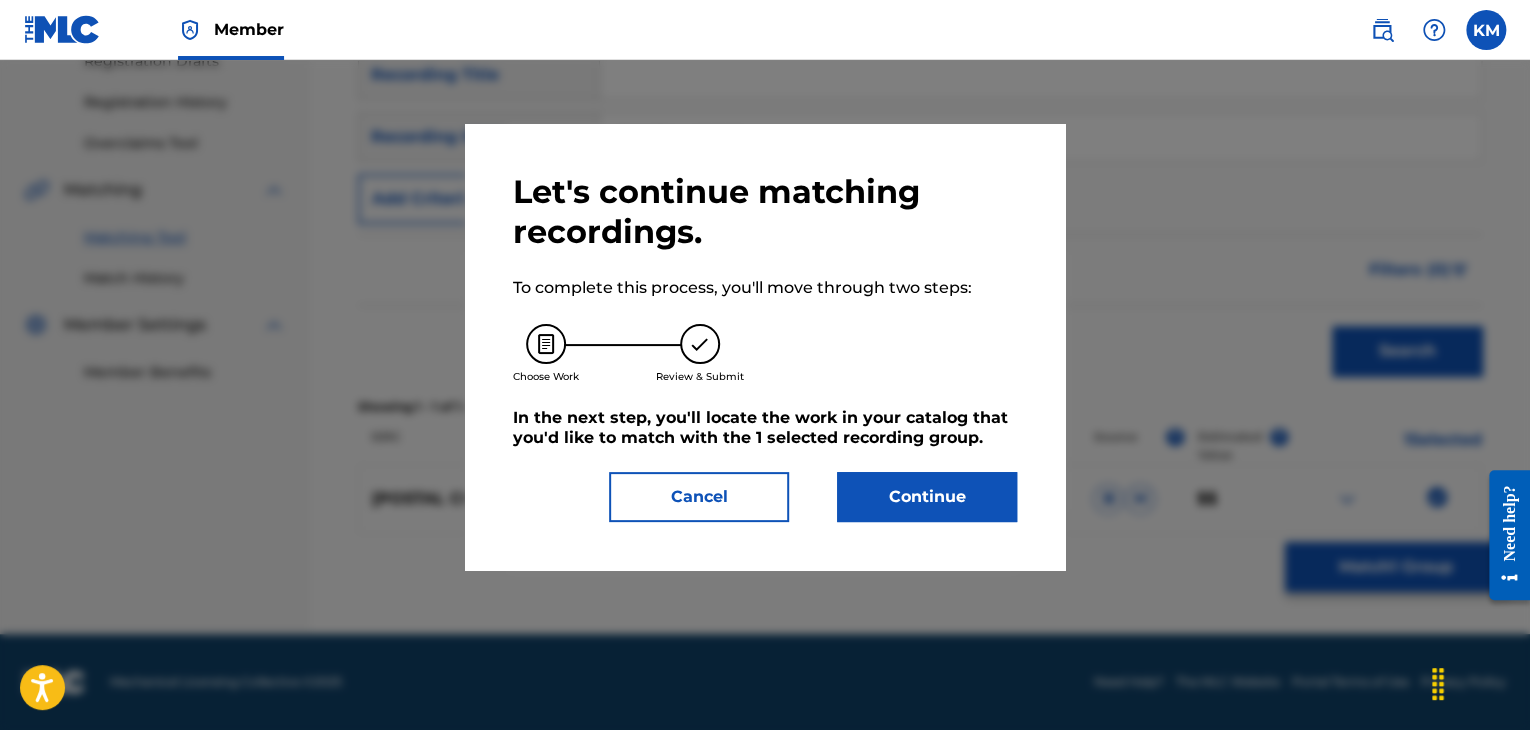 click on "Continue" at bounding box center (927, 497) 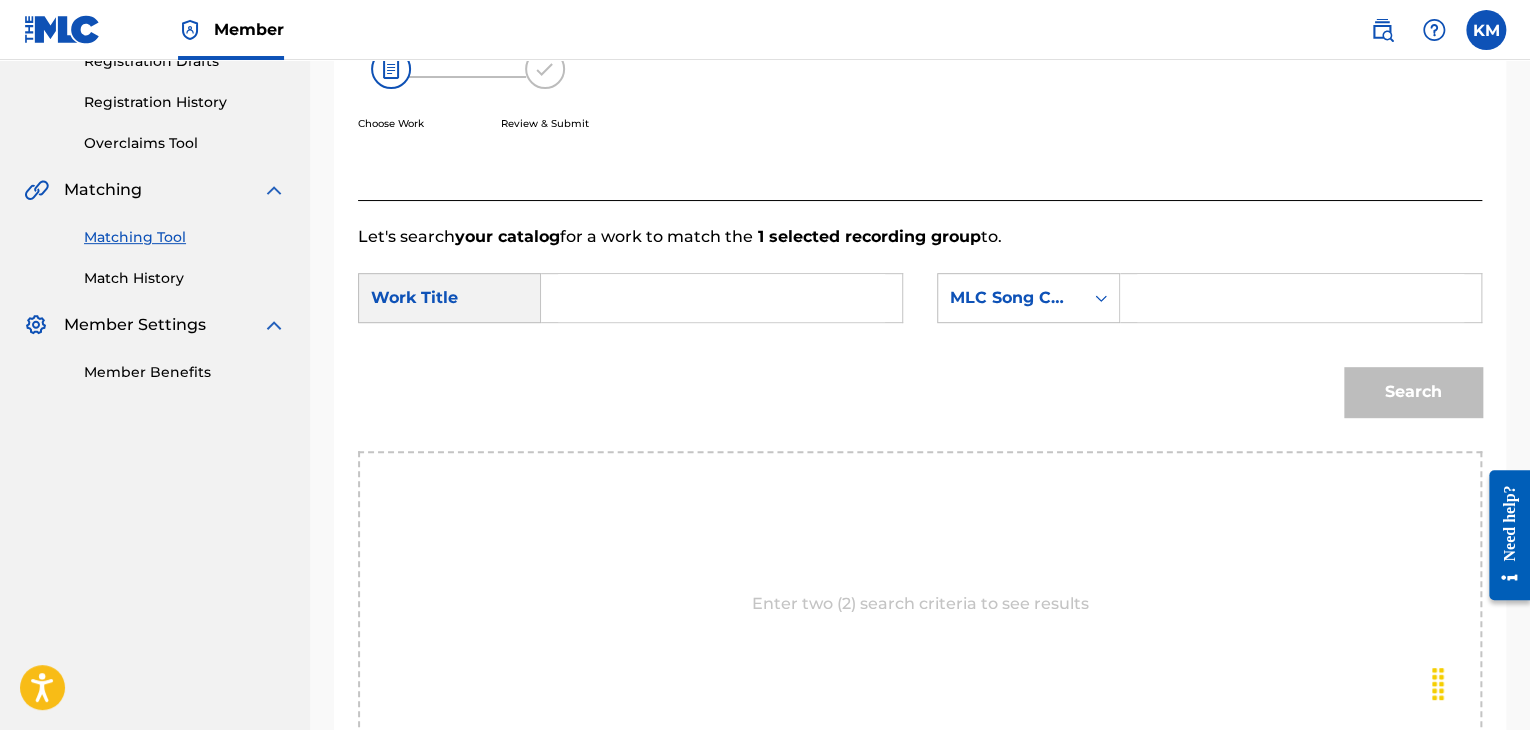 click at bounding box center [721, 298] 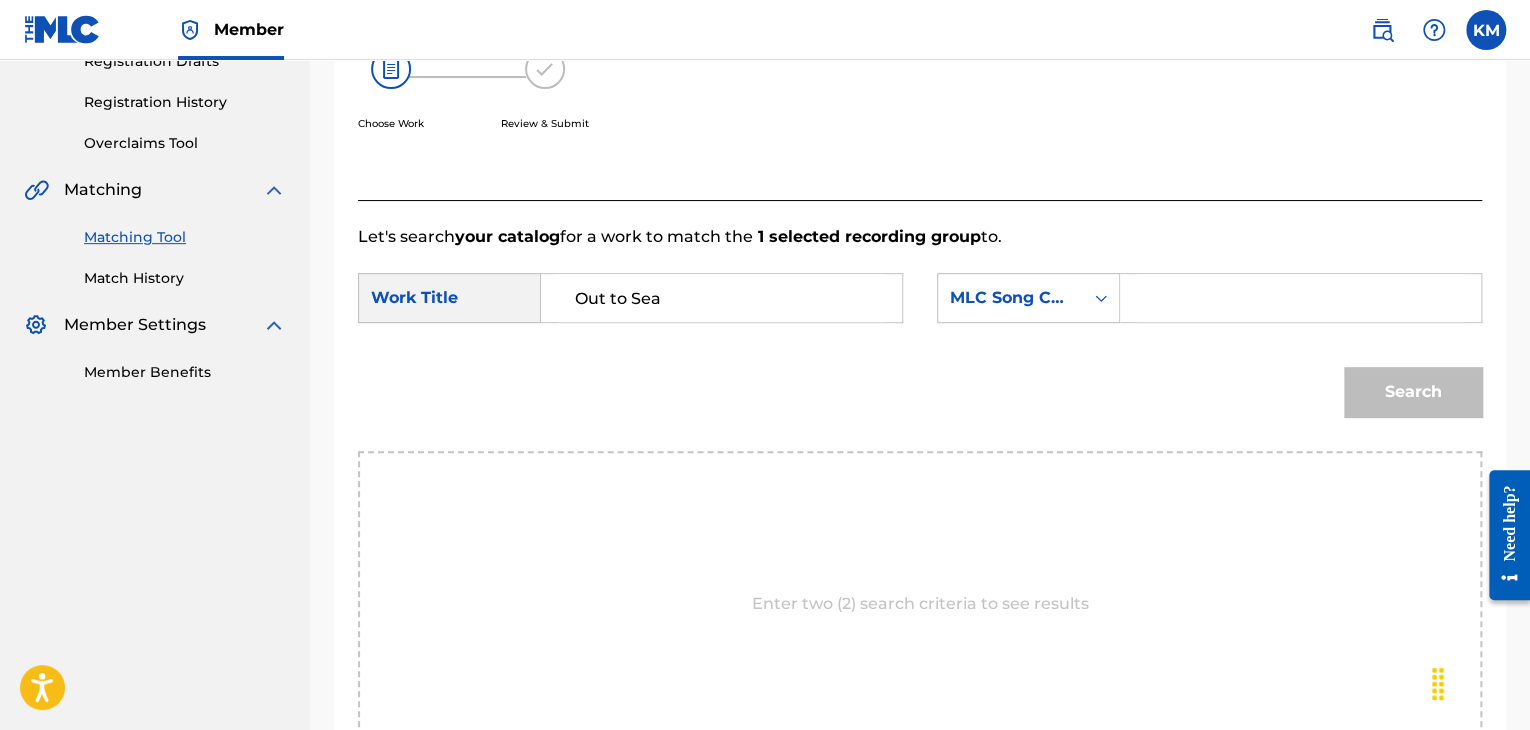 type on "Out to Sea" 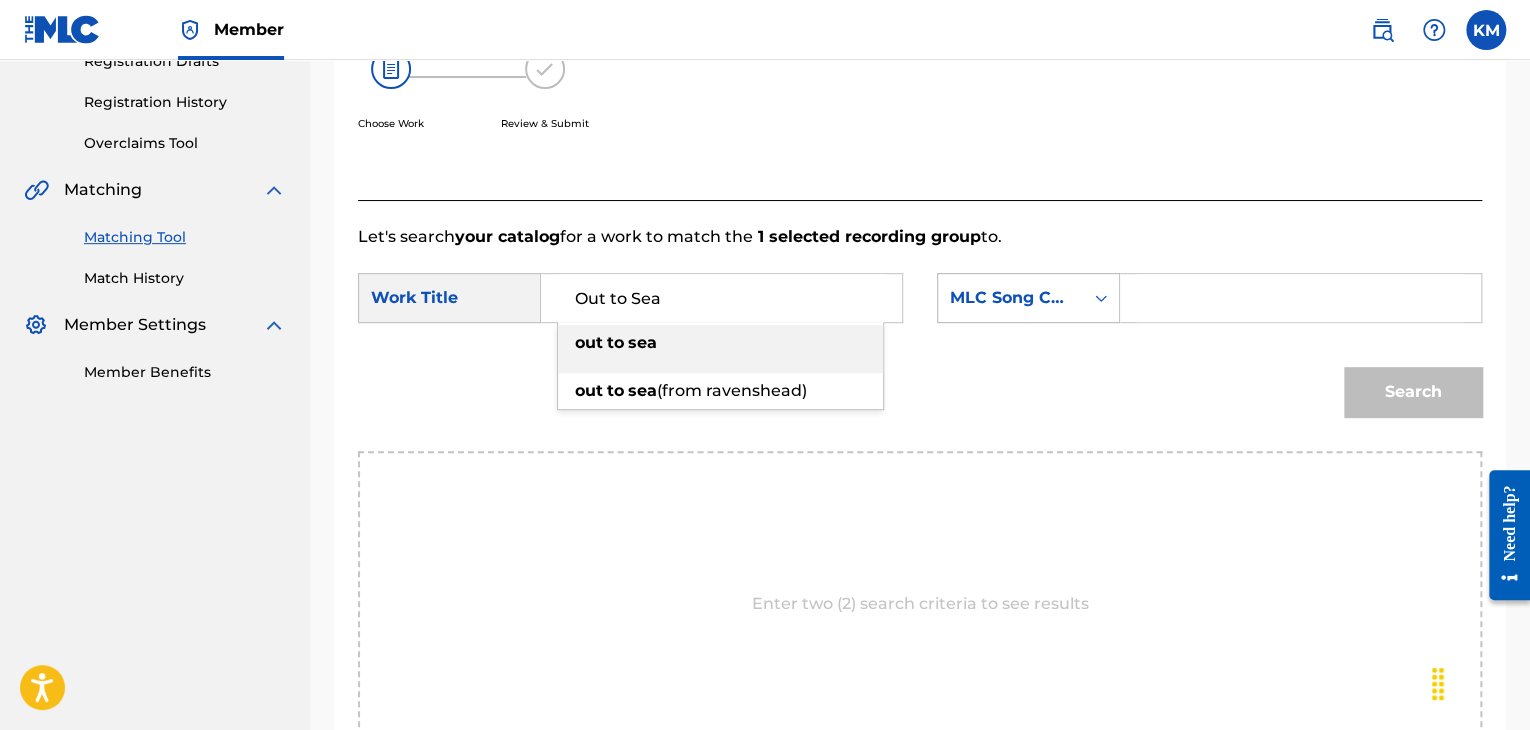click 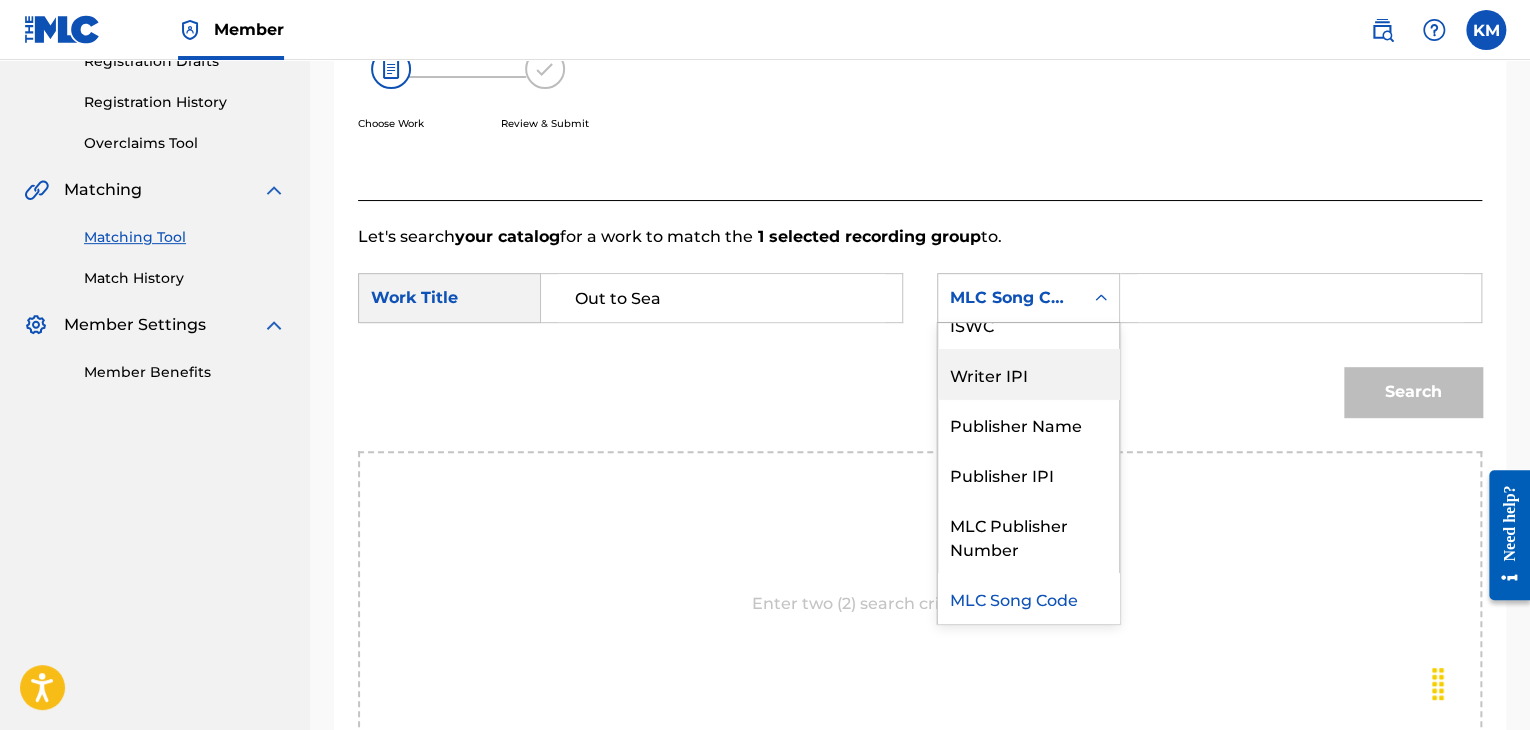 scroll, scrollTop: 0, scrollLeft: 0, axis: both 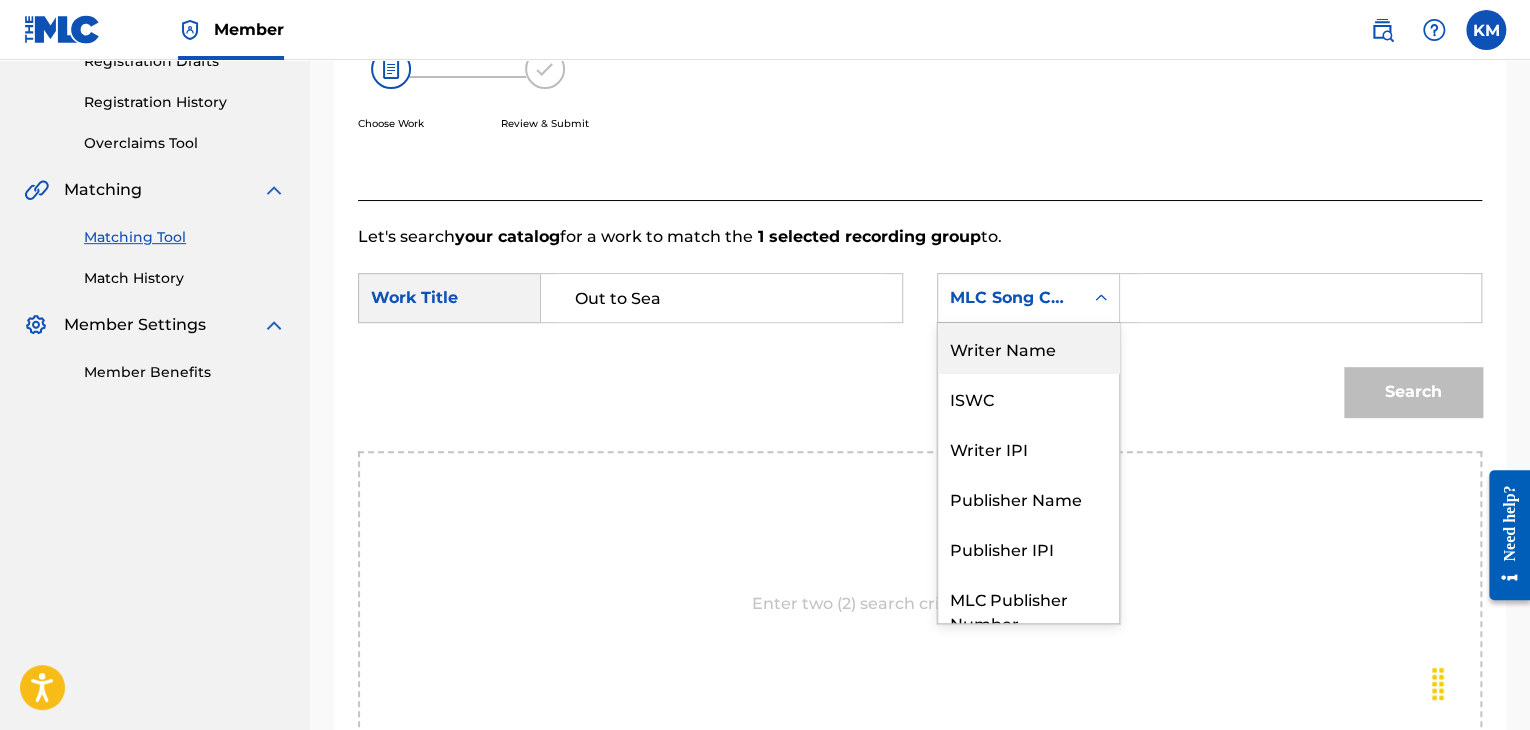 click on "Writer Name" at bounding box center [1028, 348] 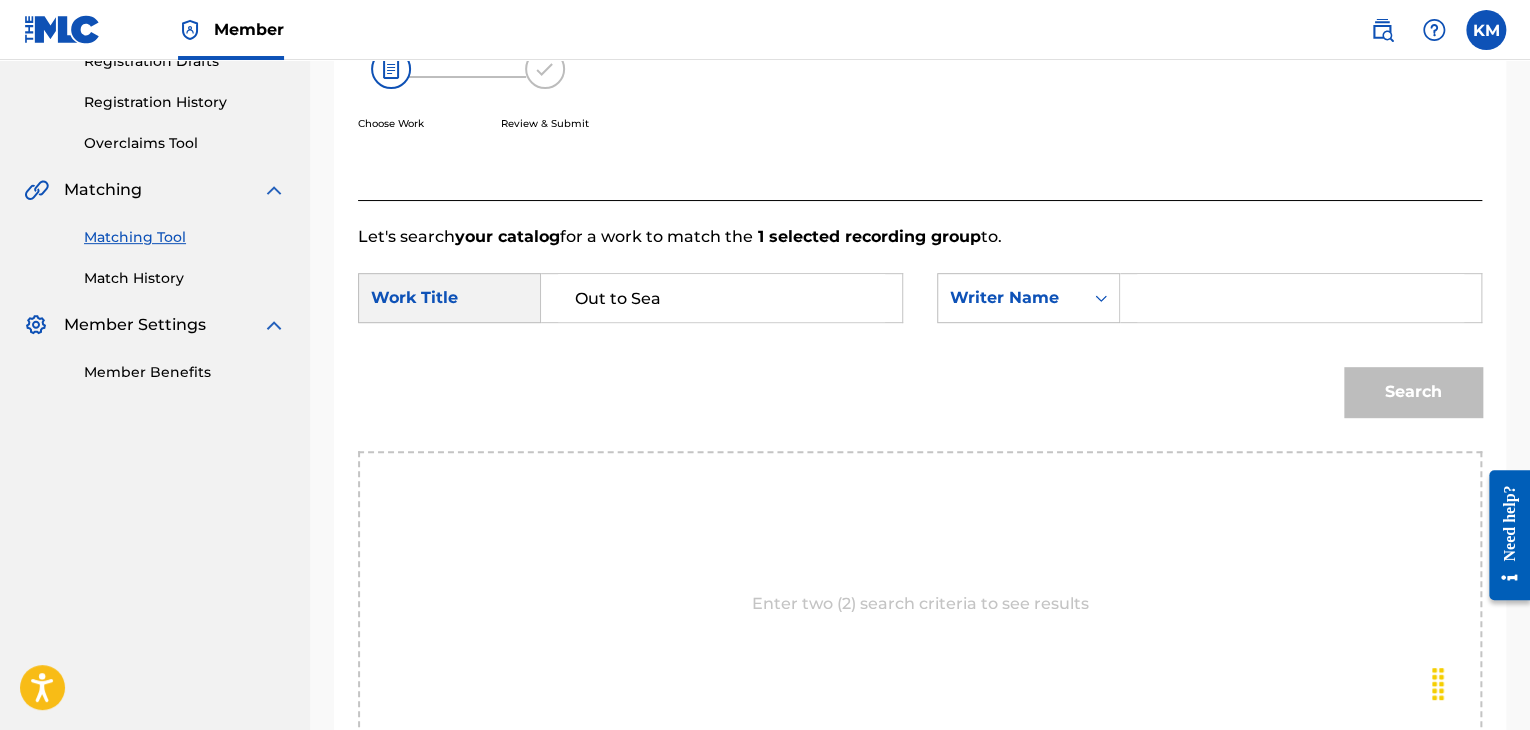 click at bounding box center [1300, 298] 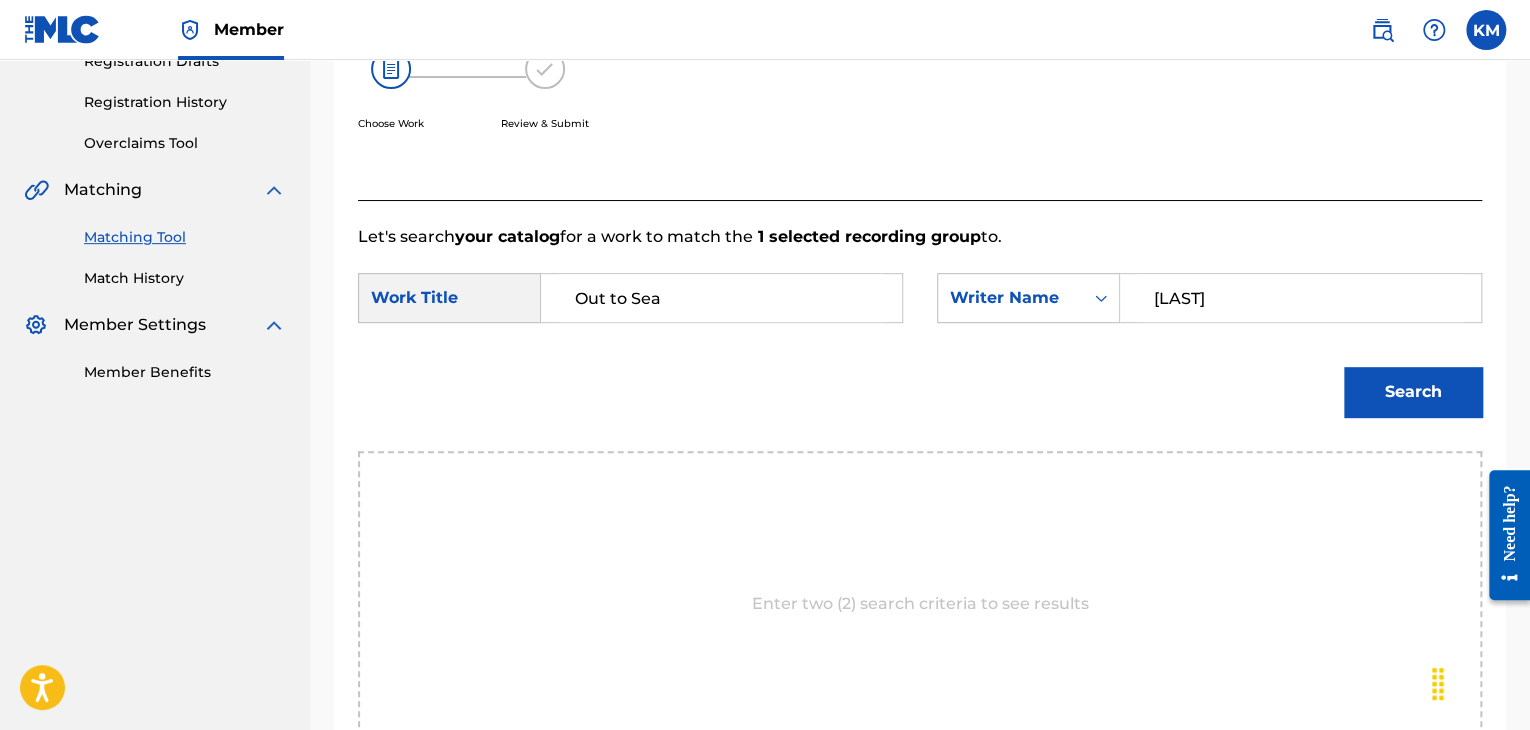 type on "Hardin" 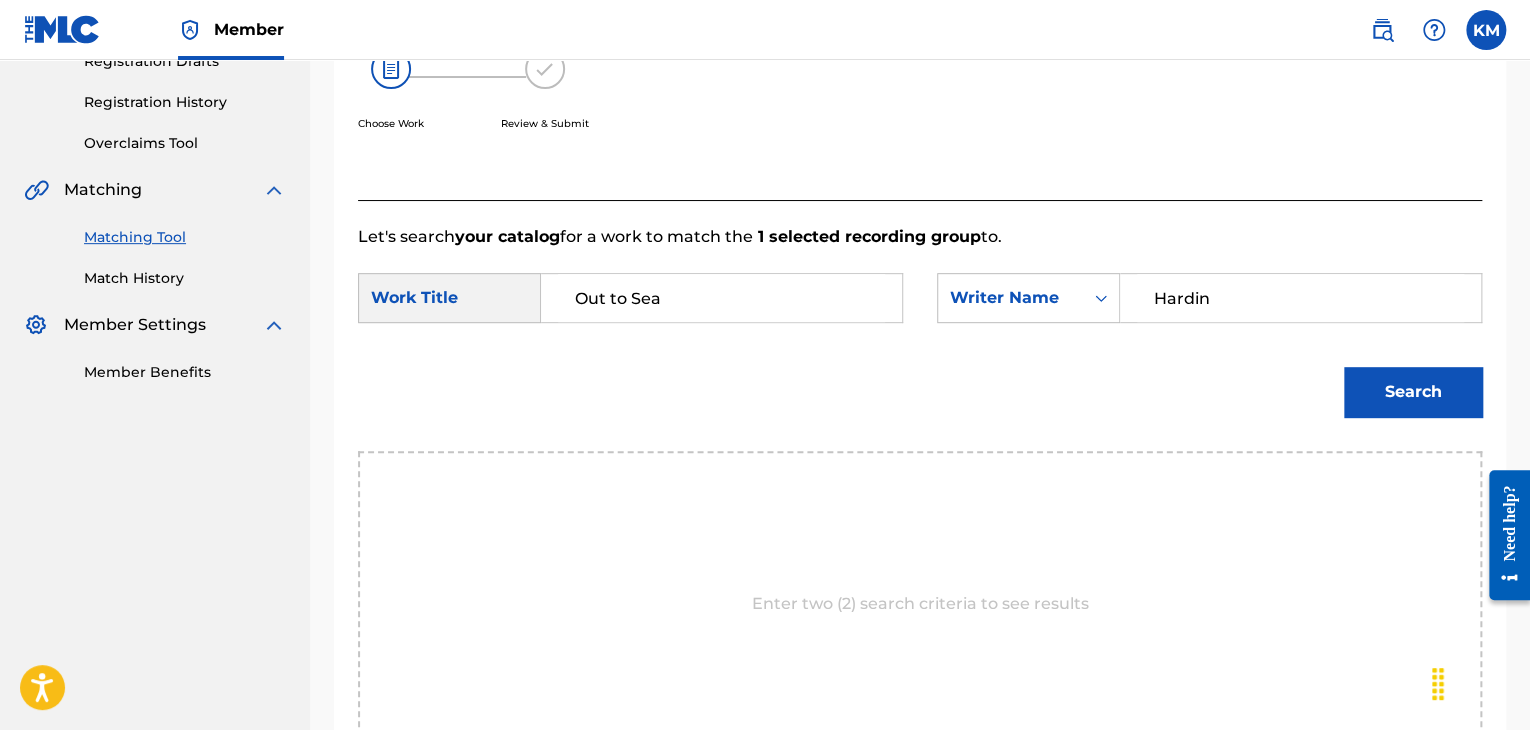 click on "Search" at bounding box center [1413, 392] 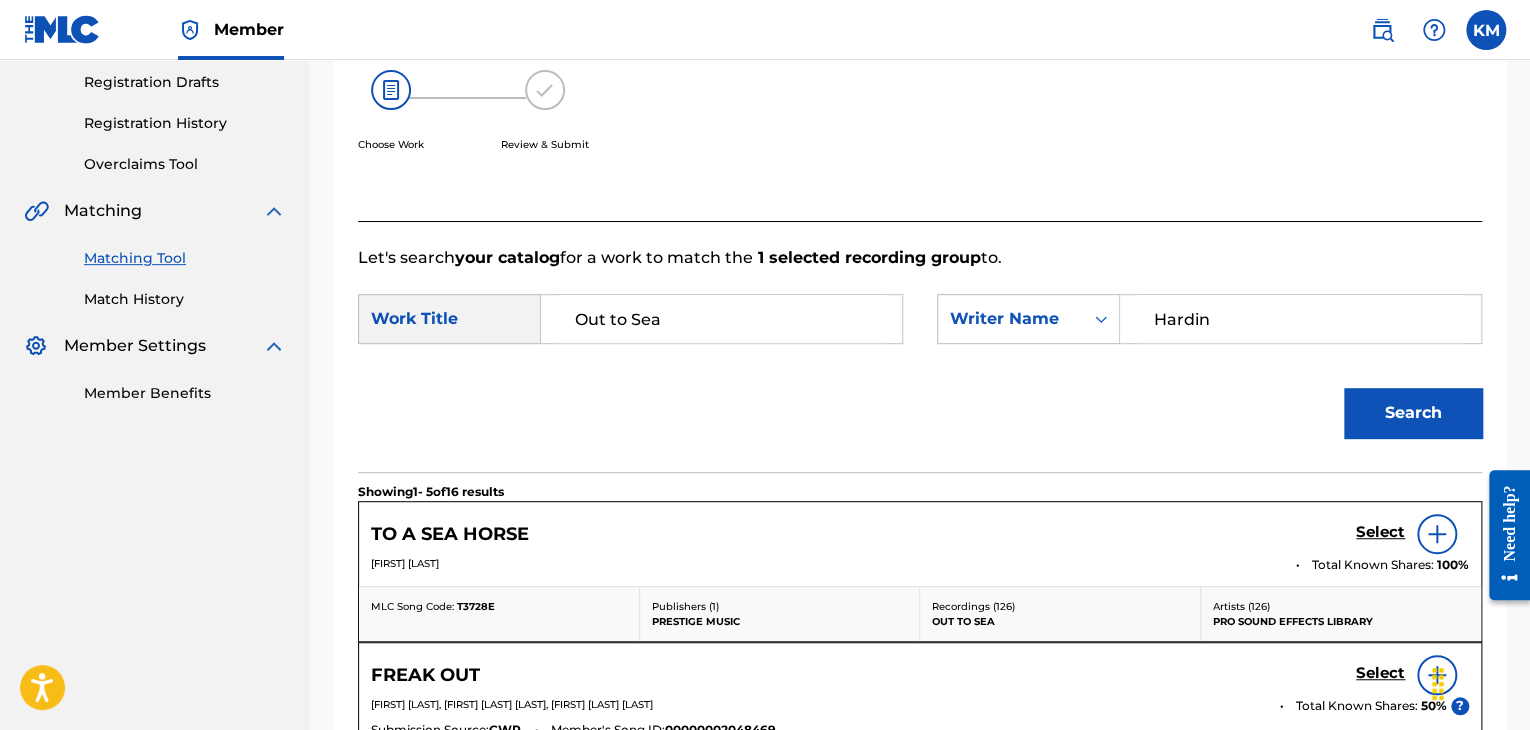scroll, scrollTop: 469, scrollLeft: 0, axis: vertical 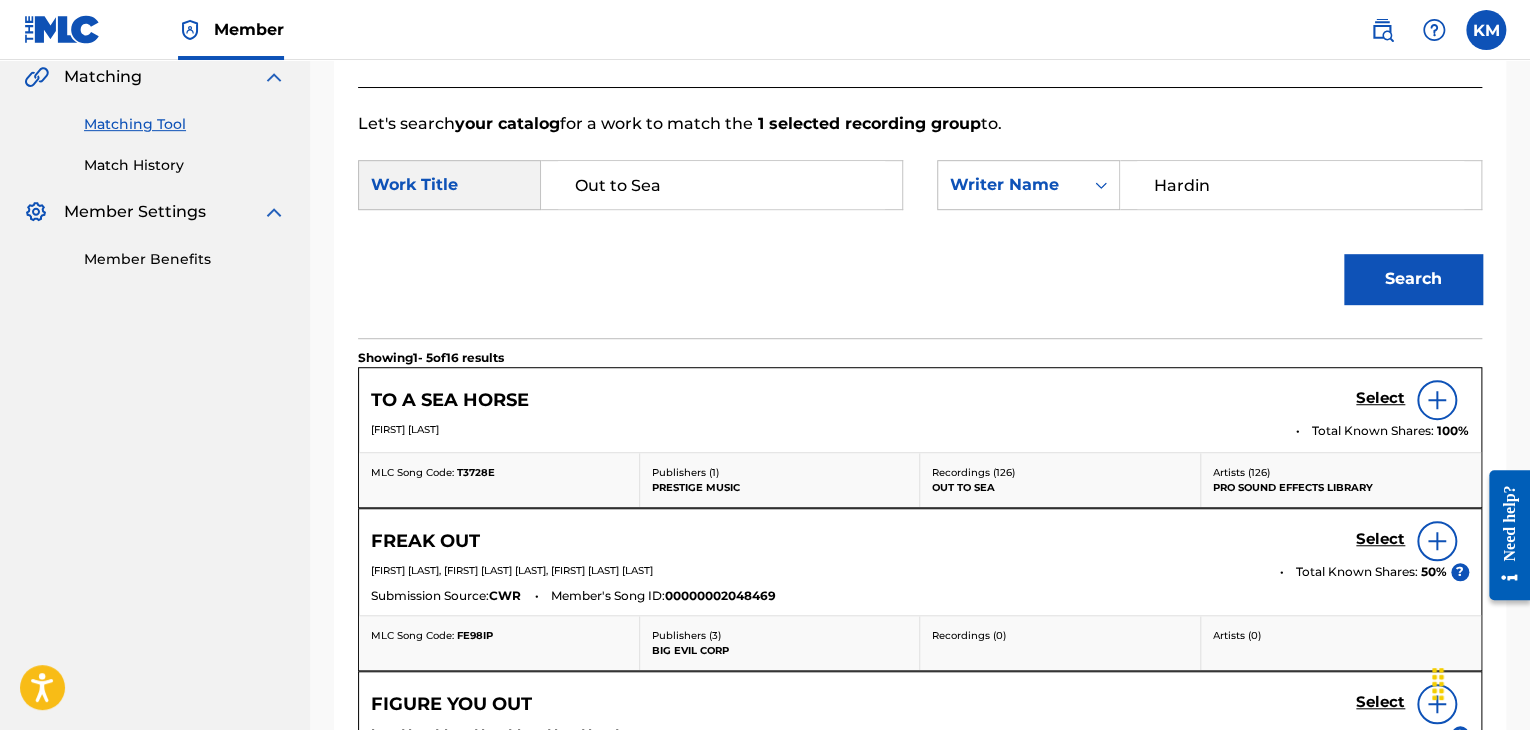 click on "Match History" at bounding box center [185, 165] 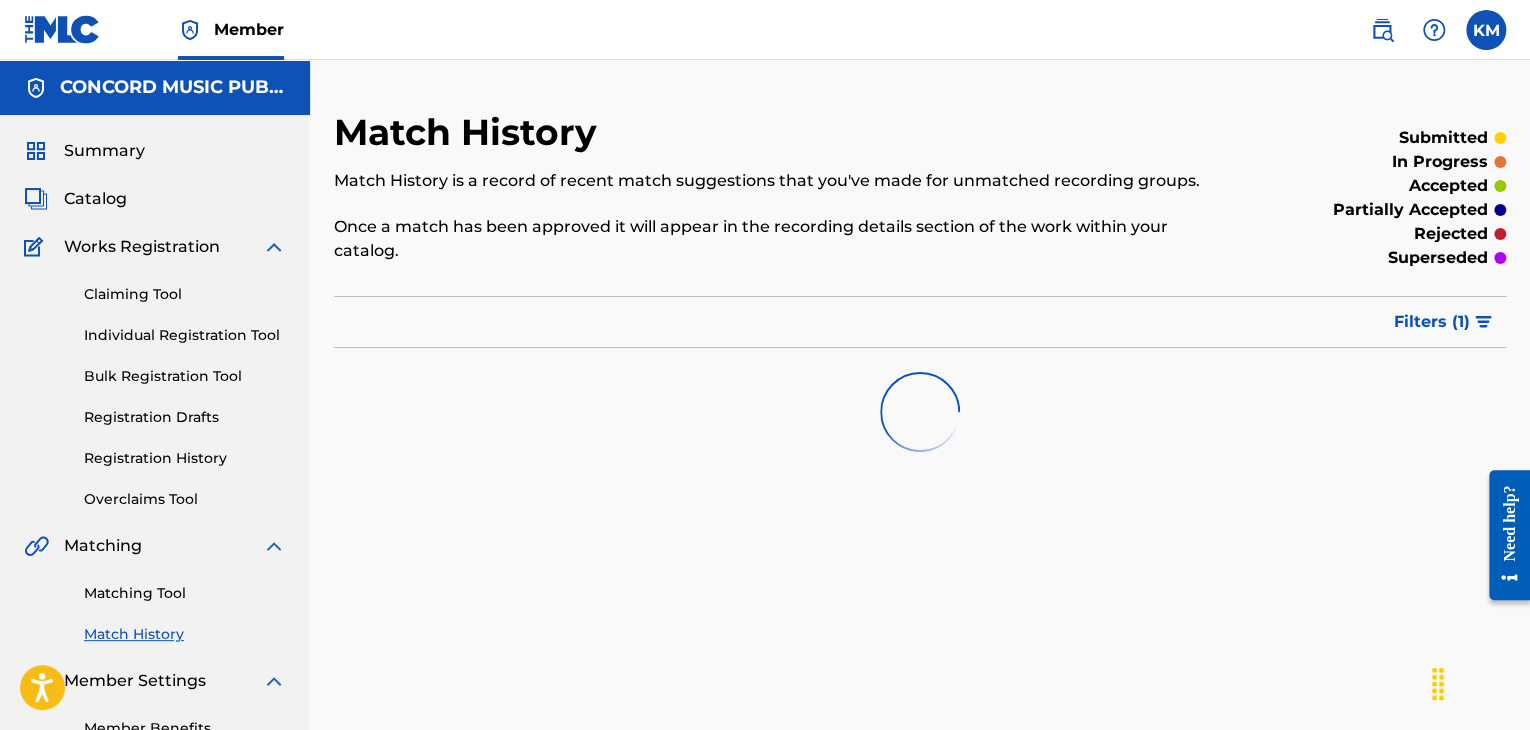 click on "Matching Tool" at bounding box center [185, 593] 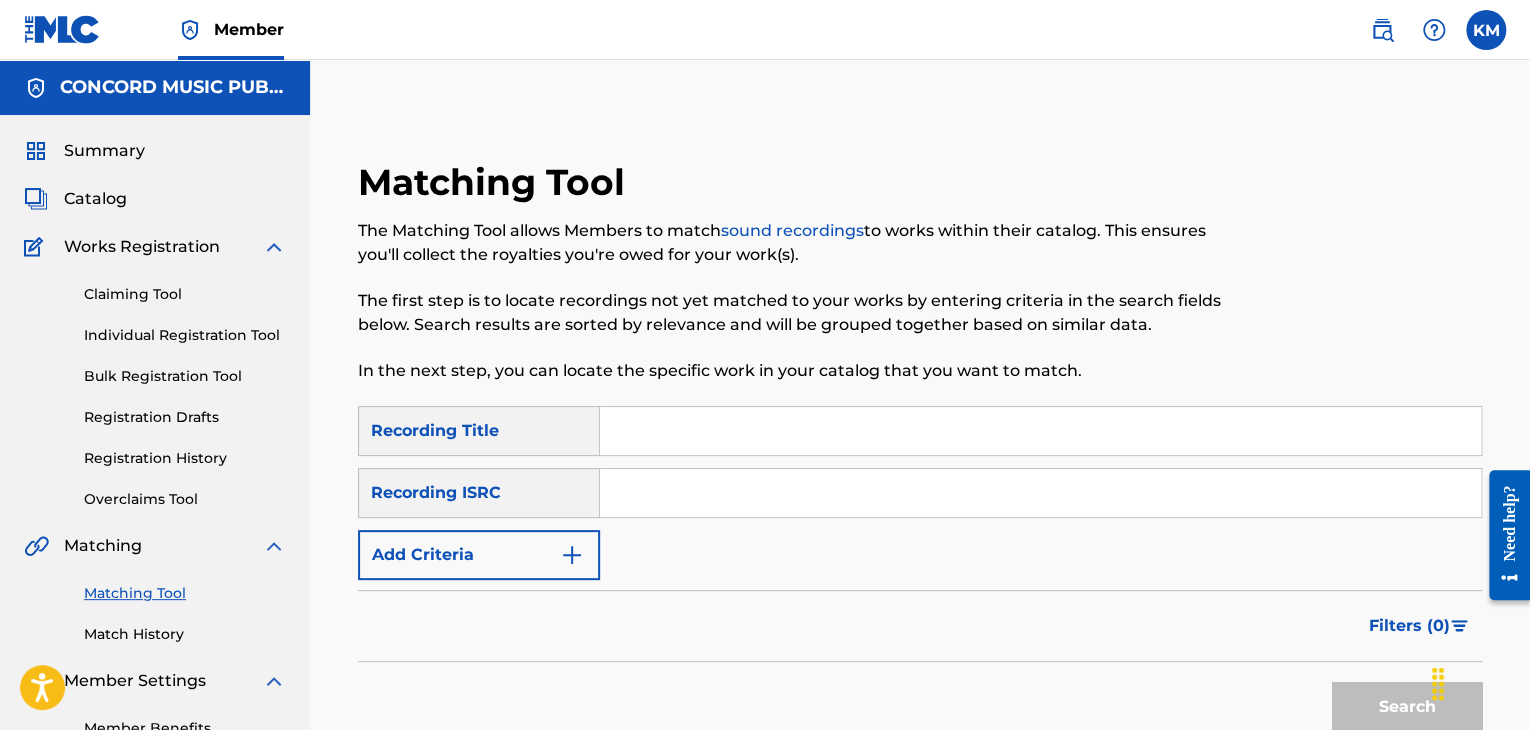 click at bounding box center (1040, 493) 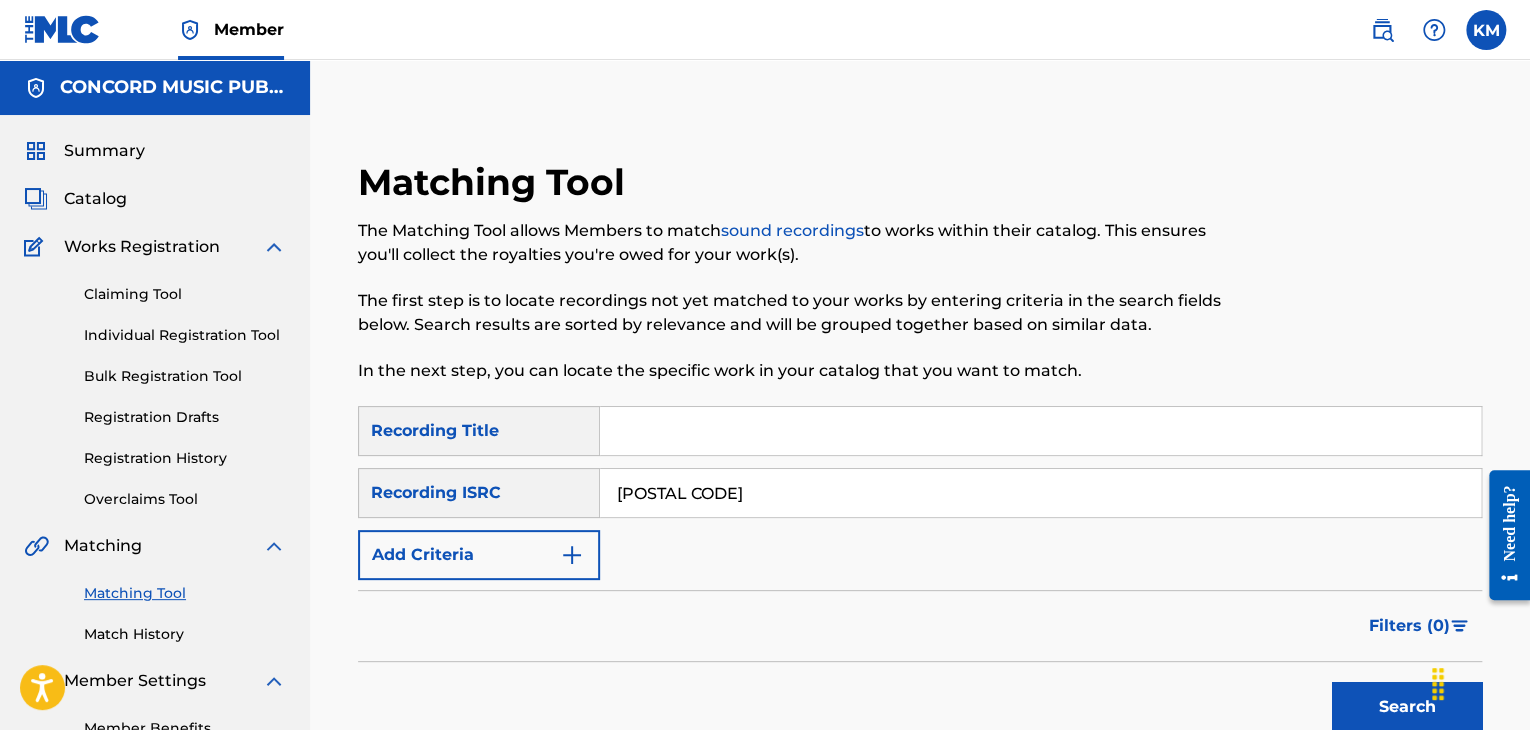 type on "[POSTAL CODE]" 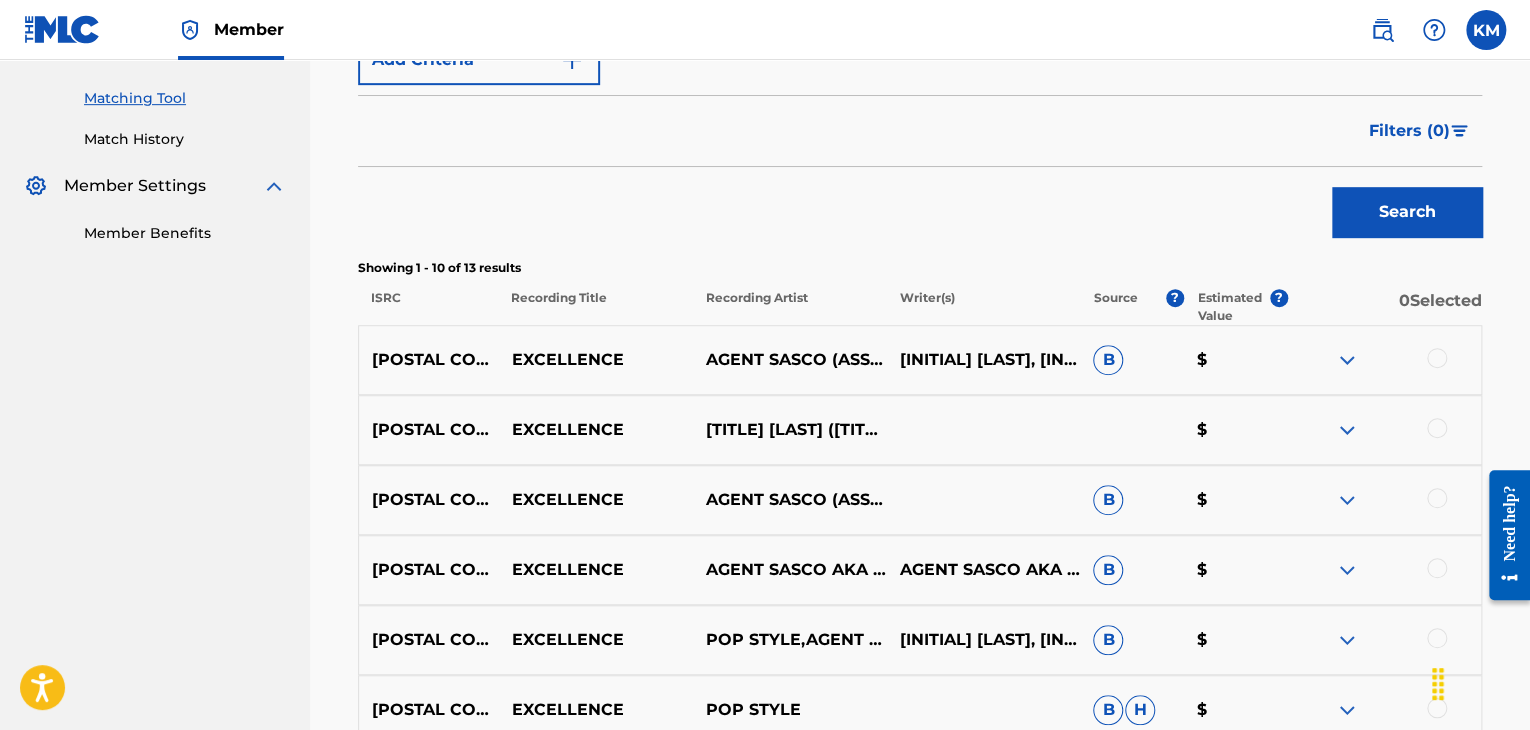 scroll, scrollTop: 500, scrollLeft: 0, axis: vertical 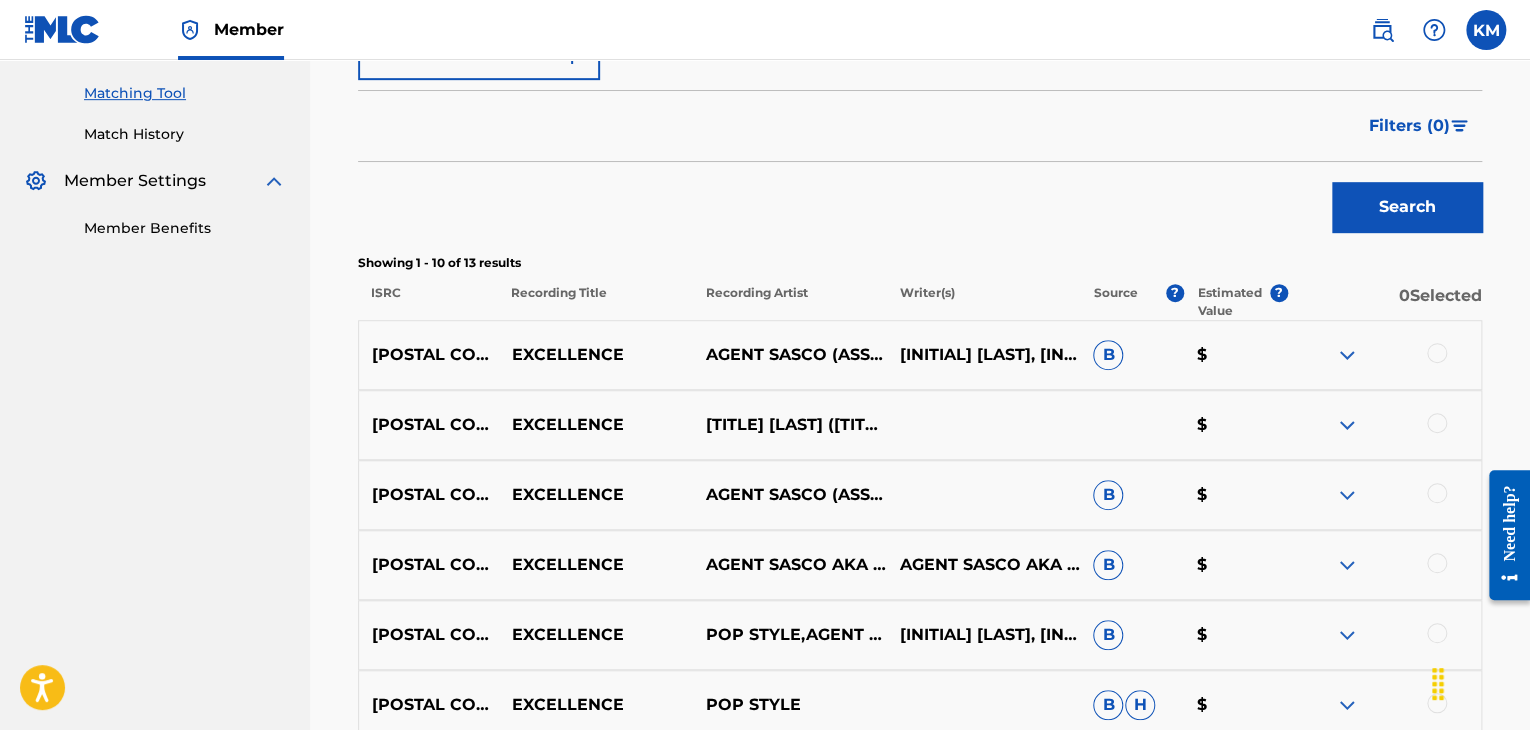 click at bounding box center (1437, 353) 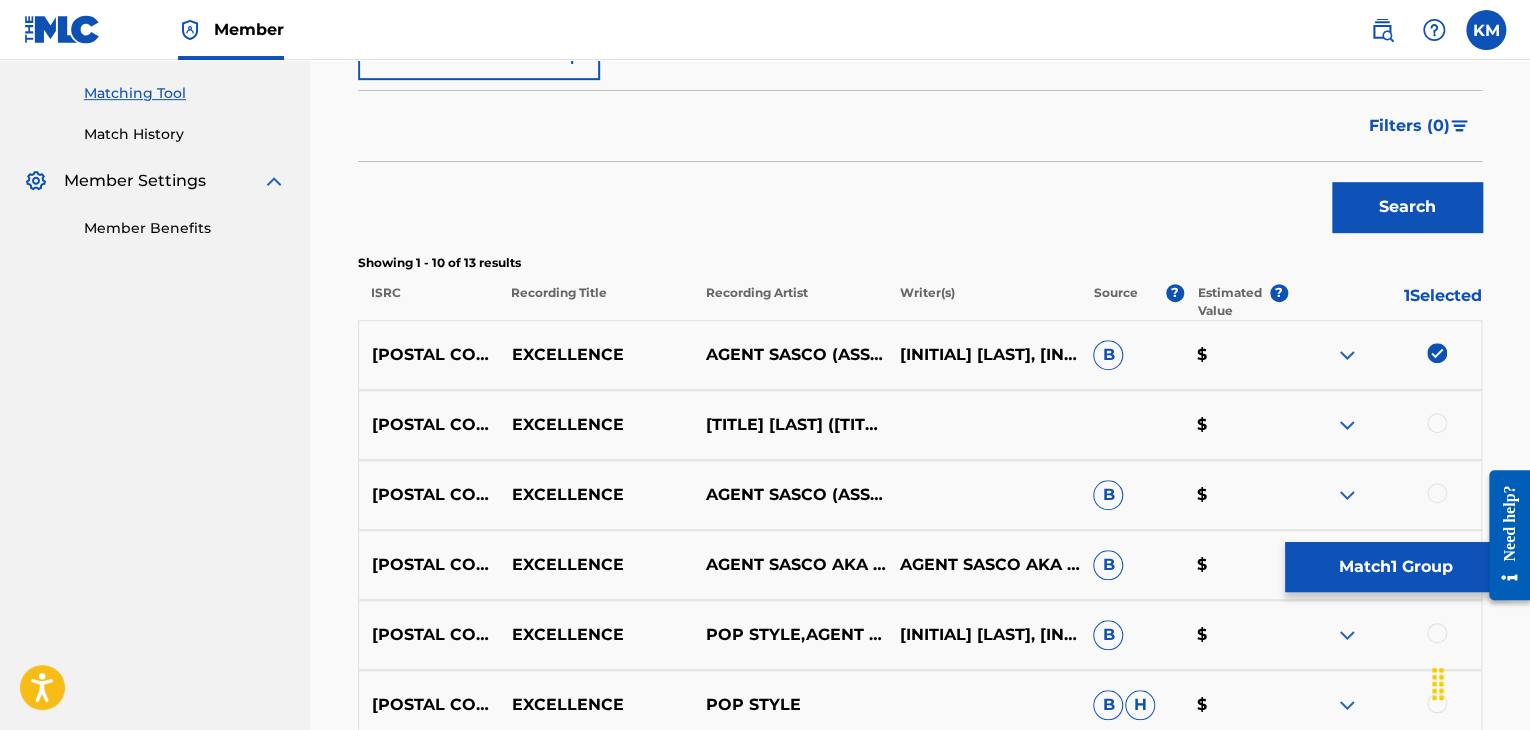click at bounding box center [1437, 423] 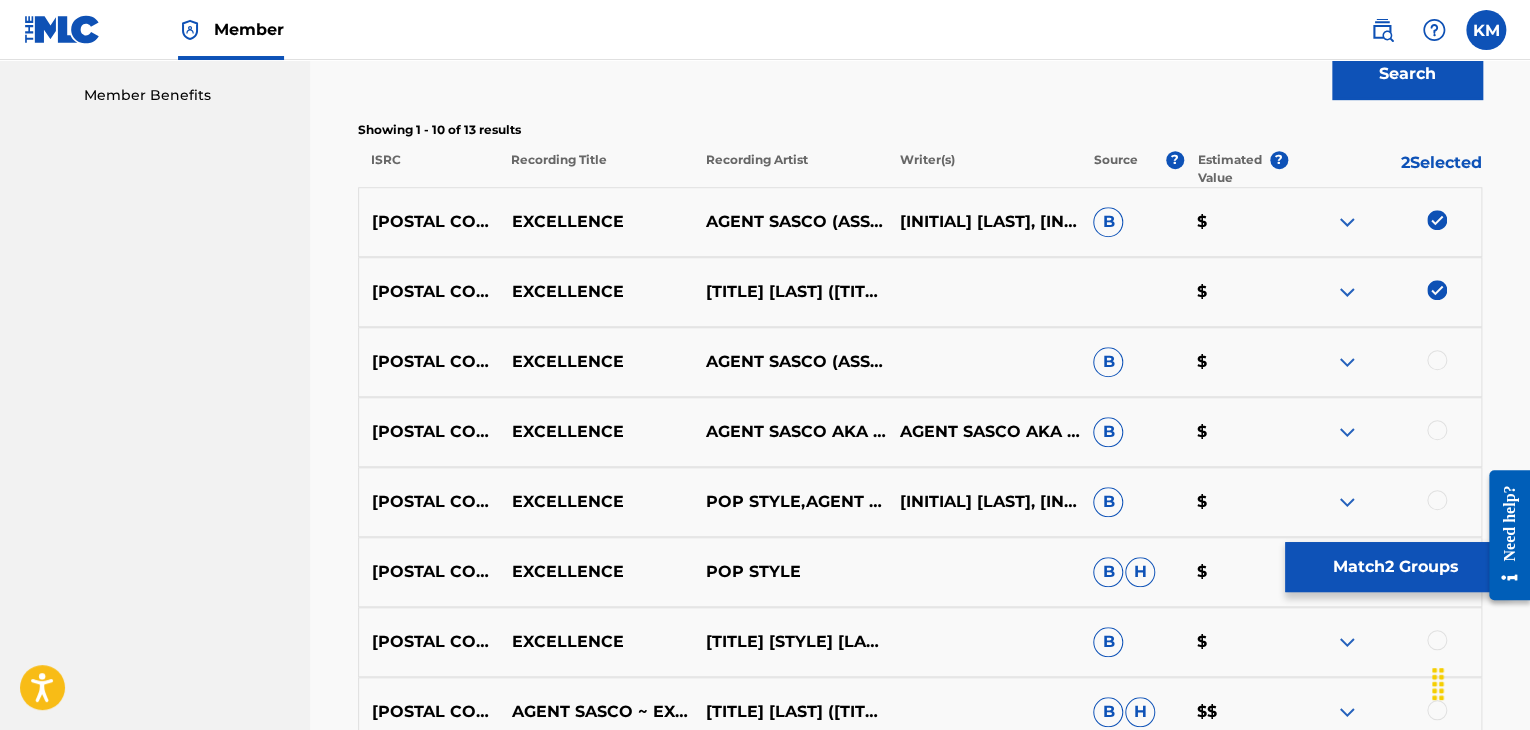 scroll, scrollTop: 800, scrollLeft: 0, axis: vertical 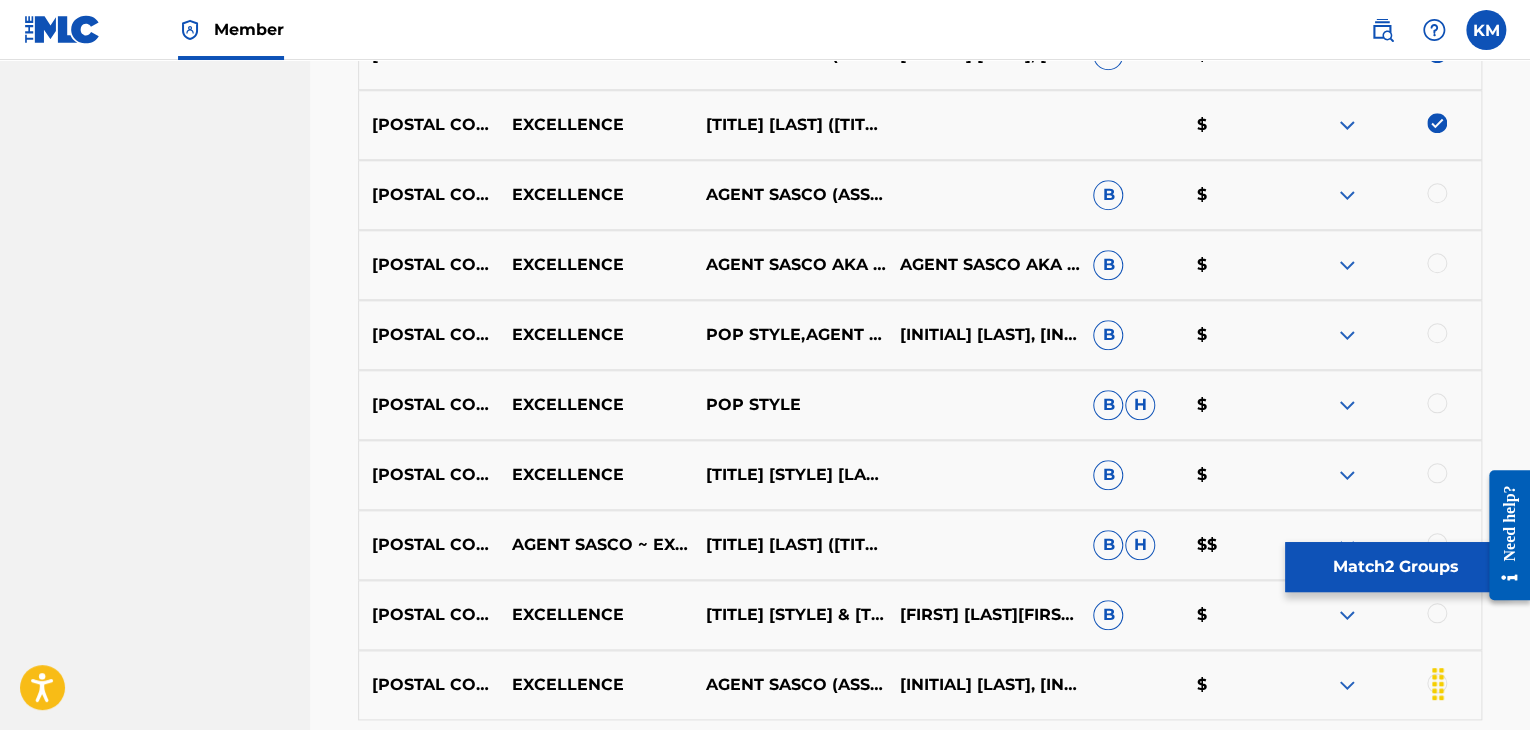 click at bounding box center [1437, 193] 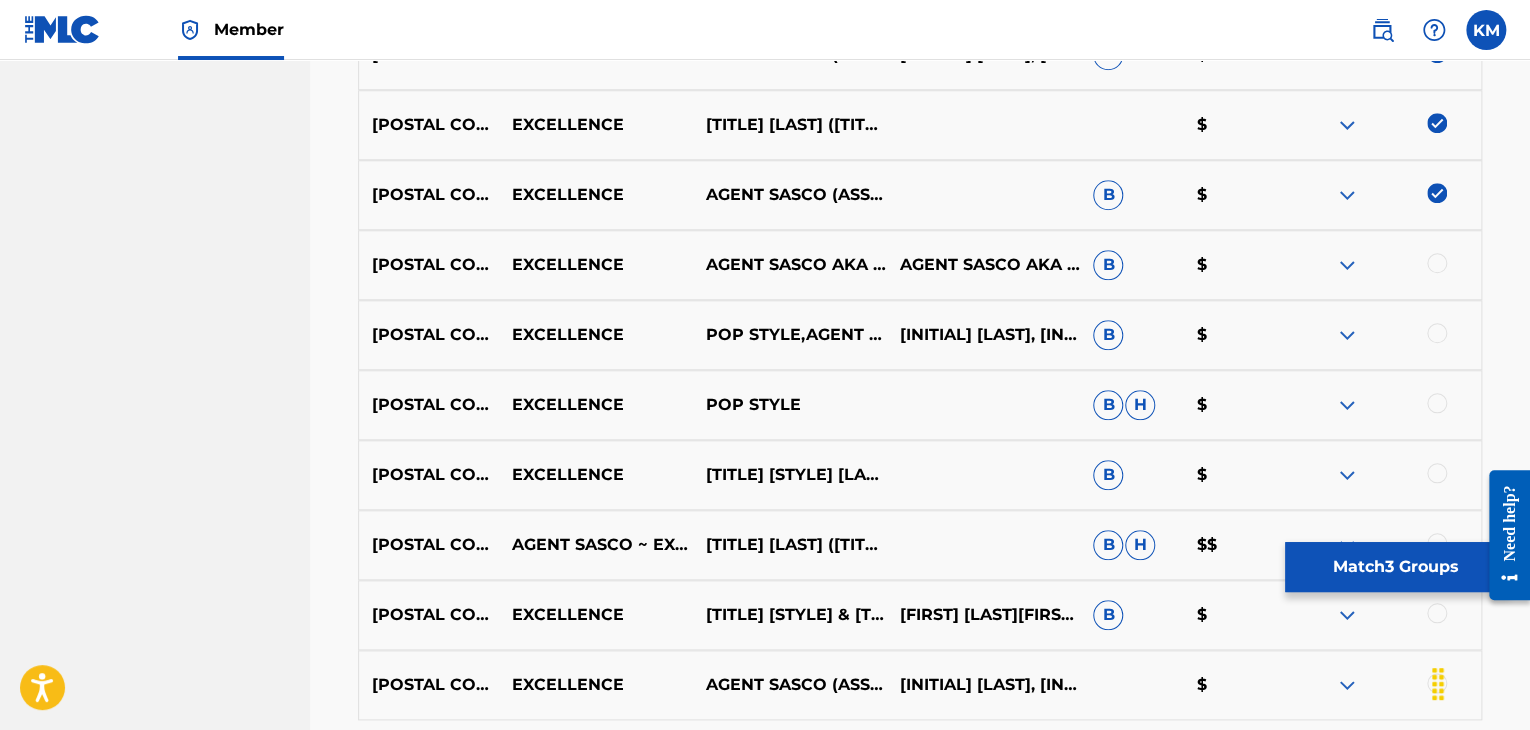 click at bounding box center [1437, 263] 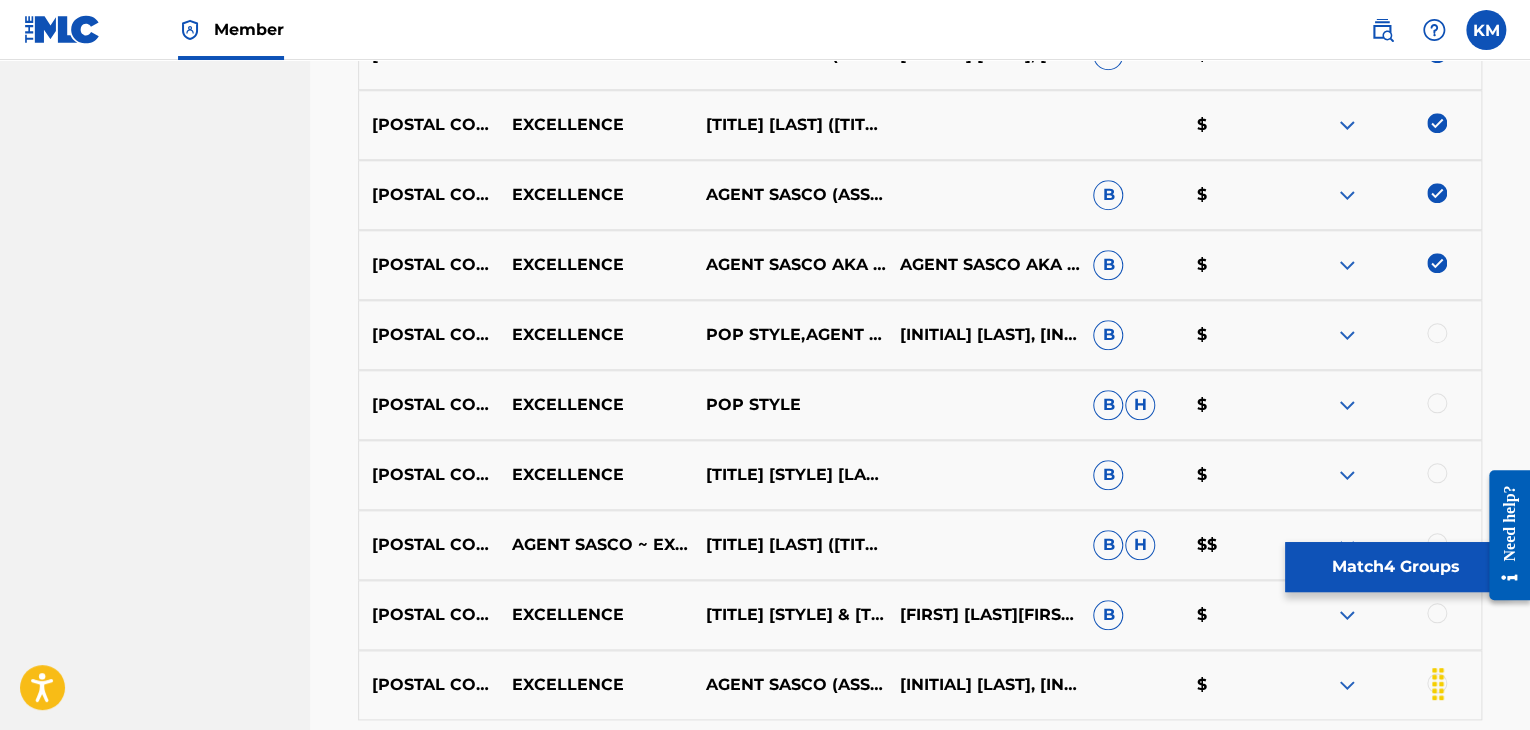 click at bounding box center [1437, 333] 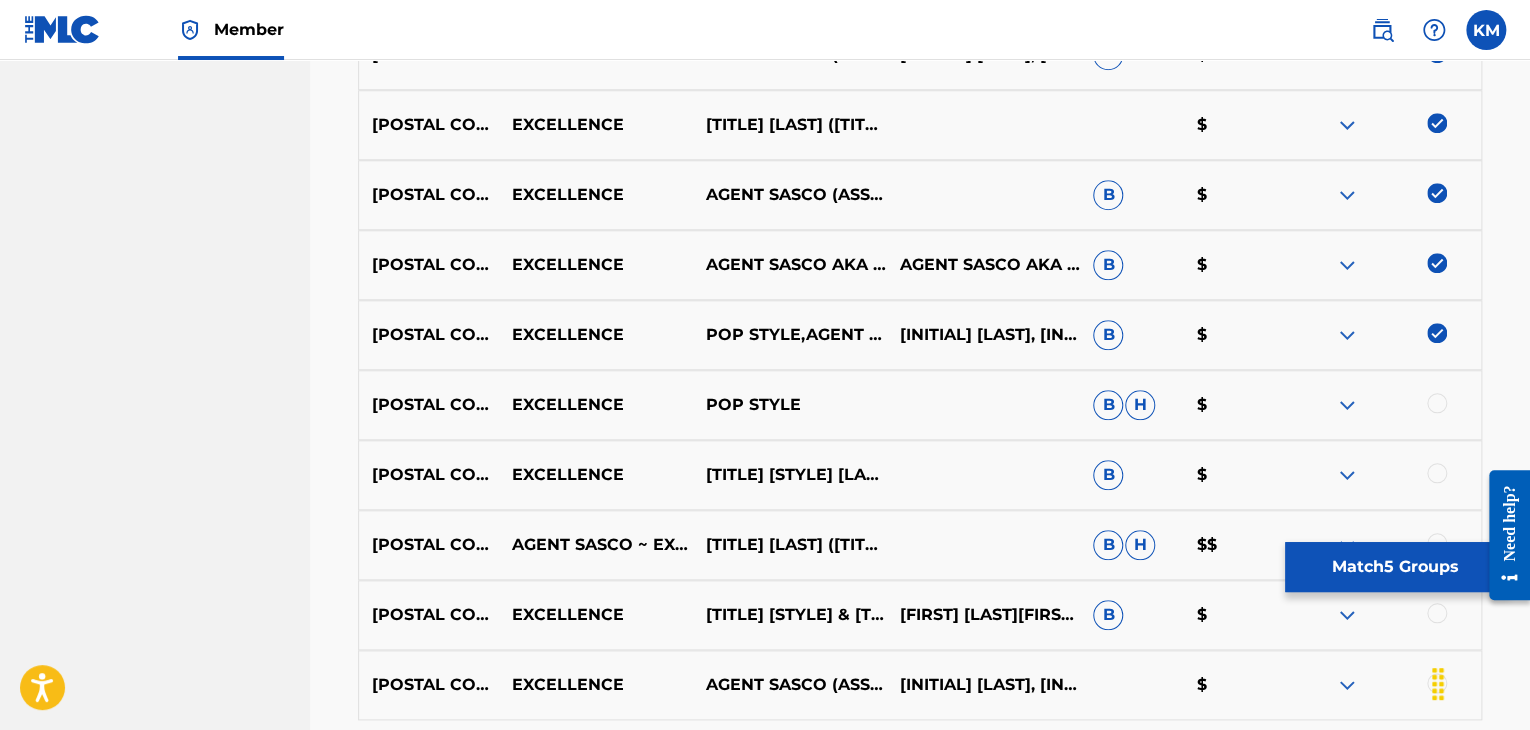 click at bounding box center (1437, 403) 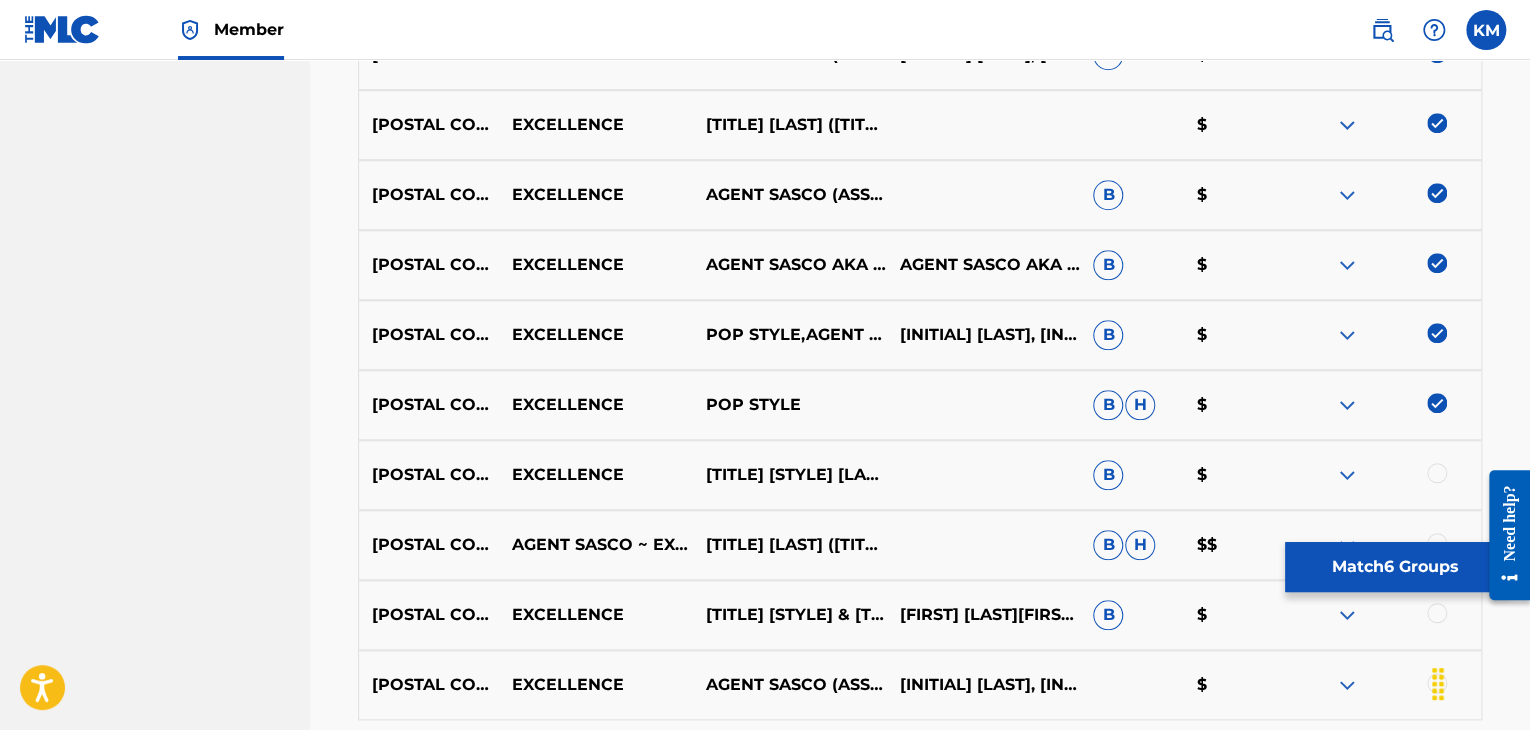 click at bounding box center (1437, 473) 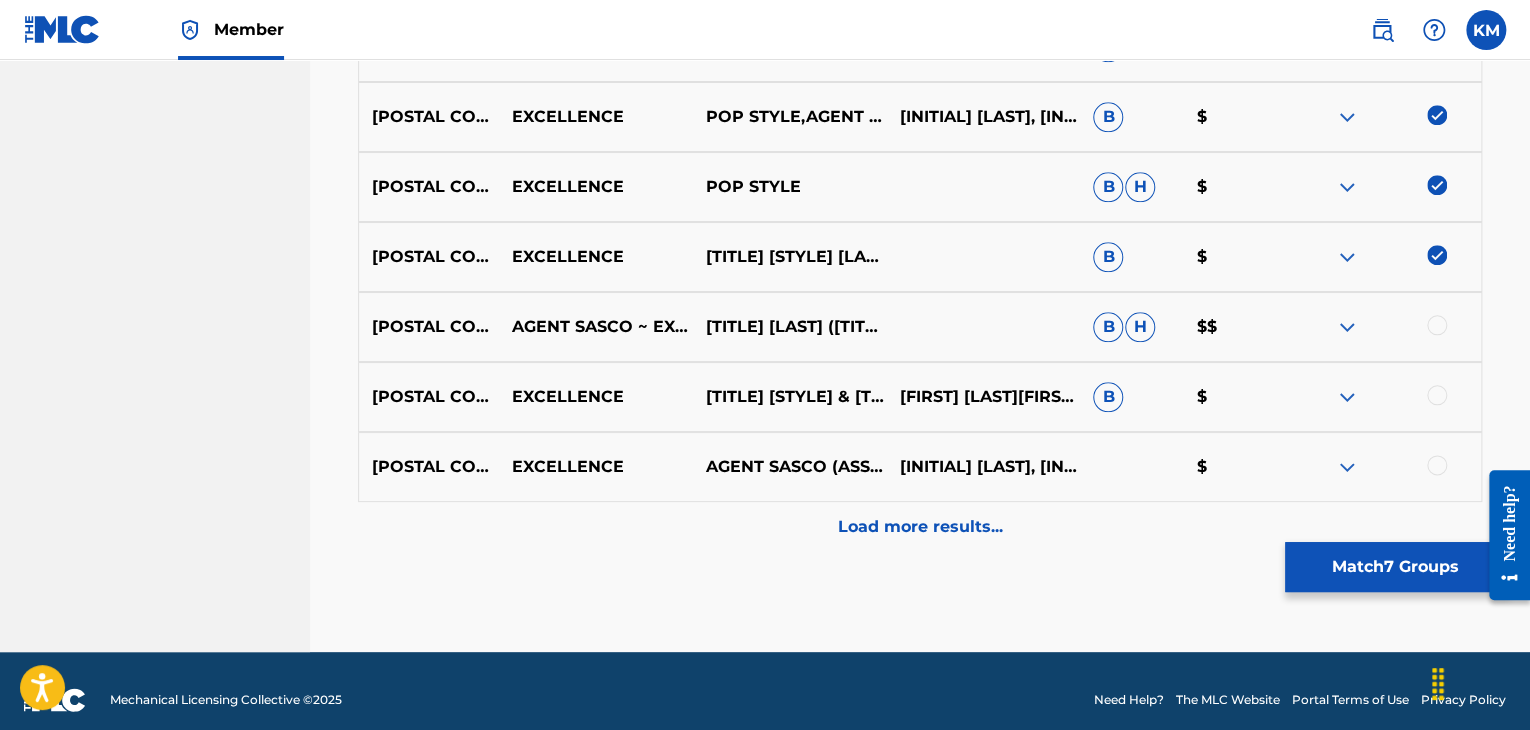 scroll, scrollTop: 1036, scrollLeft: 0, axis: vertical 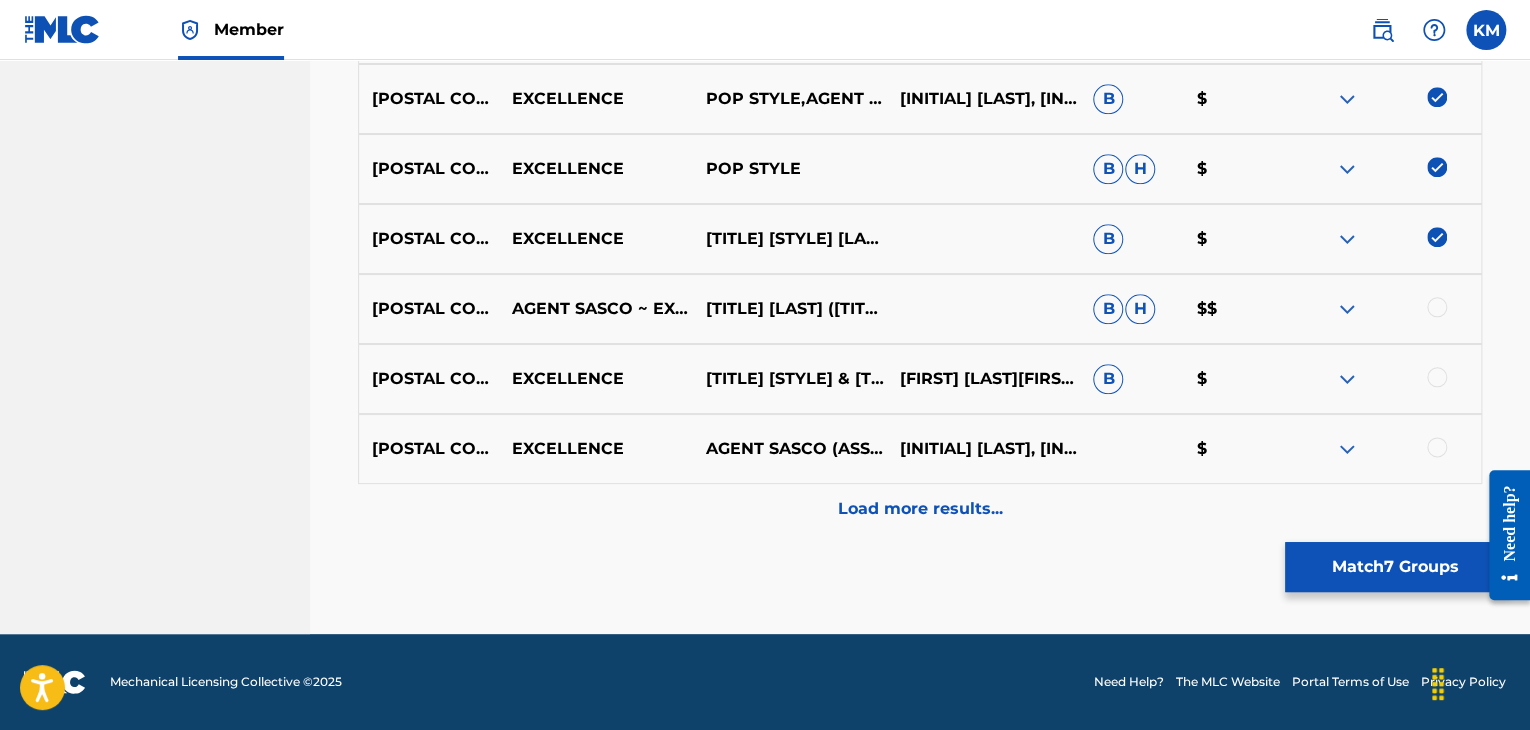click at bounding box center (1437, 307) 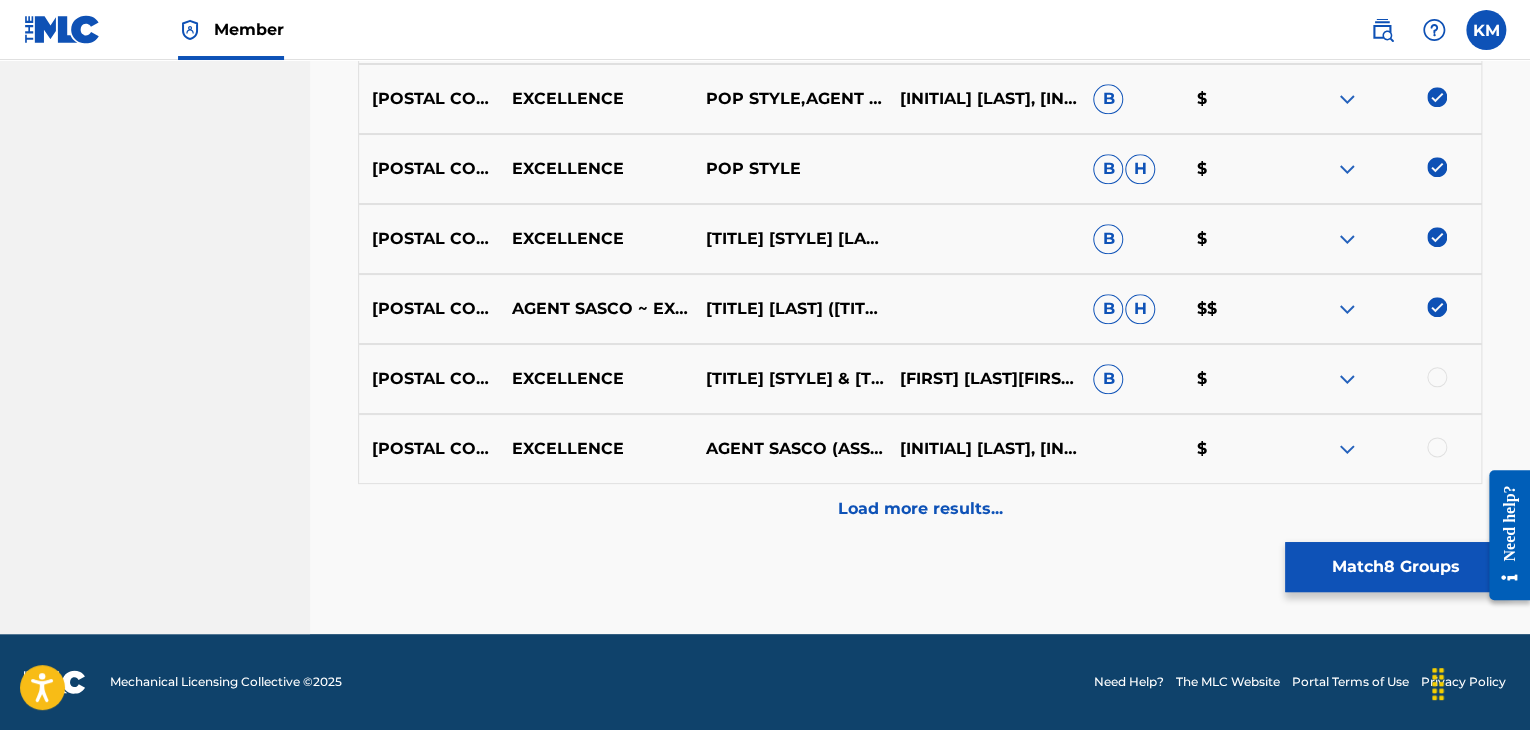 click at bounding box center [1437, 377] 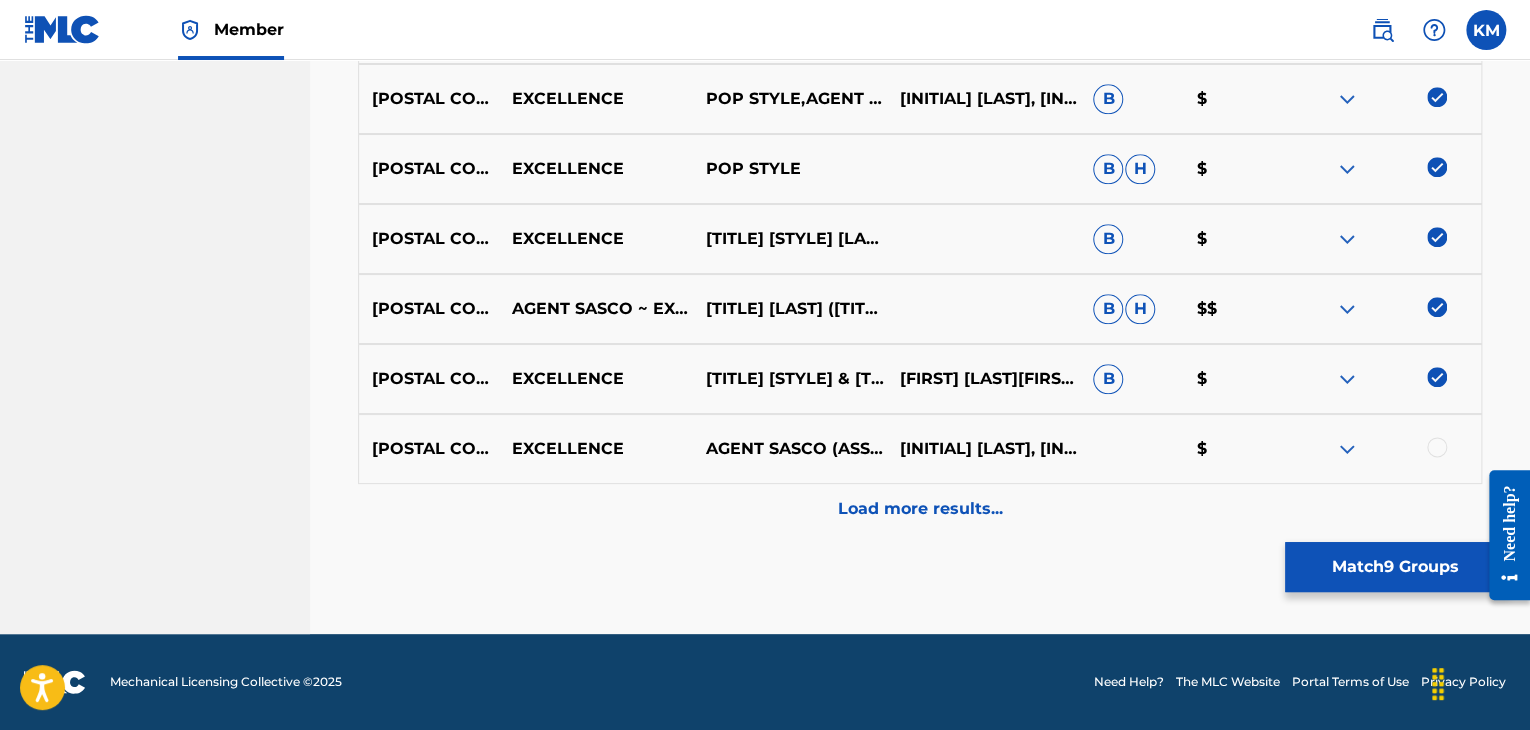 click at bounding box center (1437, 447) 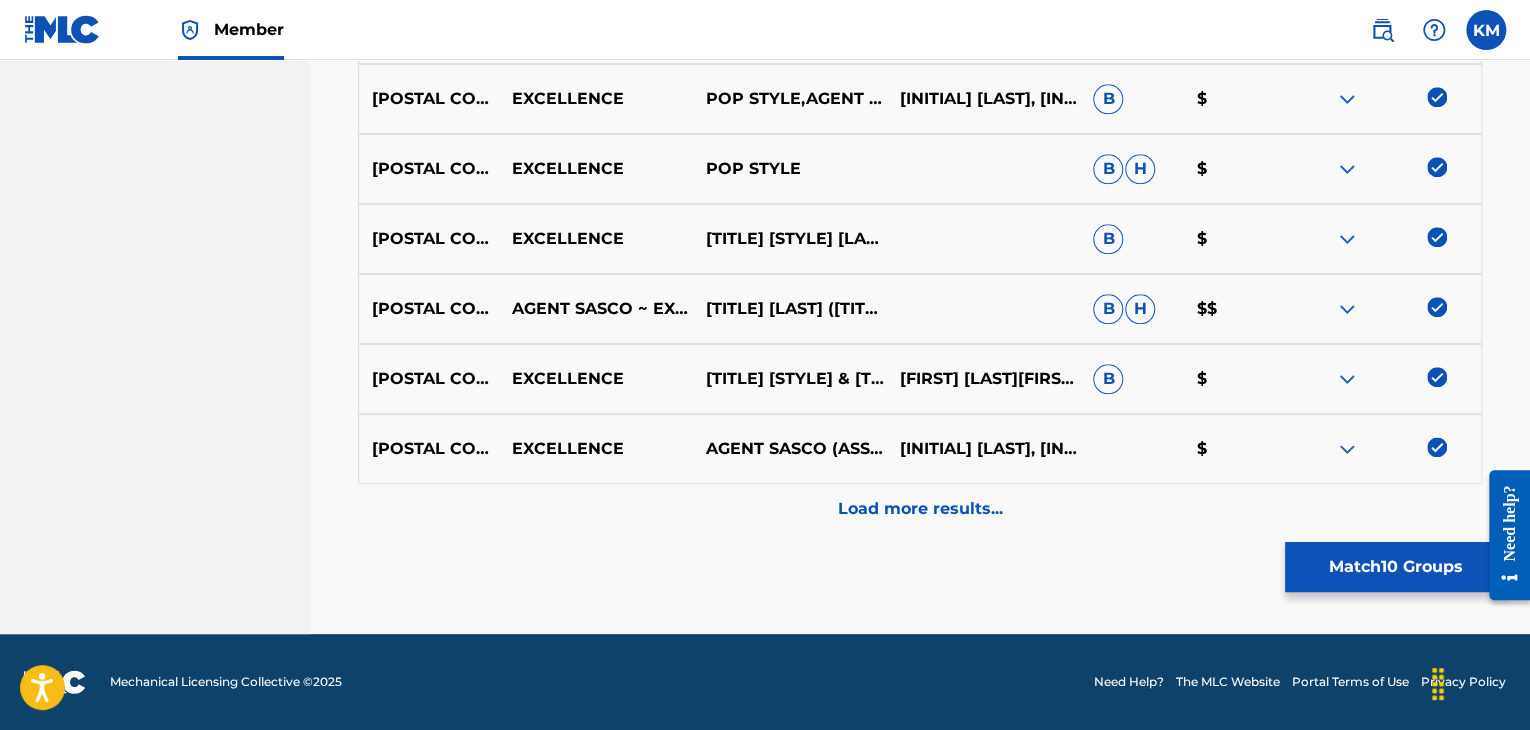 click on "Load more results..." at bounding box center [920, 509] 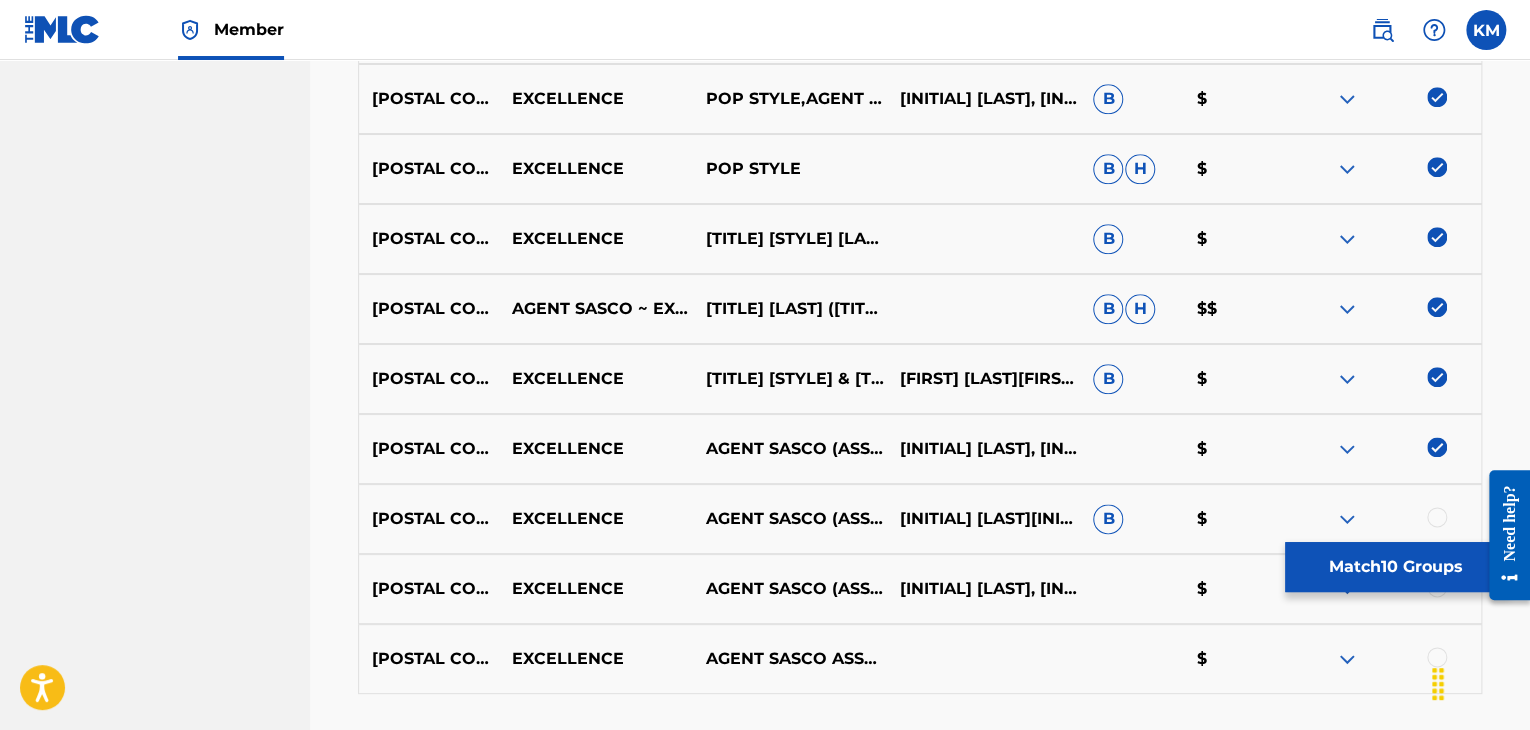 scroll, scrollTop: 1196, scrollLeft: 0, axis: vertical 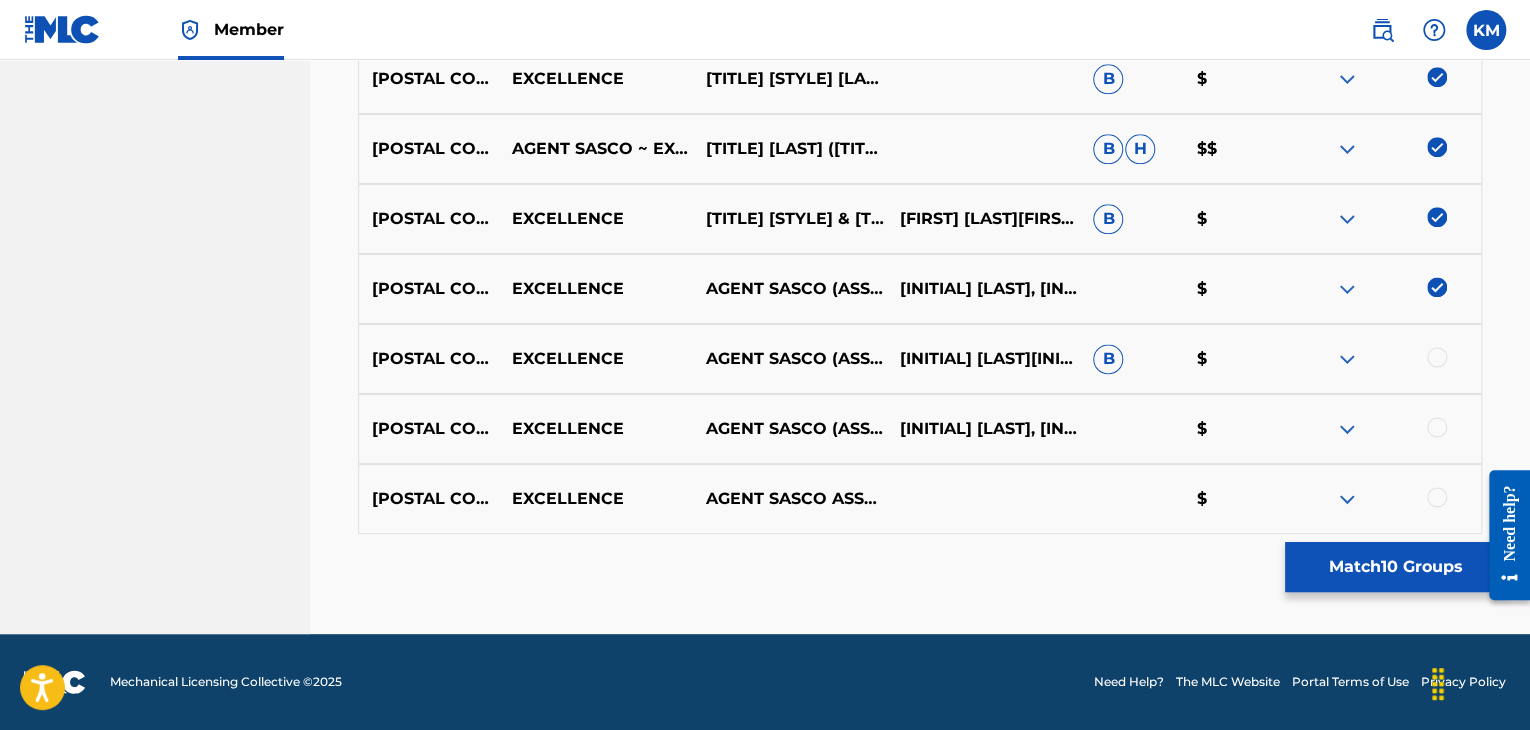 click at bounding box center (1437, 357) 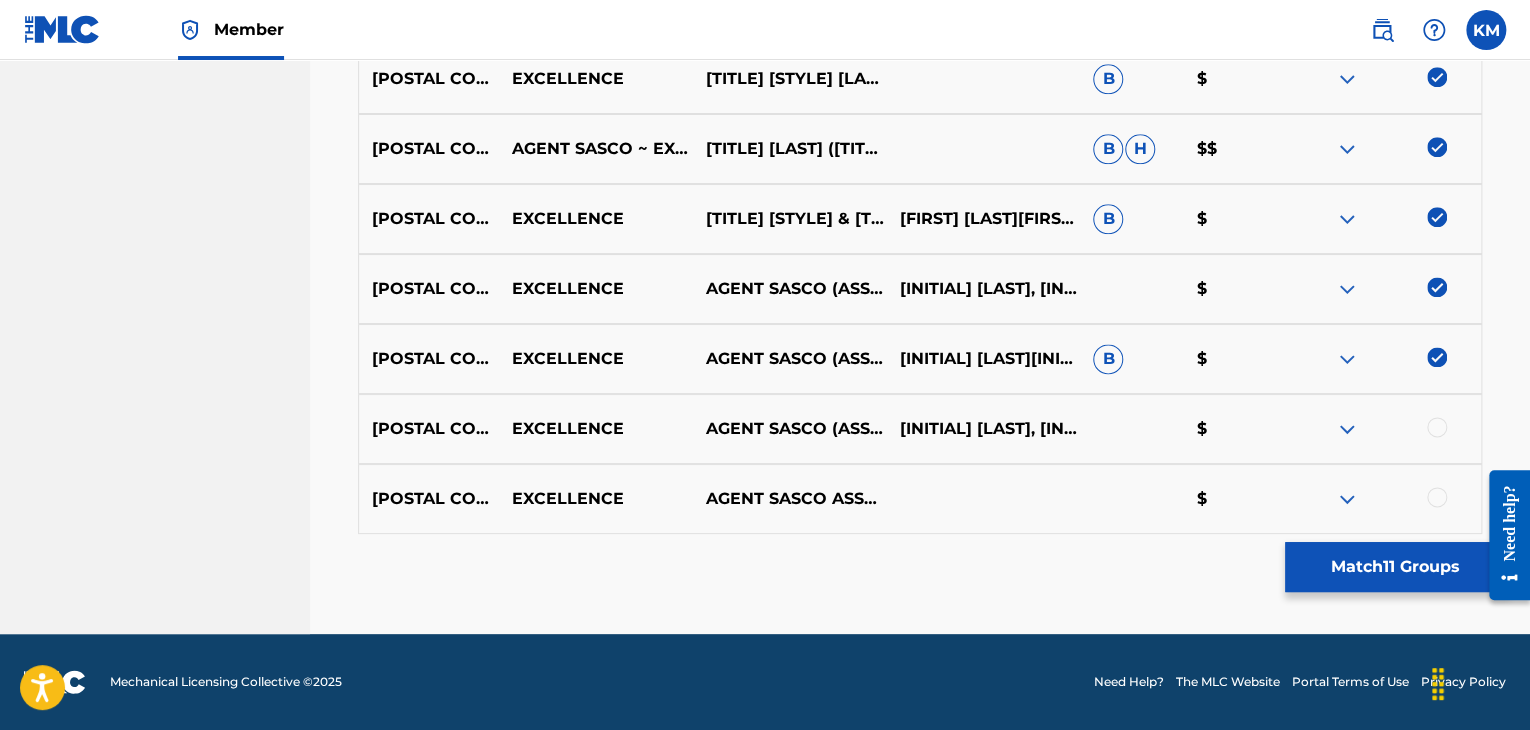 click at bounding box center [1437, 427] 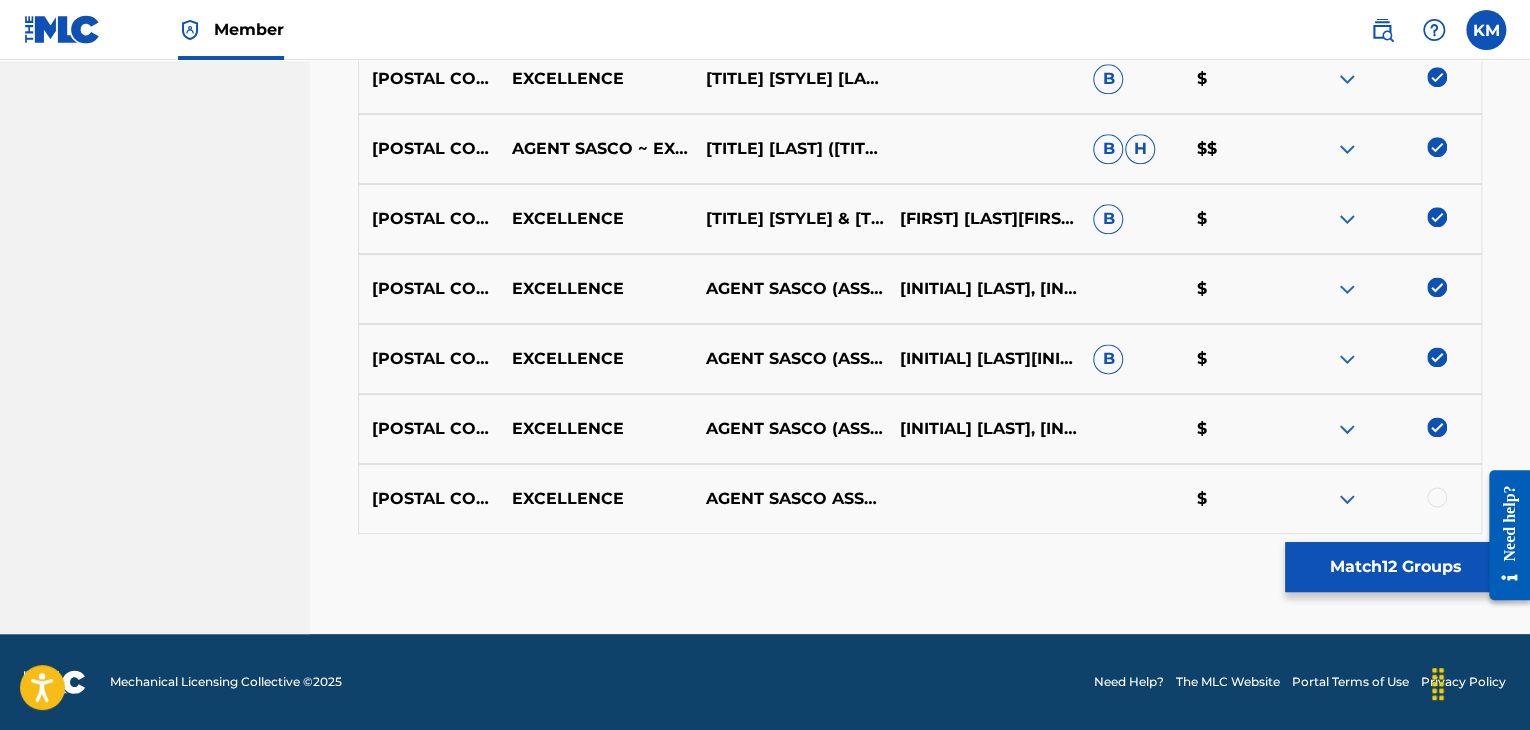 click at bounding box center [1437, 497] 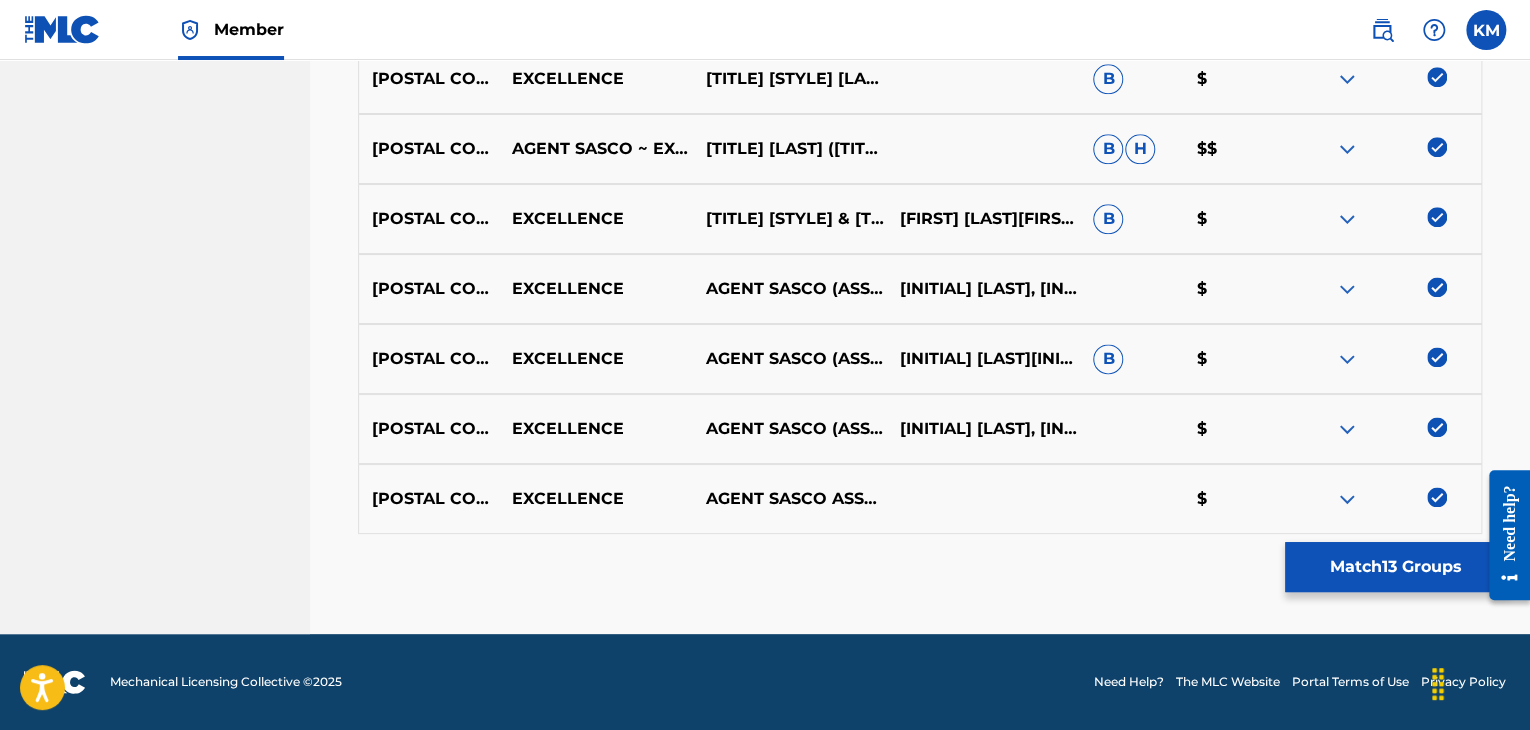 click on "Match  13 Groups" at bounding box center [1395, 567] 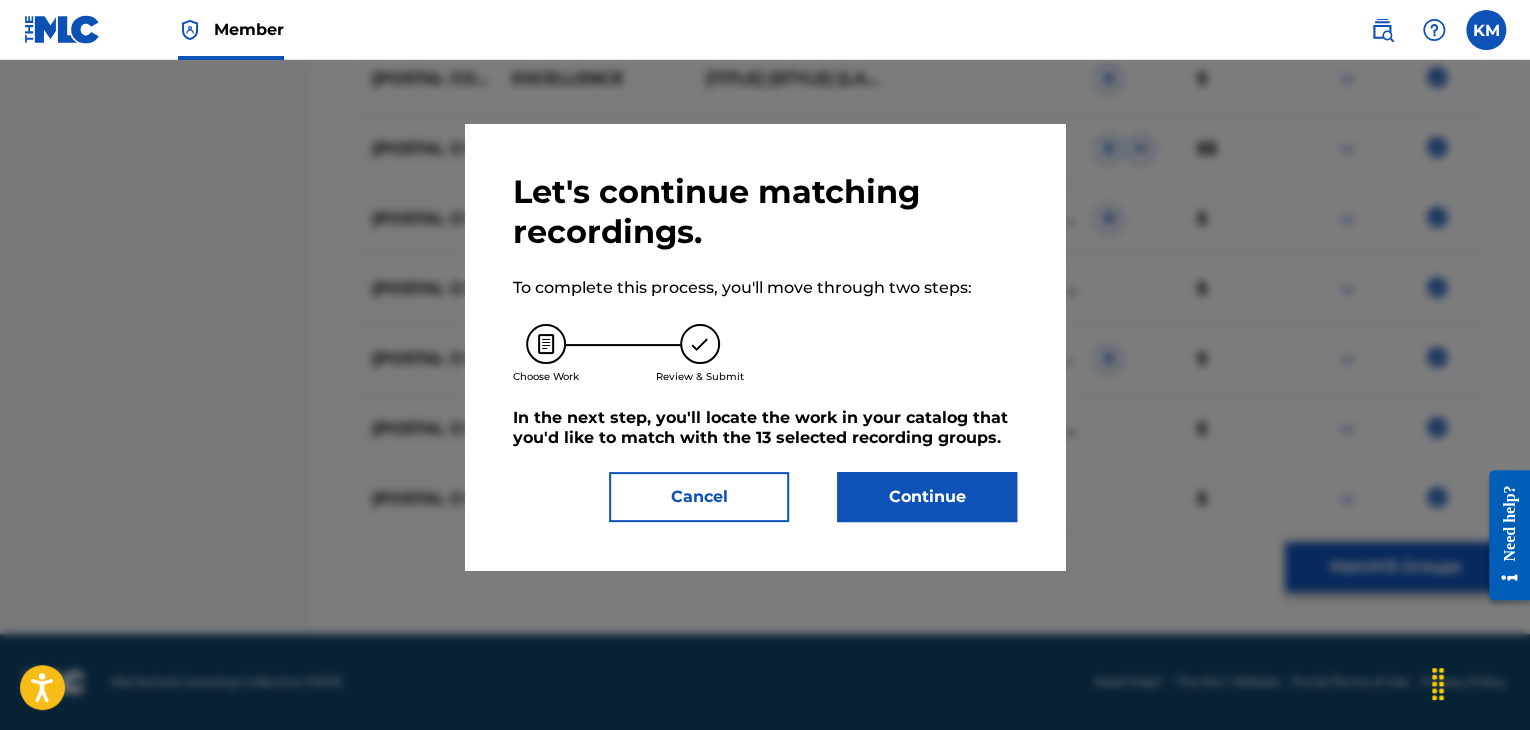 click on "Continue" at bounding box center [927, 497] 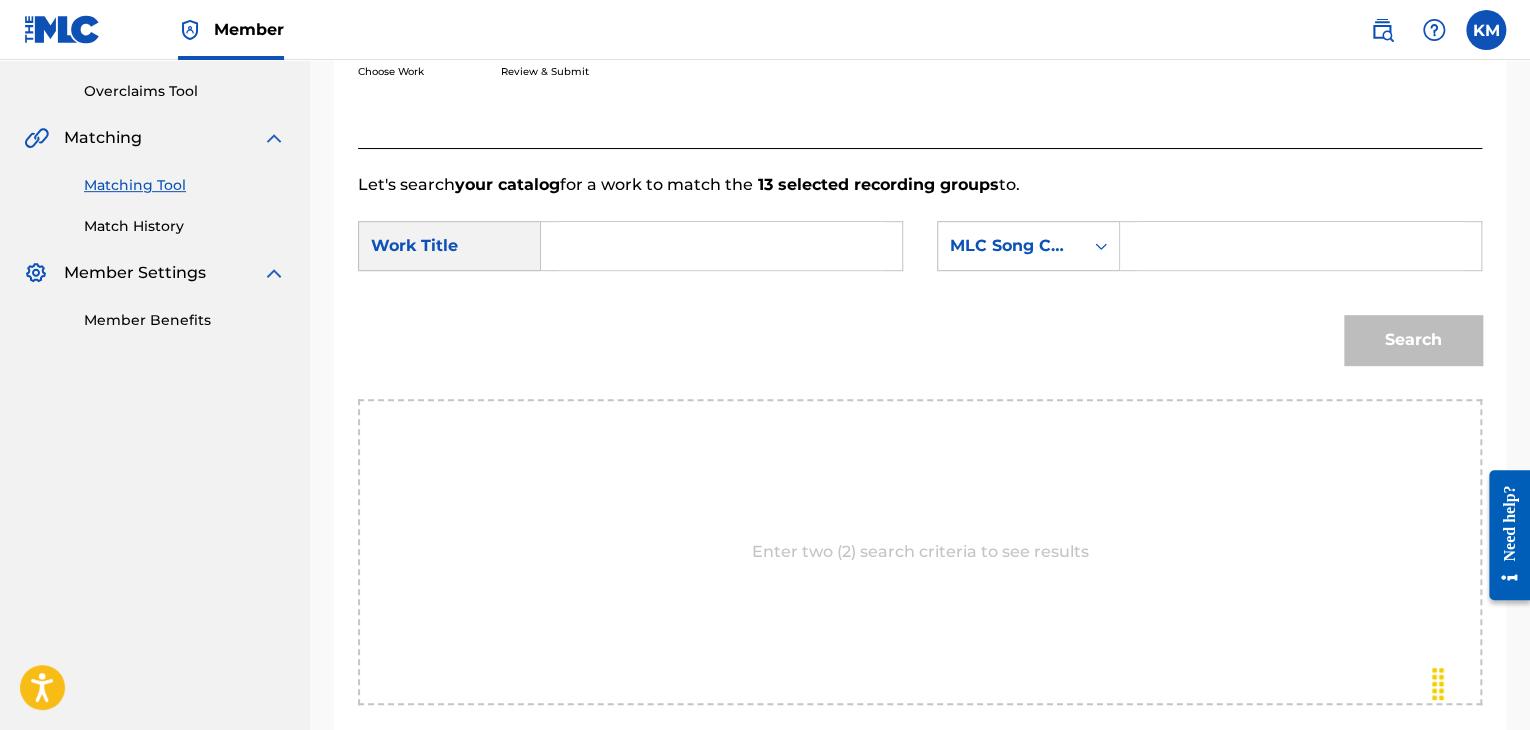 scroll, scrollTop: 402, scrollLeft: 0, axis: vertical 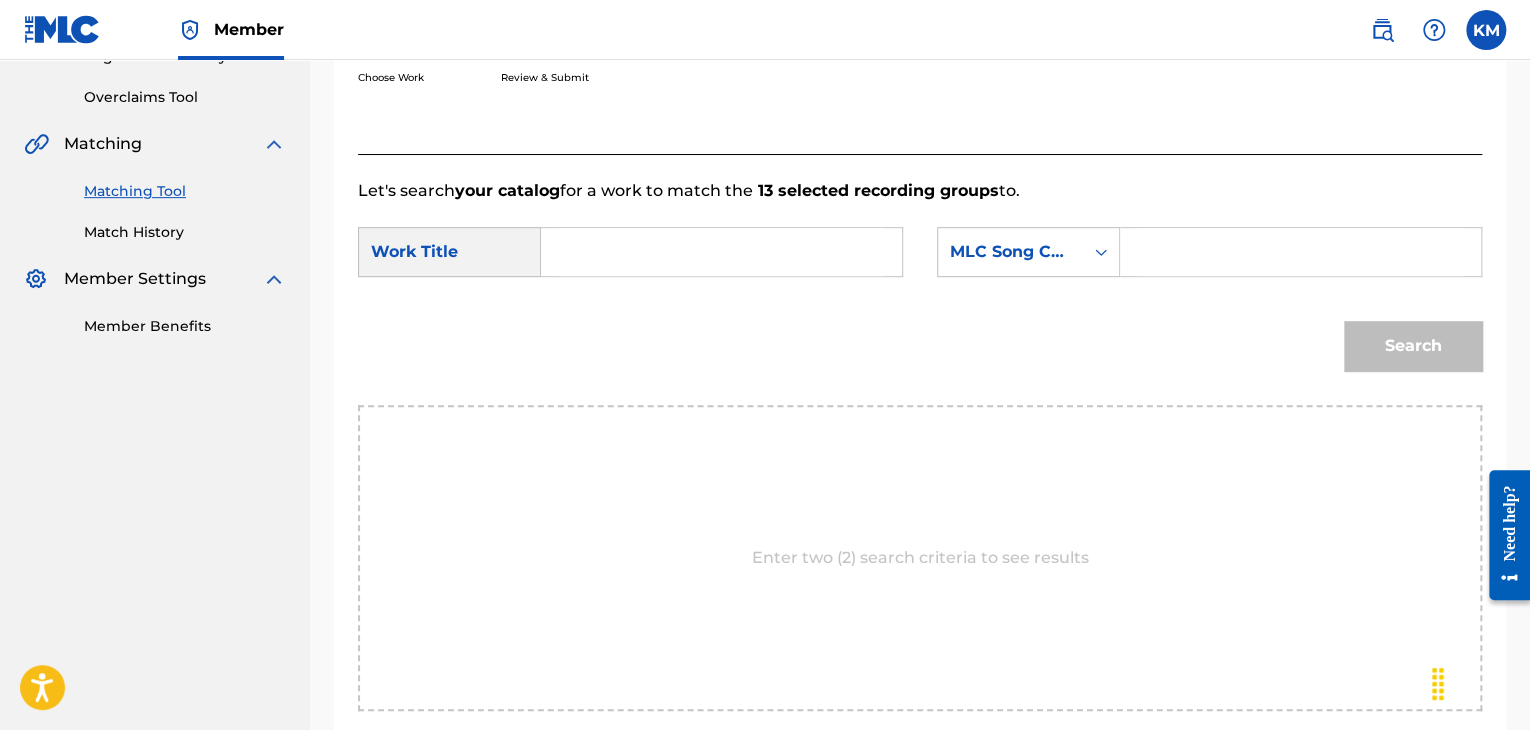 click at bounding box center [721, 252] 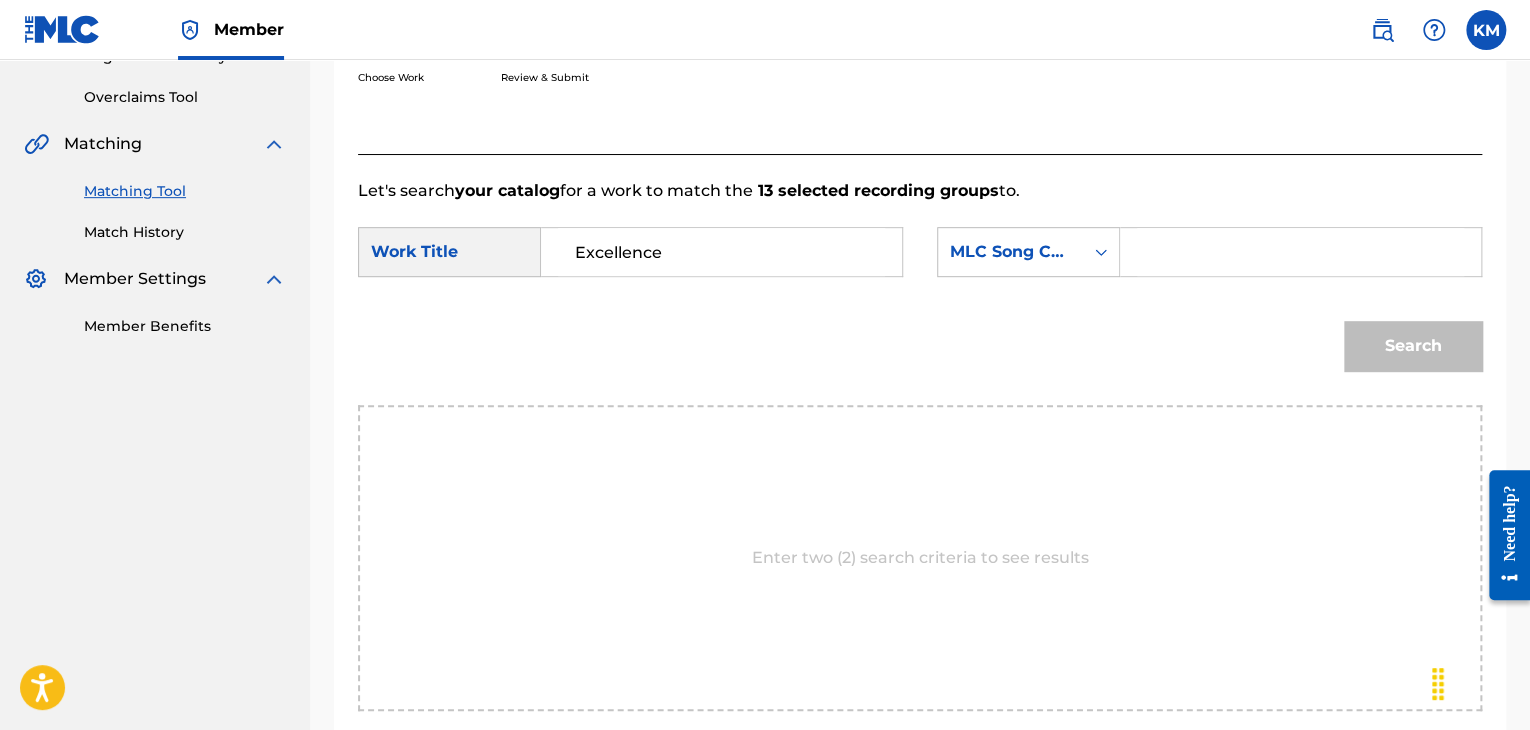 type on "Excellence" 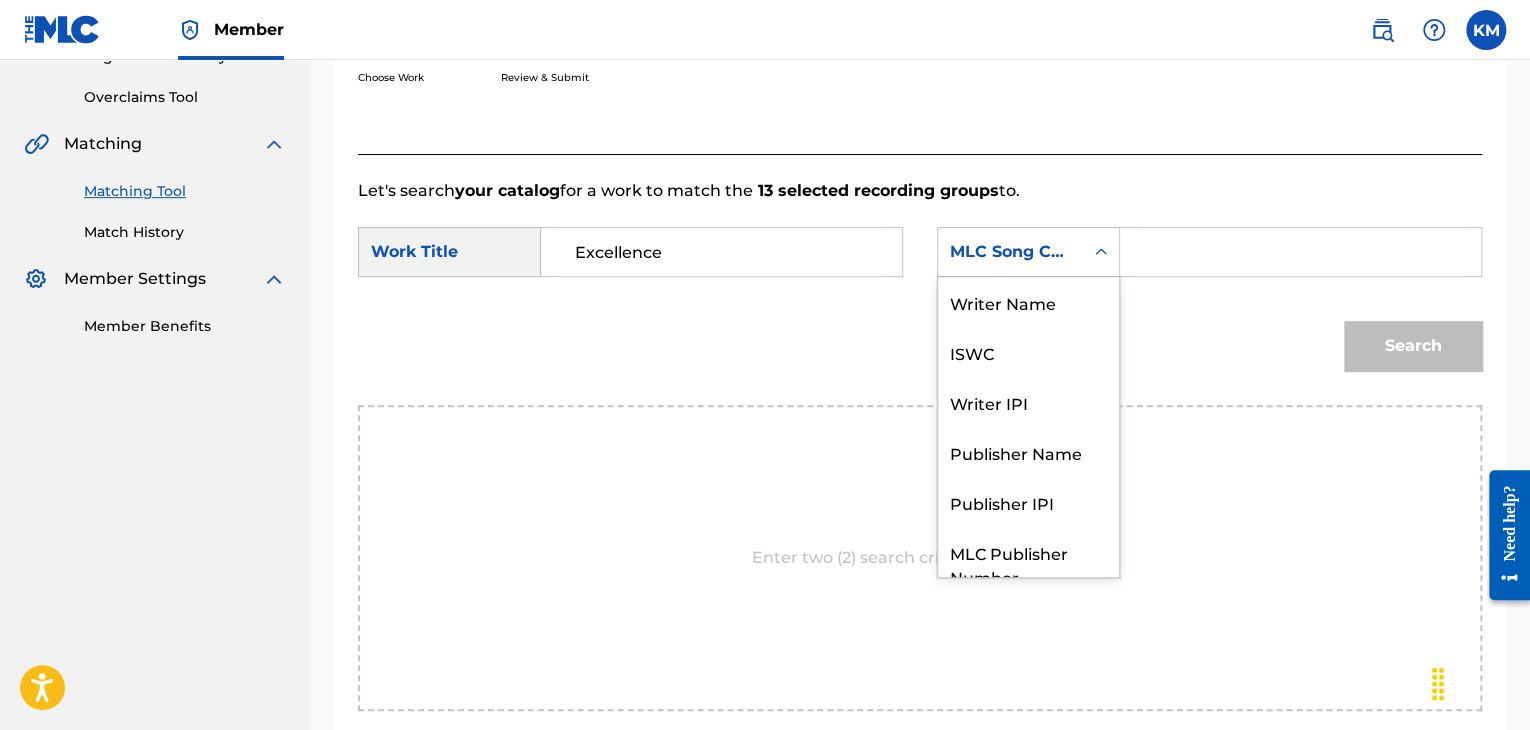 click 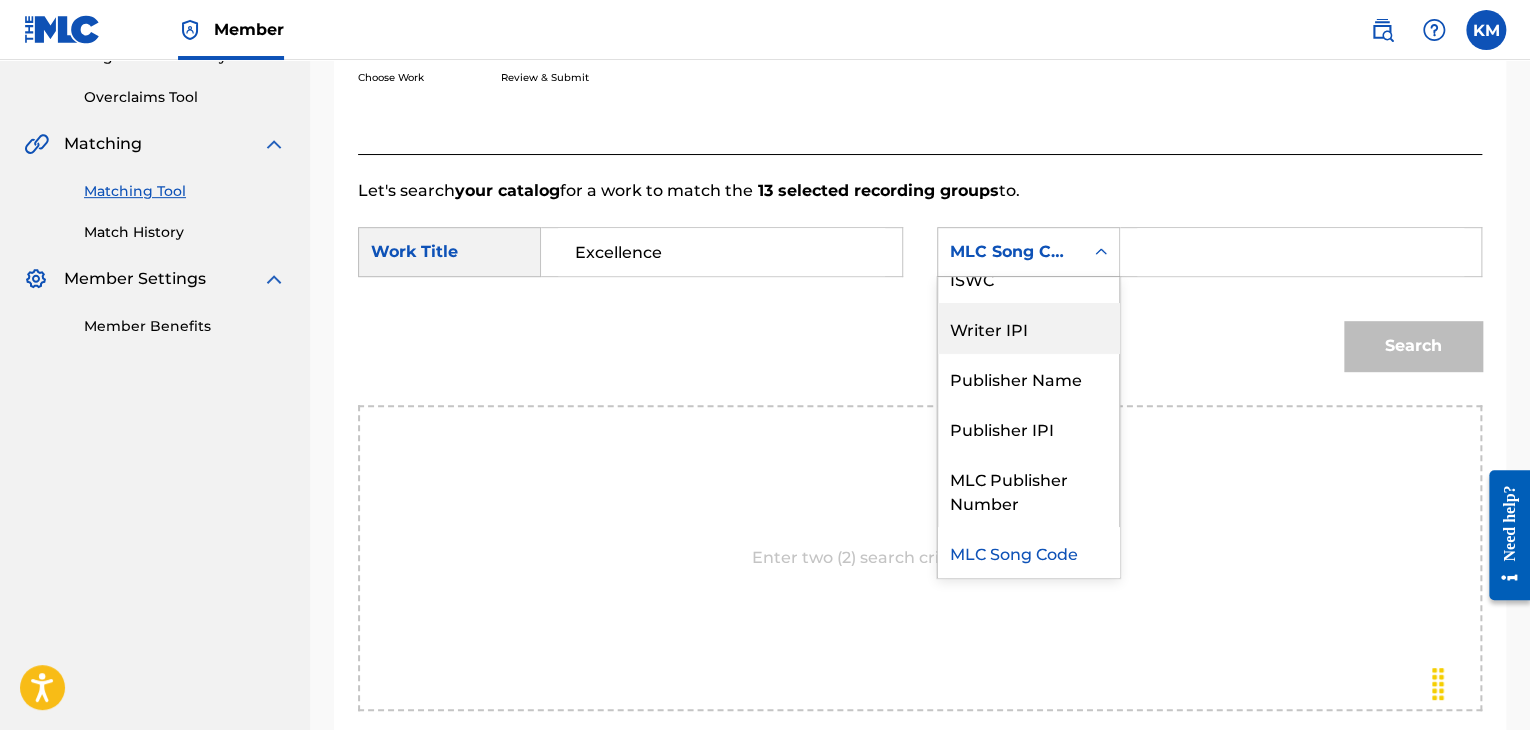 scroll, scrollTop: 0, scrollLeft: 0, axis: both 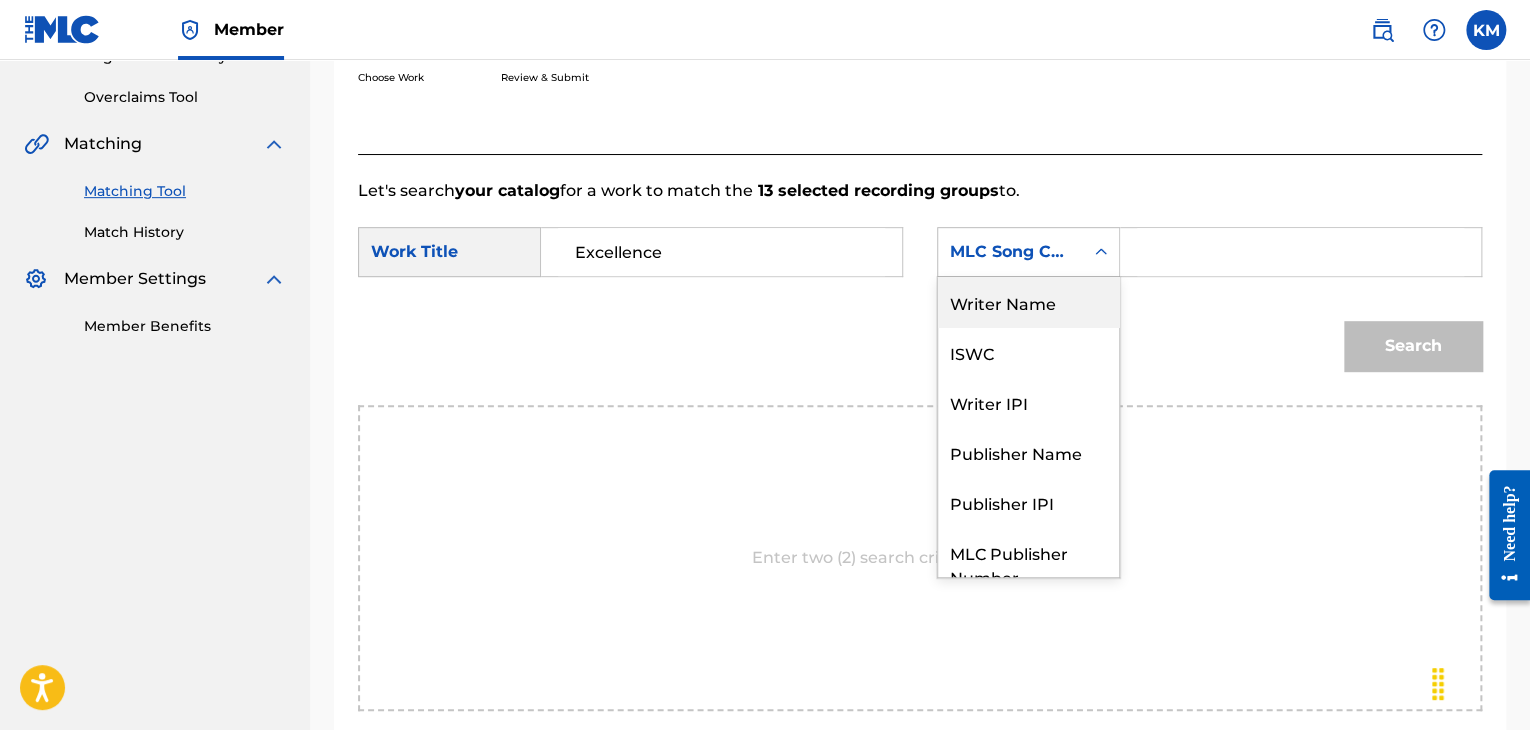 click on "Writer Name" at bounding box center [1028, 302] 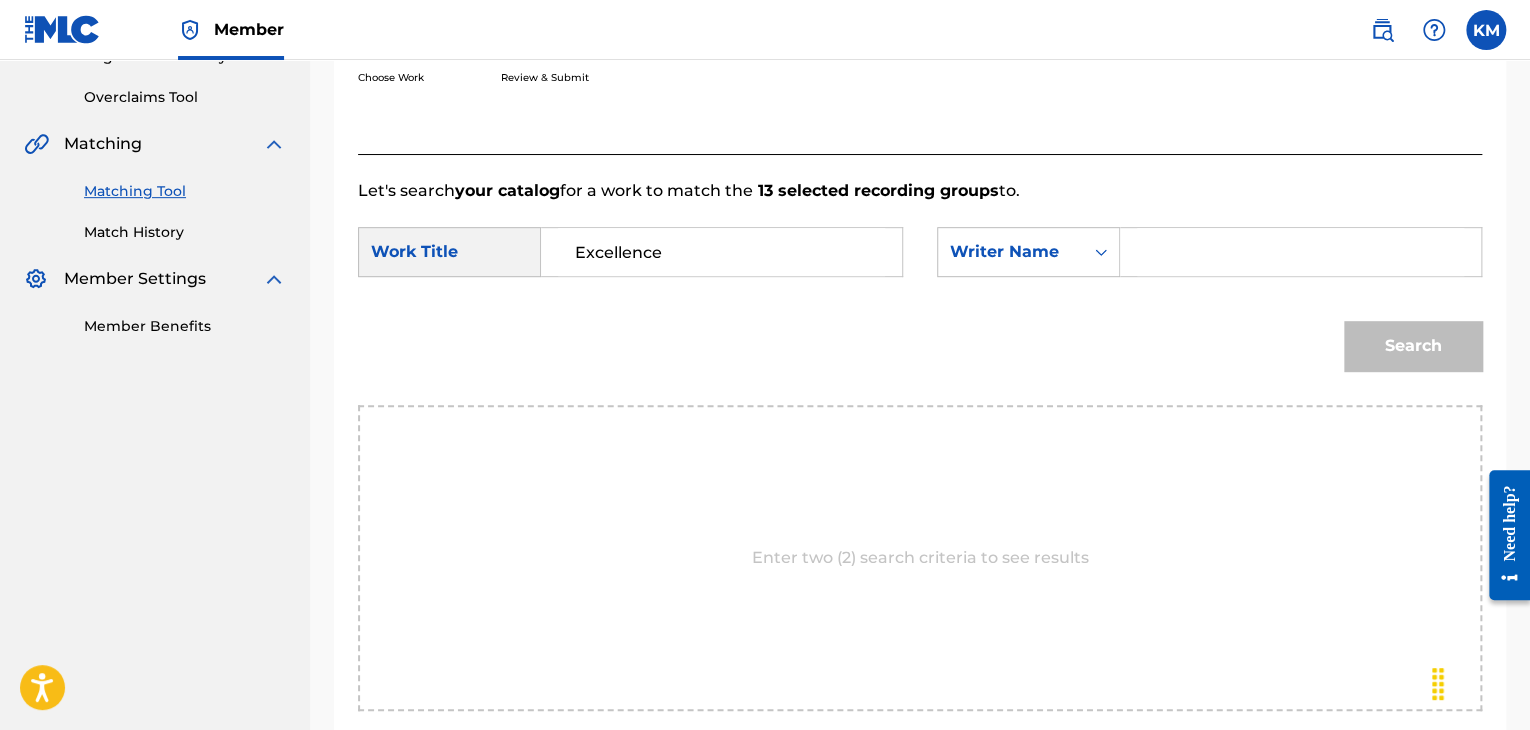 click at bounding box center (1300, 252) 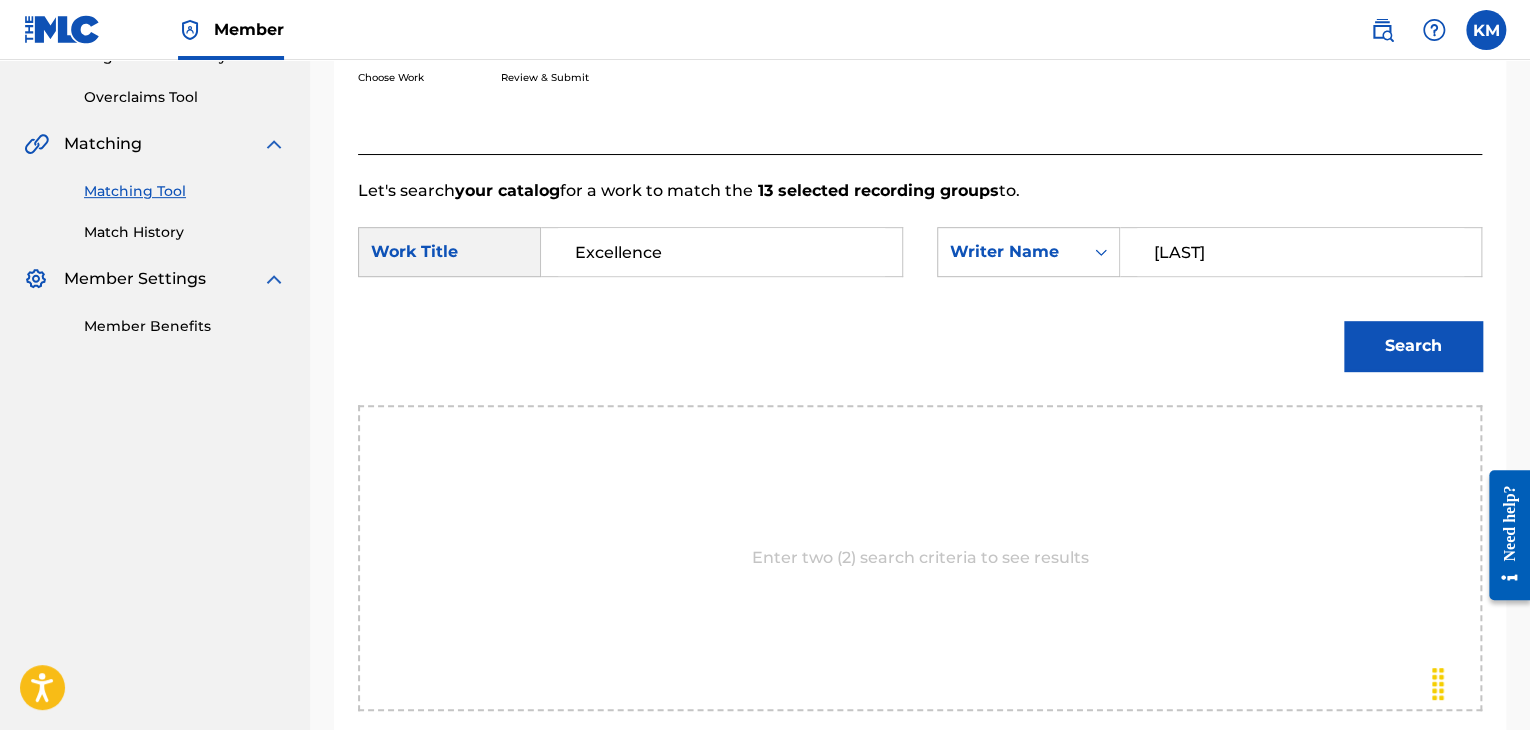 type on "[LAST]" 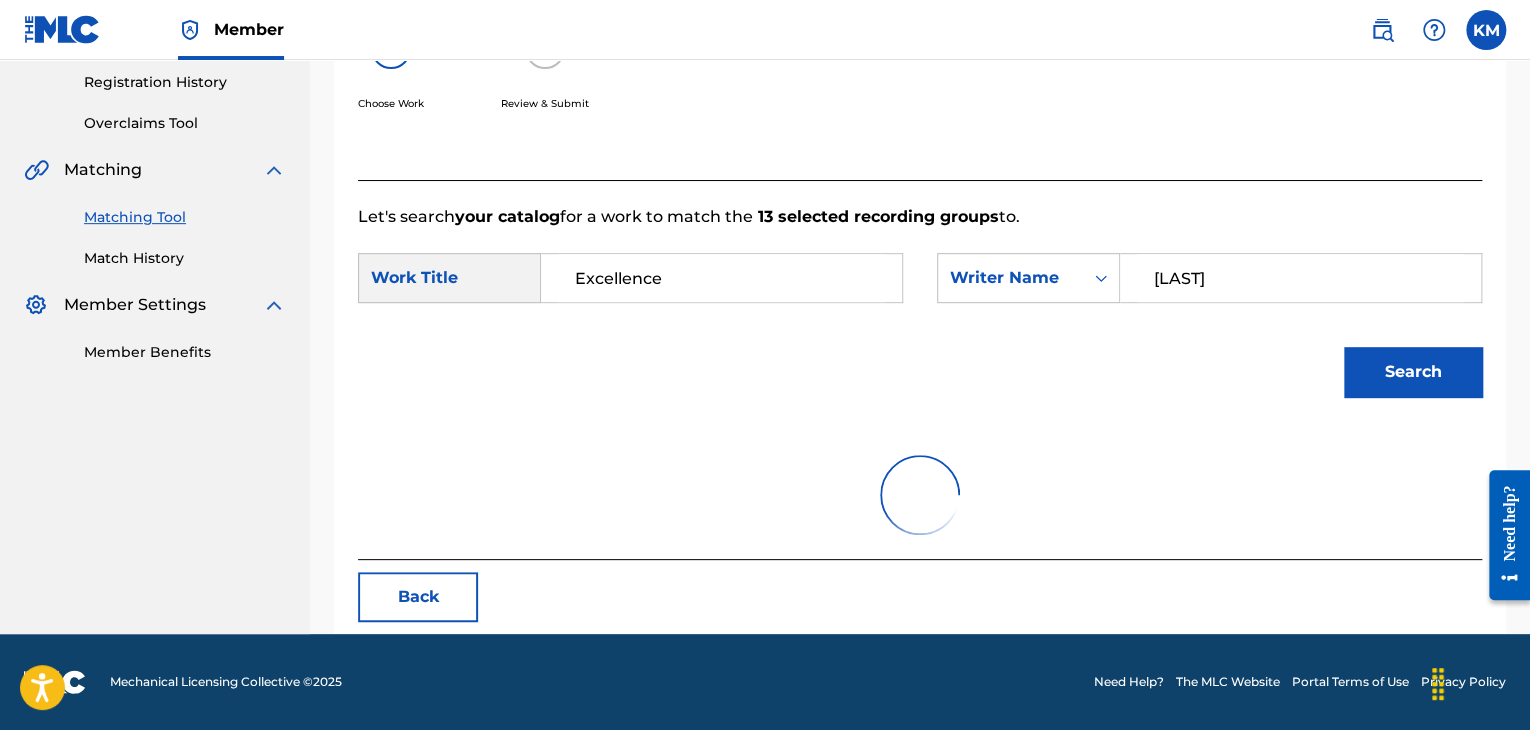 scroll, scrollTop: 402, scrollLeft: 0, axis: vertical 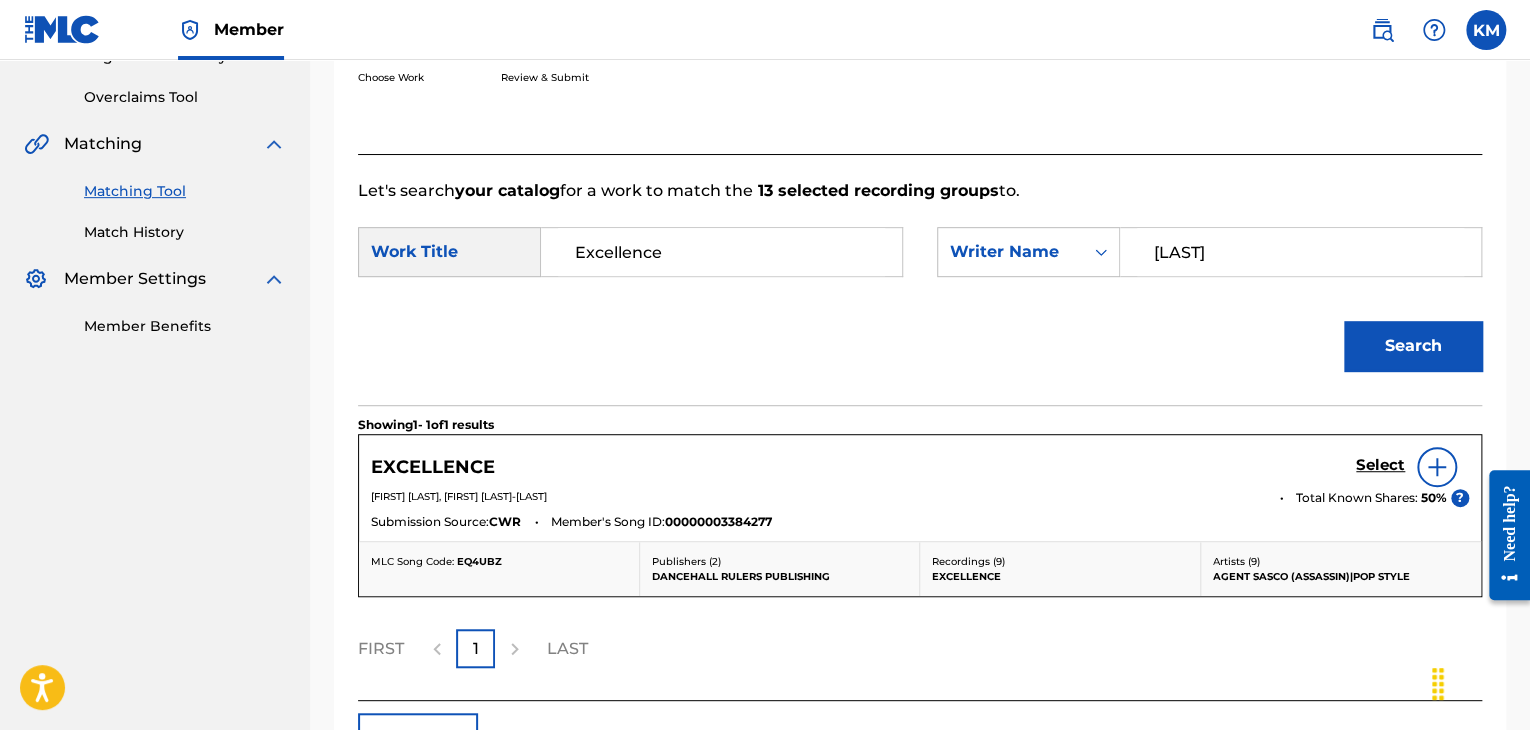 click on "Select" at bounding box center [1380, 465] 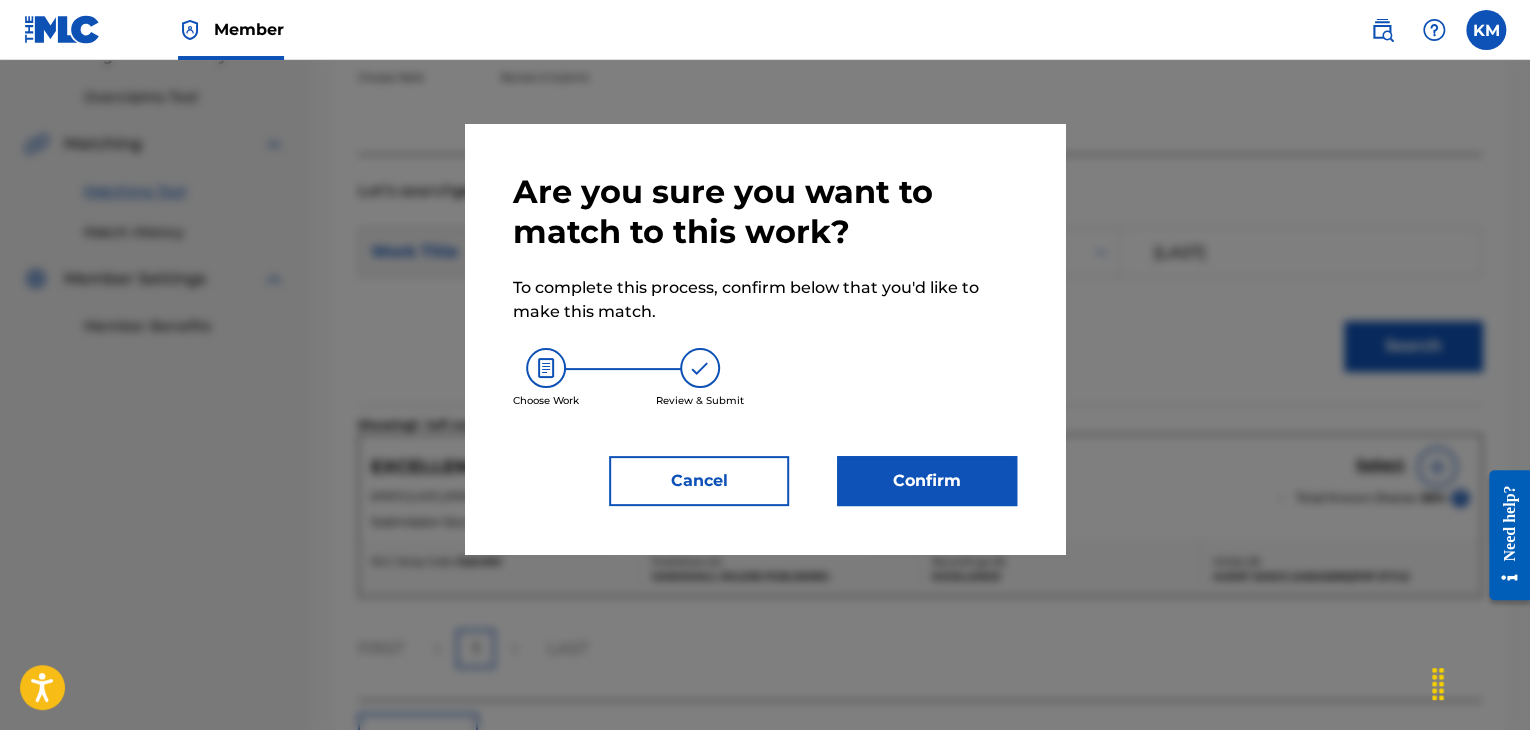 click on "Confirm" at bounding box center (927, 481) 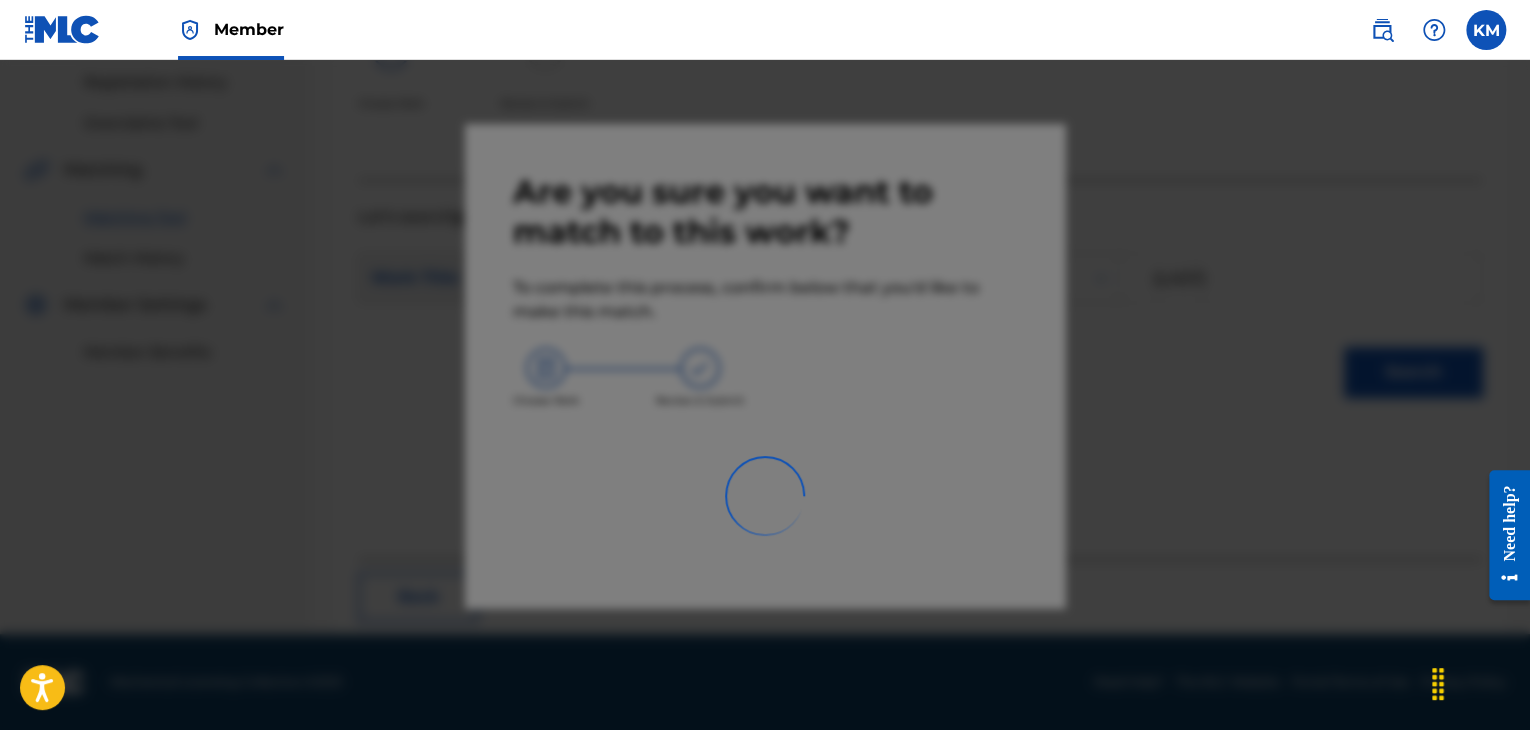 scroll, scrollTop: 129, scrollLeft: 0, axis: vertical 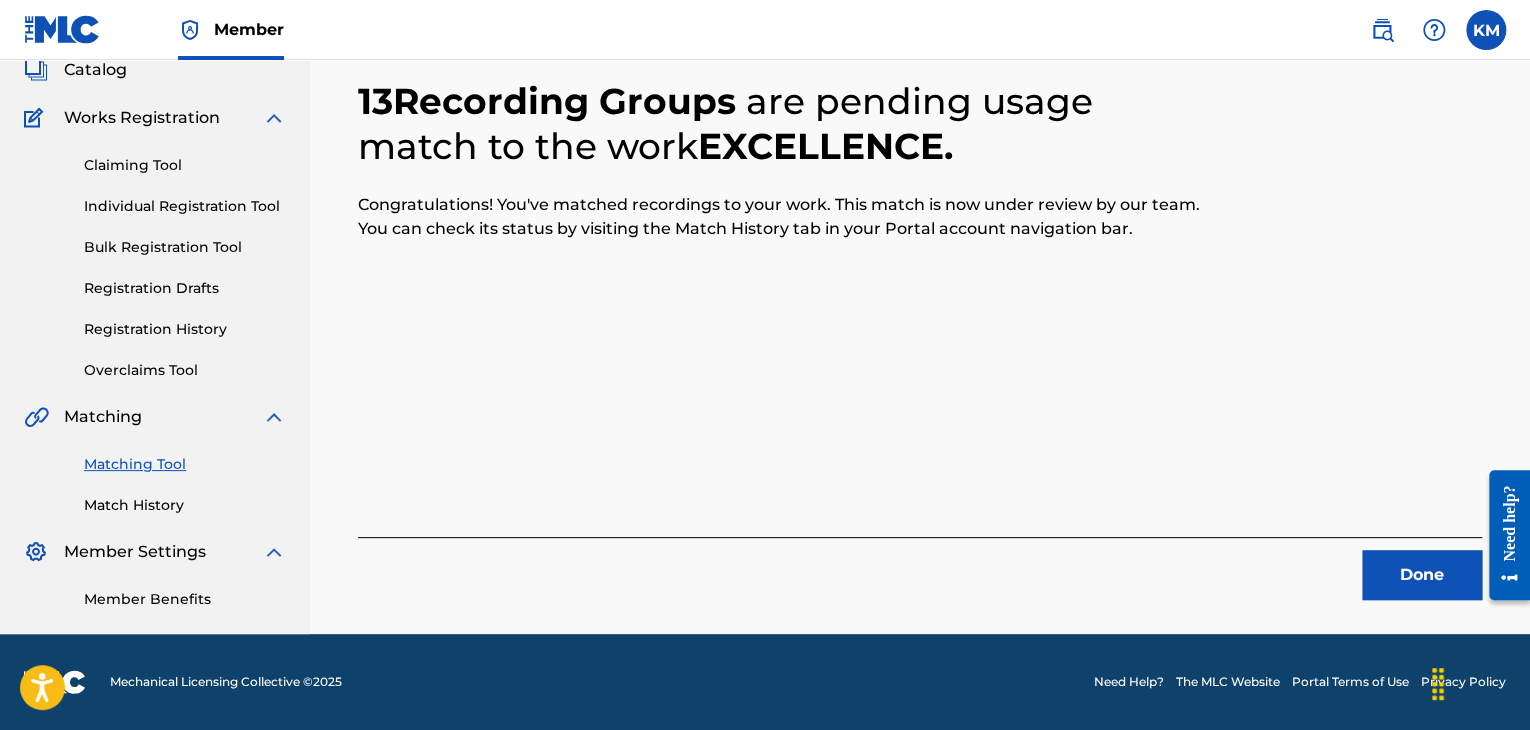click on "Done" at bounding box center (1422, 575) 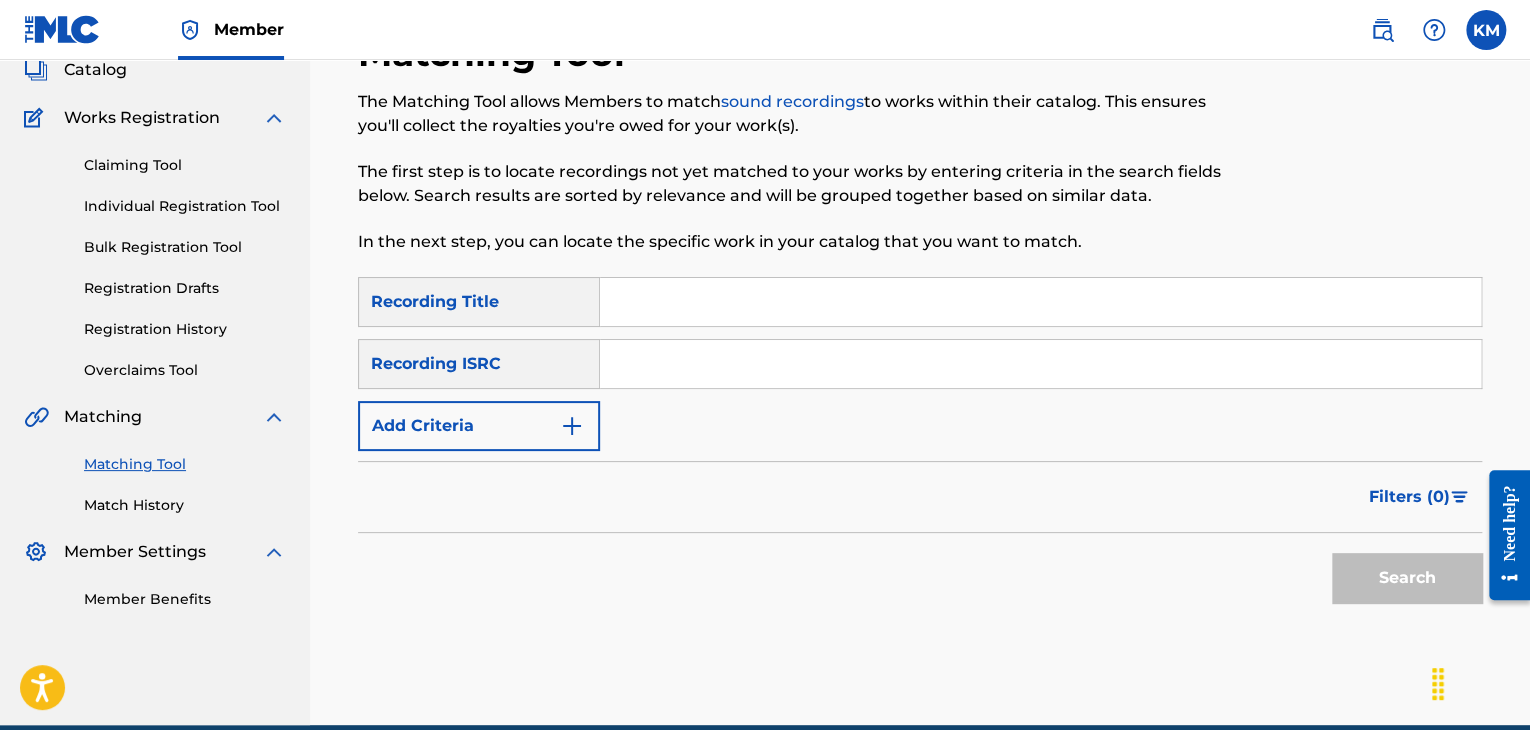 paste on "[POSTAL CODE]" 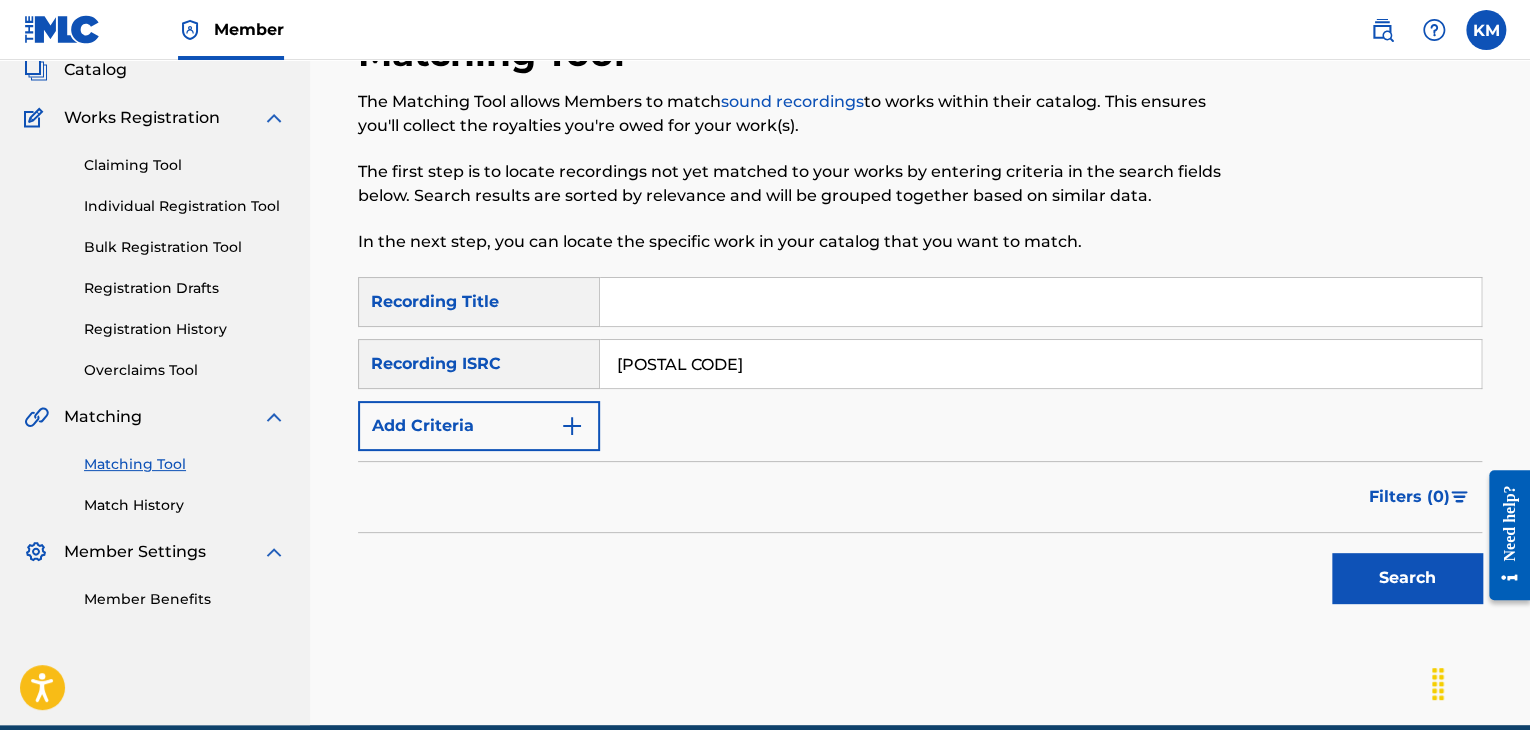 type on "[POSTAL CODE]" 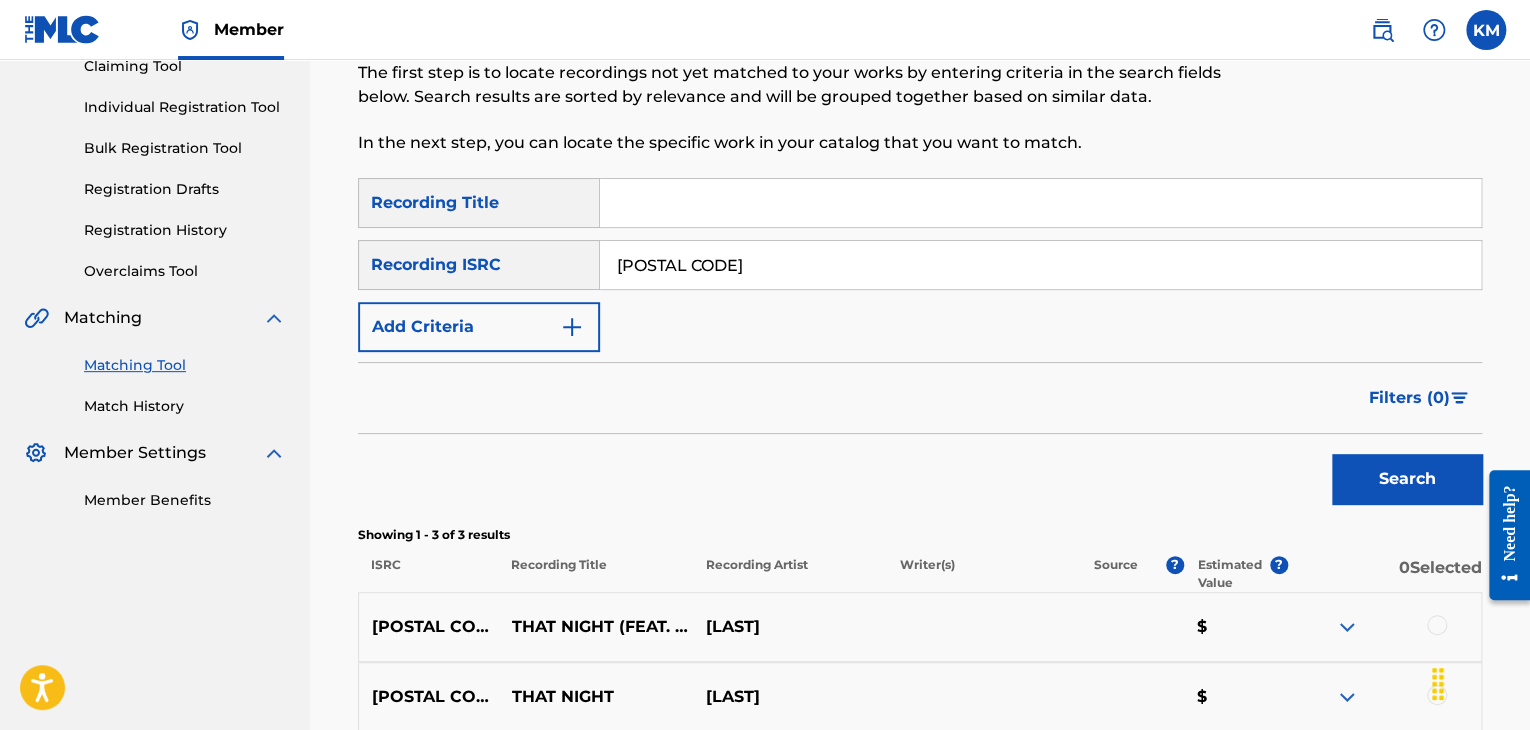 scroll, scrollTop: 496, scrollLeft: 0, axis: vertical 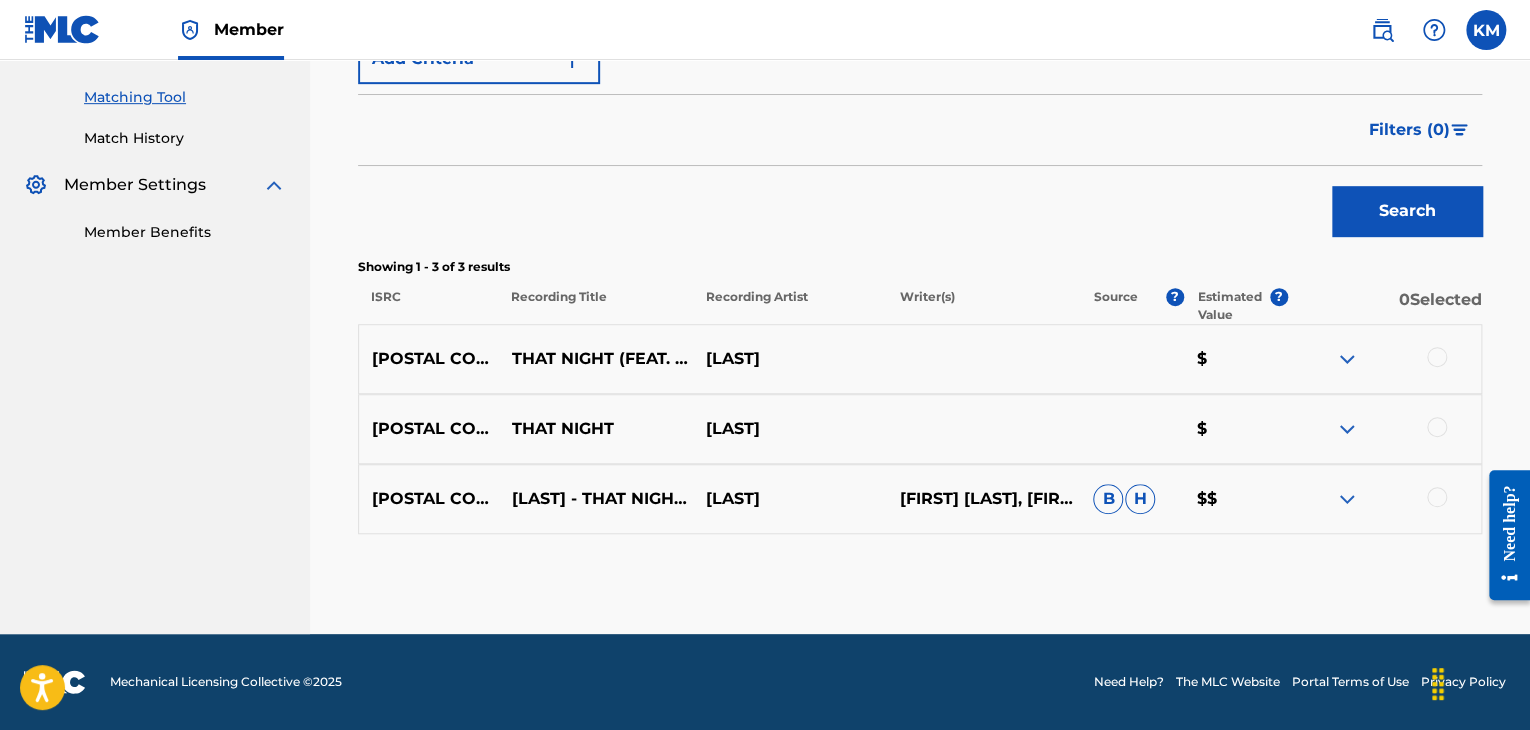 click at bounding box center (1437, 497) 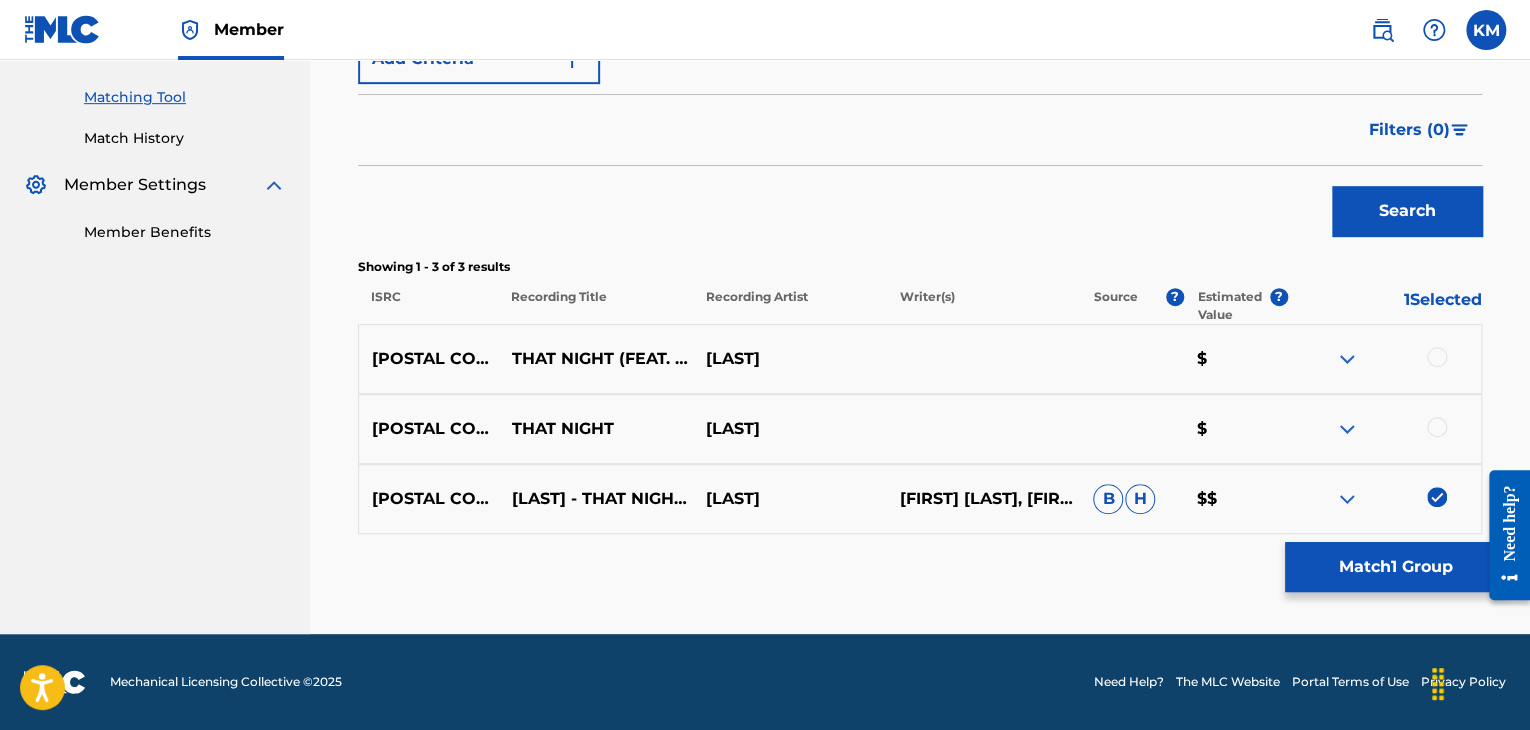 click at bounding box center (1437, 427) 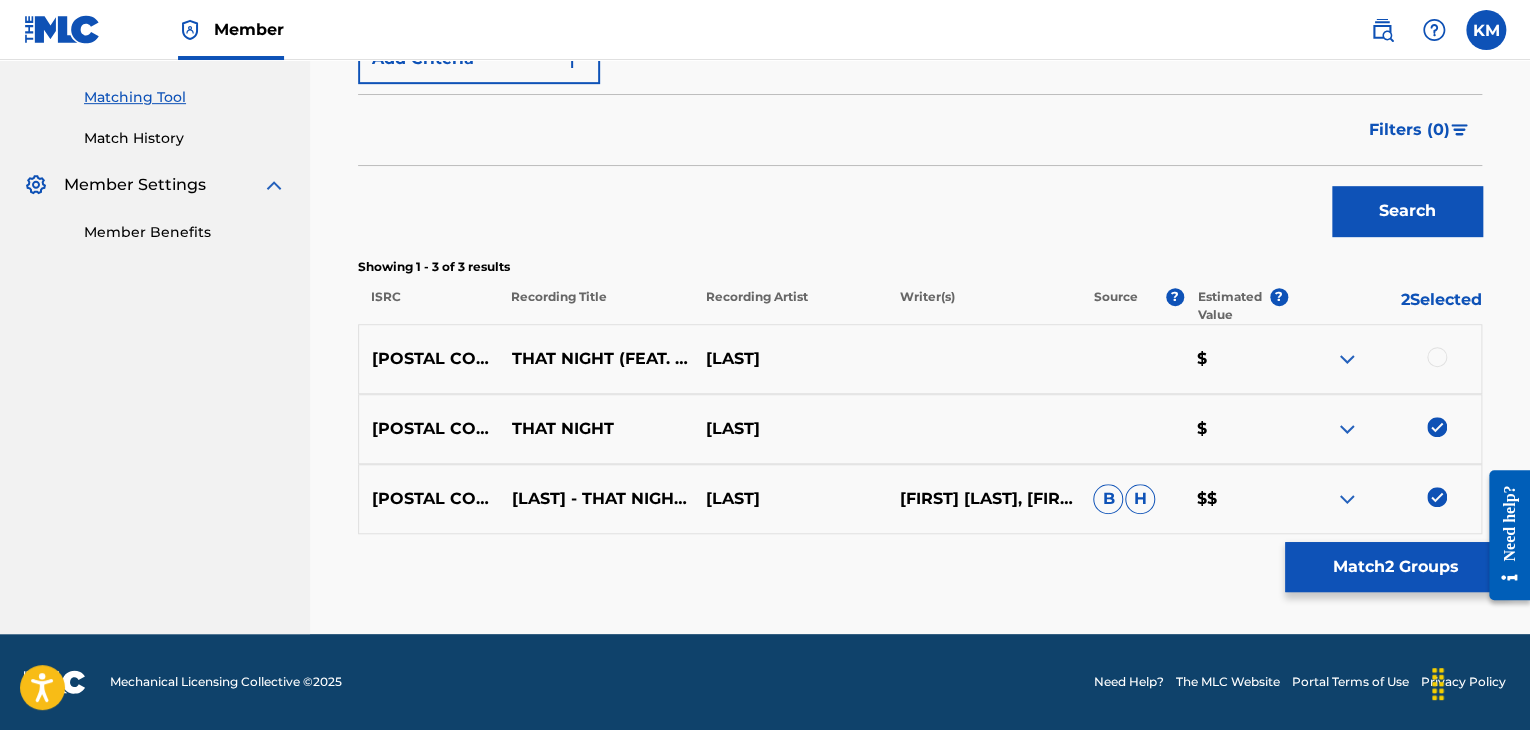 click at bounding box center (1437, 357) 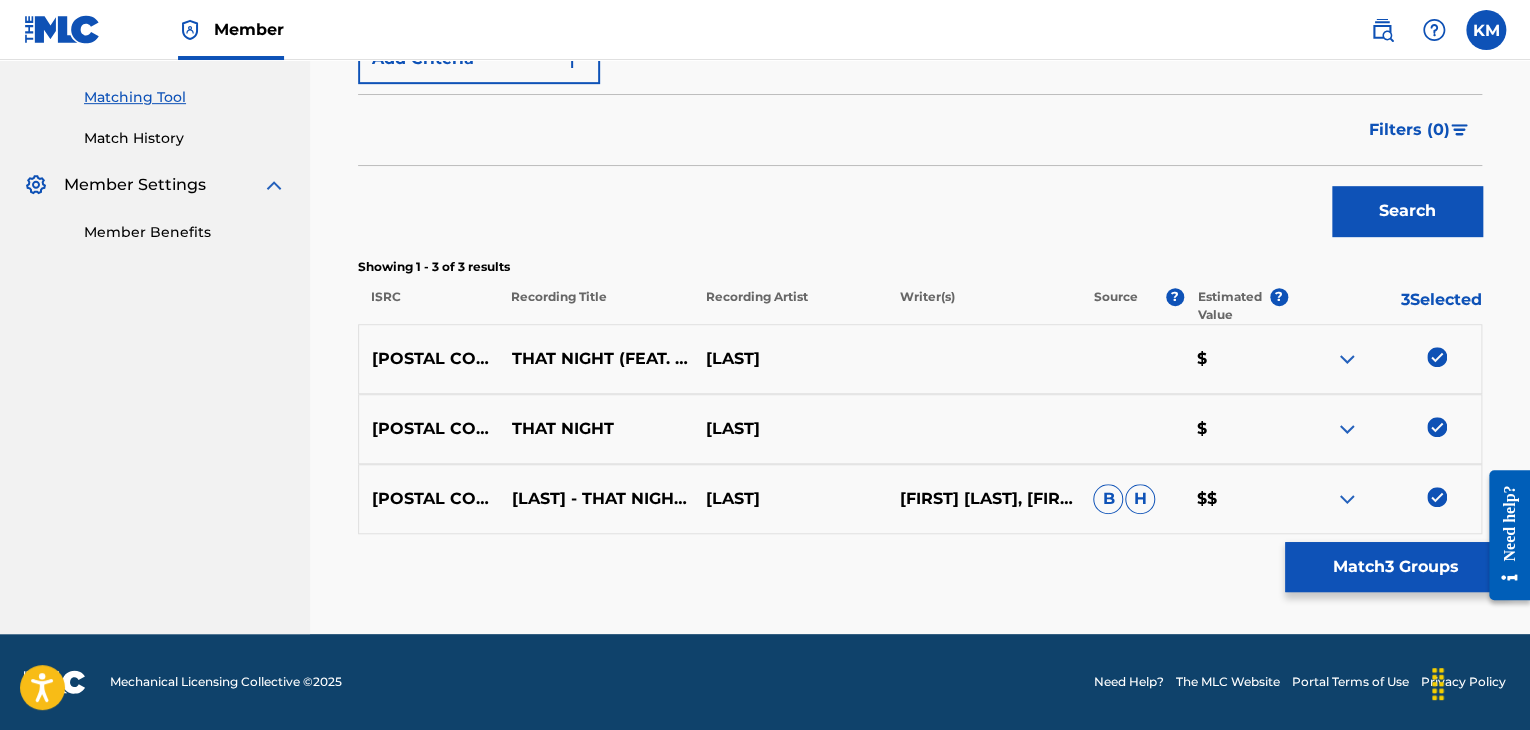 click on "Match  3 Groups" at bounding box center [1395, 567] 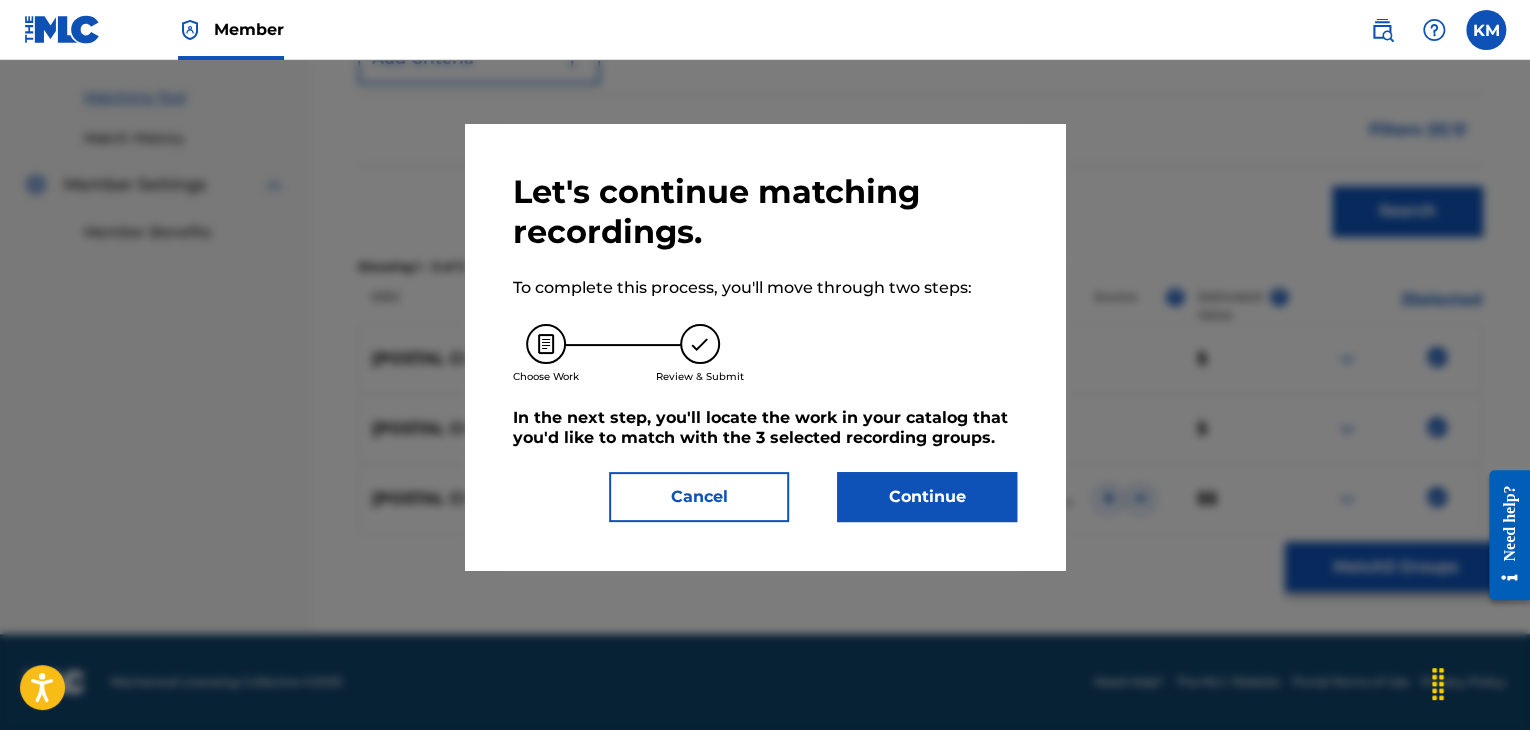 click on "Continue" at bounding box center (927, 497) 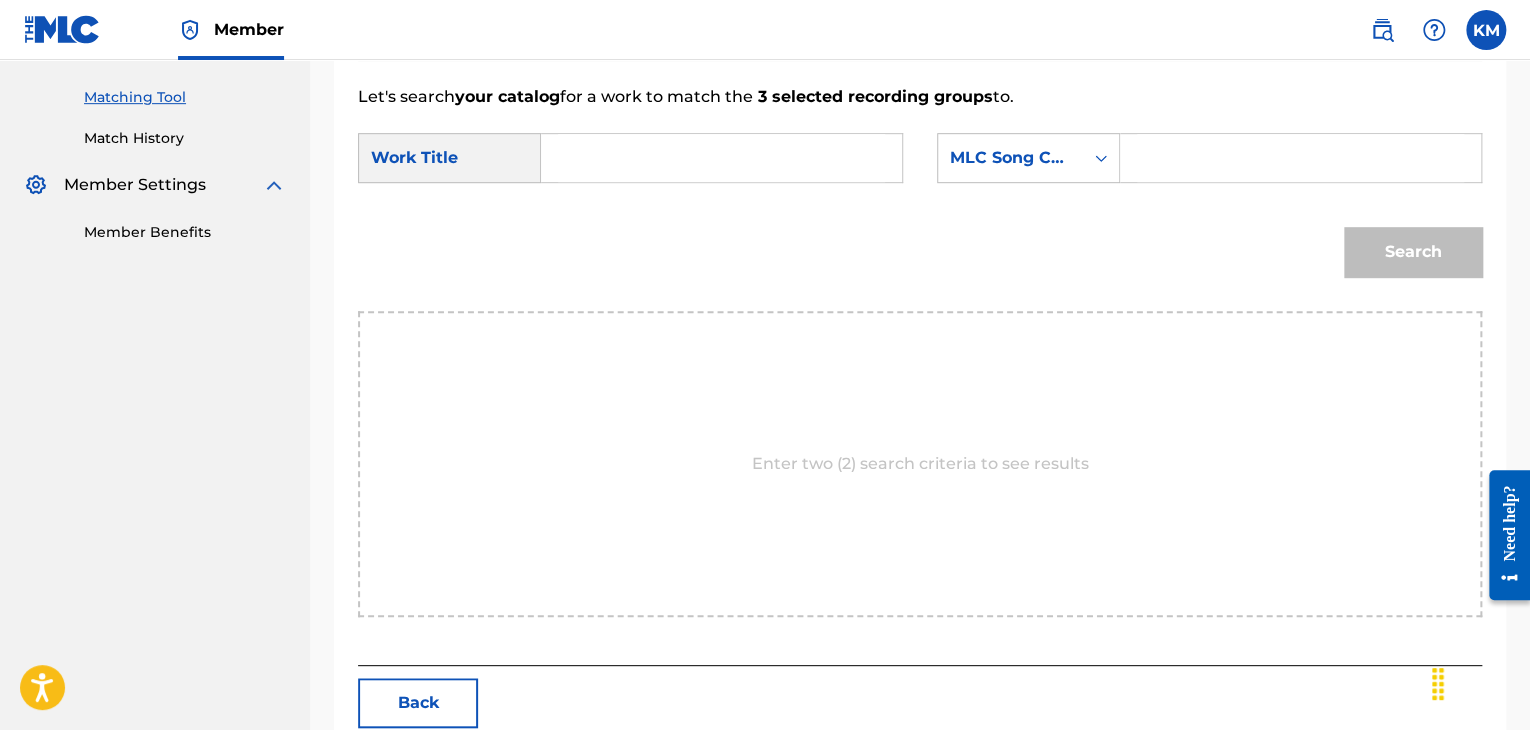 click at bounding box center (721, 158) 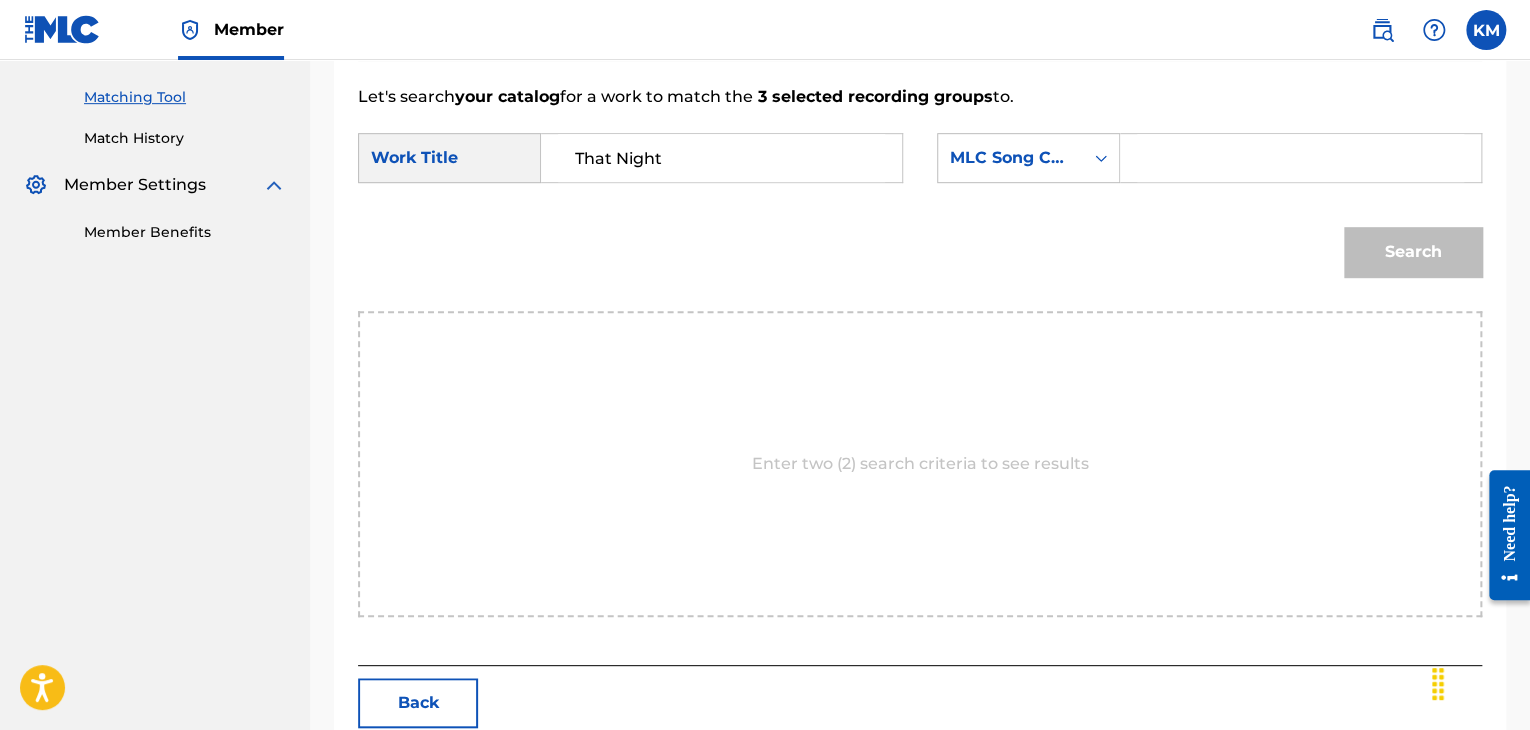type on "That Night" 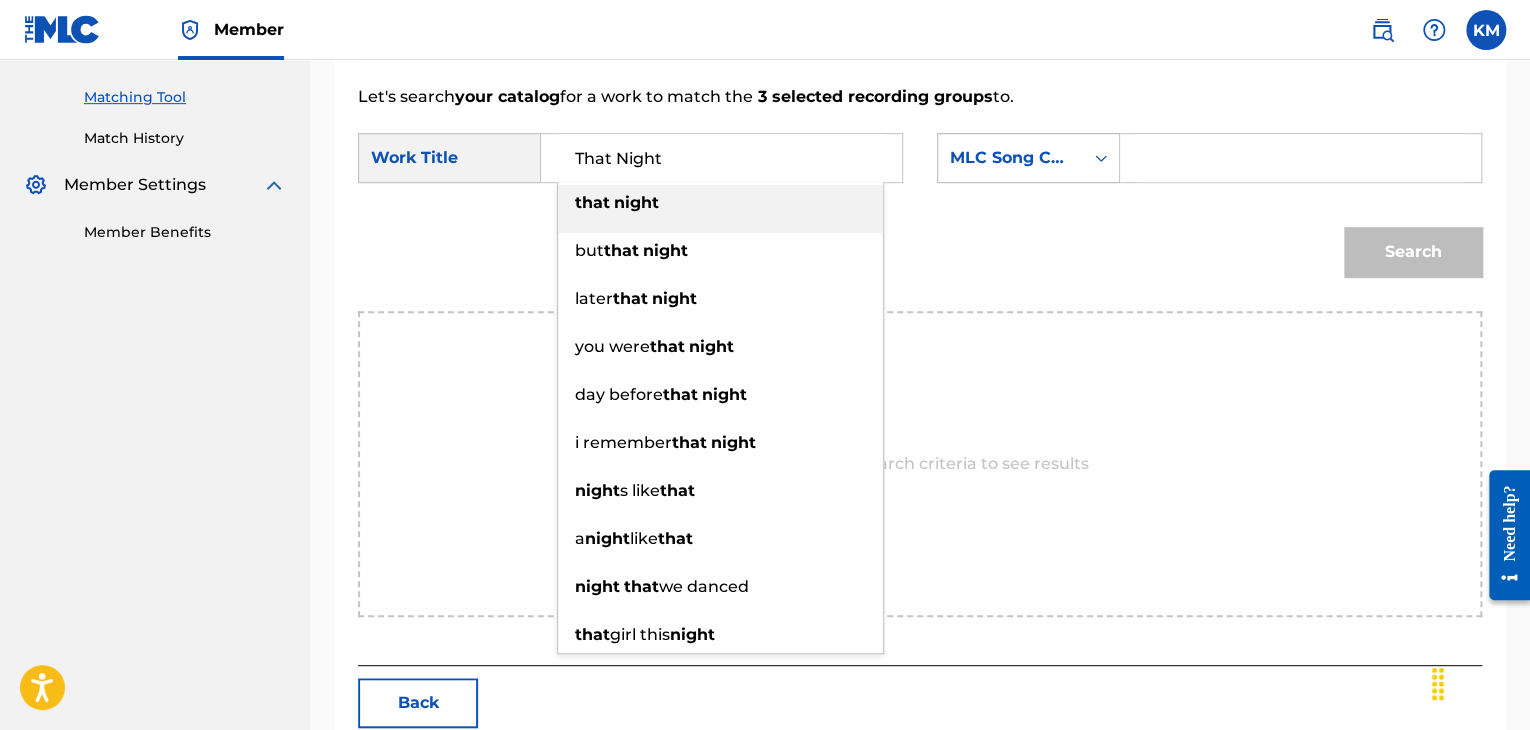 click 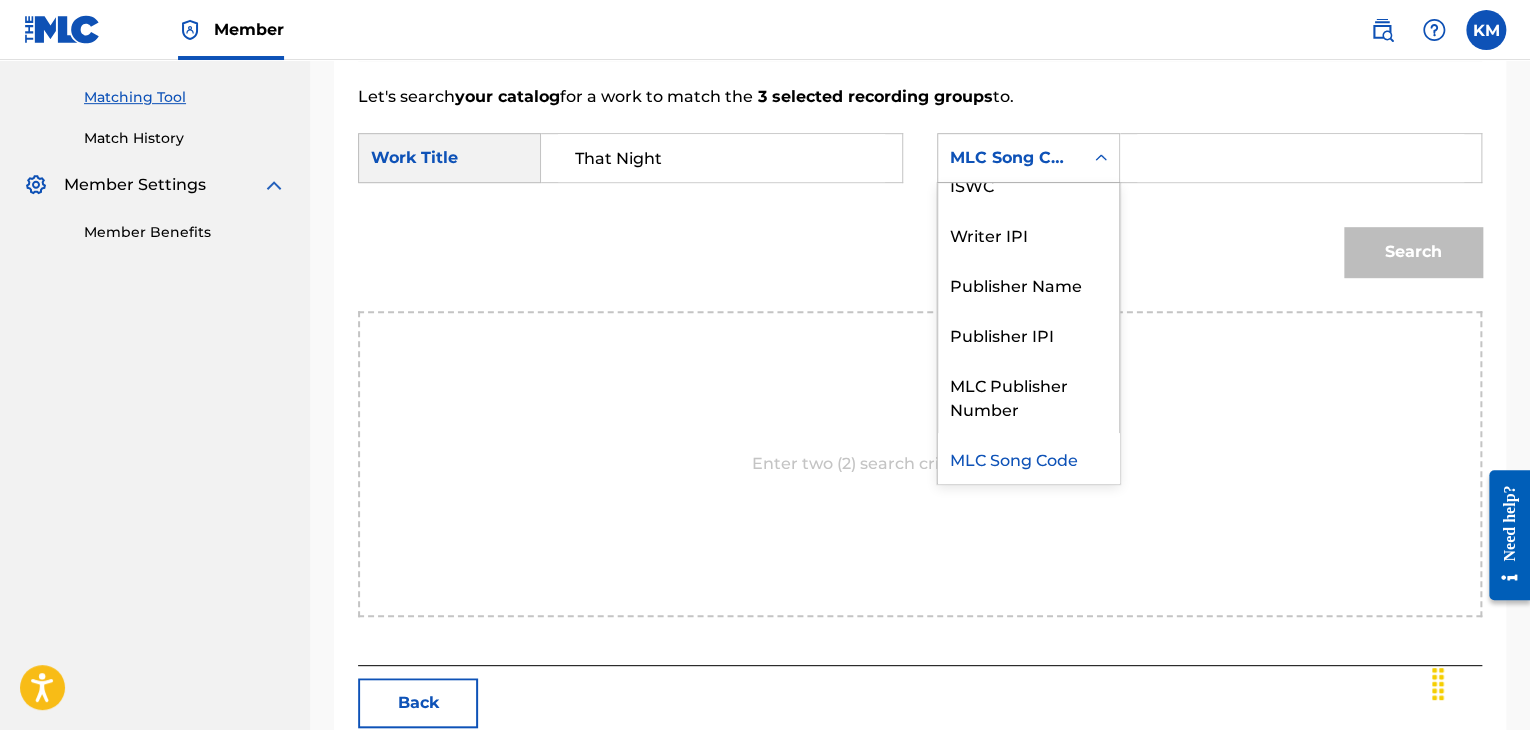 scroll, scrollTop: 0, scrollLeft: 0, axis: both 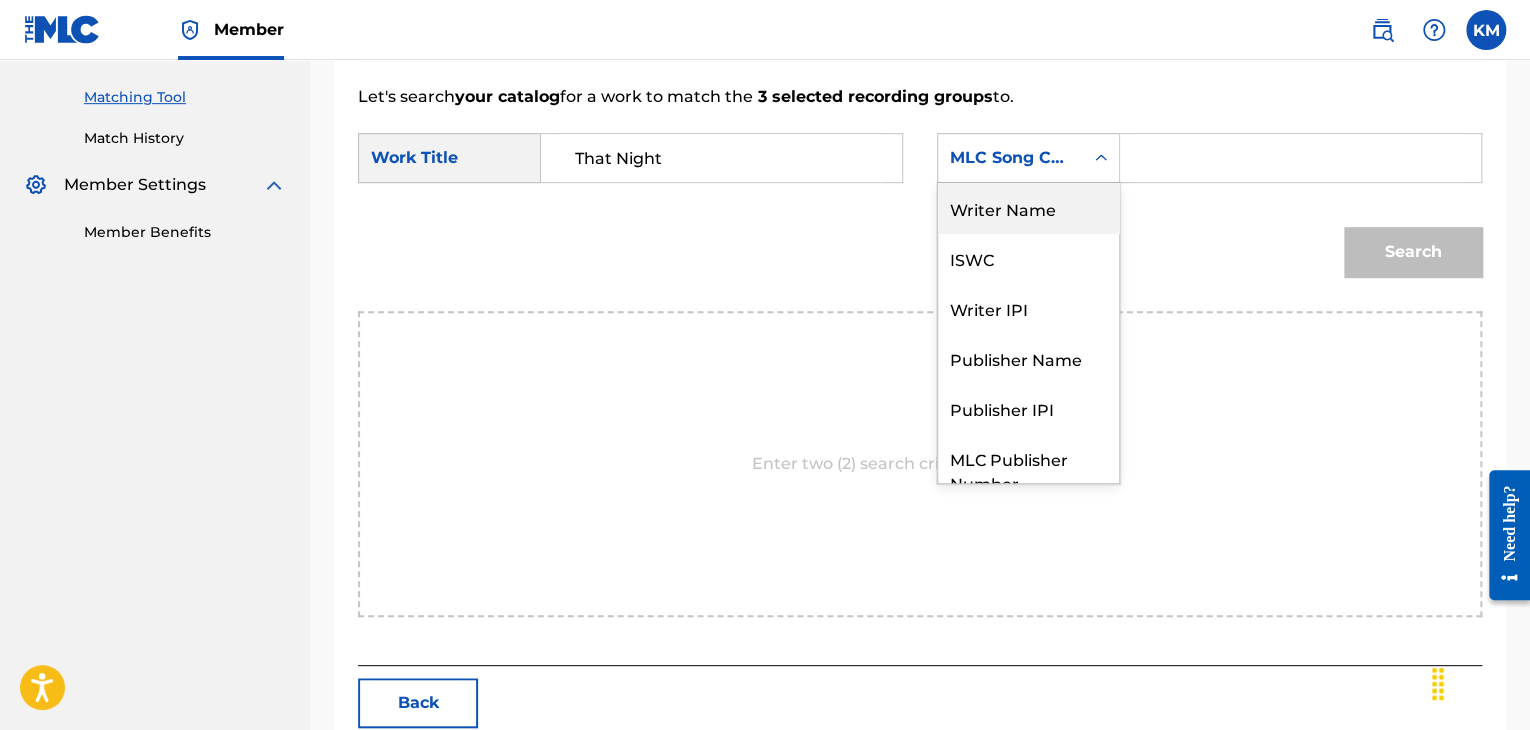 click on "Writer Name" at bounding box center [1028, 208] 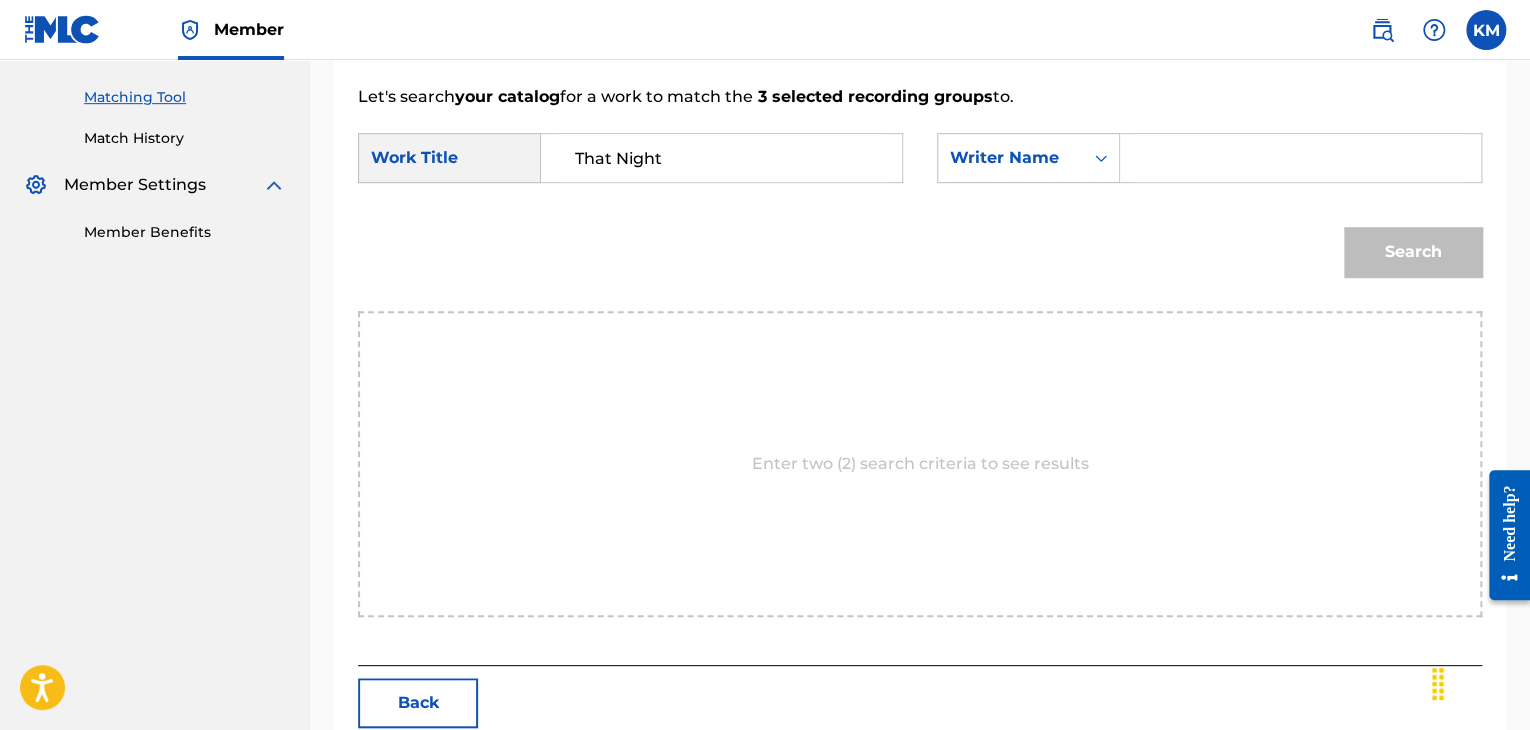 click at bounding box center [1300, 158] 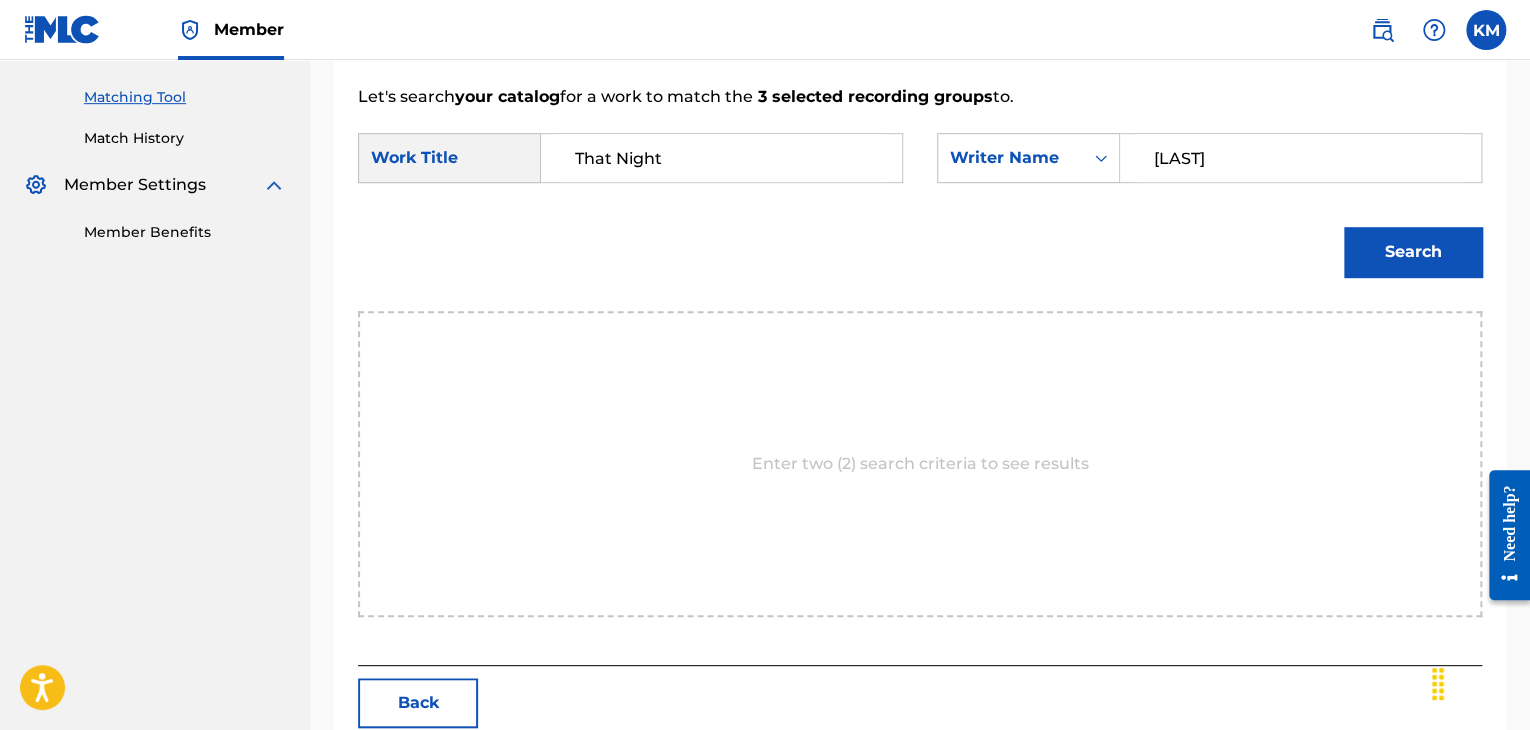 click on "Search" at bounding box center [1413, 252] 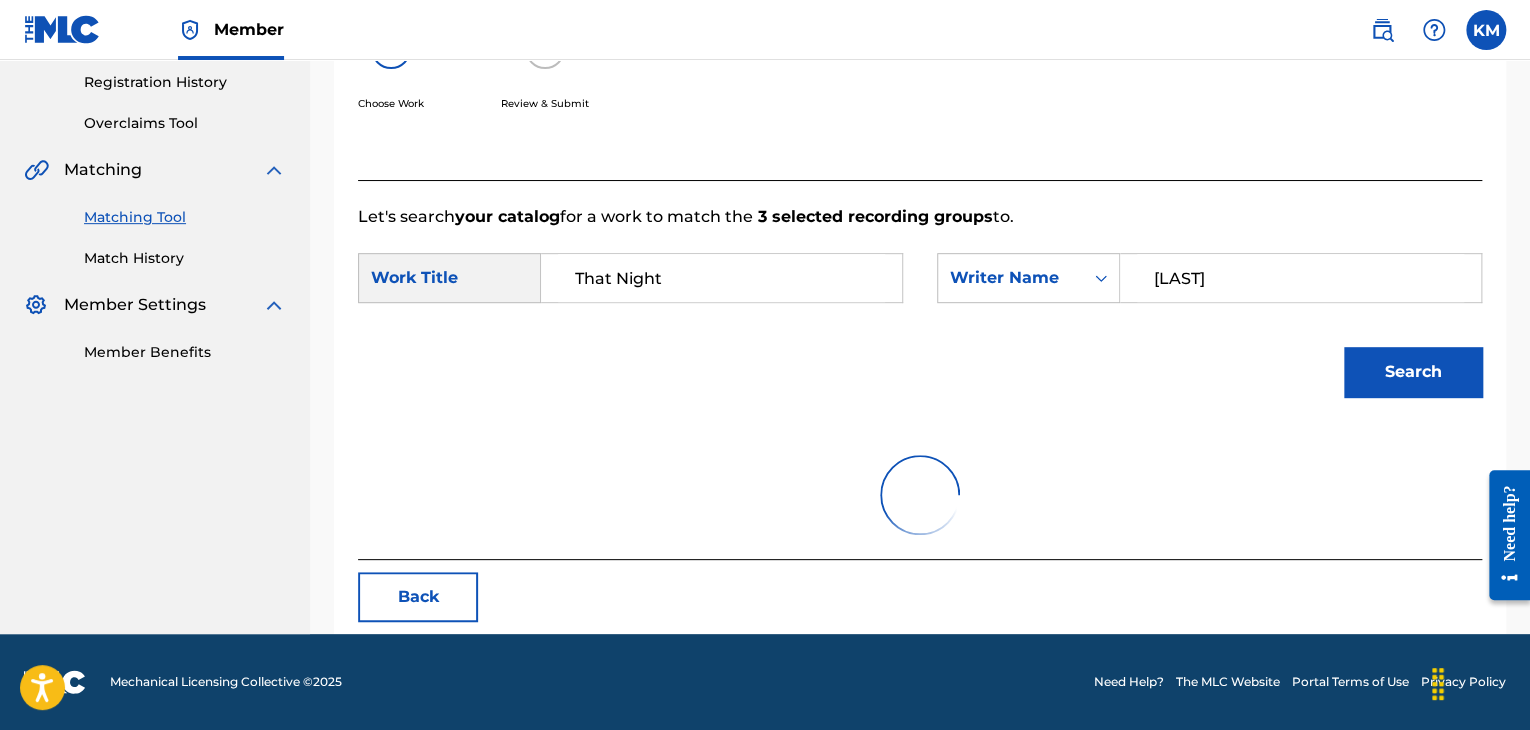 scroll, scrollTop: 290, scrollLeft: 0, axis: vertical 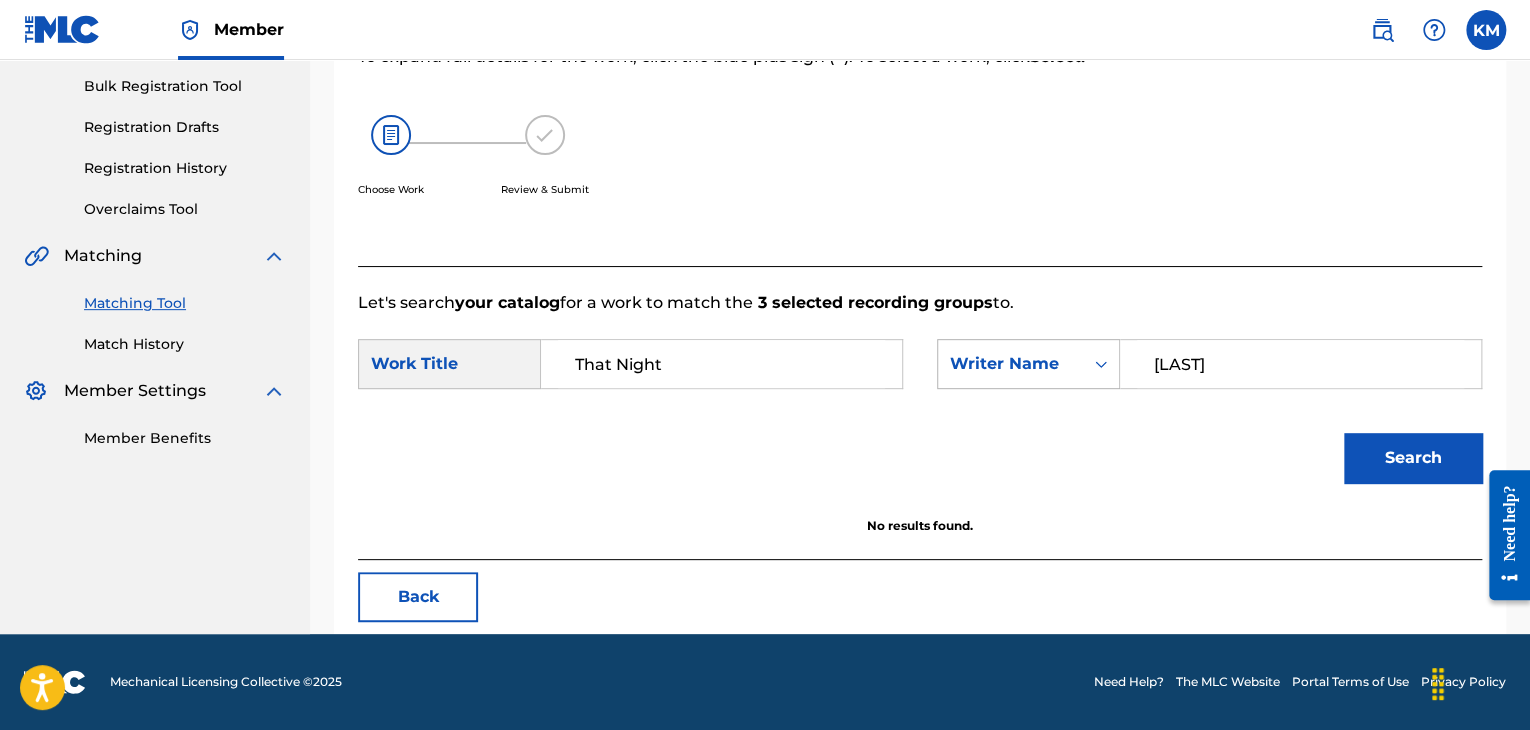 paste on "Pai" 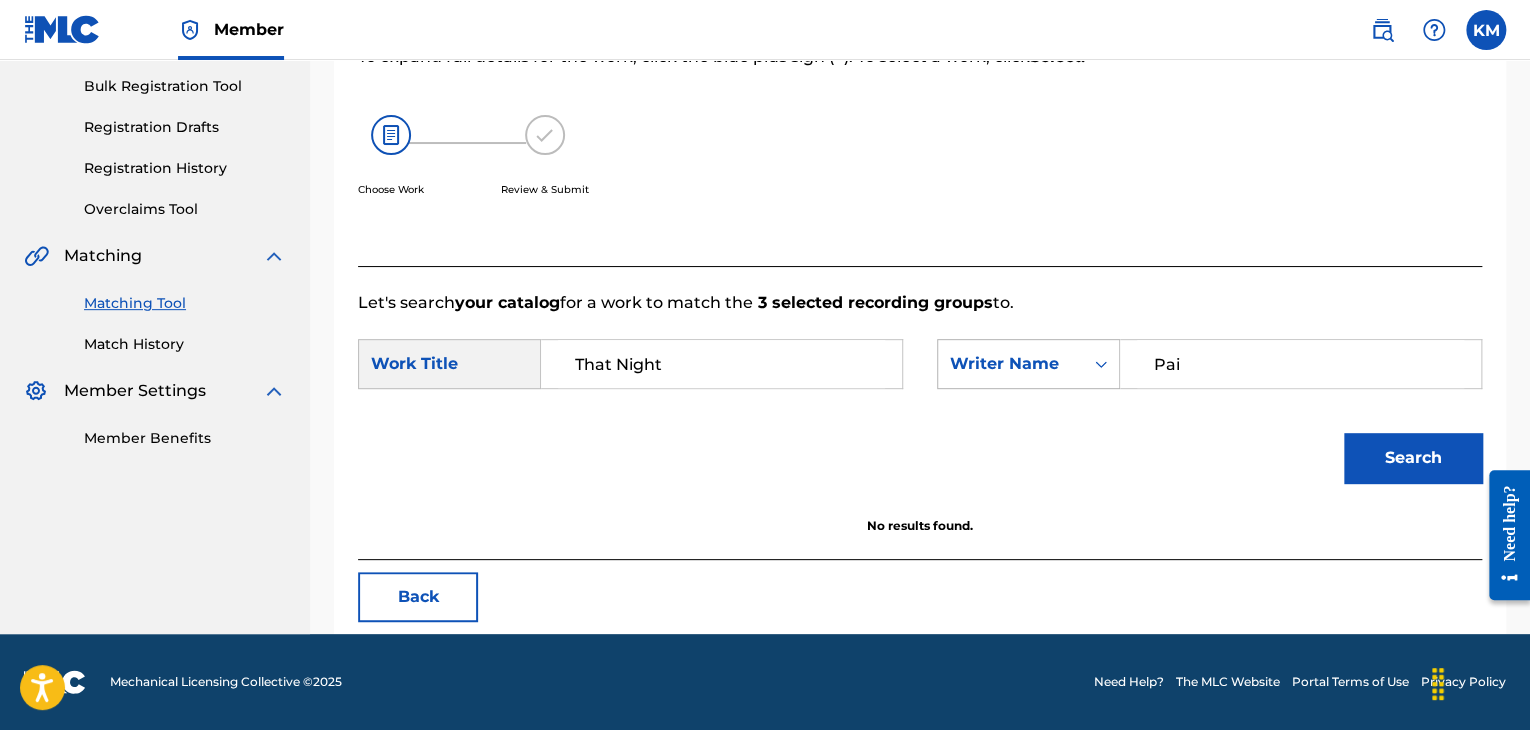 drag, startPoint x: 1213, startPoint y: 357, endPoint x: 1016, endPoint y: 371, distance: 197.49684 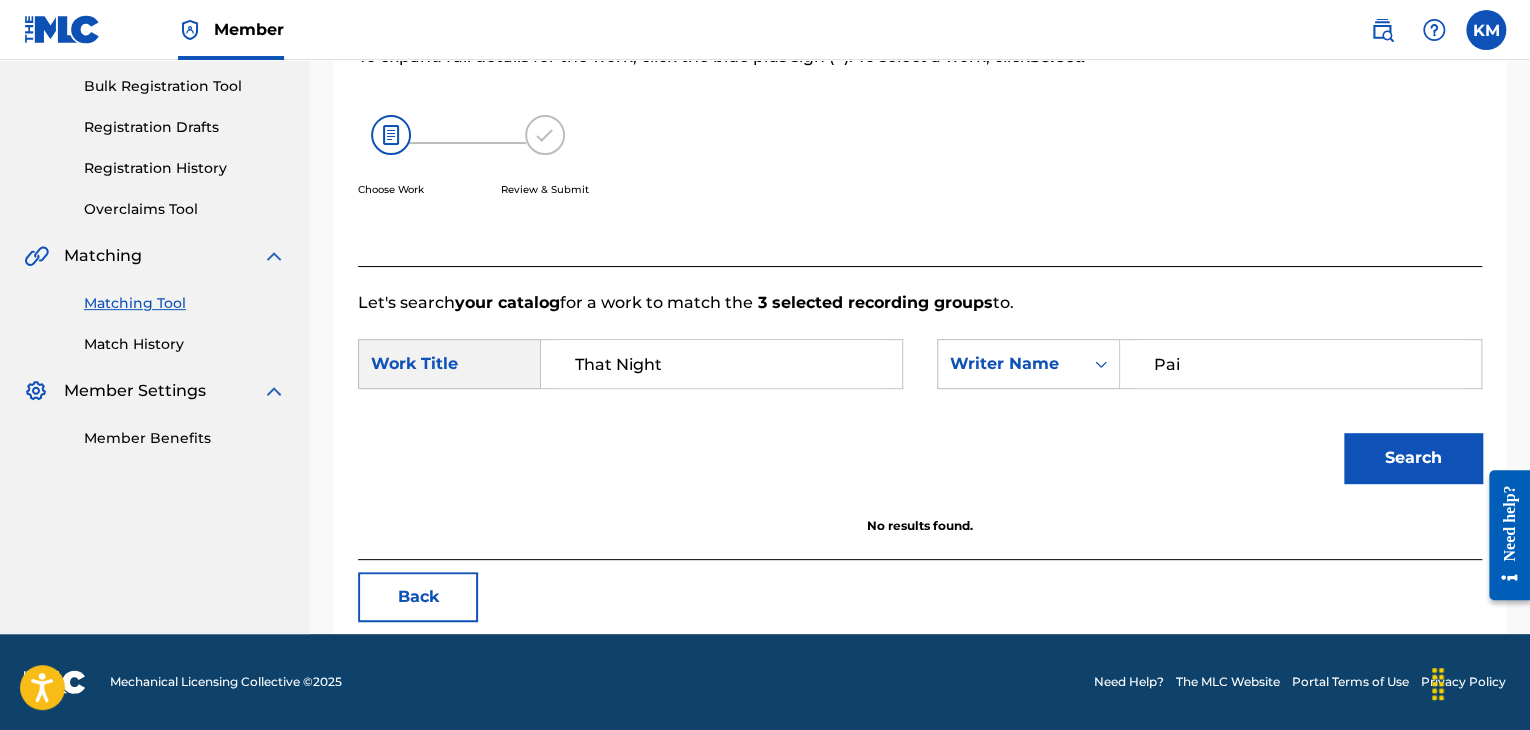 type on "Pai" 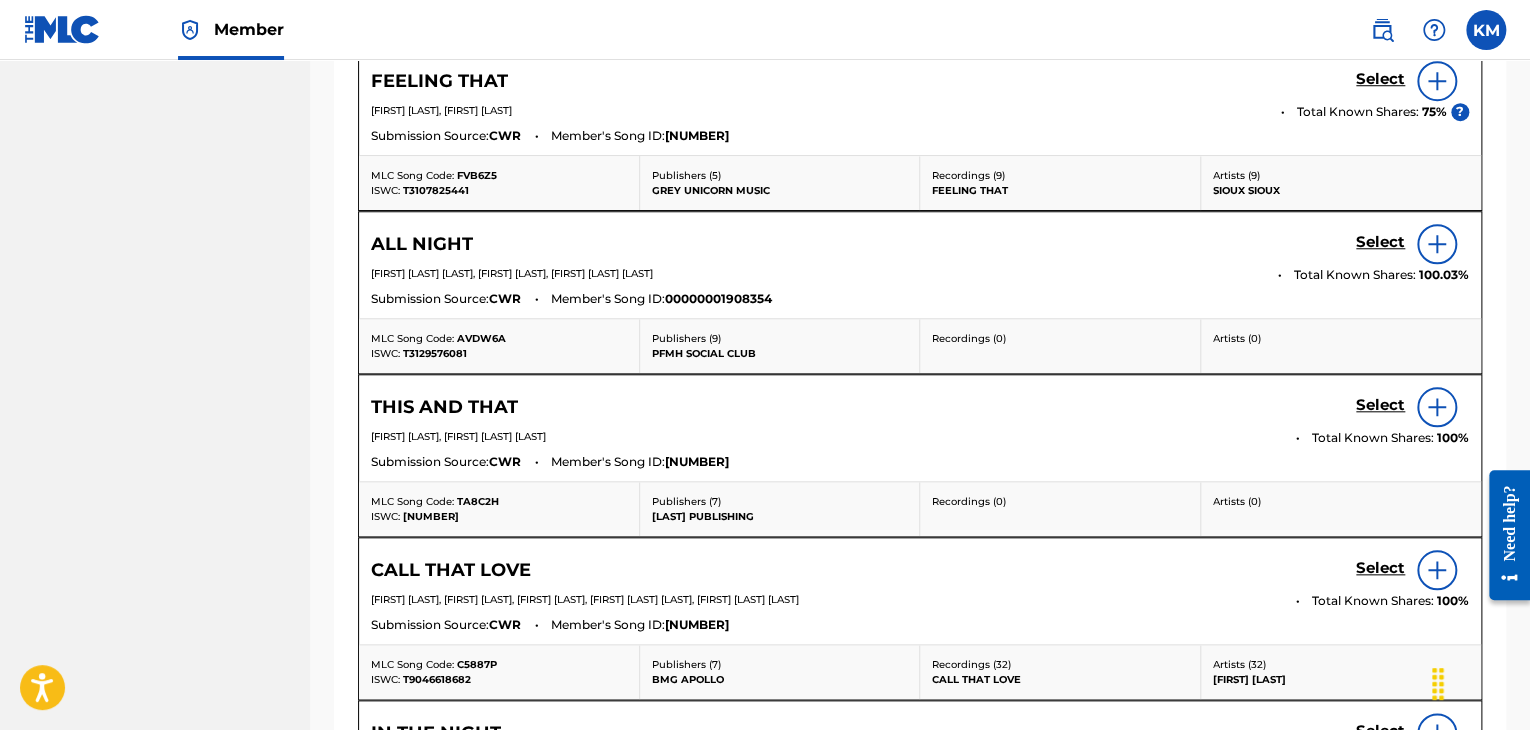scroll, scrollTop: 790, scrollLeft: 0, axis: vertical 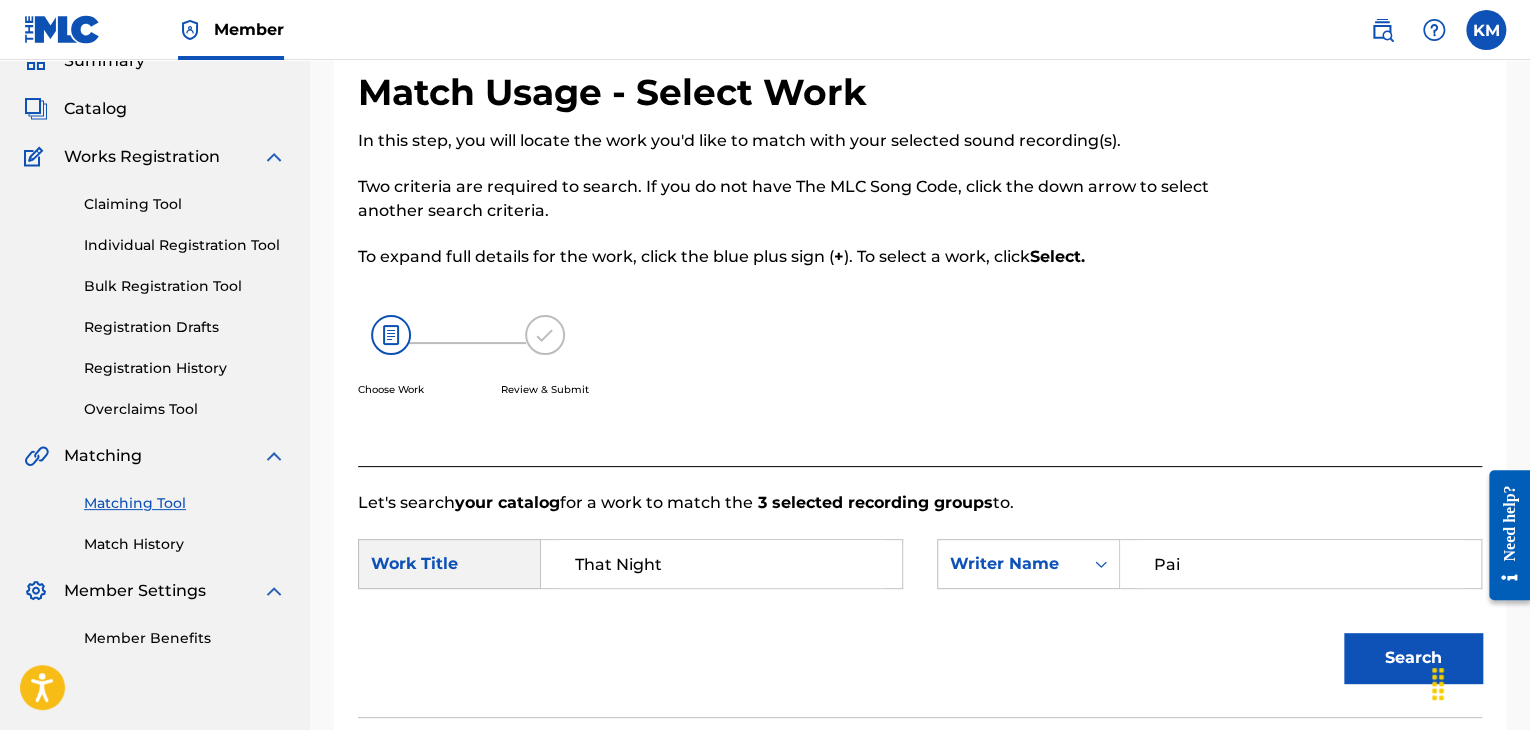 click on "Match History" at bounding box center (185, 544) 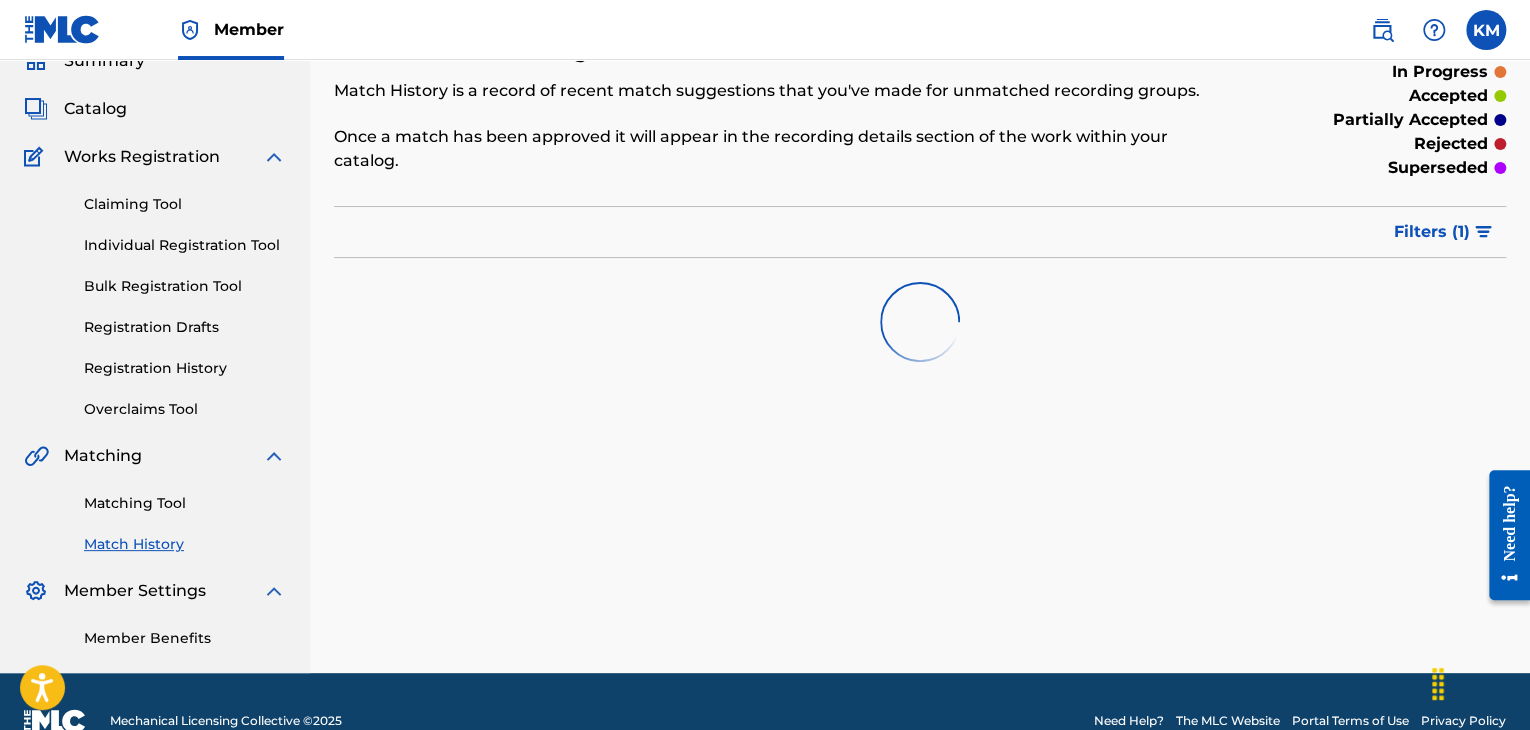 scroll, scrollTop: 0, scrollLeft: 0, axis: both 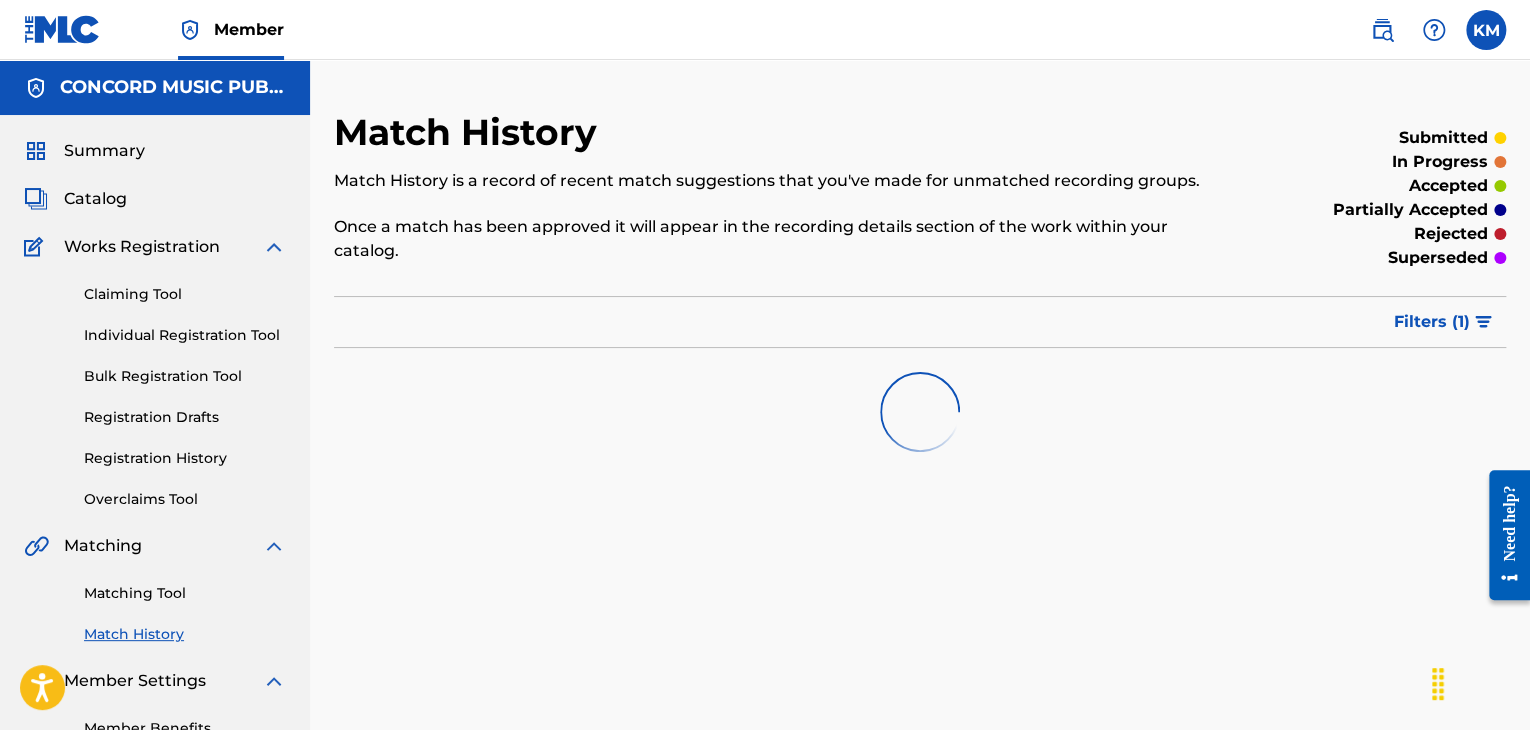 click on "Matching Tool" at bounding box center (185, 593) 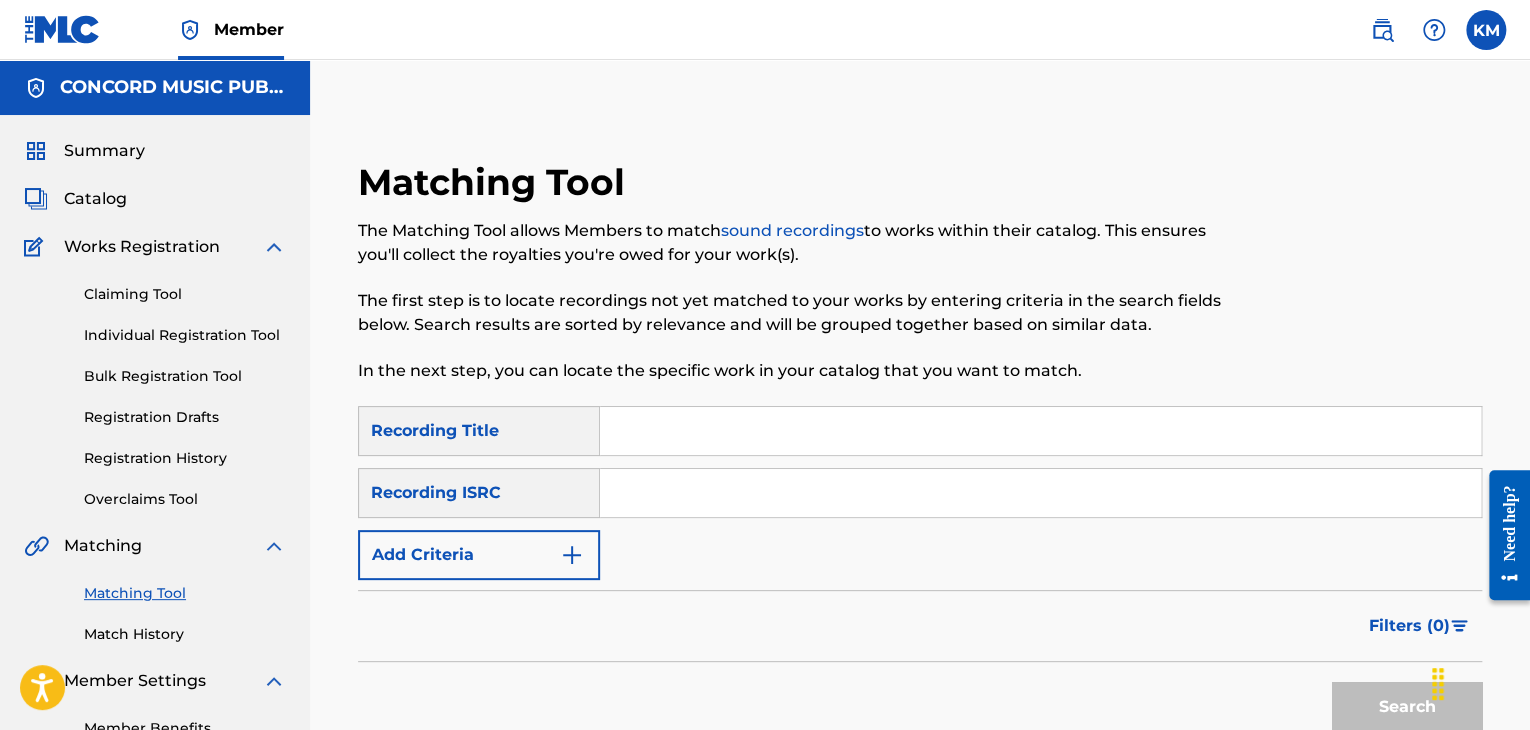 click at bounding box center [1040, 493] 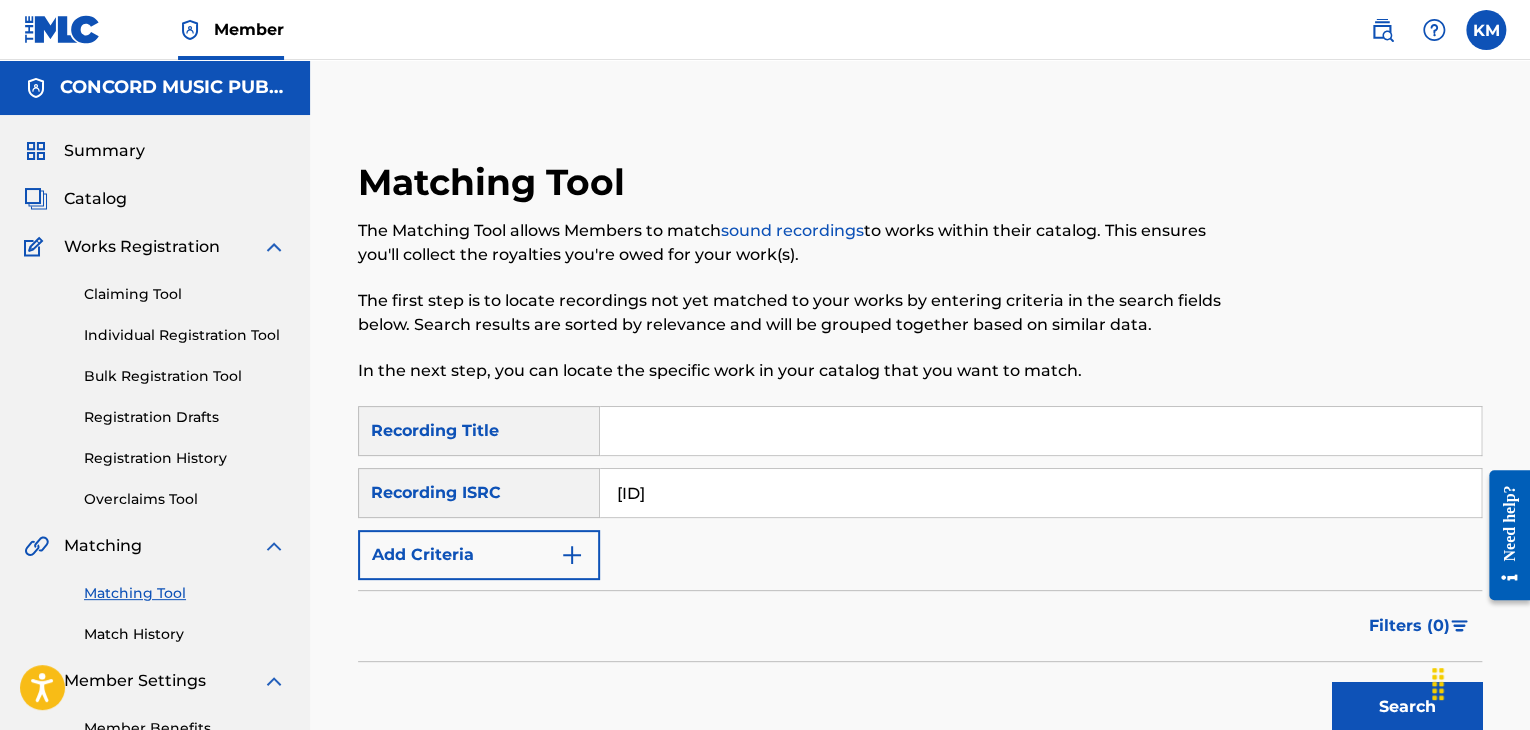 type on "[ID]" 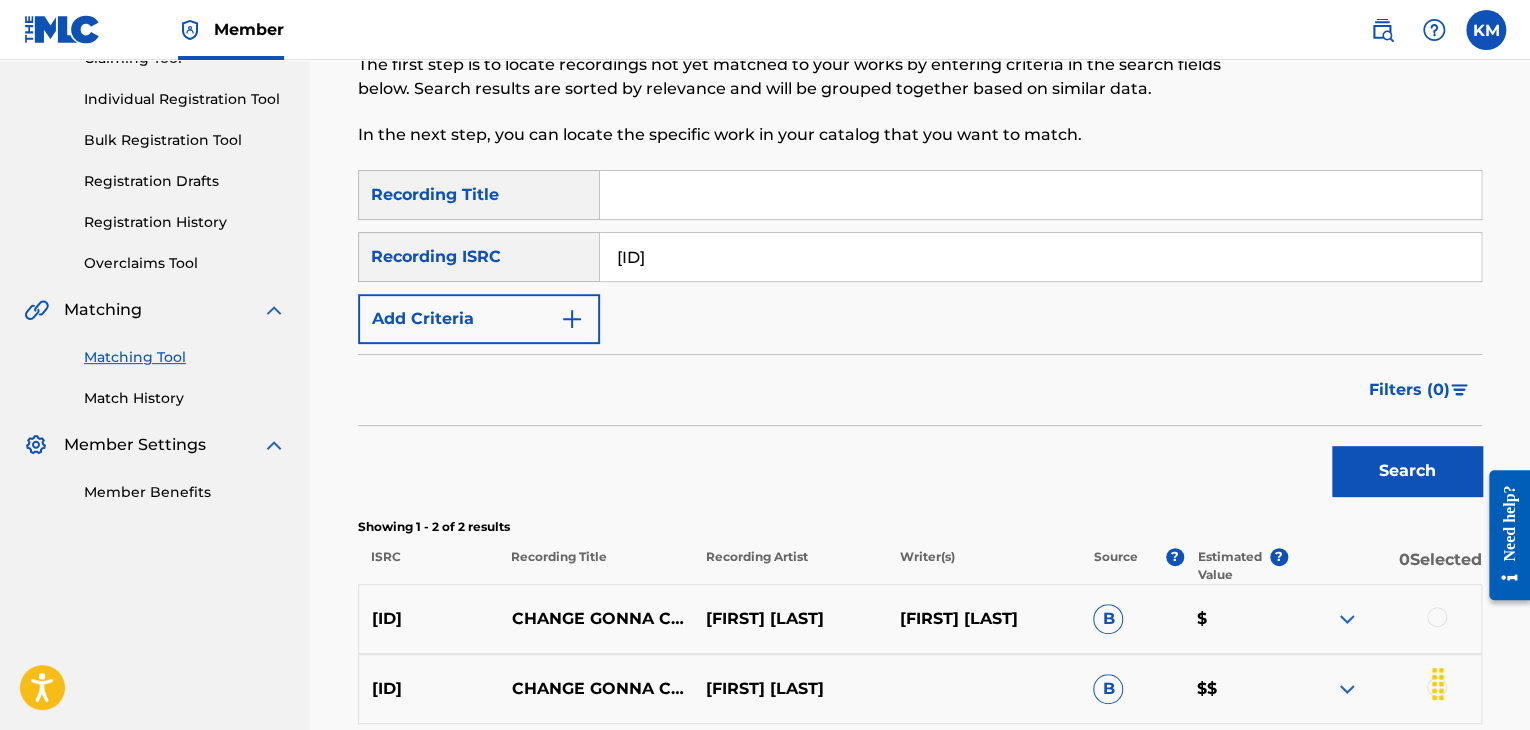 scroll, scrollTop: 426, scrollLeft: 0, axis: vertical 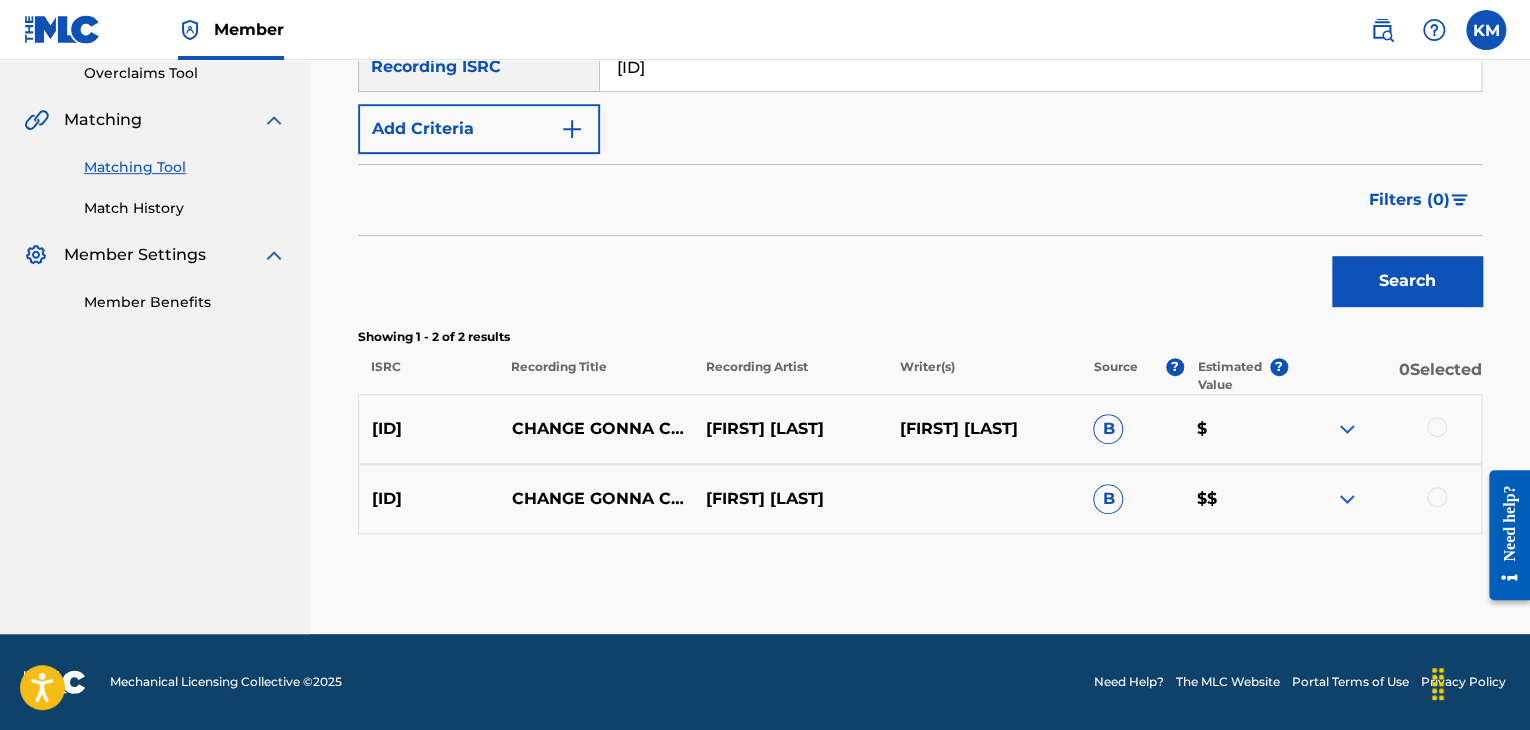 click at bounding box center (1437, 497) 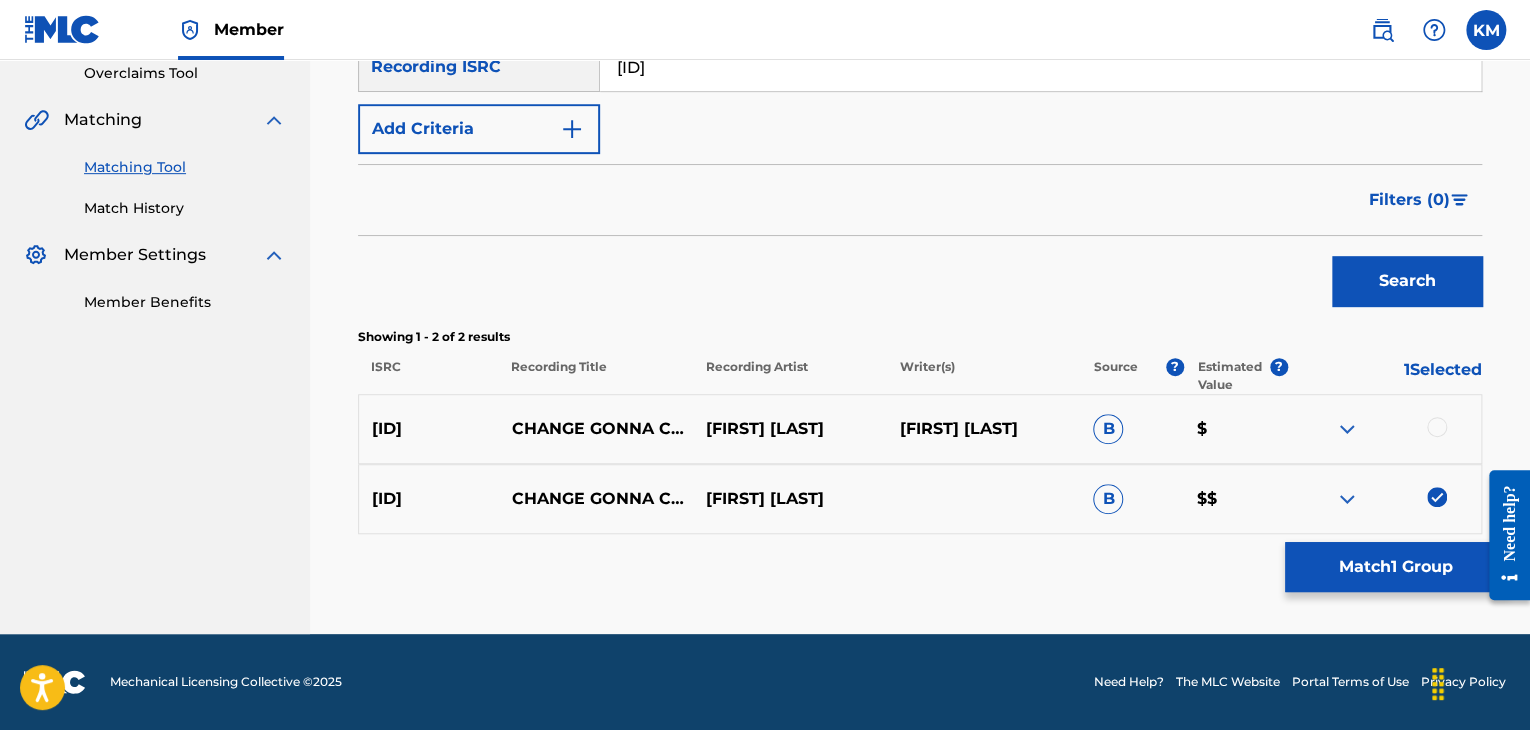click at bounding box center (1437, 427) 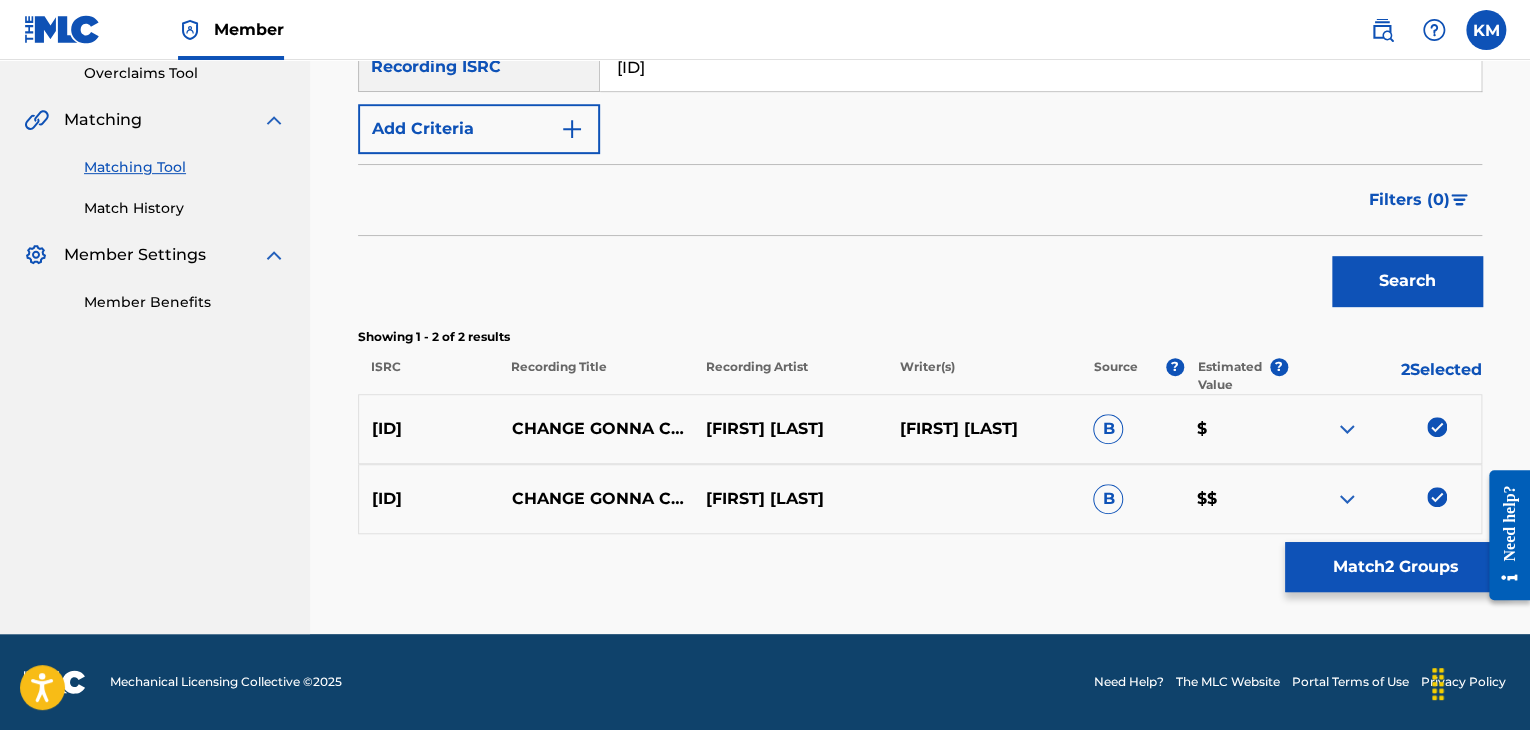 click on "Match  2 Groups" at bounding box center (1395, 567) 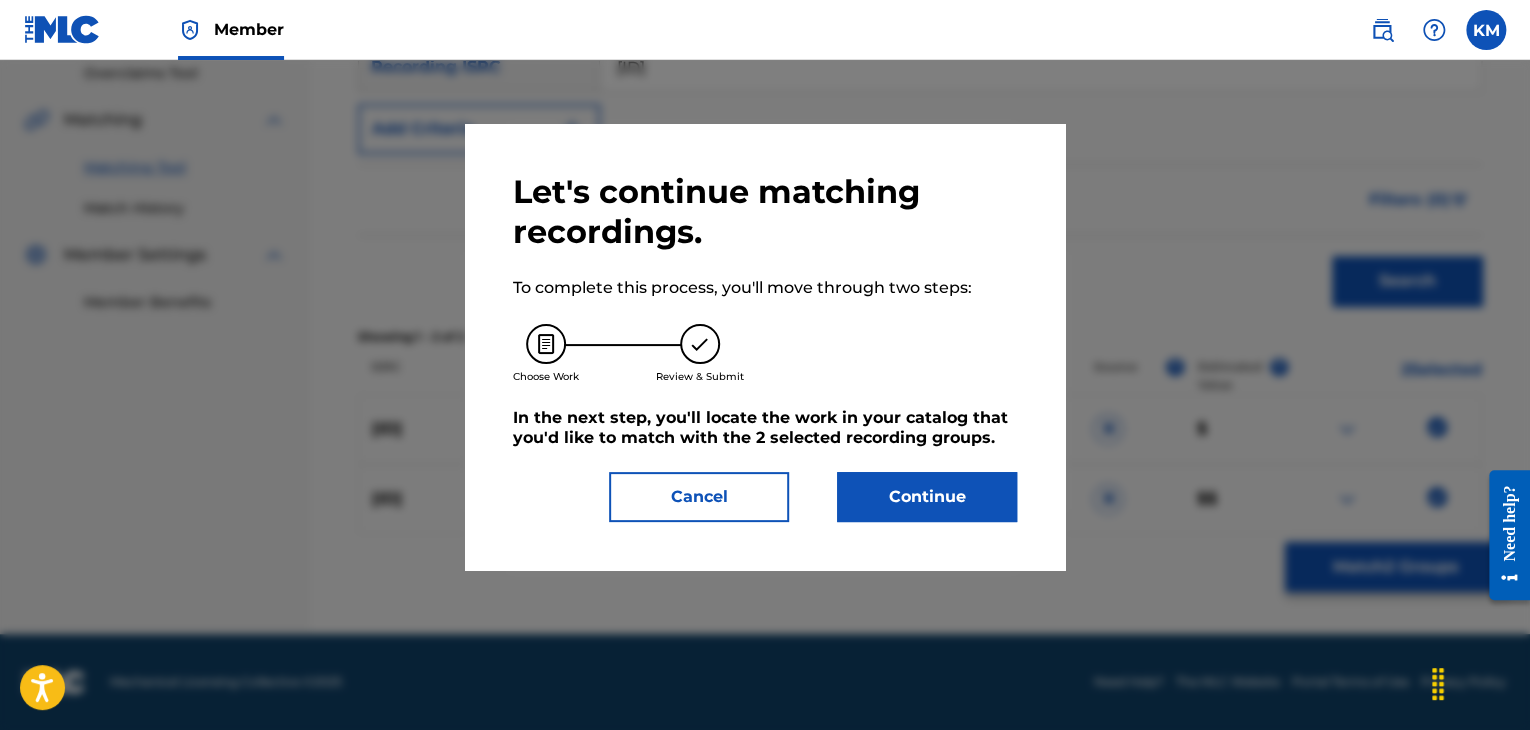 click on "Continue" at bounding box center [927, 497] 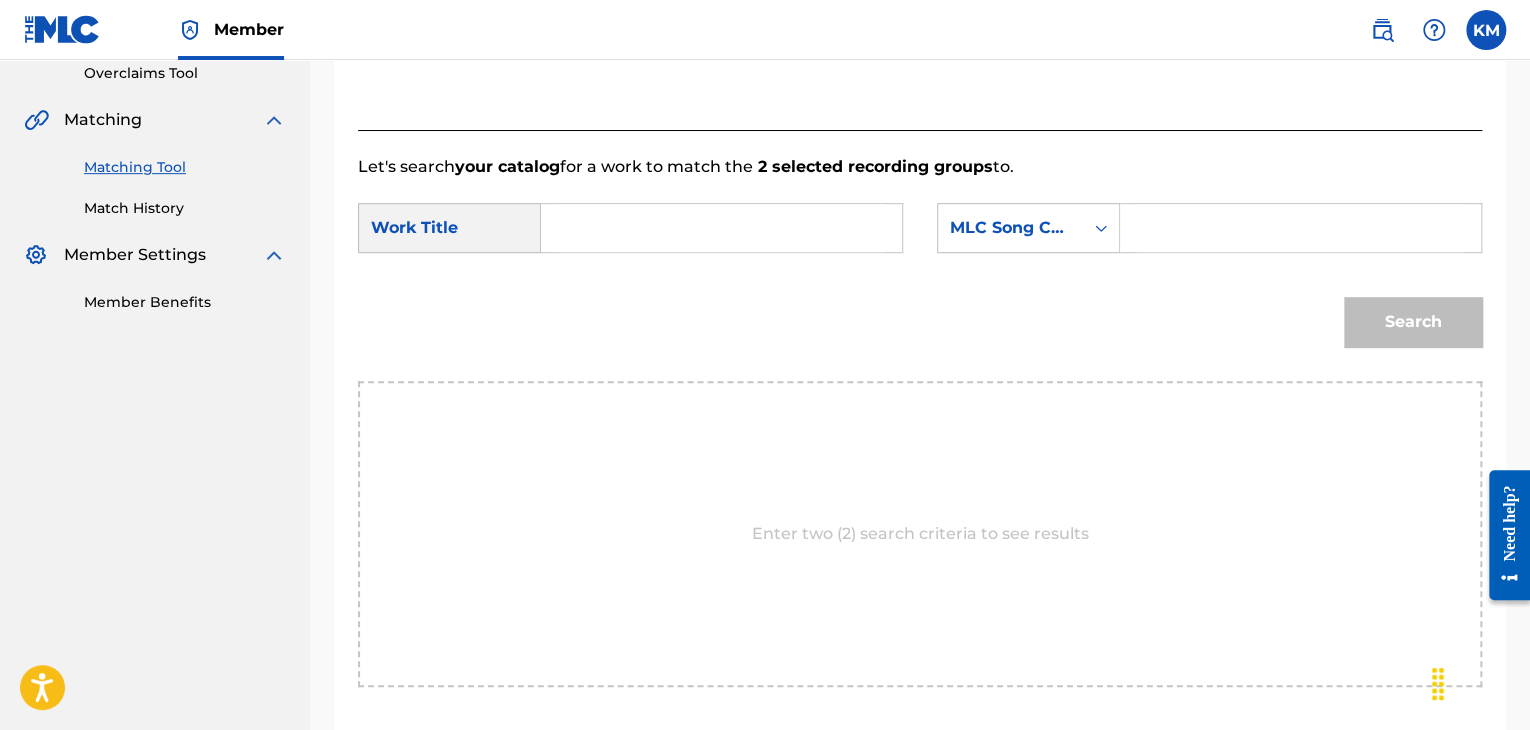 click at bounding box center [721, 228] 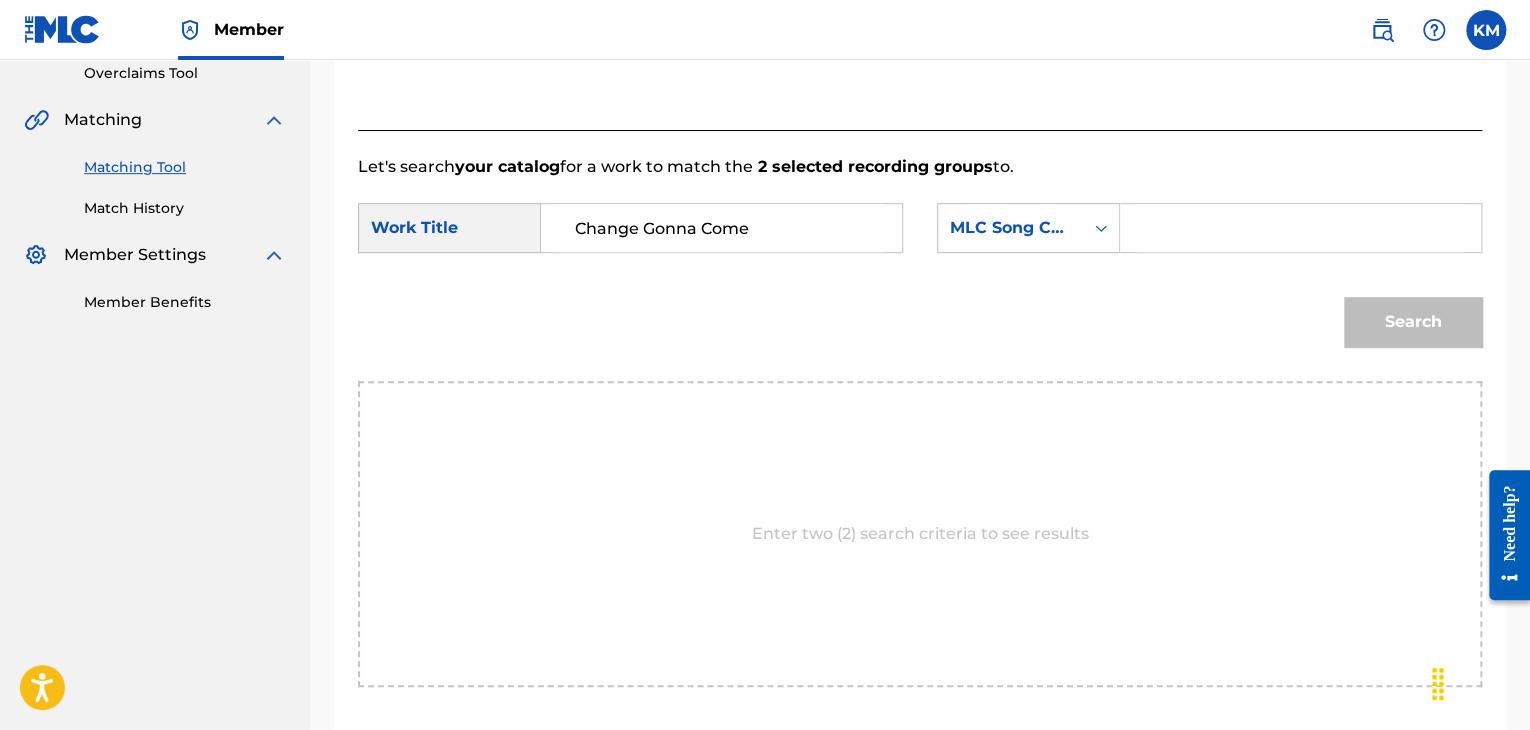 type on "Change Gonna Come" 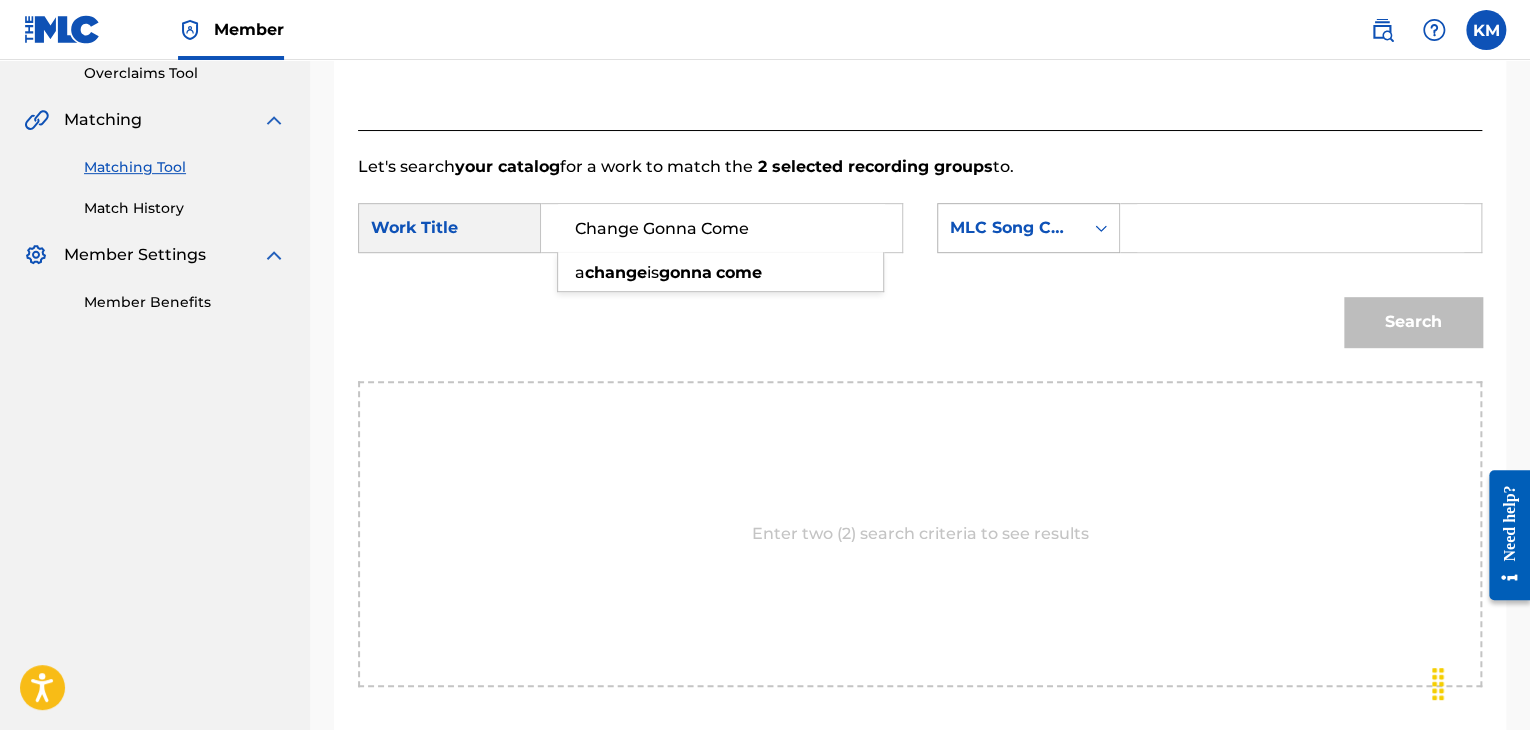click at bounding box center [1101, 228] 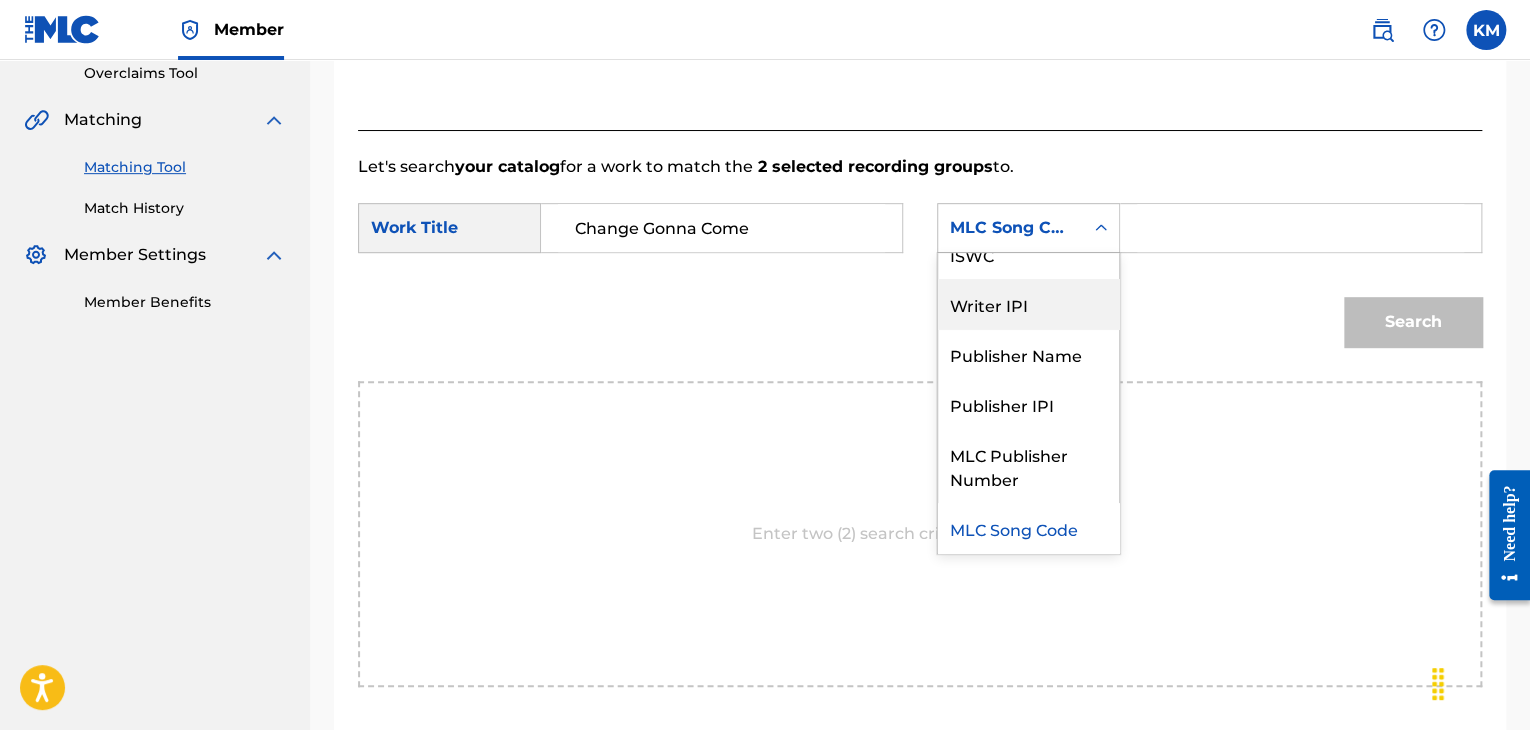scroll, scrollTop: 0, scrollLeft: 0, axis: both 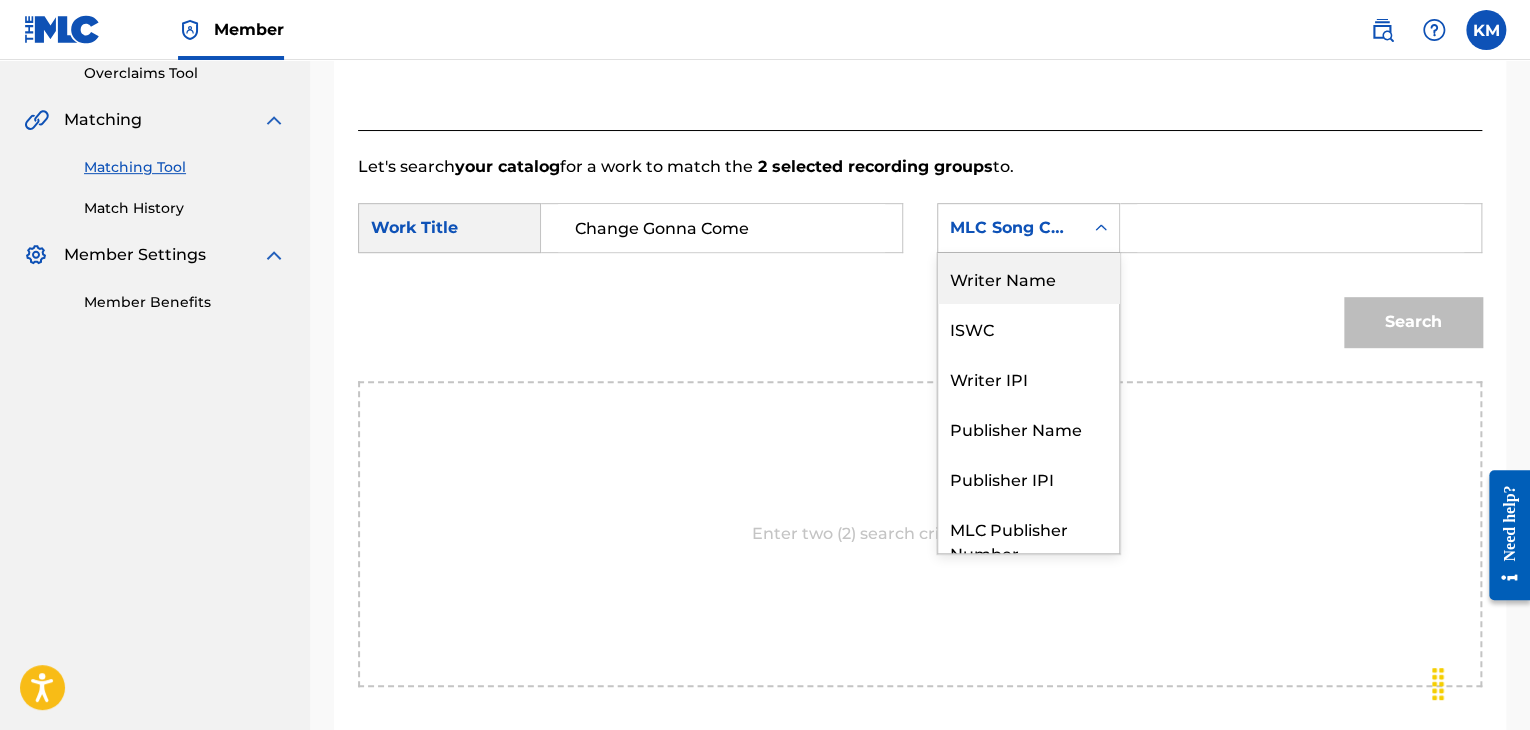 click on "Writer Name" at bounding box center (1028, 278) 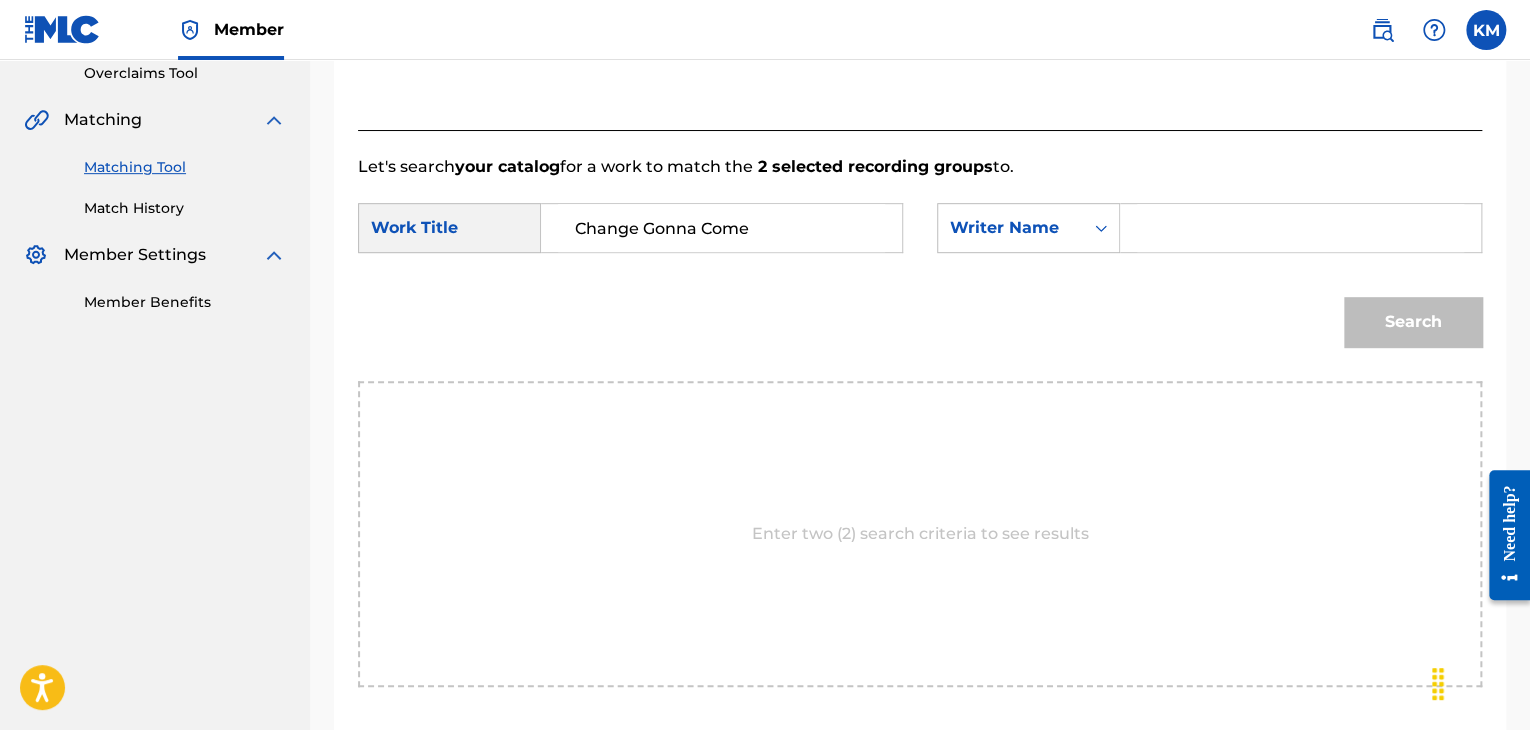 click at bounding box center (1300, 228) 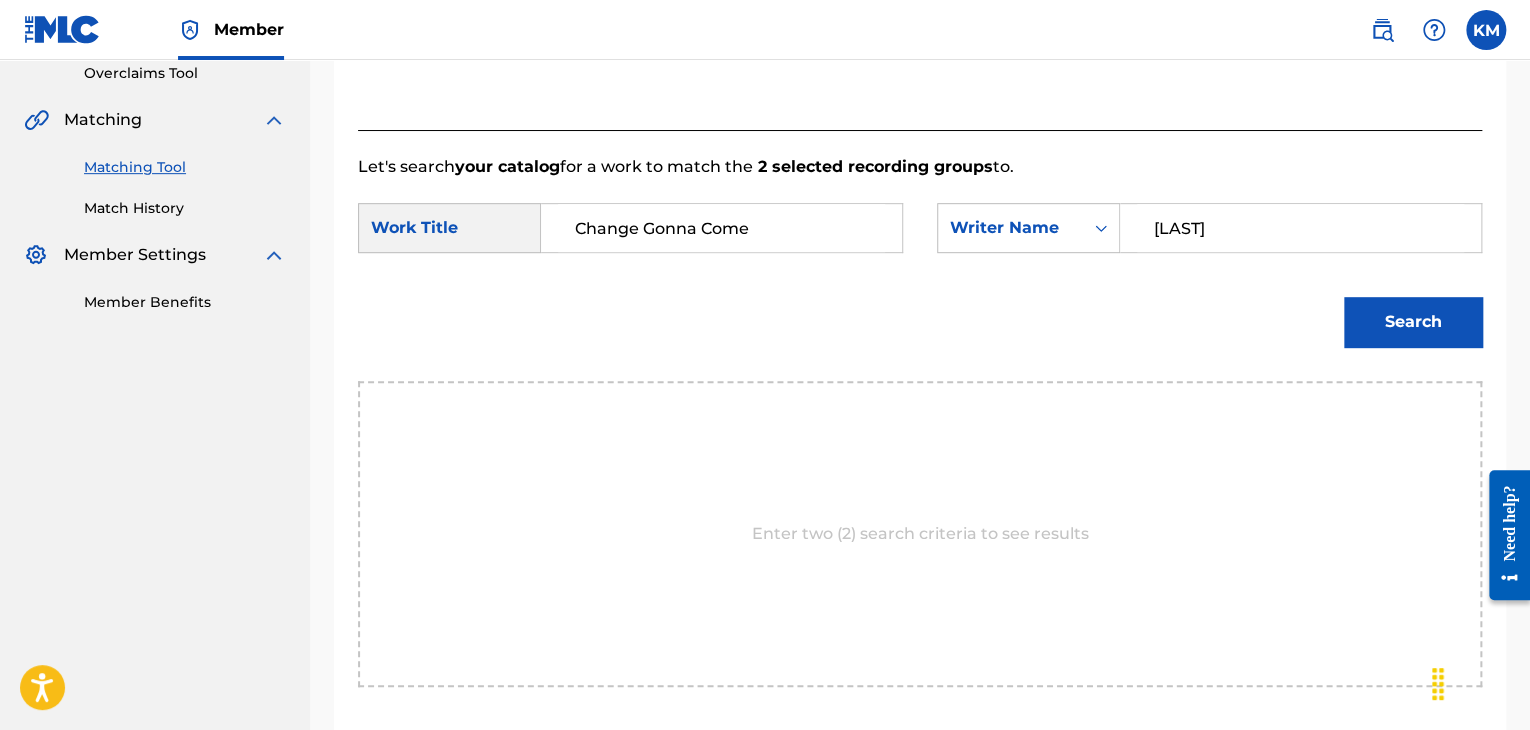 type on "[LAST]" 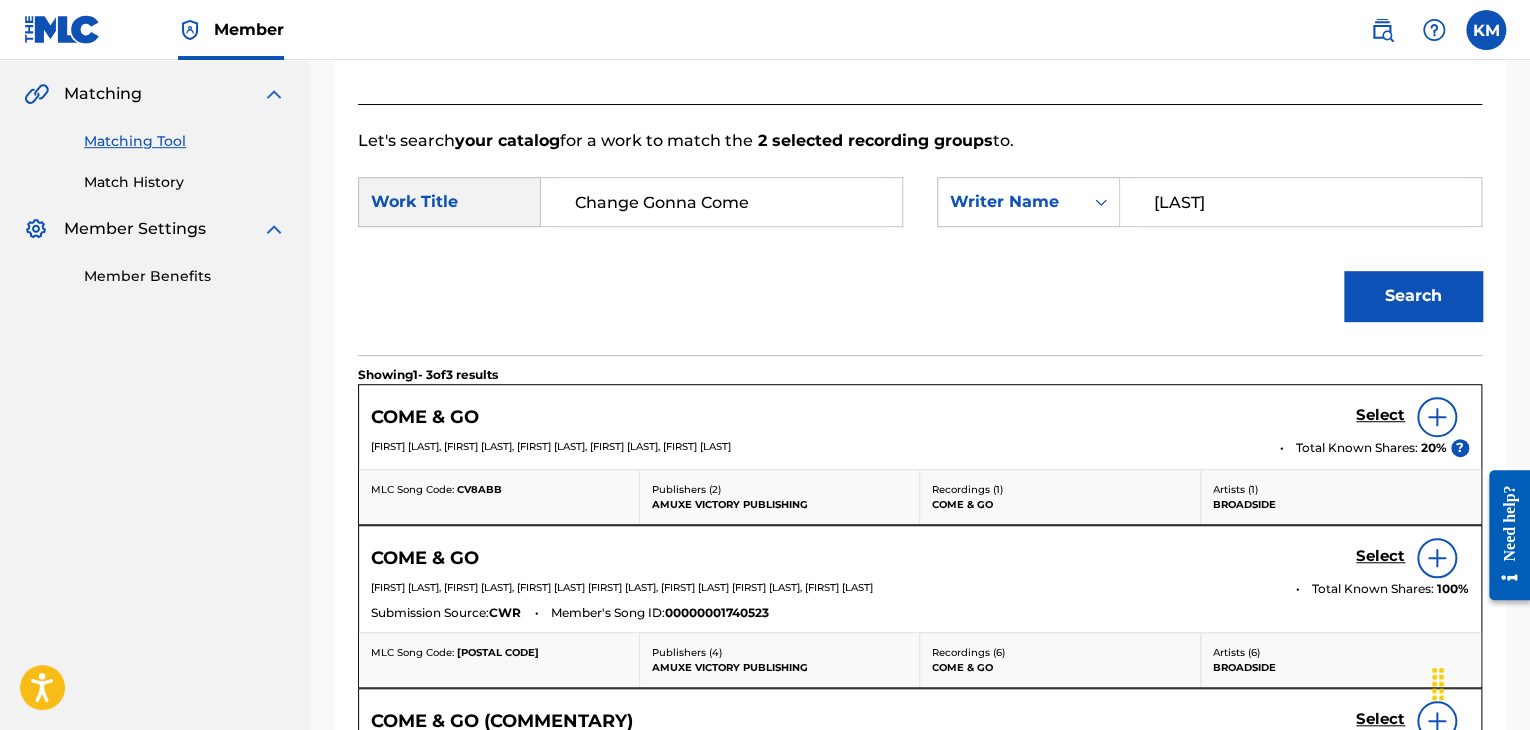 scroll, scrollTop: 423, scrollLeft: 0, axis: vertical 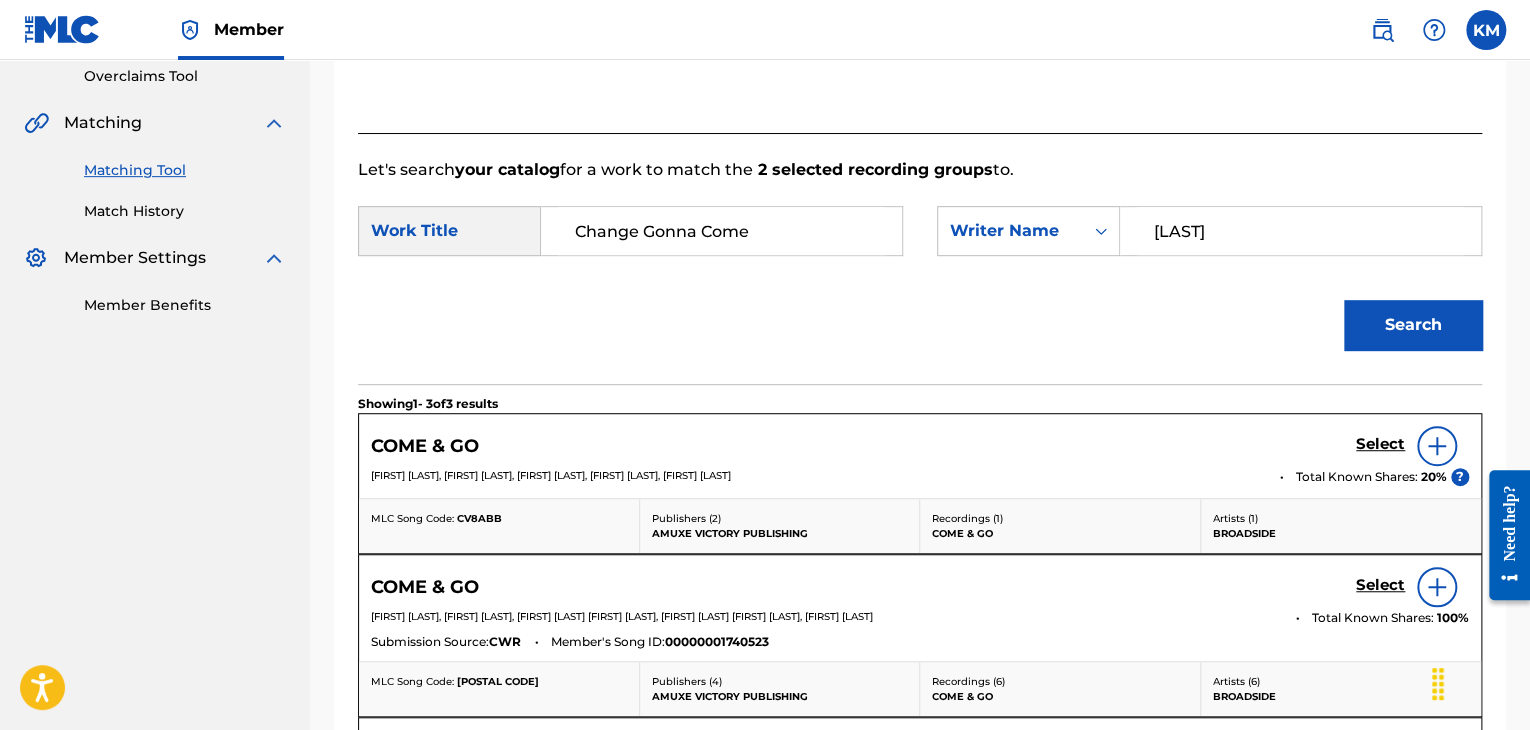 click on "Match History" at bounding box center (185, 211) 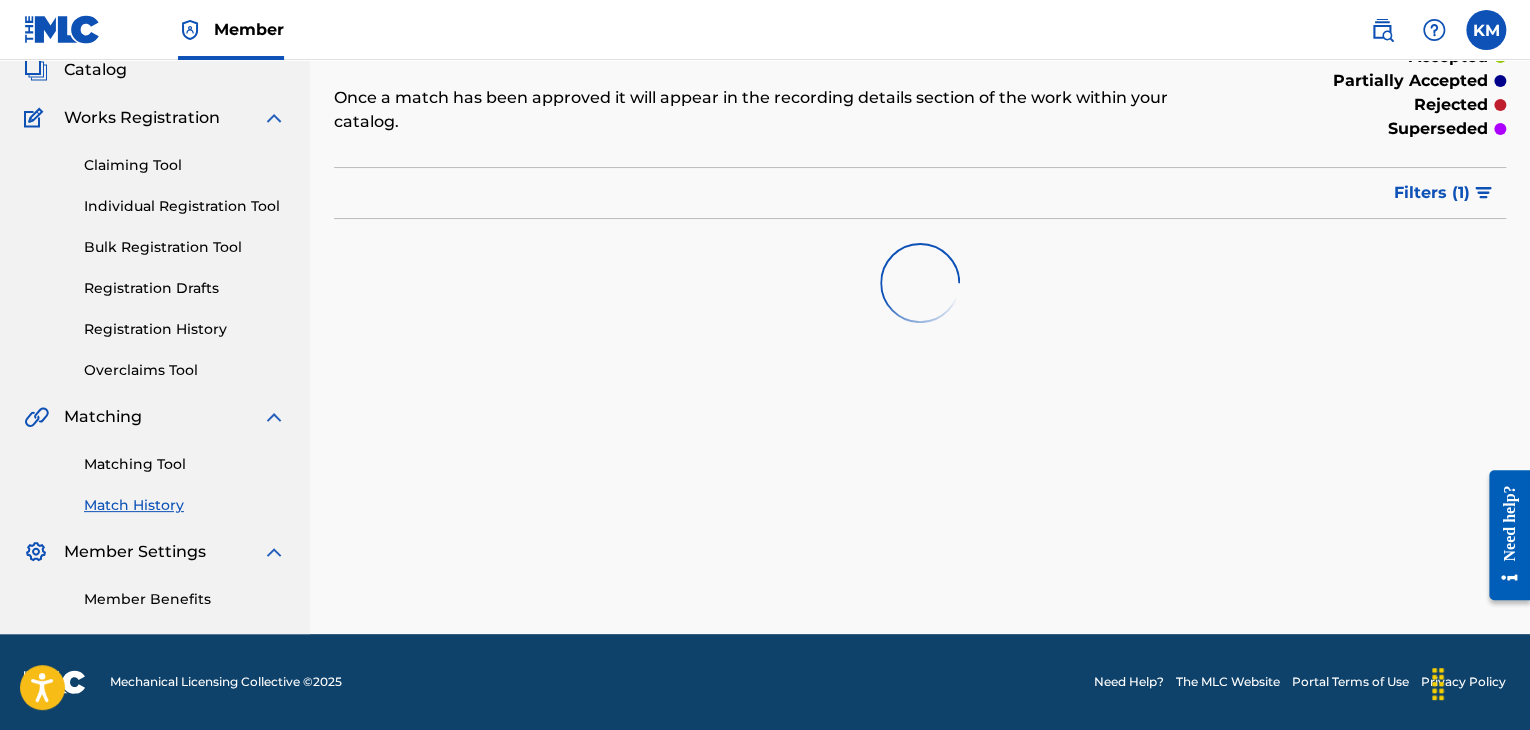 scroll, scrollTop: 0, scrollLeft: 0, axis: both 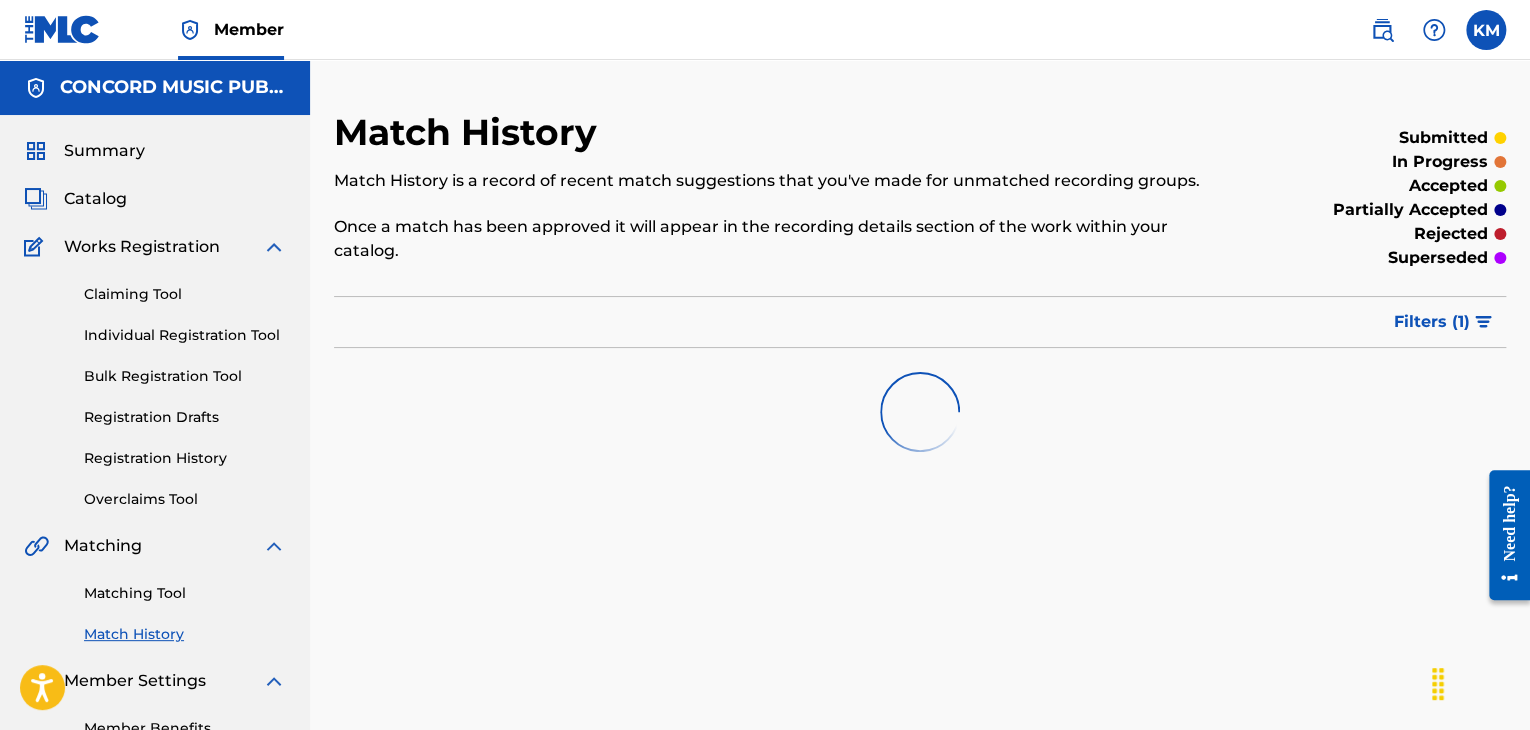 click on "Matching Tool" at bounding box center [185, 593] 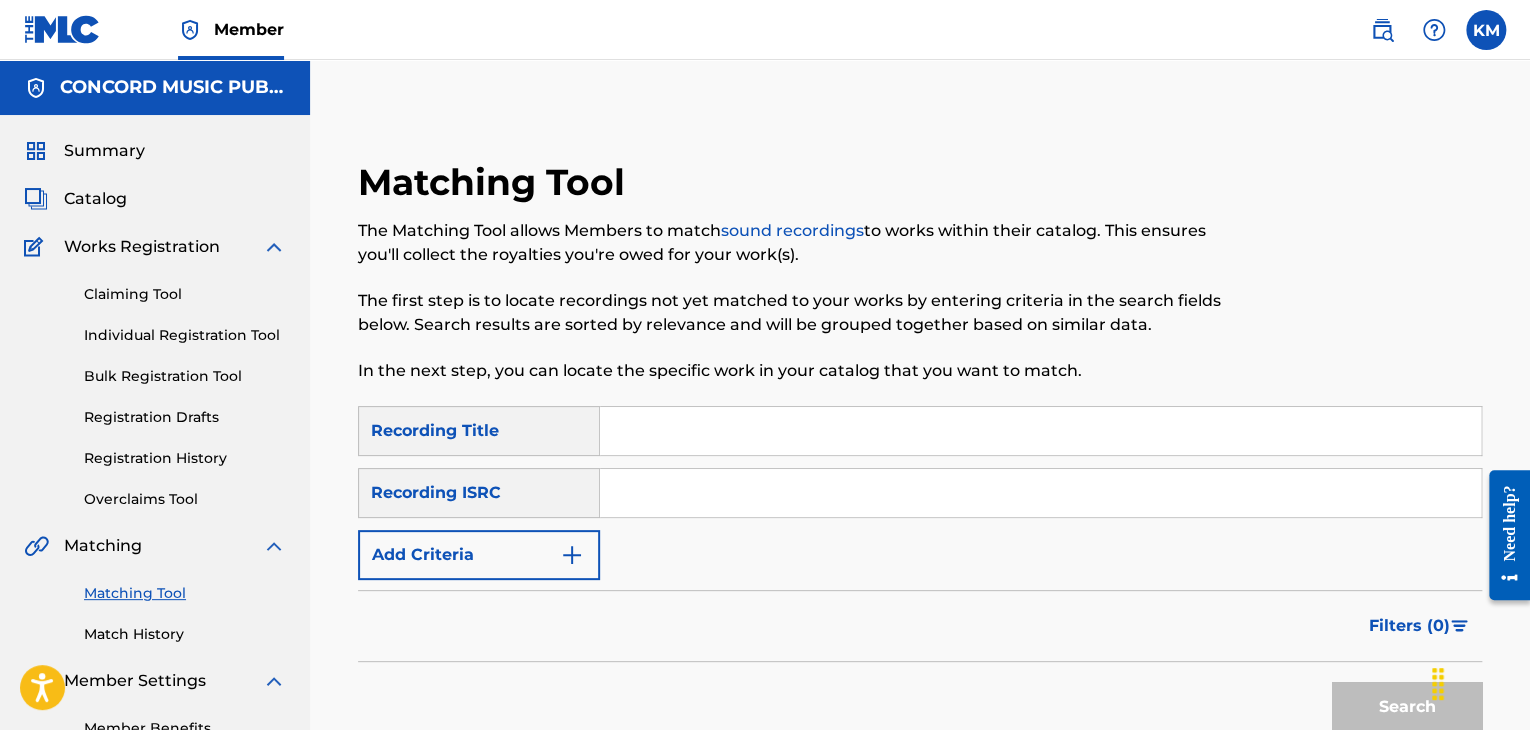 paste on "USESF0841108" 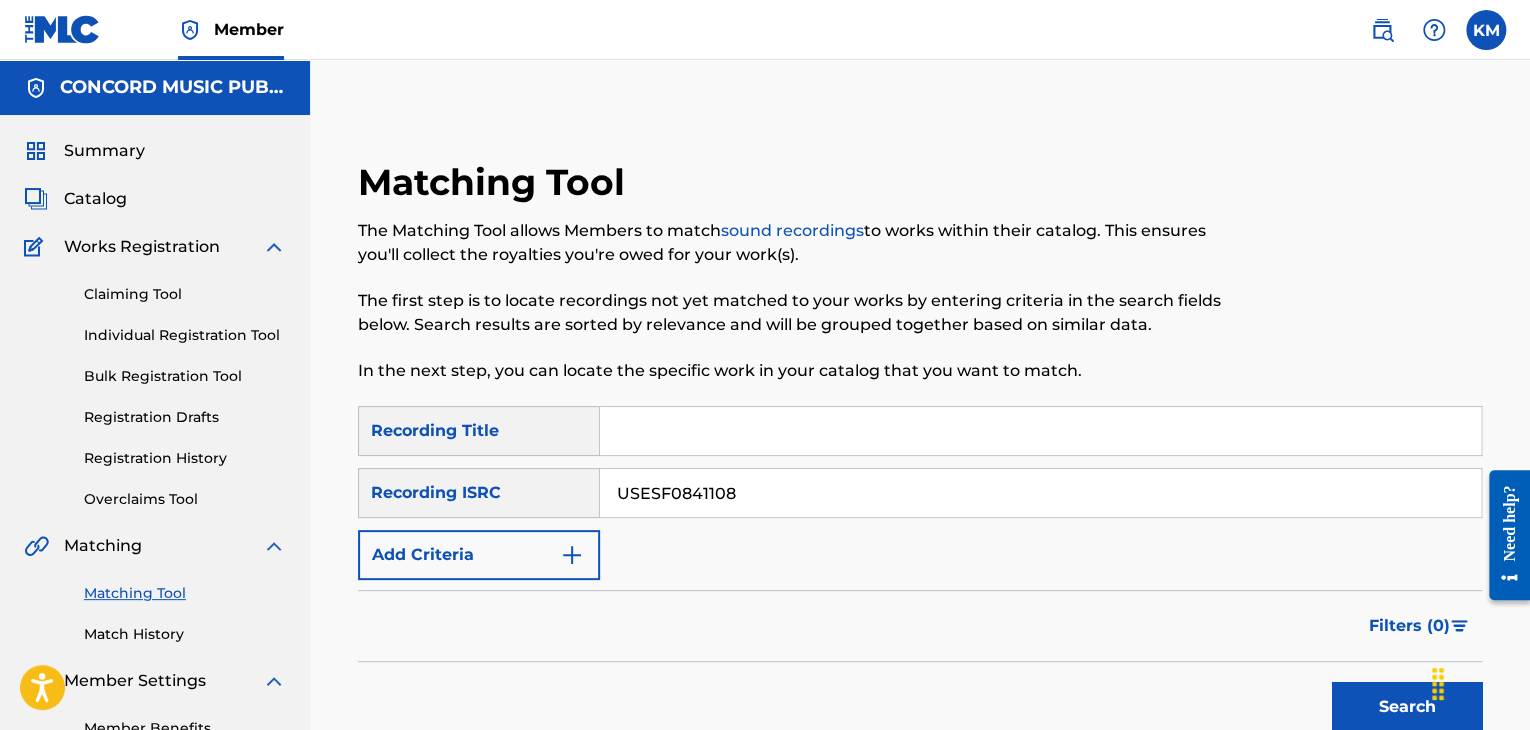 type on "USESF0841108" 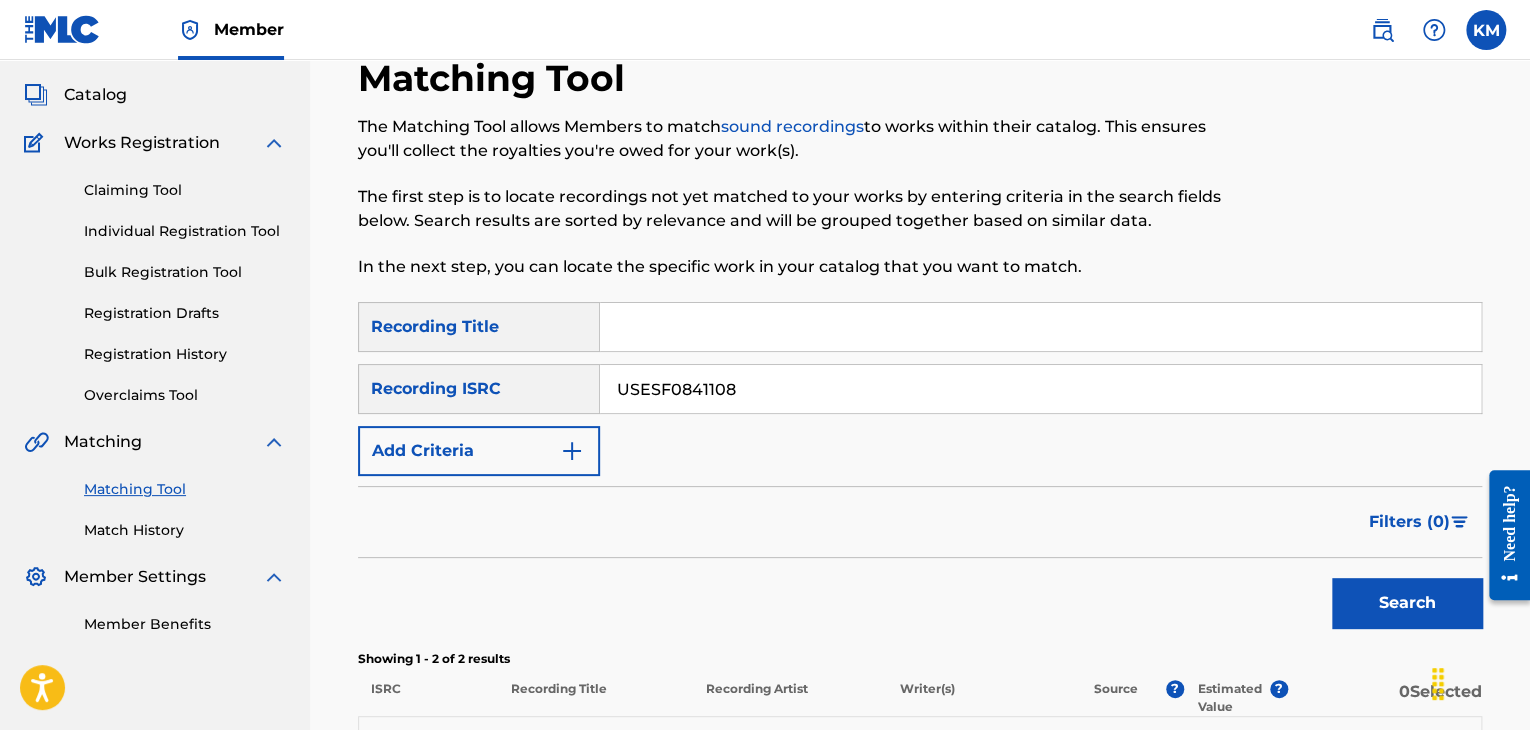 scroll, scrollTop: 400, scrollLeft: 0, axis: vertical 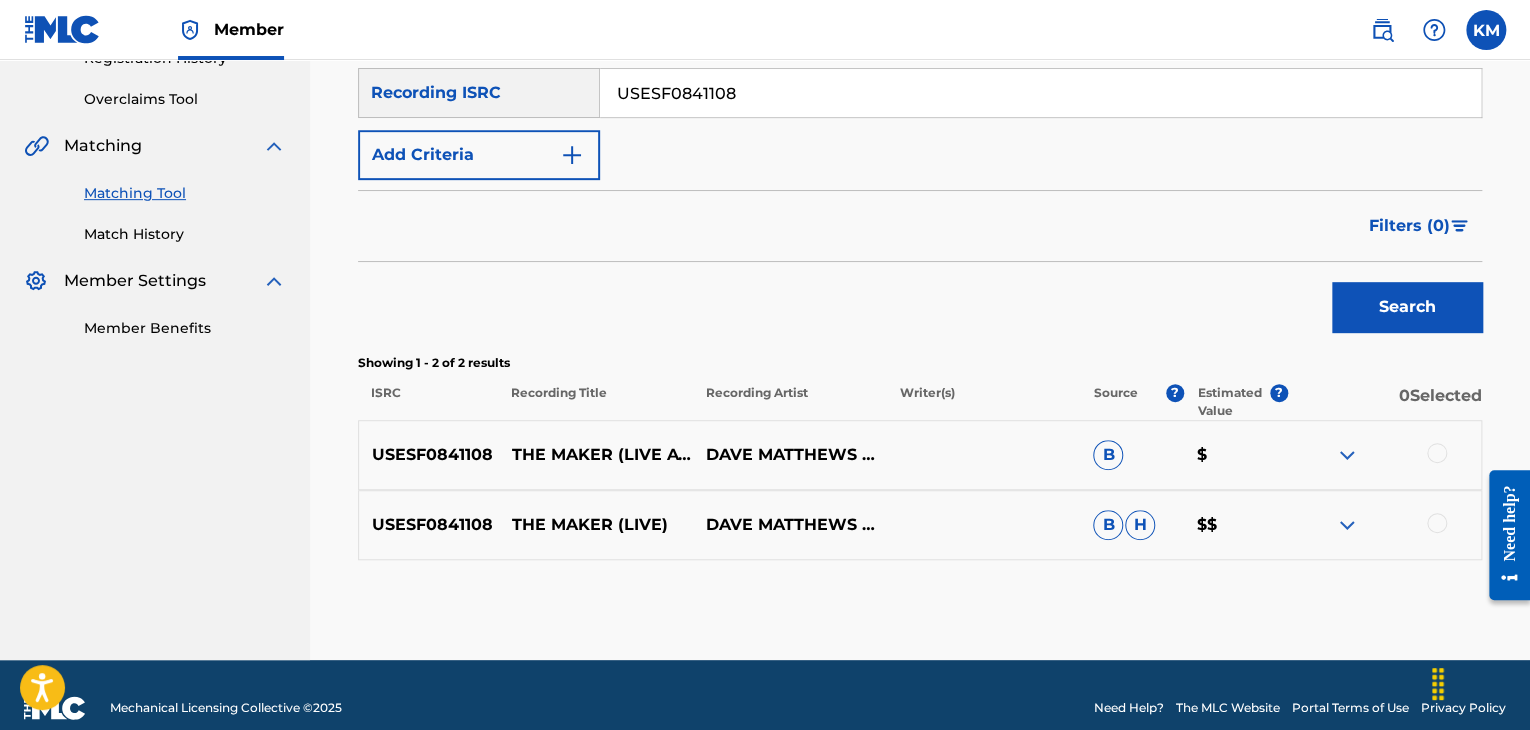 click at bounding box center (1437, 523) 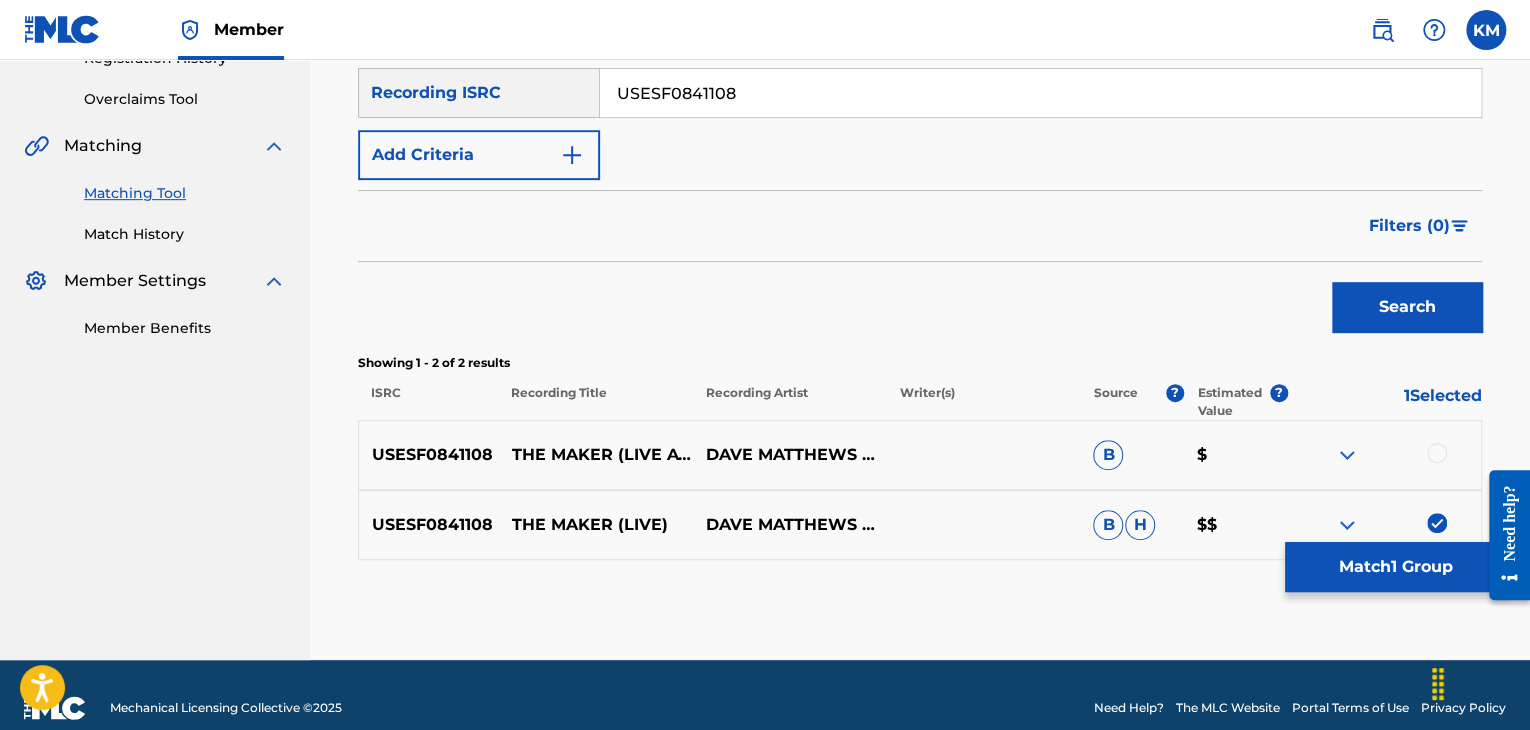 click on "[ID] [COMPANY] ([LOCATION], [LOCATION], [STATE], [DATE]) [COMPANY] B $" at bounding box center [920, 455] 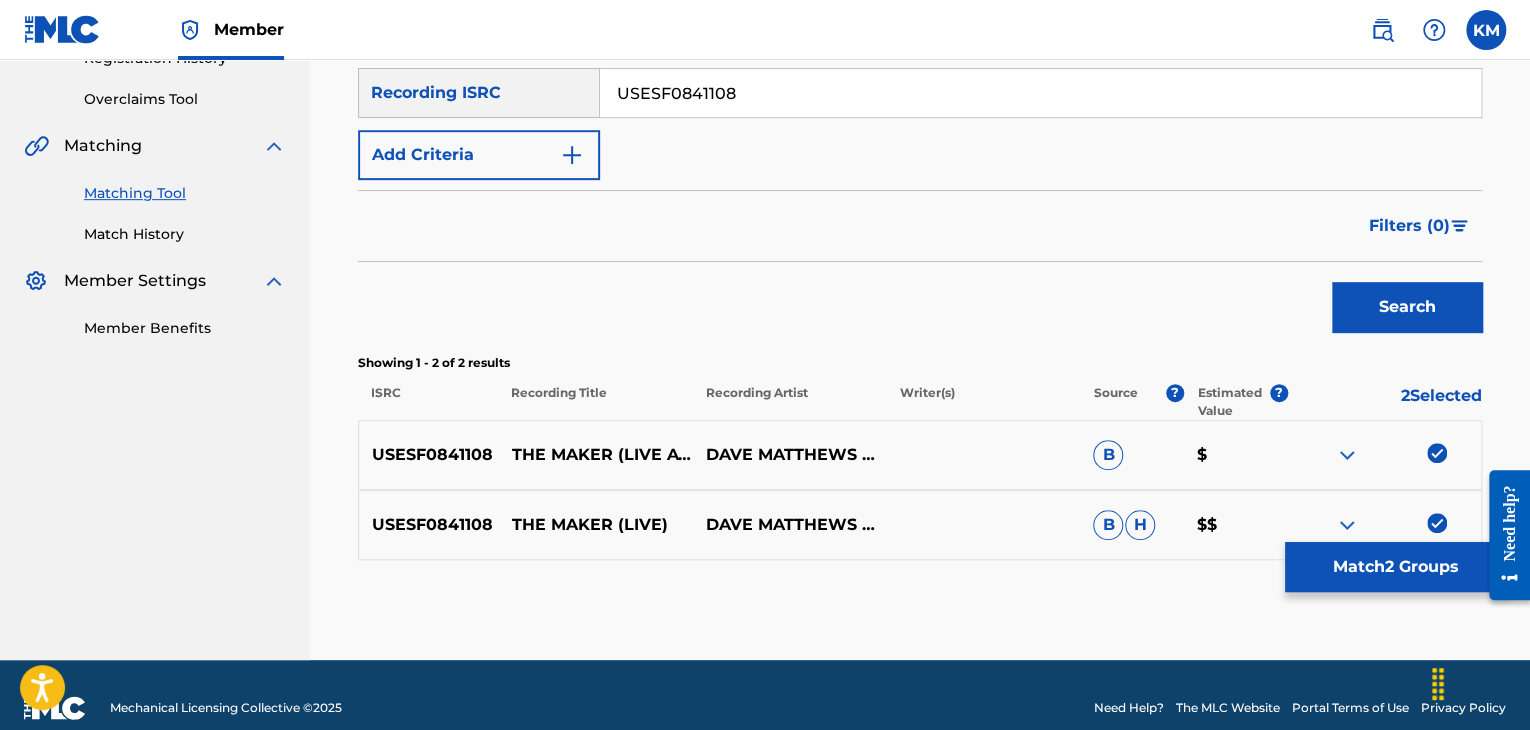 click on "Match  2 Groups" at bounding box center [1395, 567] 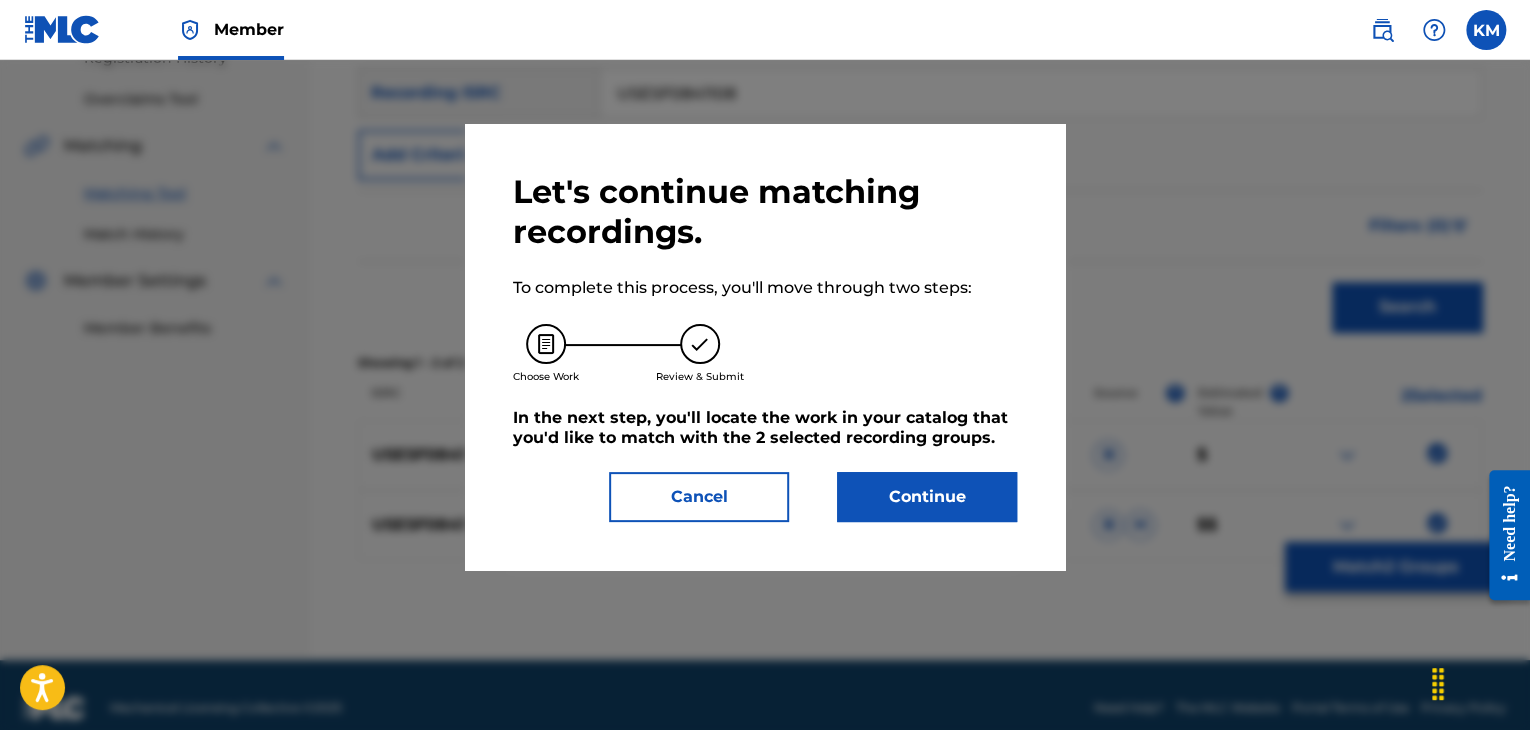 click on "Continue" at bounding box center (927, 497) 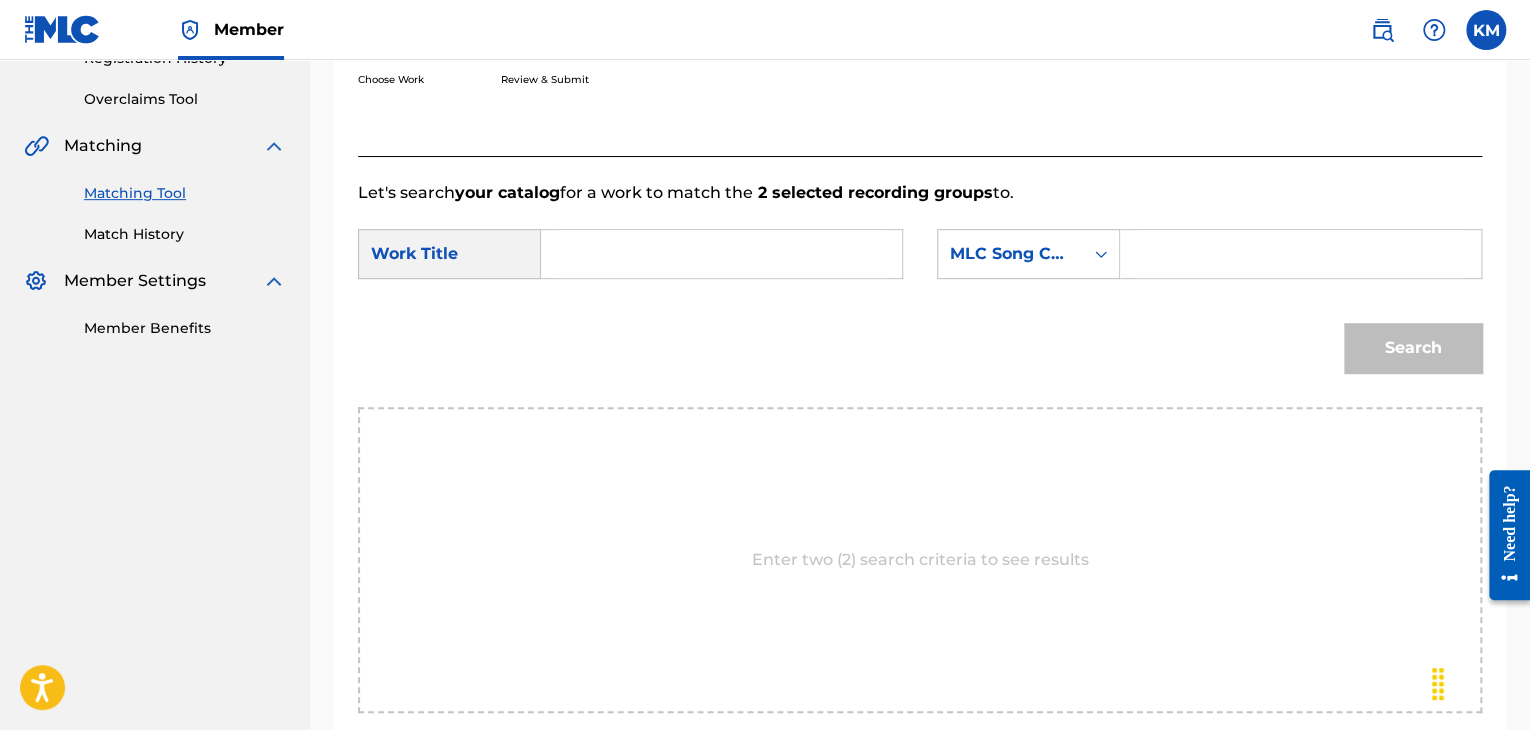 click at bounding box center (721, 254) 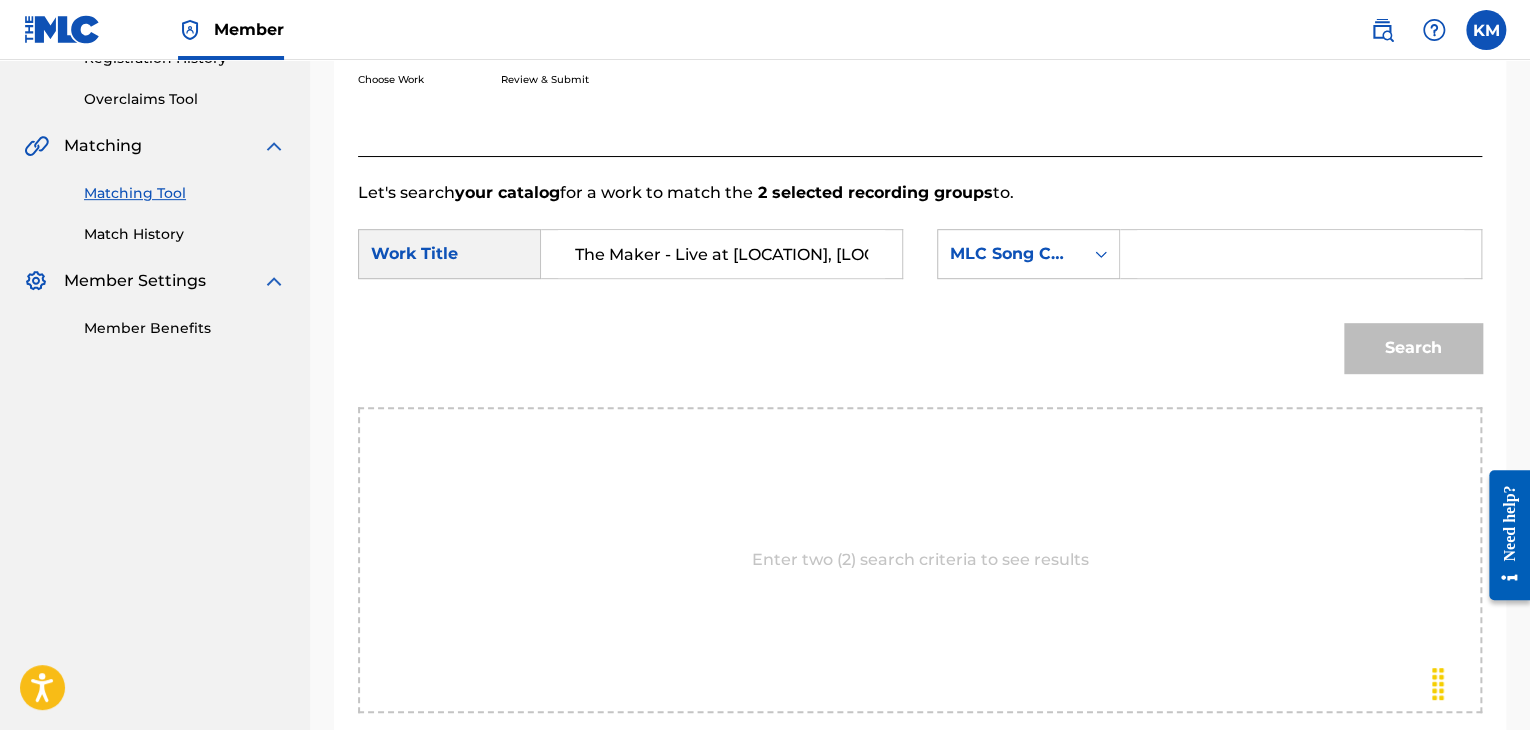 scroll, scrollTop: 0, scrollLeft: 160, axis: horizontal 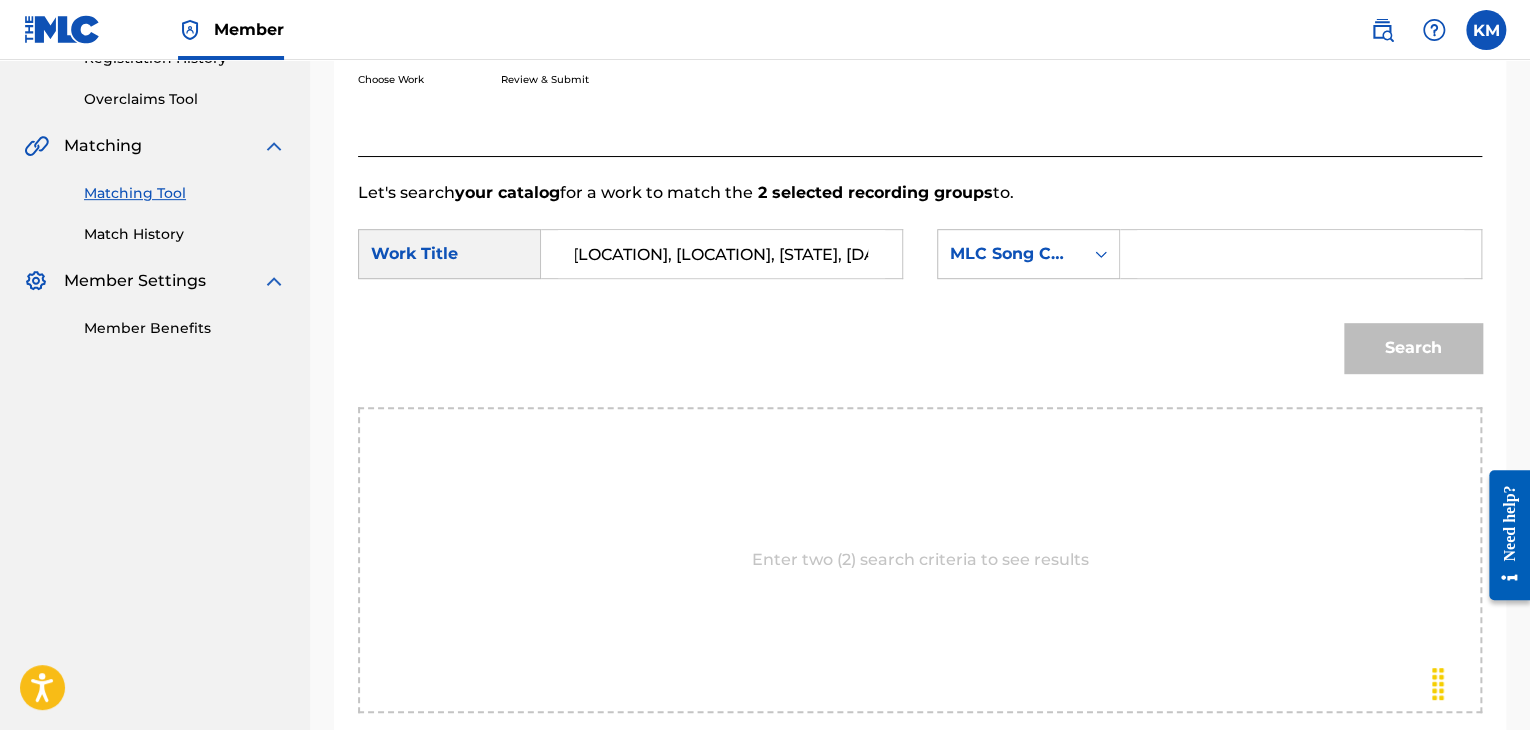type on "The Maker - Live at [LOCATION], [LOCATION], [STATE], [DATE]" 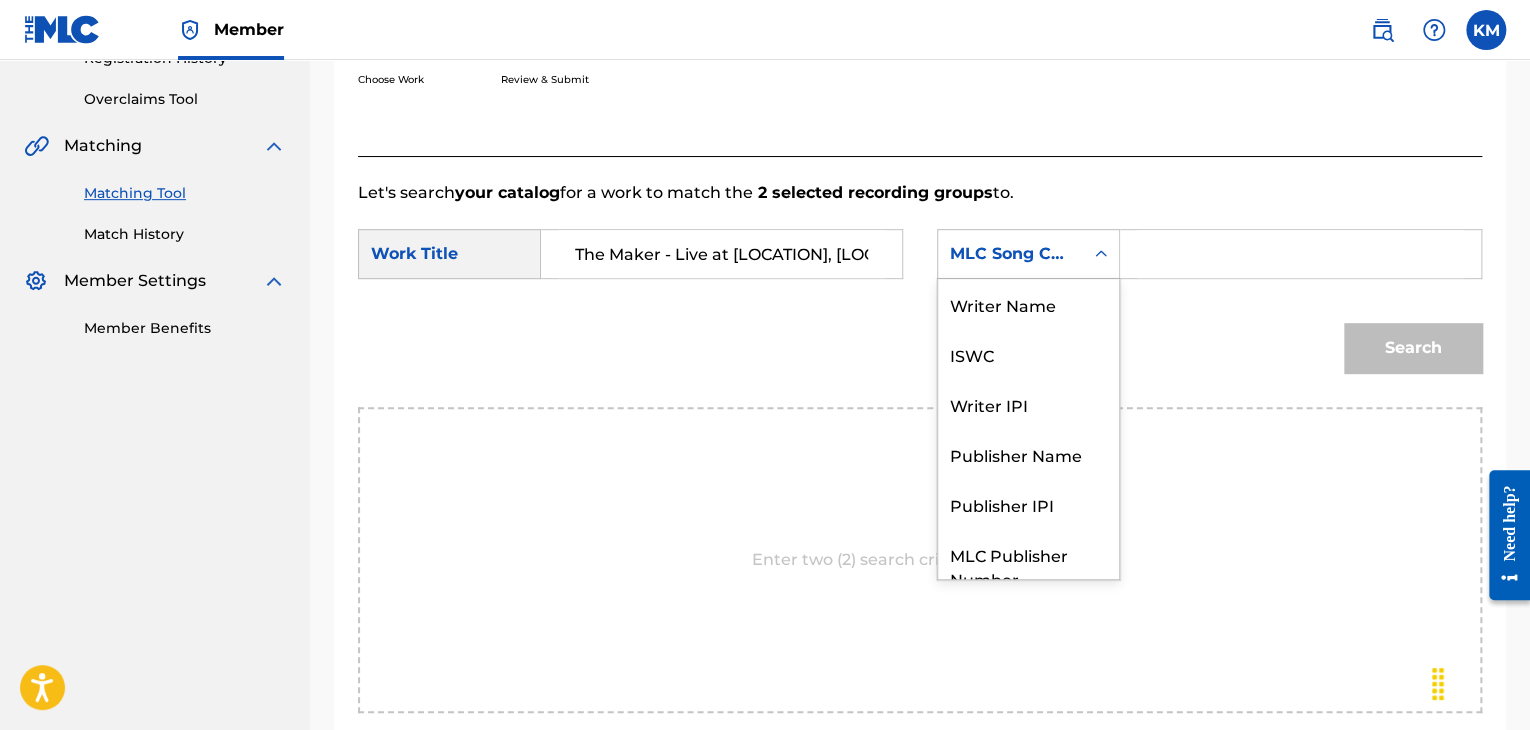 click 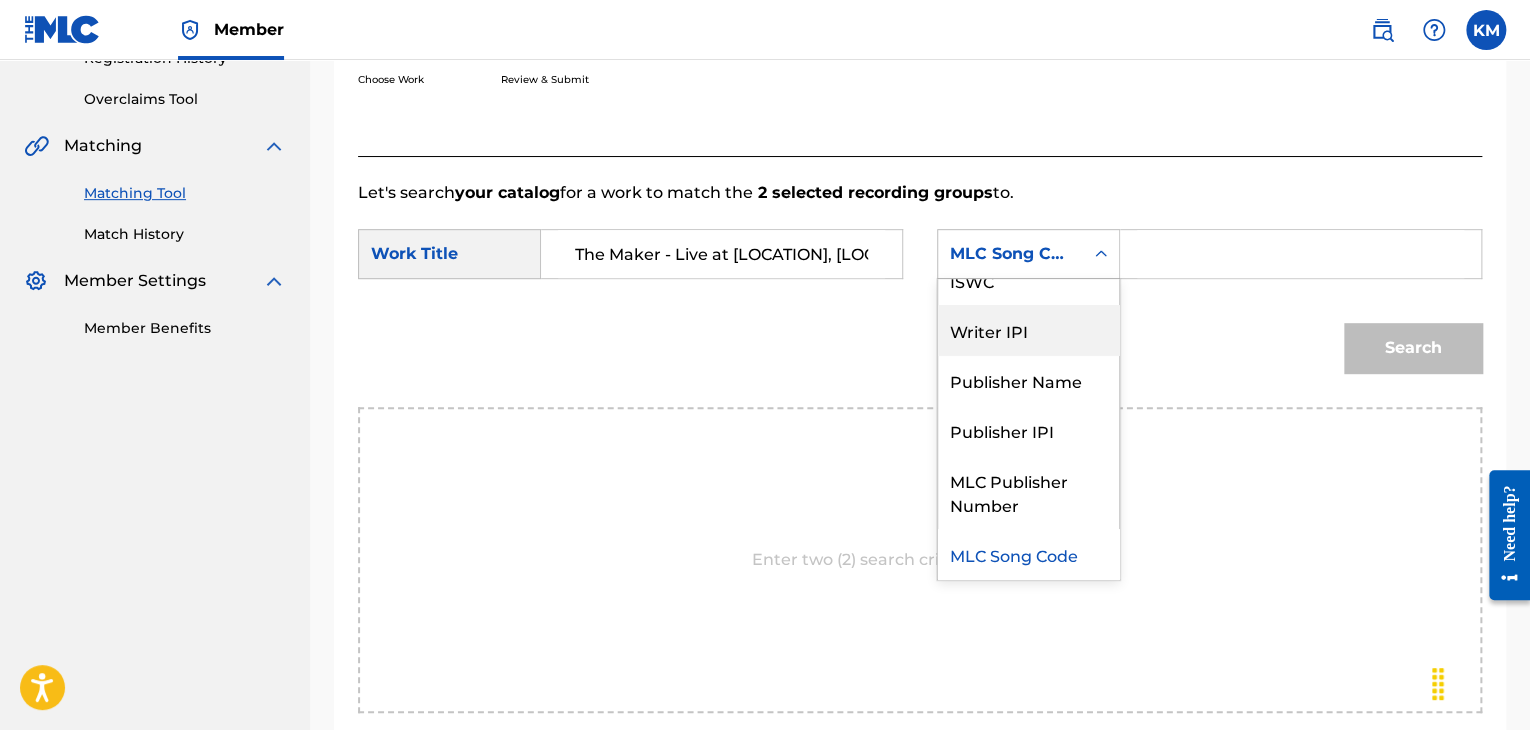 scroll, scrollTop: 0, scrollLeft: 0, axis: both 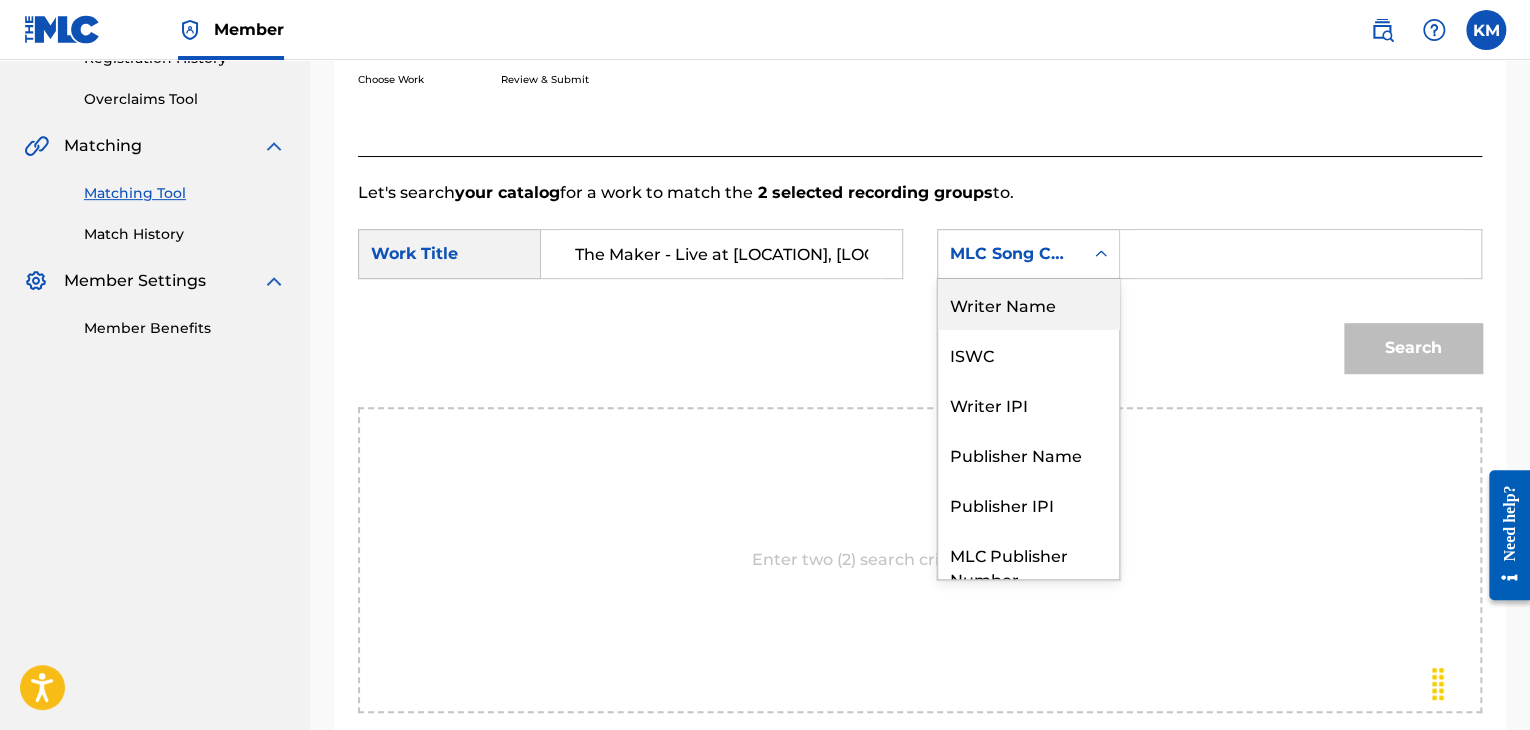 click on "Writer Name" at bounding box center [1028, 304] 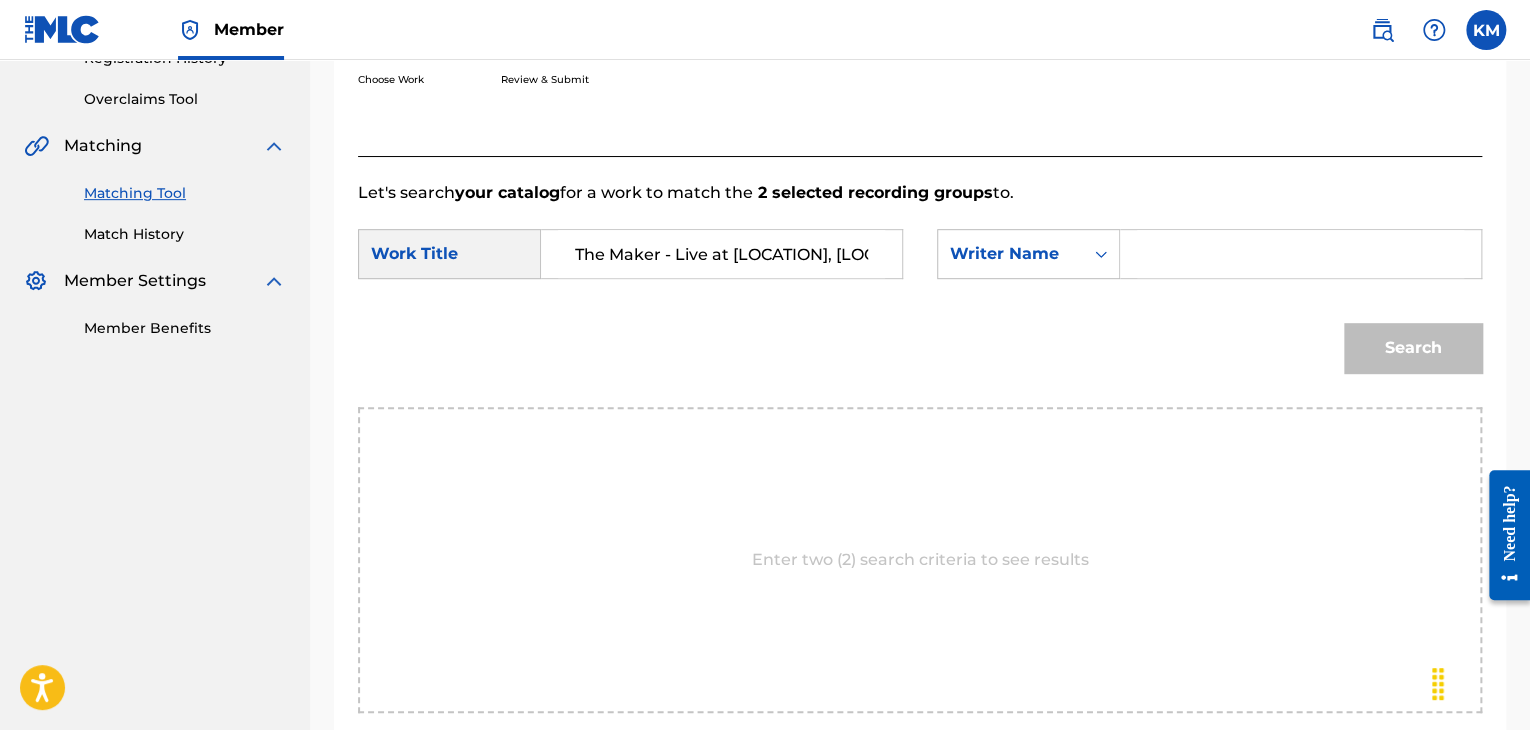 click at bounding box center [1300, 254] 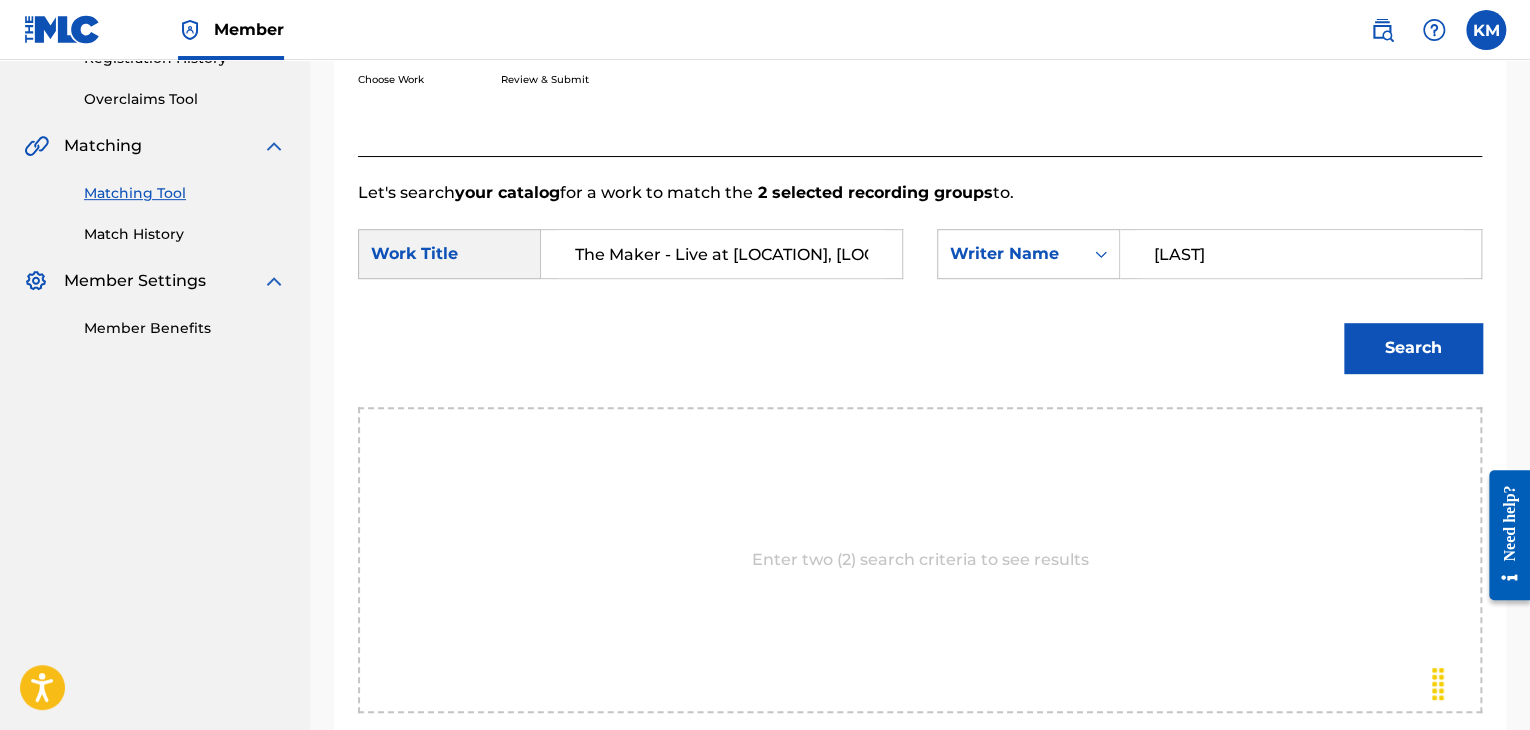 type on "[LAST]" 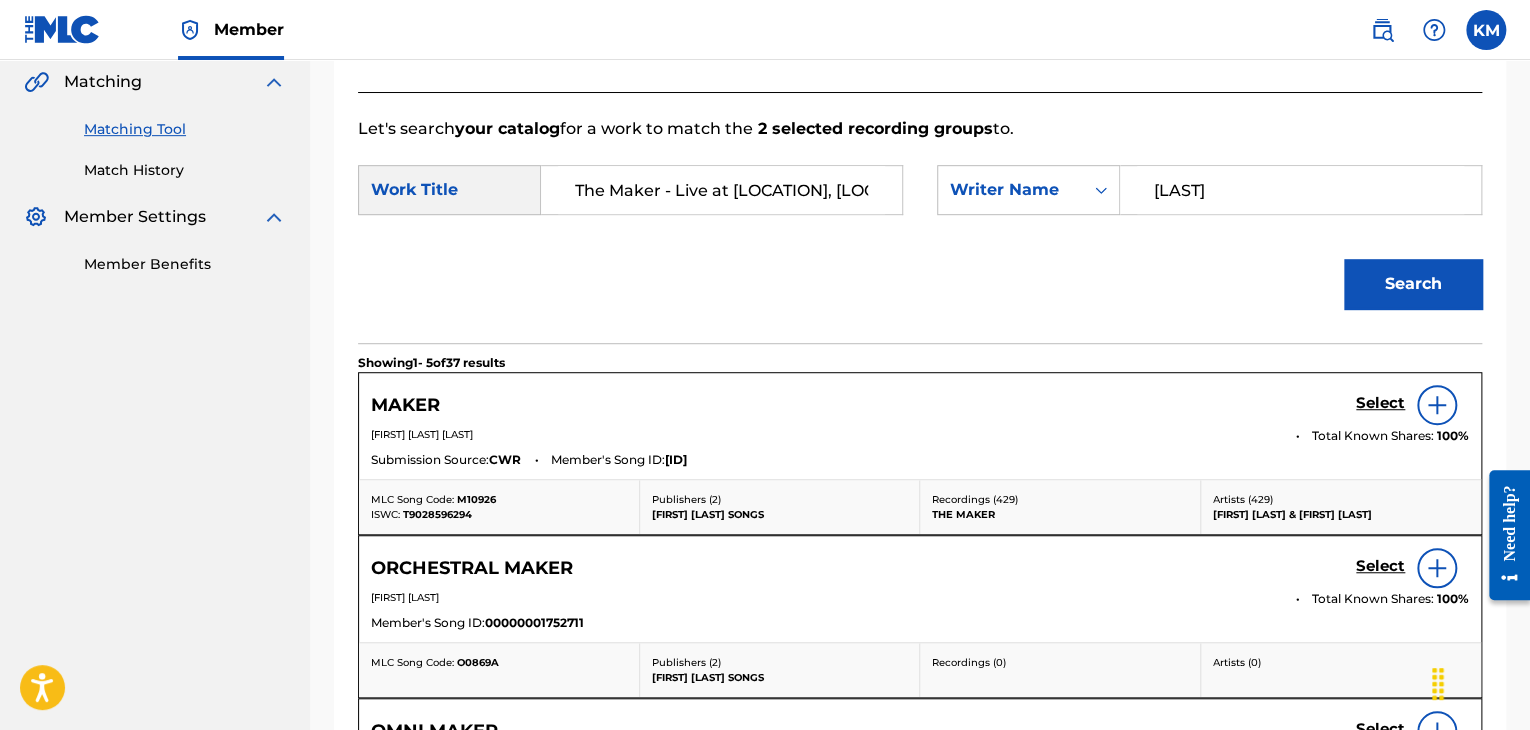 scroll, scrollTop: 500, scrollLeft: 0, axis: vertical 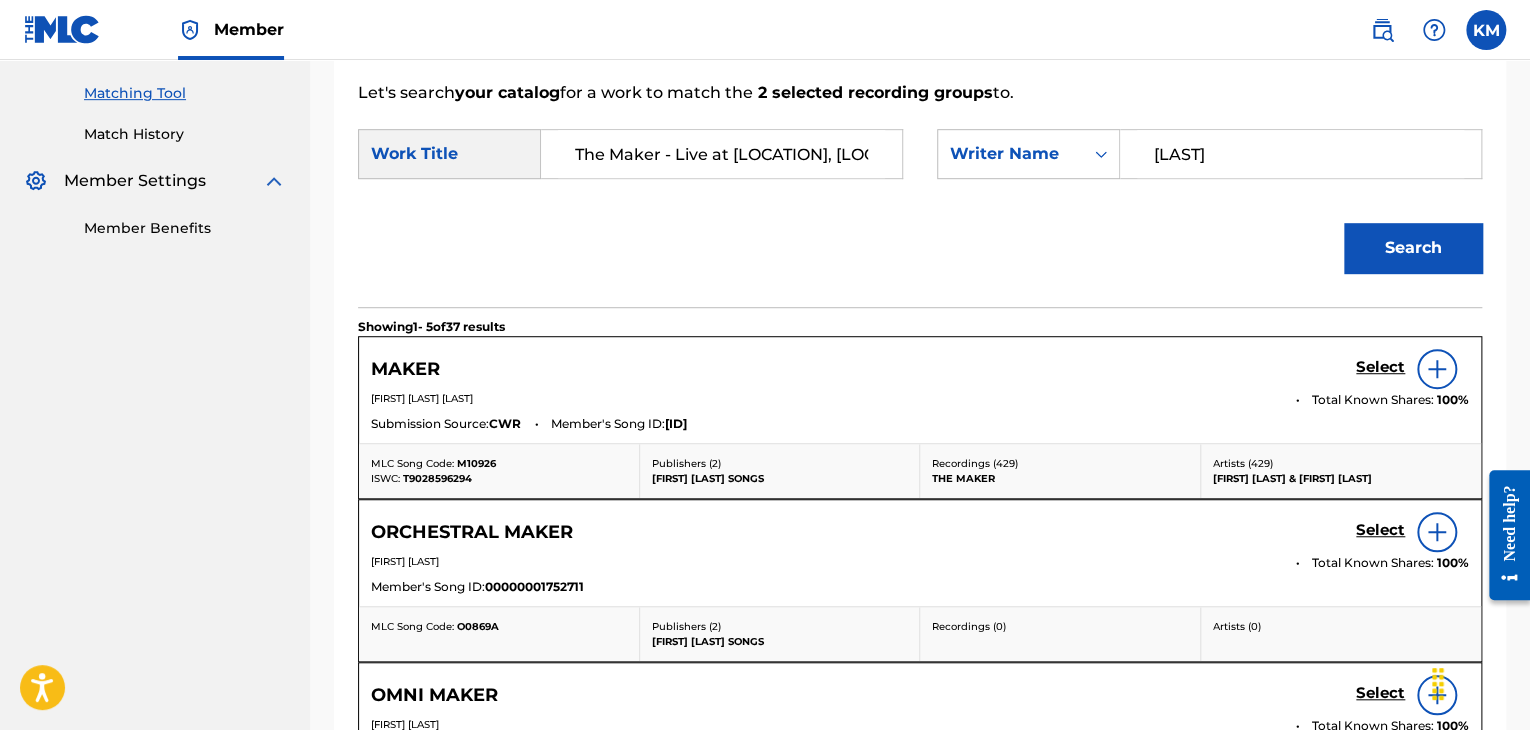 click on "Select" at bounding box center [1380, 367] 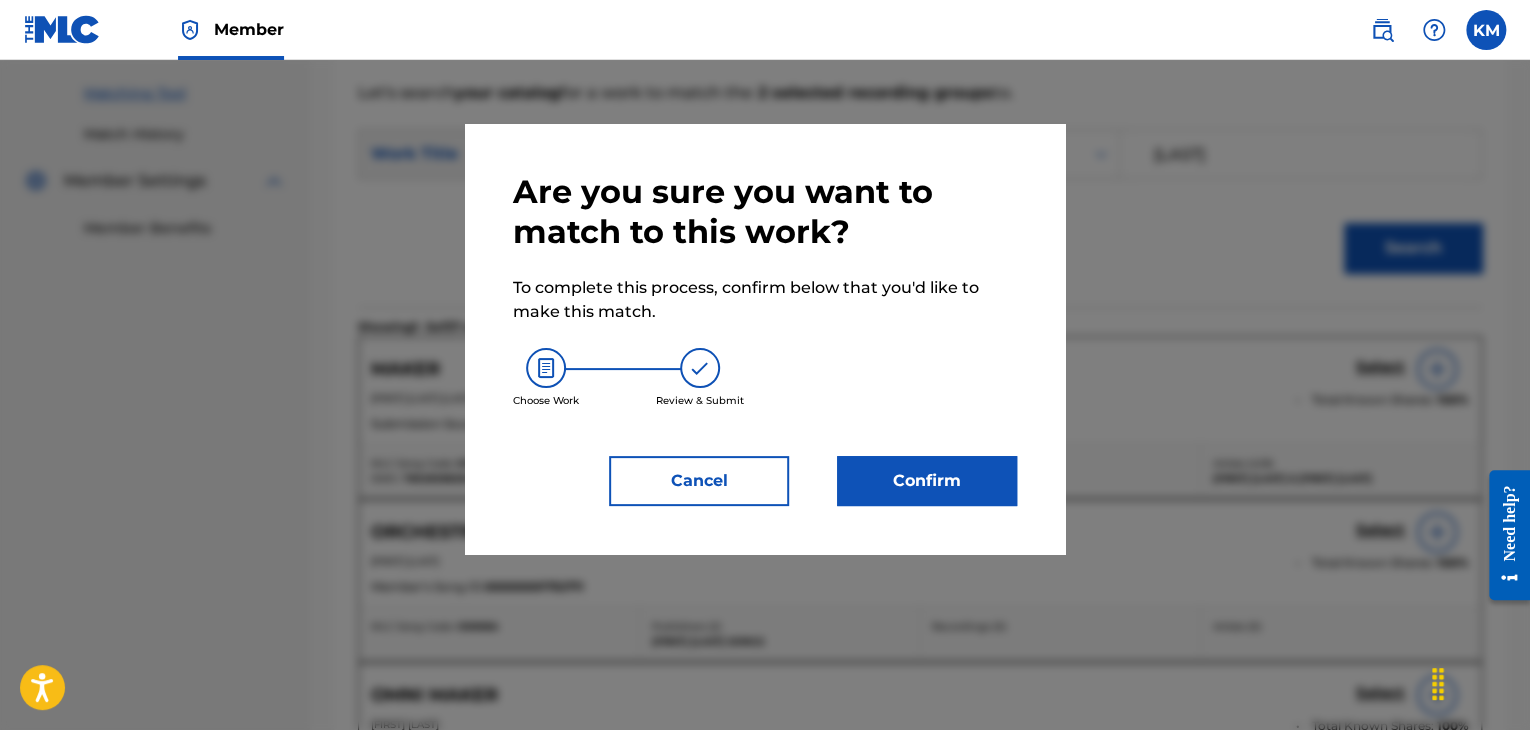 click on "Confirm" at bounding box center [927, 481] 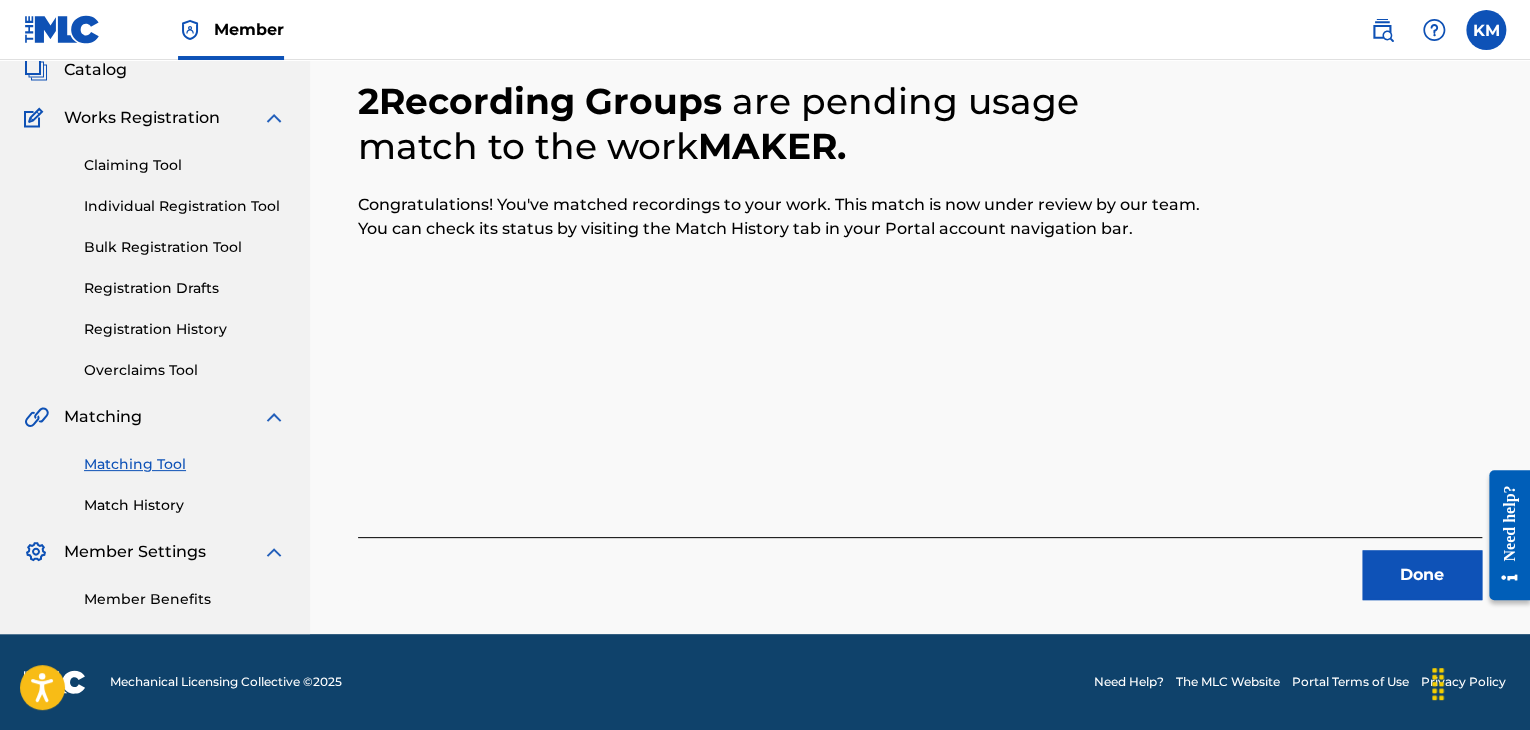 scroll, scrollTop: 129, scrollLeft: 0, axis: vertical 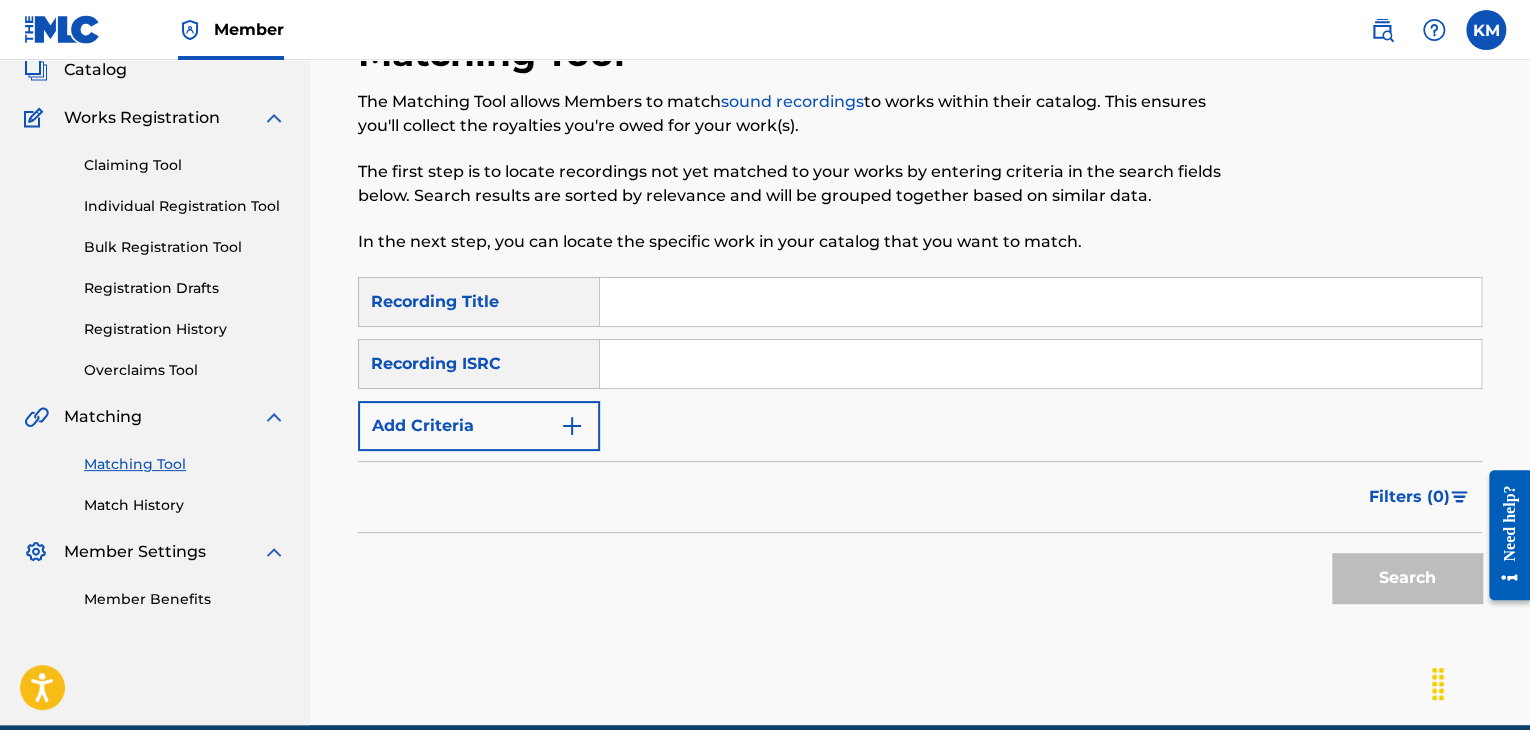 paste on "KRA341606938" 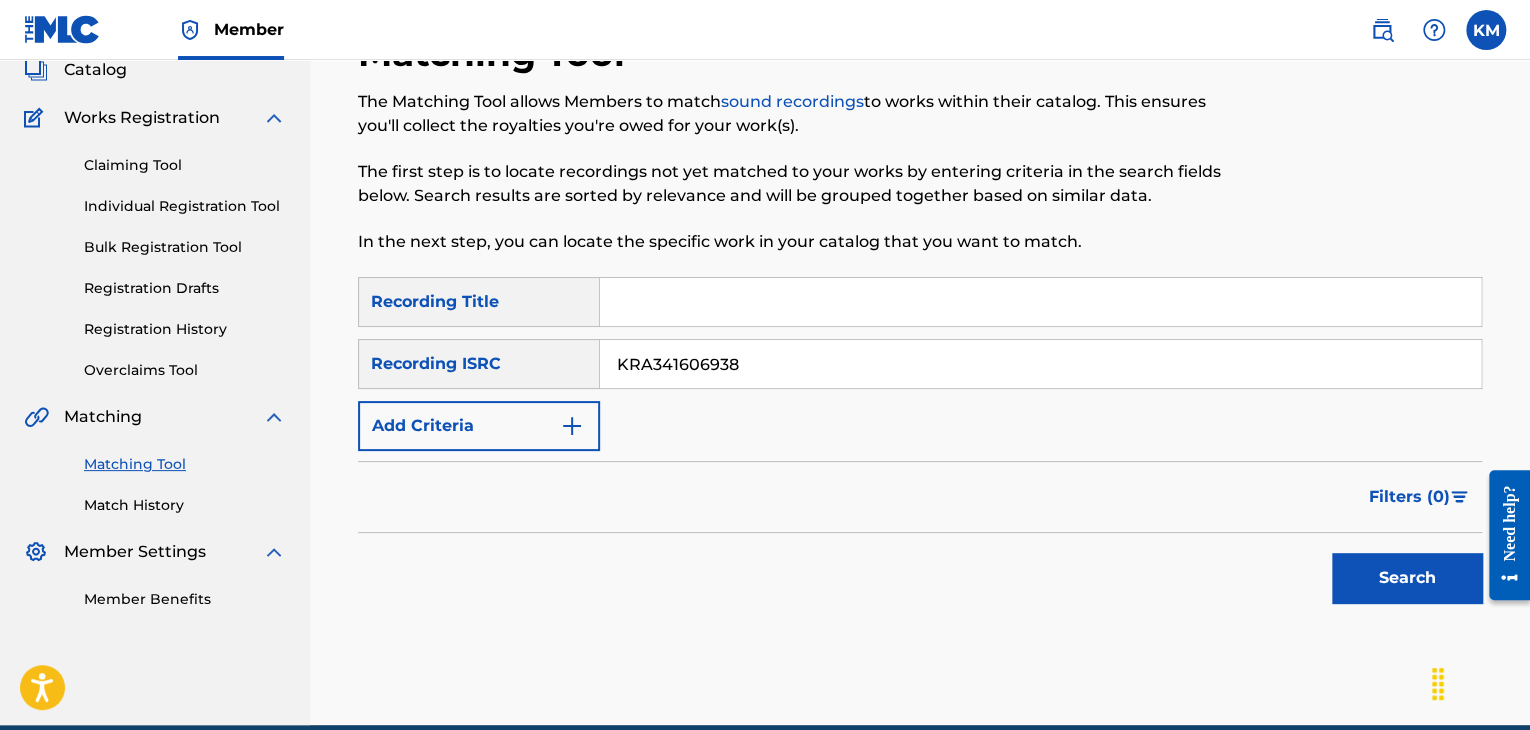 type on "KRA341606938" 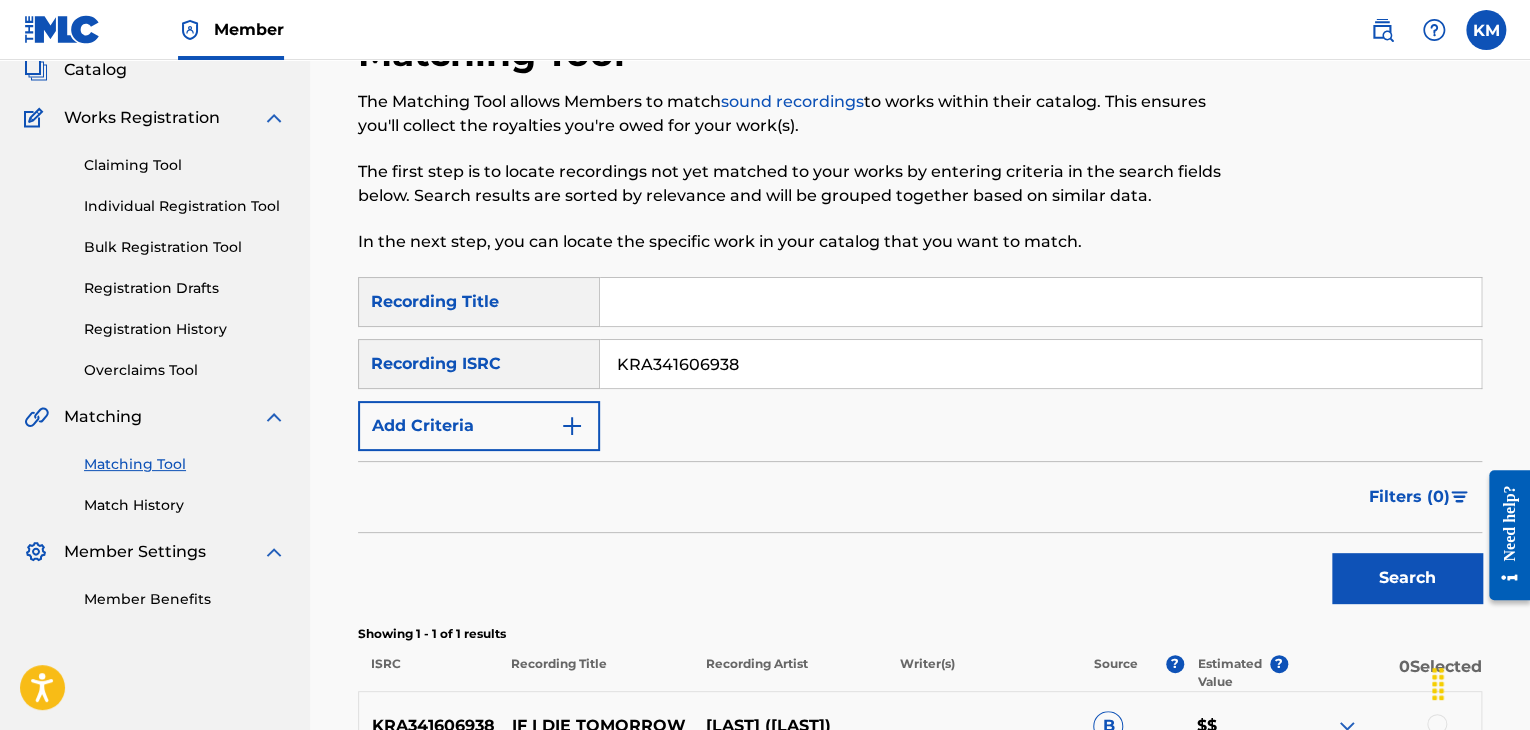 scroll, scrollTop: 356, scrollLeft: 0, axis: vertical 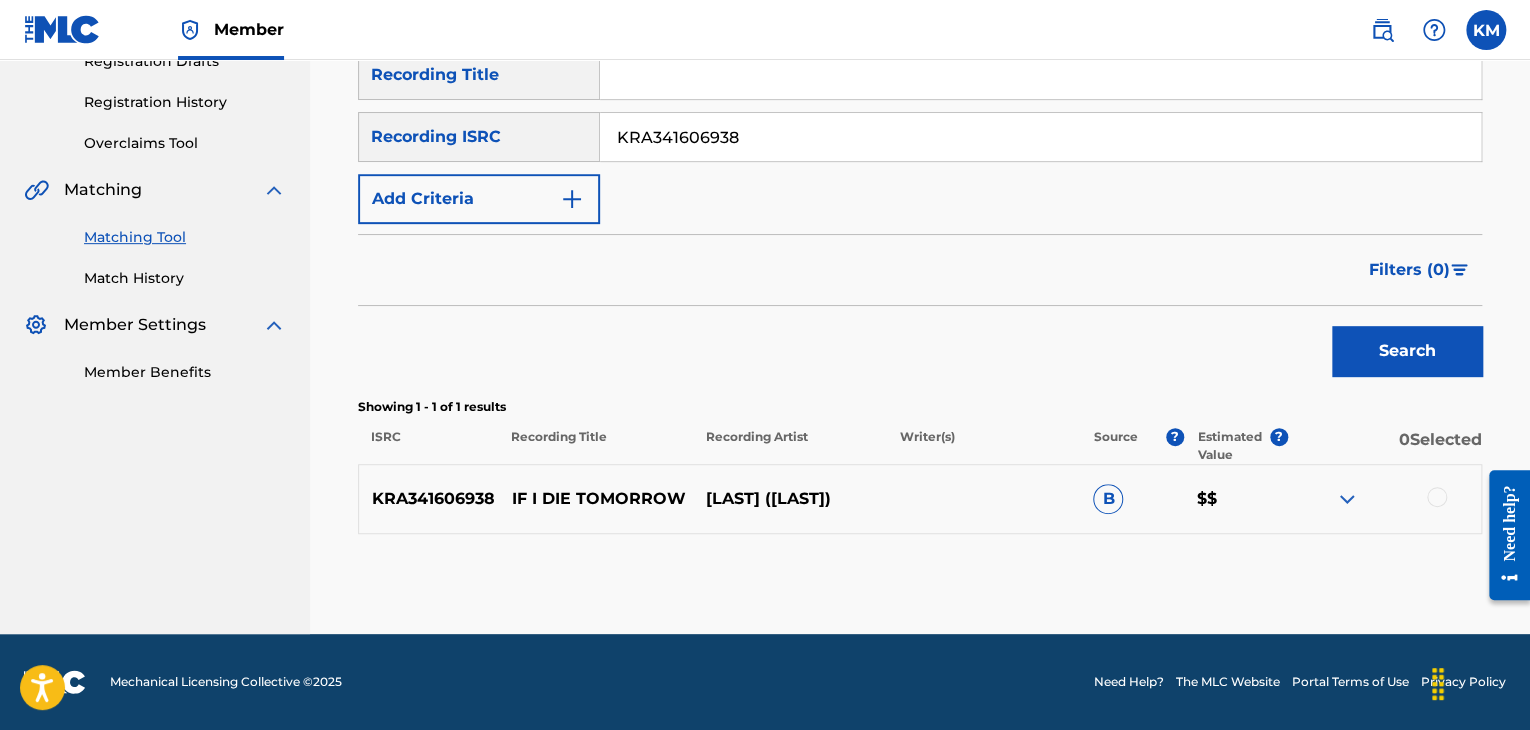 click at bounding box center (1437, 497) 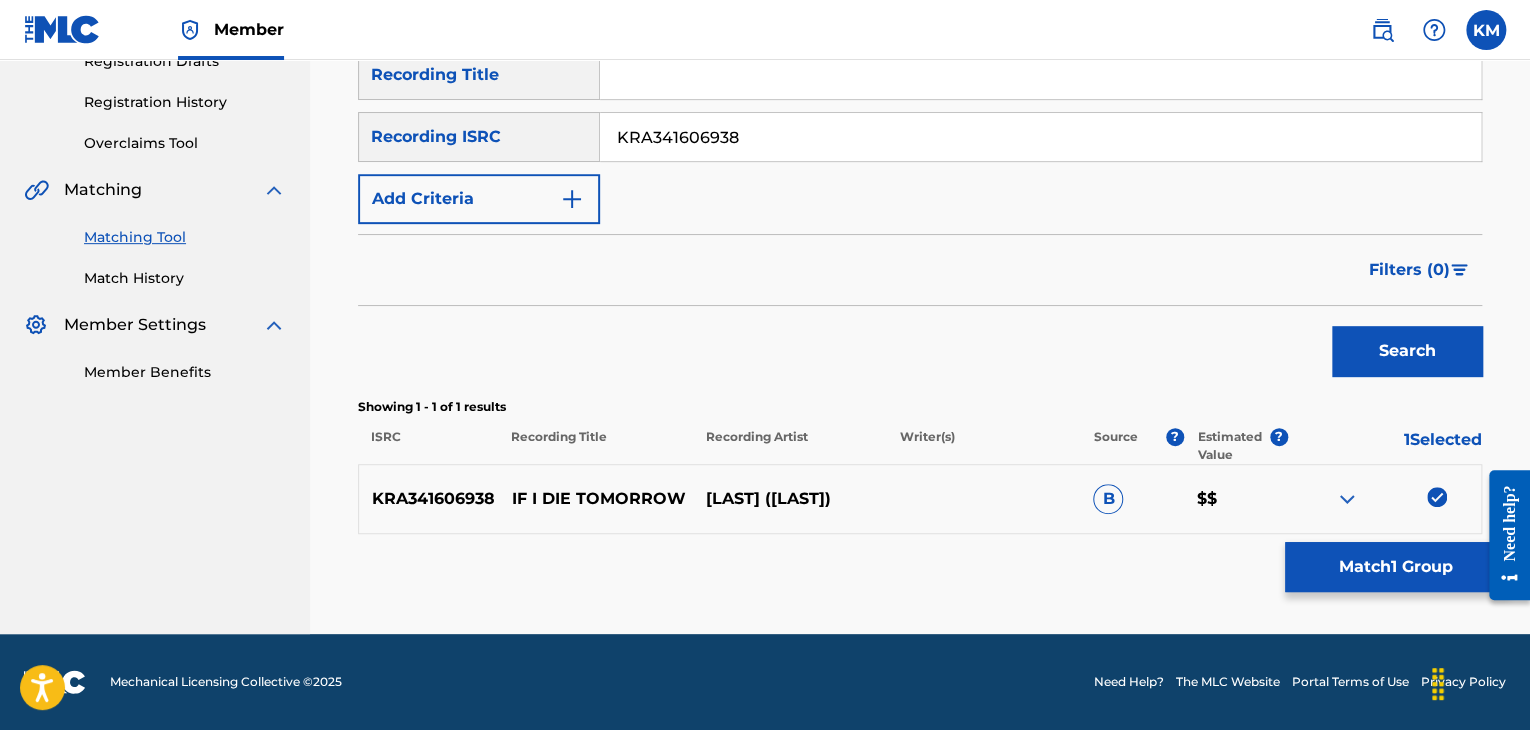 click on "Match  1 Group" at bounding box center [1395, 567] 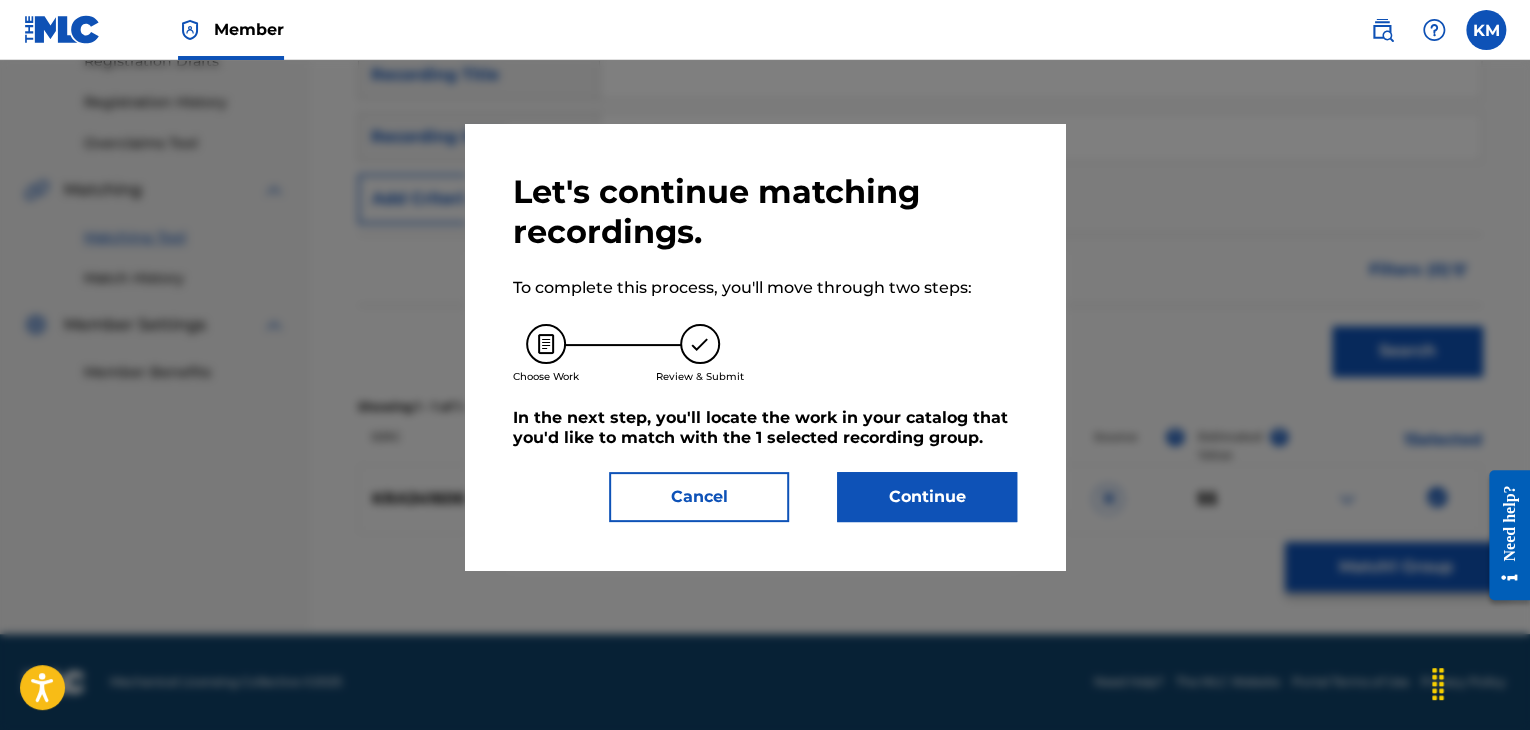 click on "Continue" at bounding box center (927, 497) 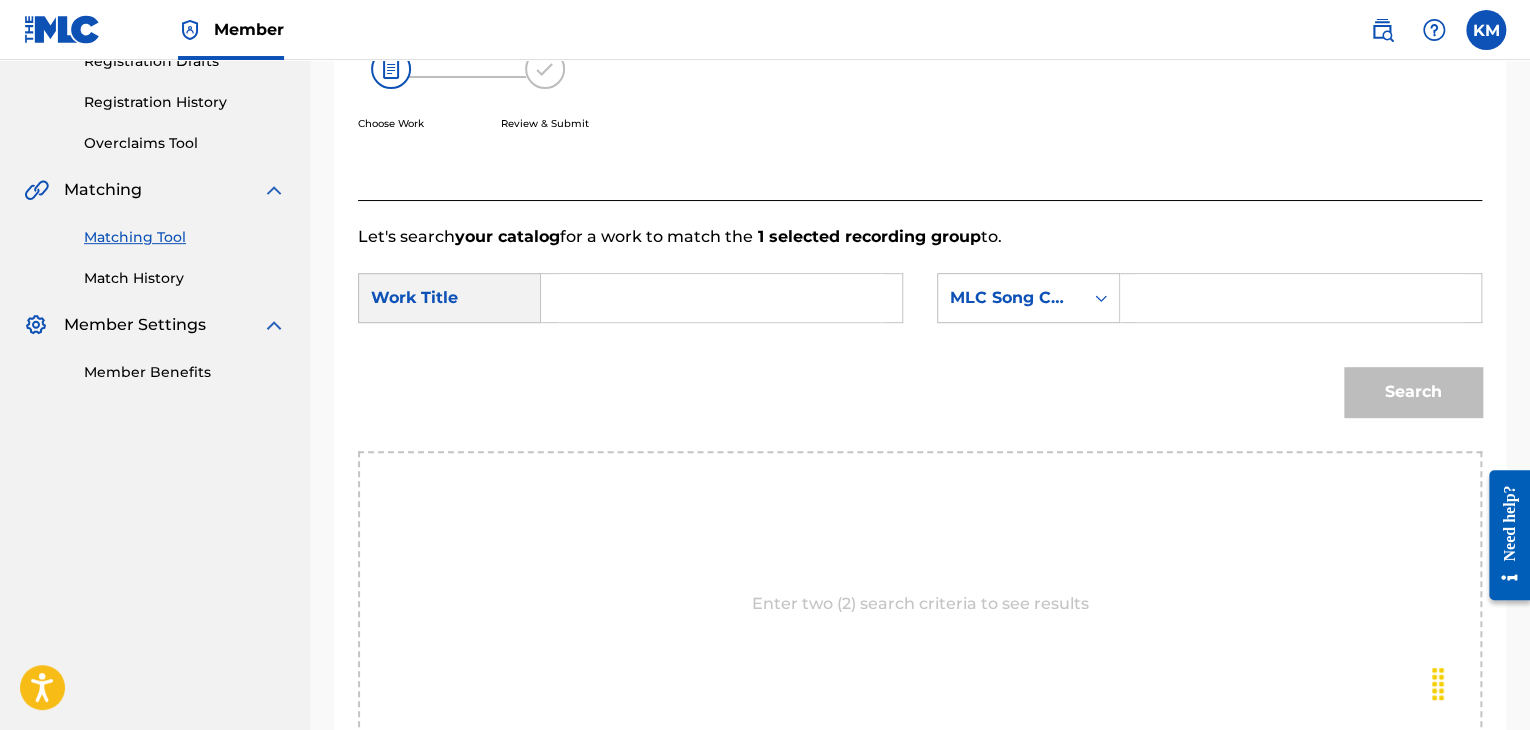 click at bounding box center (721, 298) 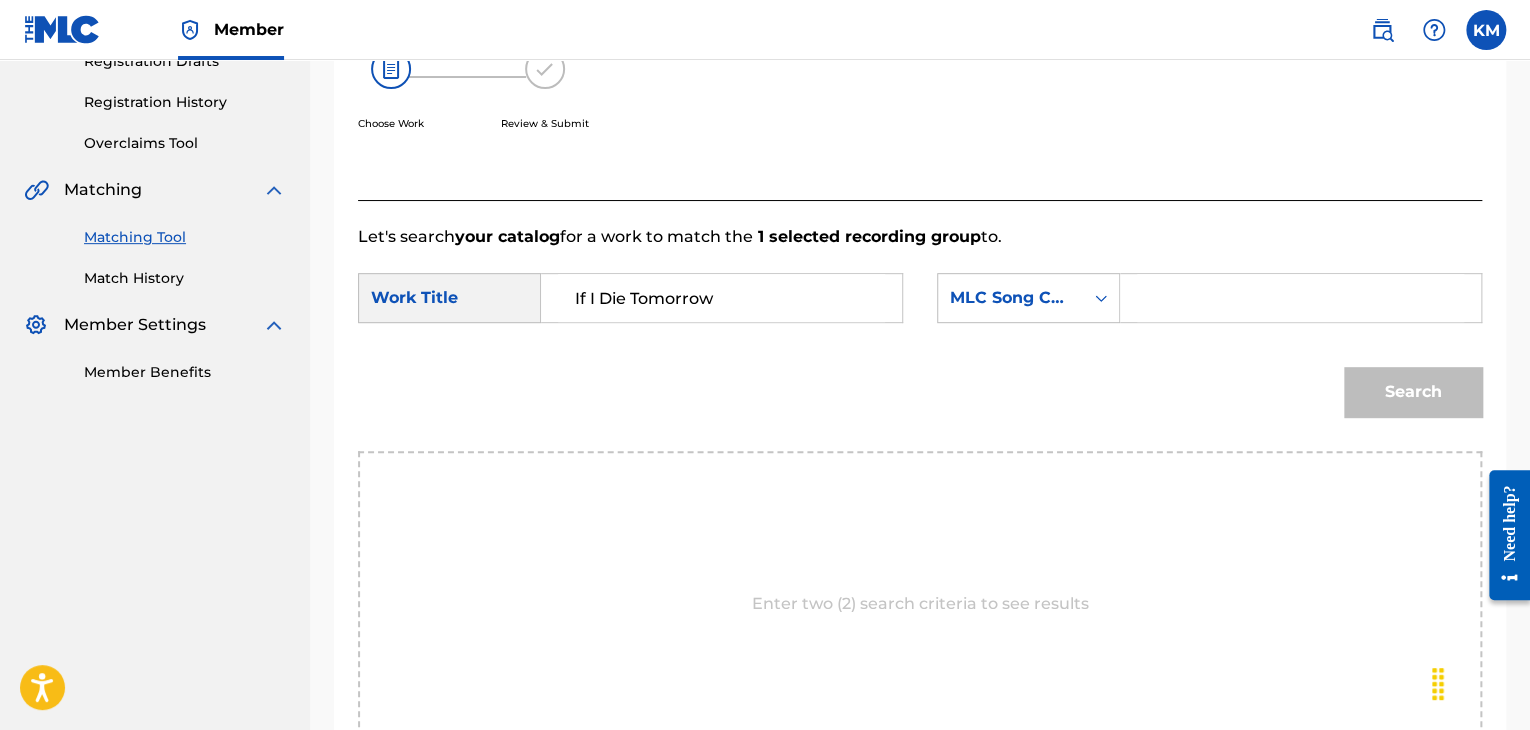 type on "If I Die Tomorrow" 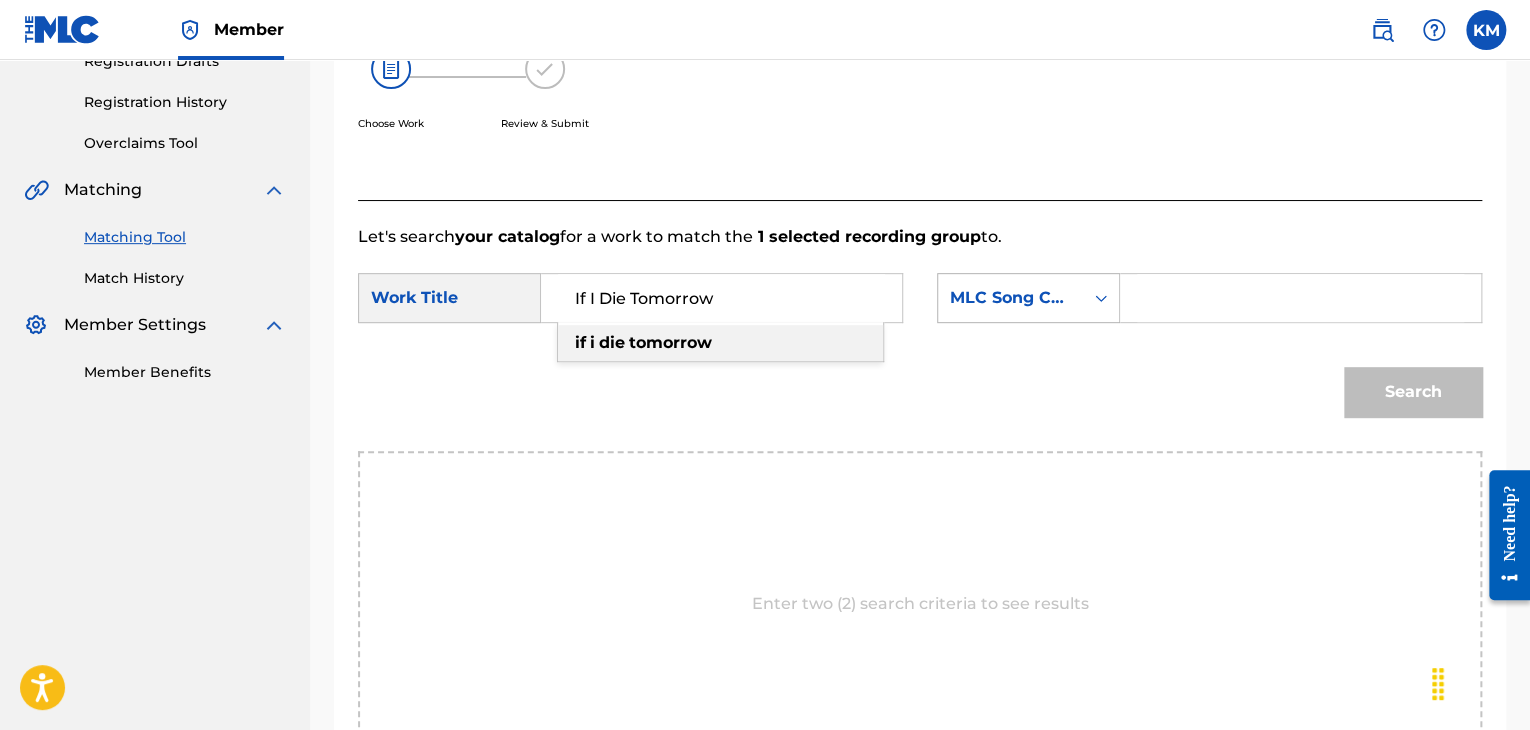 click 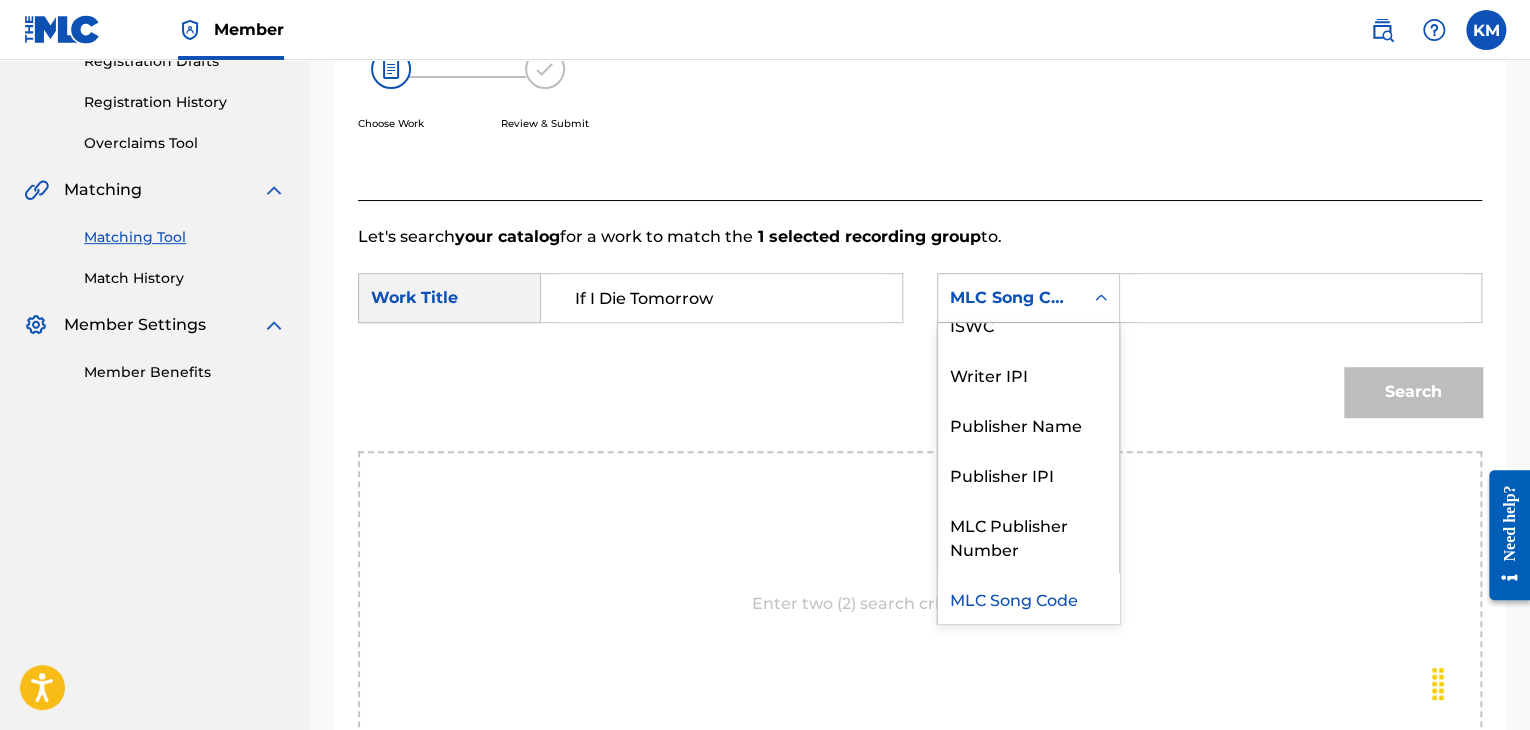 scroll, scrollTop: 0, scrollLeft: 0, axis: both 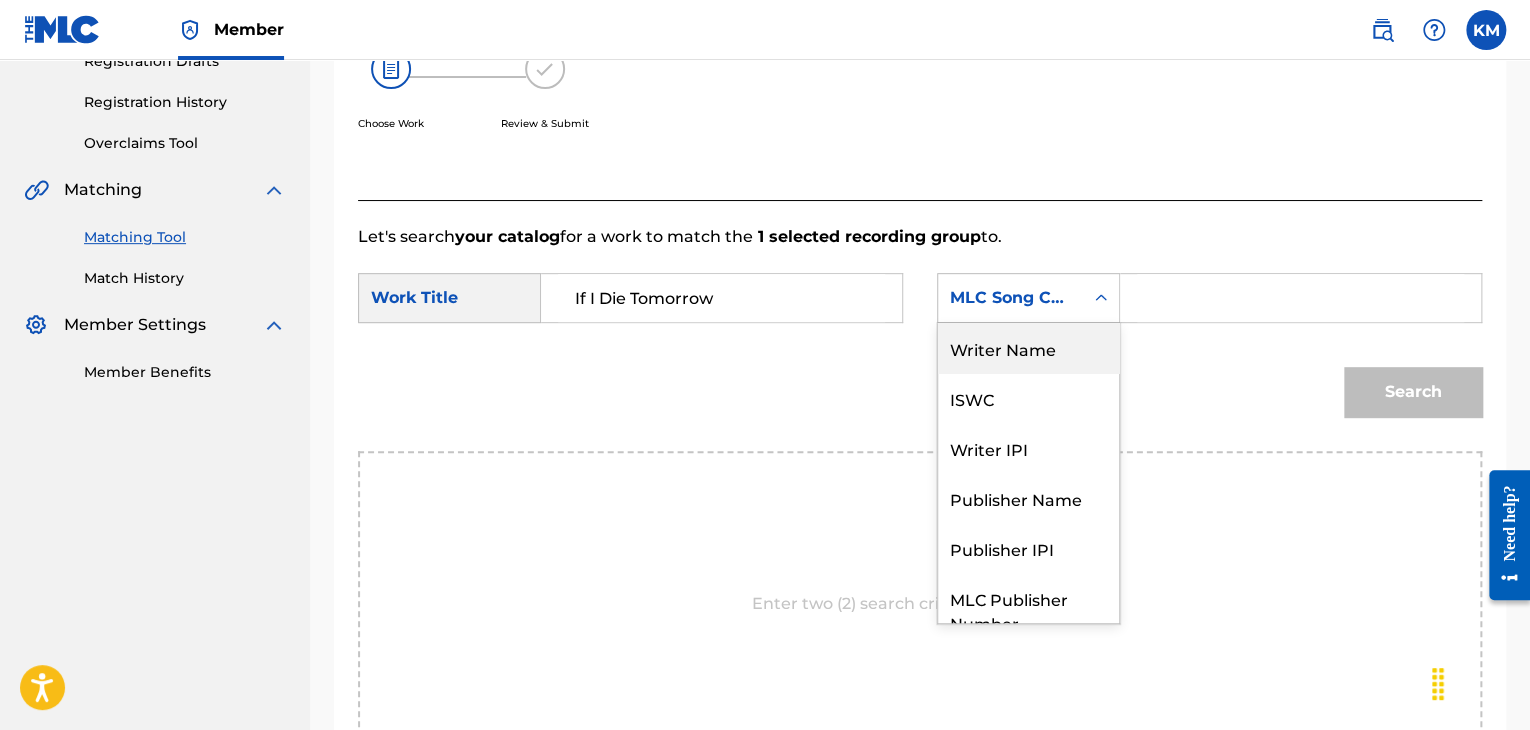 click on "Writer Name" at bounding box center (1028, 348) 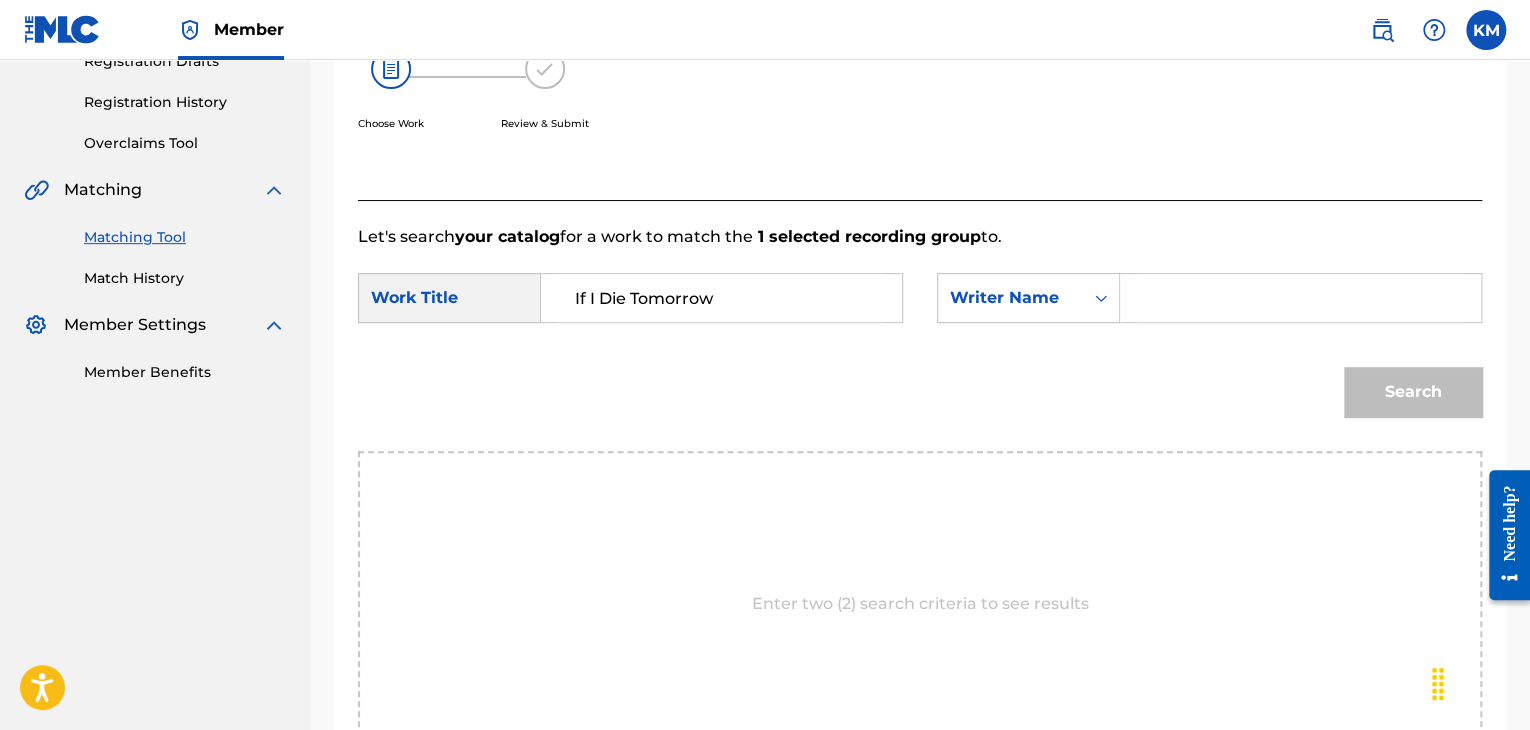 click at bounding box center [1300, 298] 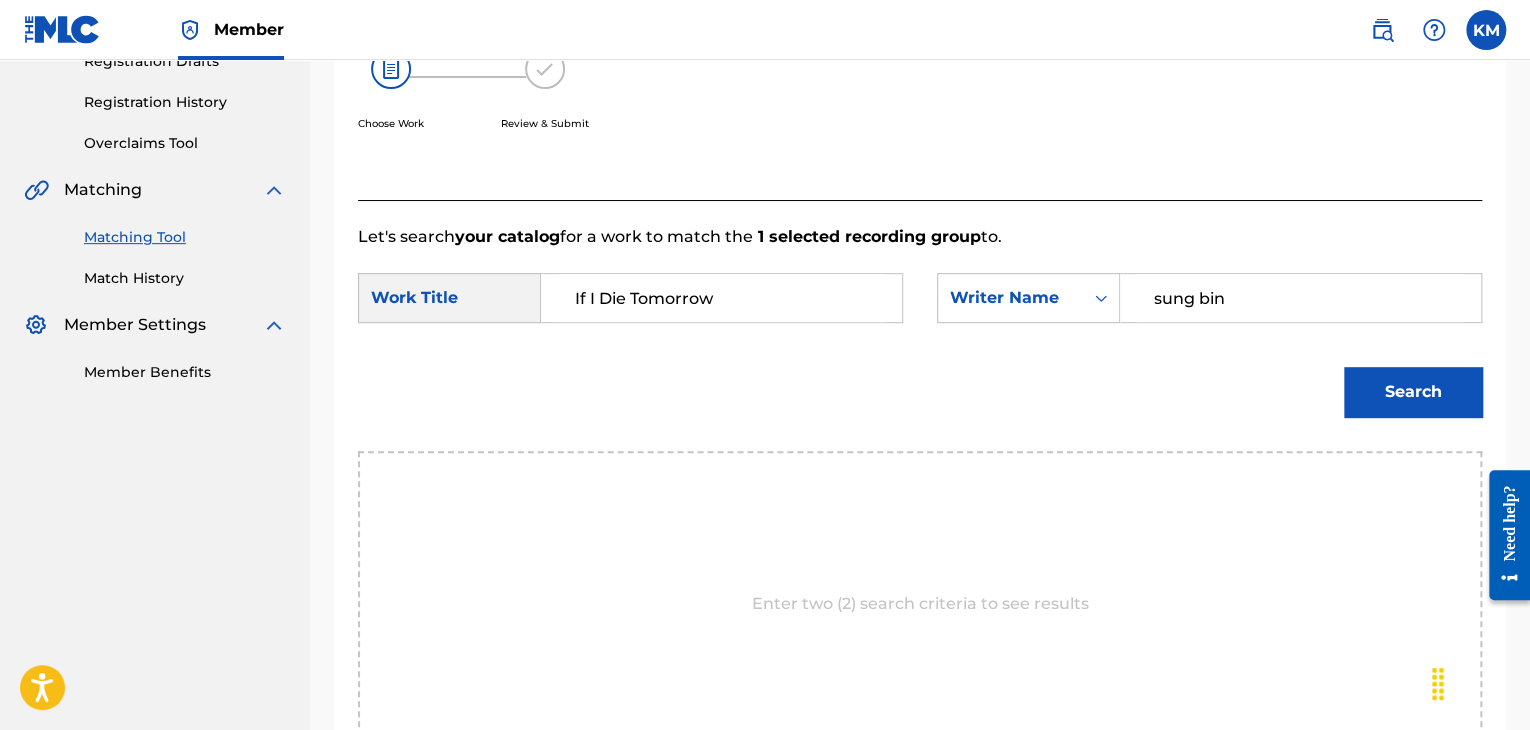click on "Search" at bounding box center (1413, 392) 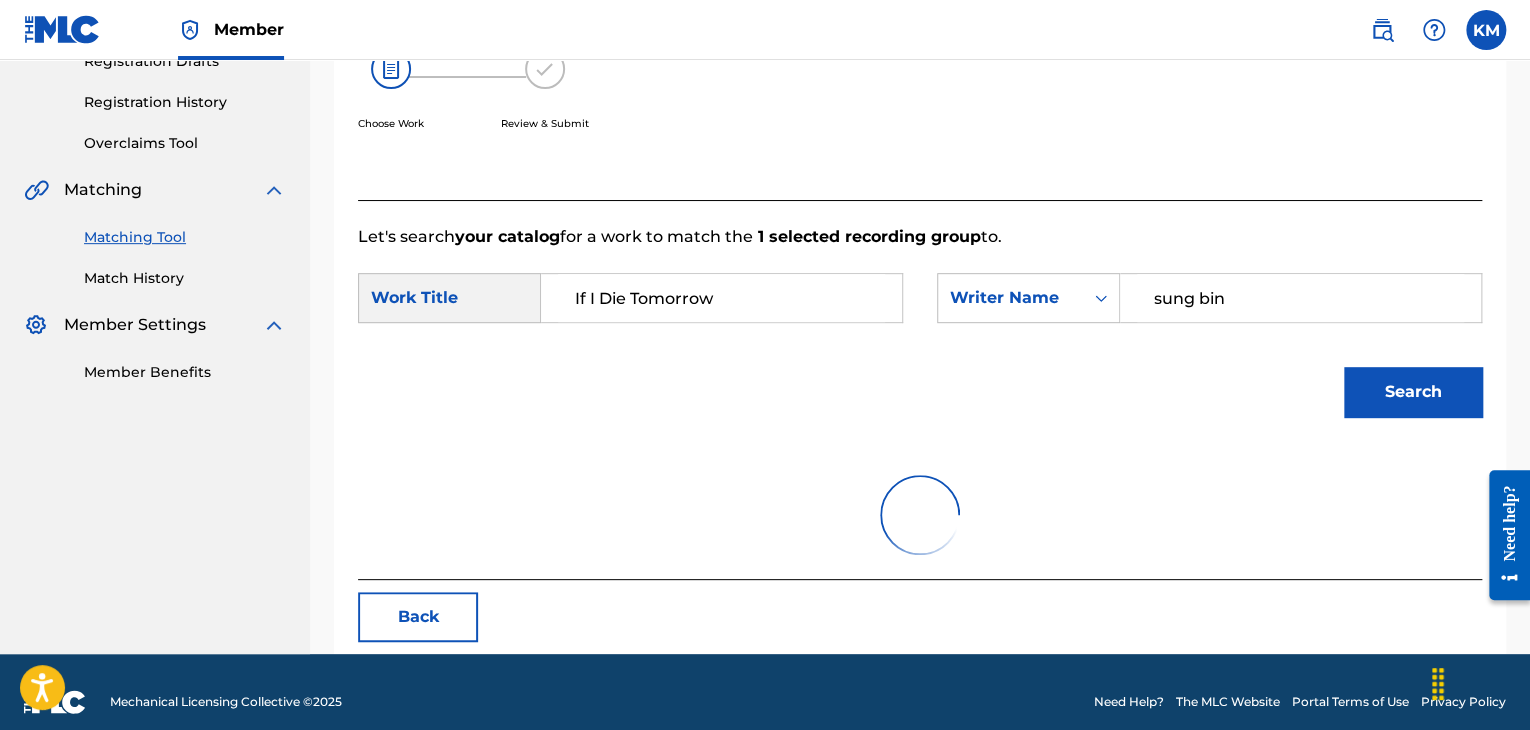 scroll, scrollTop: 290, scrollLeft: 0, axis: vertical 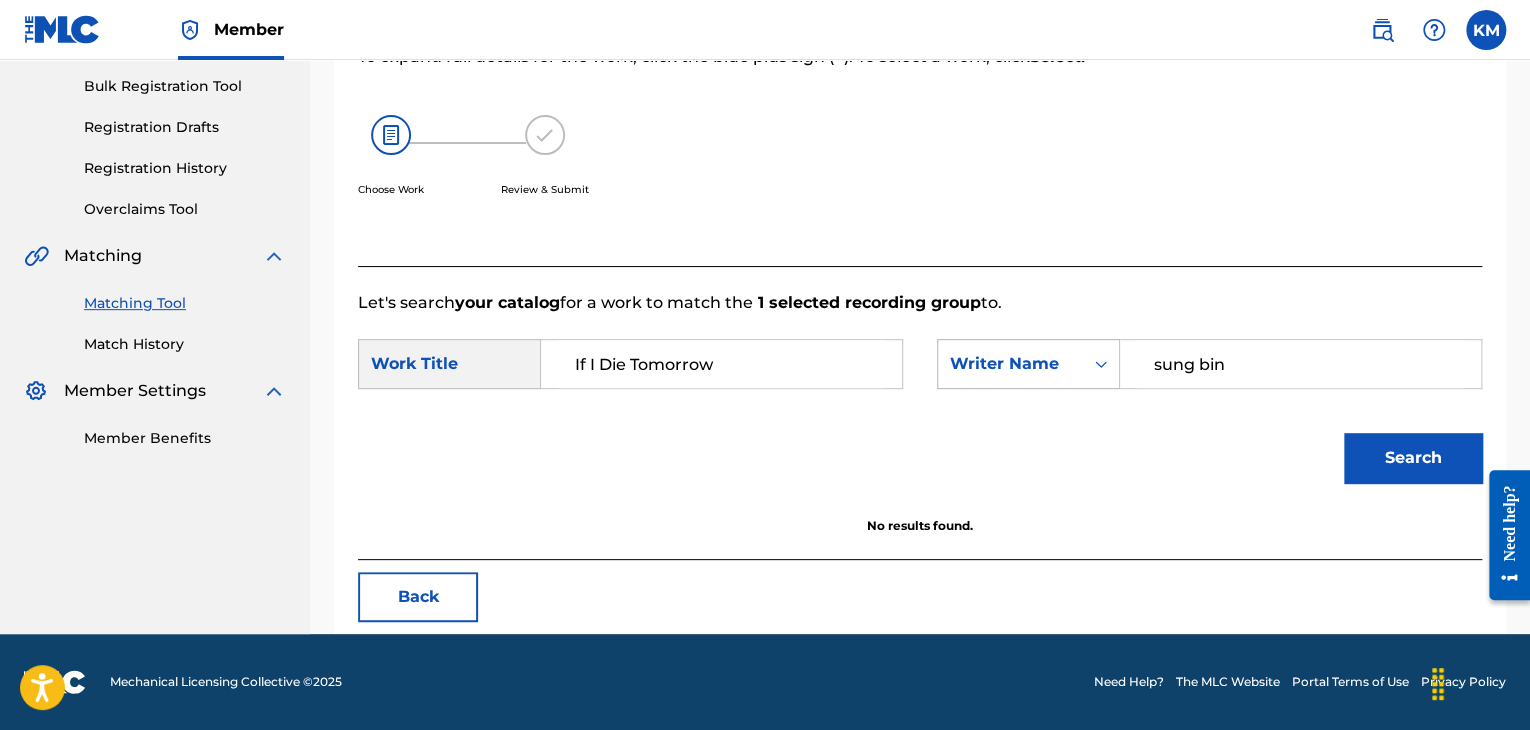 paste on "[LAST]" 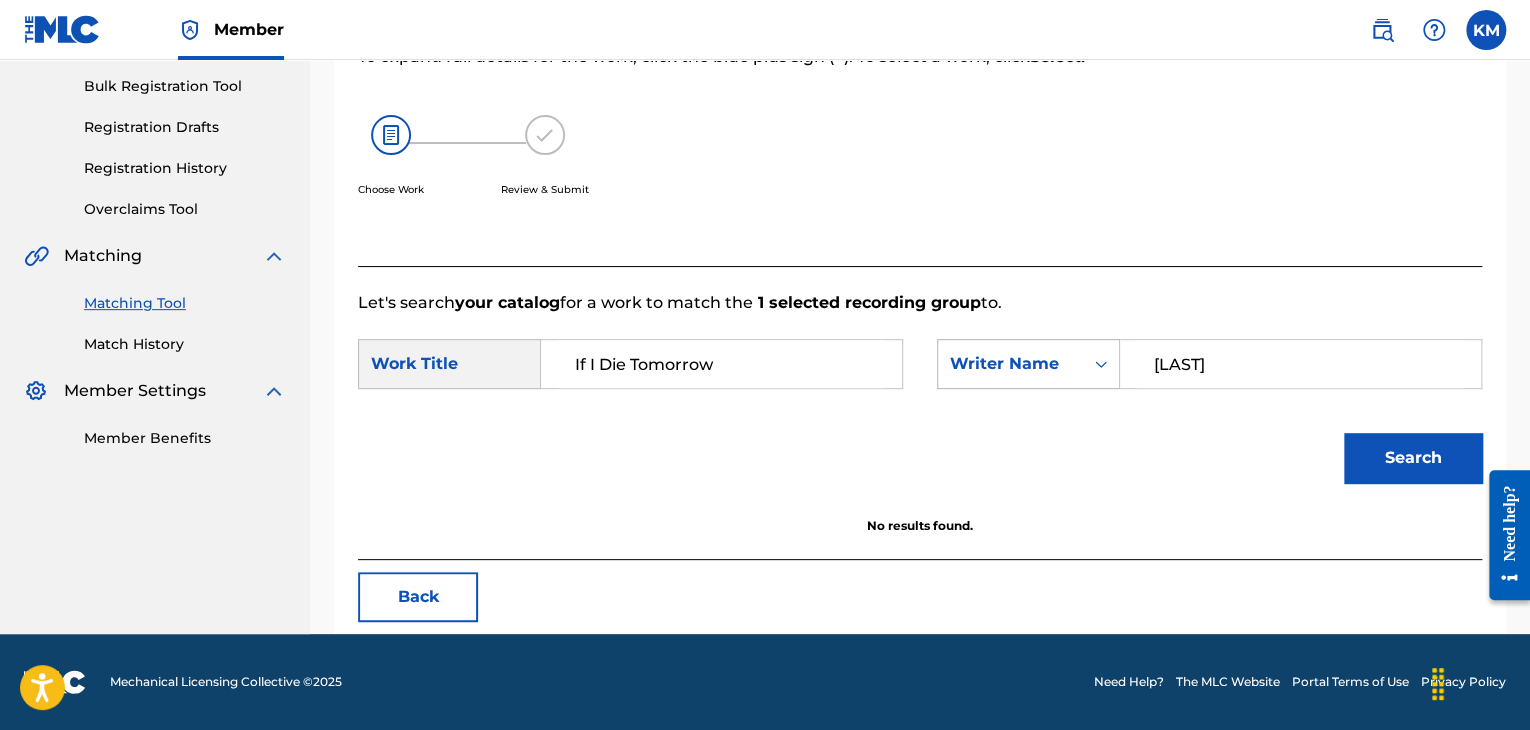 drag, startPoint x: 1248, startPoint y: 365, endPoint x: 955, endPoint y: 365, distance: 293 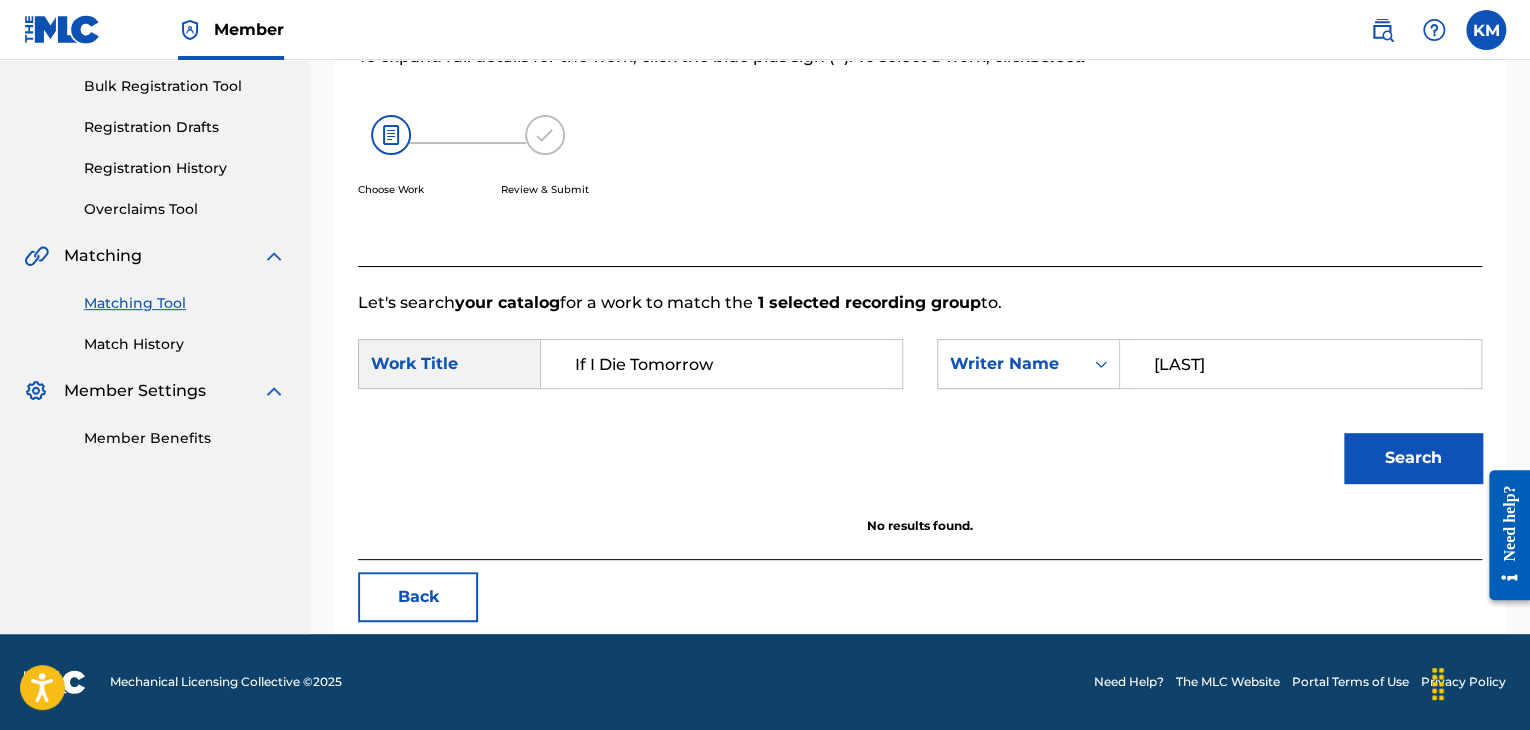 type on "[LAST]" 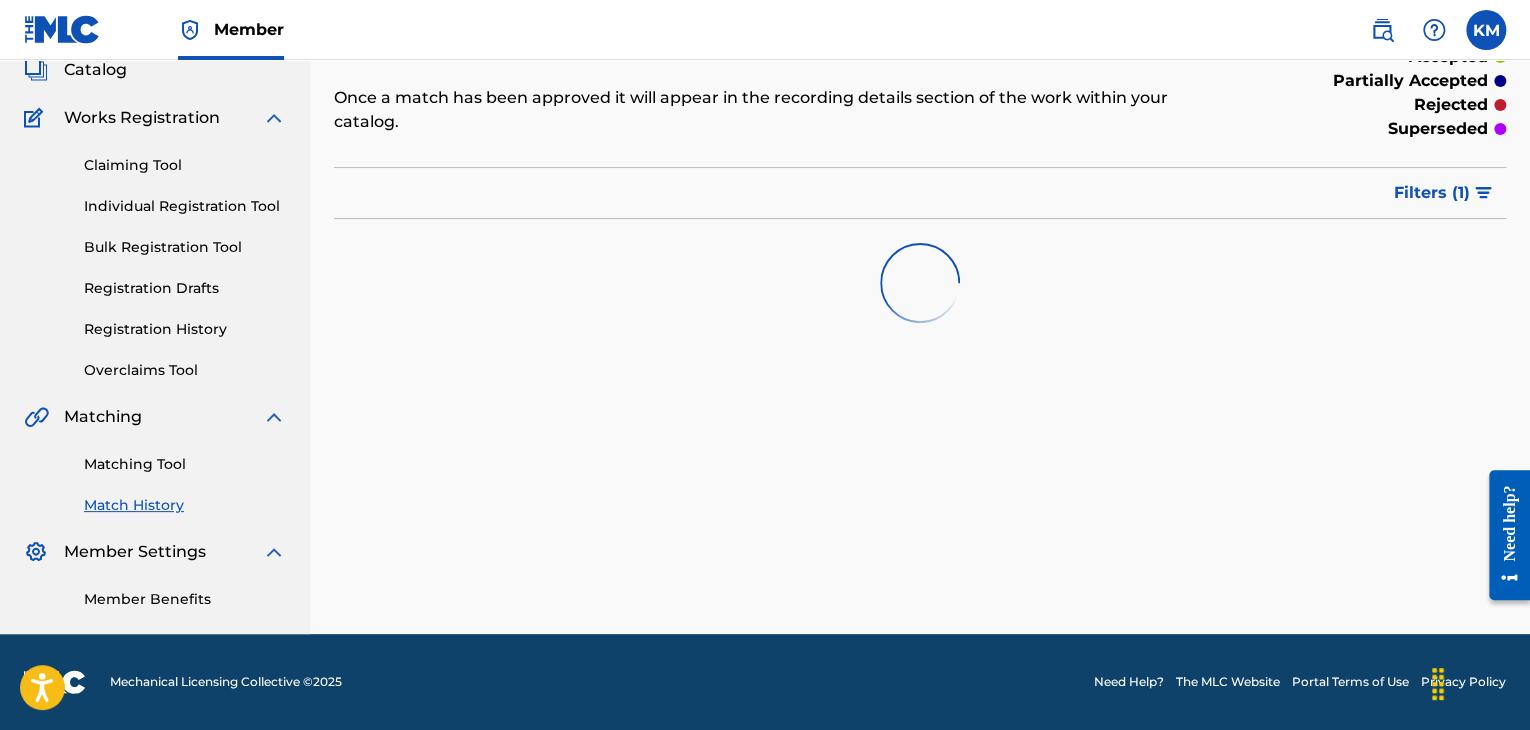 scroll, scrollTop: 0, scrollLeft: 0, axis: both 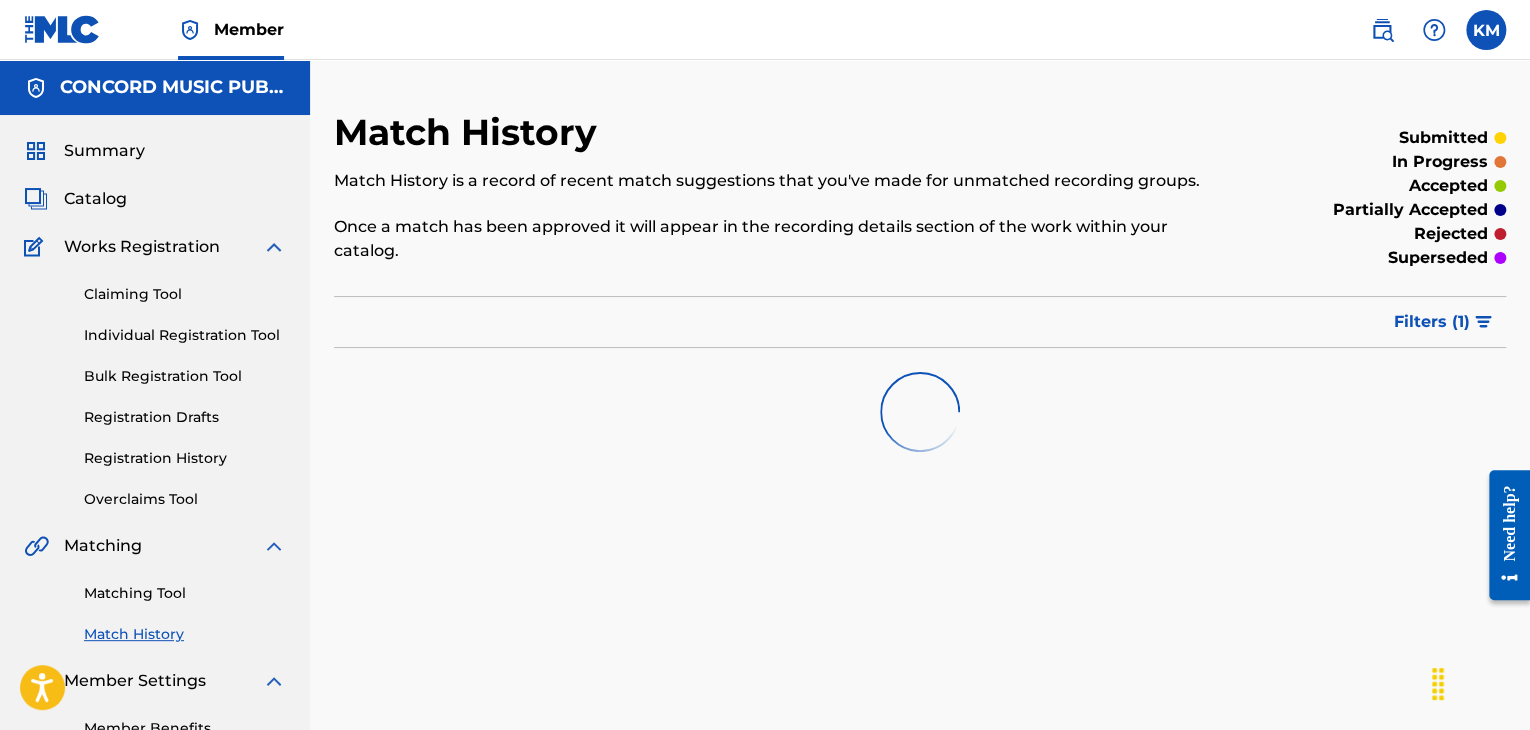 click on "Matching Tool Match History" at bounding box center [155, 601] 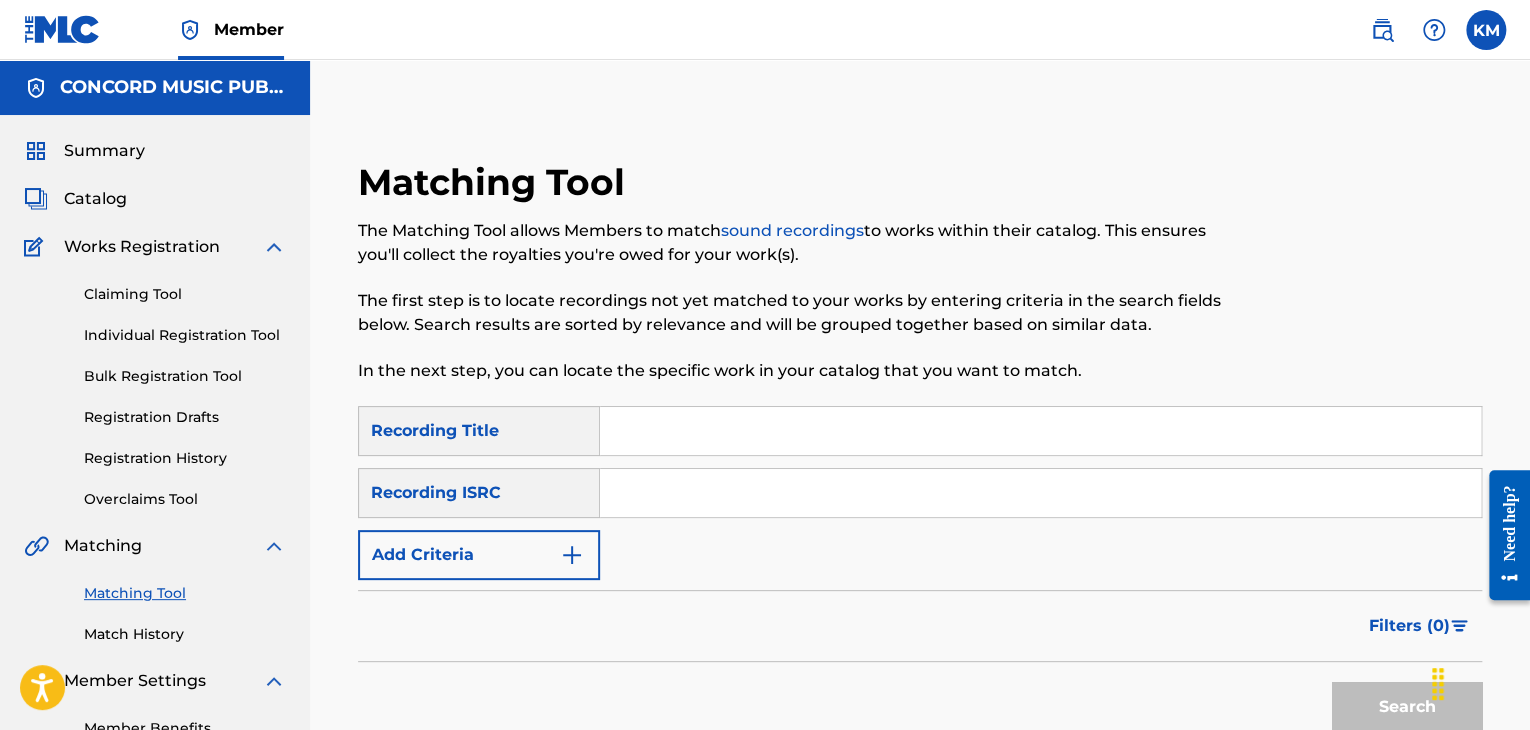 click at bounding box center [1040, 493] 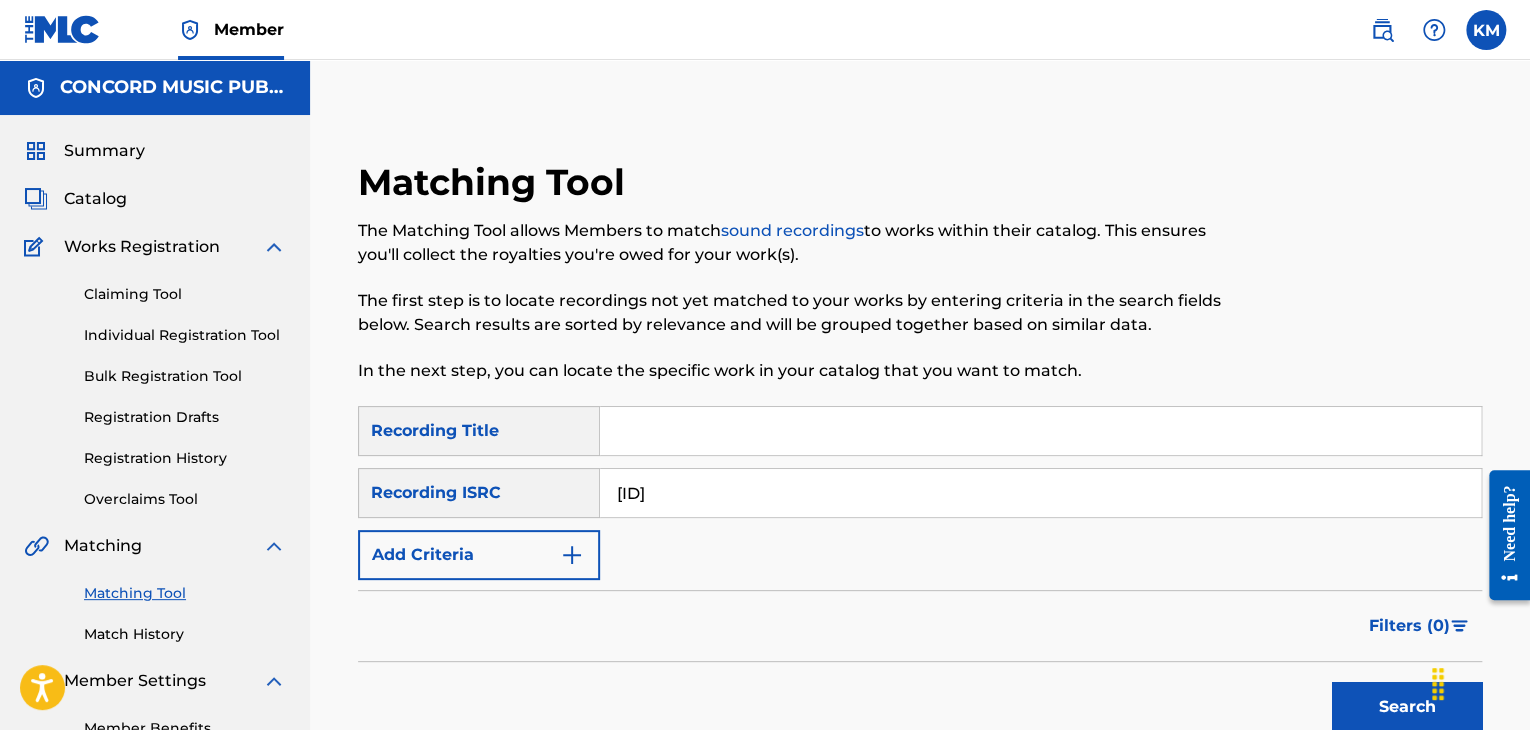 type on "[ID]" 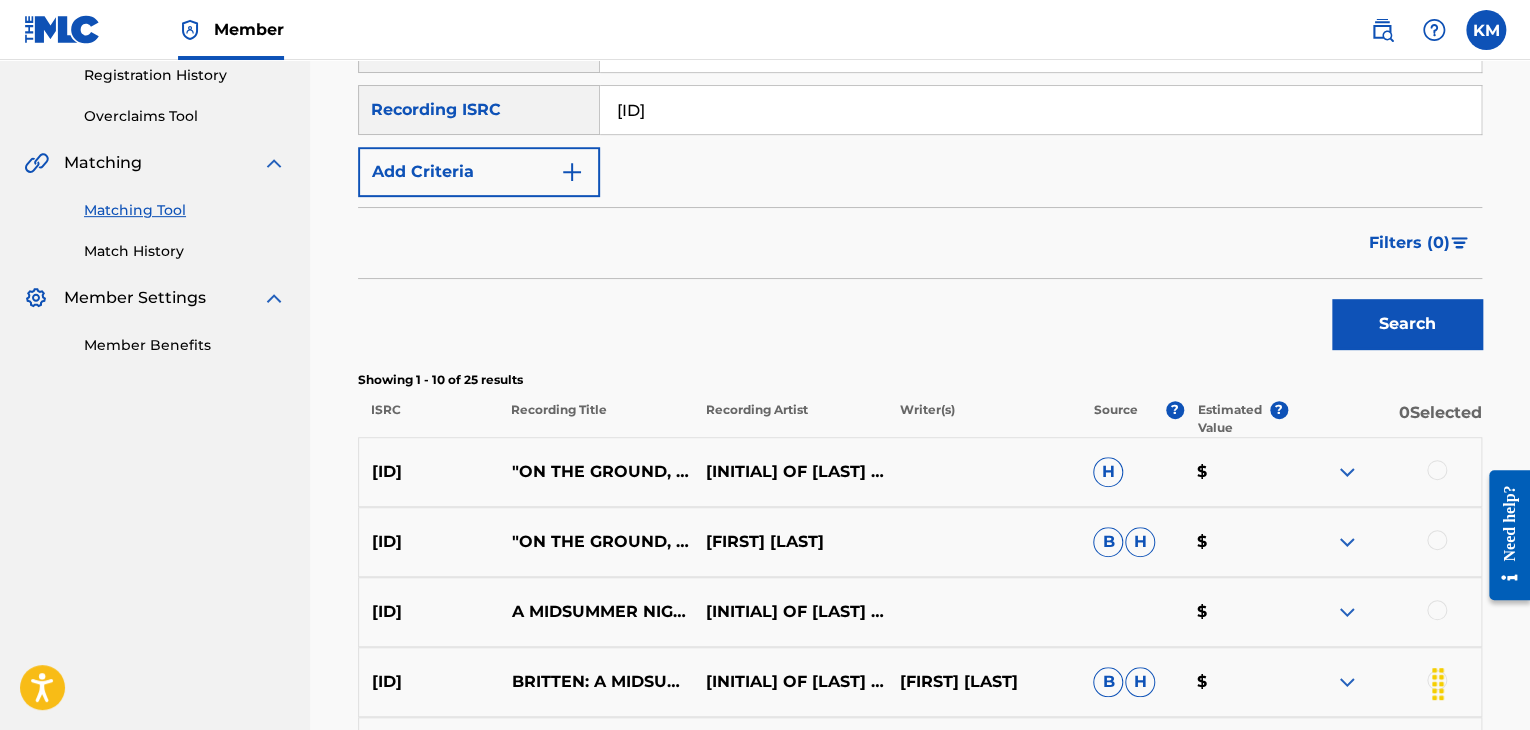 scroll, scrollTop: 400, scrollLeft: 0, axis: vertical 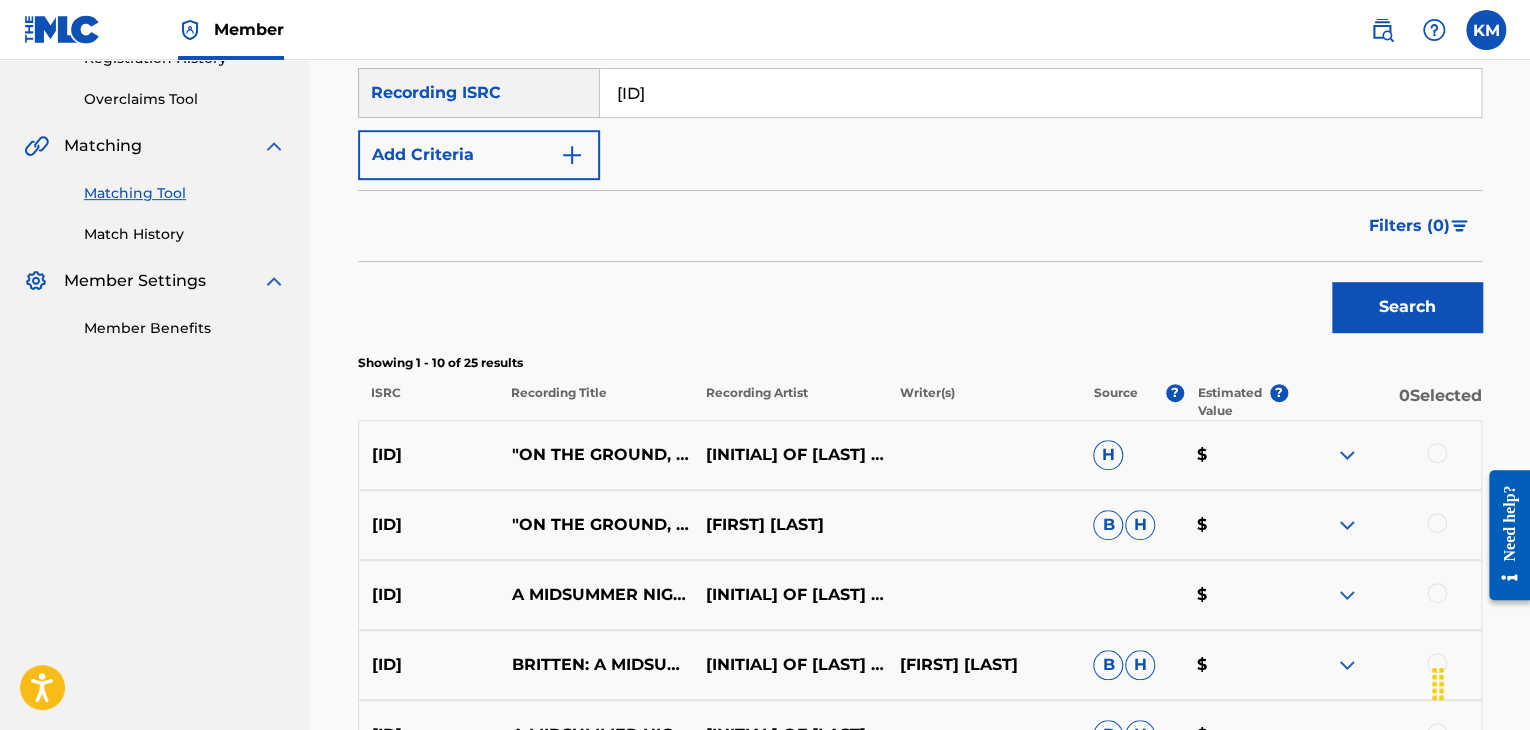 click on "Match History" at bounding box center (185, 234) 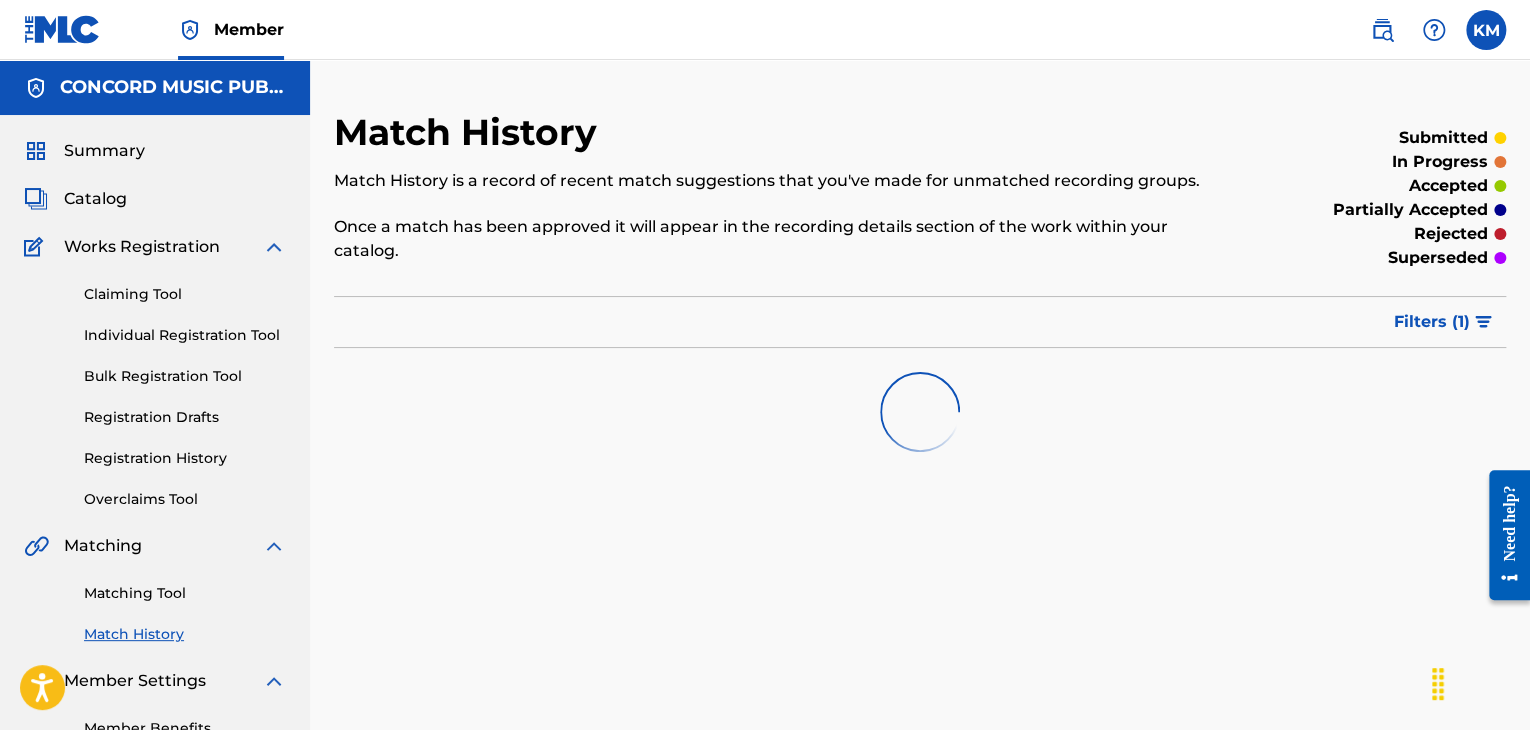 click on "Matching Tool" at bounding box center (185, 593) 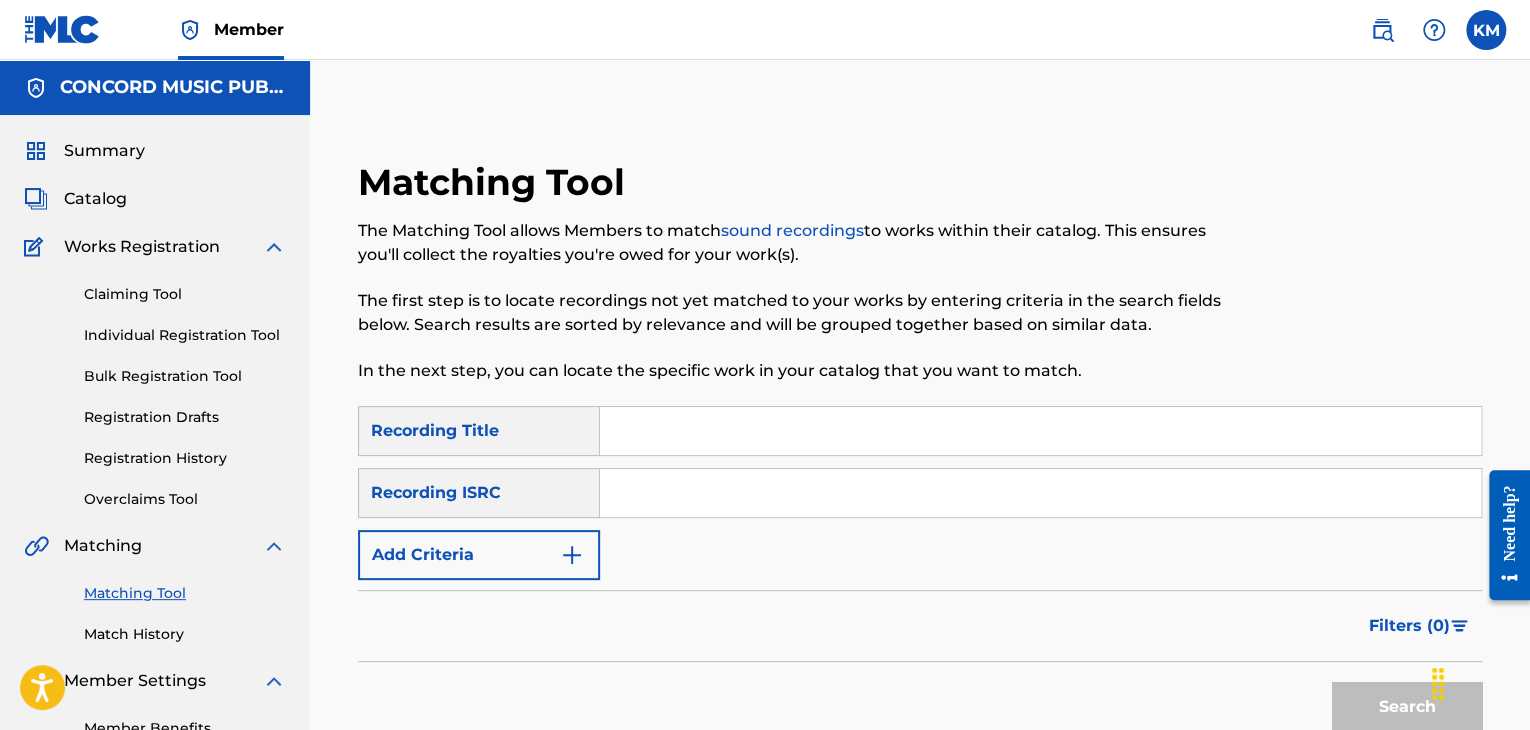 click at bounding box center [1040, 493] 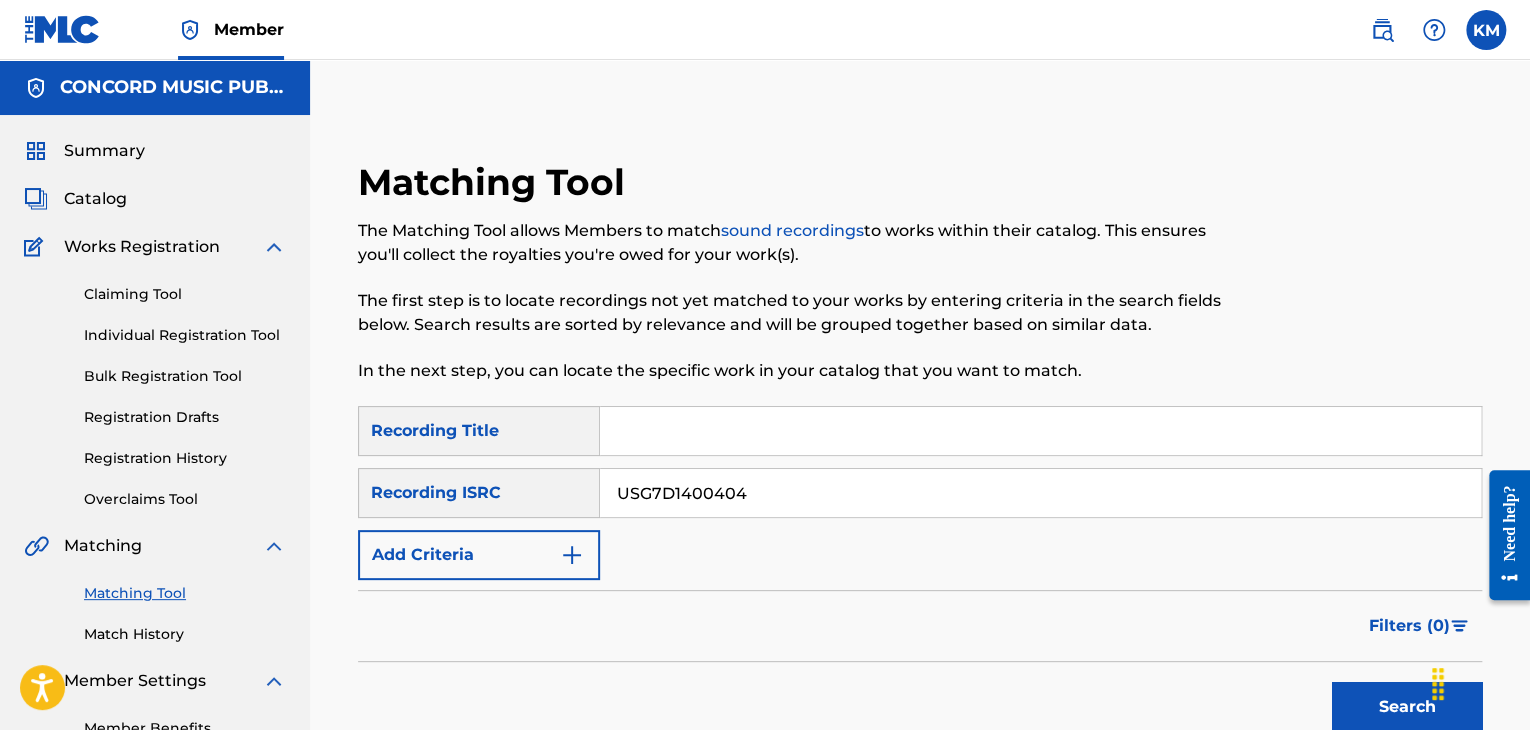 type on "USG7D1400404" 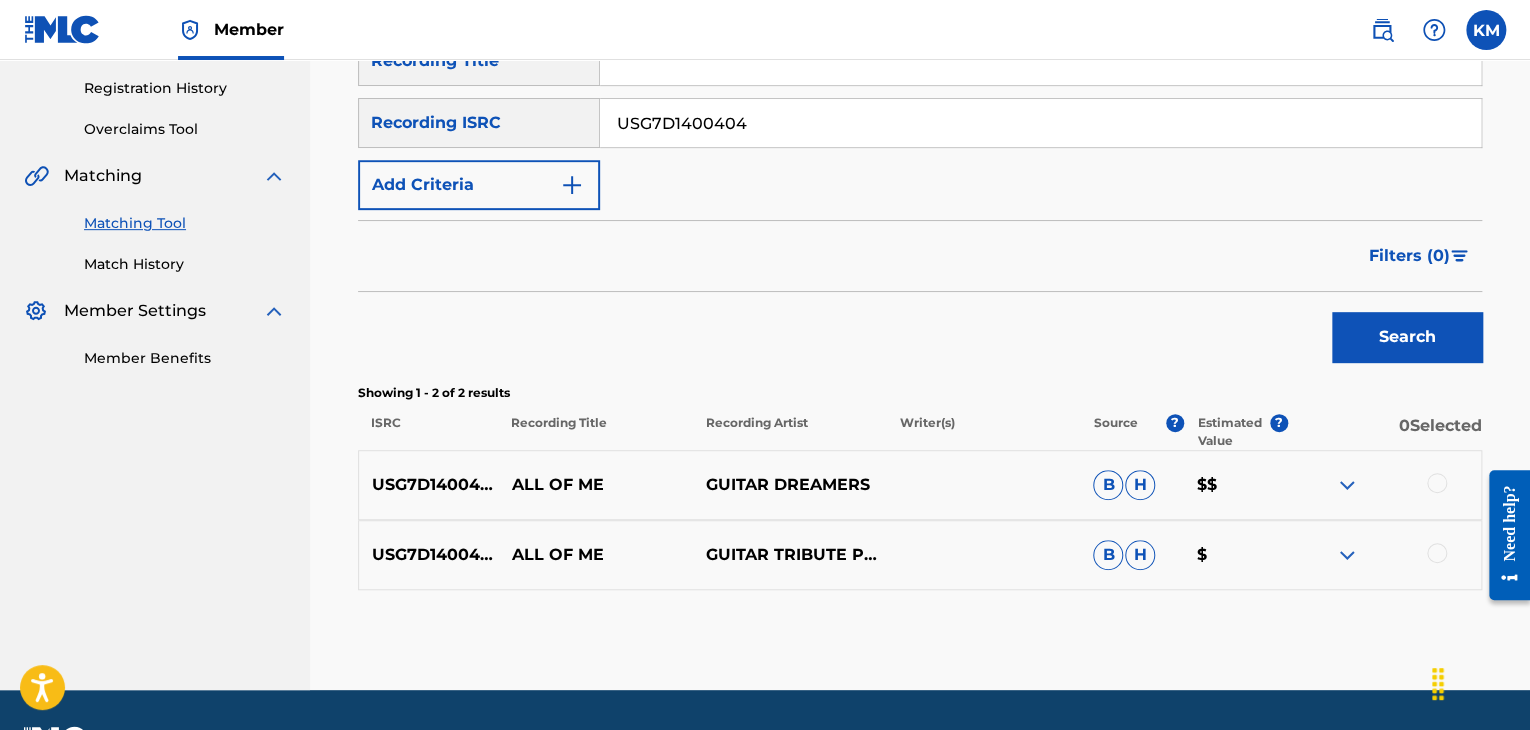 scroll, scrollTop: 426, scrollLeft: 0, axis: vertical 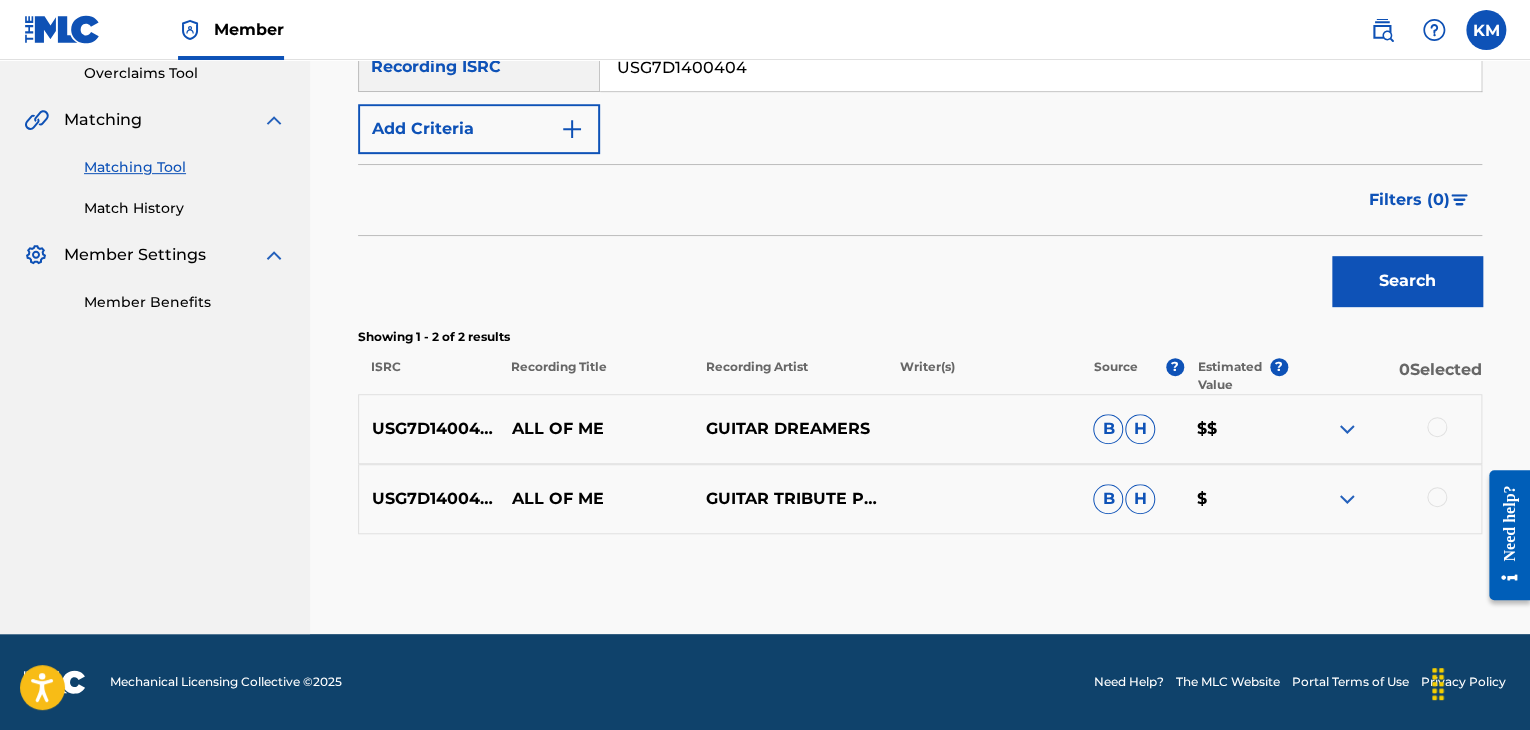 click at bounding box center (1437, 427) 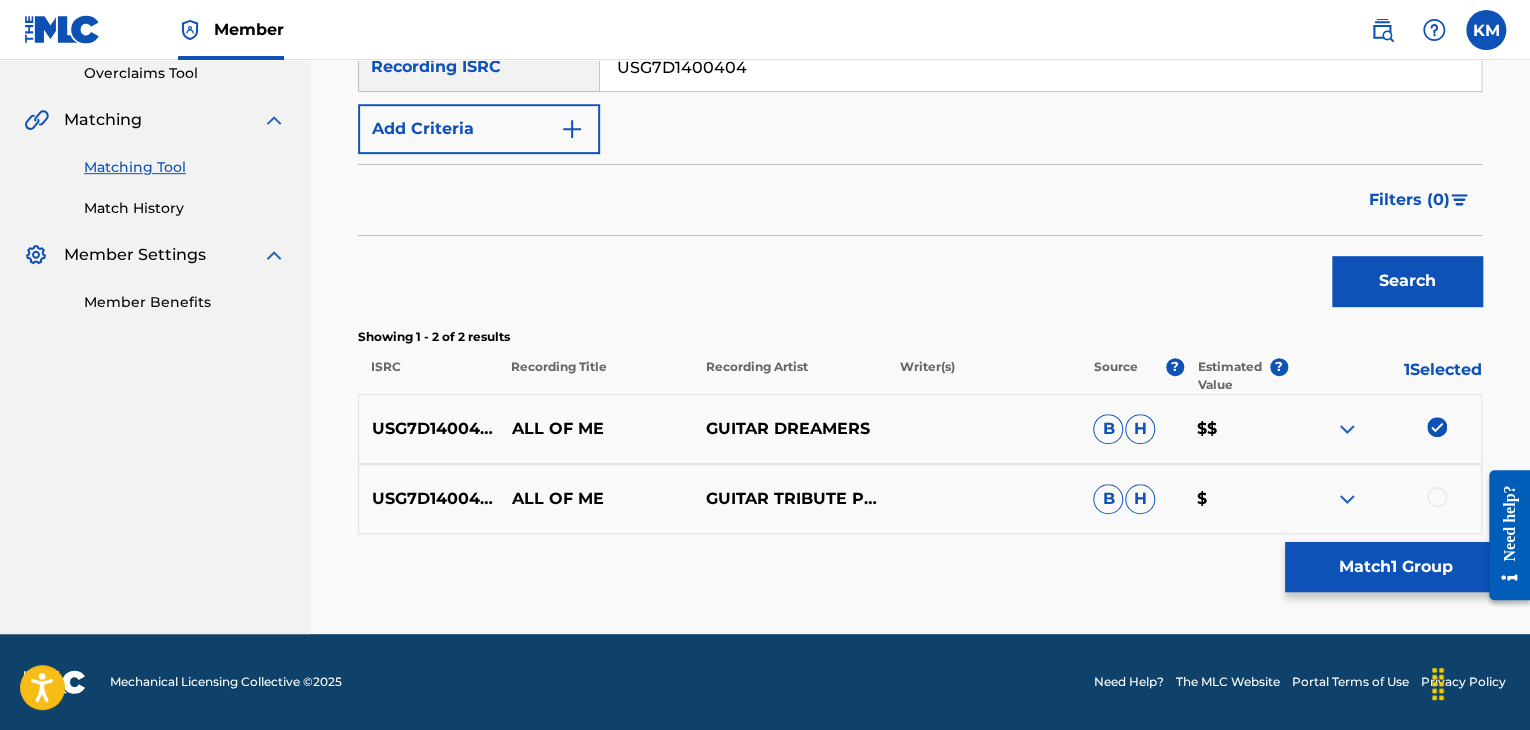 click at bounding box center (1437, 497) 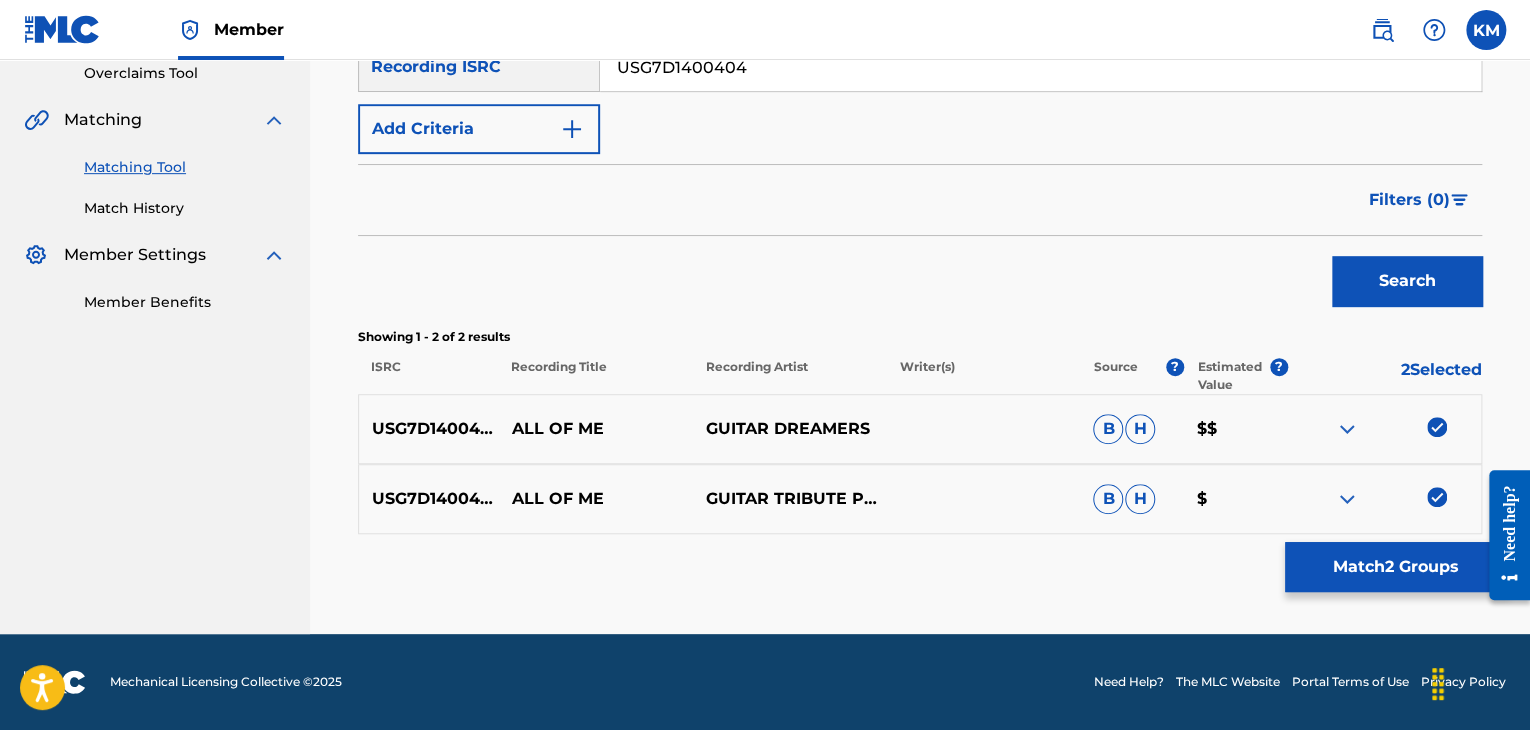 click on "Match  2 Groups" at bounding box center [1395, 567] 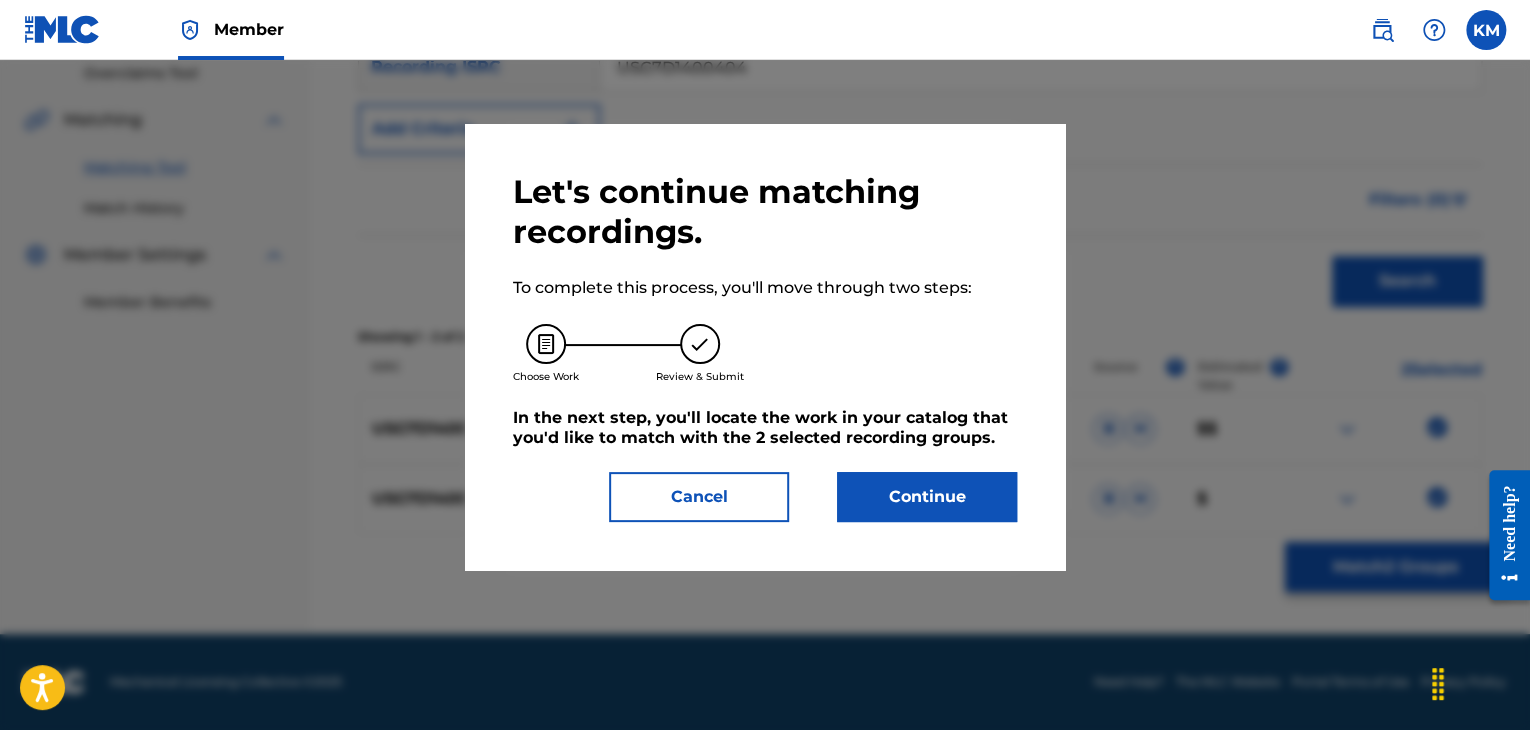 click on "Continue" at bounding box center [927, 497] 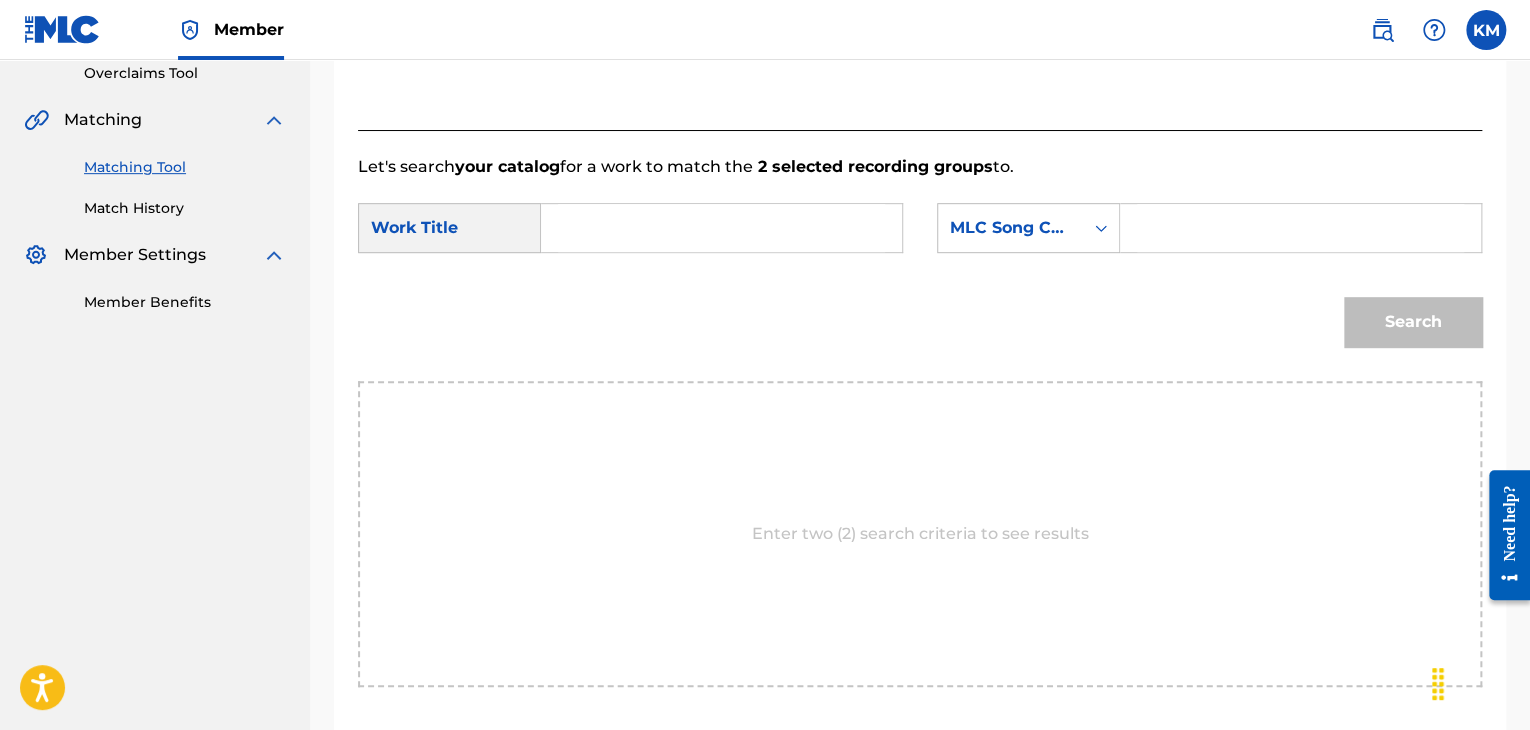 click at bounding box center [721, 228] 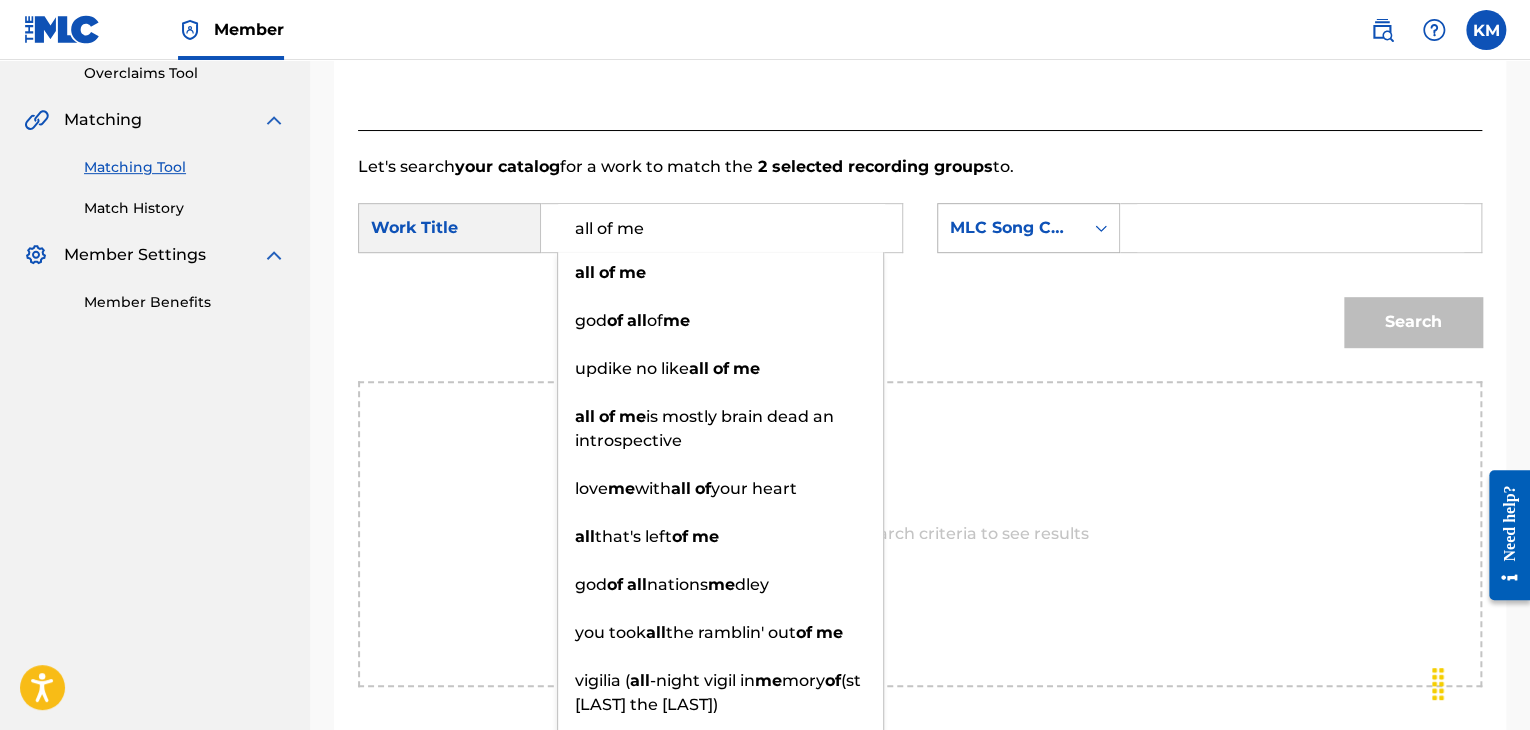 type on "all of me" 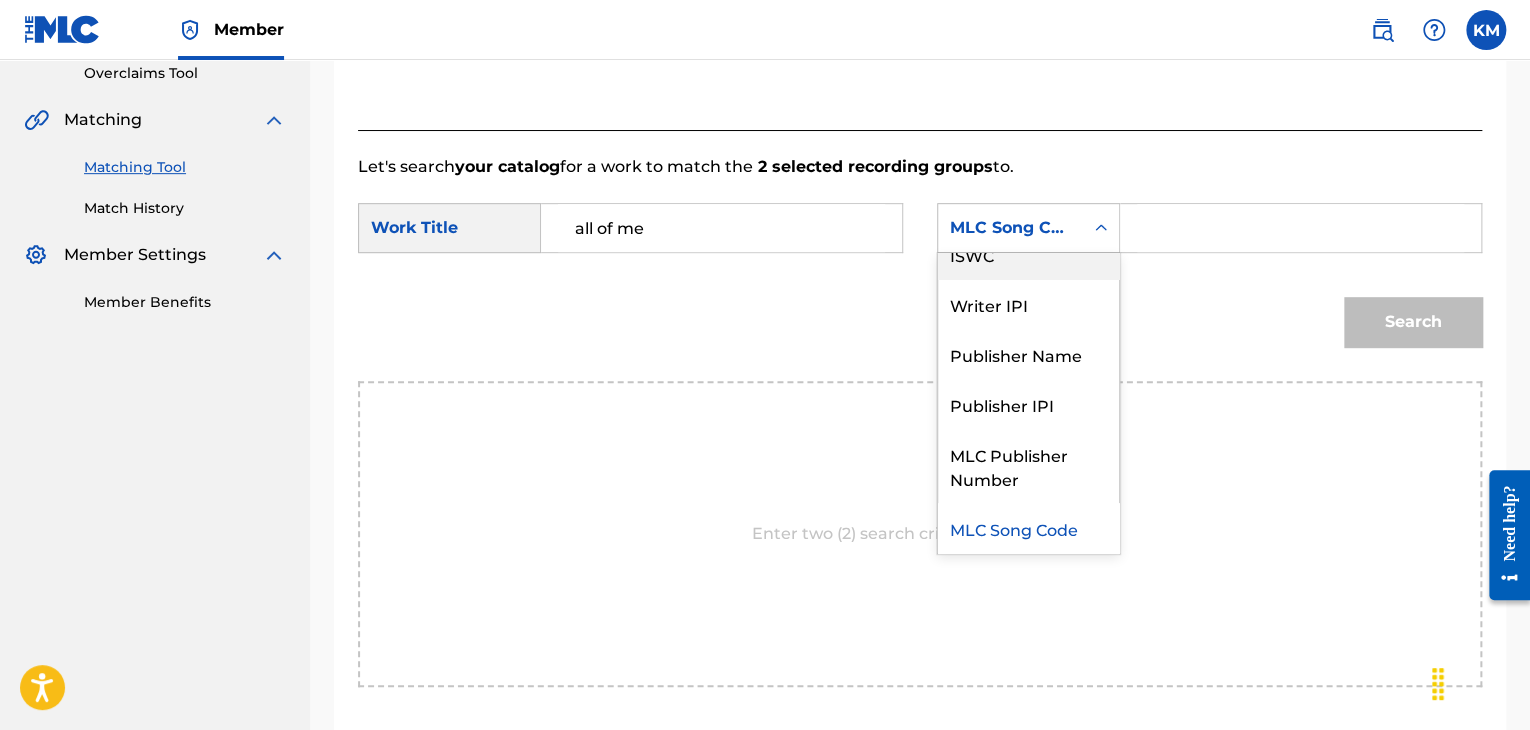 scroll, scrollTop: 0, scrollLeft: 0, axis: both 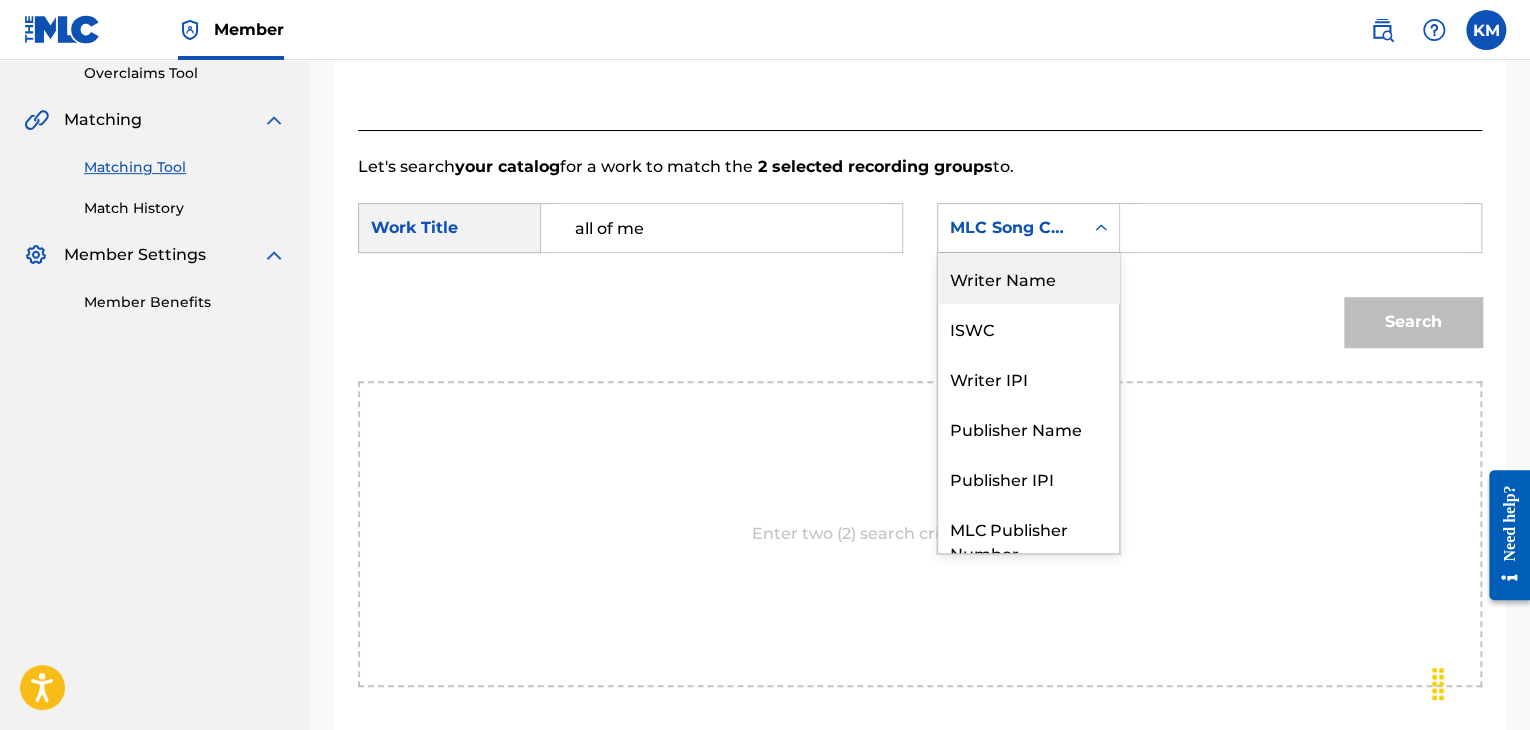 click on "Writer Name" at bounding box center (1028, 278) 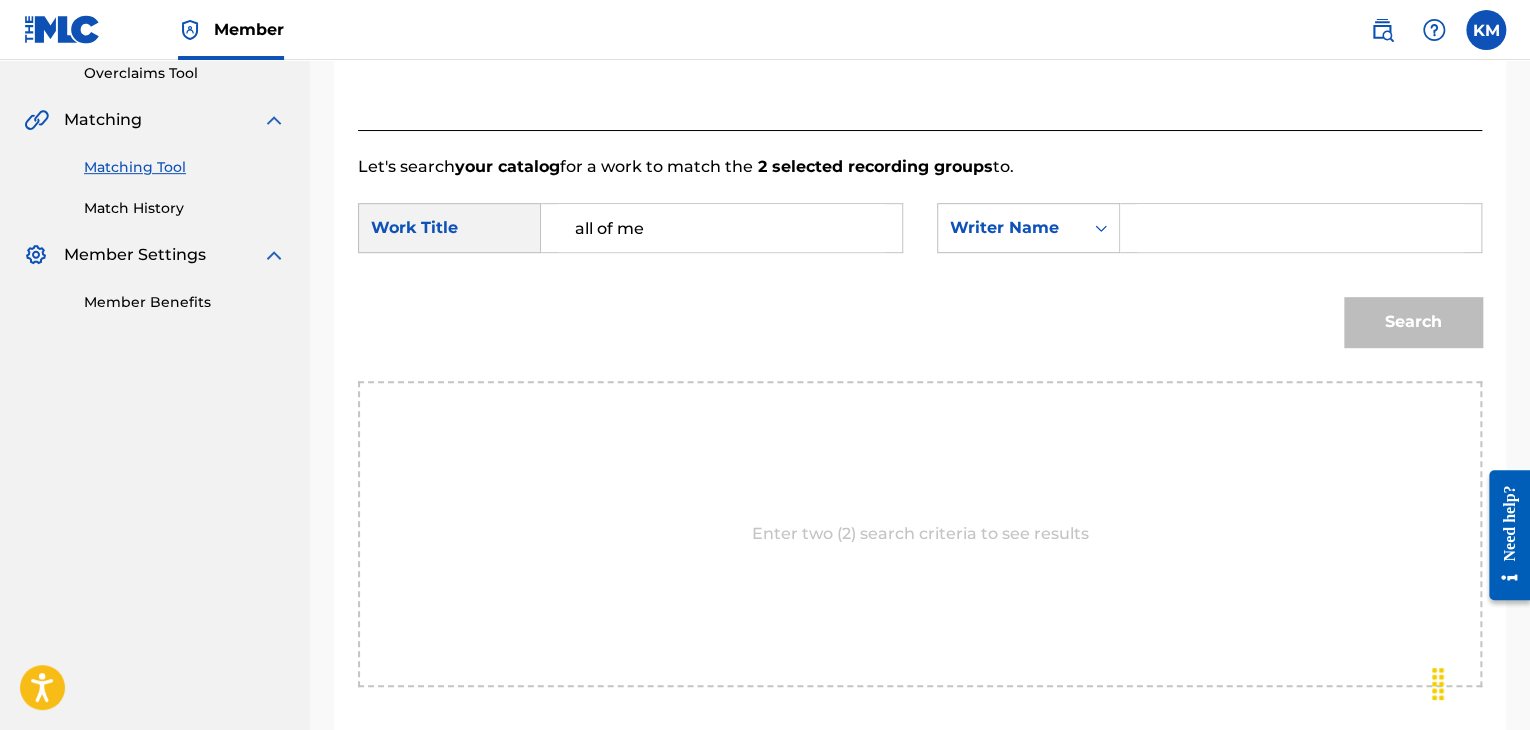 click at bounding box center (1300, 228) 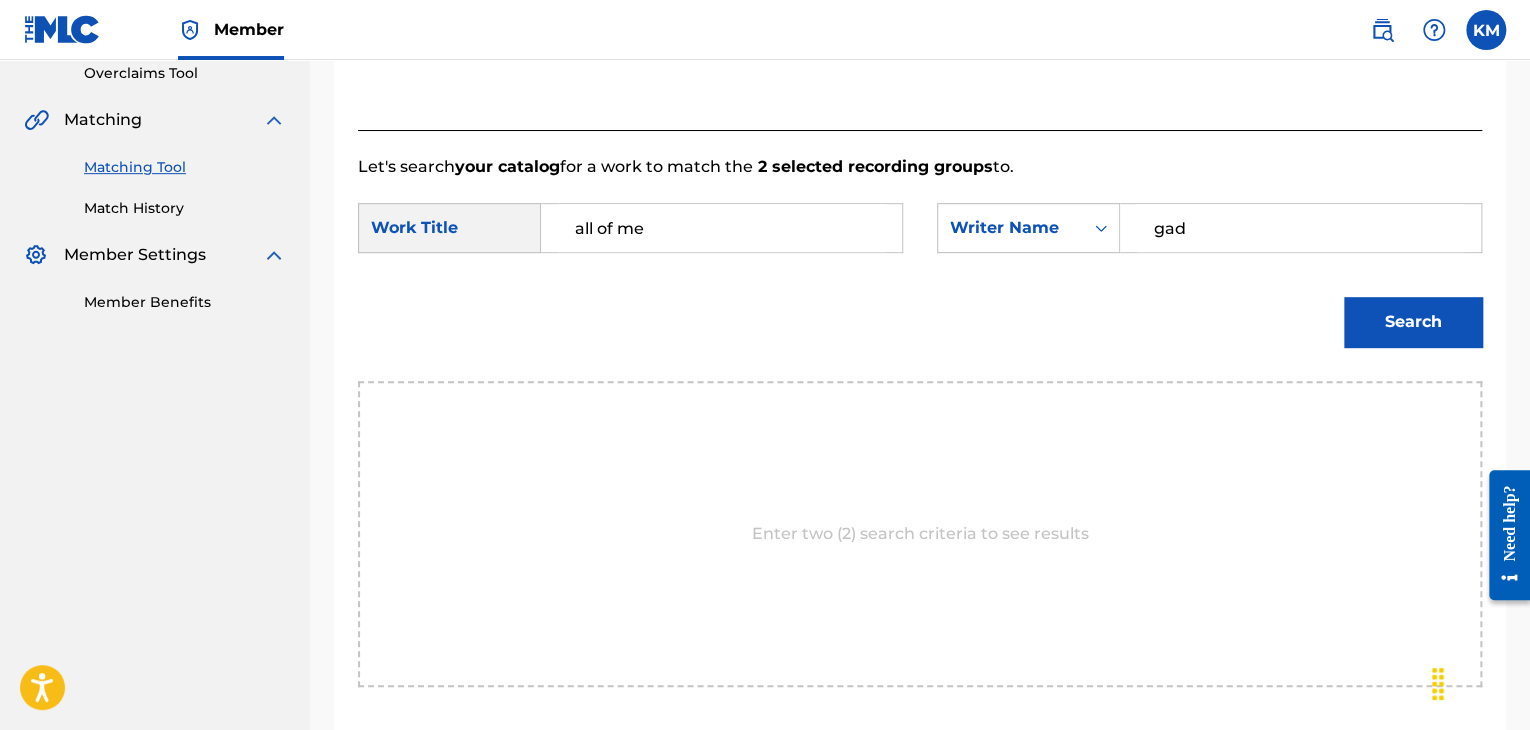 click on "Search" at bounding box center [1413, 322] 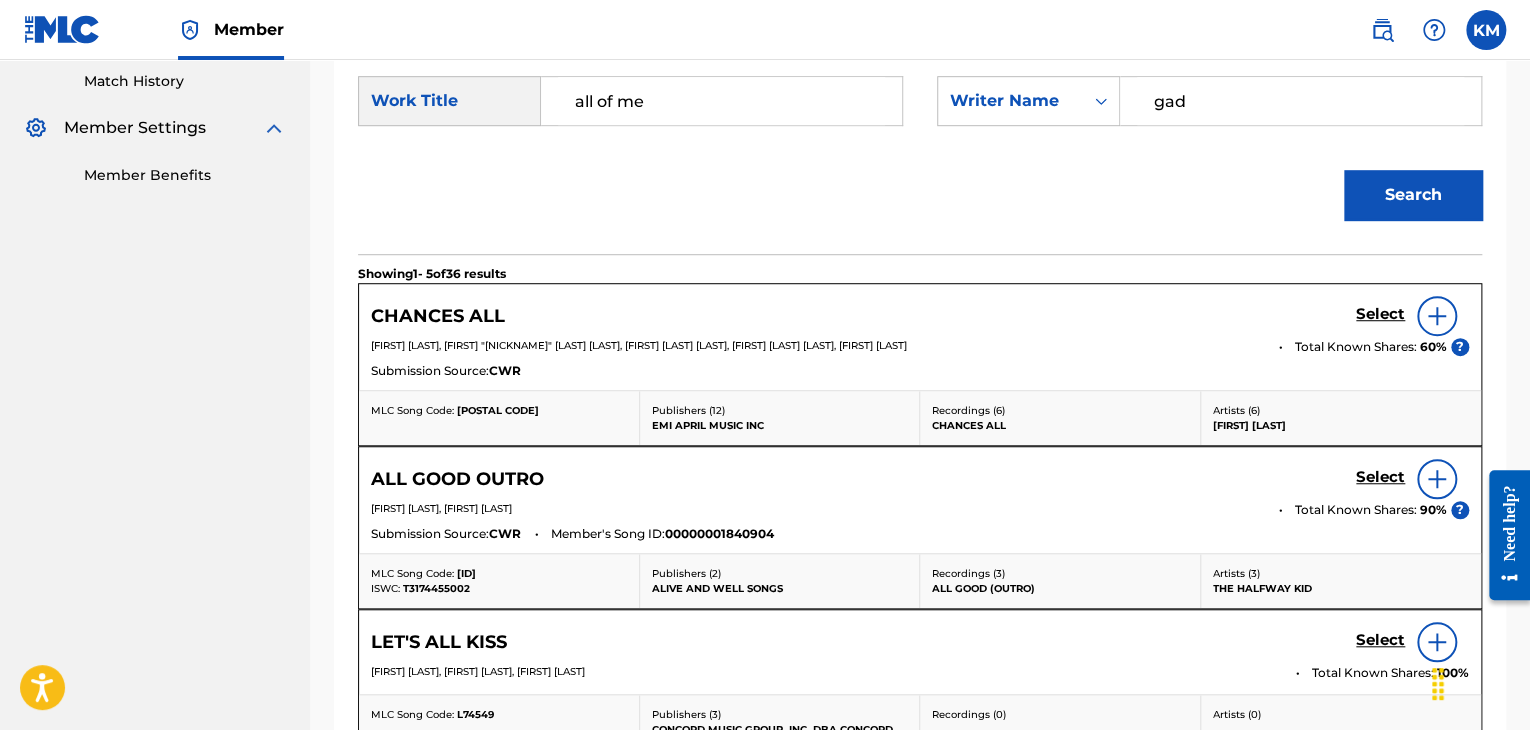 scroll, scrollTop: 448, scrollLeft: 0, axis: vertical 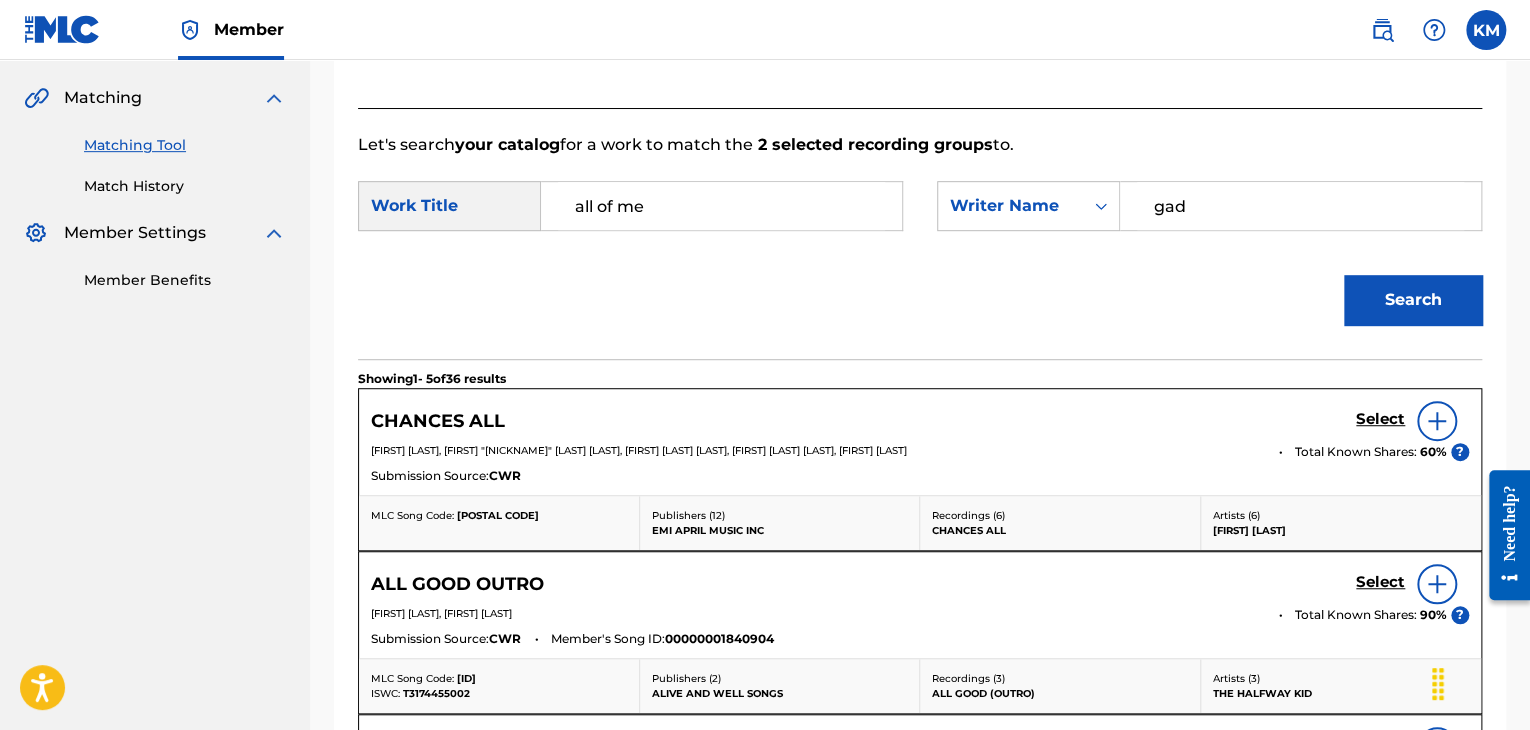 paste on "[LAST]" 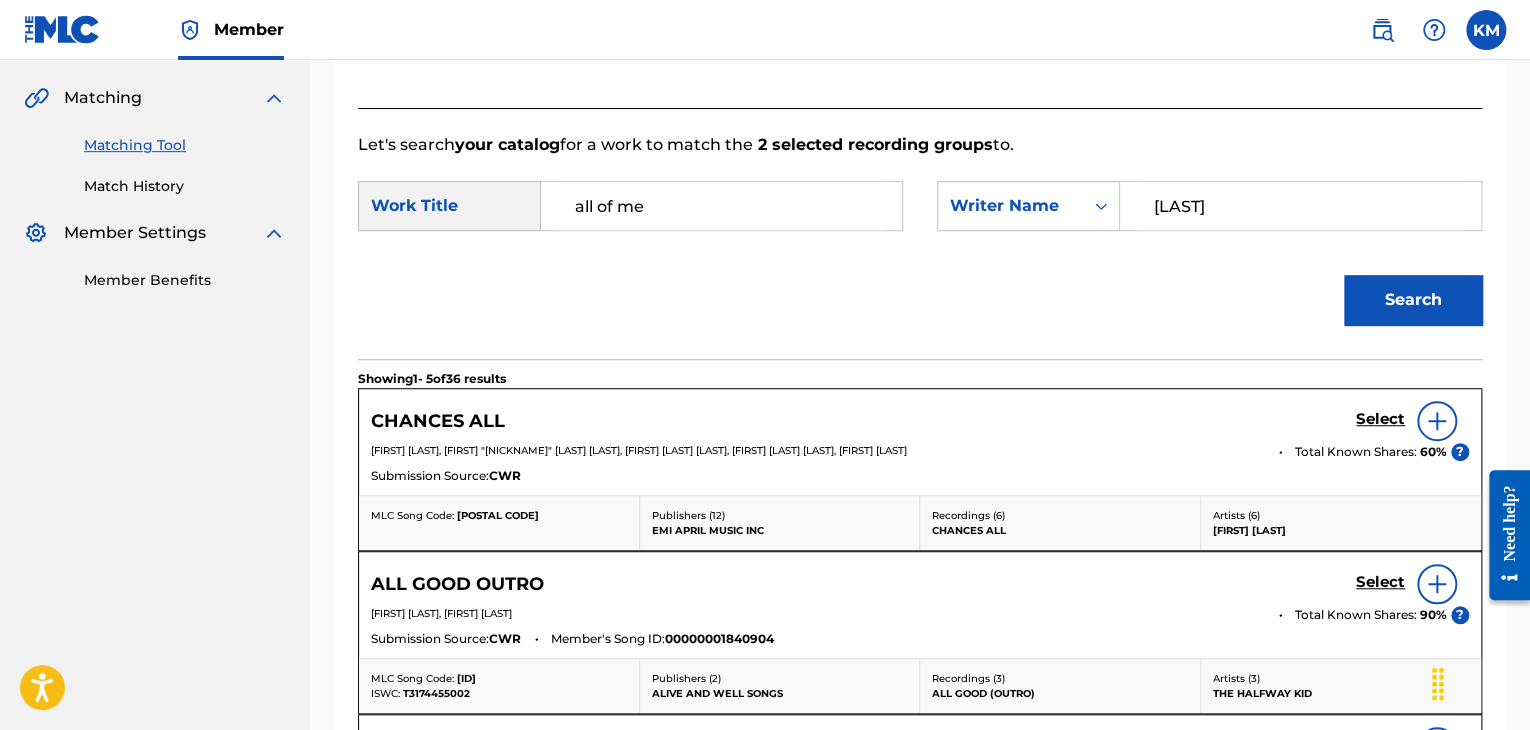 type on "[LAST]" 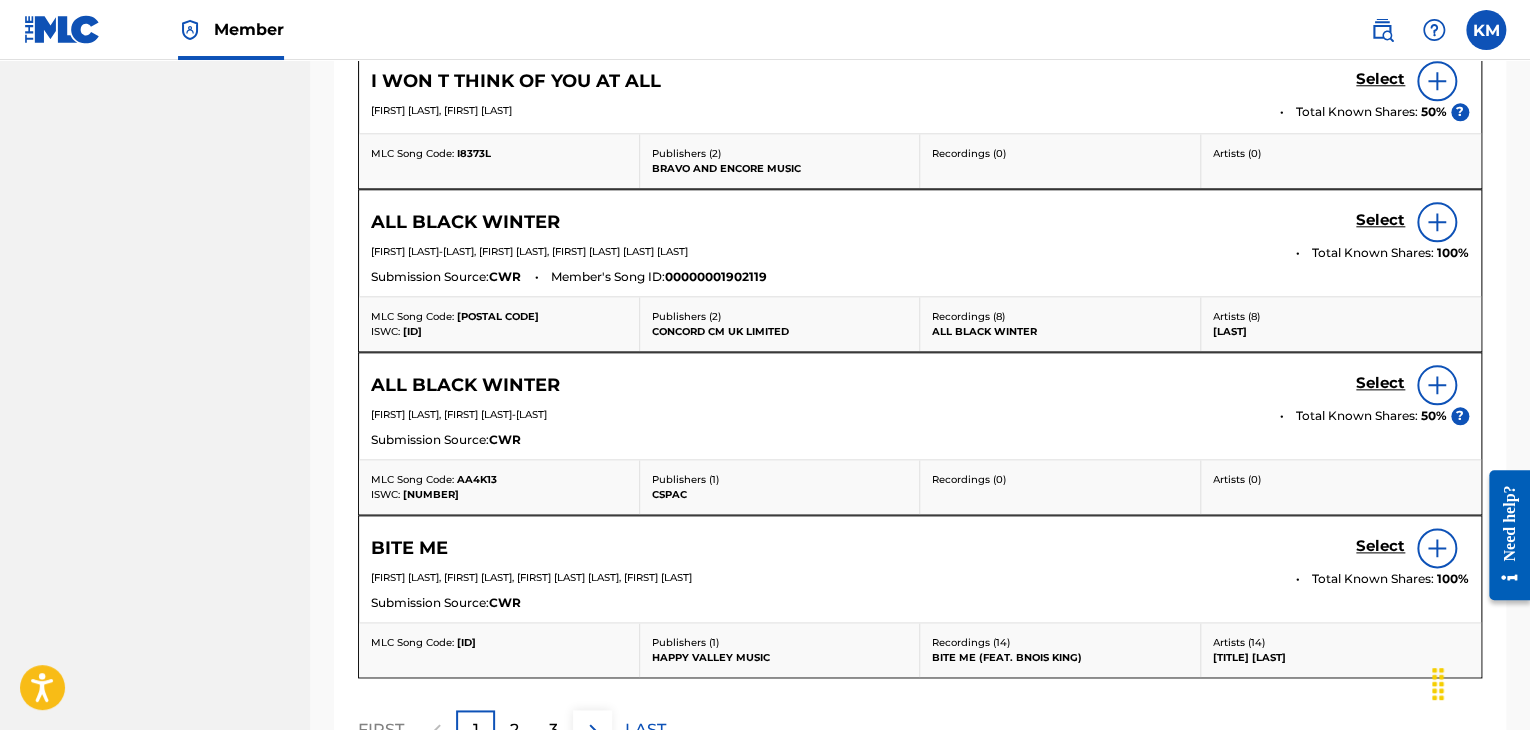 scroll, scrollTop: 1048, scrollLeft: 0, axis: vertical 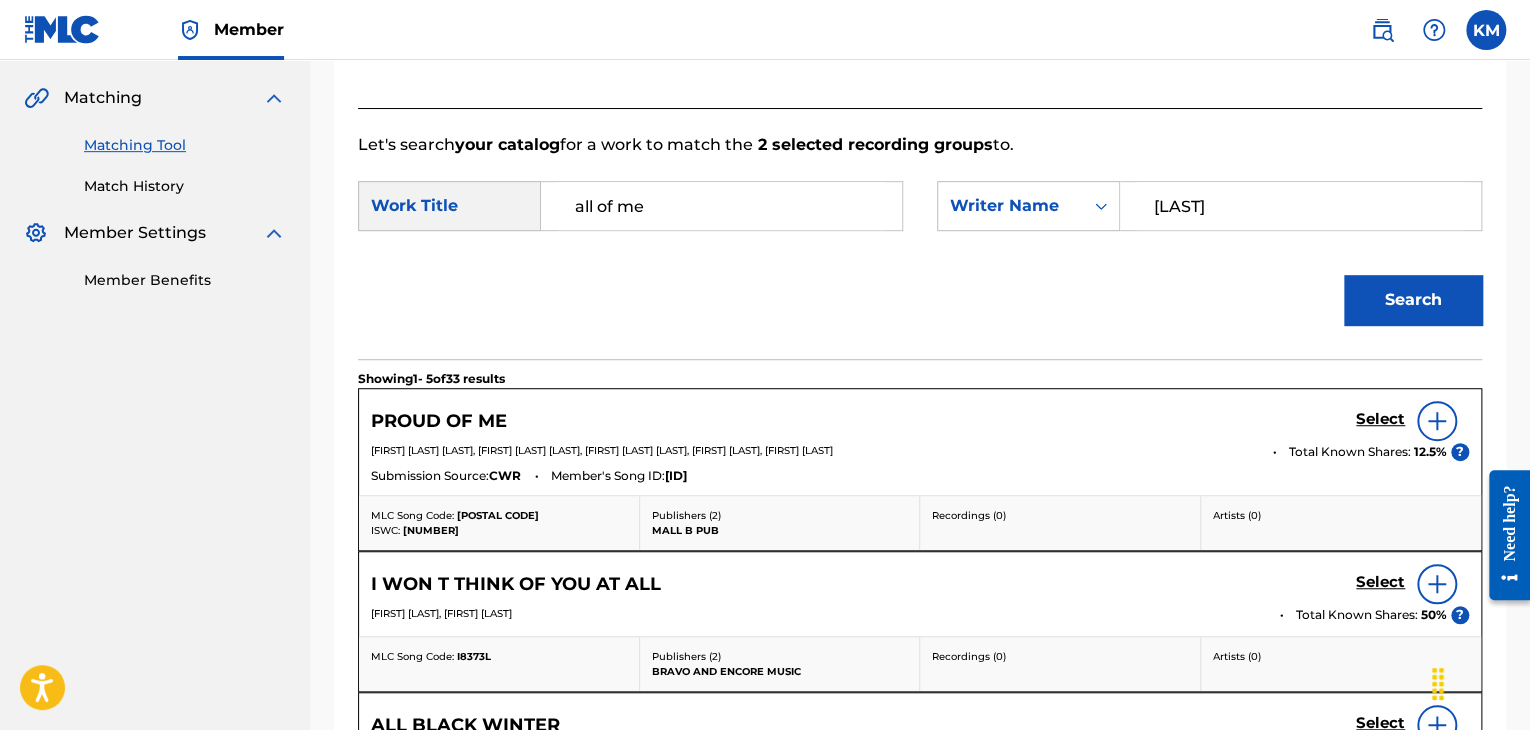 click on "Matching Tool Match History" at bounding box center (155, 153) 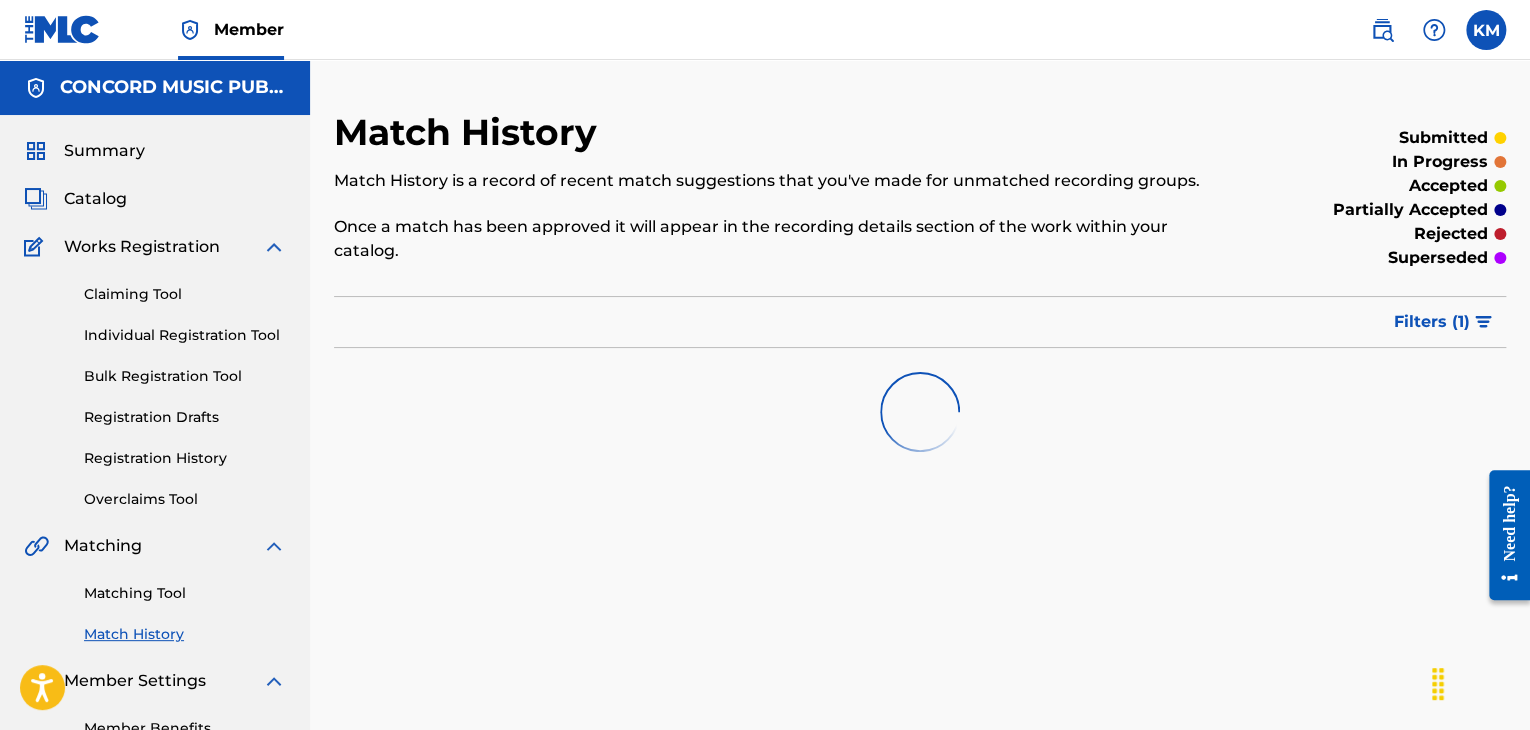 click on "Matching Tool" at bounding box center [185, 593] 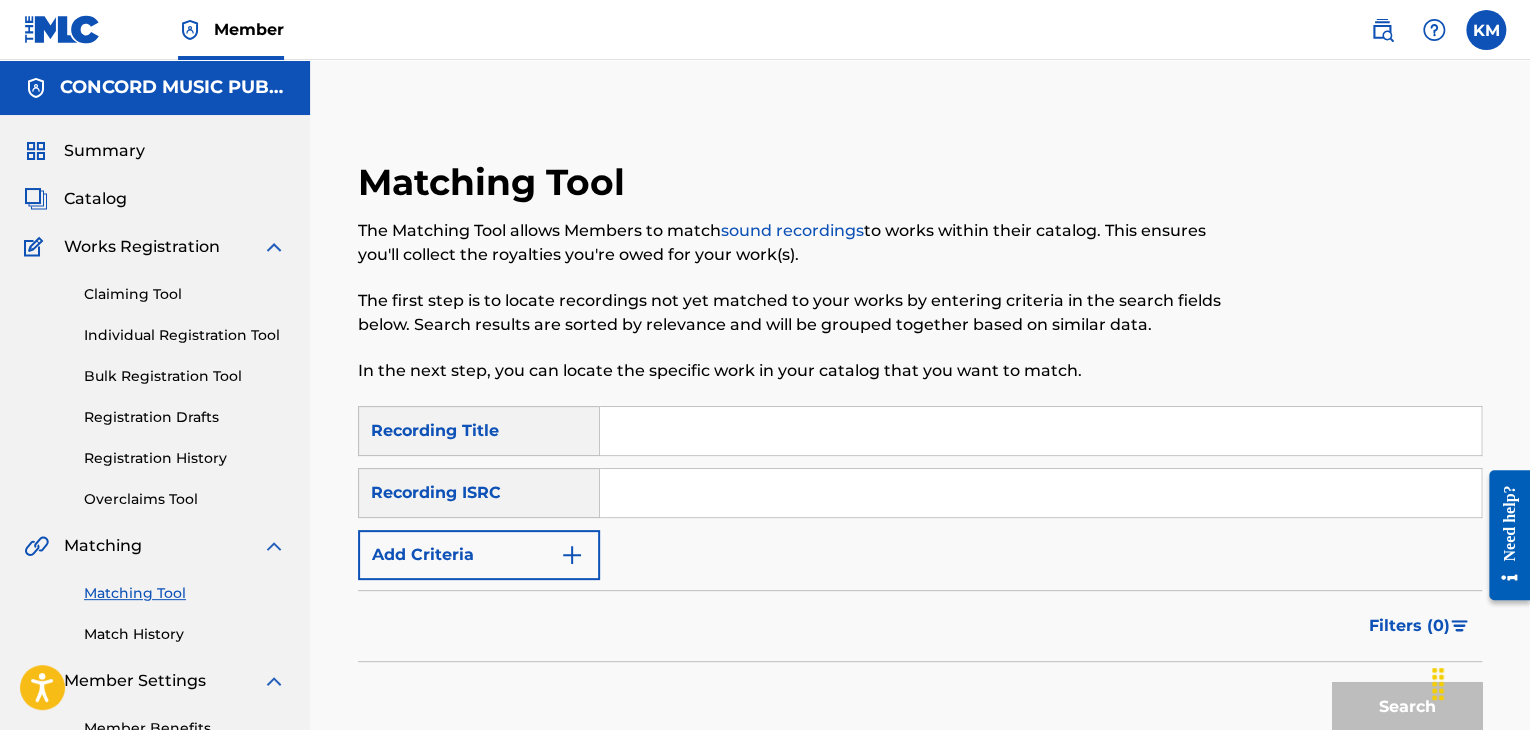 click at bounding box center (1040, 493) 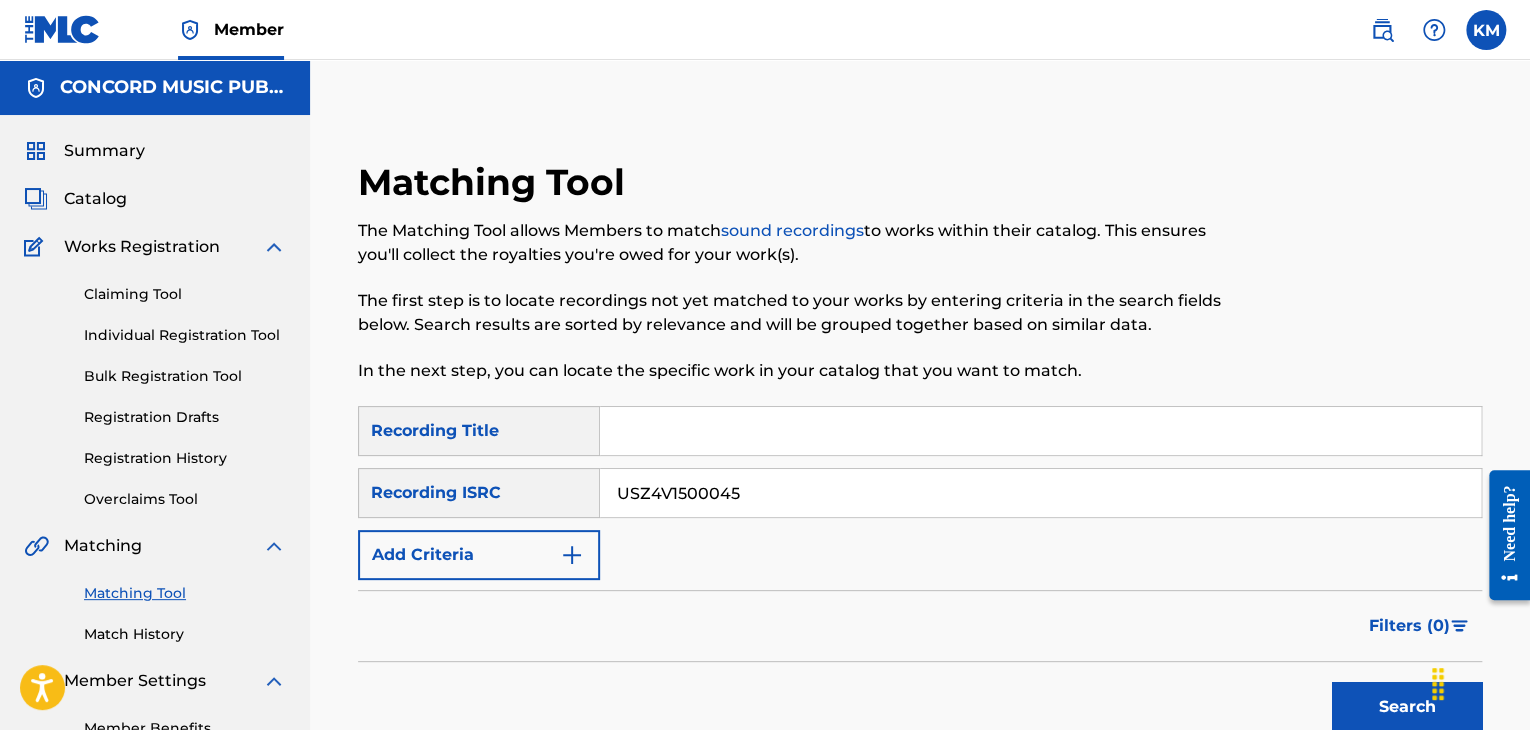 type on "USZ4V1500045" 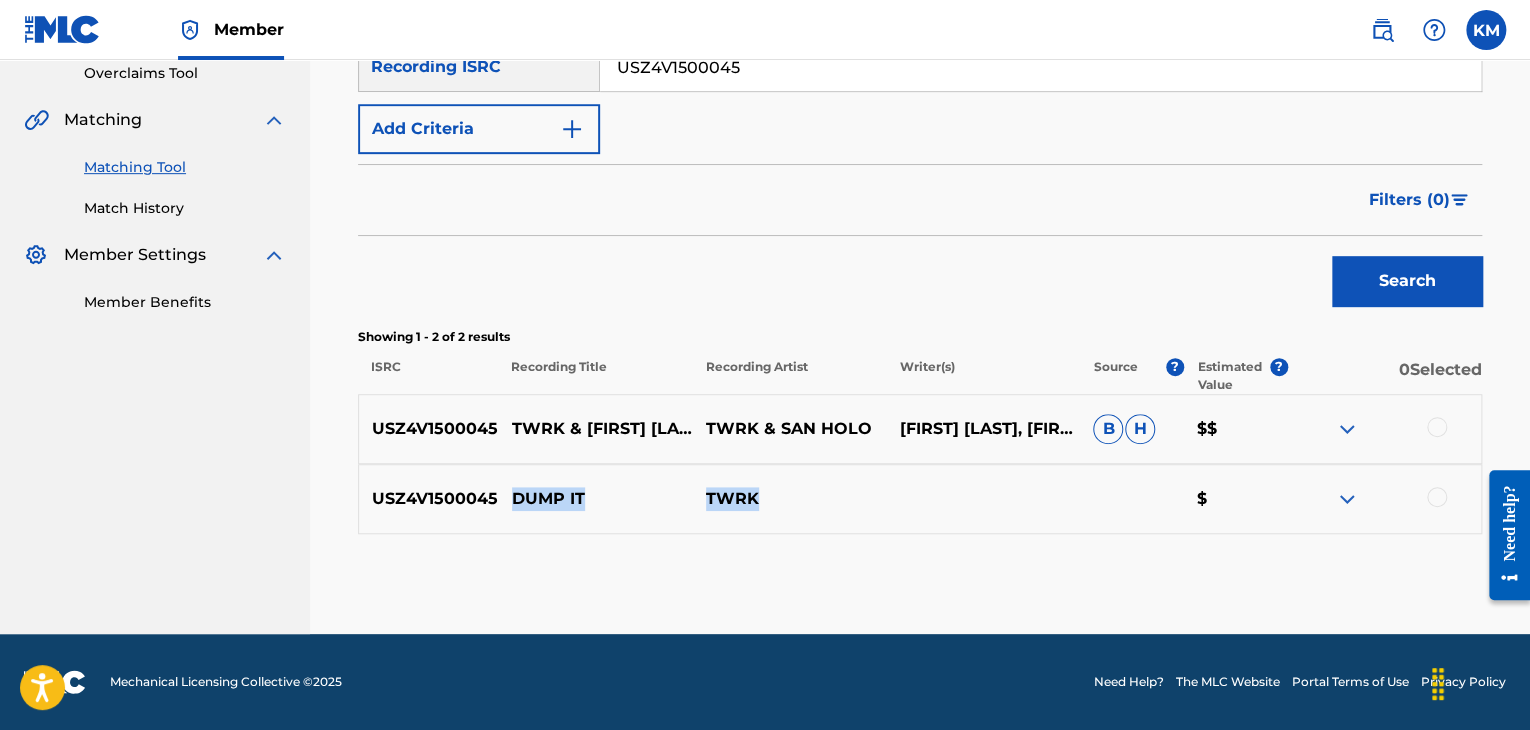 drag, startPoint x: 515, startPoint y: 489, endPoint x: 794, endPoint y: 501, distance: 279.25793 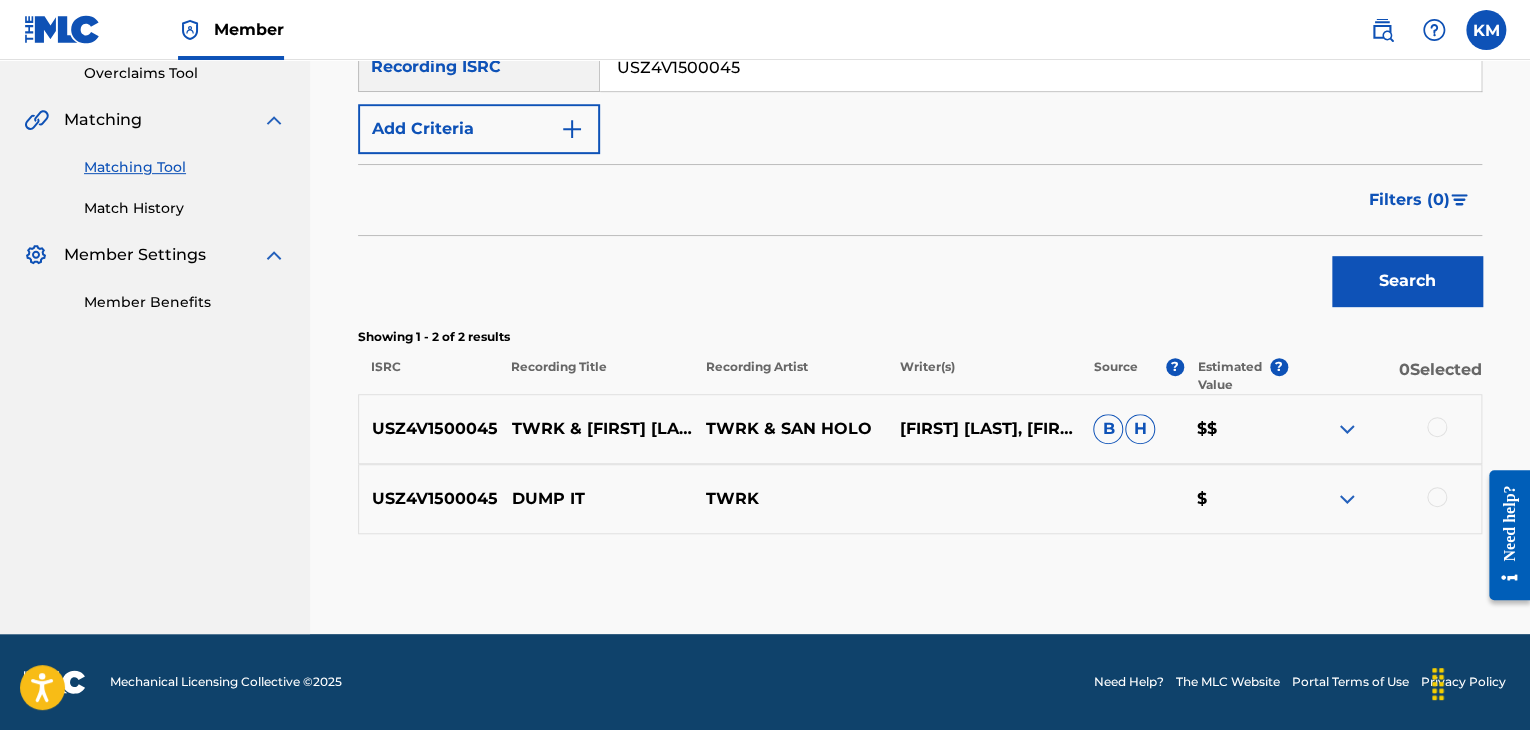 click at bounding box center (1437, 427) 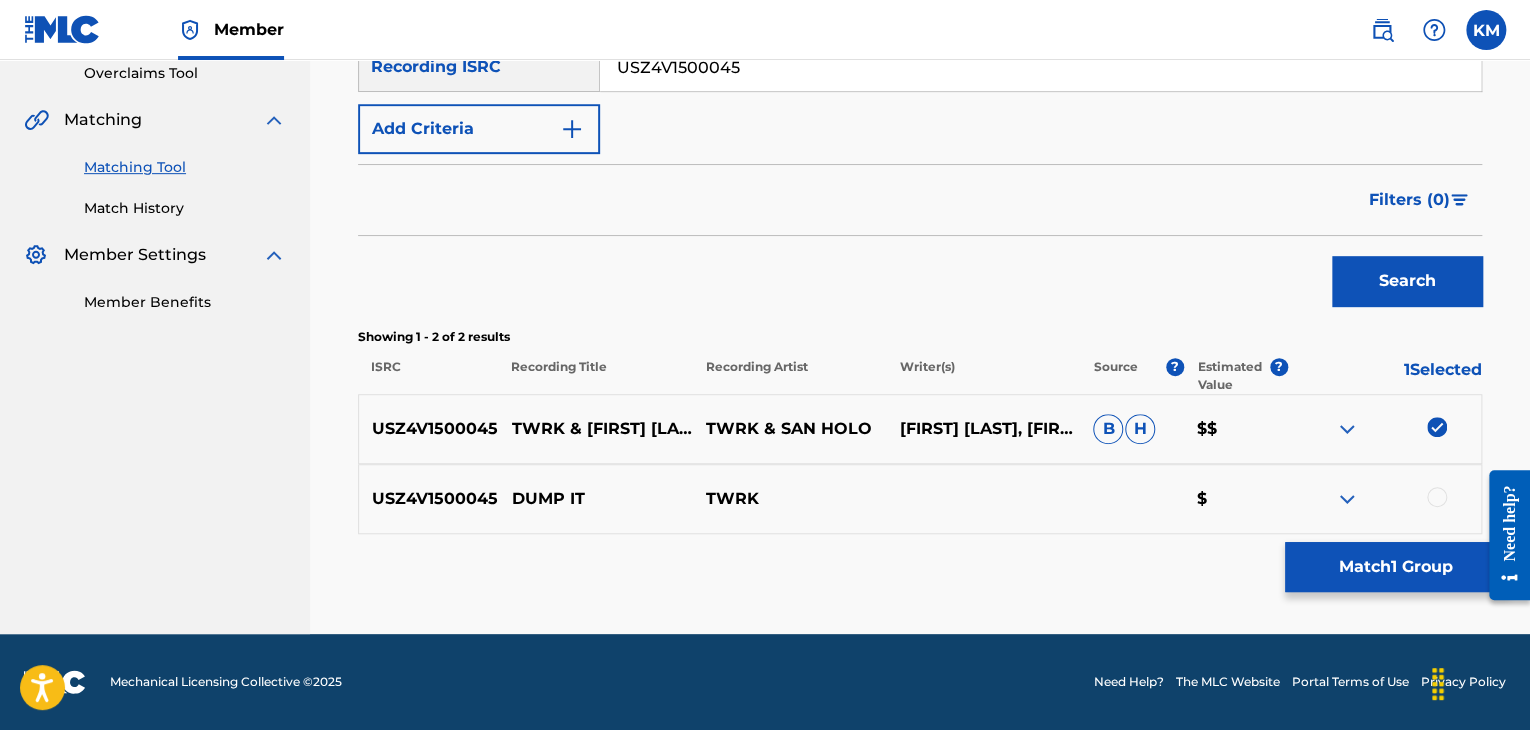 click at bounding box center [1437, 497] 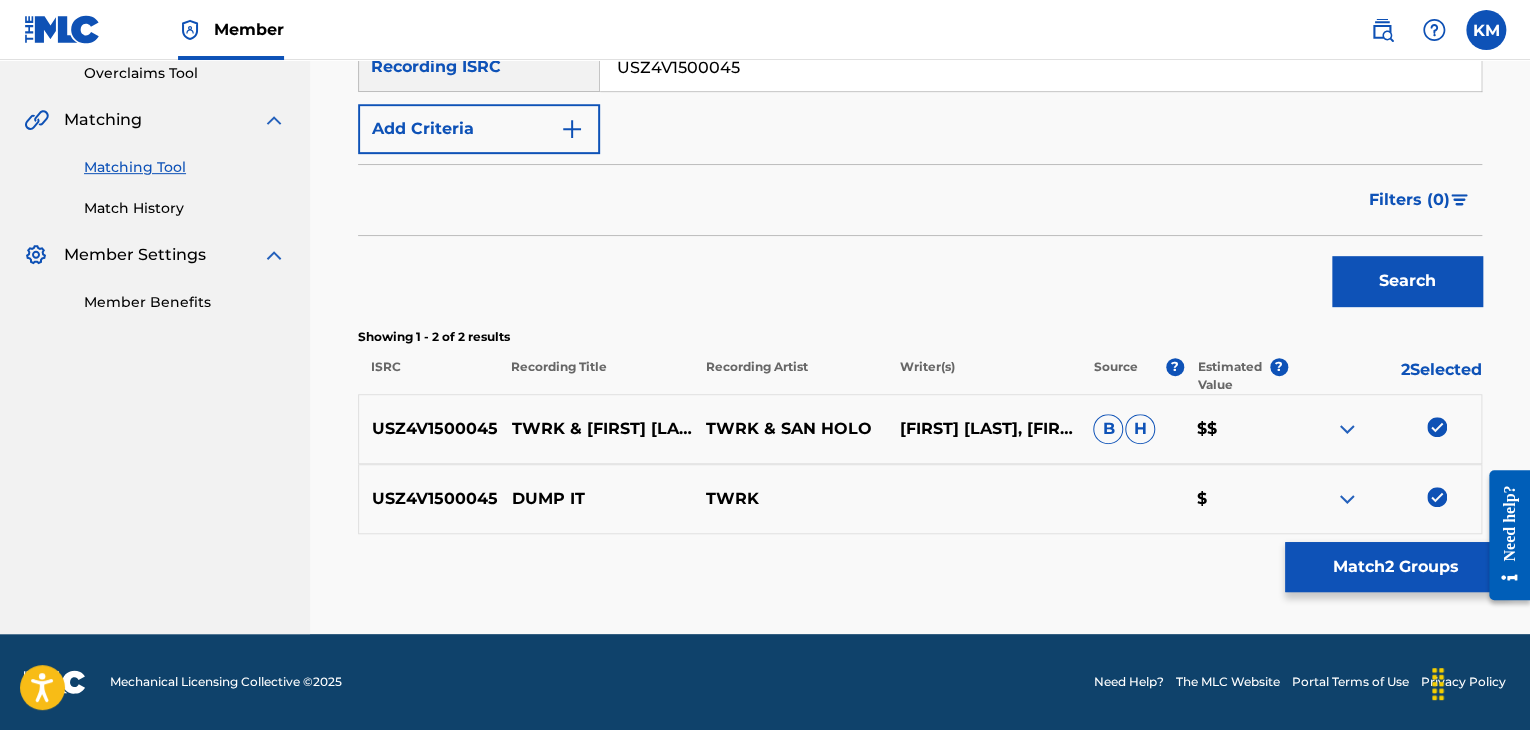 click on "Match  2 Groups" at bounding box center [1395, 567] 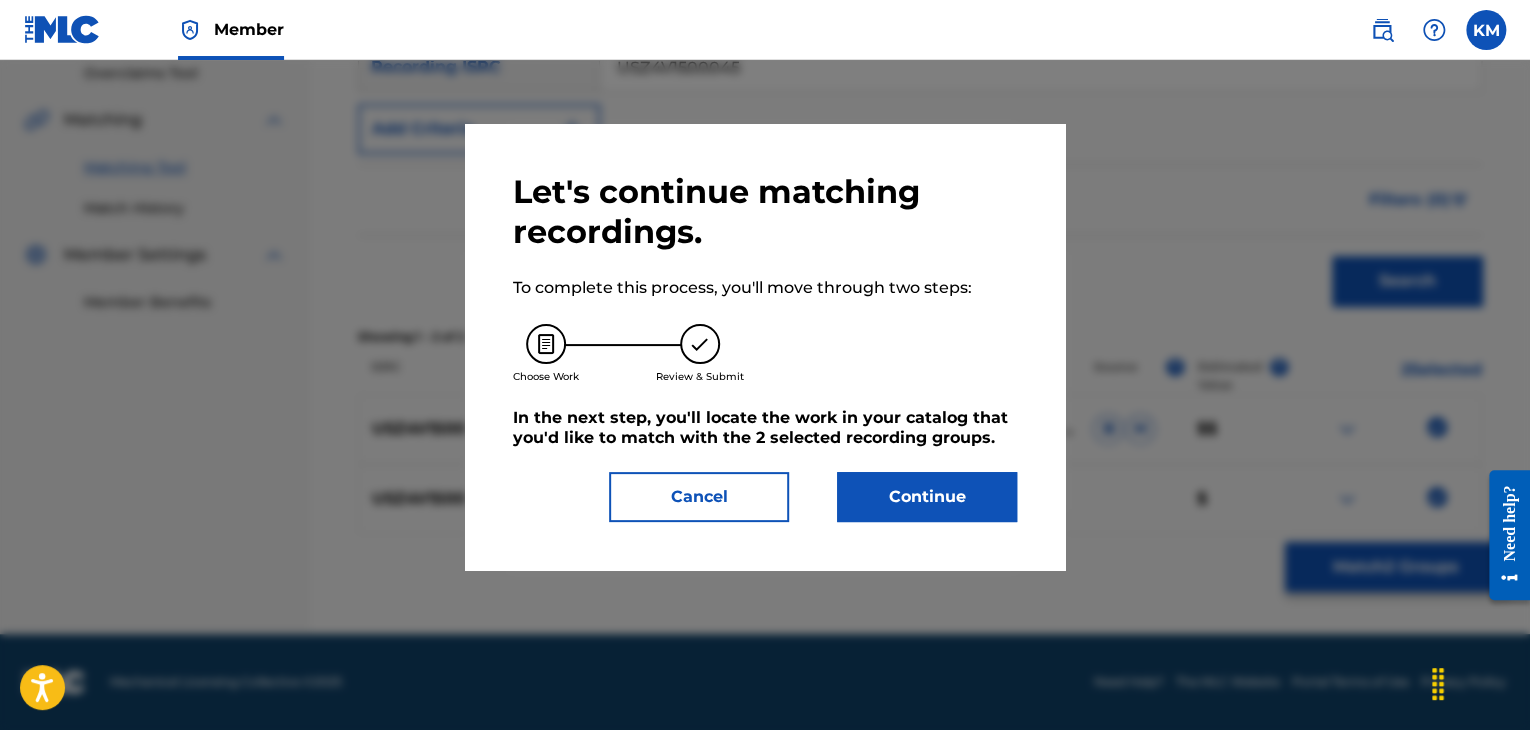 click on "Continue" at bounding box center [927, 497] 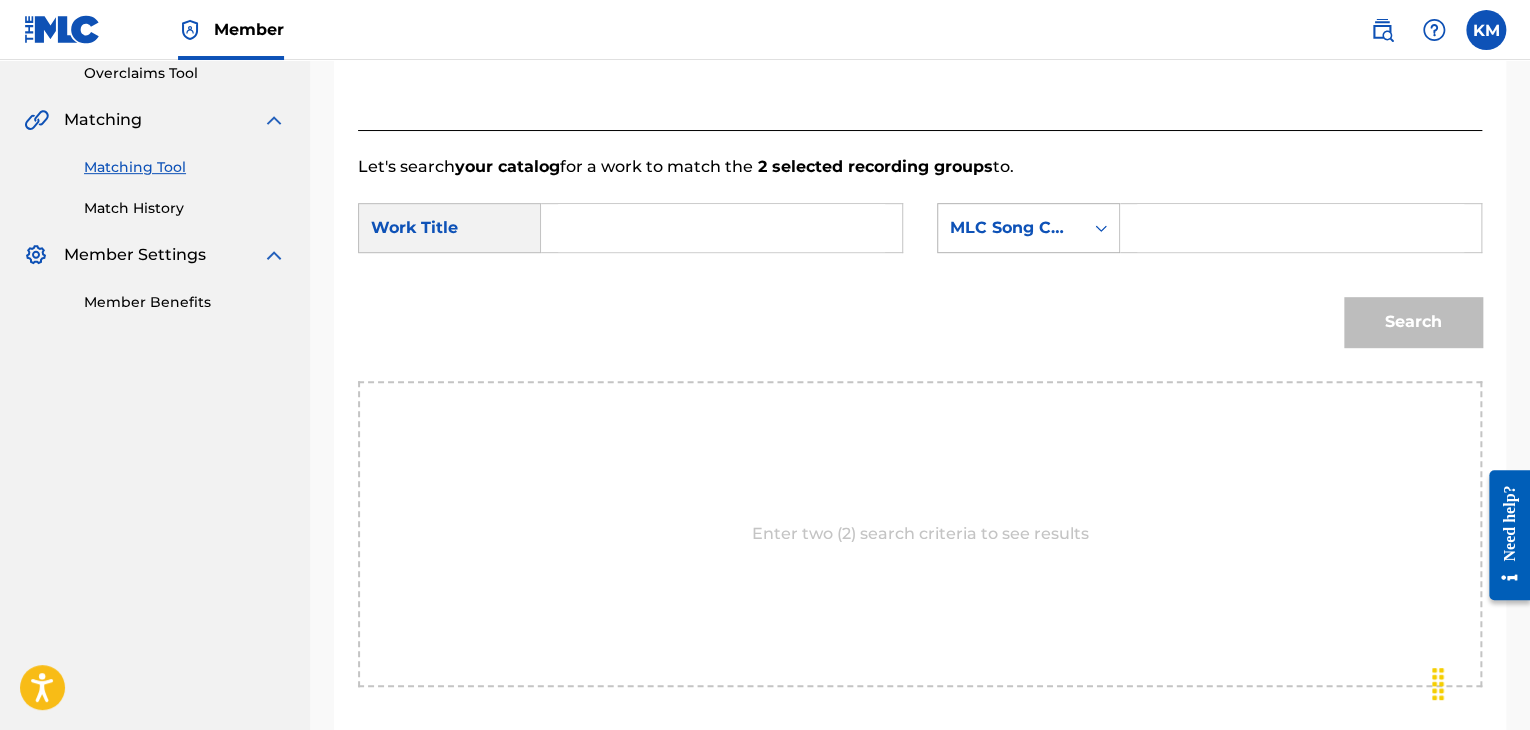 click 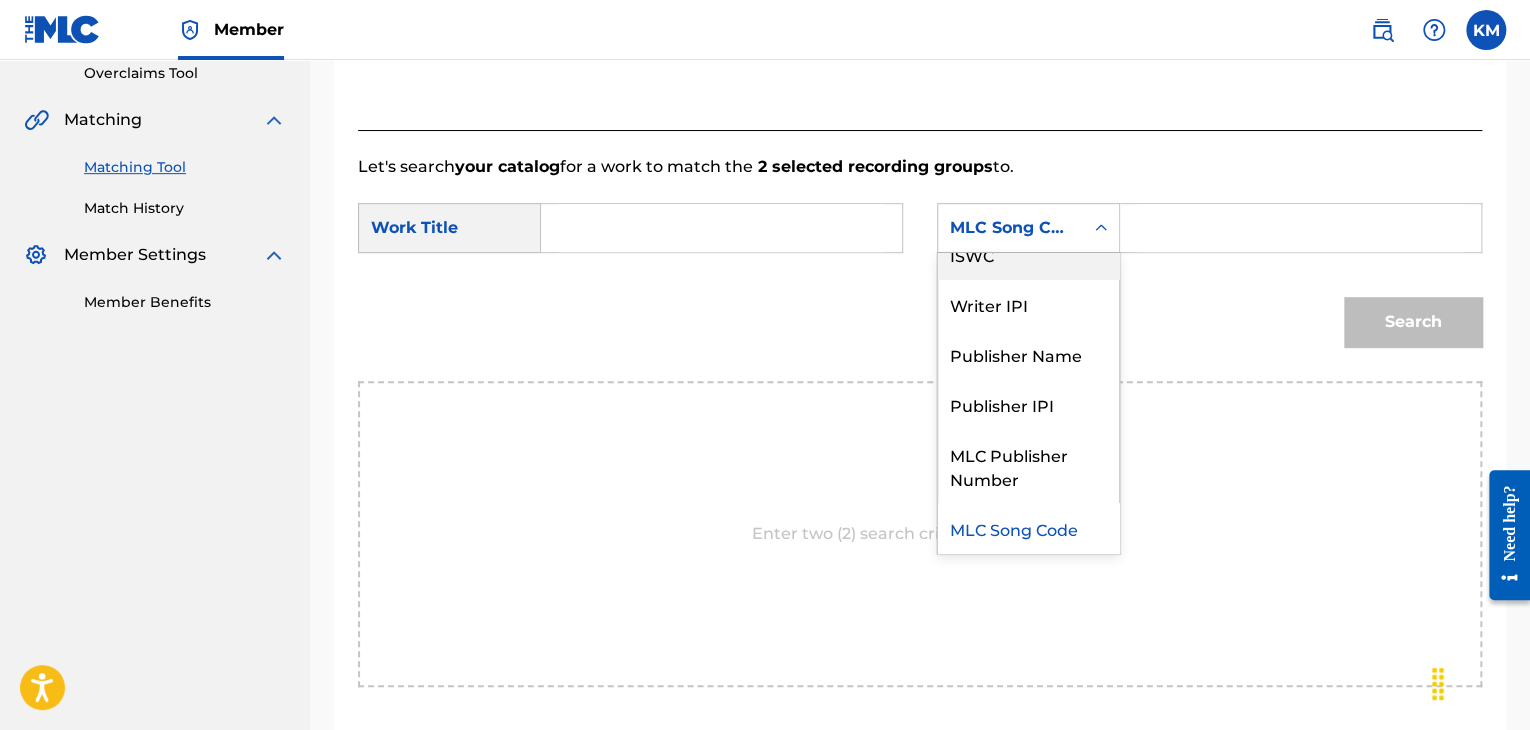 scroll, scrollTop: 0, scrollLeft: 0, axis: both 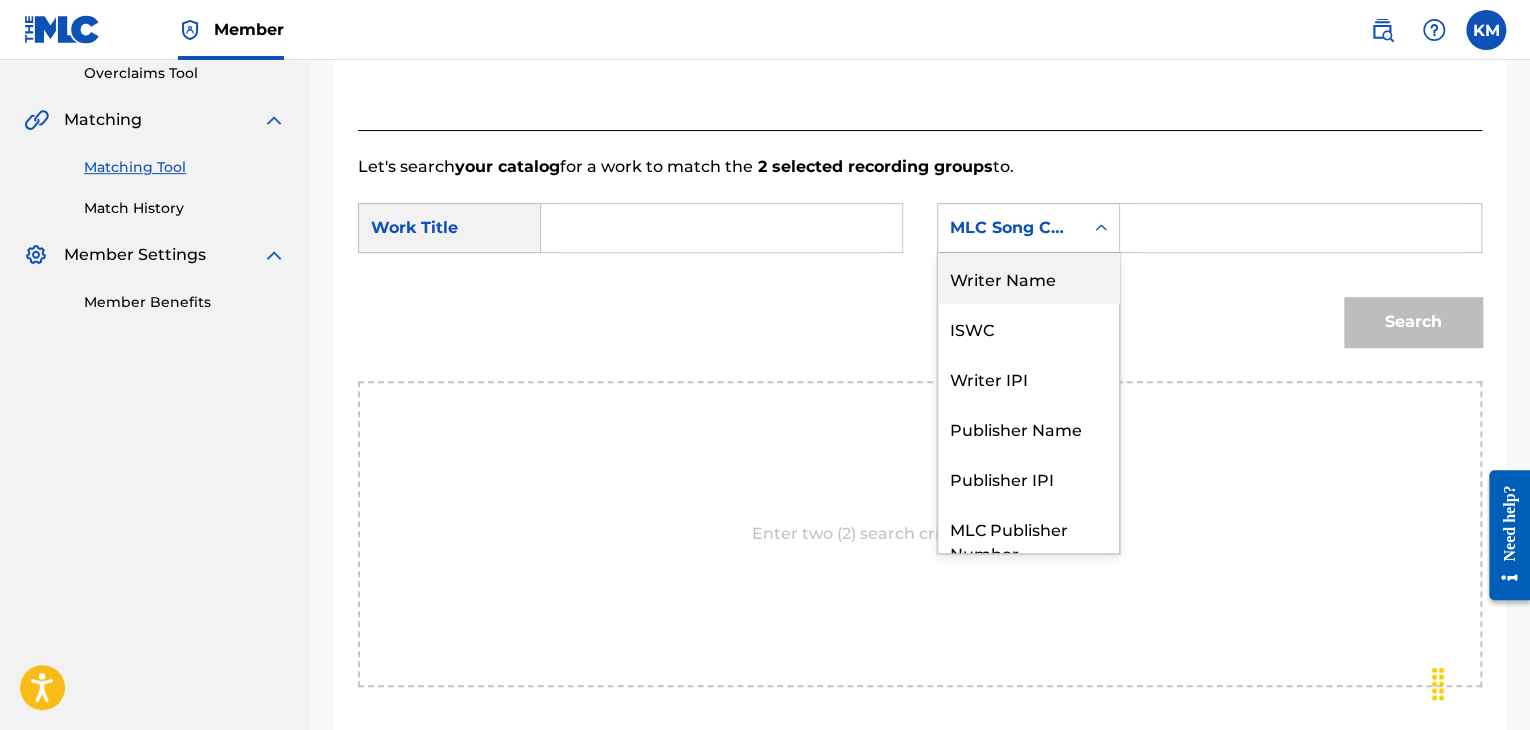 click on "Writer Name" at bounding box center (1028, 278) 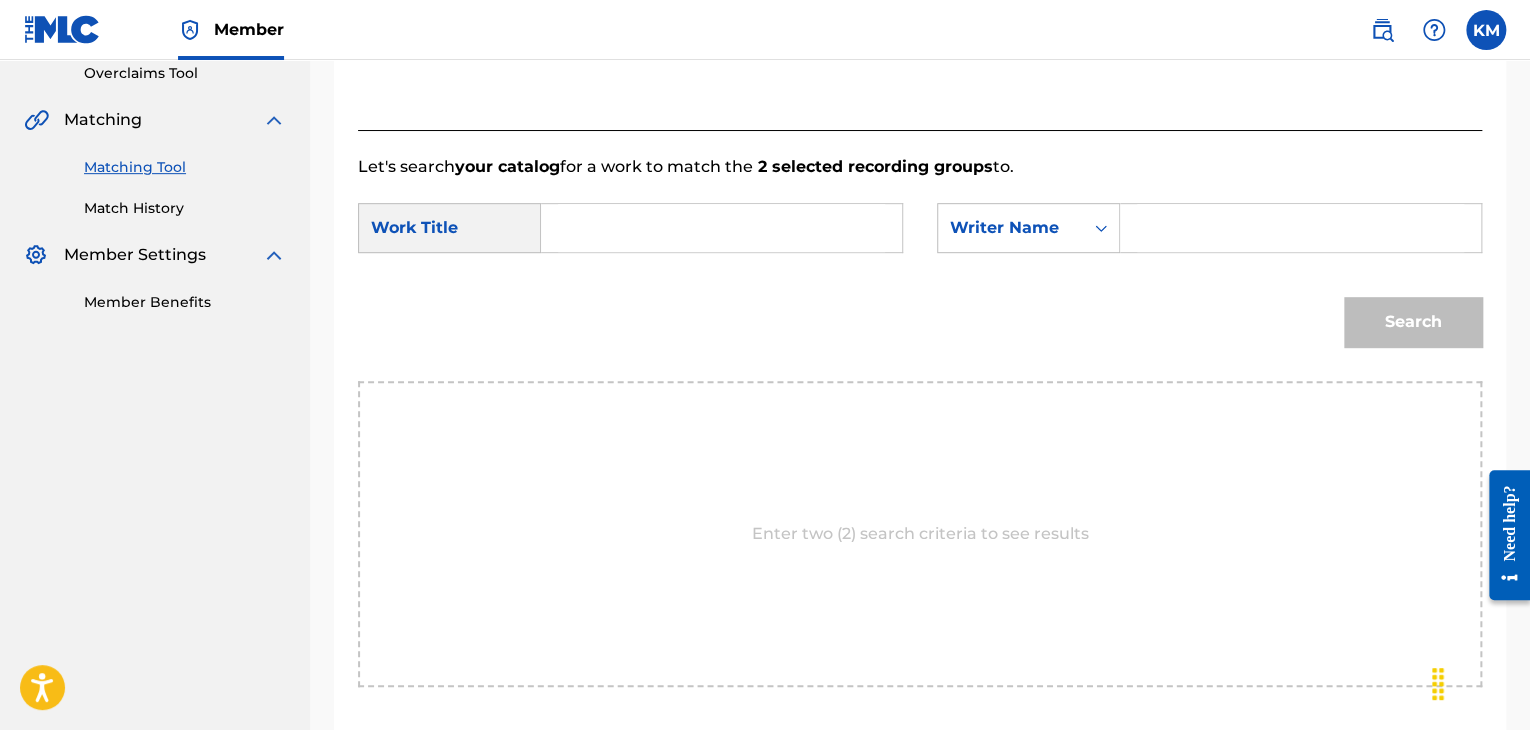 click at bounding box center [1300, 228] 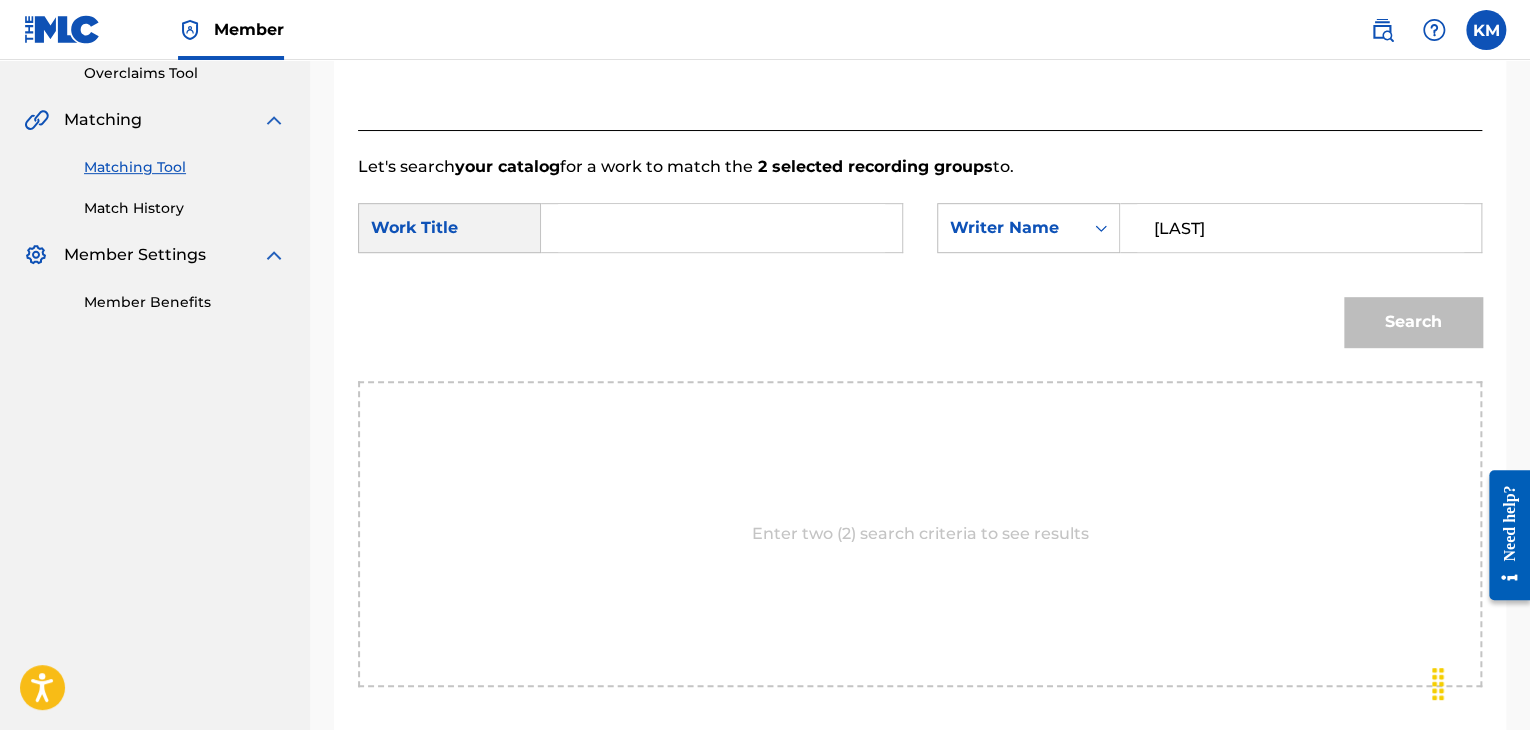type on "[LAST]" 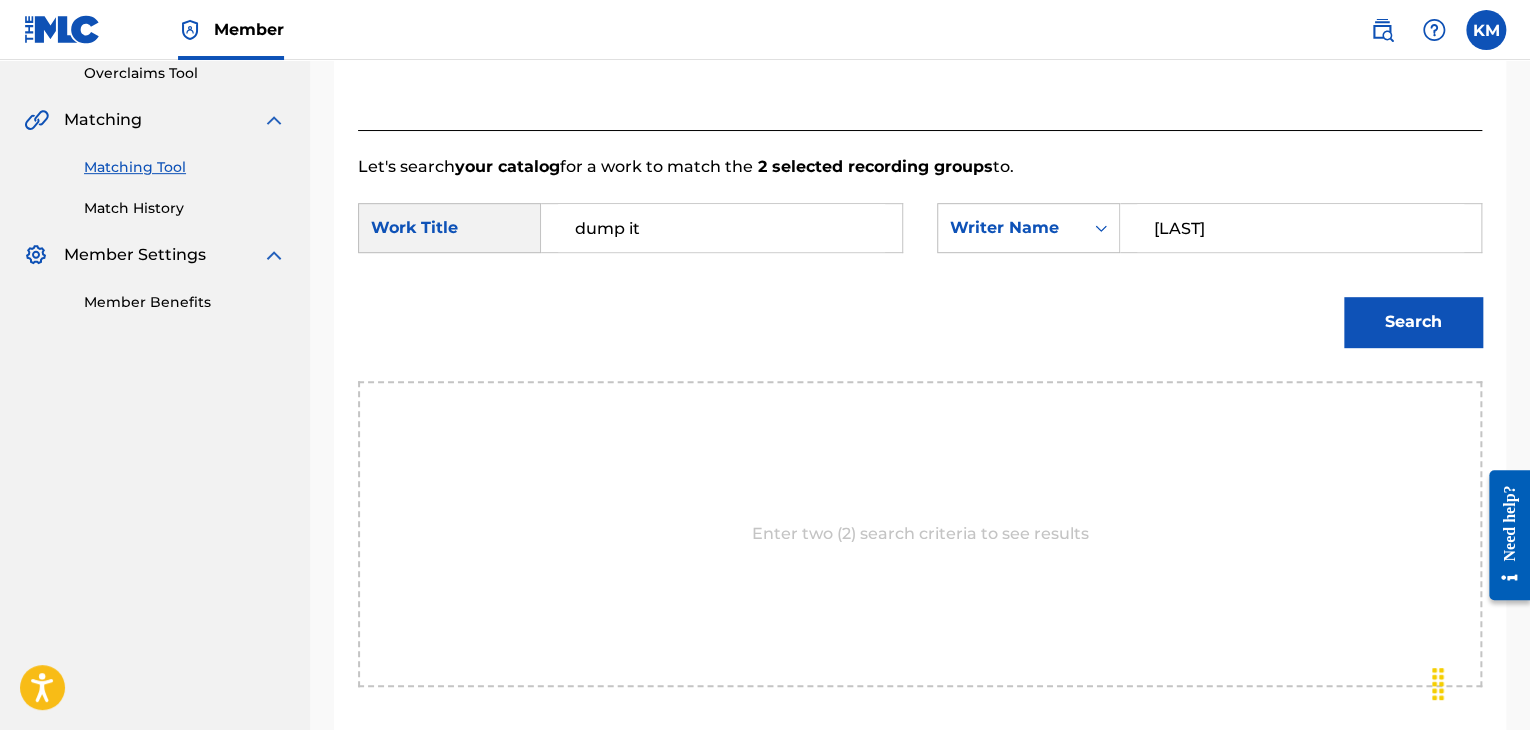 type on "dump it" 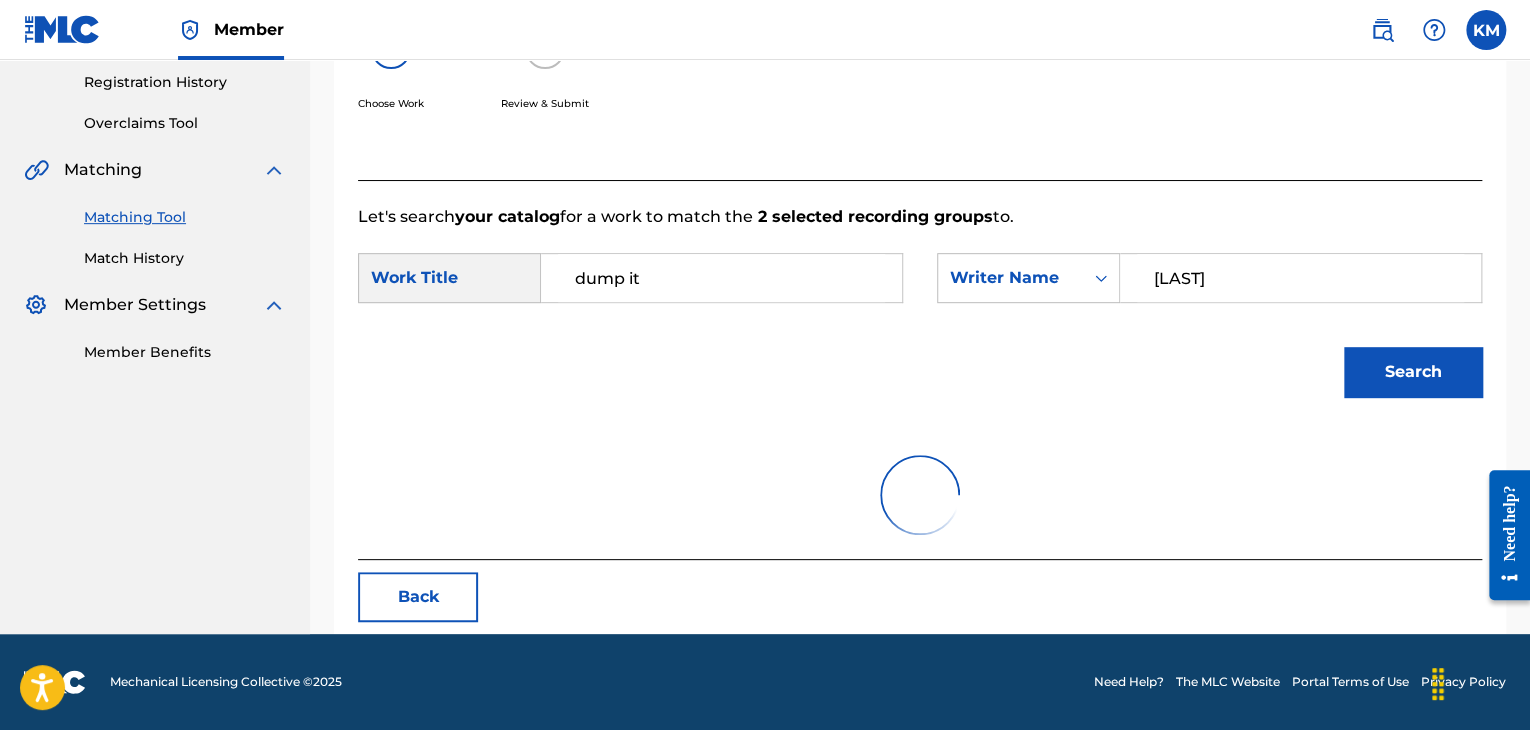scroll, scrollTop: 426, scrollLeft: 0, axis: vertical 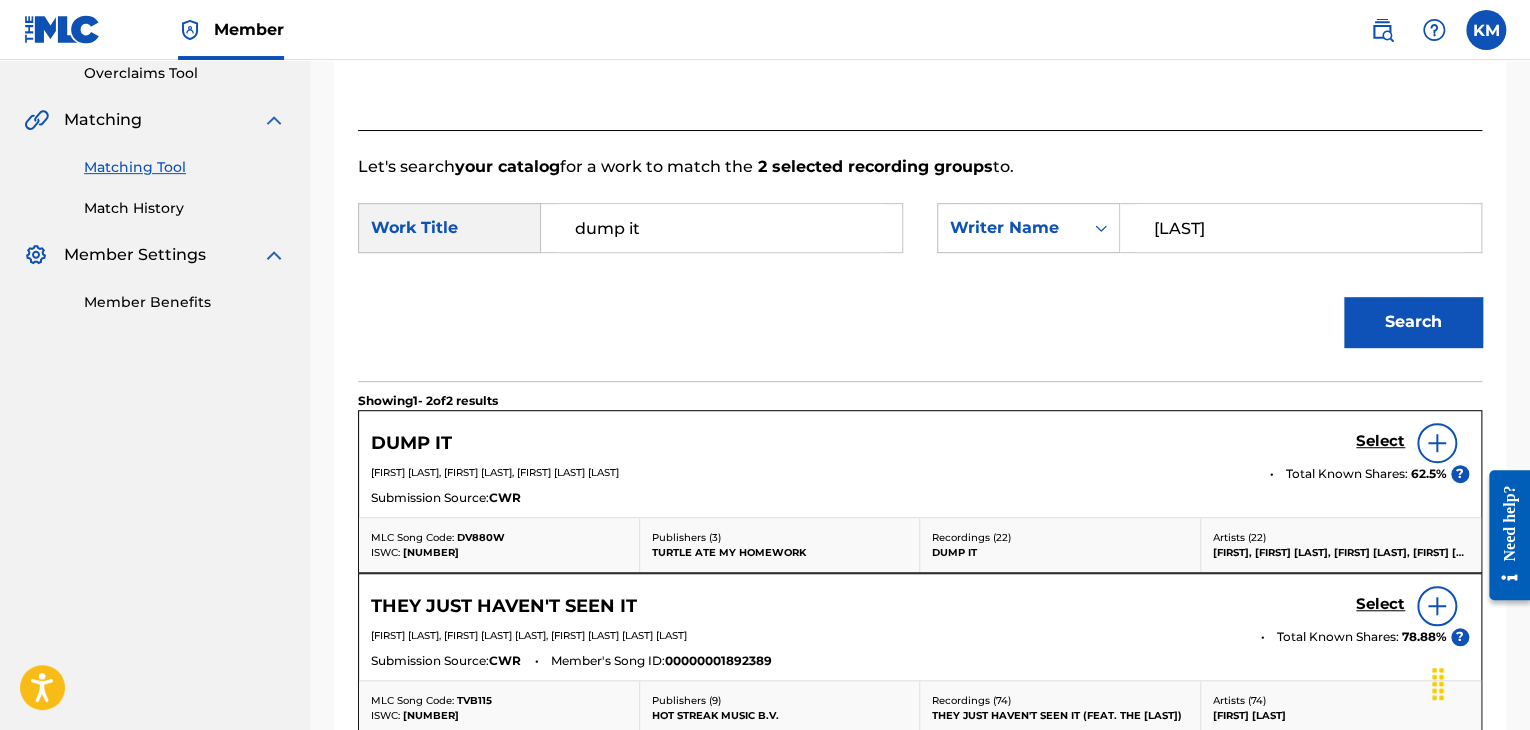 click on "Select" at bounding box center (1380, 441) 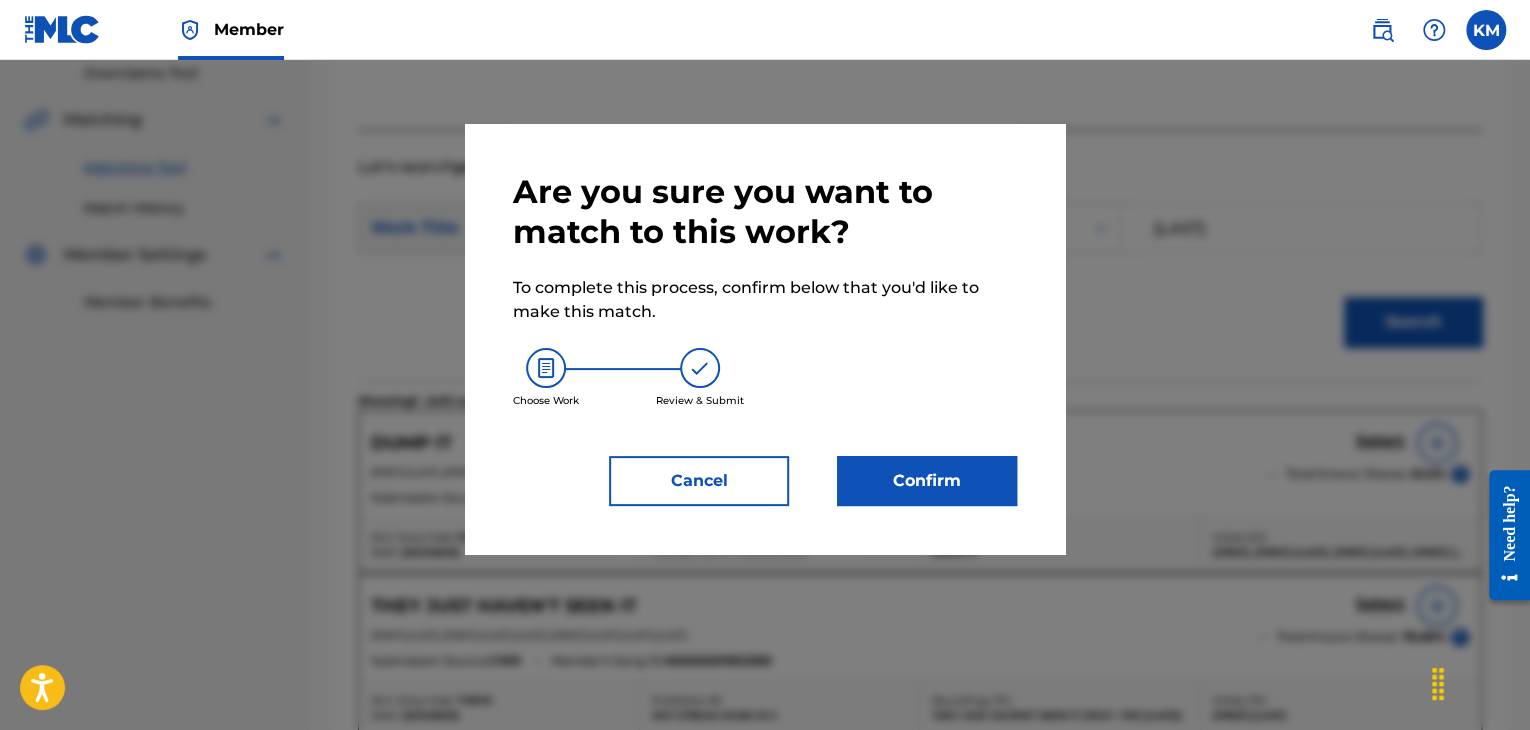 click on "Confirm" at bounding box center [927, 481] 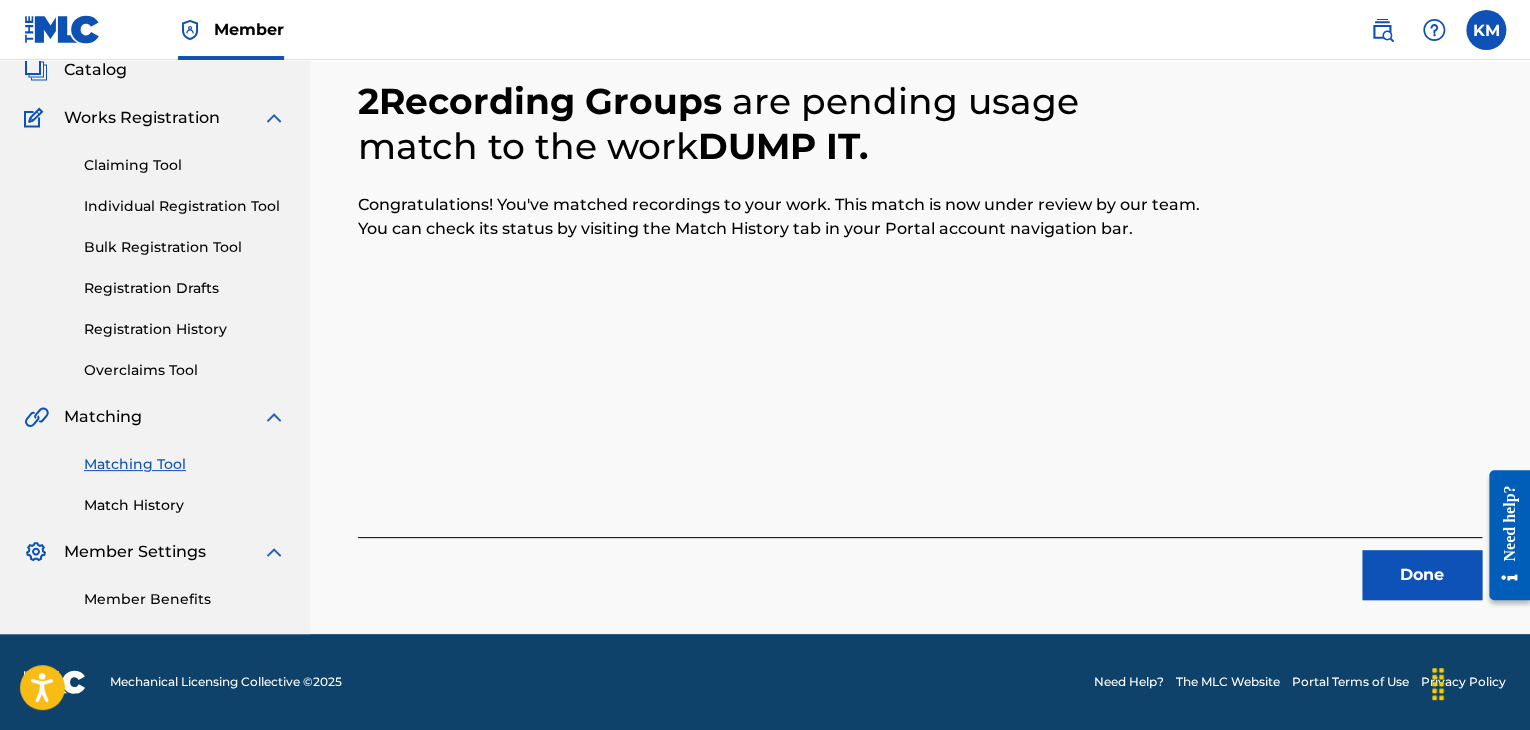 scroll, scrollTop: 129, scrollLeft: 0, axis: vertical 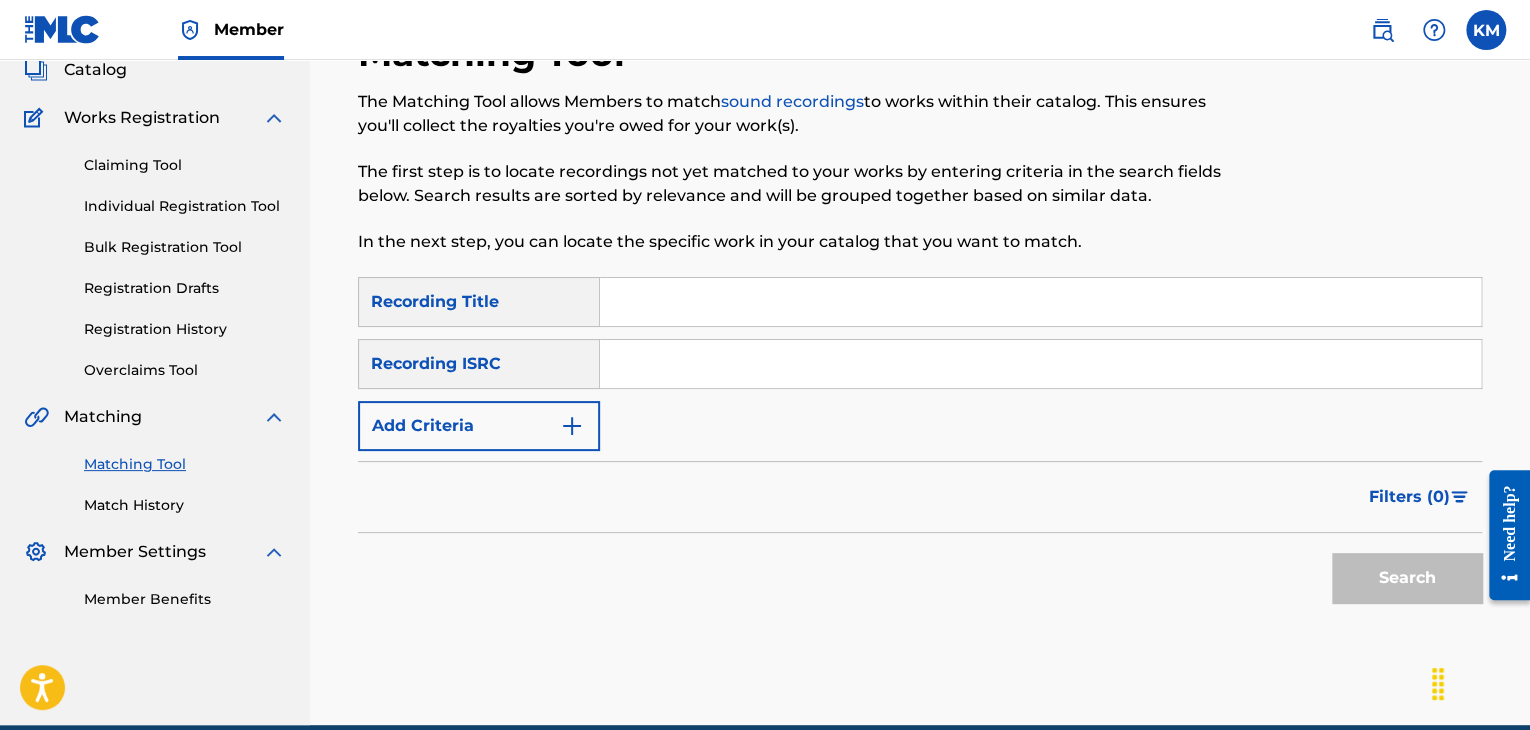 click at bounding box center [1040, 364] 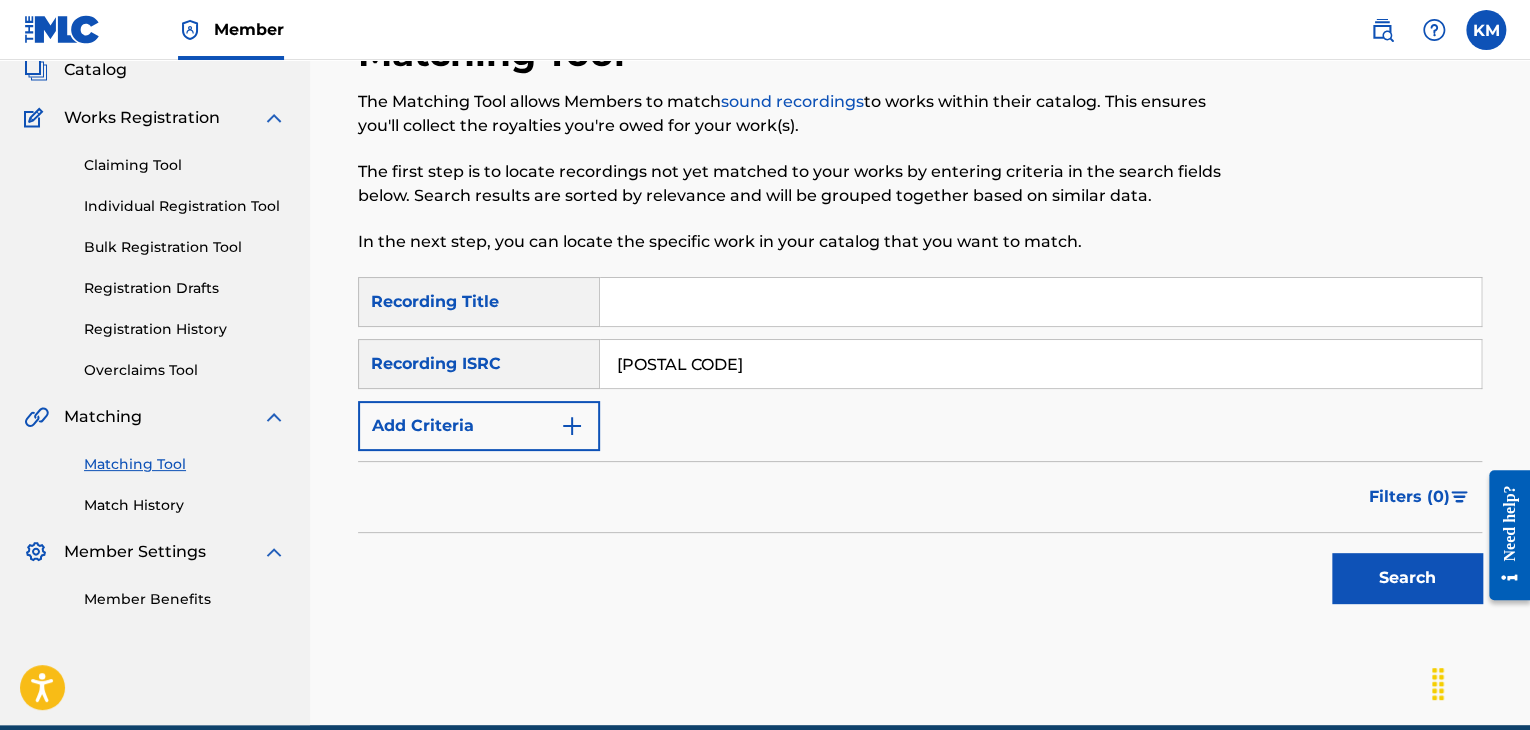type on "[POSTAL CODE]" 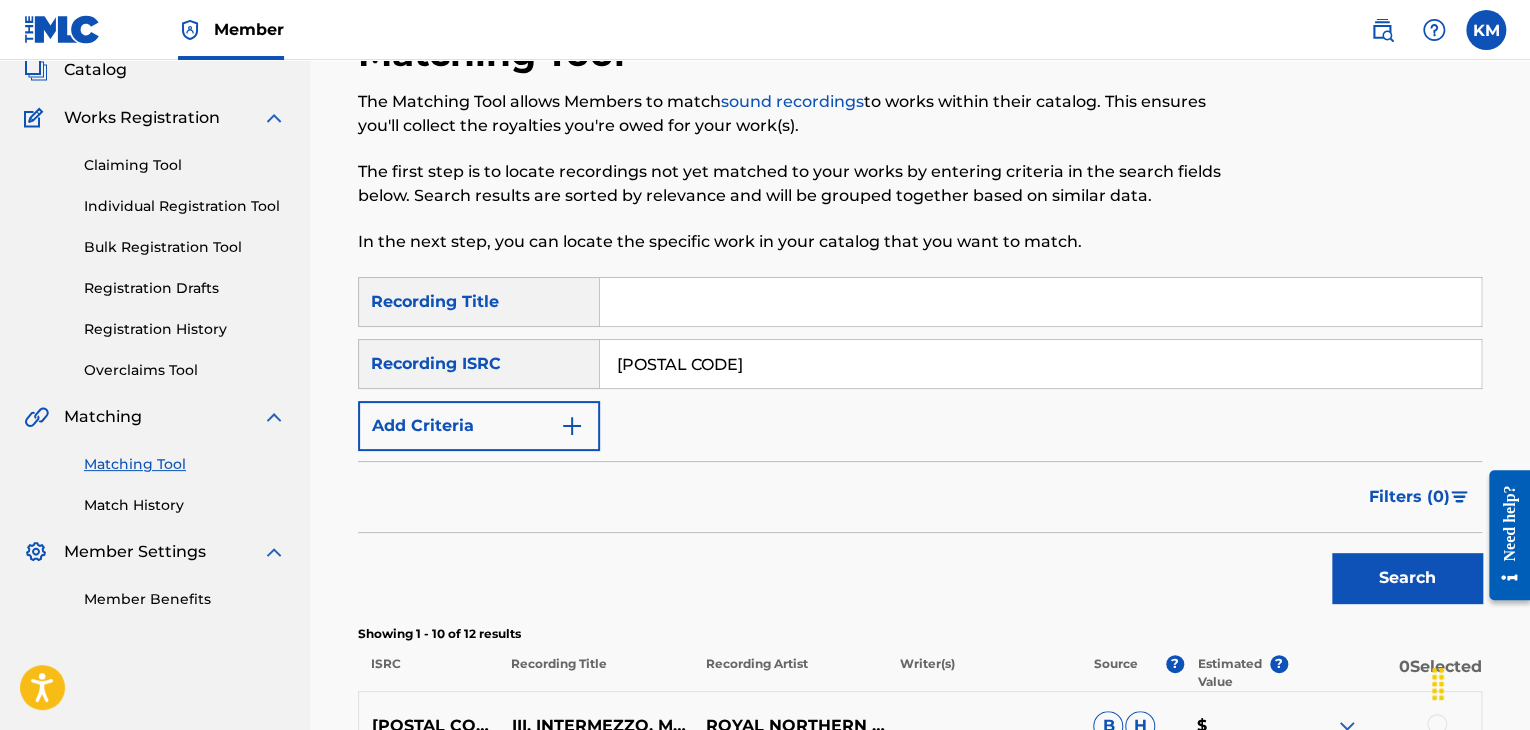 scroll, scrollTop: 429, scrollLeft: 0, axis: vertical 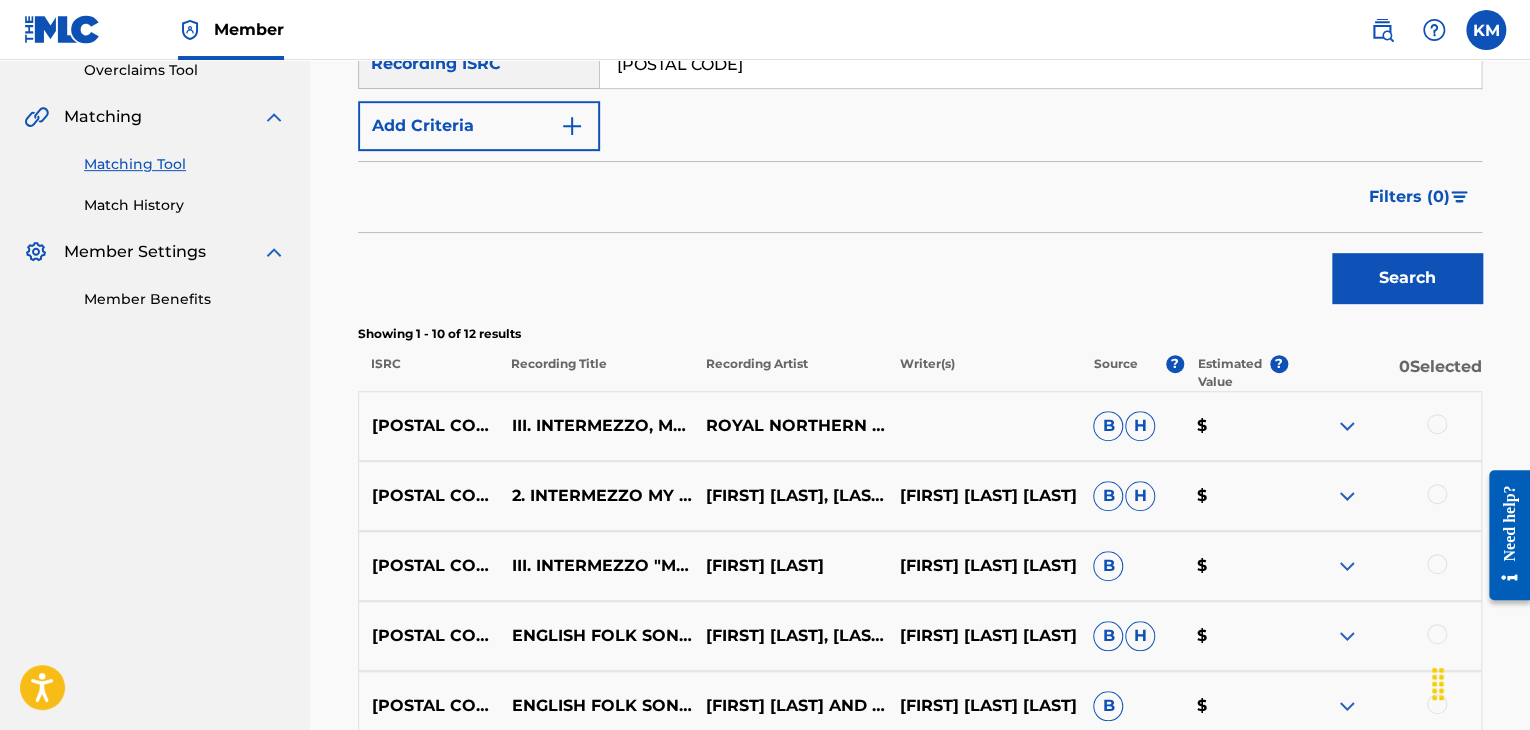 click on "Match History" at bounding box center [185, 205] 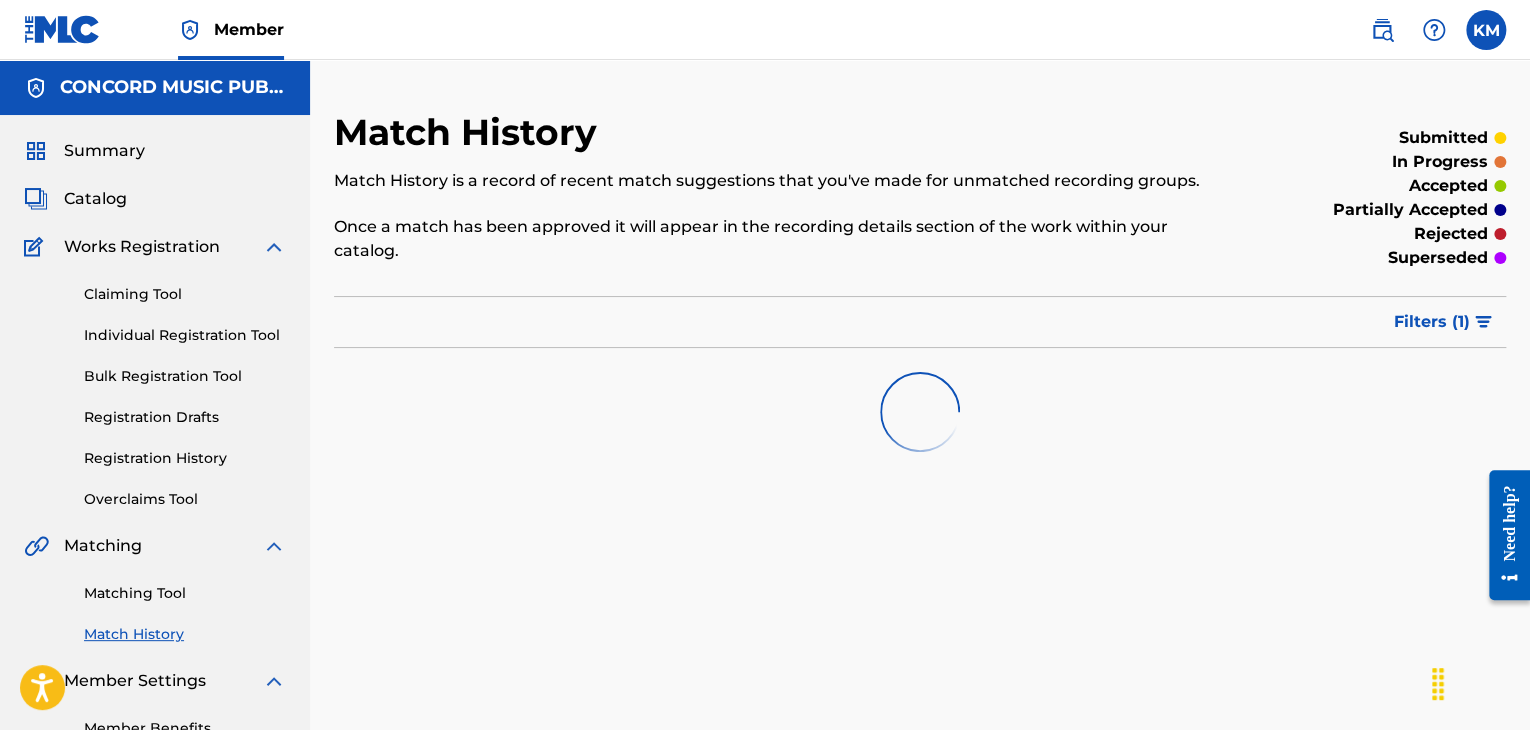 click on "Matching Tool" at bounding box center (185, 593) 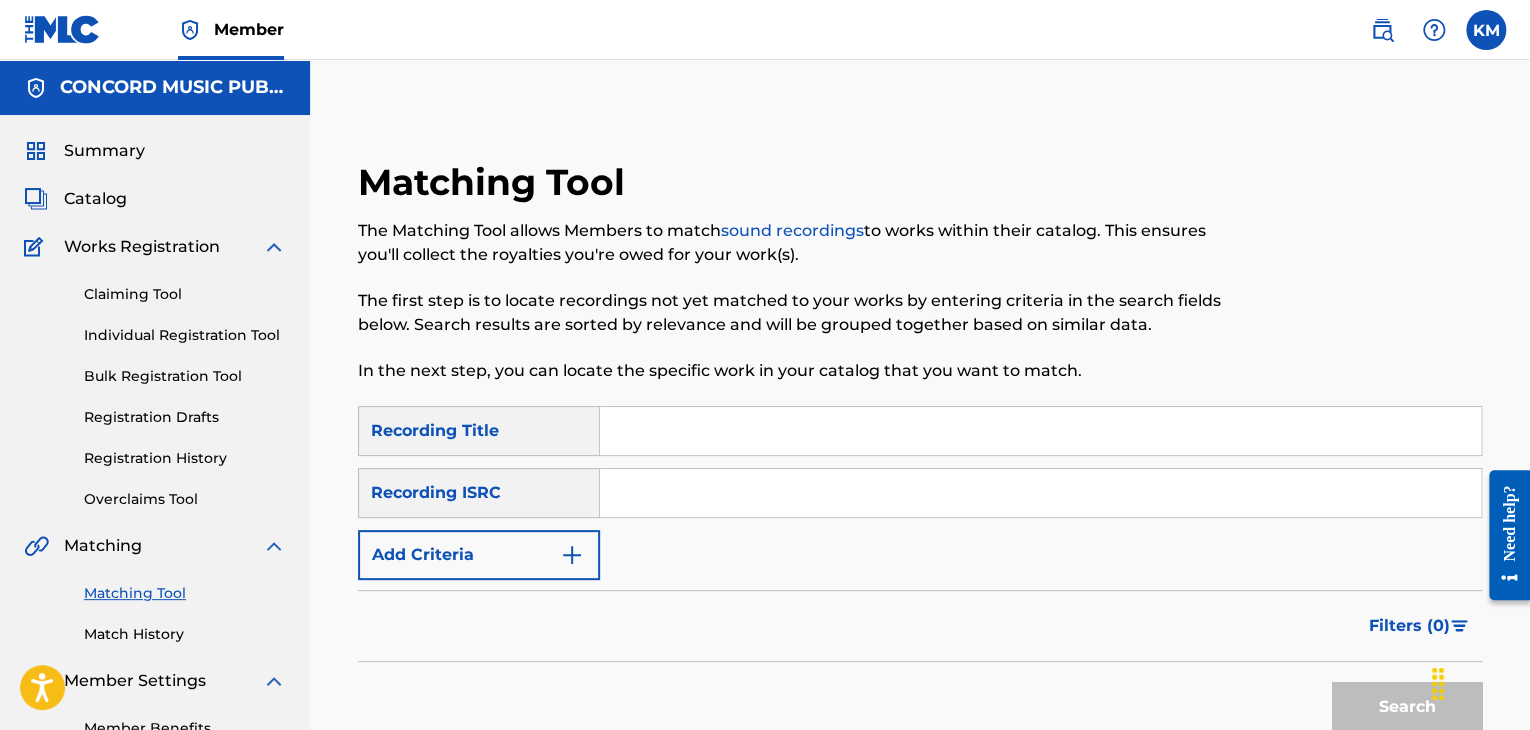 click at bounding box center [1040, 493] 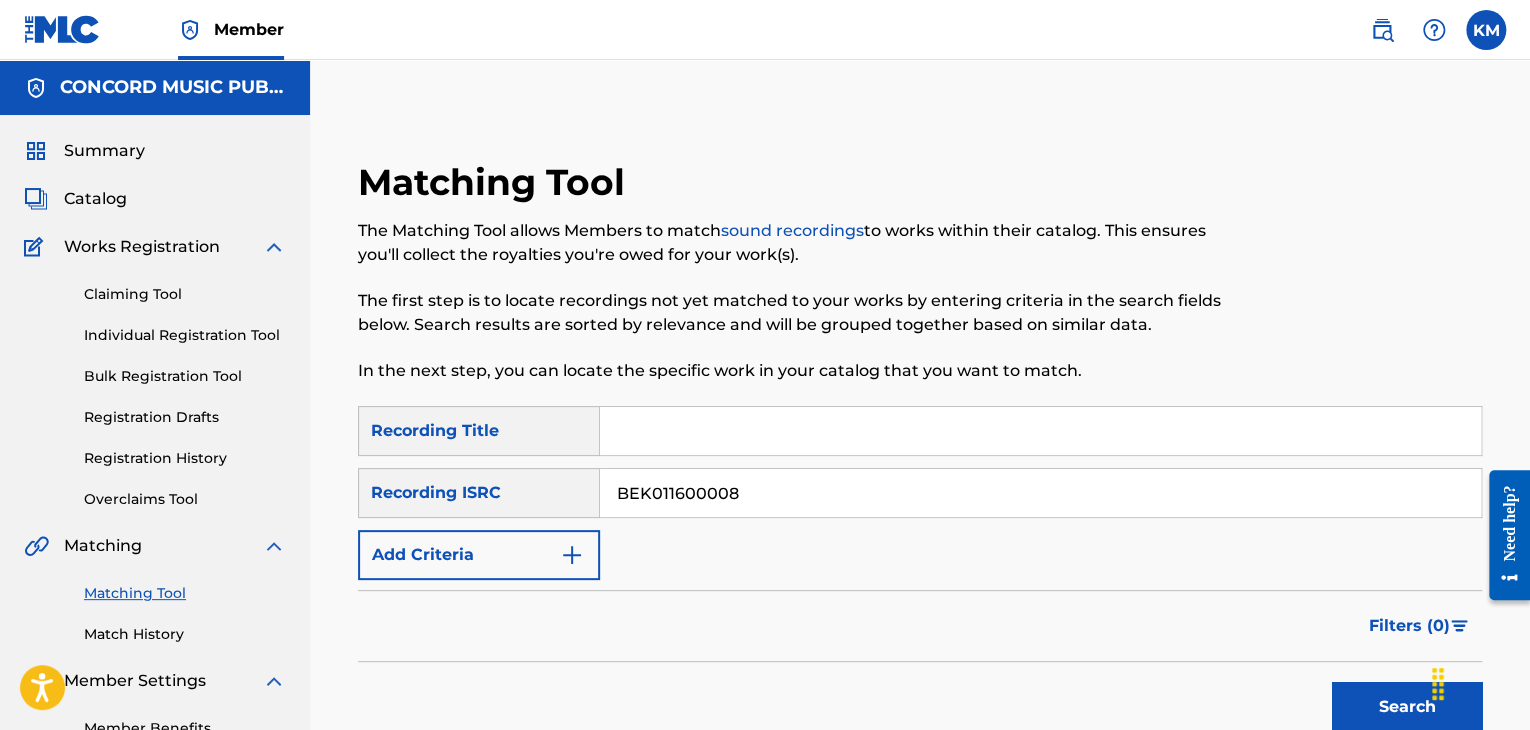 type on "BEK011600008" 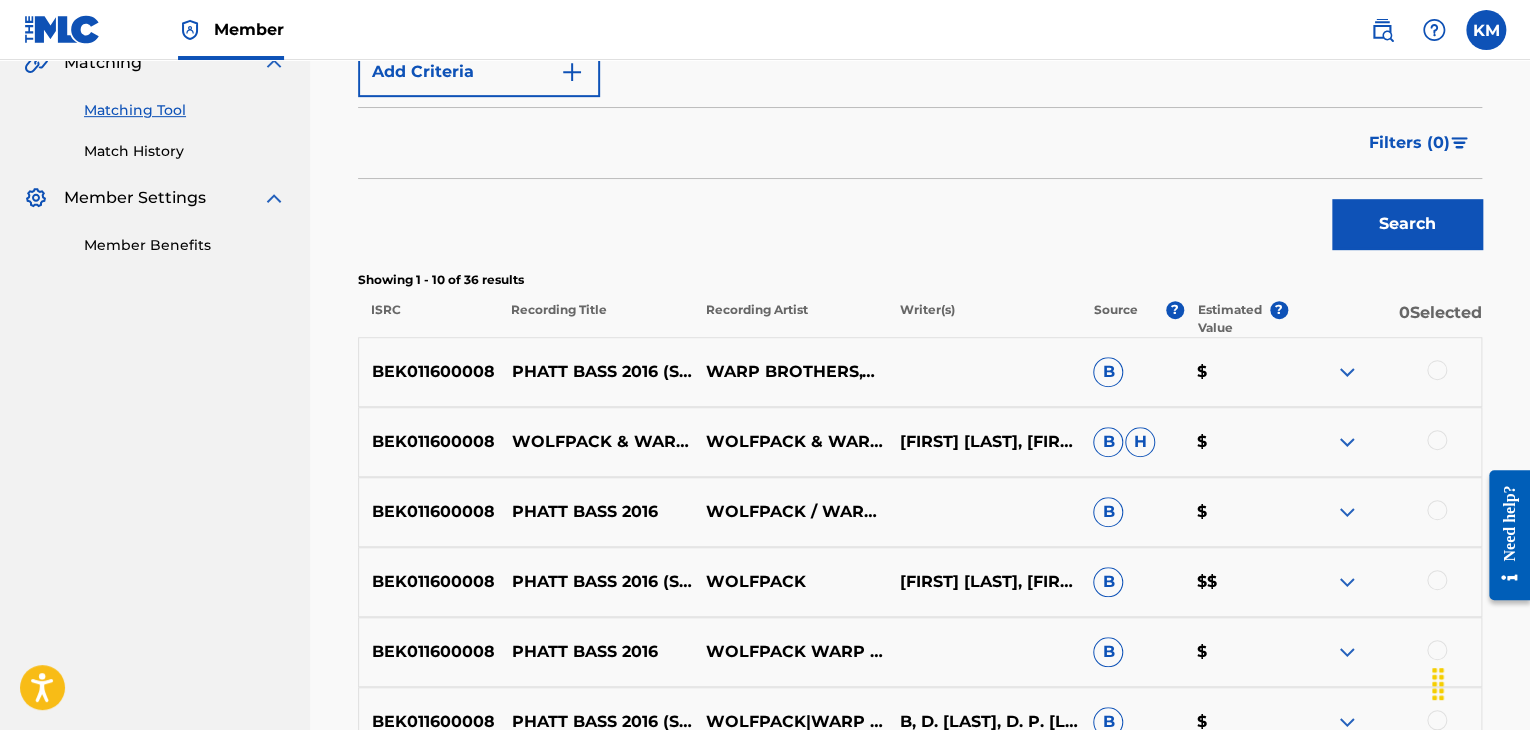 scroll, scrollTop: 700, scrollLeft: 0, axis: vertical 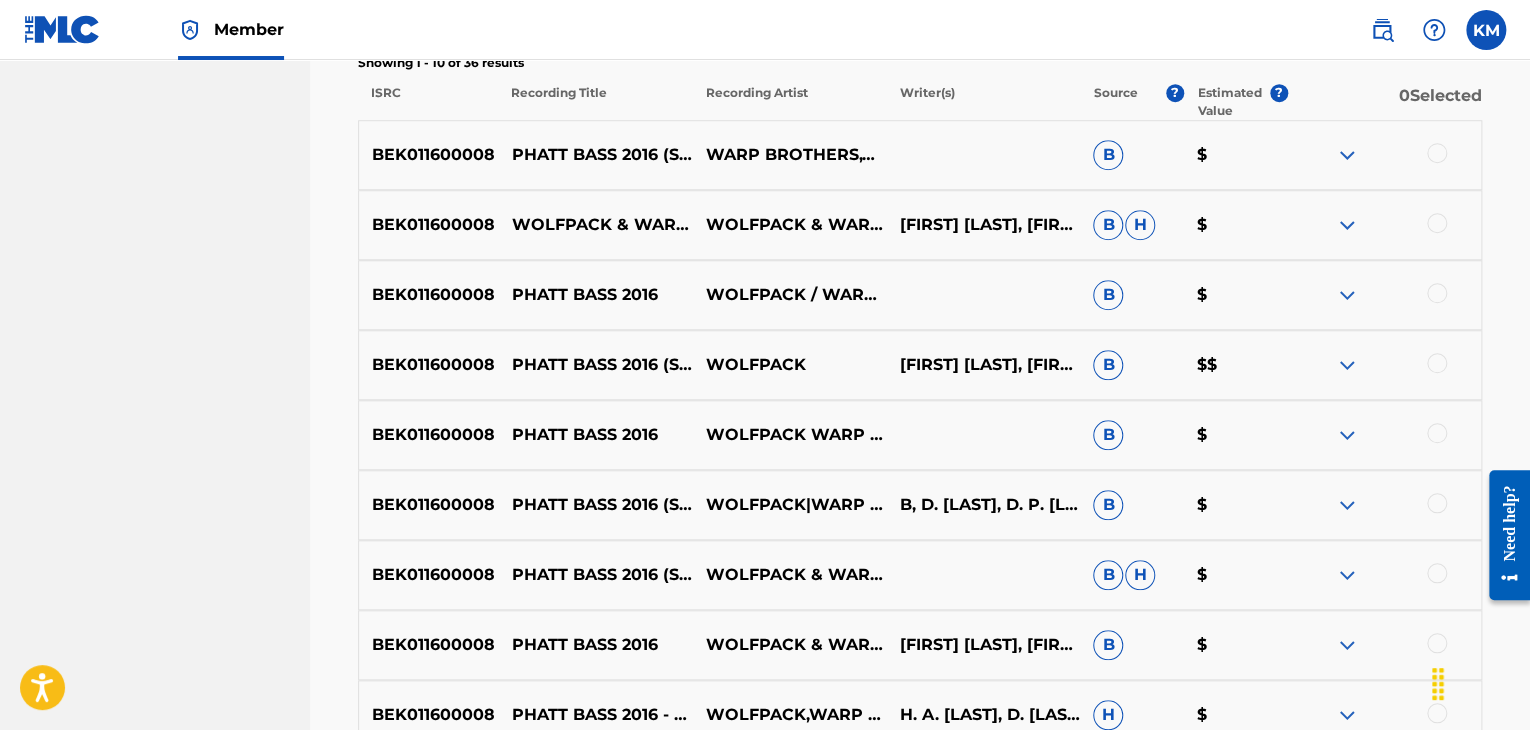 click at bounding box center [1437, 153] 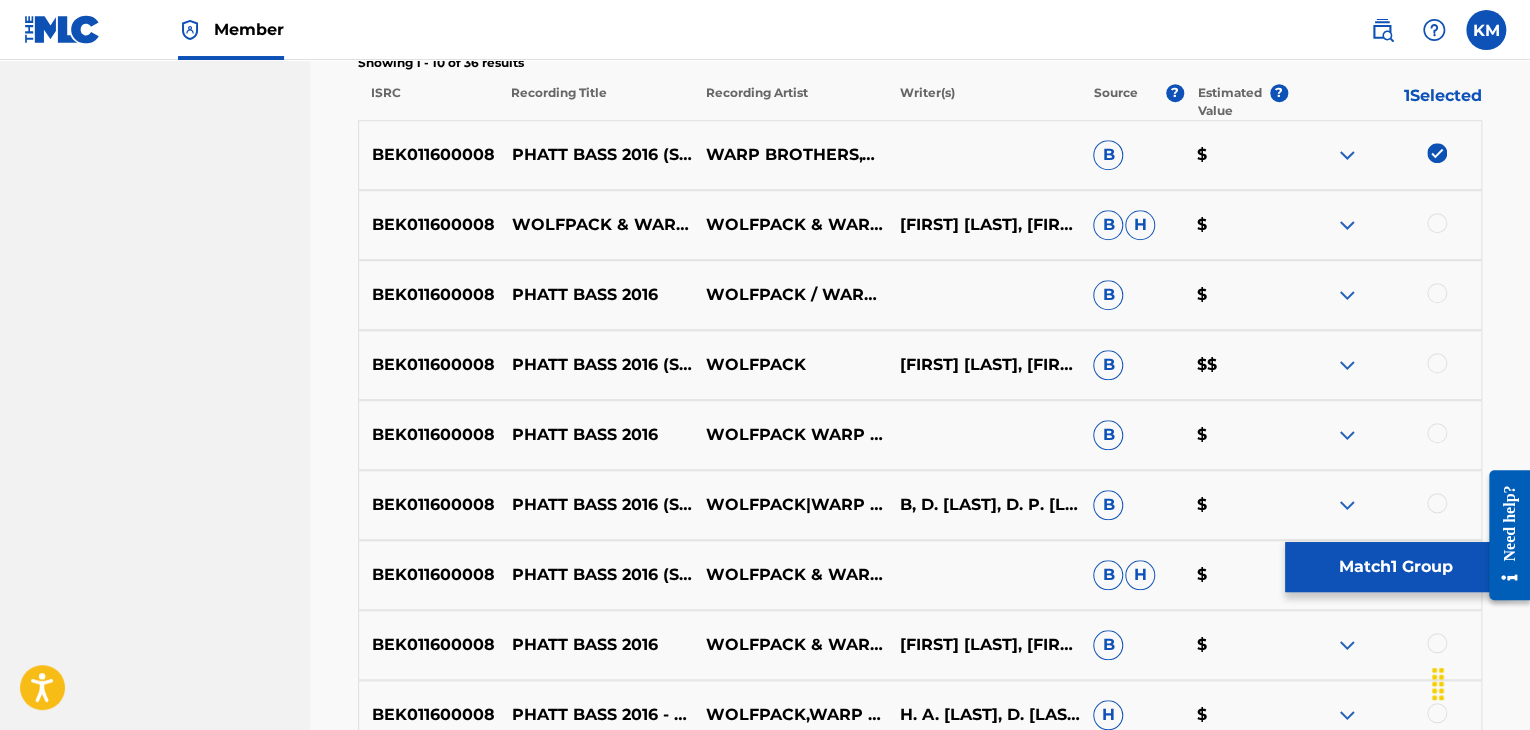 click at bounding box center (1437, 223) 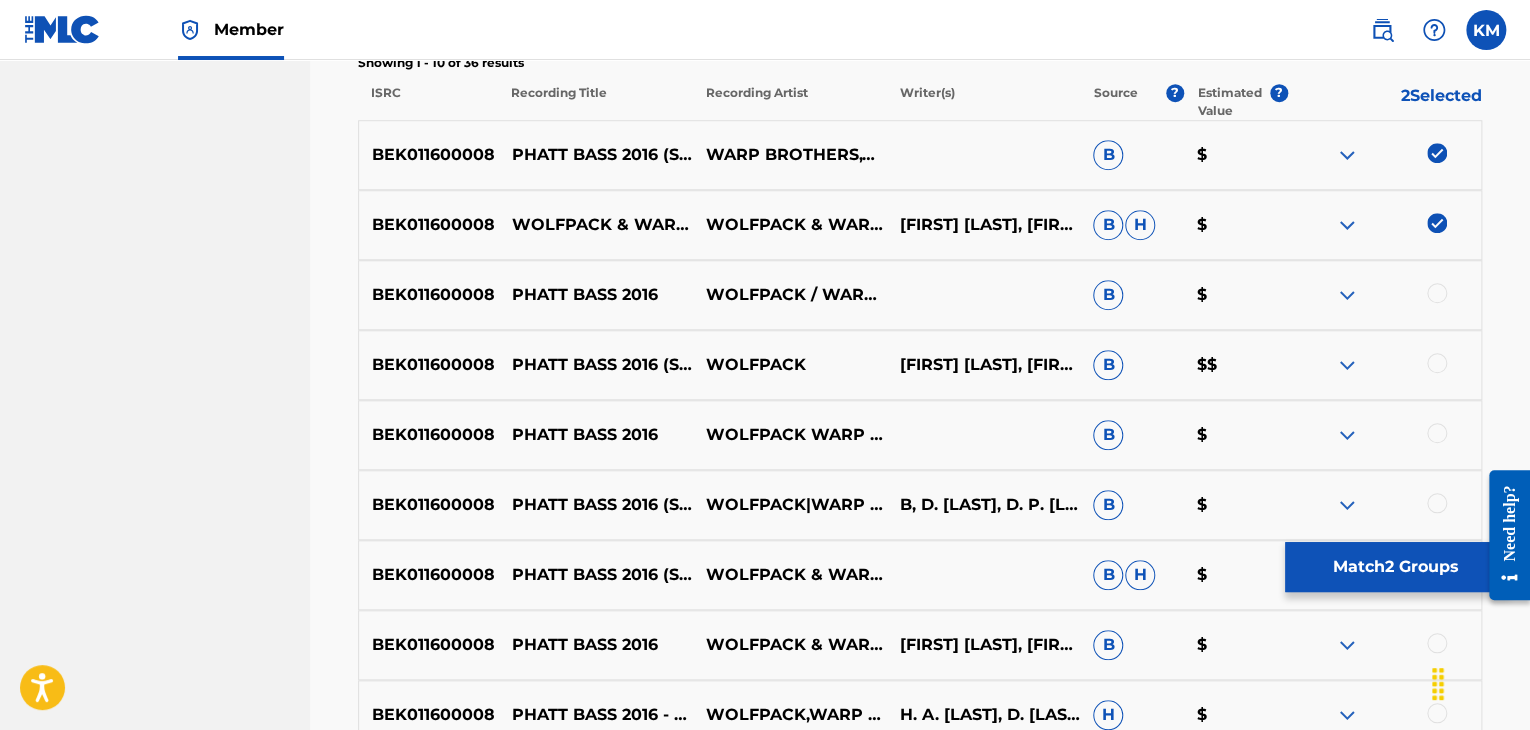 click at bounding box center [1437, 293] 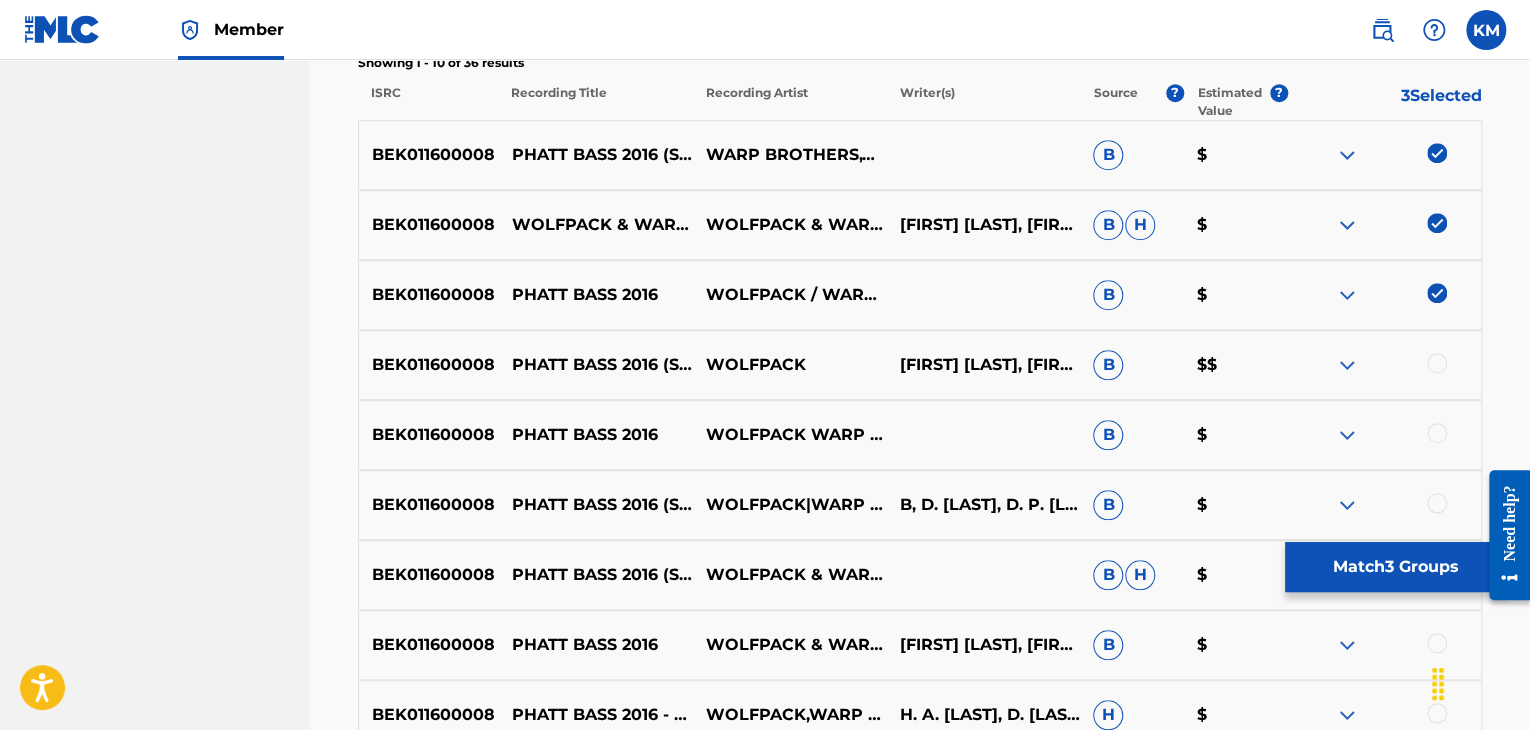 click at bounding box center (1384, 365) 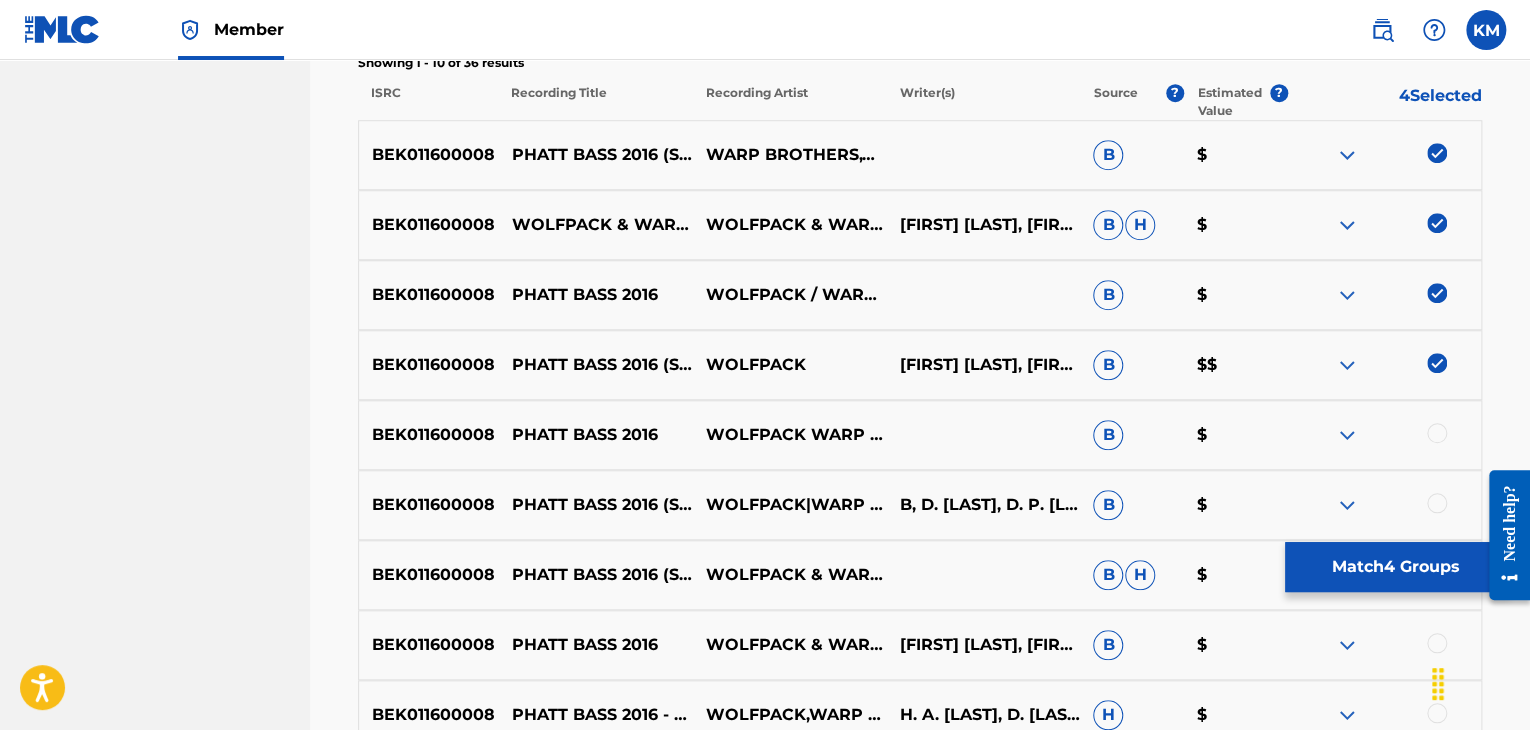 click at bounding box center [1437, 433] 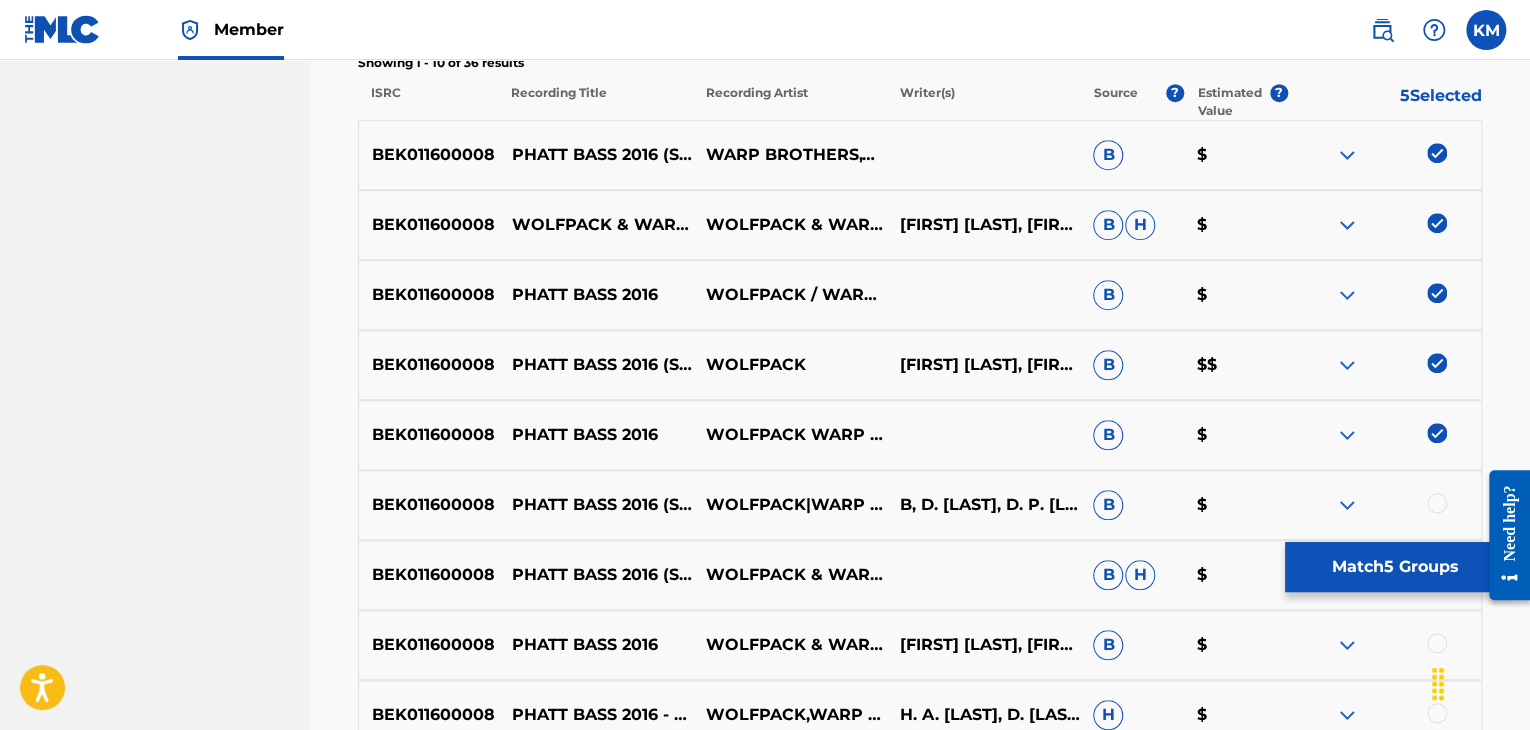 click at bounding box center (1437, 503) 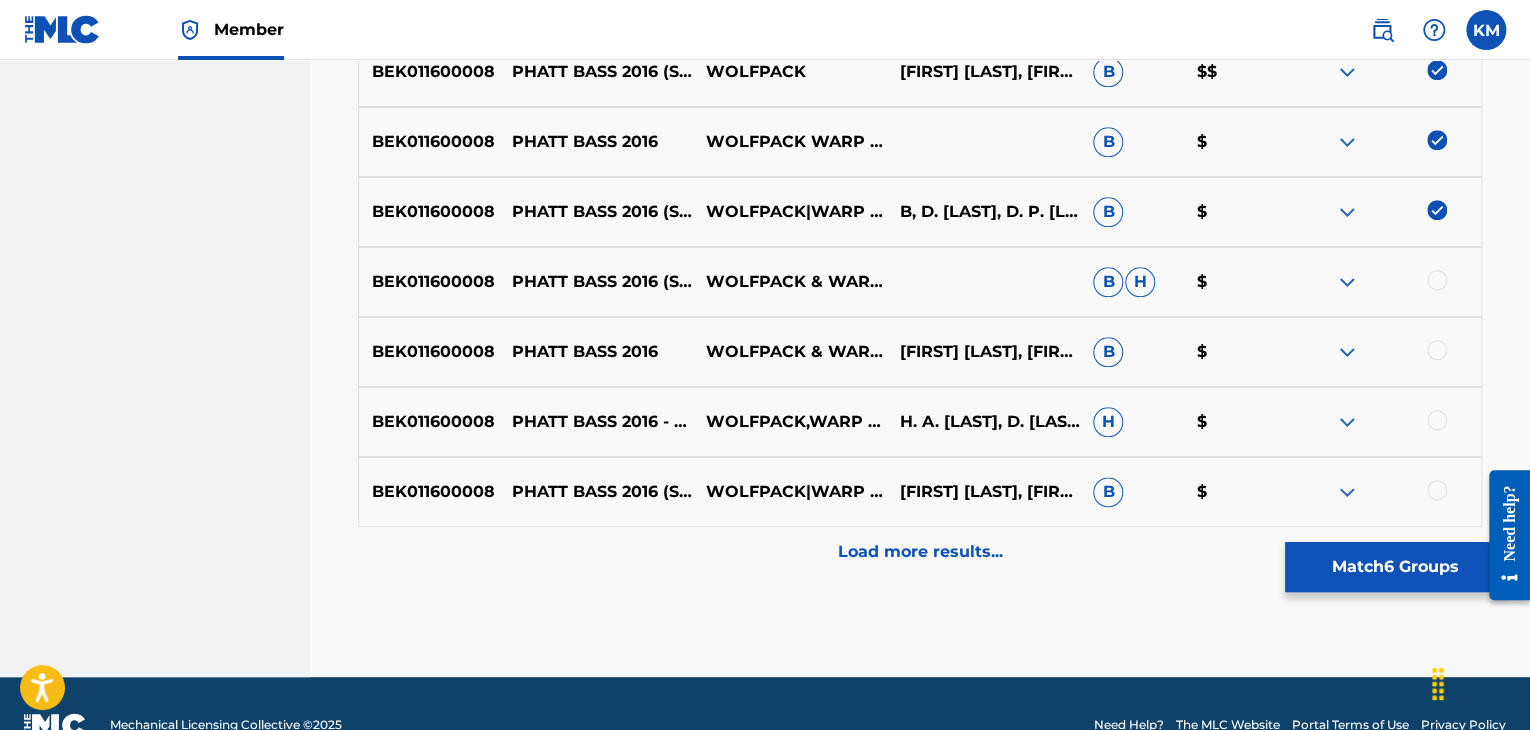scroll, scrollTop: 1000, scrollLeft: 0, axis: vertical 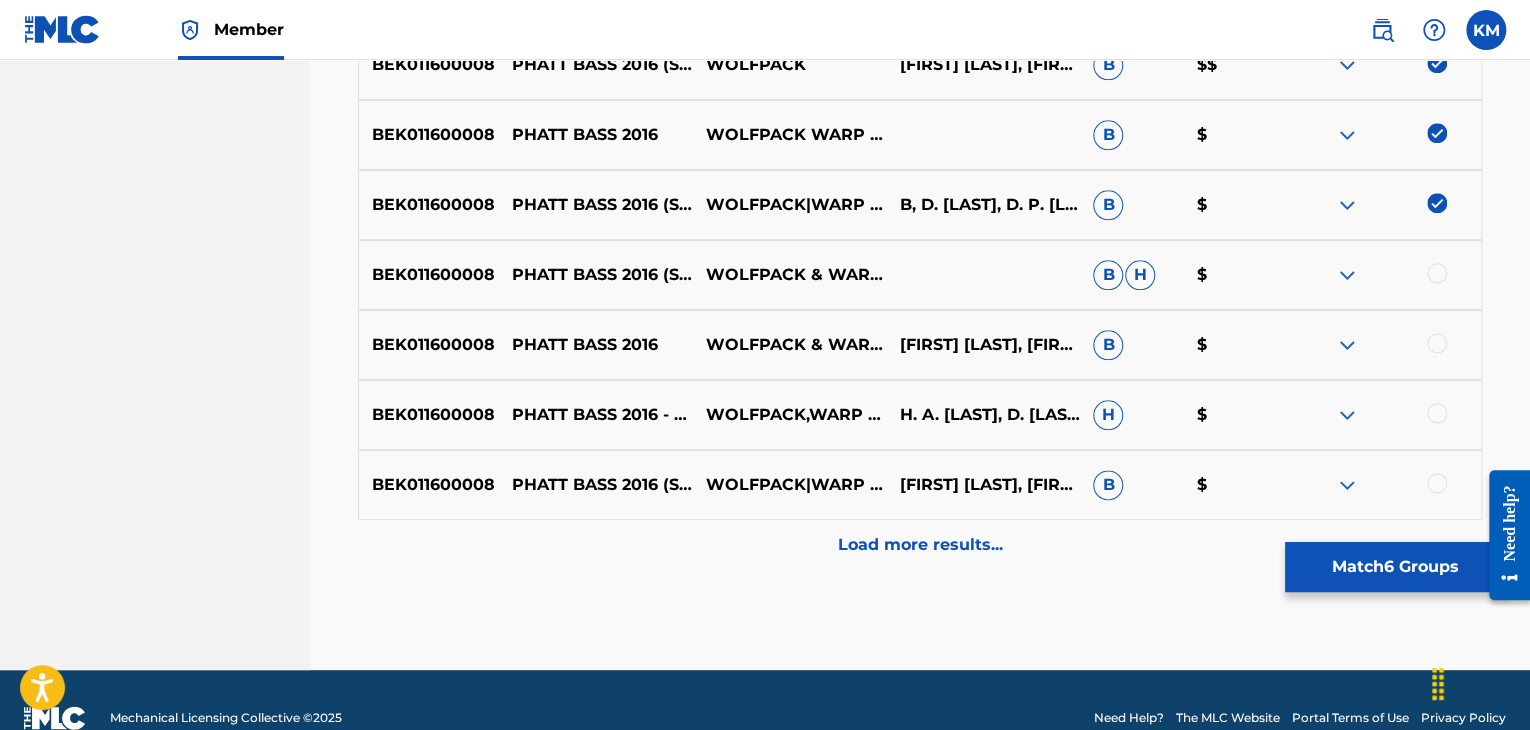 click at bounding box center (1437, 273) 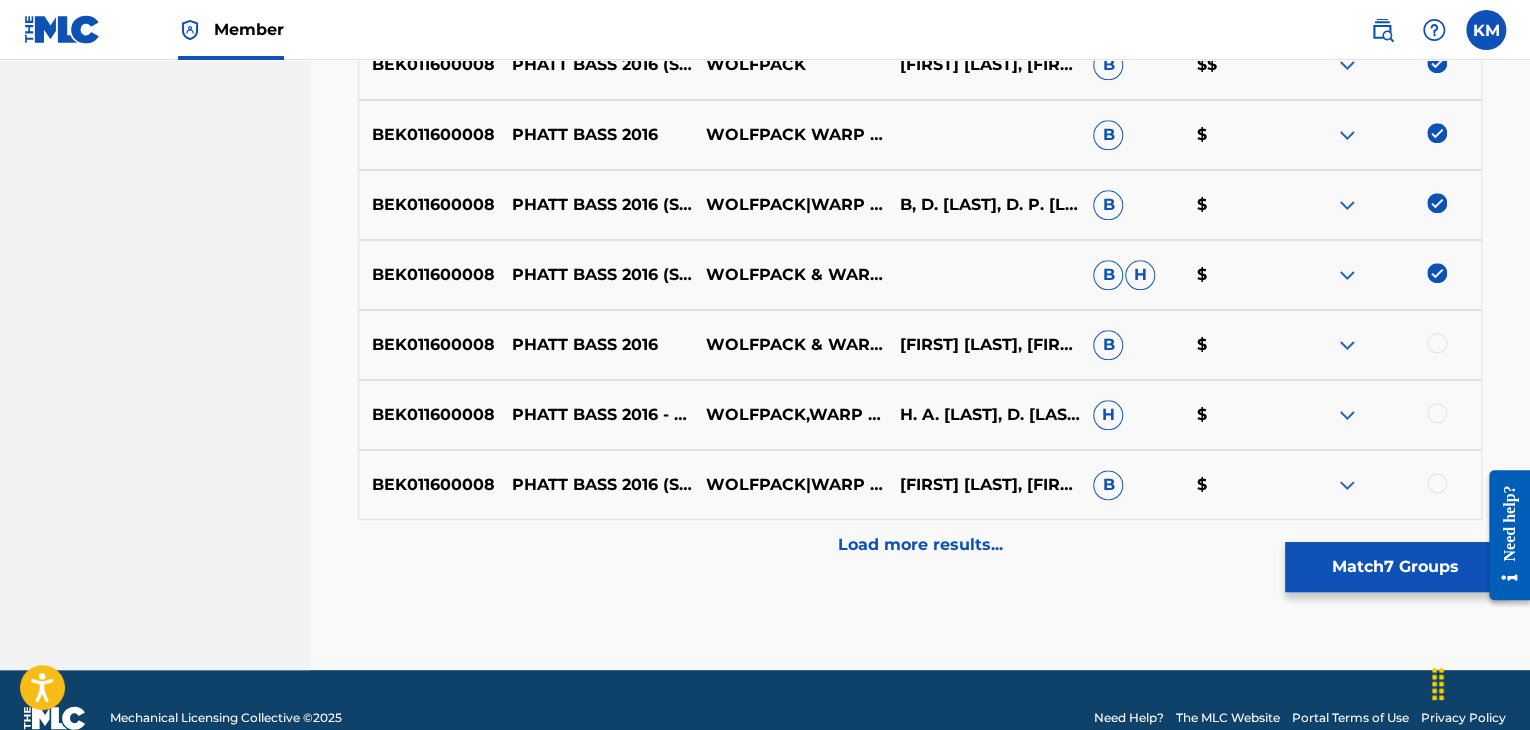 click at bounding box center [1437, 343] 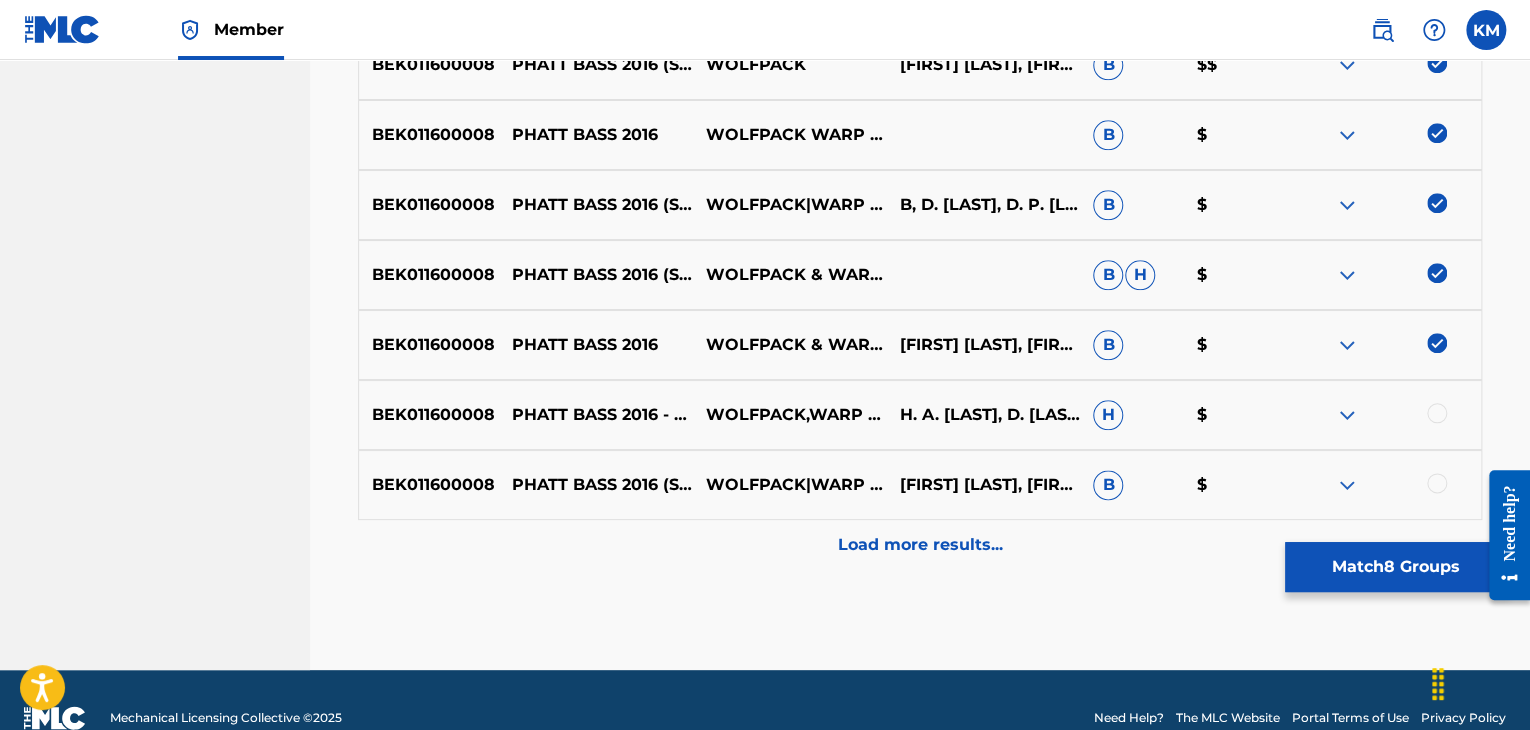 click at bounding box center [1437, 413] 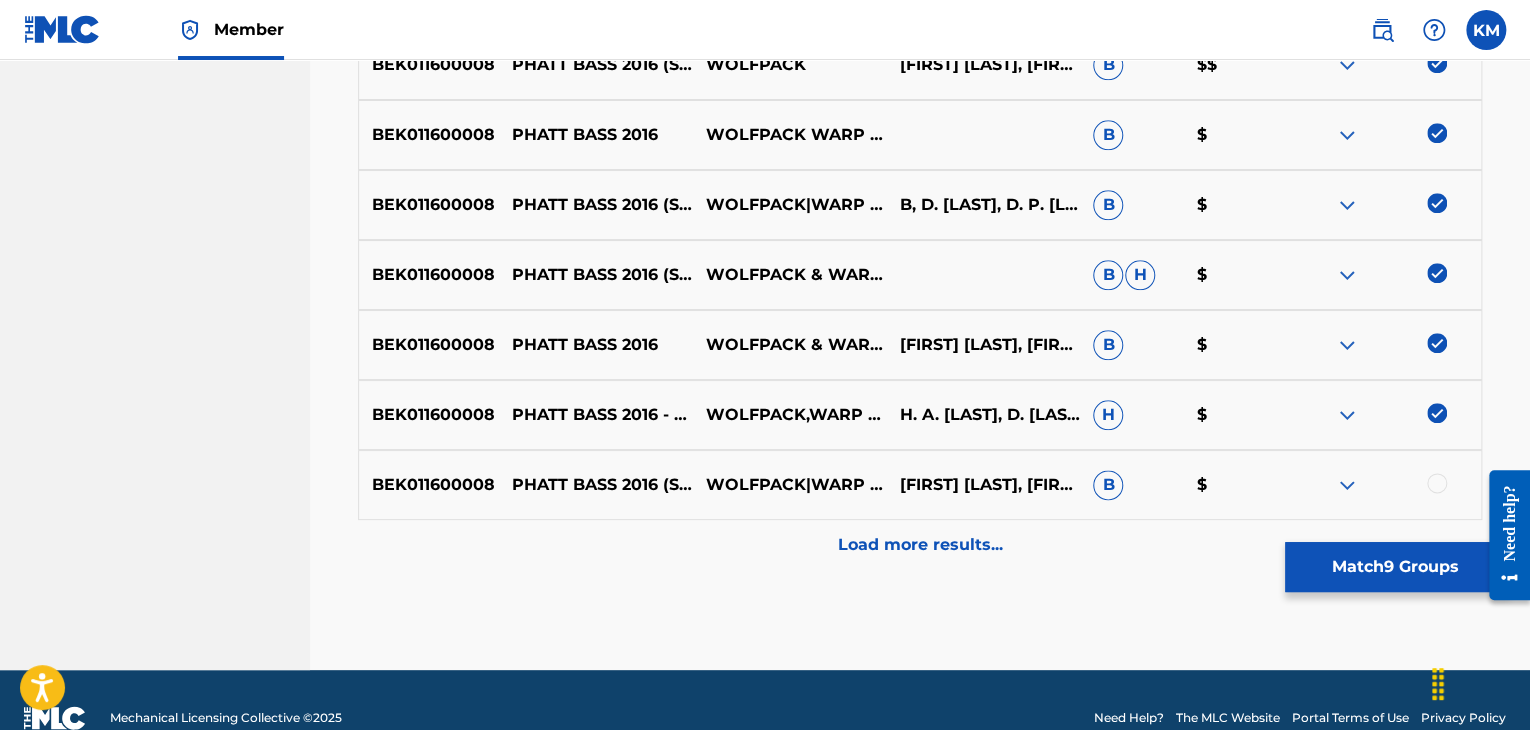 click at bounding box center [1437, 483] 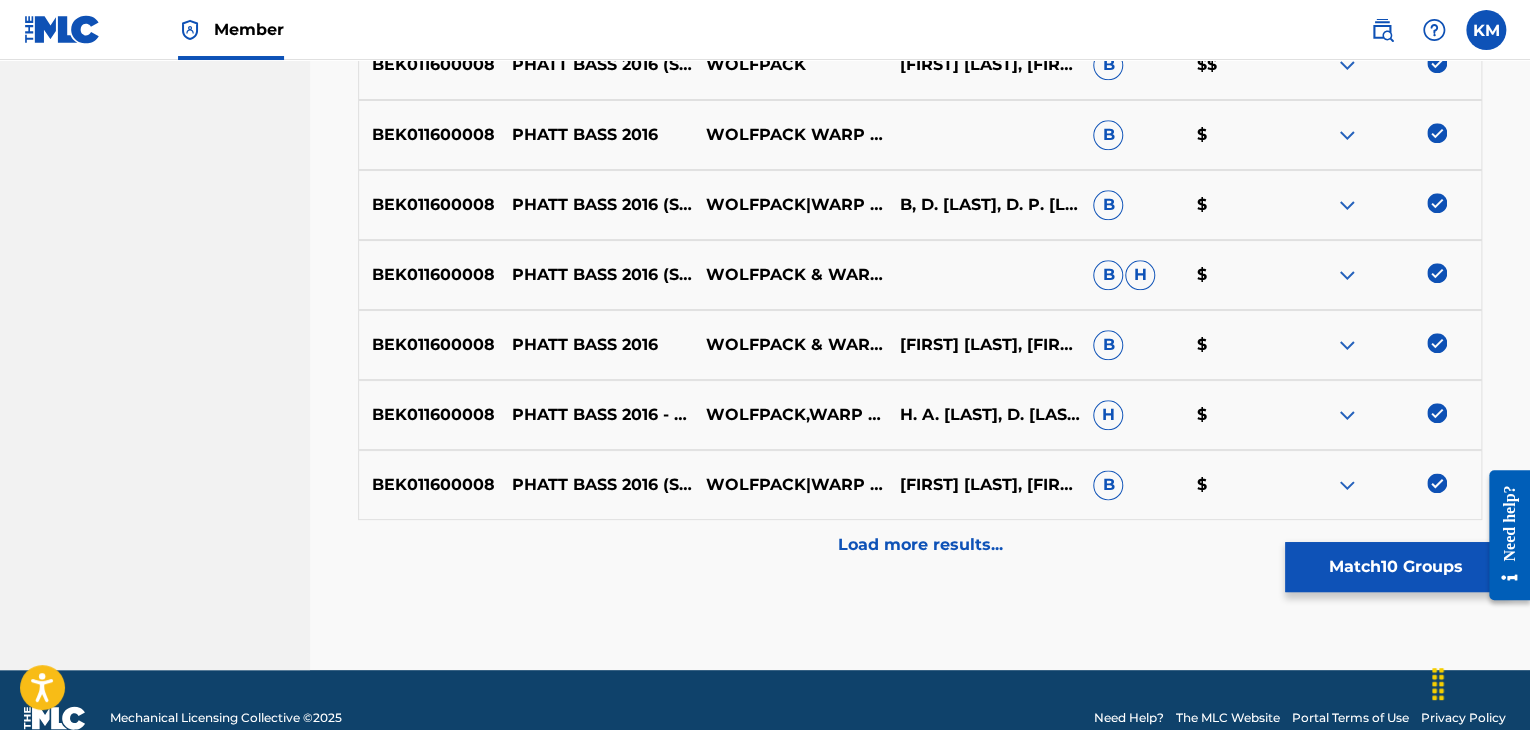 click on "Load more results..." at bounding box center (920, 545) 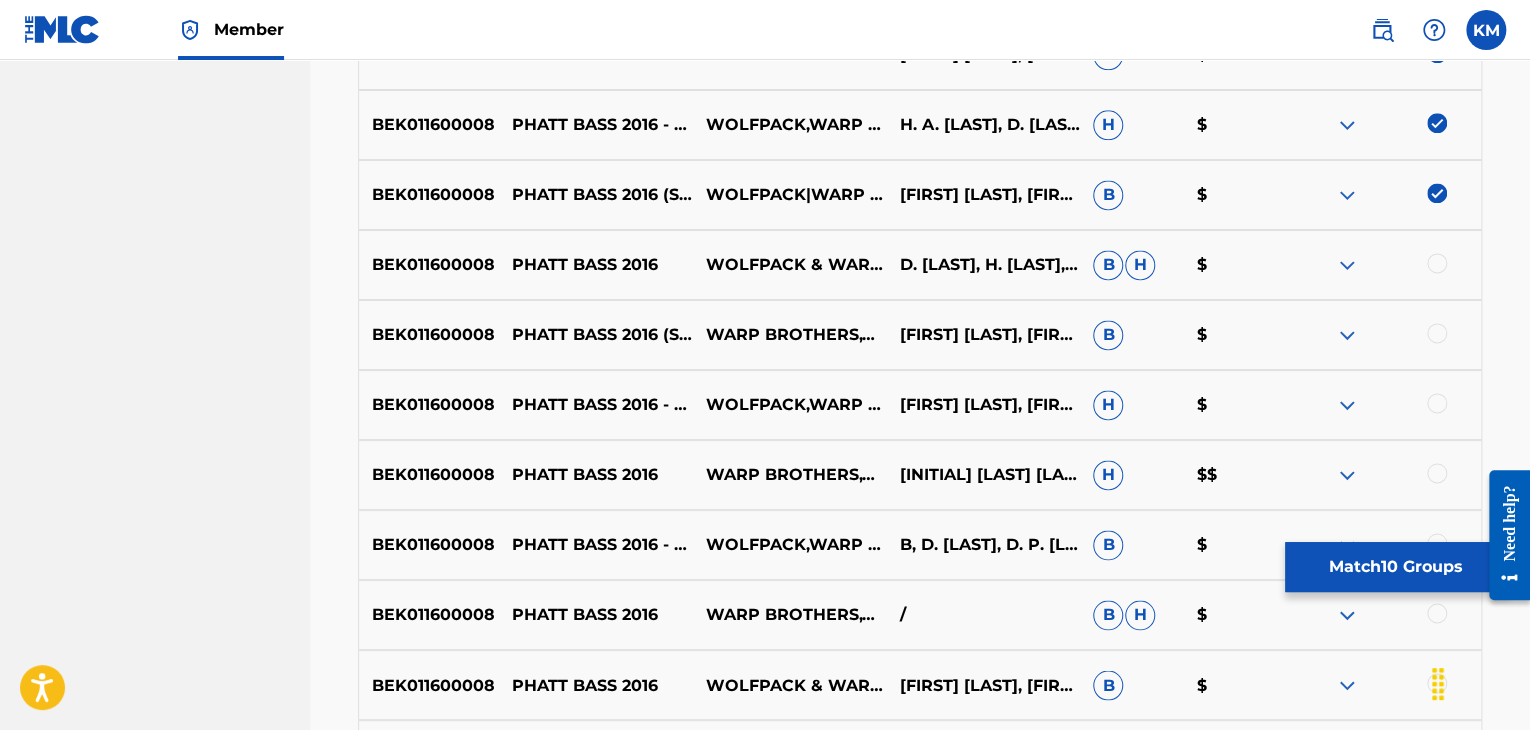 scroll, scrollTop: 1300, scrollLeft: 0, axis: vertical 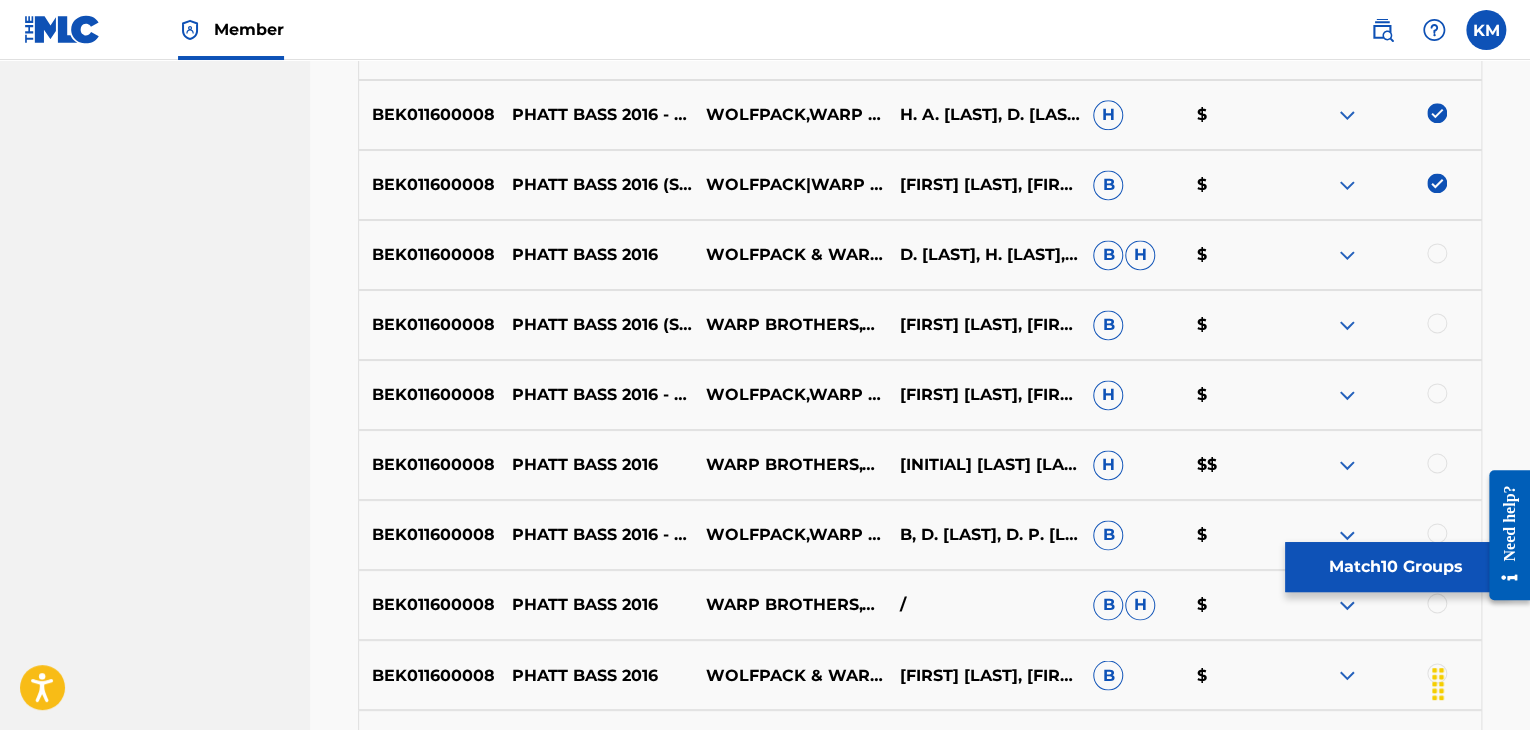 click at bounding box center [1437, 253] 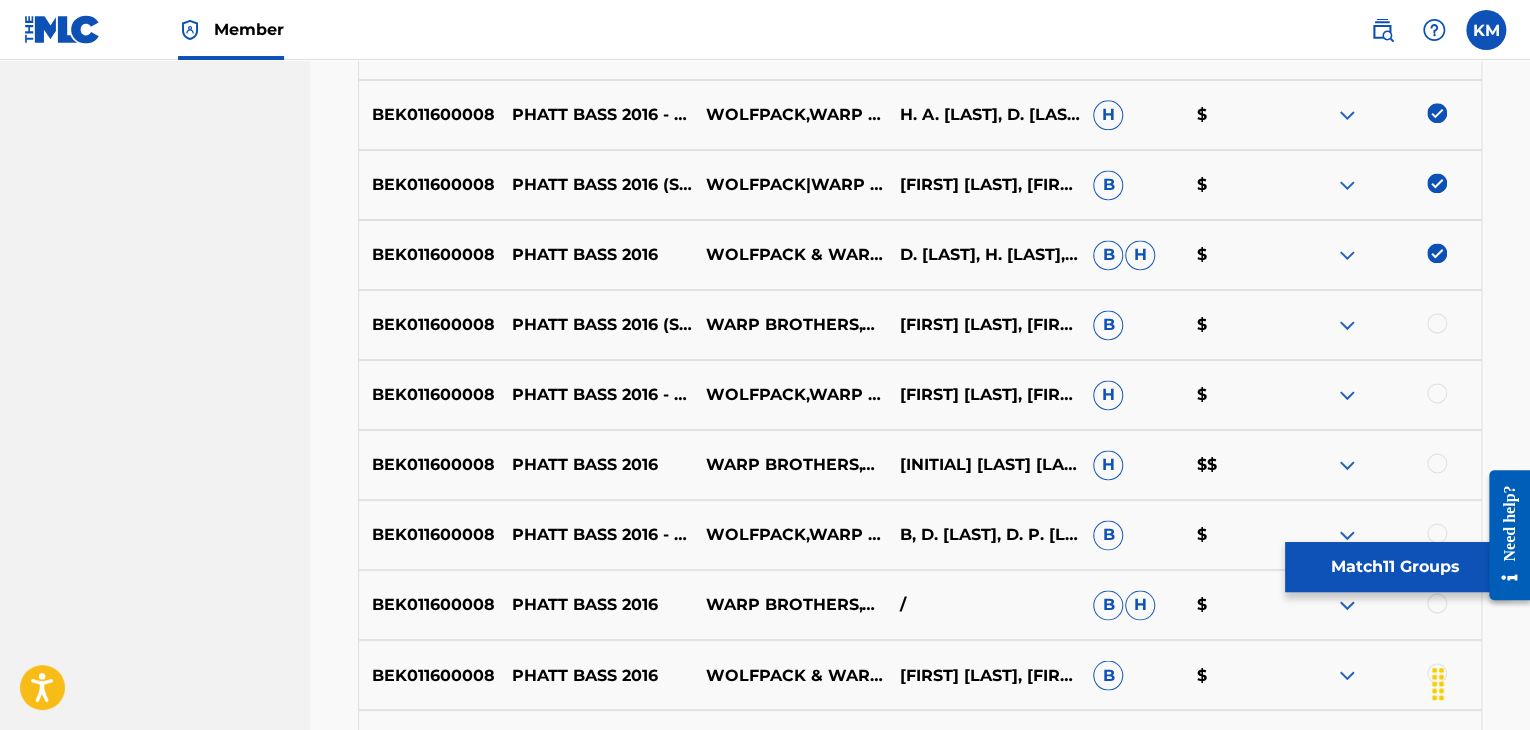 click at bounding box center [1437, 323] 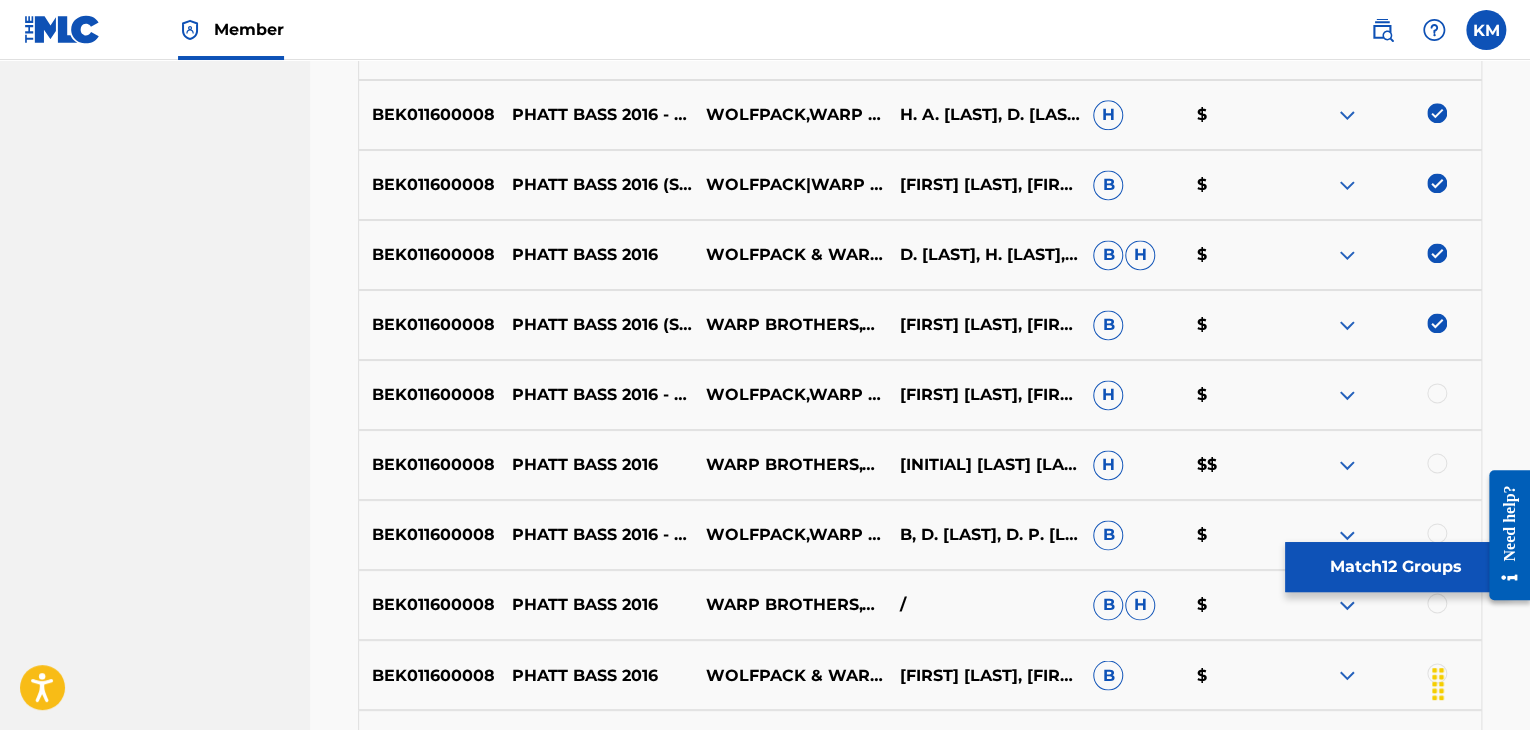 click at bounding box center (1437, 393) 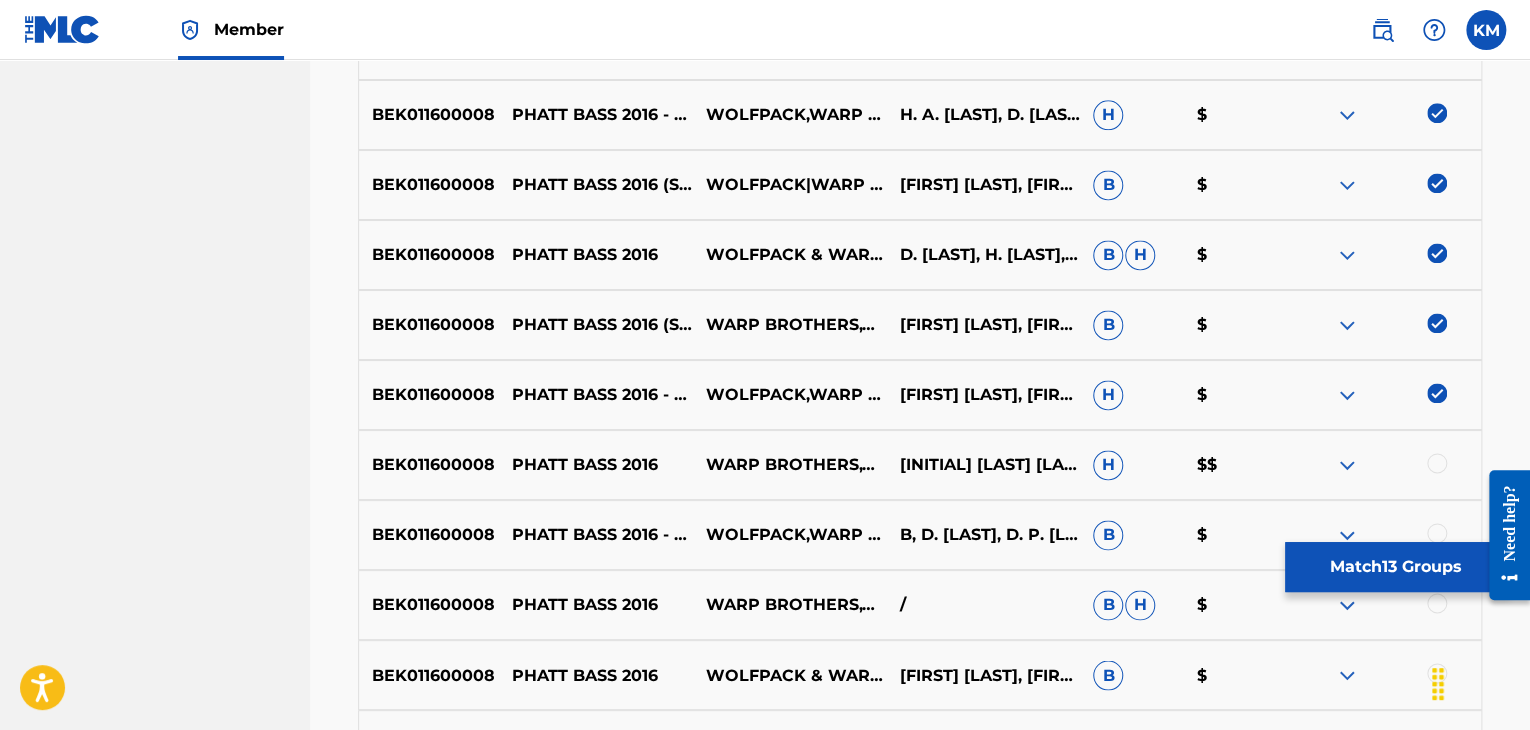 click at bounding box center (1437, 463) 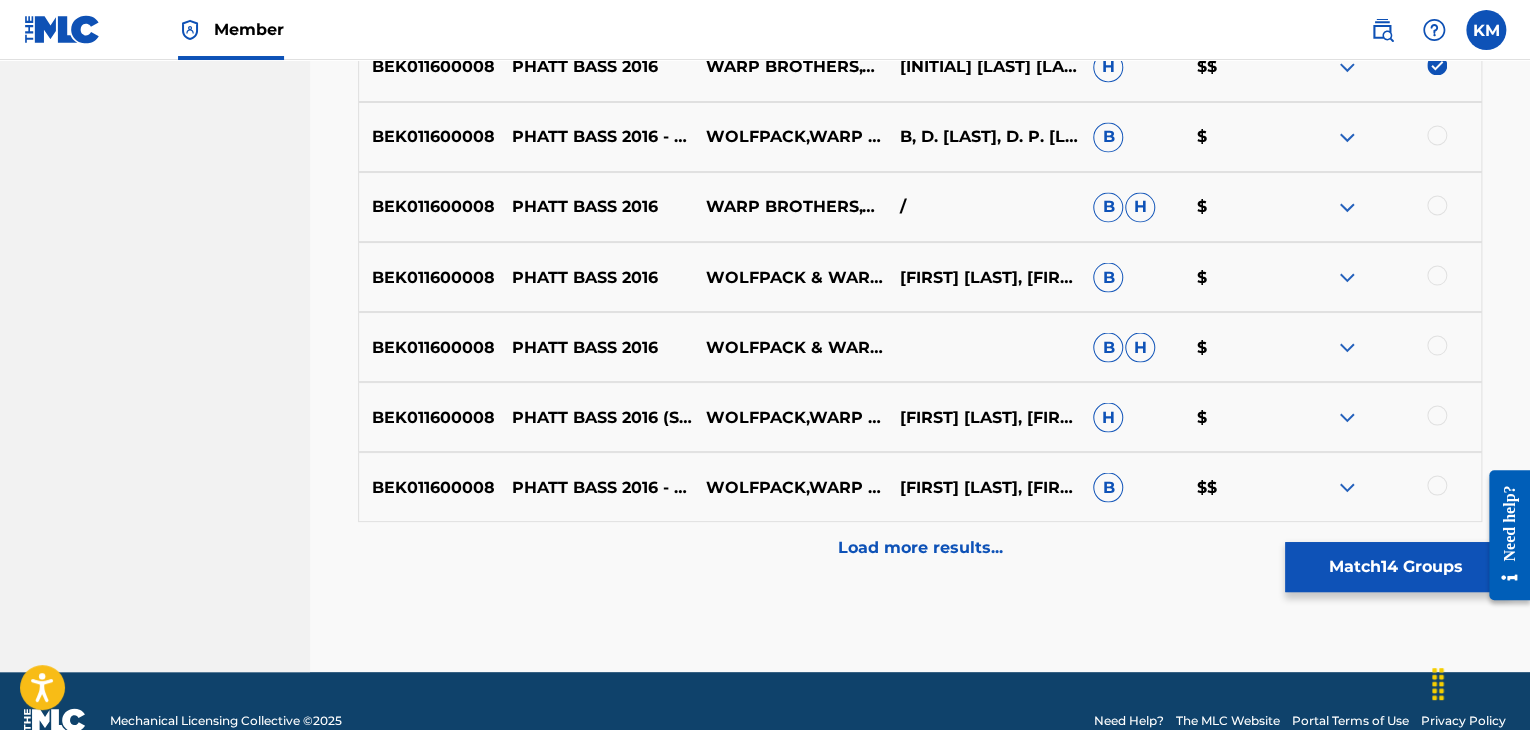 scroll, scrollTop: 1700, scrollLeft: 0, axis: vertical 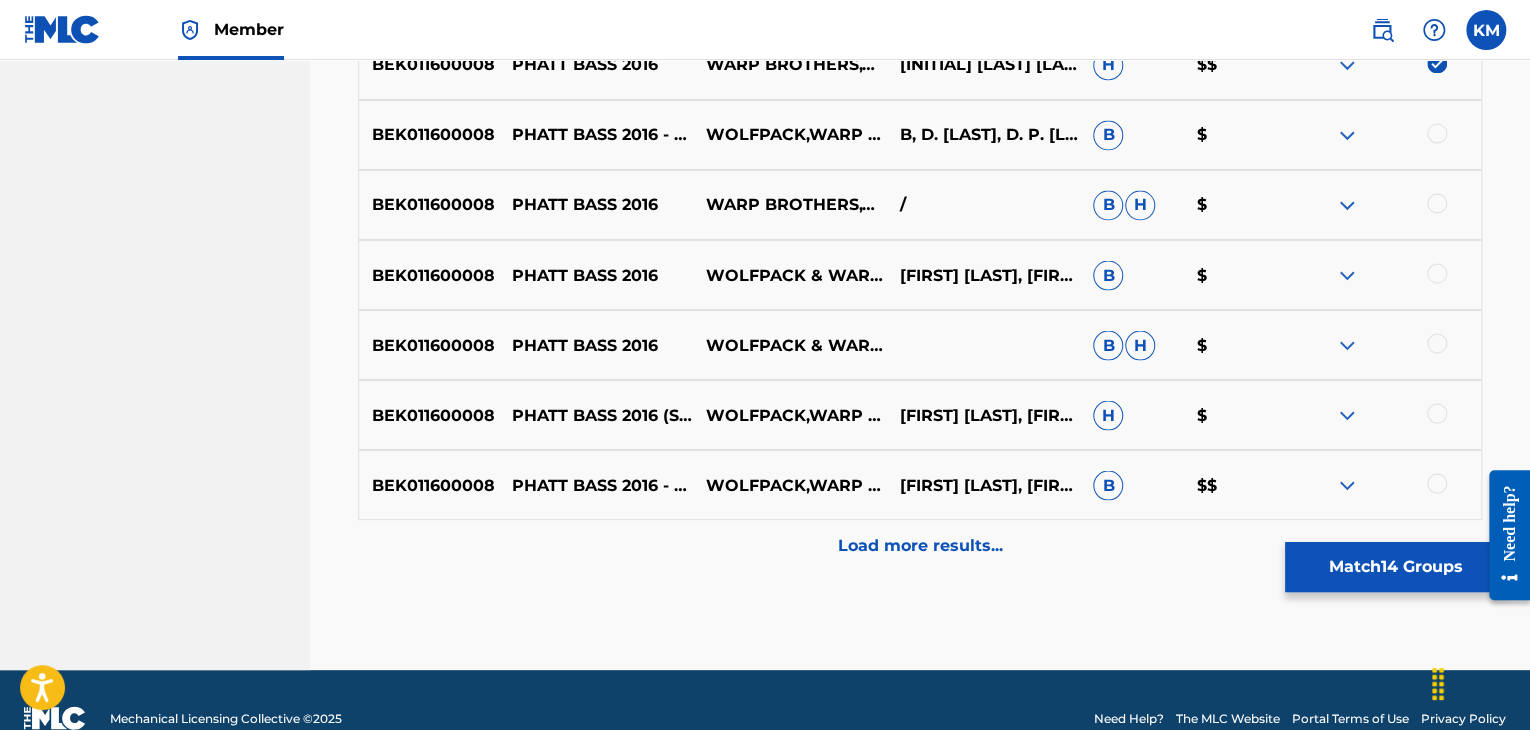 click at bounding box center (1437, 133) 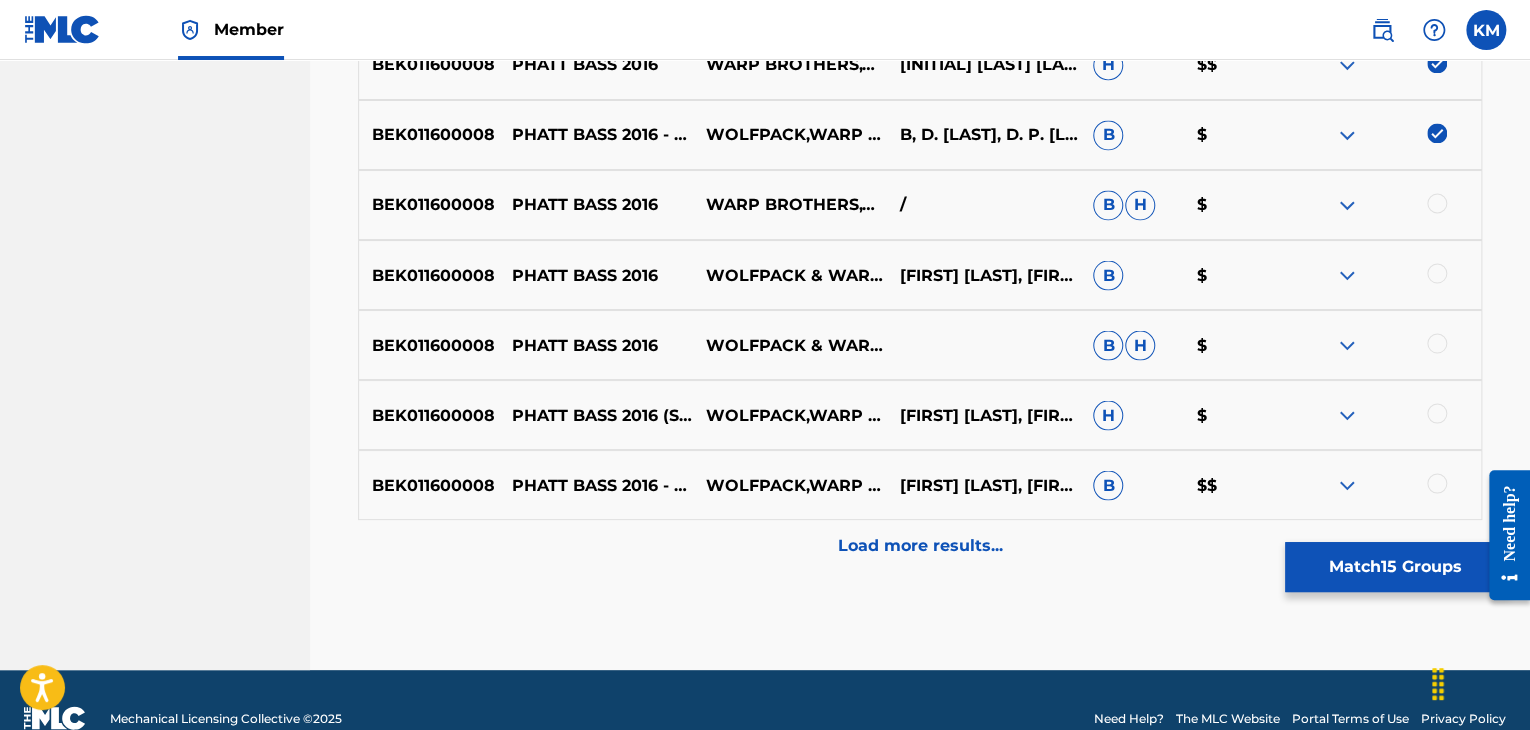 click at bounding box center [1437, 203] 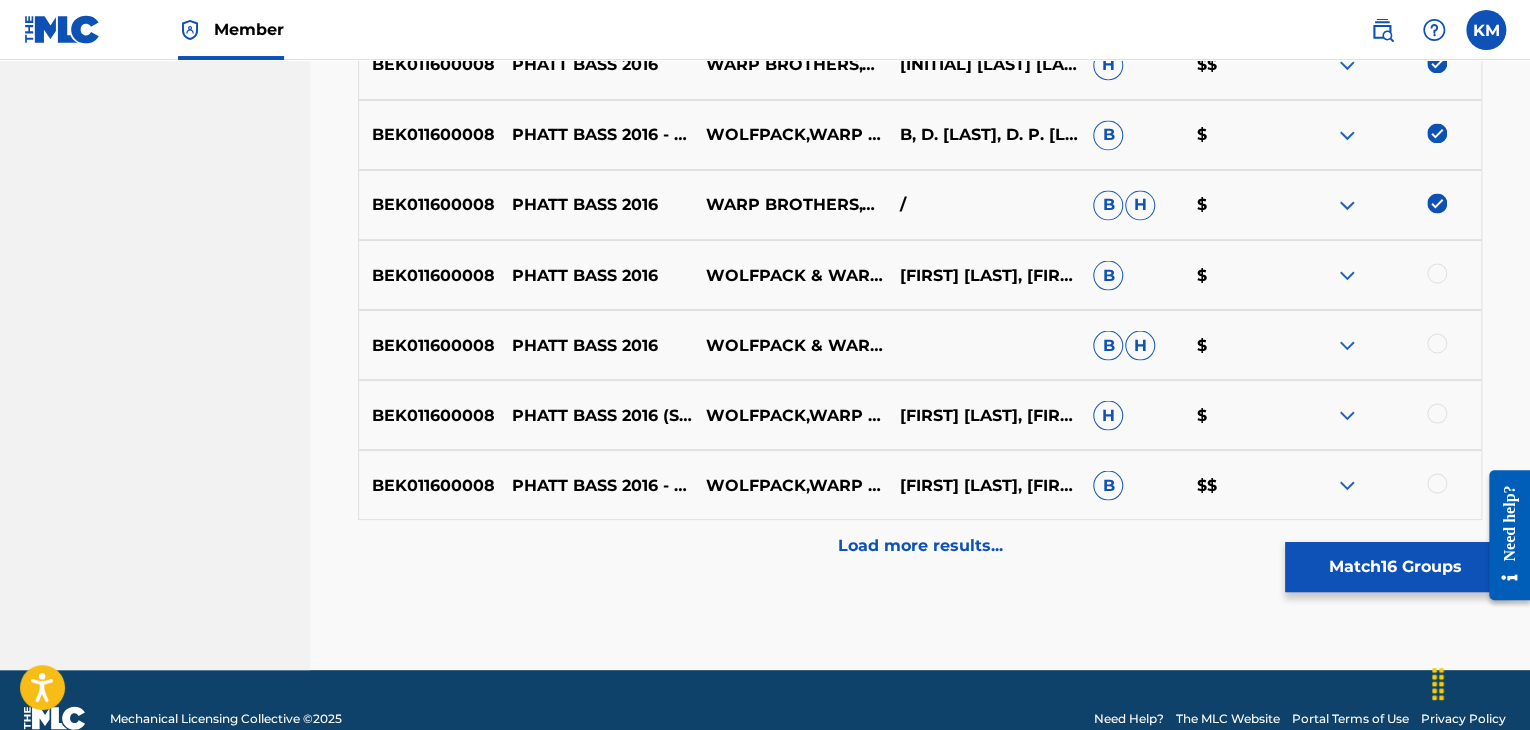 click at bounding box center [1437, 273] 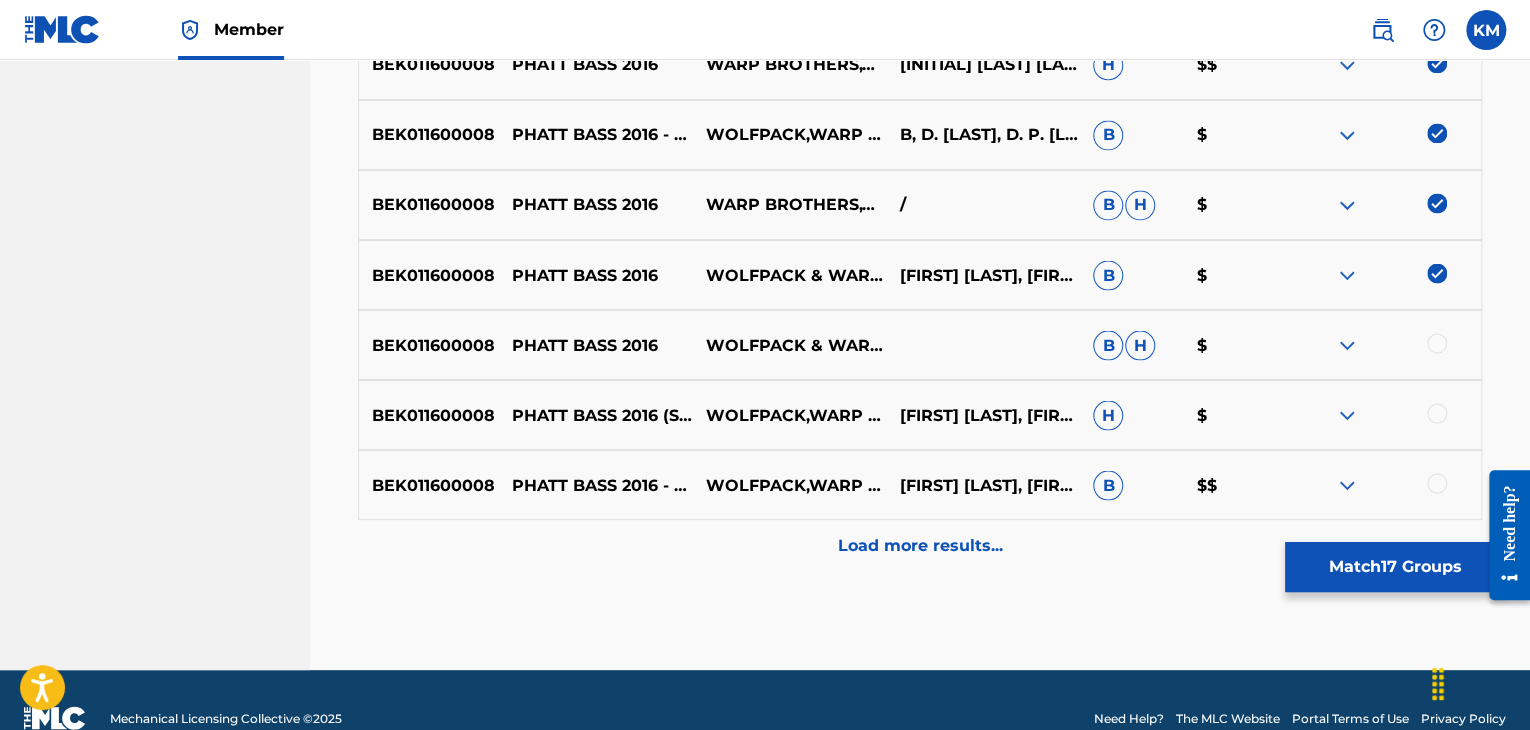 click at bounding box center (1437, 343) 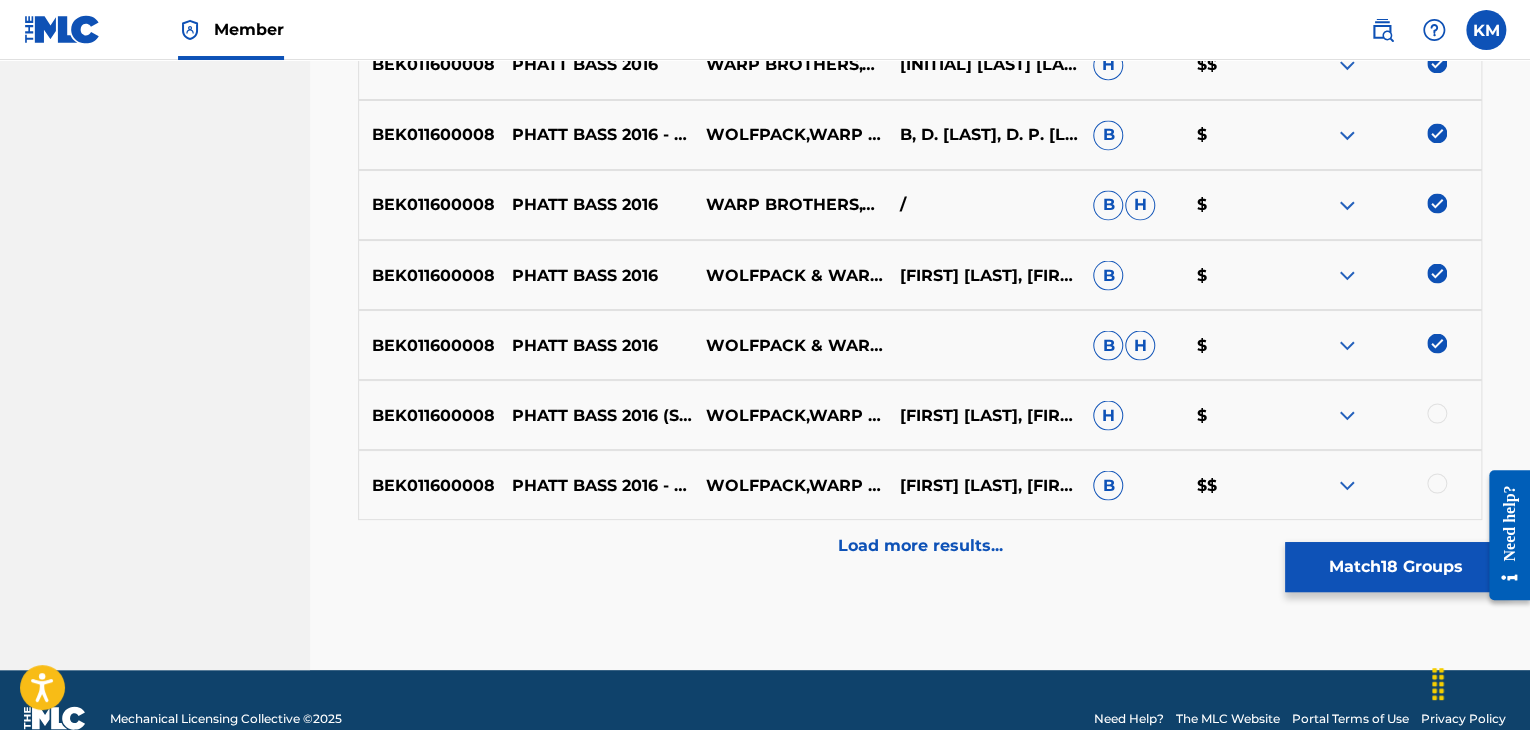 click at bounding box center [1437, 413] 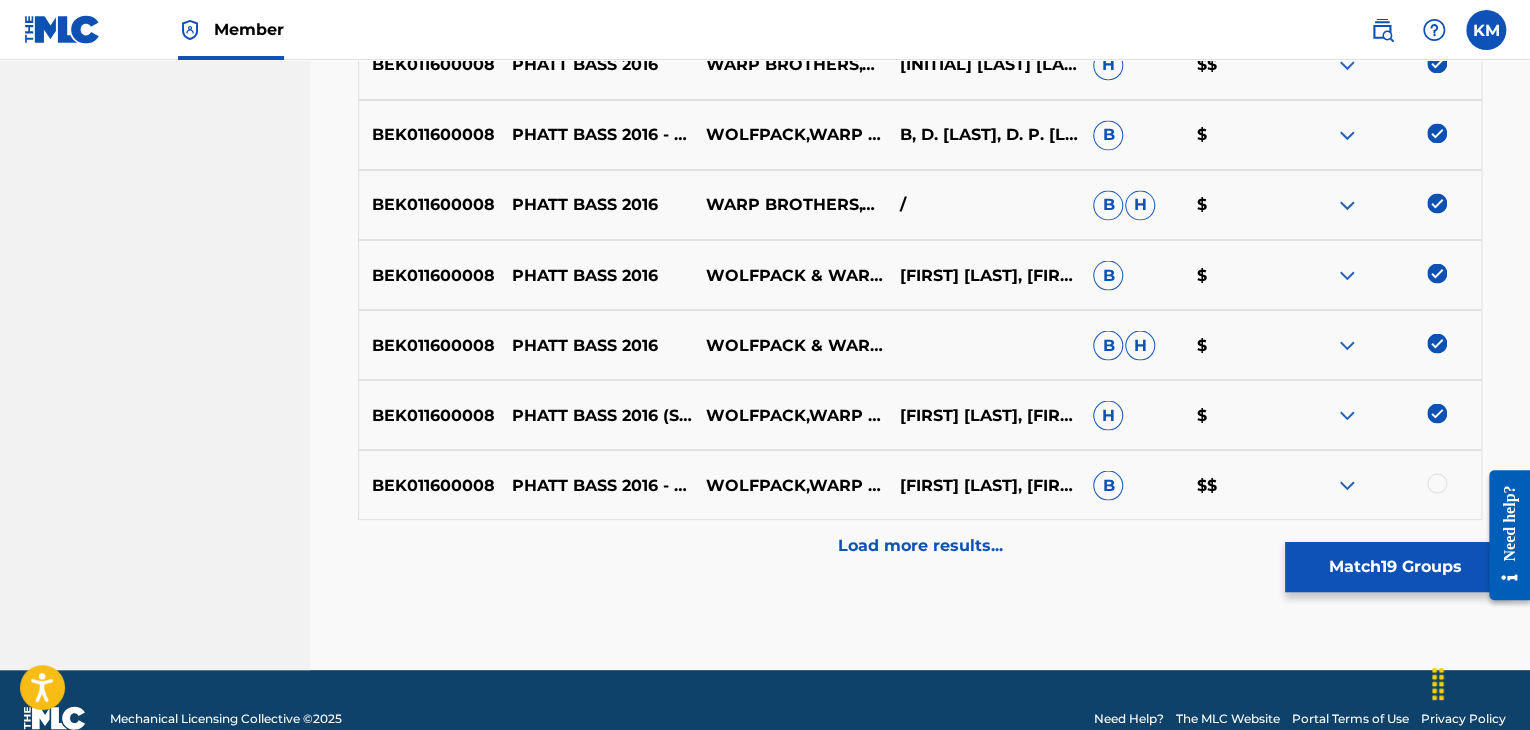 click at bounding box center (1437, 483) 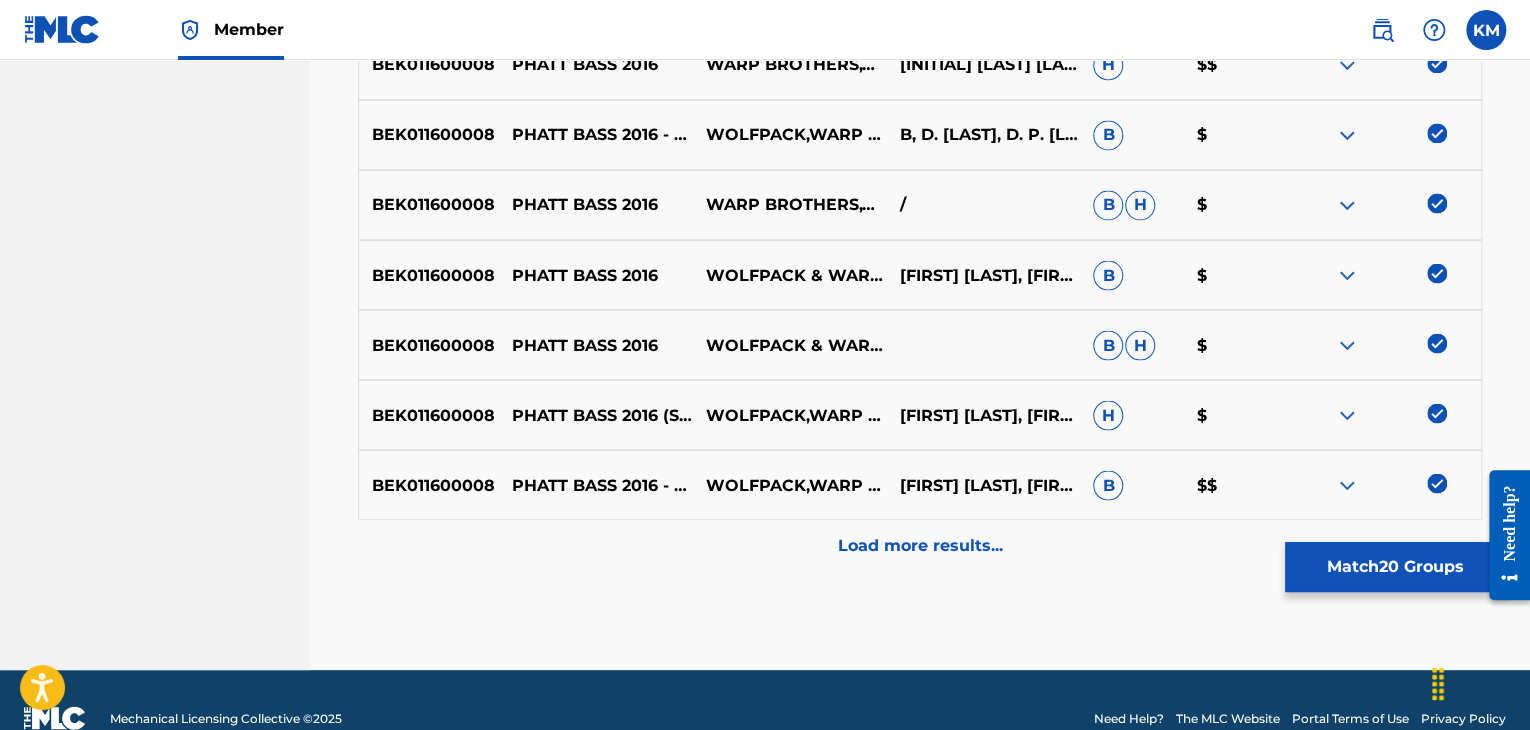 click on "Load more results..." at bounding box center [920, 545] 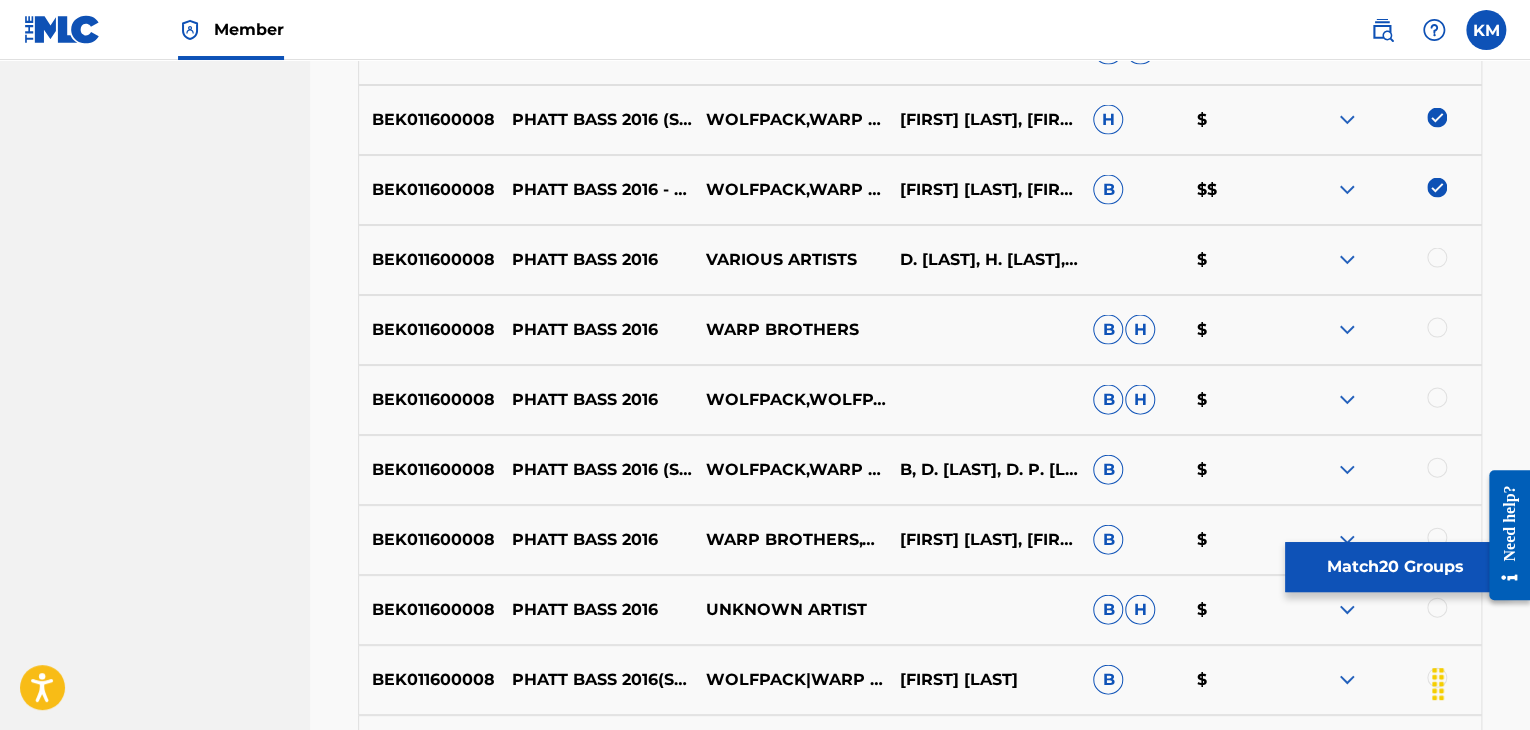 scroll, scrollTop: 2000, scrollLeft: 0, axis: vertical 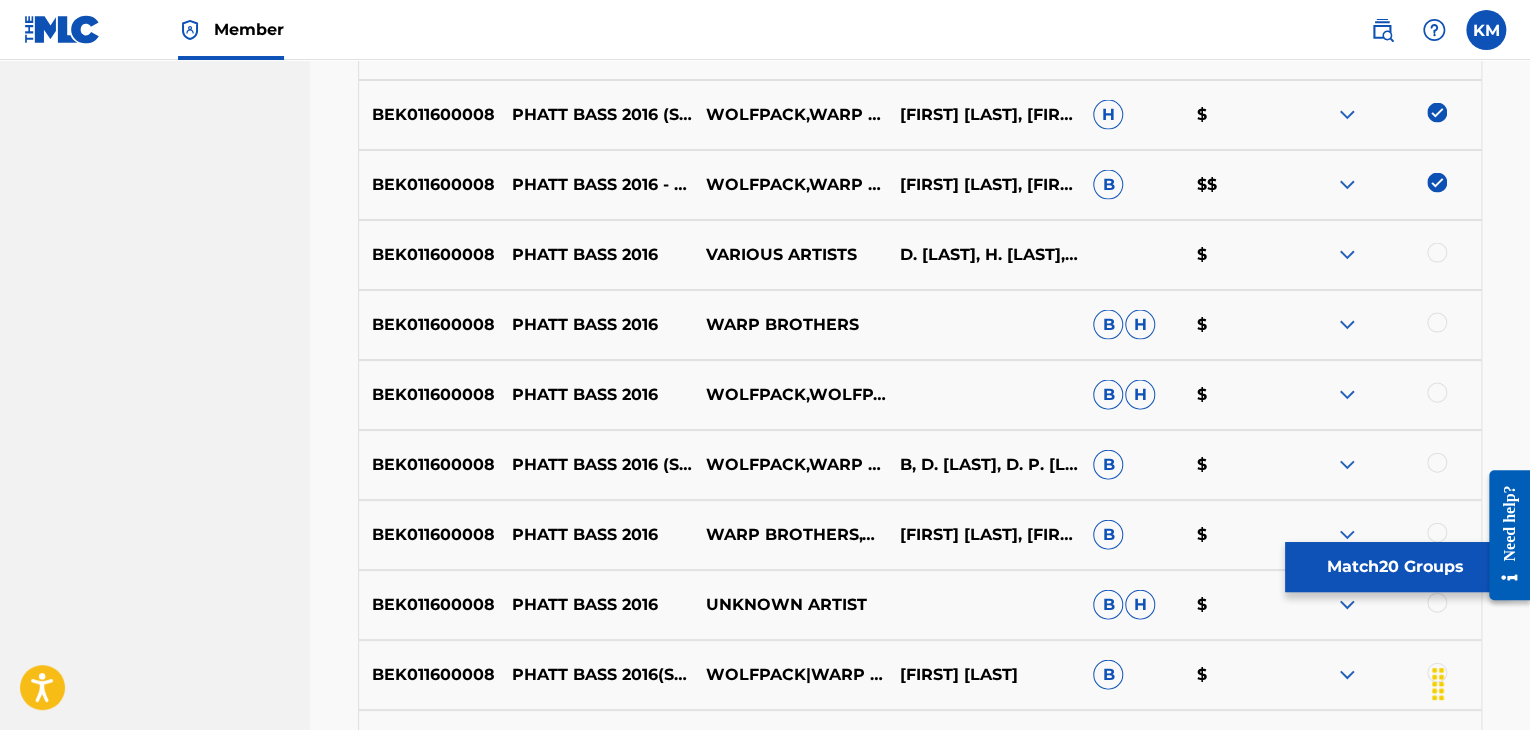 click at bounding box center (1437, 253) 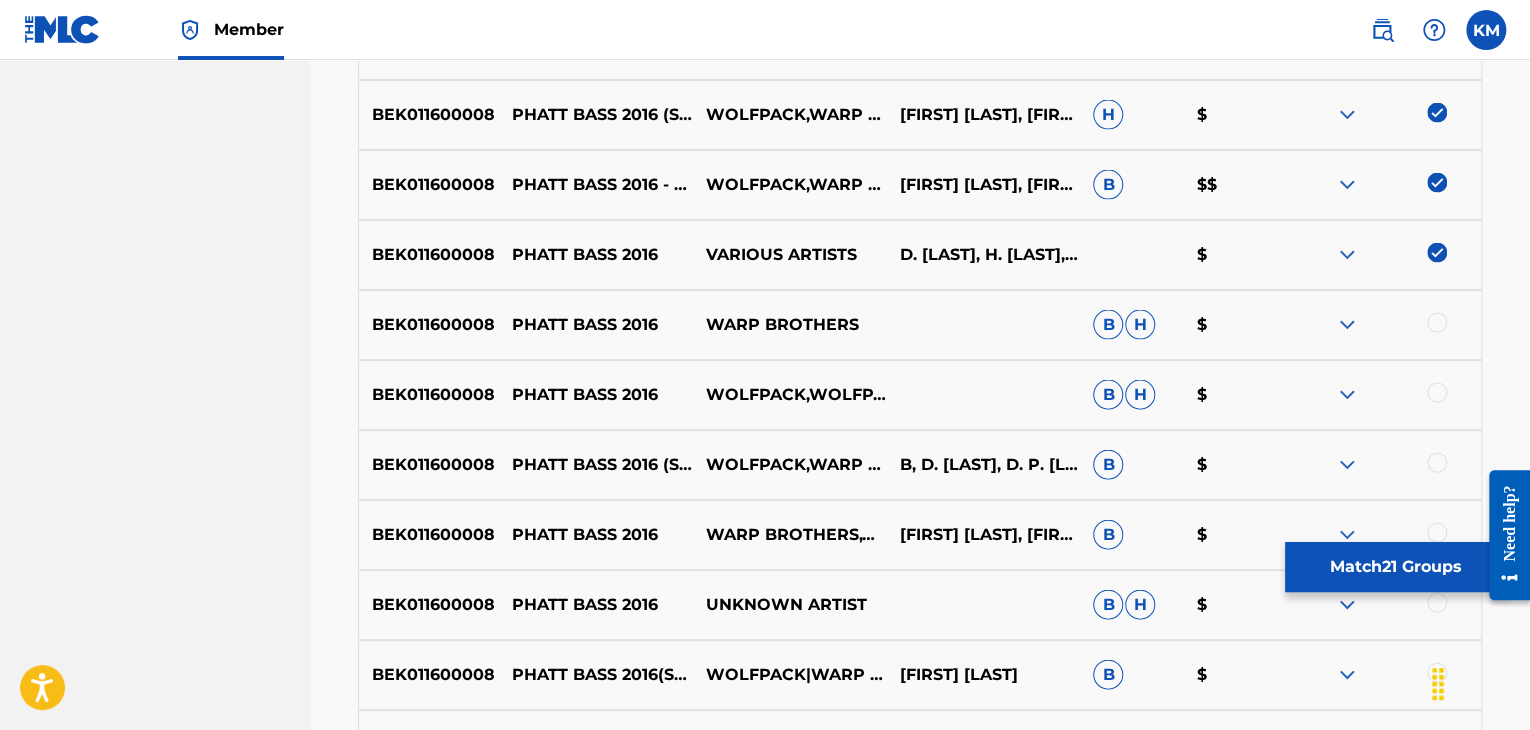 click at bounding box center [1437, 323] 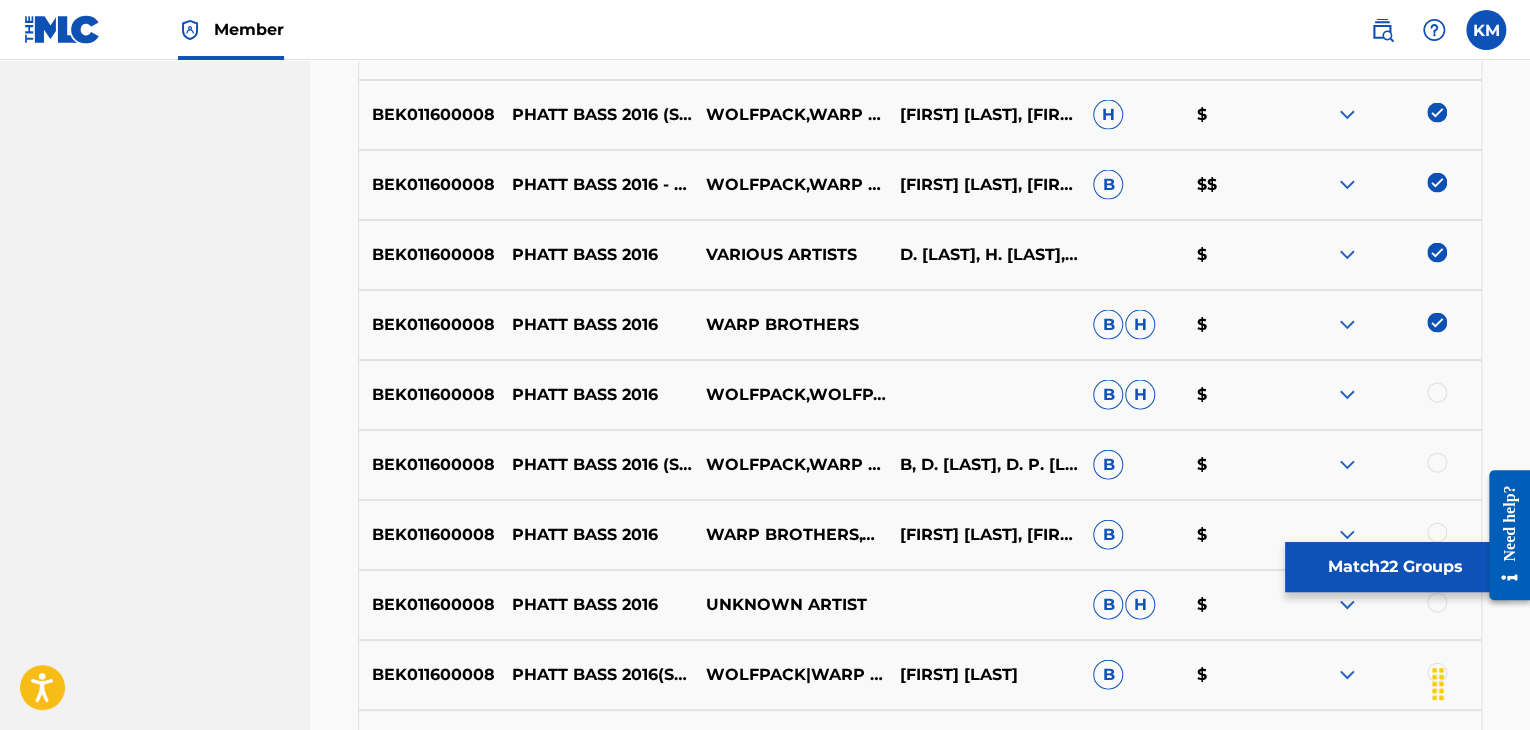 click at bounding box center [1437, 393] 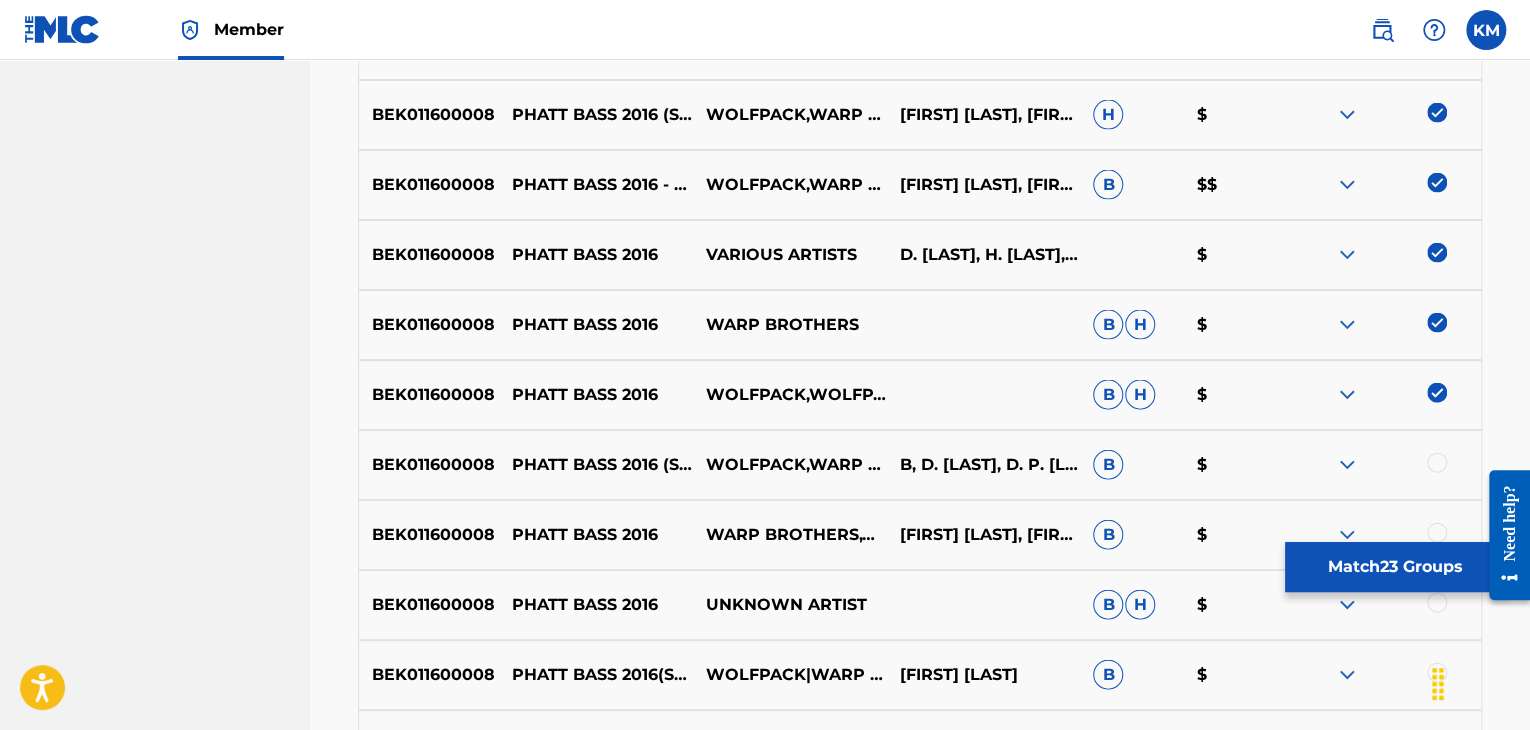 click at bounding box center [1437, 463] 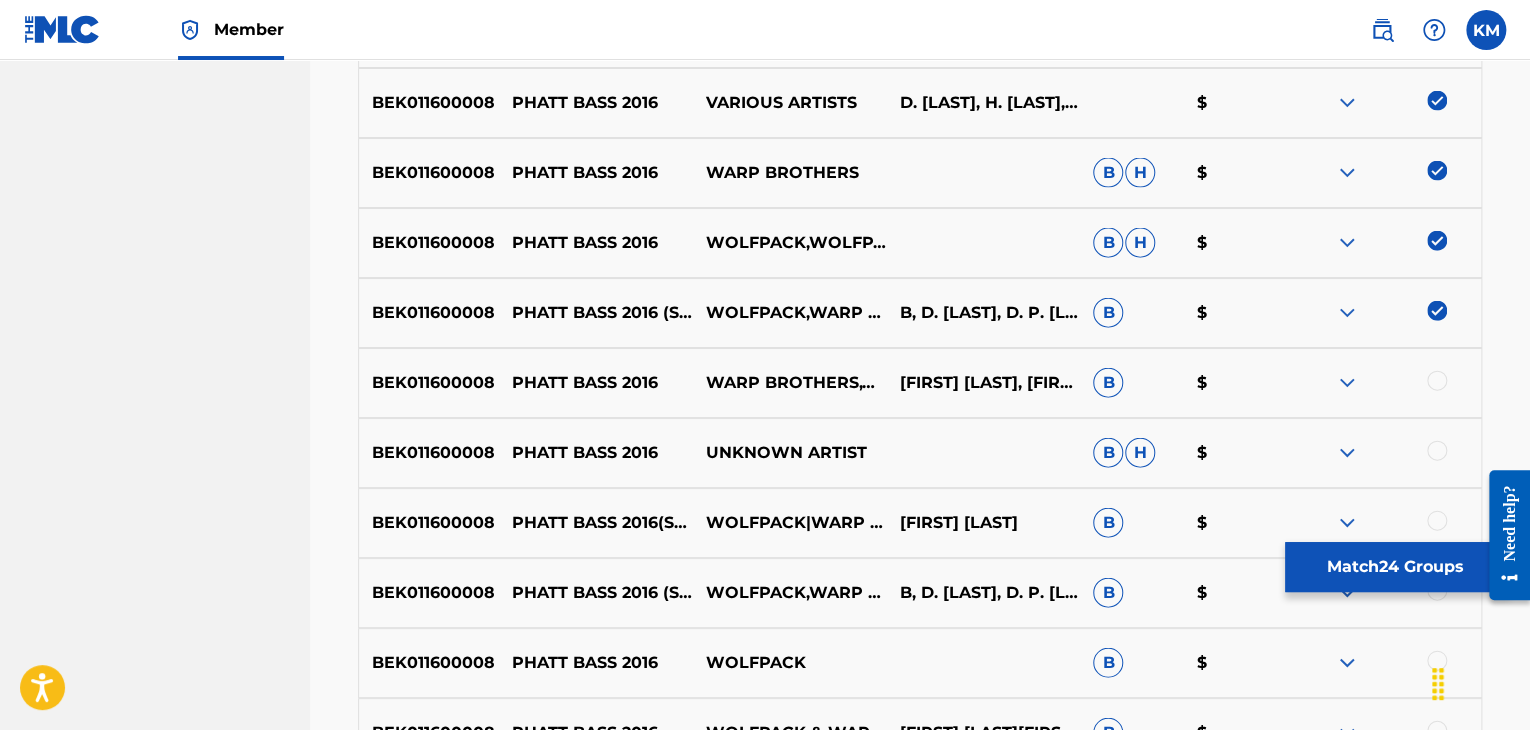 scroll, scrollTop: 2300, scrollLeft: 0, axis: vertical 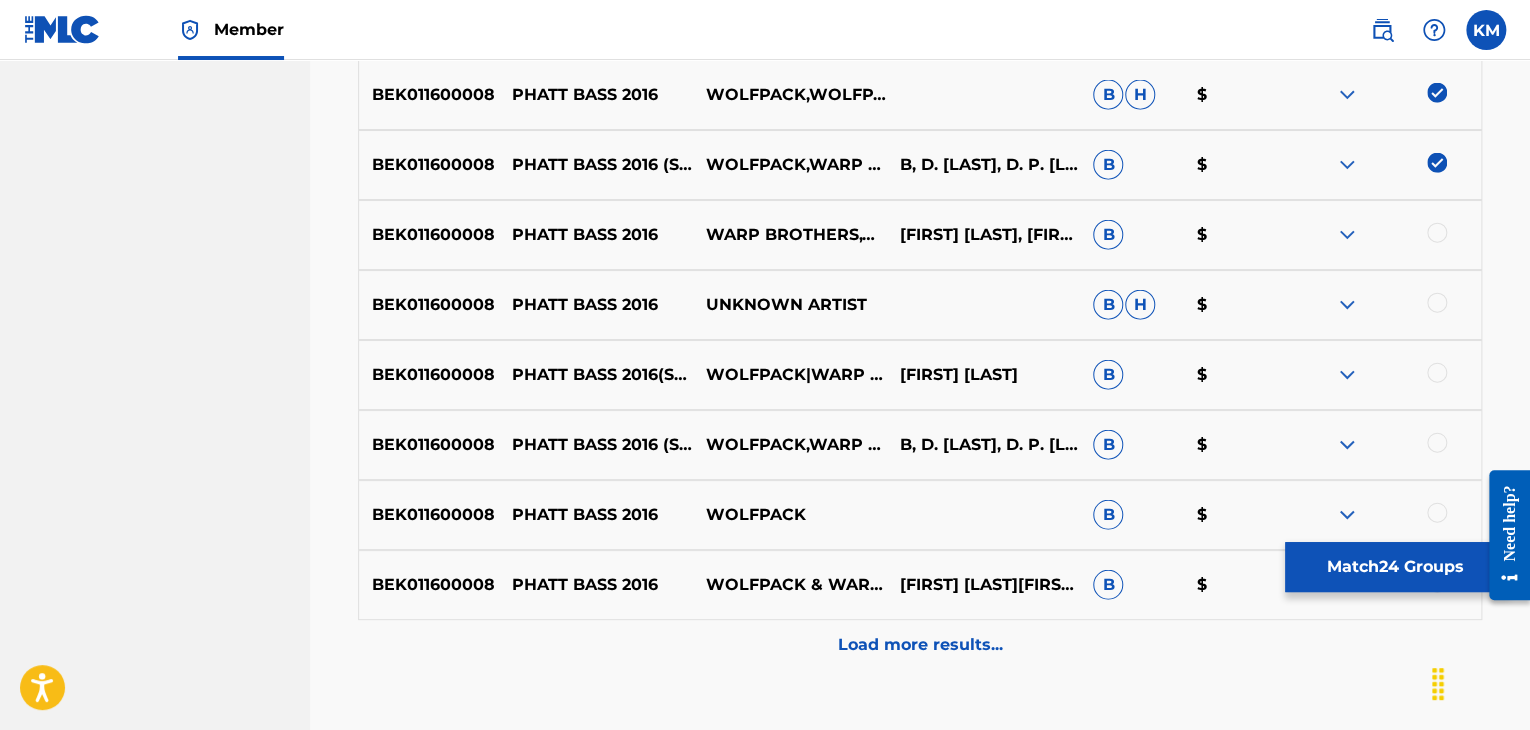 click at bounding box center [1437, 233] 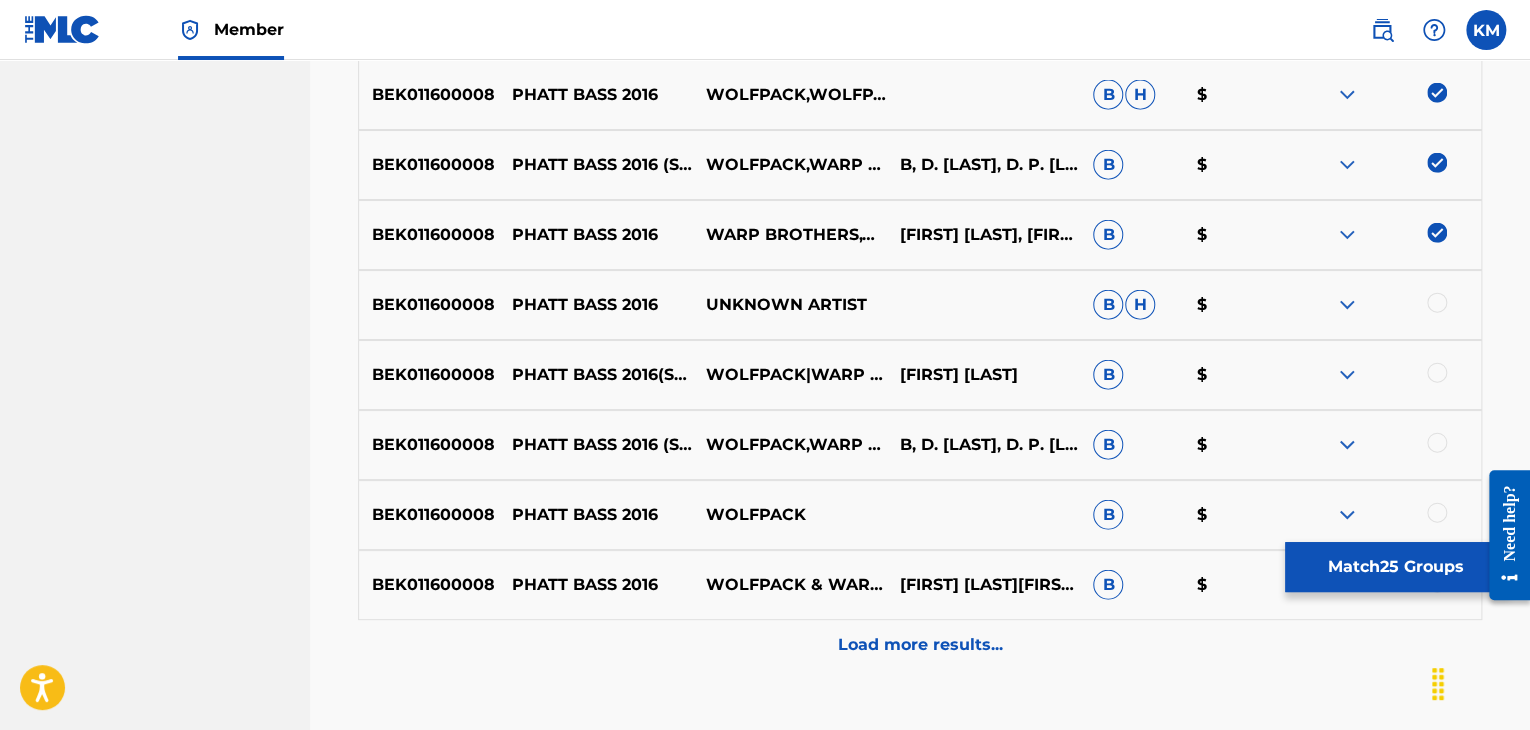click at bounding box center (1437, 303) 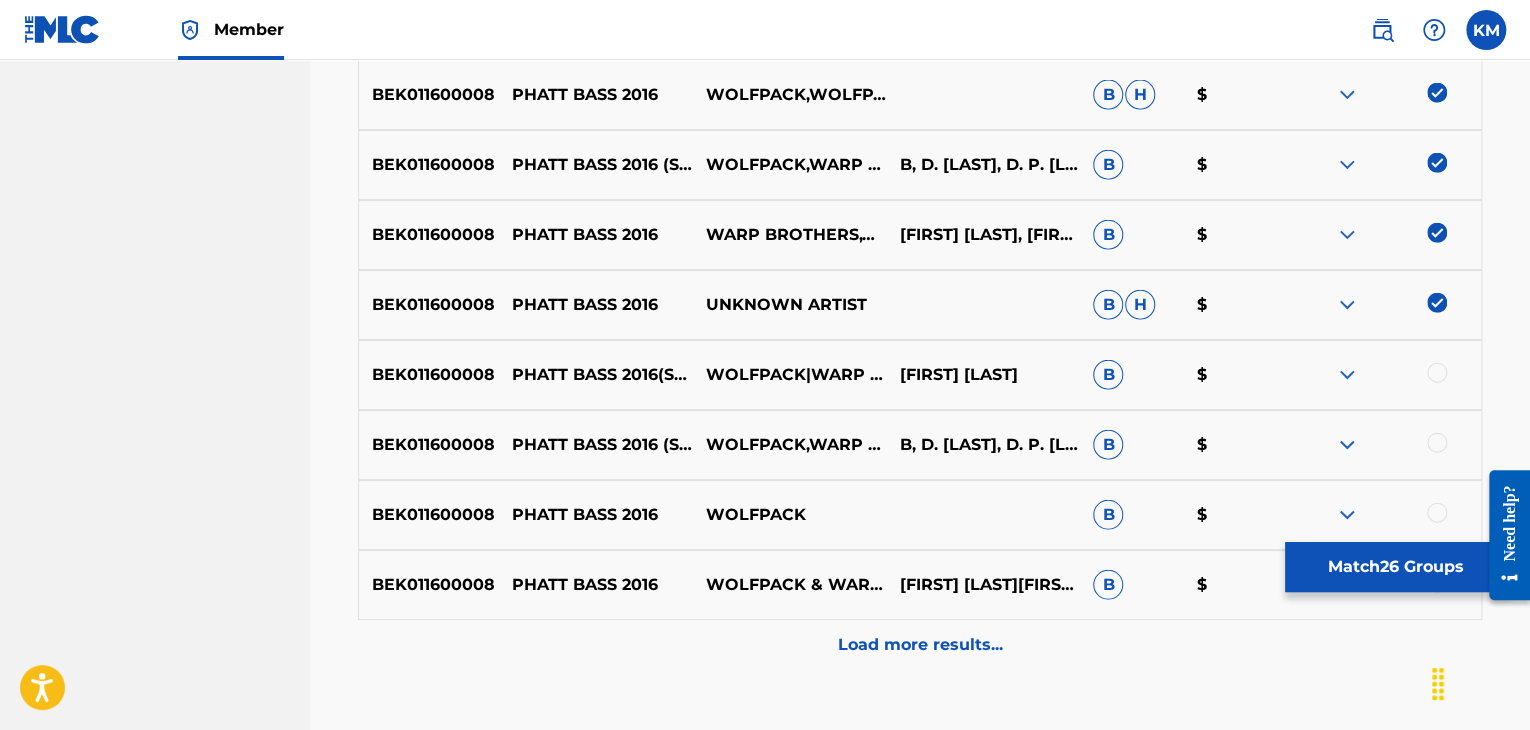 click at bounding box center [1437, 373] 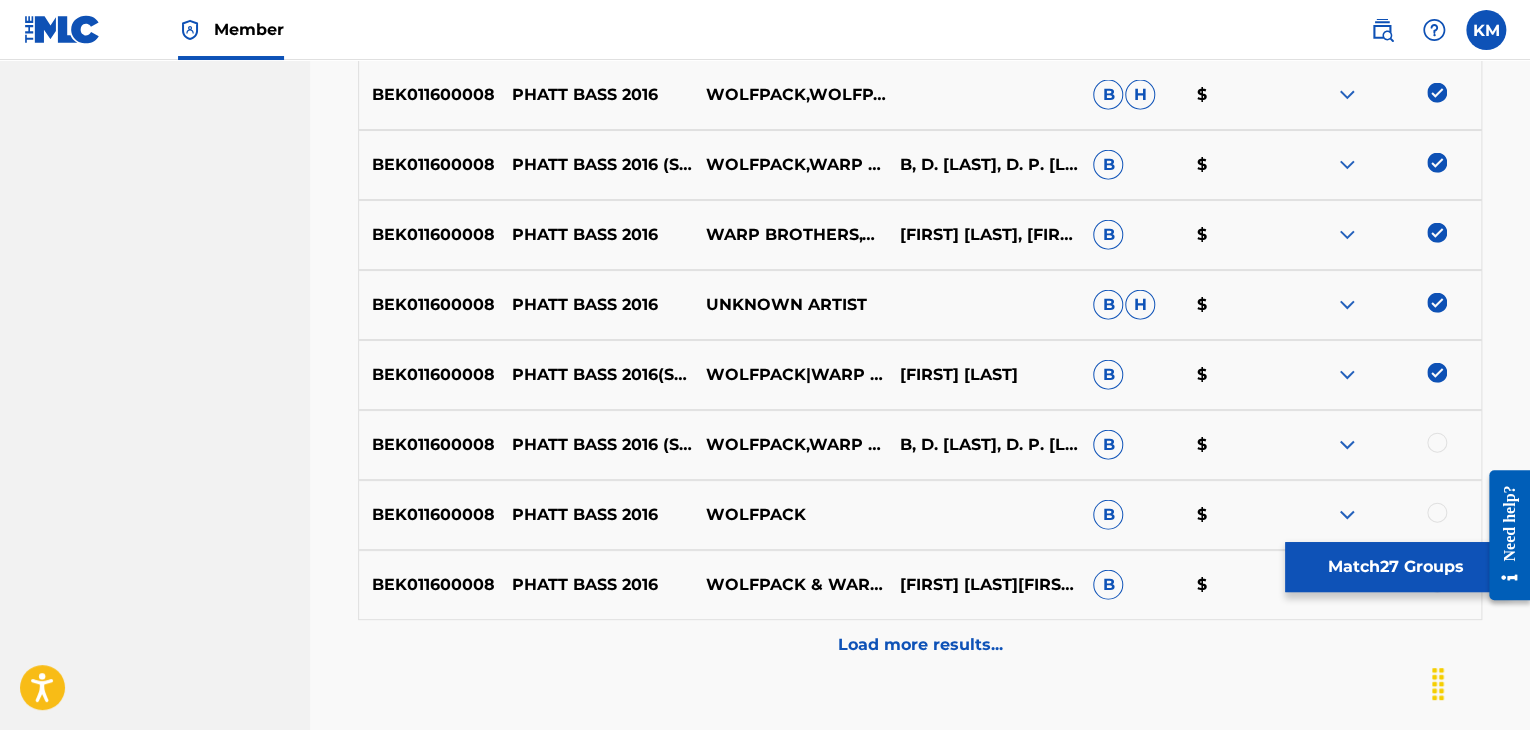 click at bounding box center (1437, 443) 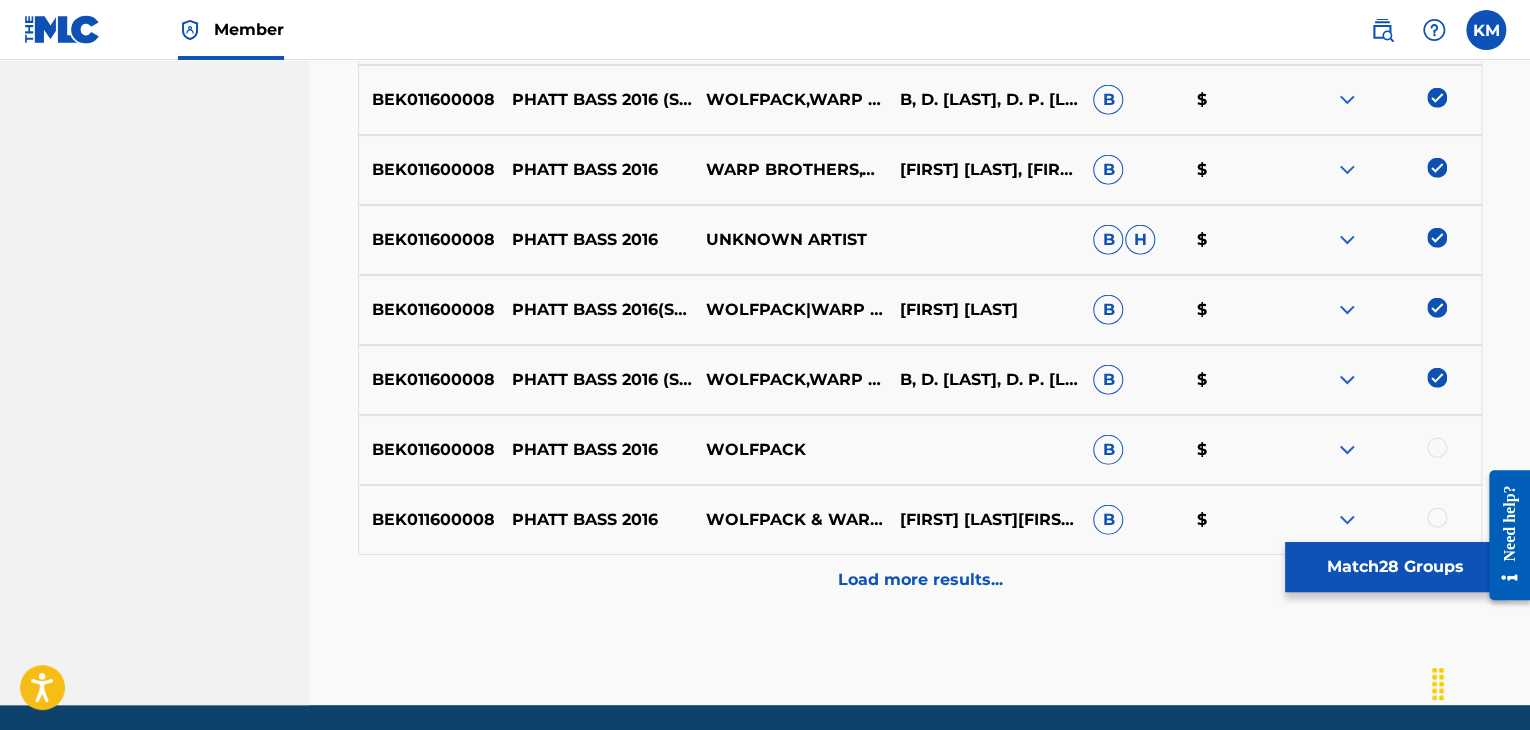 scroll, scrollTop: 2436, scrollLeft: 0, axis: vertical 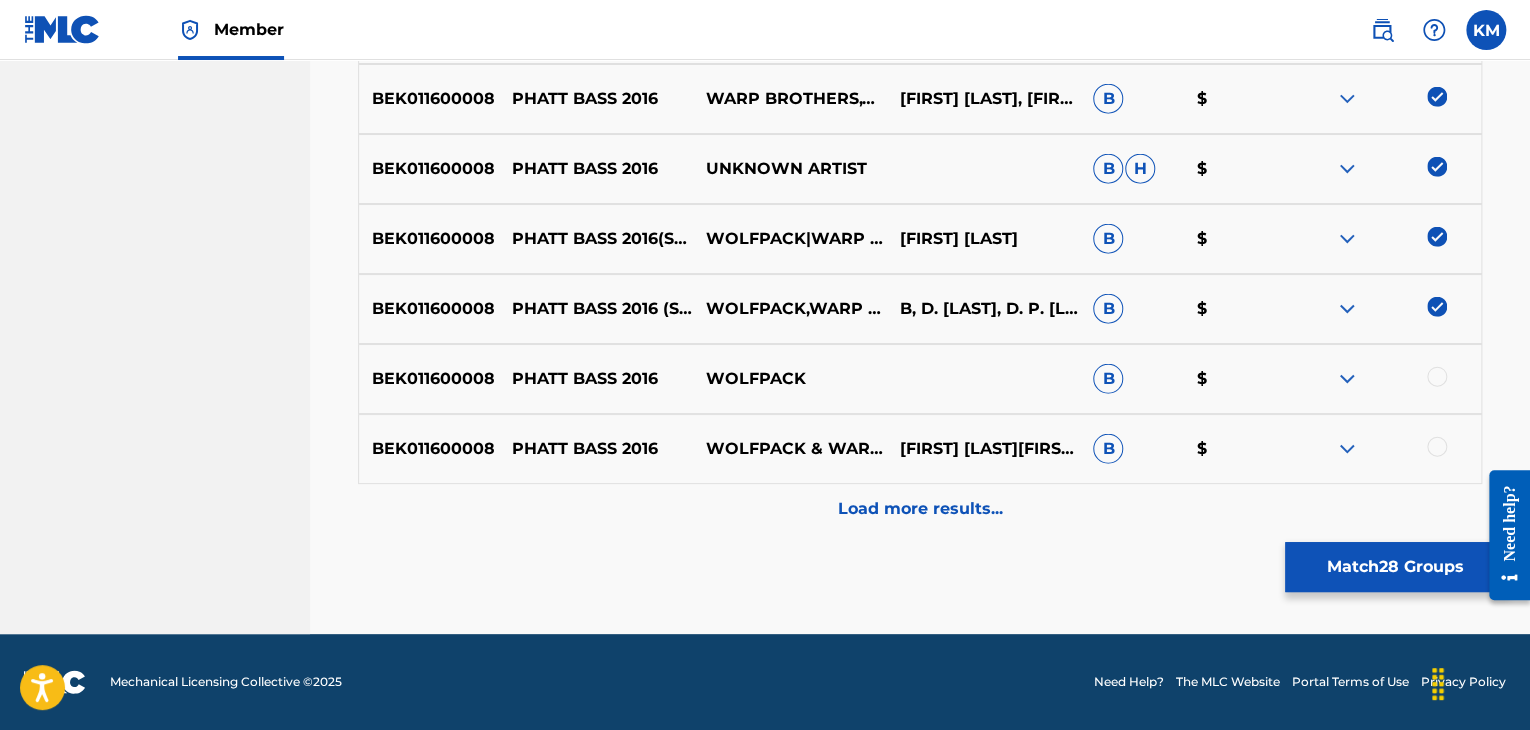 click at bounding box center [1437, 377] 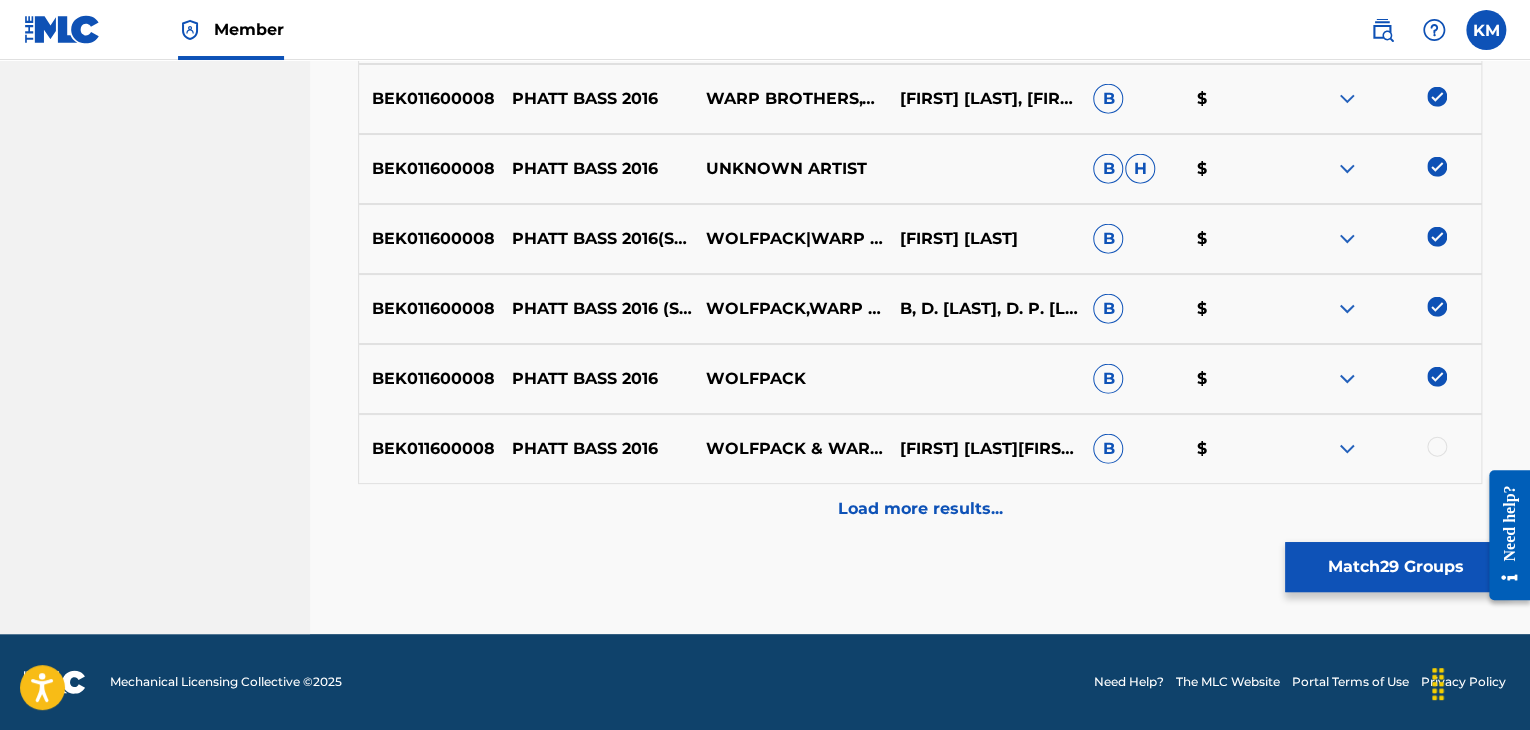 click at bounding box center (1437, 447) 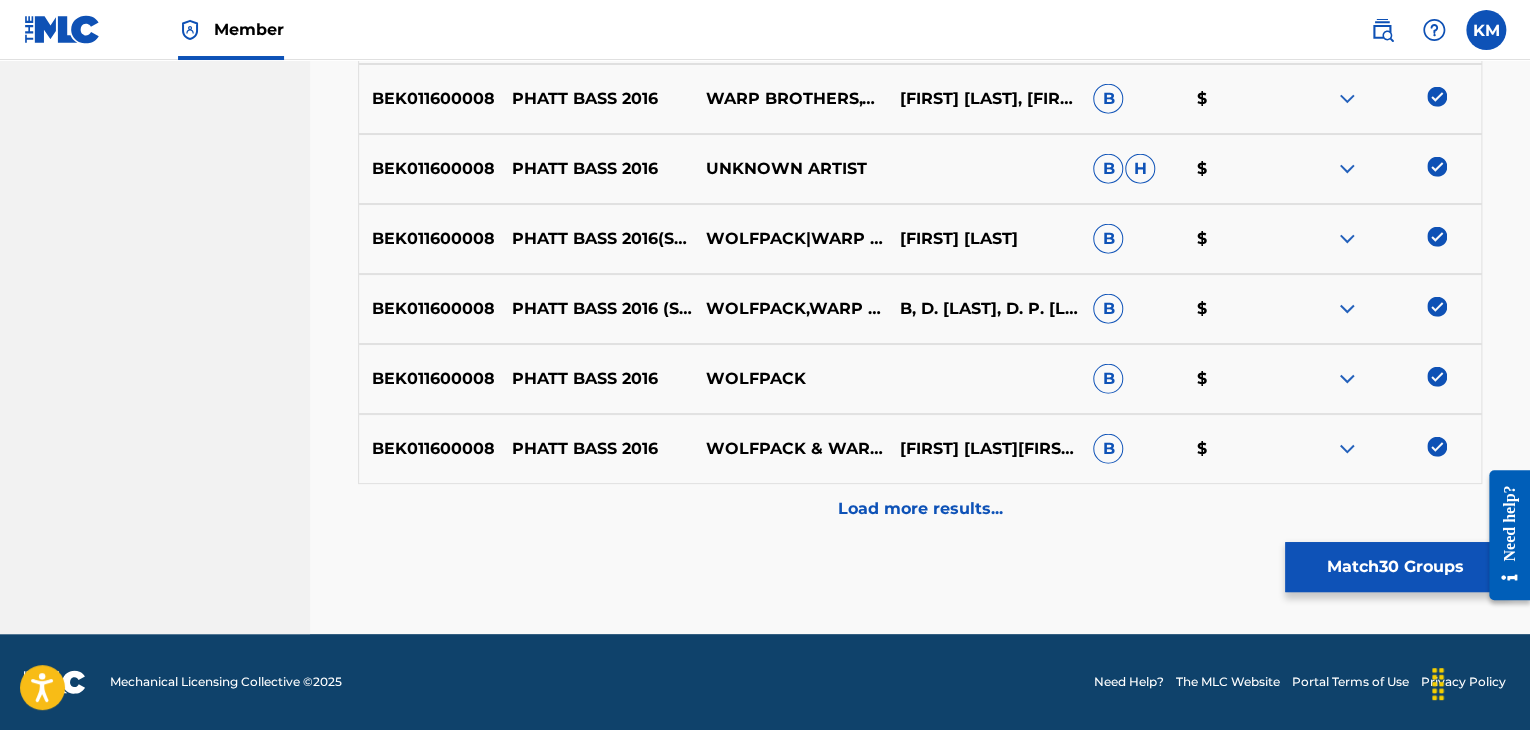 click on "Load more results..." at bounding box center [920, 509] 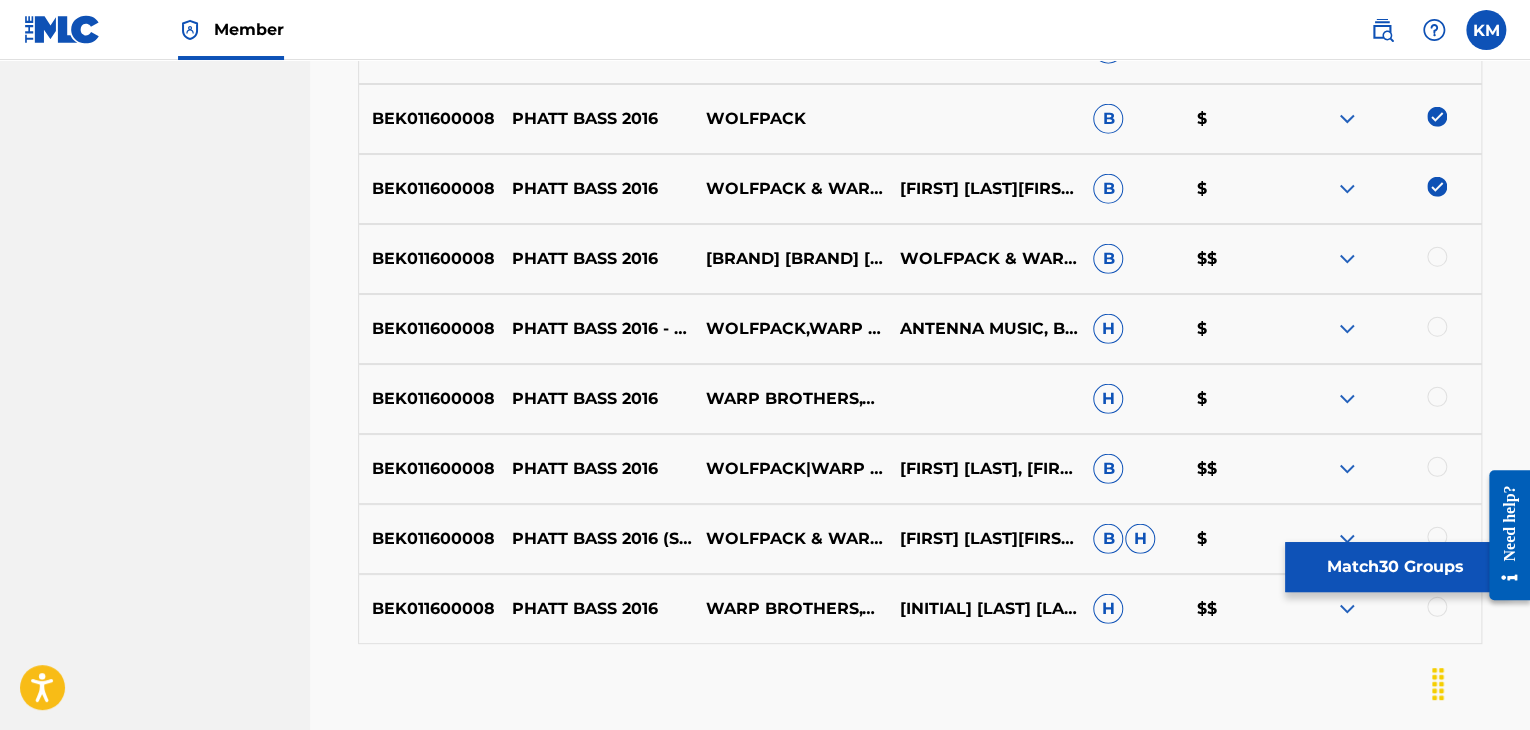 scroll, scrollTop: 2736, scrollLeft: 0, axis: vertical 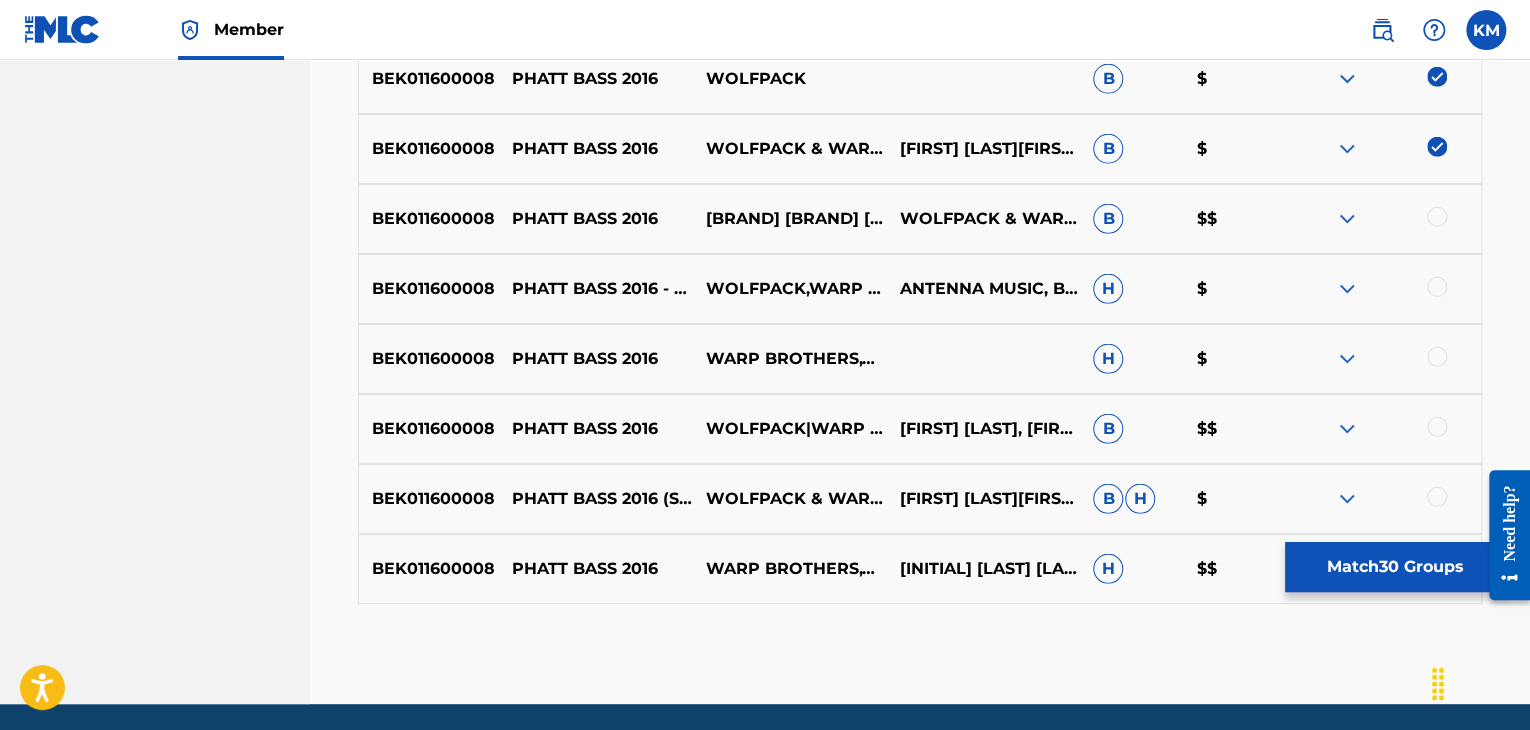 click at bounding box center [1384, 219] 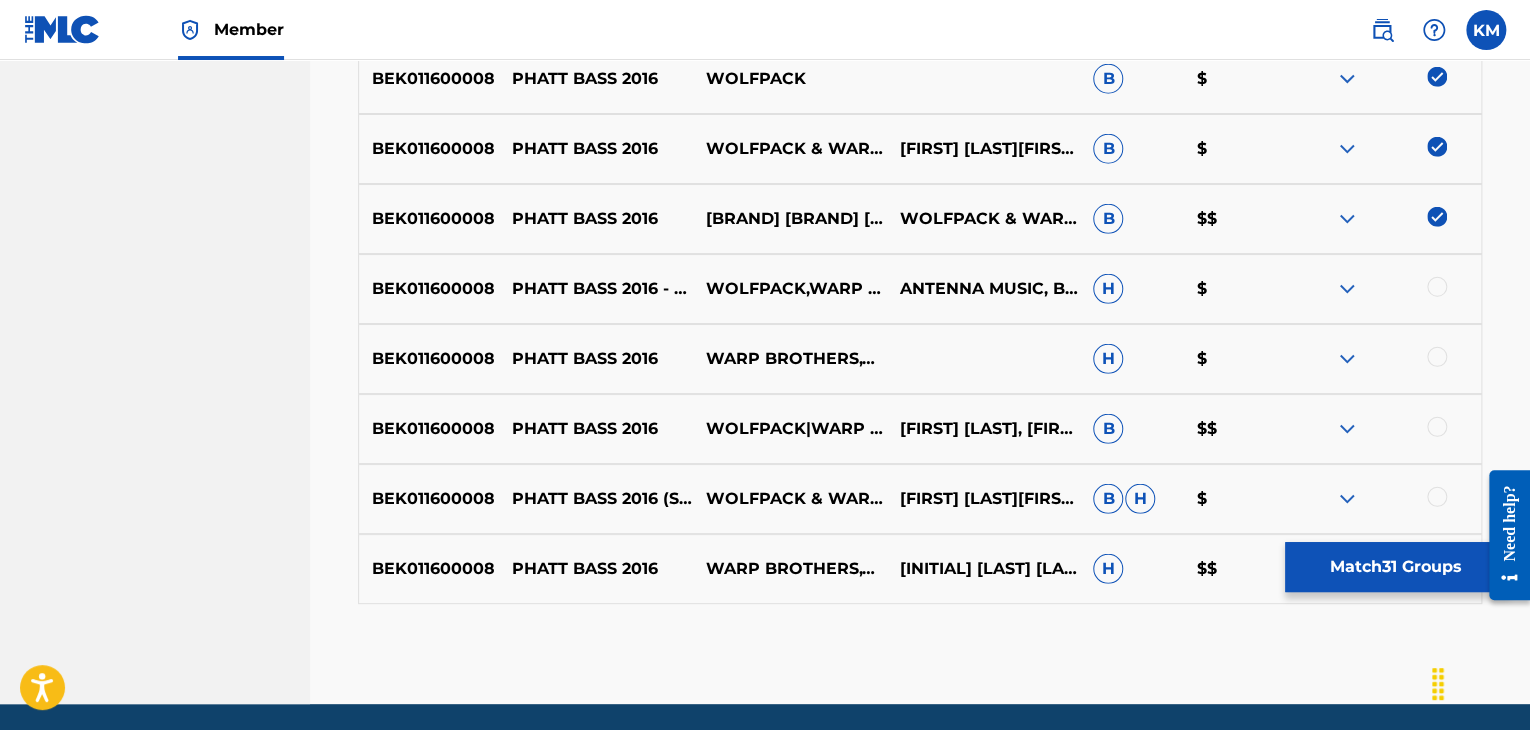 click at bounding box center [1437, 287] 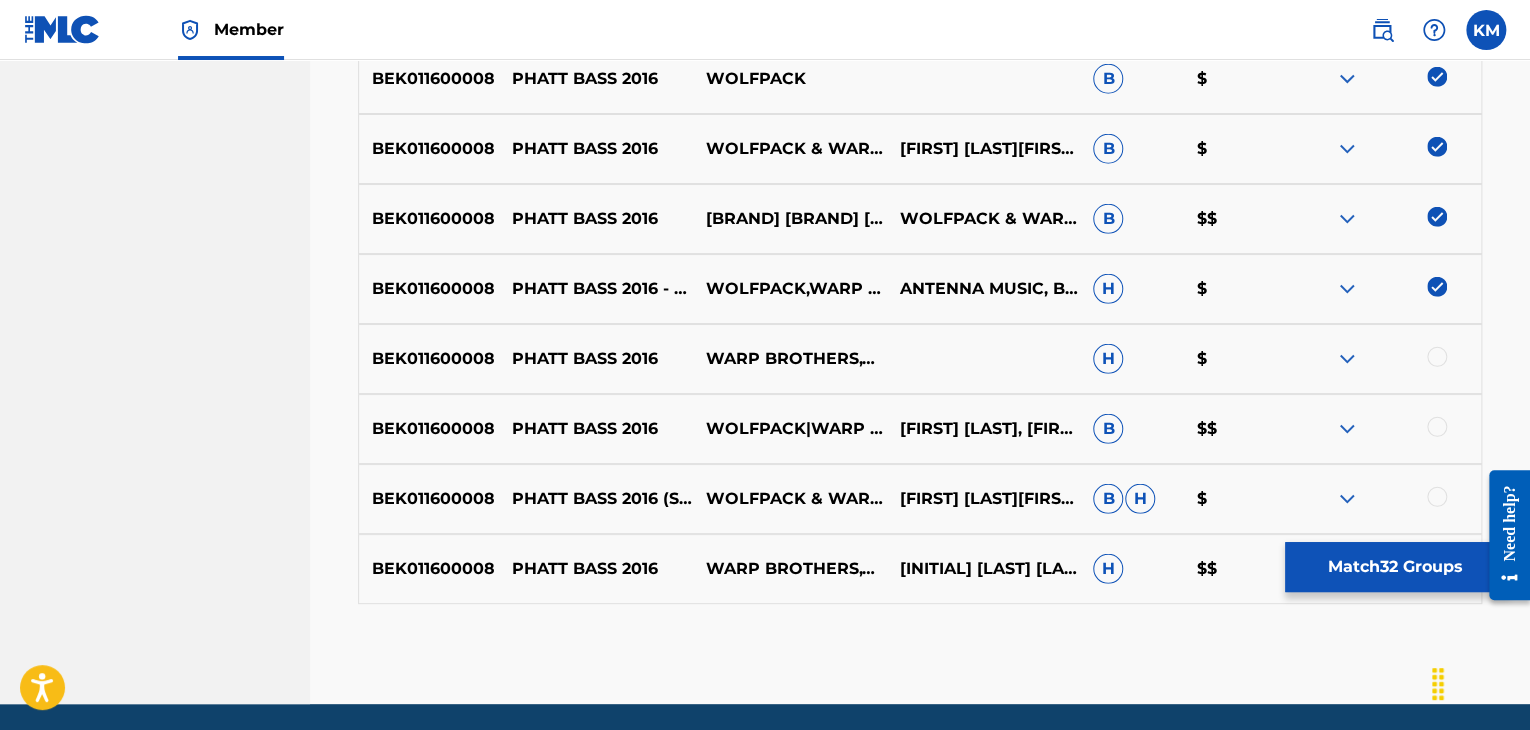click at bounding box center (1437, 357) 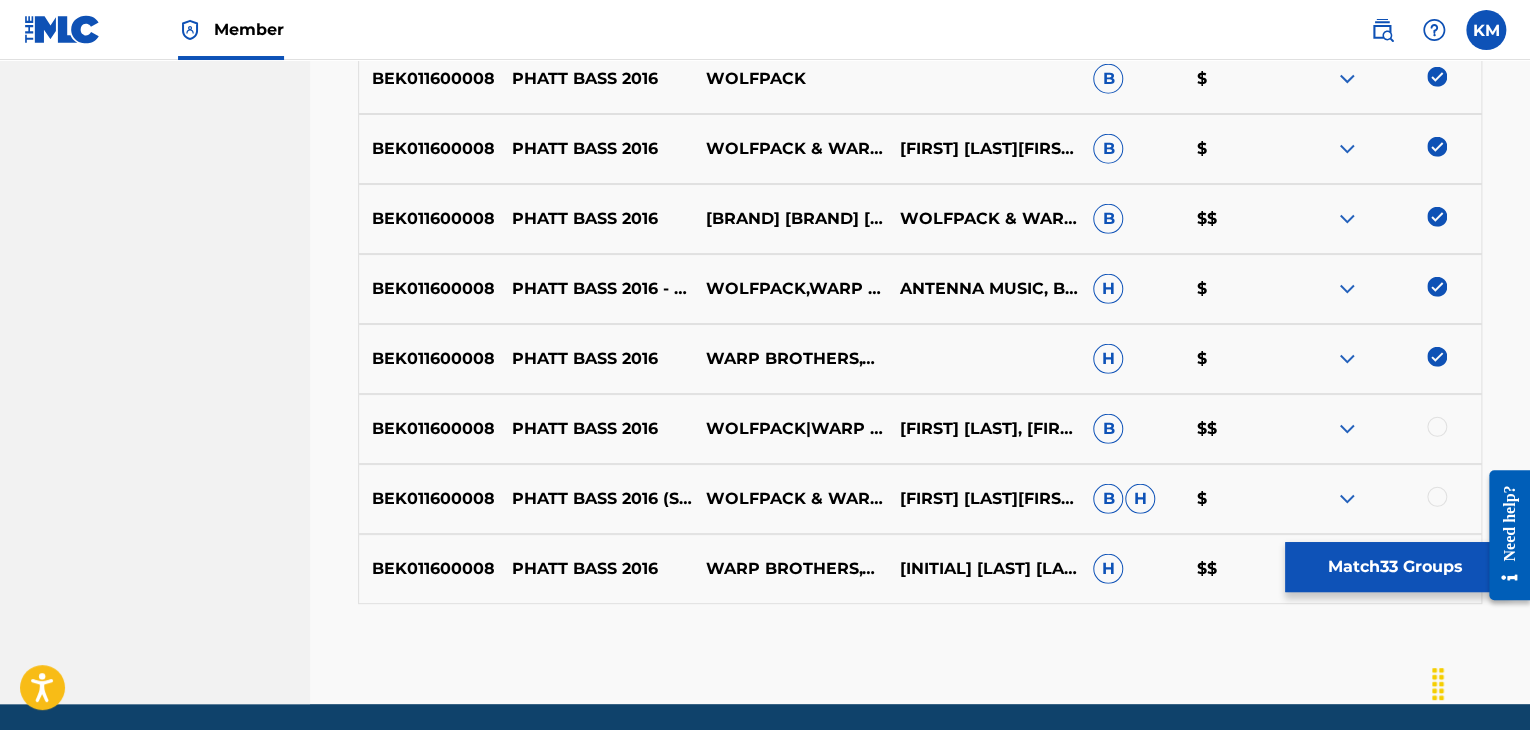 click at bounding box center [1437, 427] 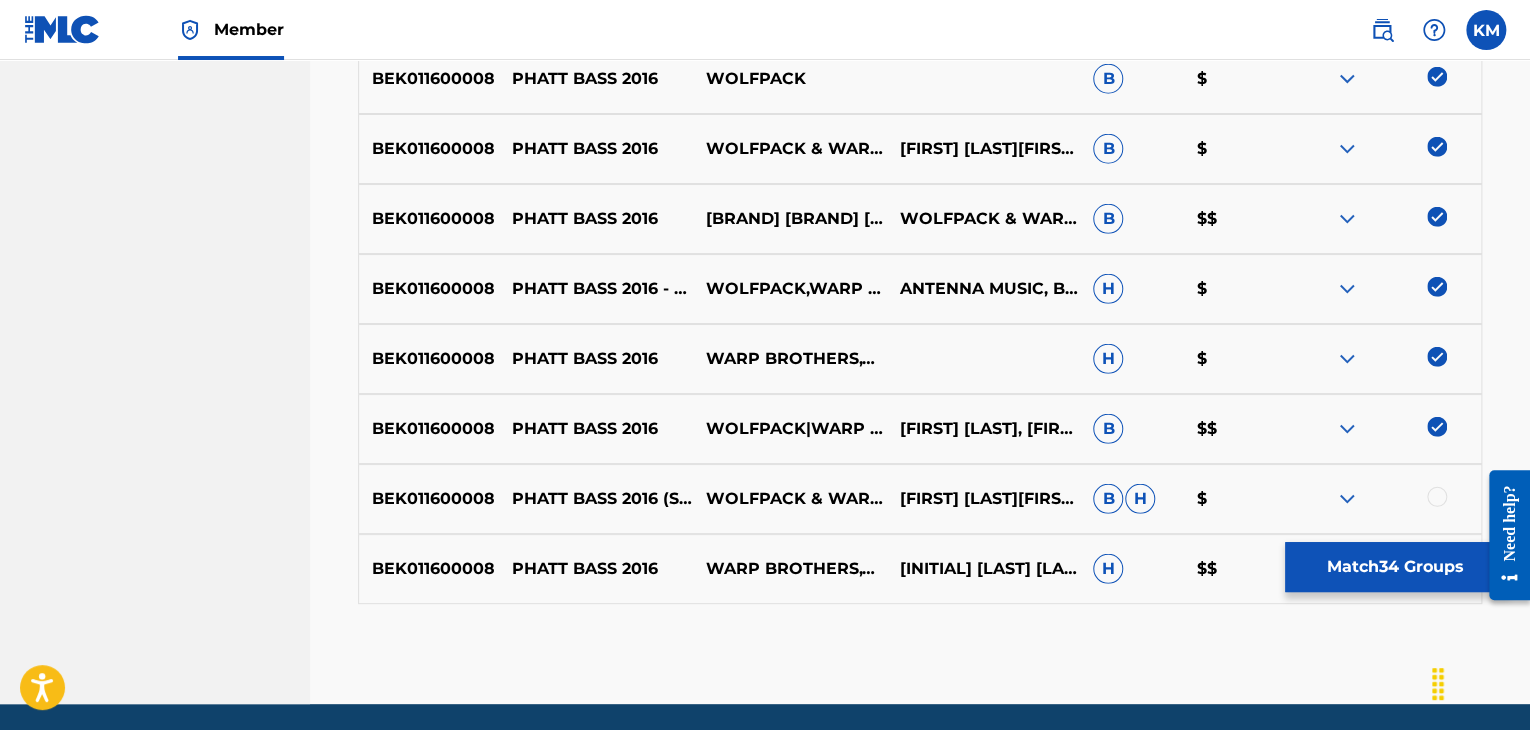 click at bounding box center [1437, 497] 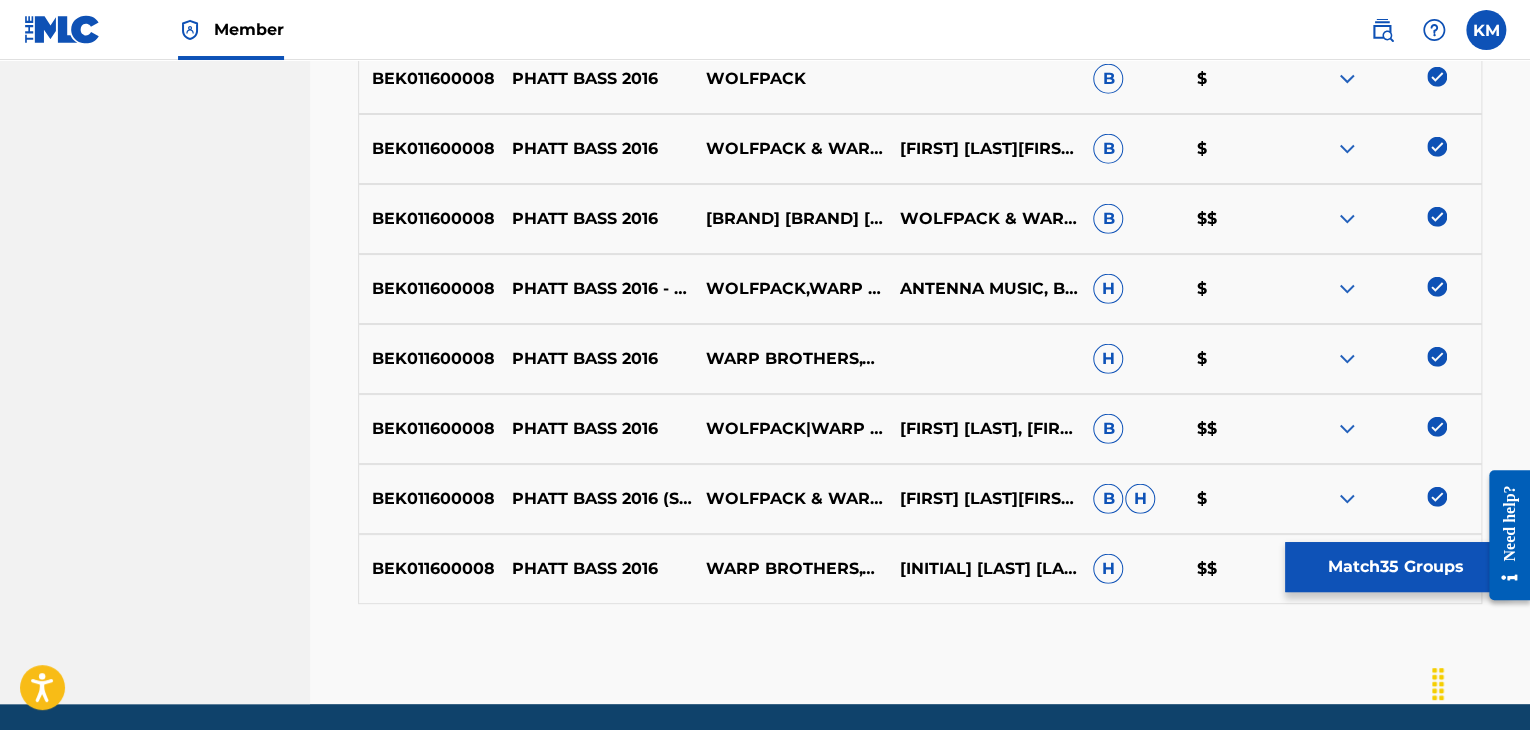 scroll, scrollTop: 2806, scrollLeft: 0, axis: vertical 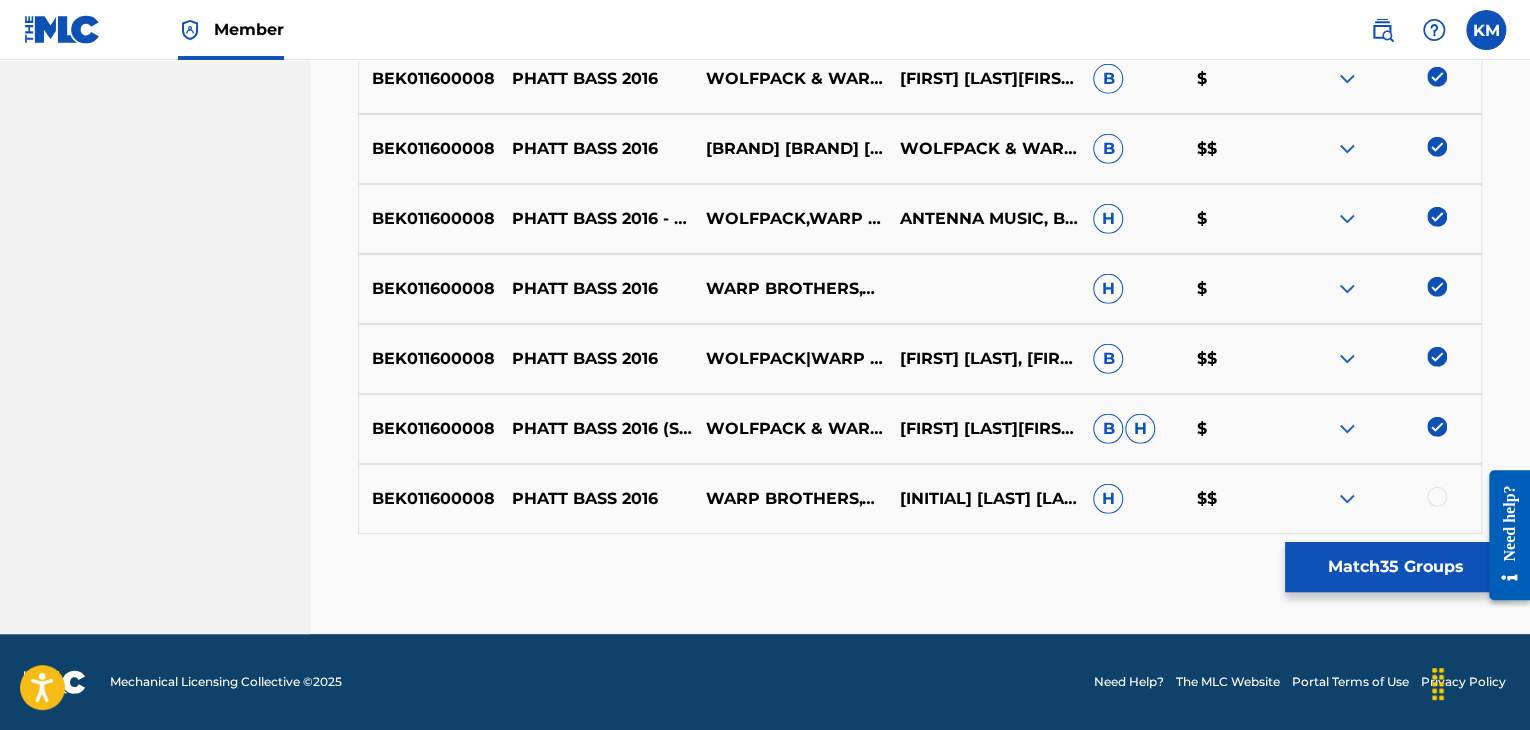 click at bounding box center (1437, 497) 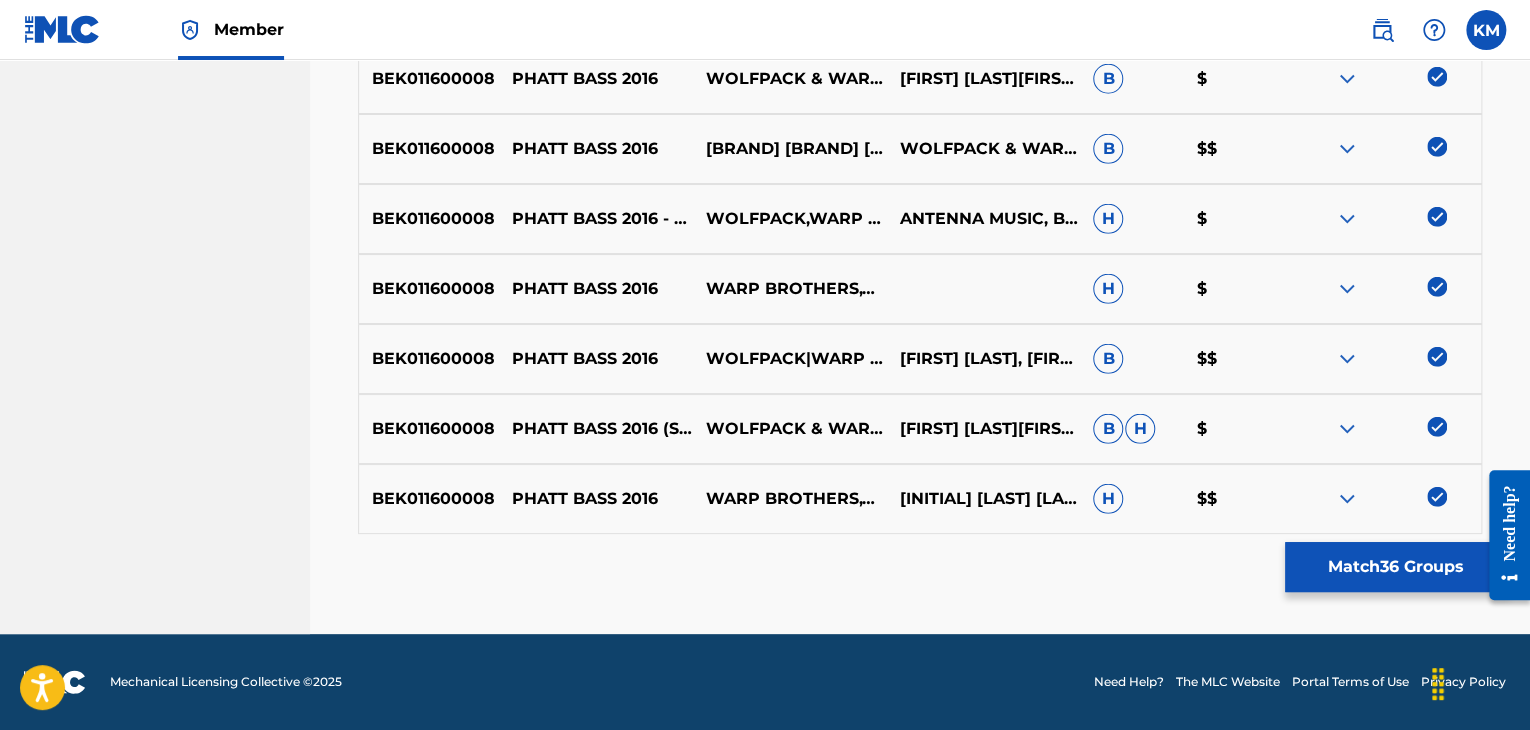 click on "Match  36 Groups" at bounding box center (1395, 567) 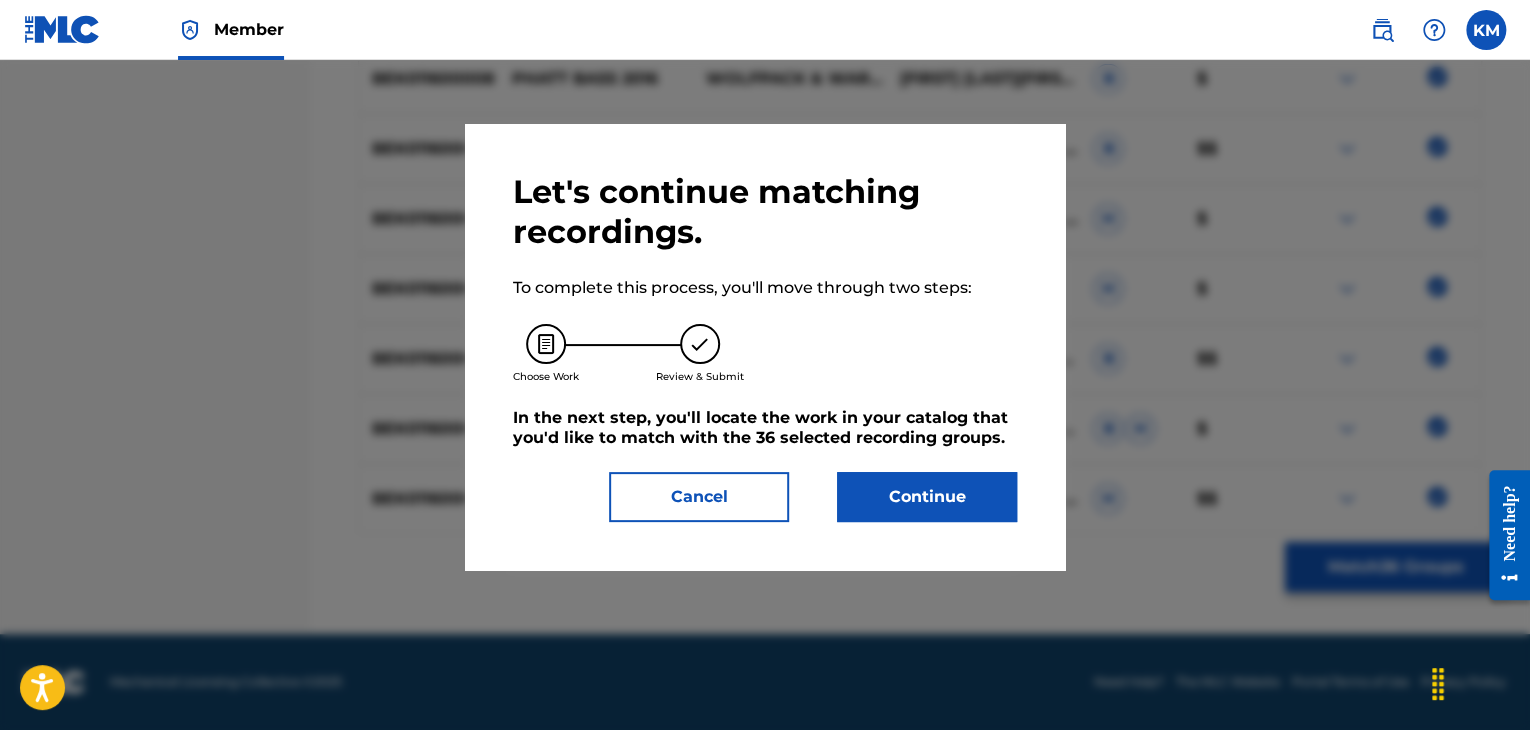 click on "Continue" at bounding box center (927, 497) 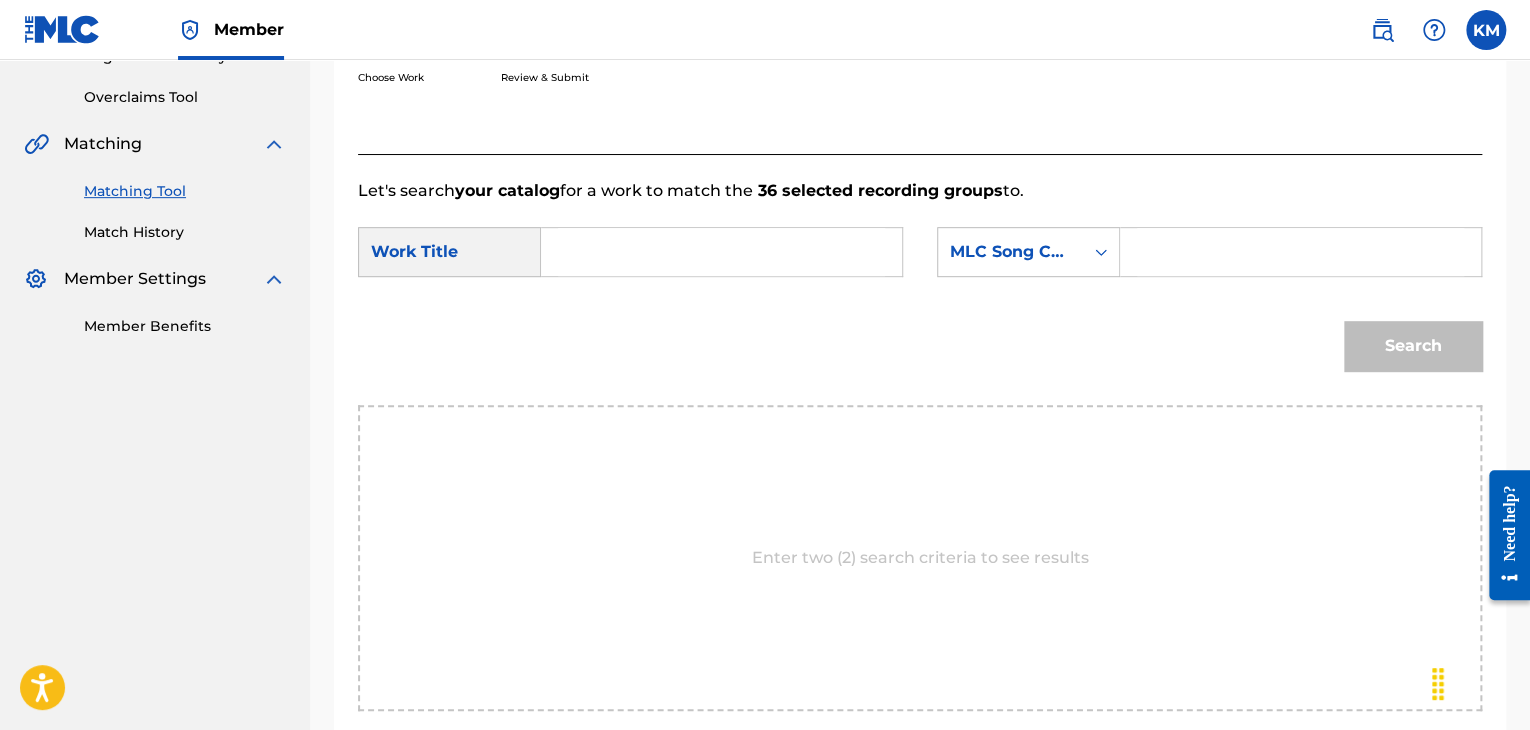 scroll, scrollTop: 302, scrollLeft: 0, axis: vertical 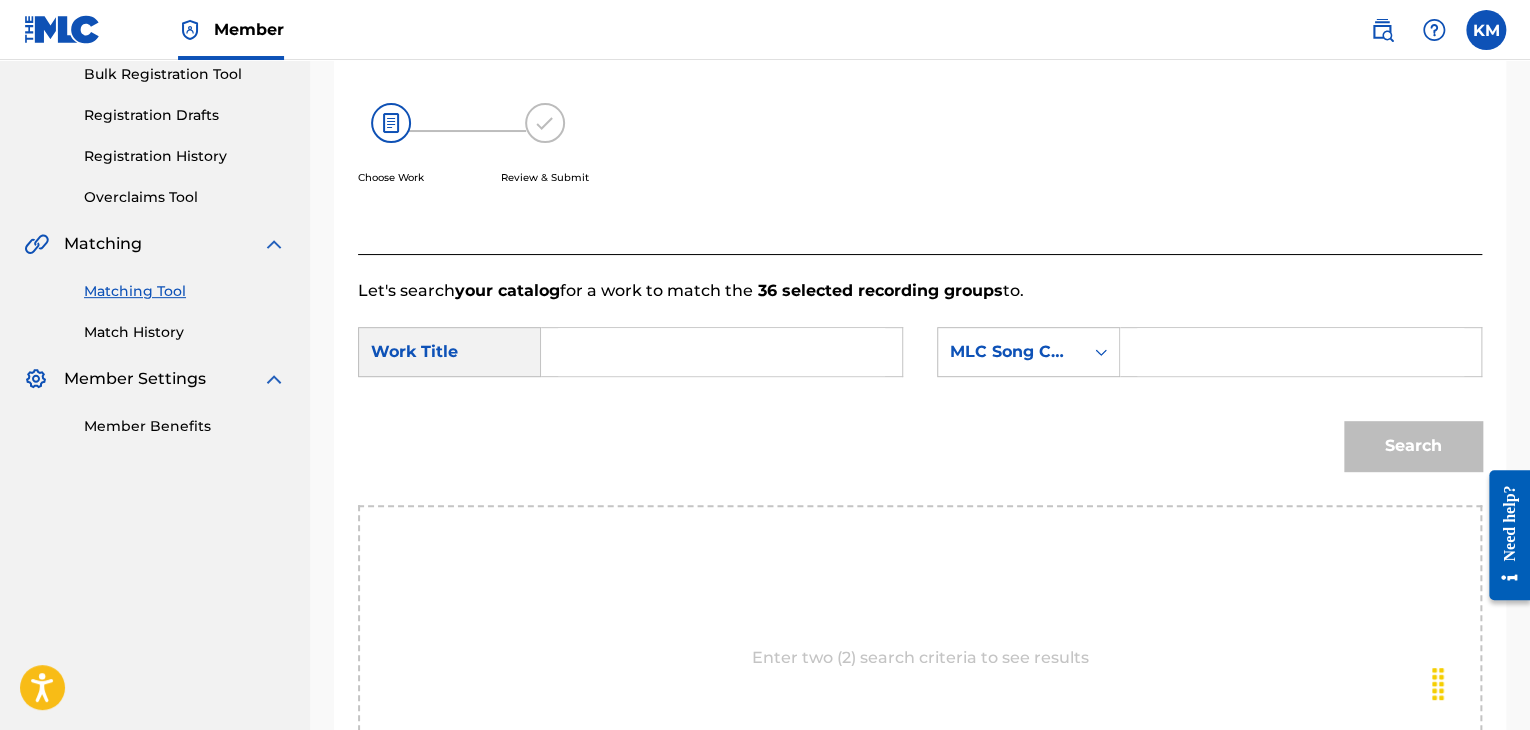 click at bounding box center (721, 352) 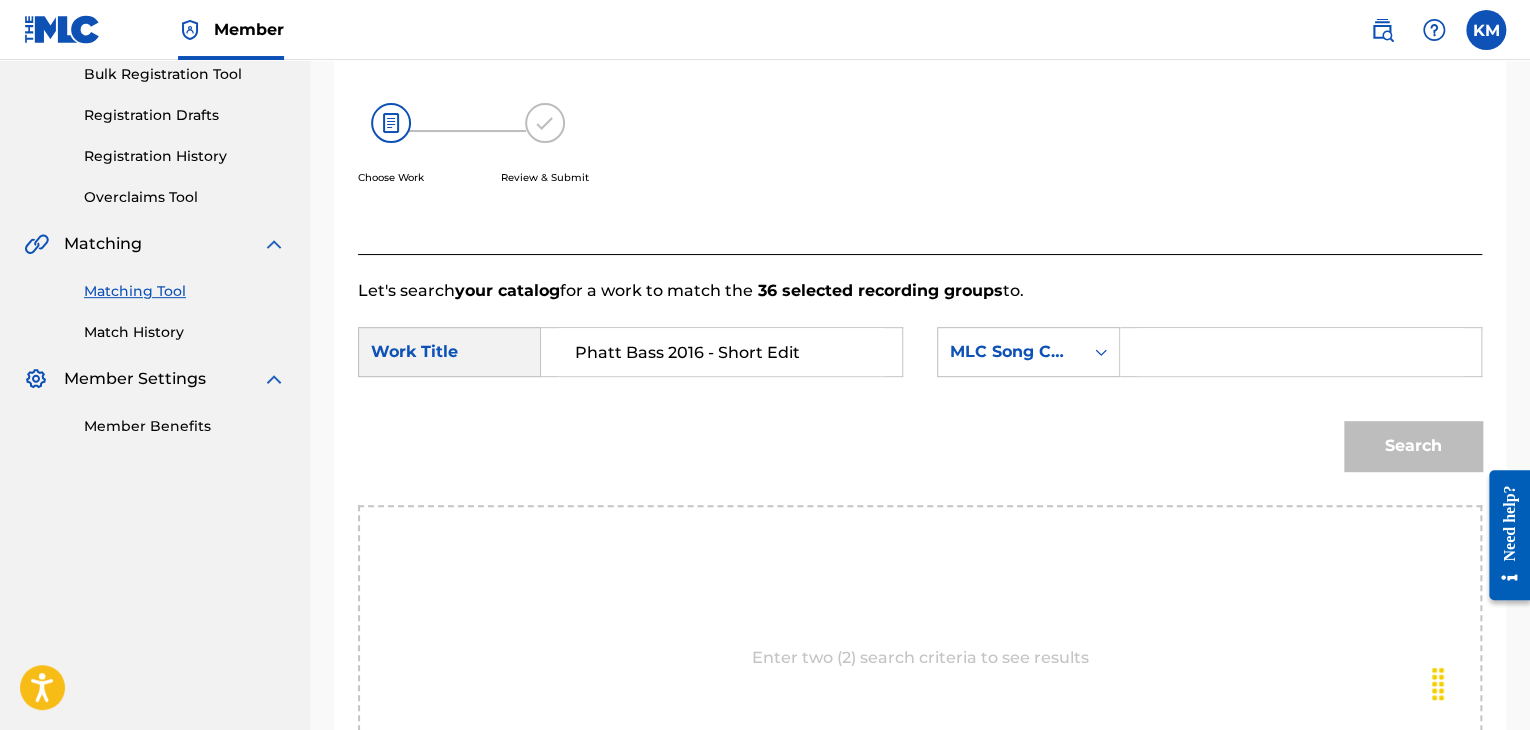 type on "Phatt Bass 2016 - Short Edit" 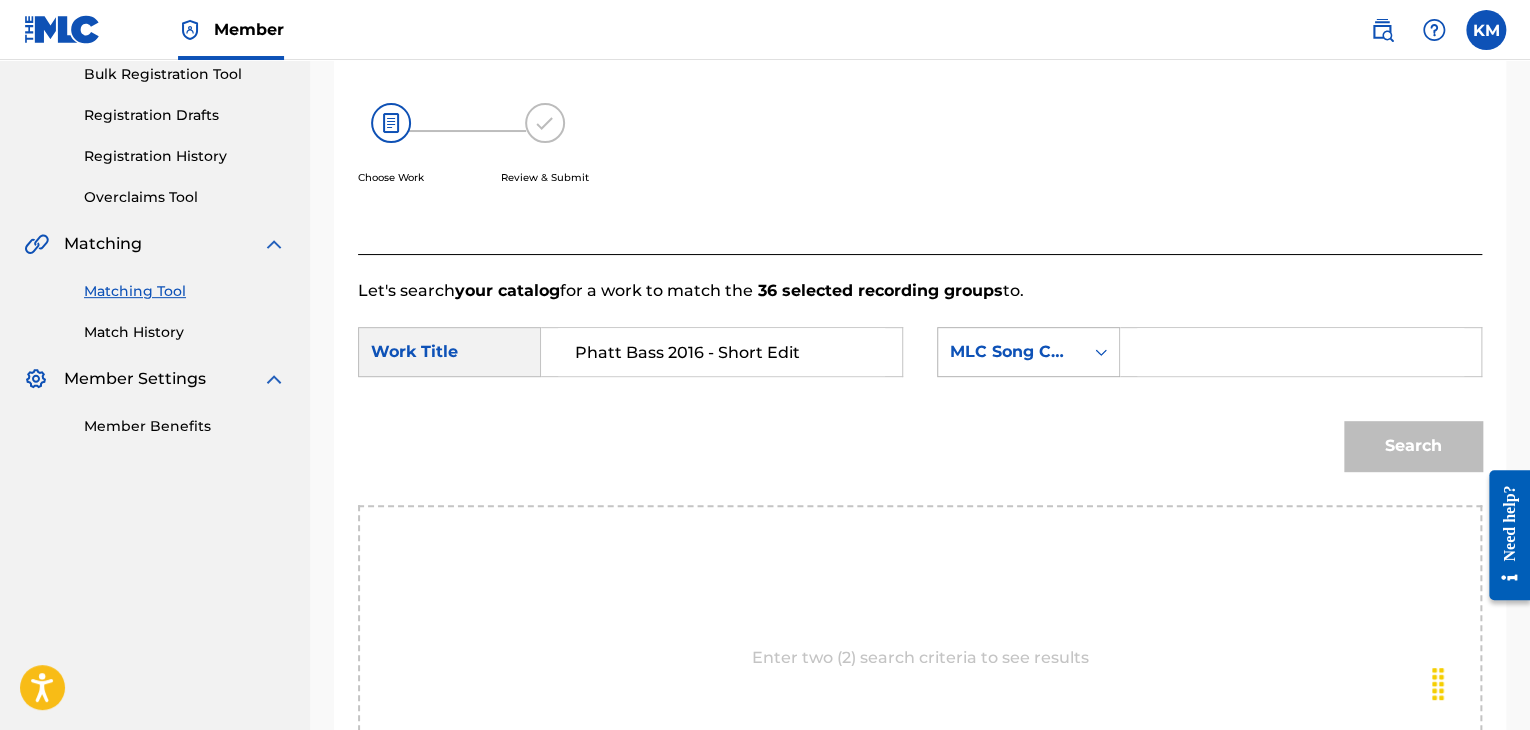 click 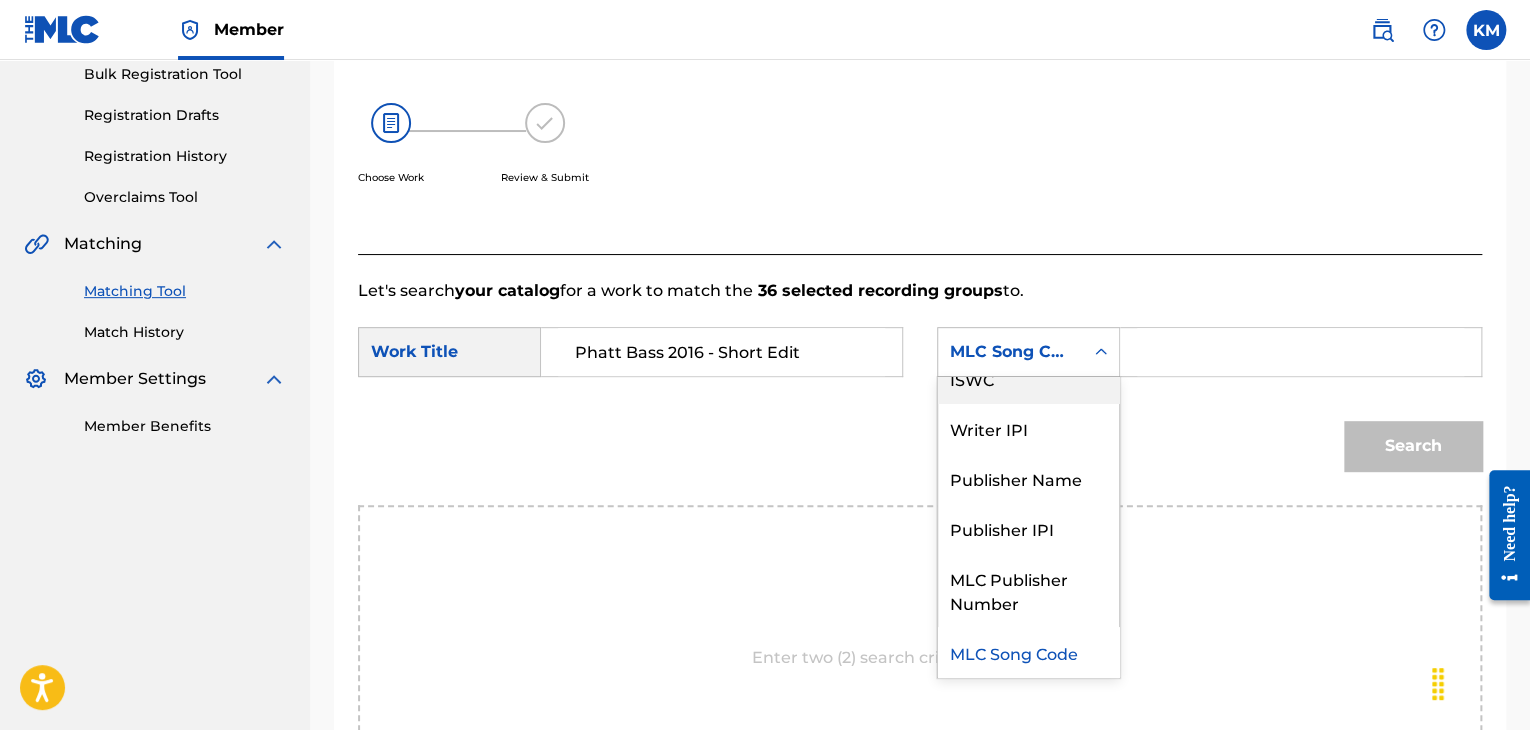 scroll, scrollTop: 0, scrollLeft: 0, axis: both 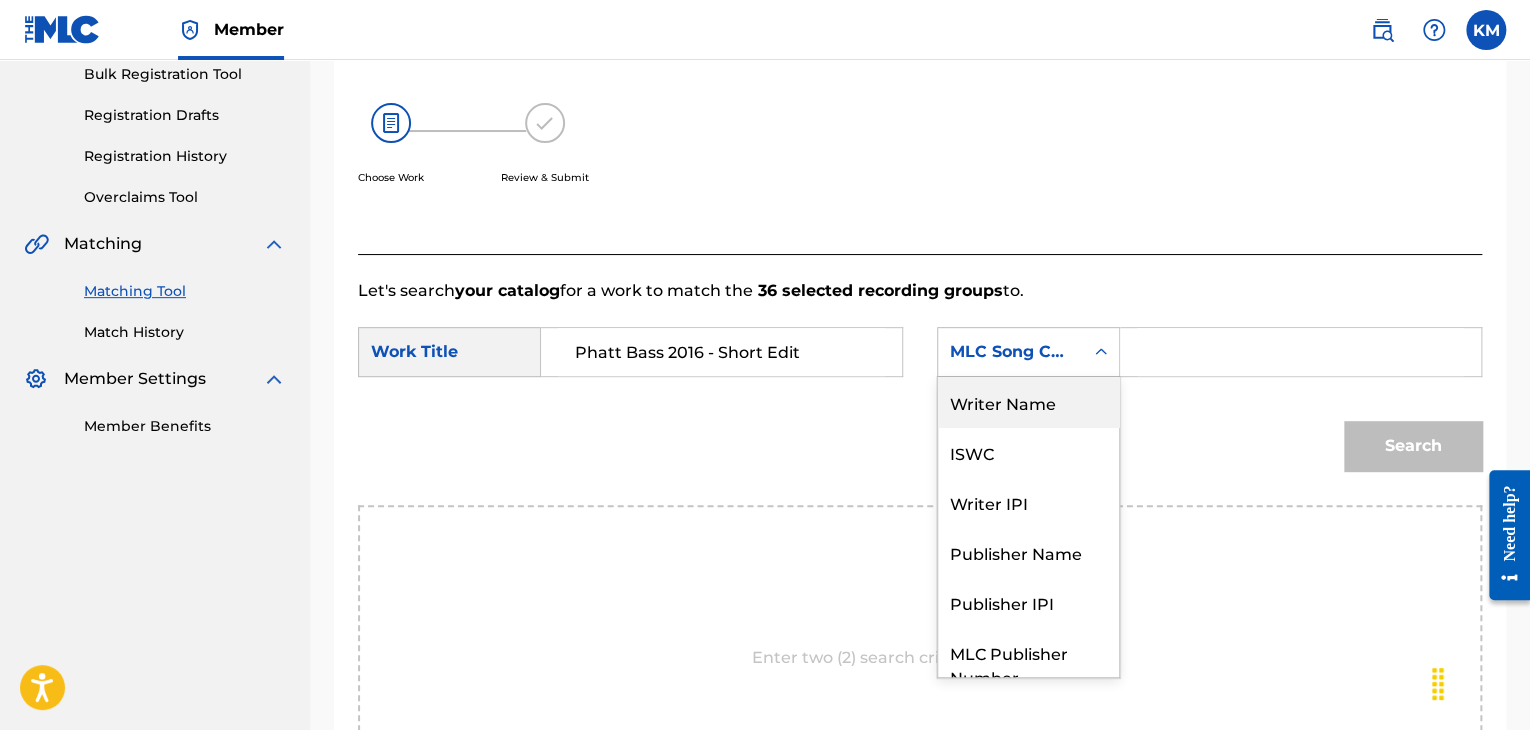 click on "Writer Name" at bounding box center (1028, 402) 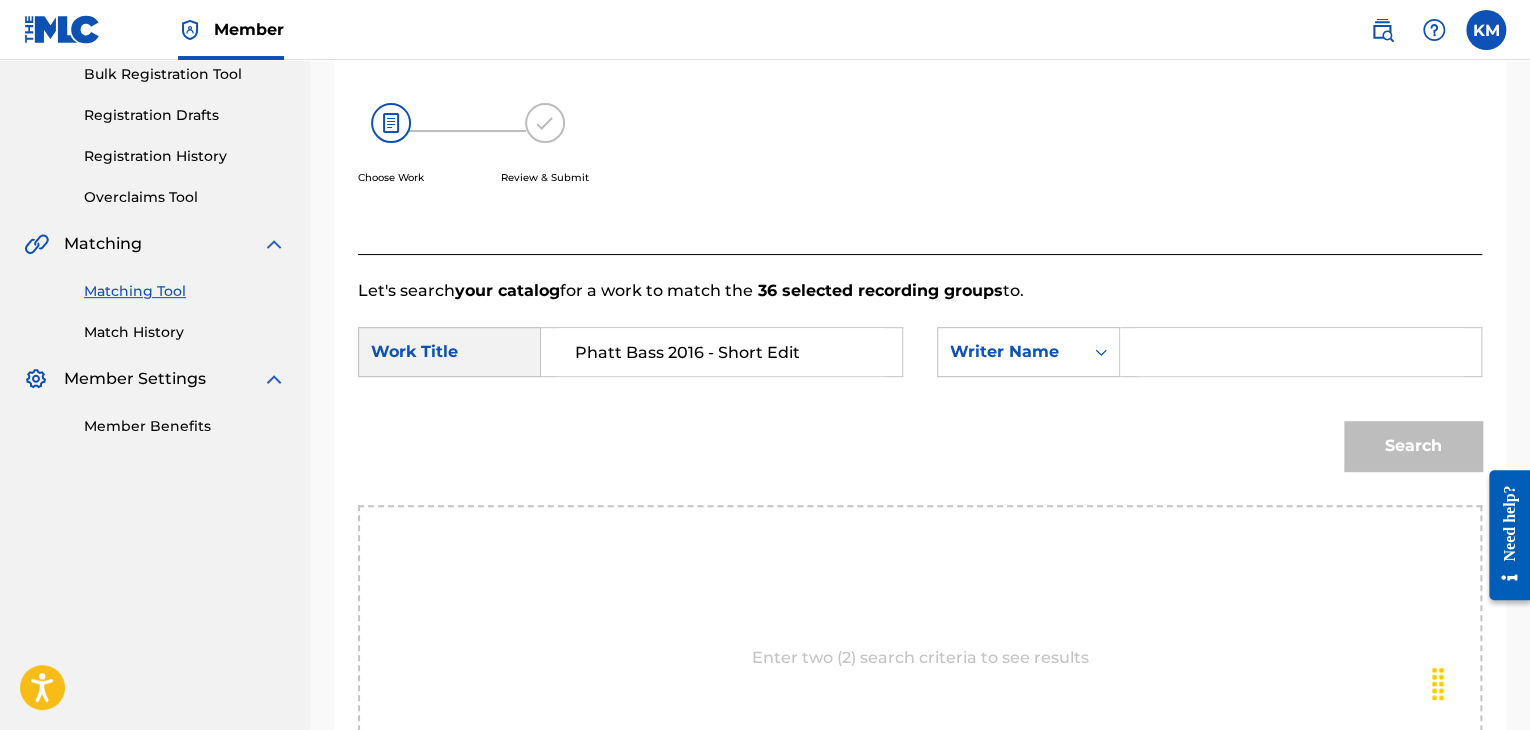 click at bounding box center [1300, 352] 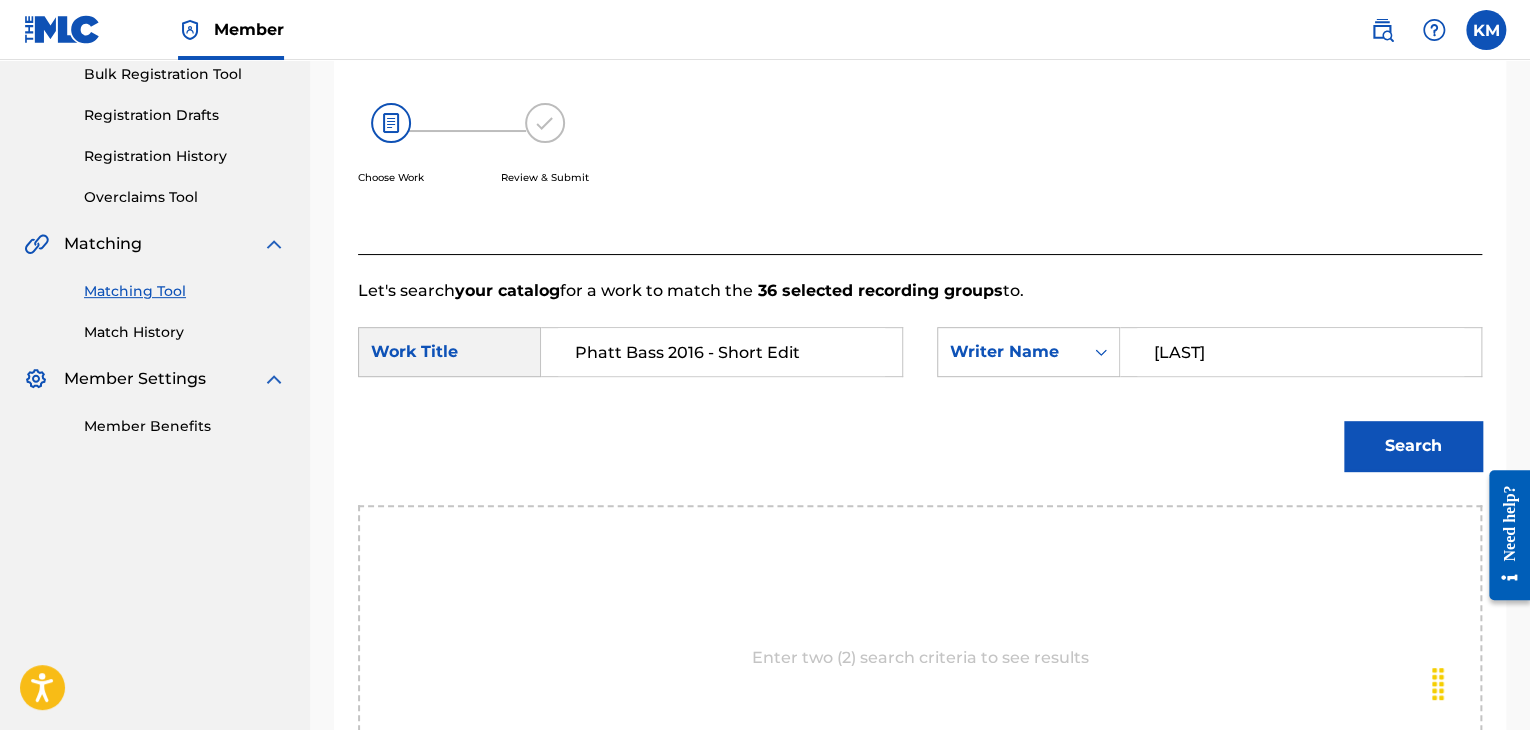 type on "[LAST]" 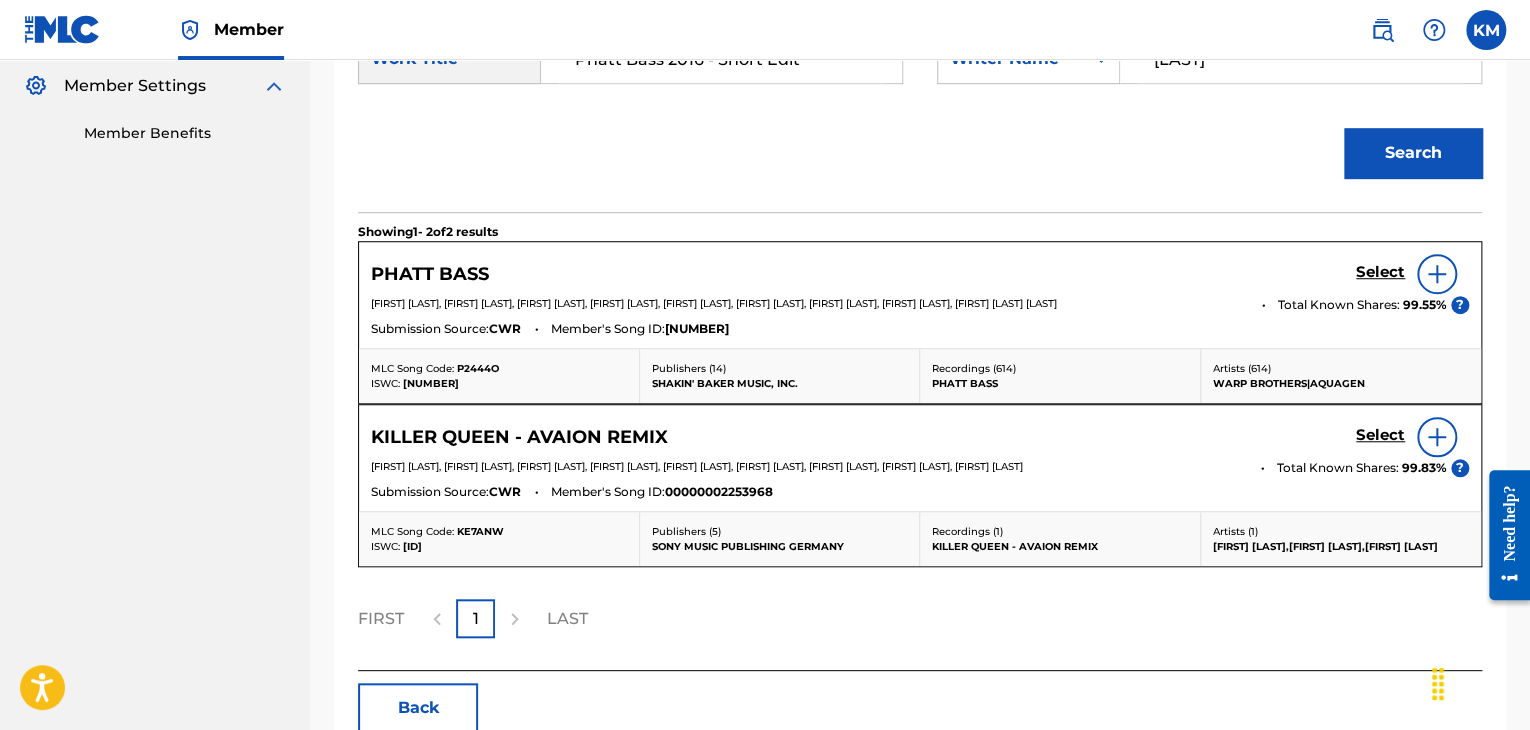 scroll, scrollTop: 716, scrollLeft: 0, axis: vertical 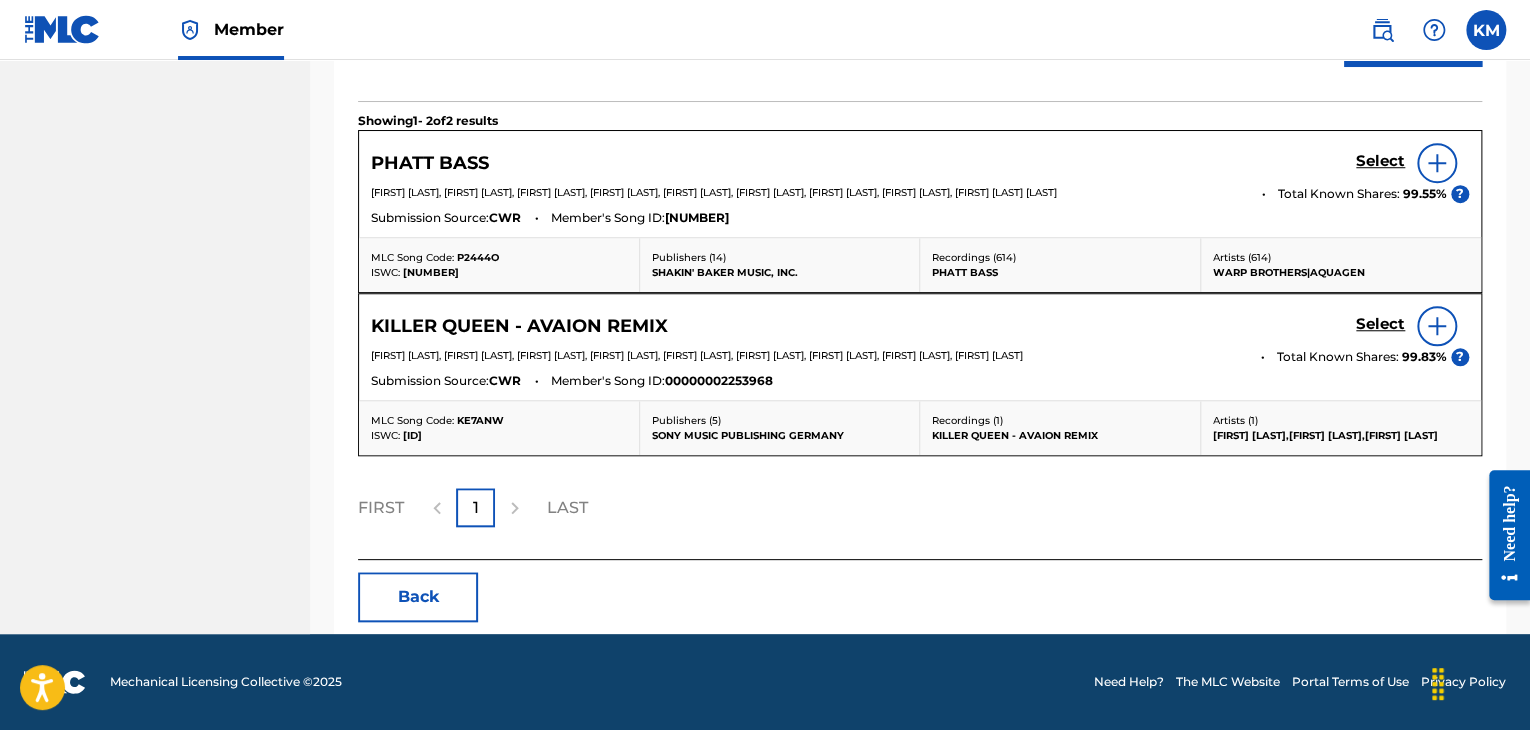 click on "Back" at bounding box center (418, 597) 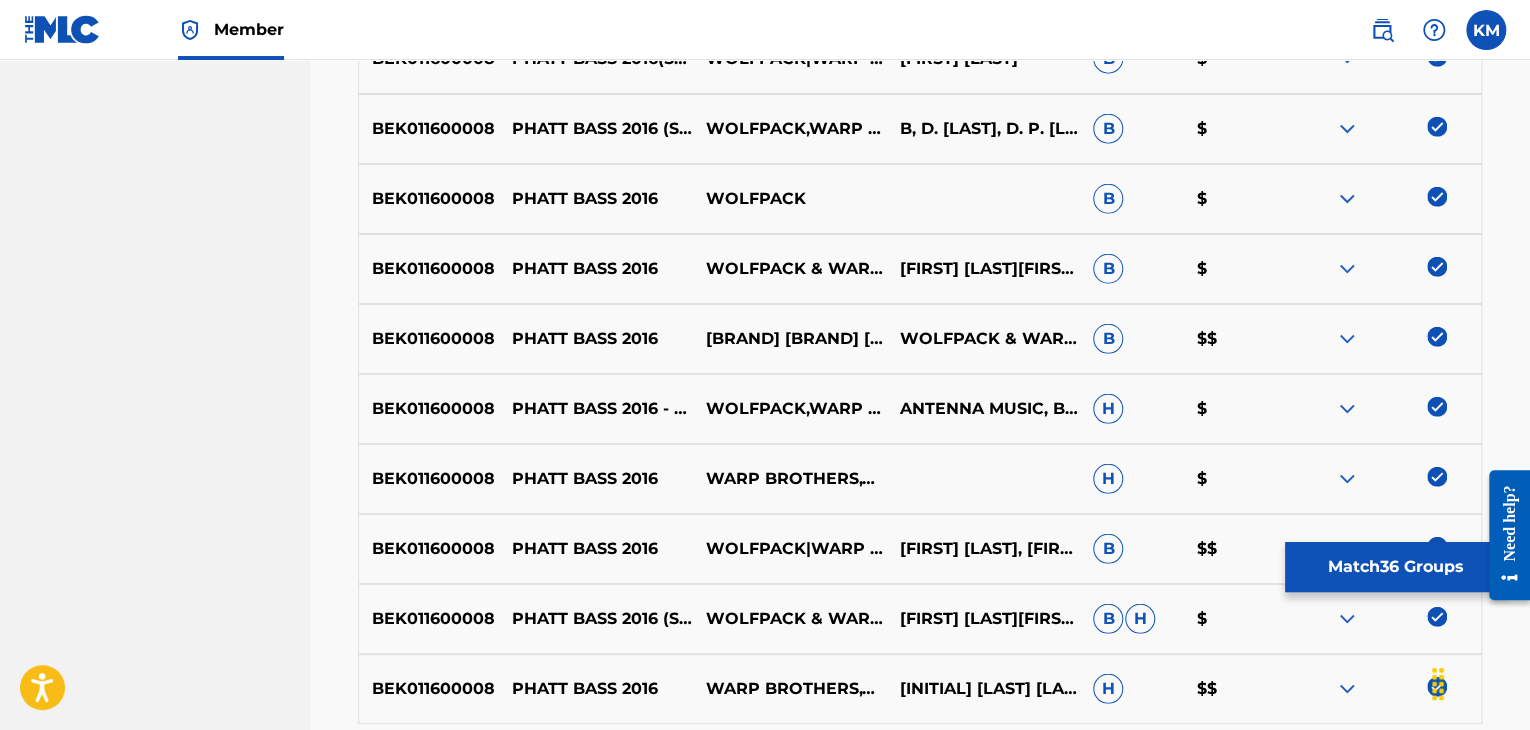 scroll, scrollTop: 2806, scrollLeft: 0, axis: vertical 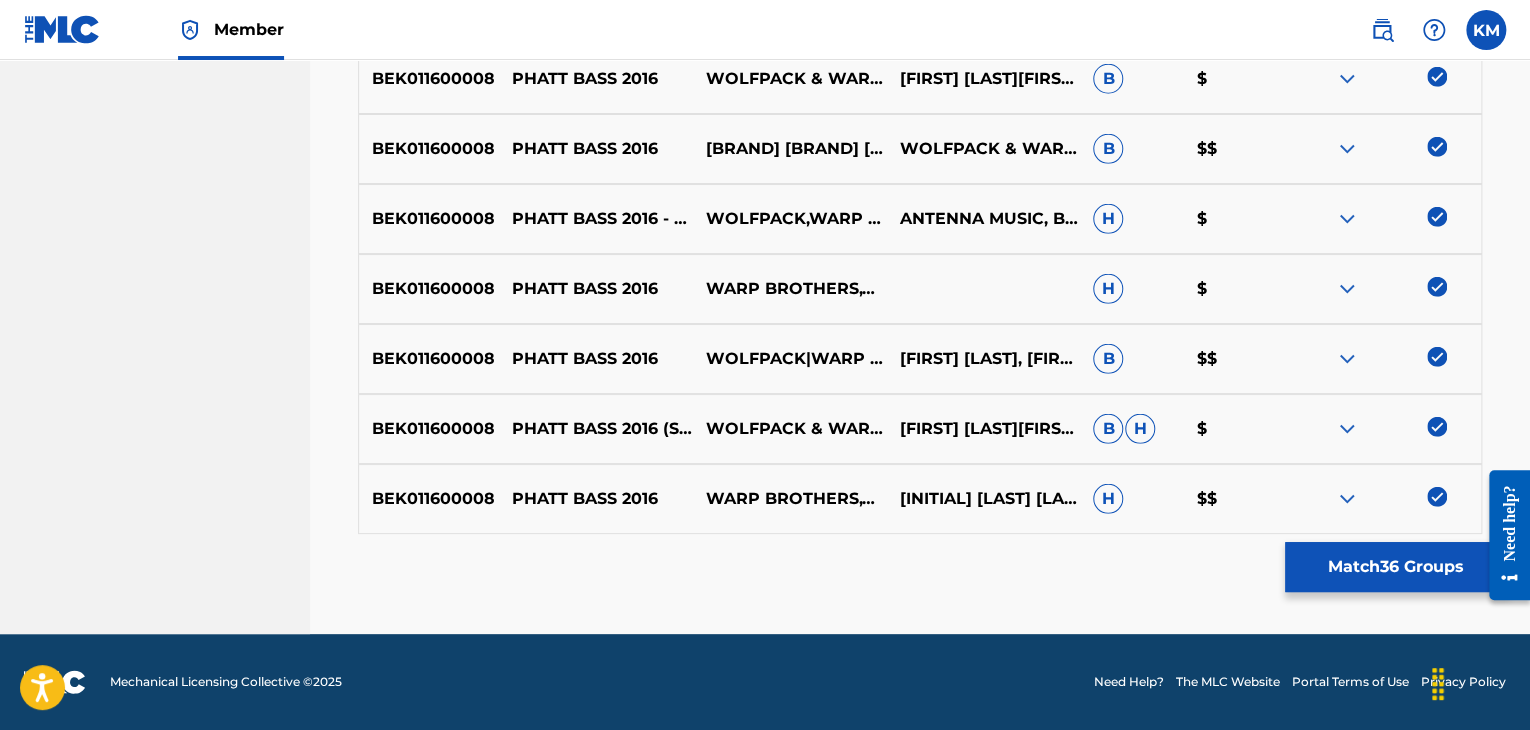 click on "Match  36 Groups" at bounding box center [1395, 567] 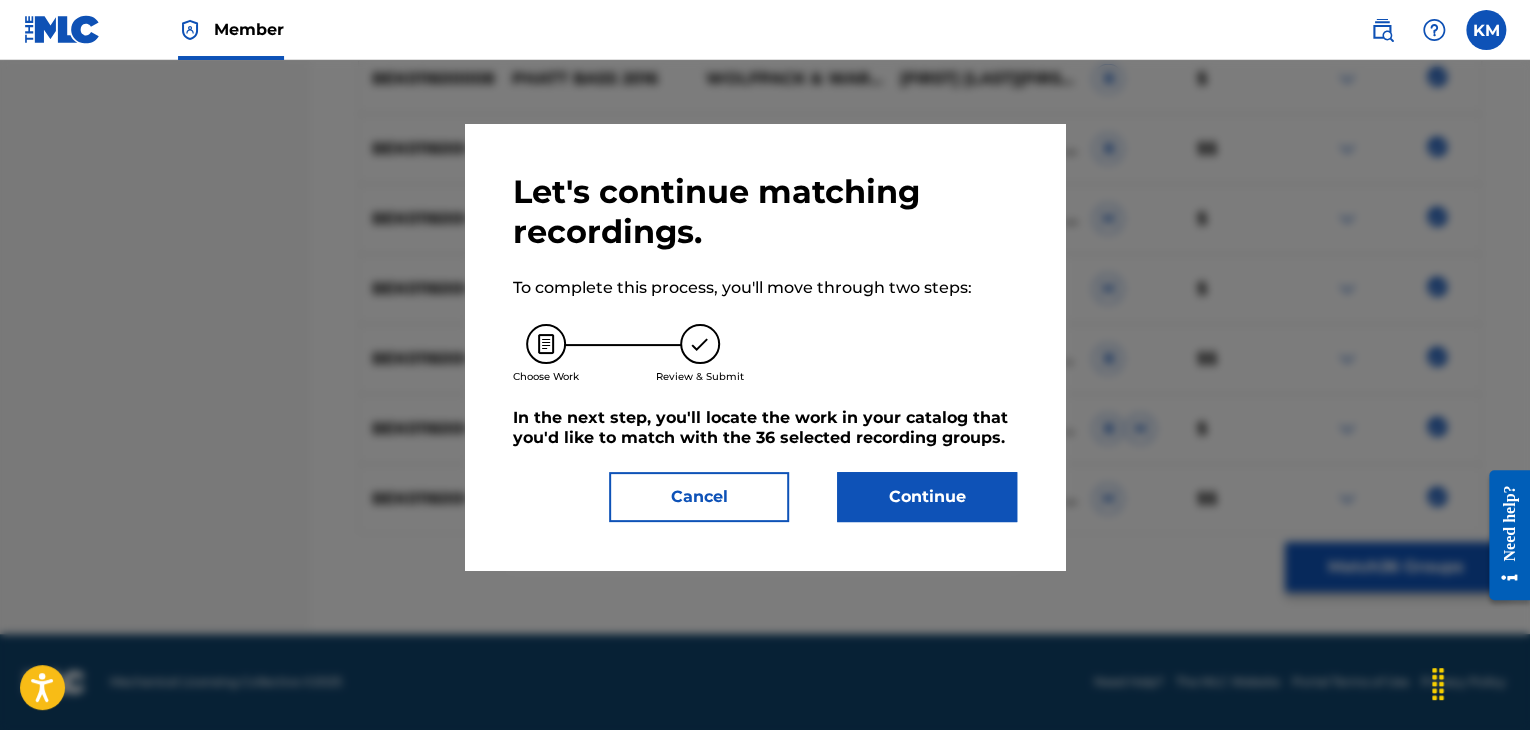 click on "Continue" at bounding box center (927, 497) 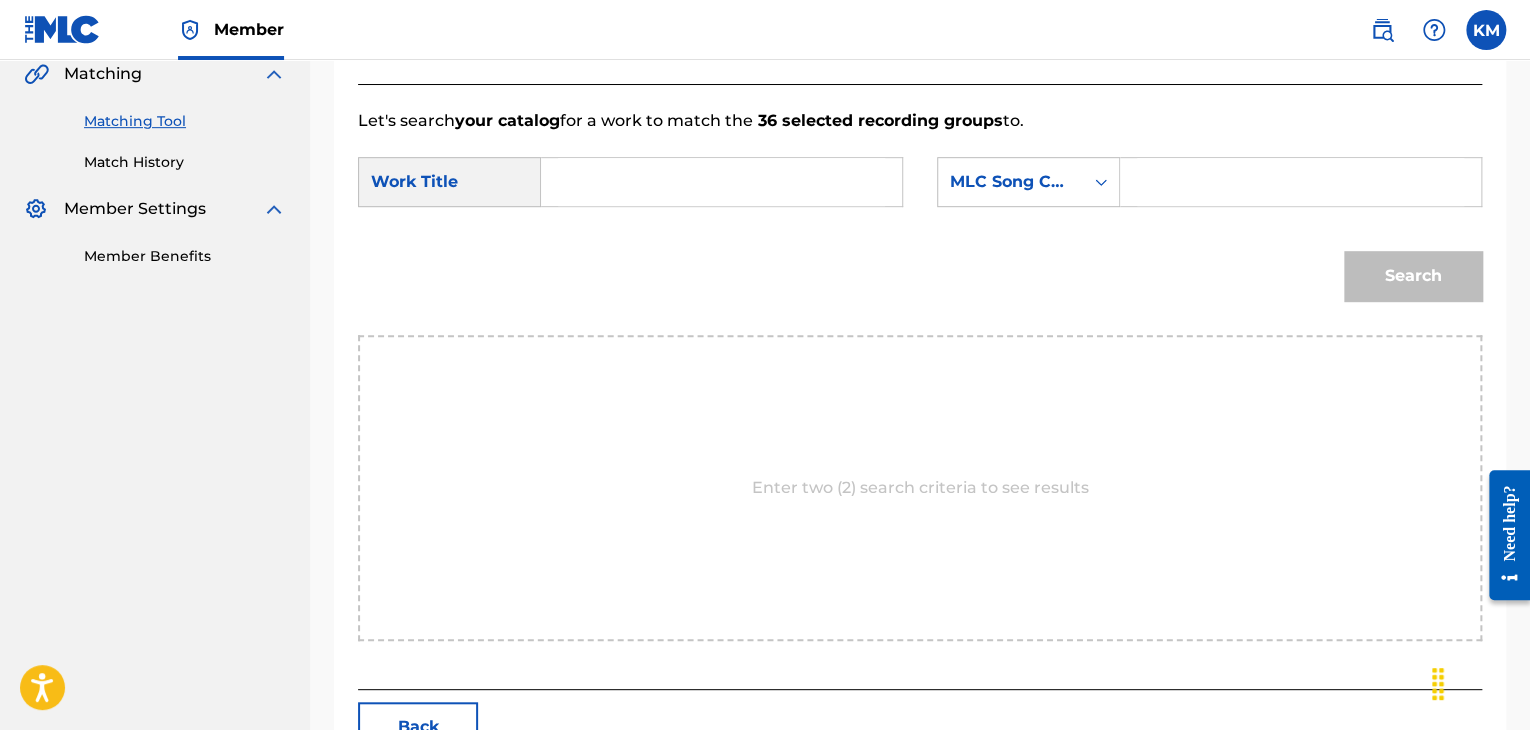 scroll, scrollTop: 402, scrollLeft: 0, axis: vertical 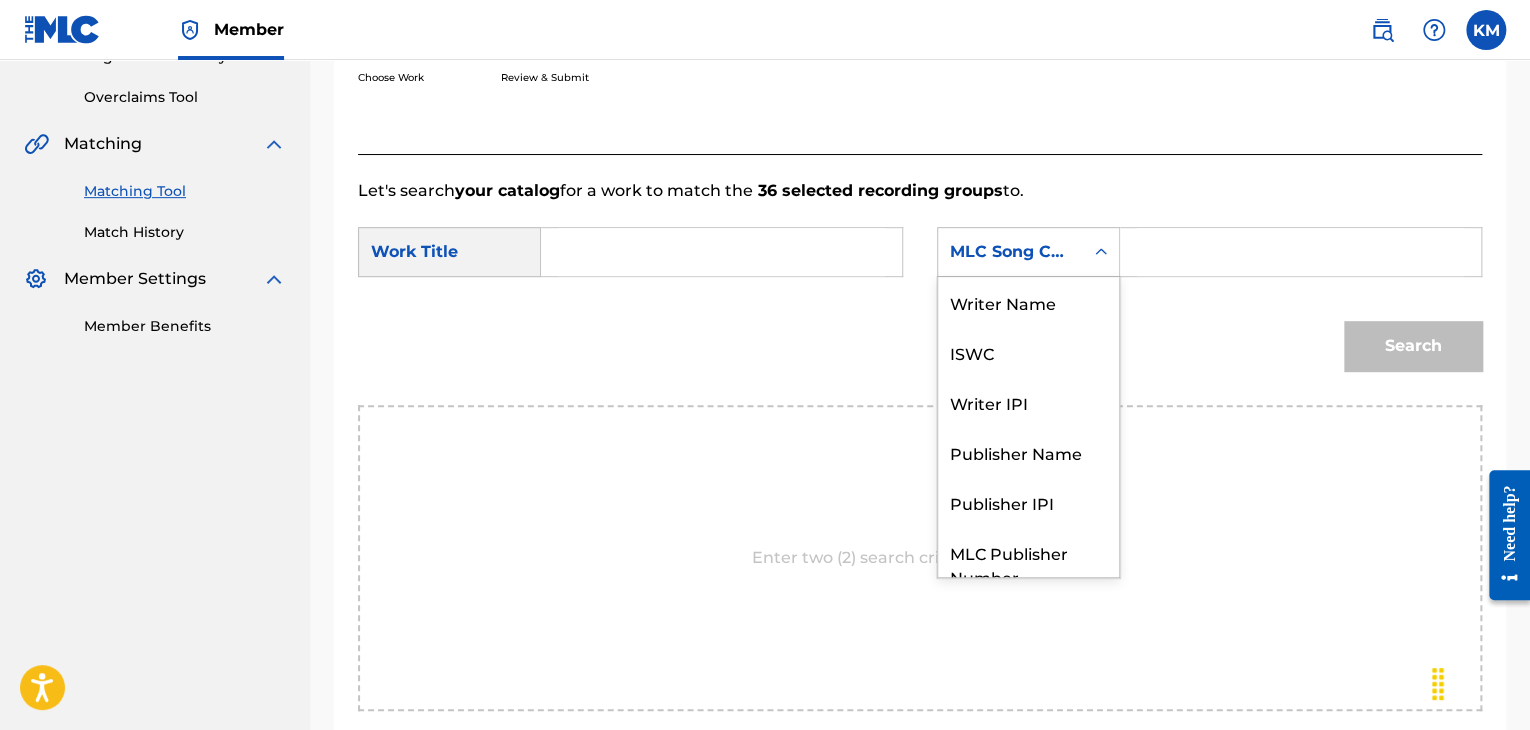 click at bounding box center [1101, 252] 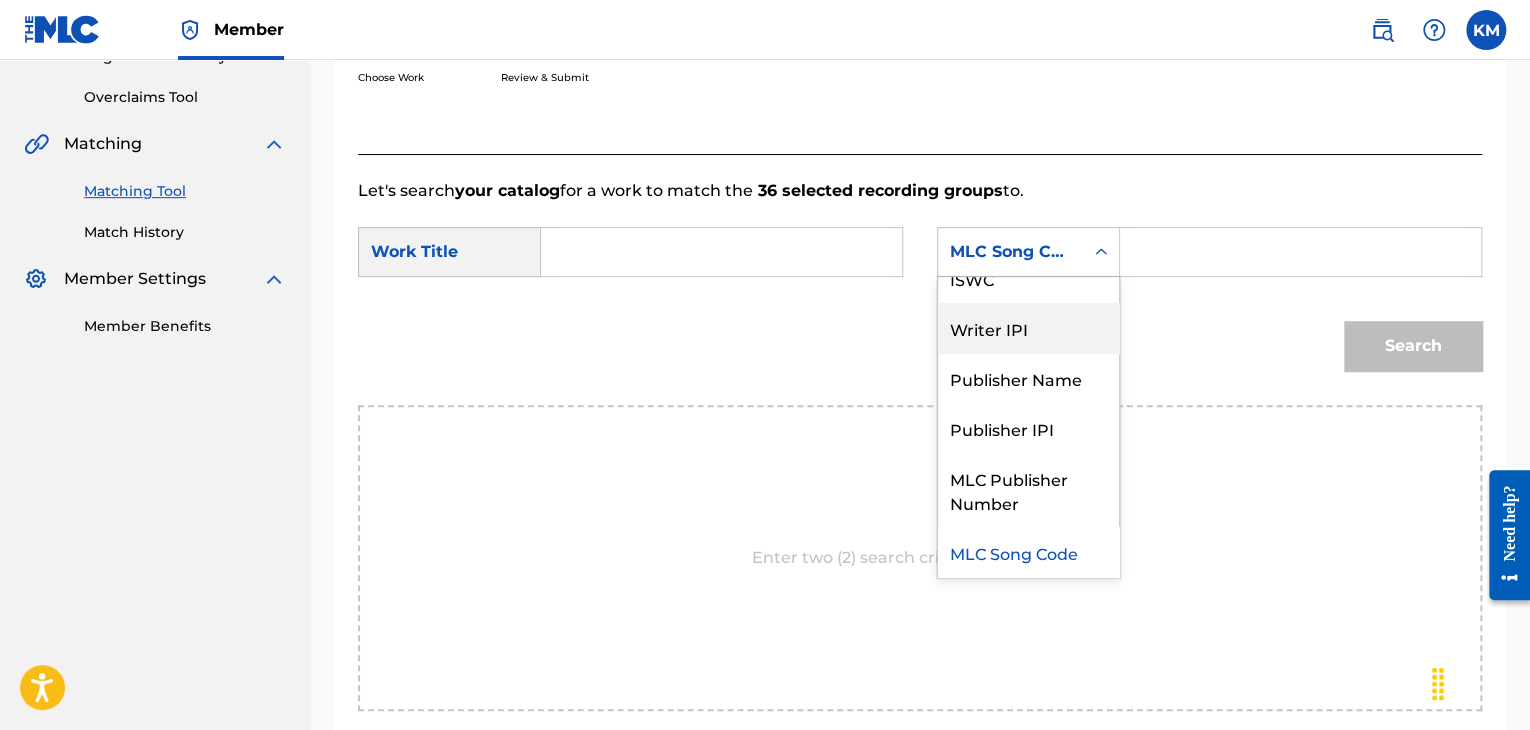scroll, scrollTop: 0, scrollLeft: 0, axis: both 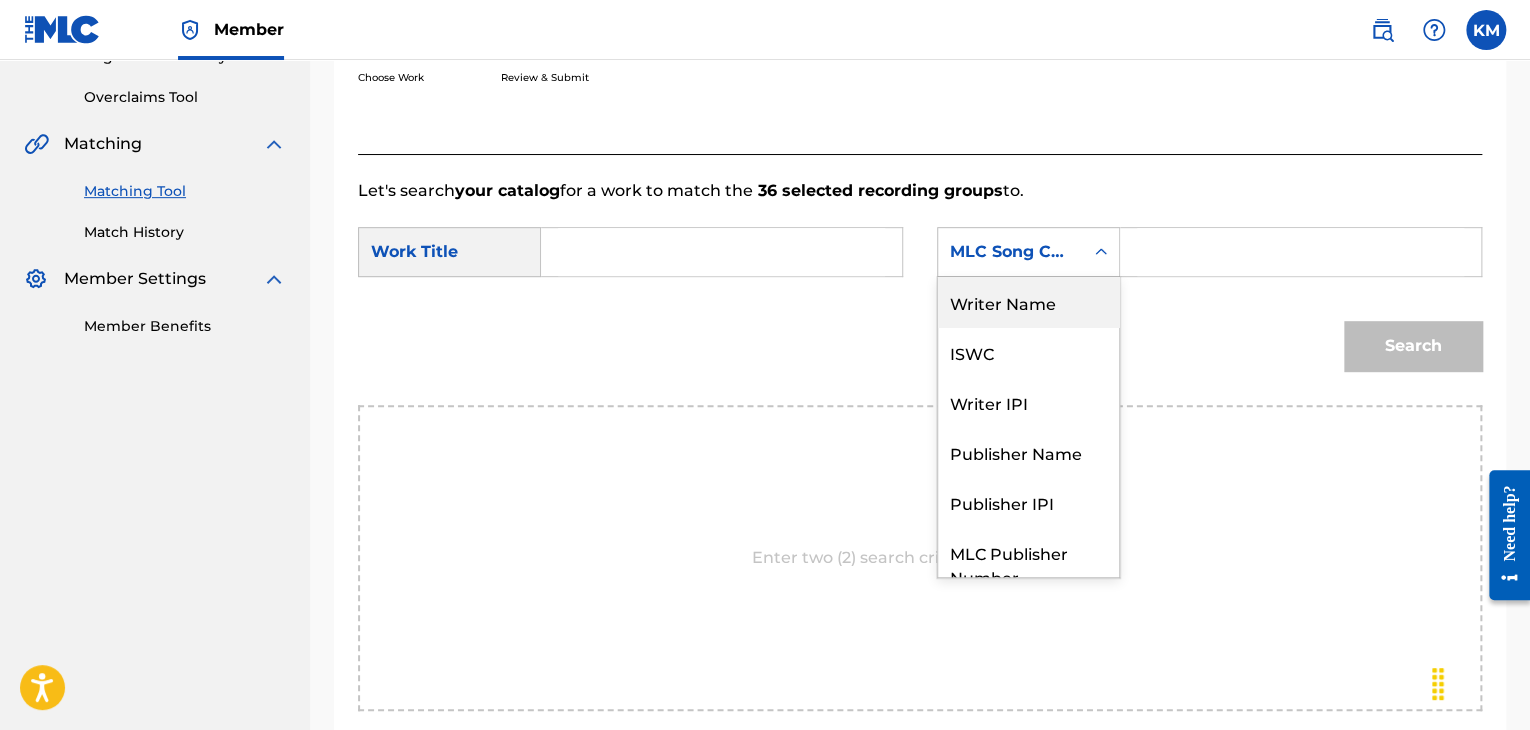 click on "Writer Name" at bounding box center (1028, 302) 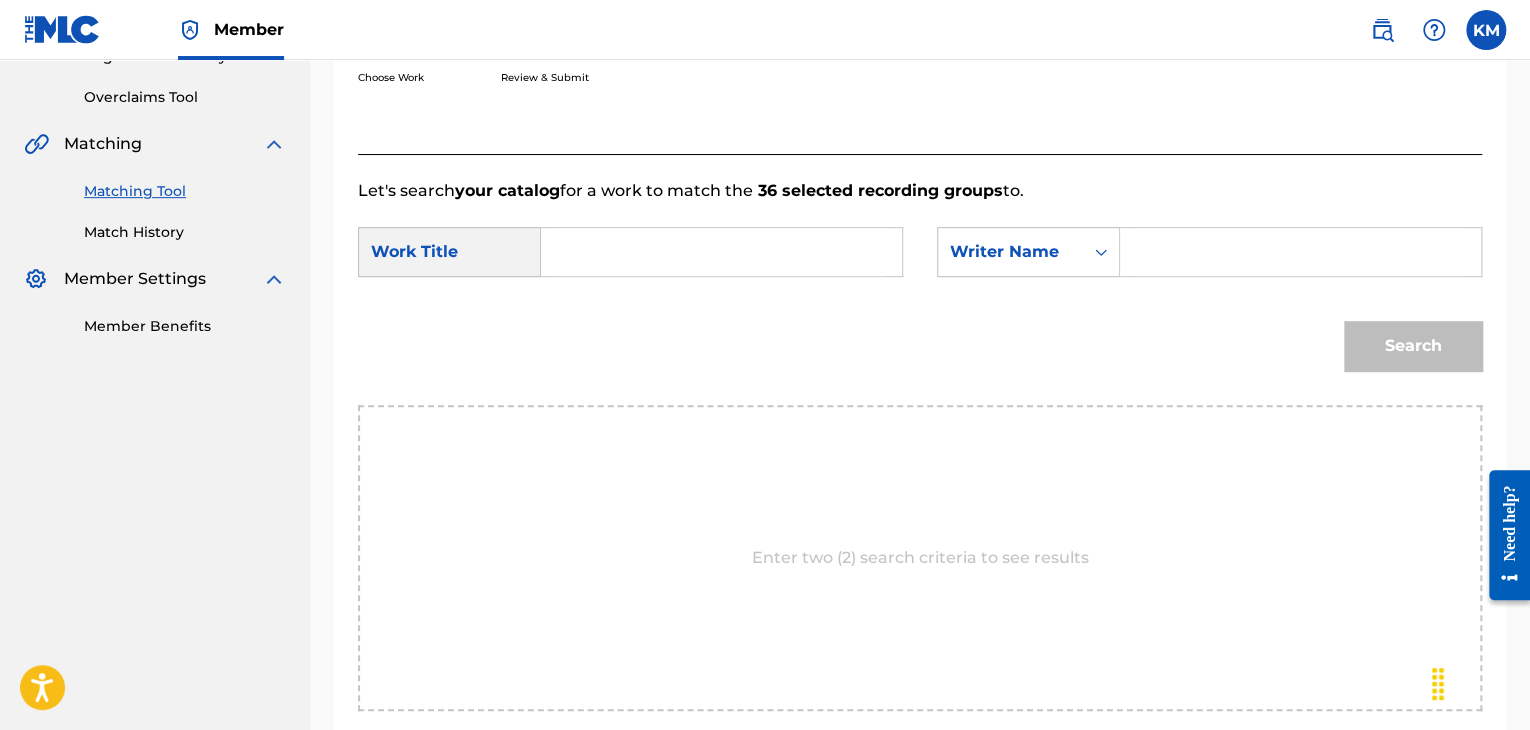 click at bounding box center [1300, 252] 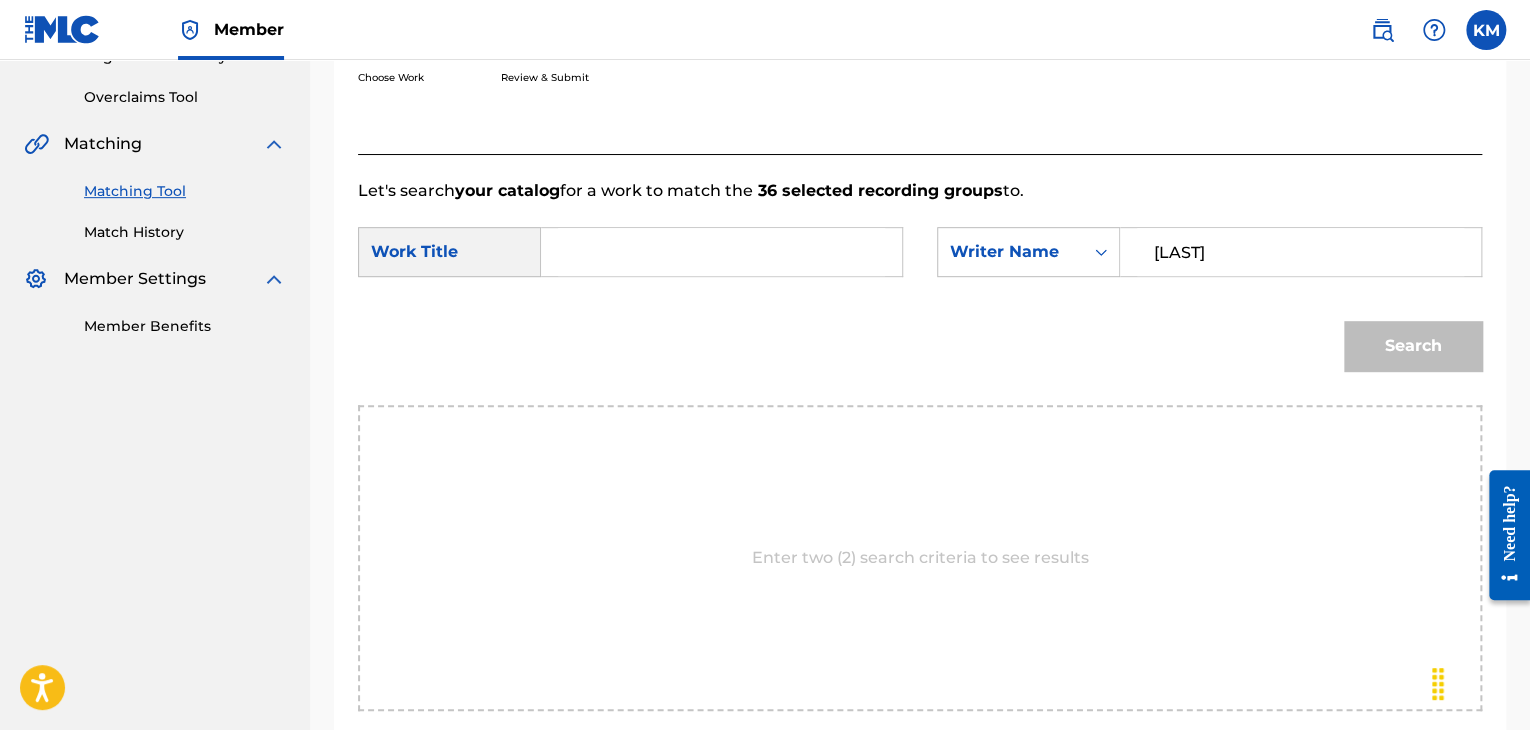 type on "[LAST]" 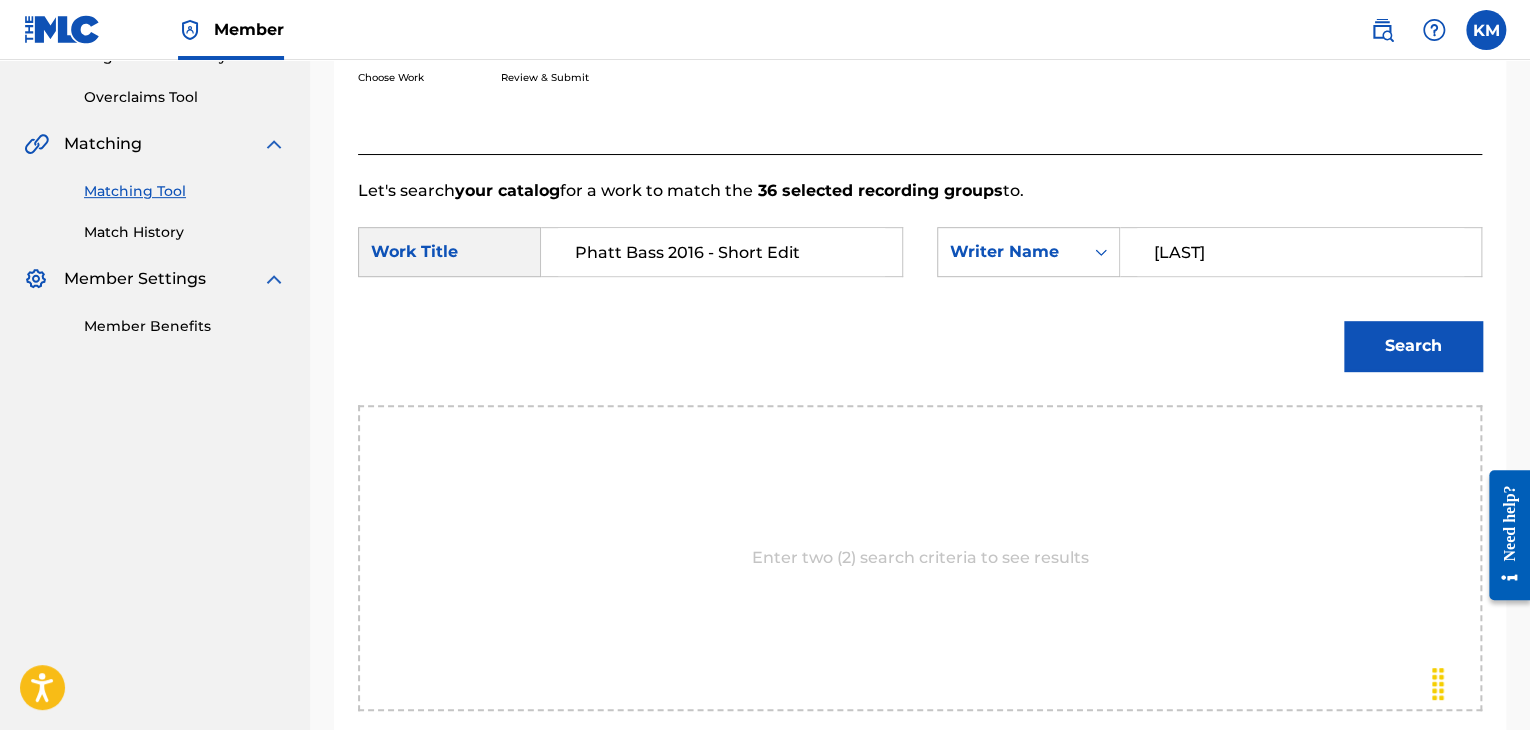 type on "Phatt Bass 2016 - Short Edit" 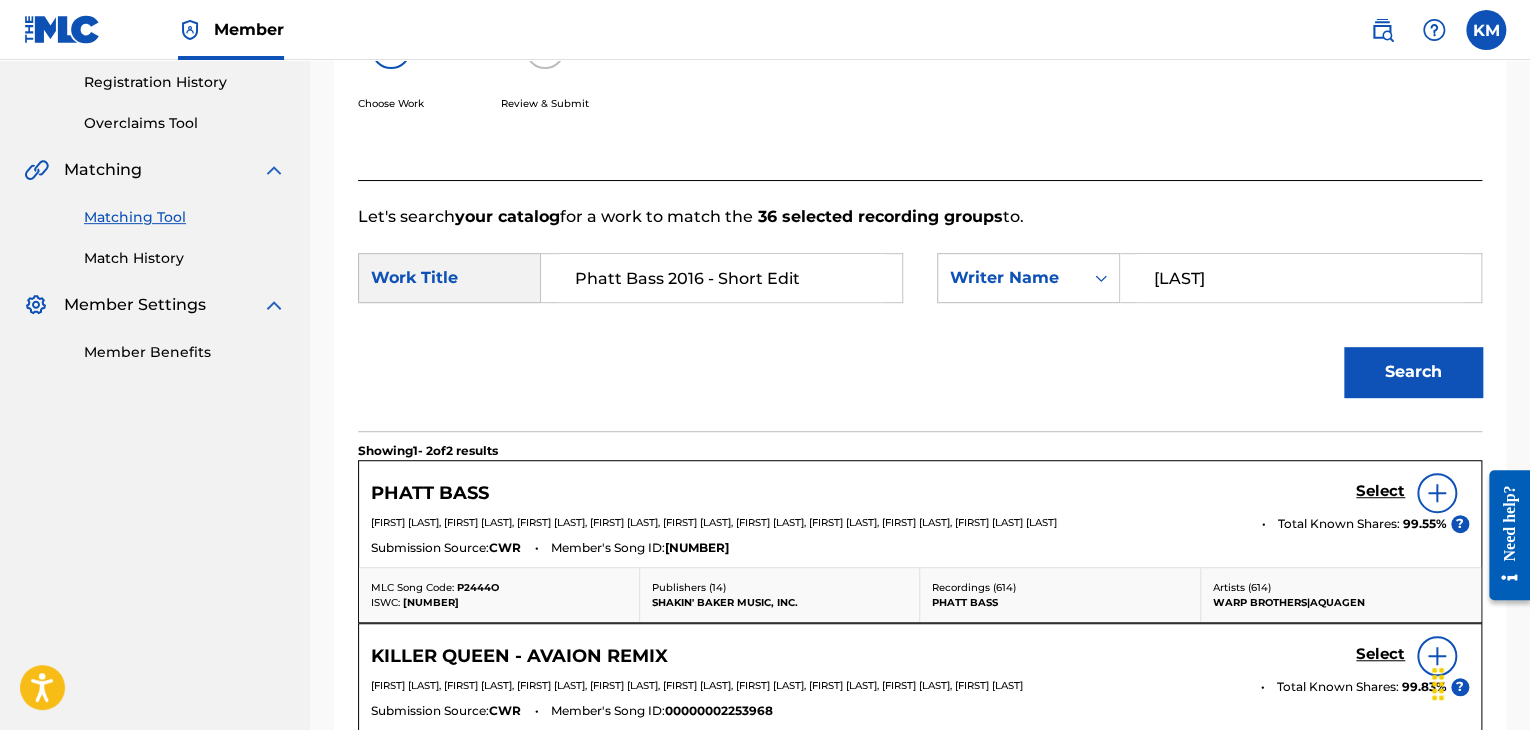 scroll, scrollTop: 402, scrollLeft: 0, axis: vertical 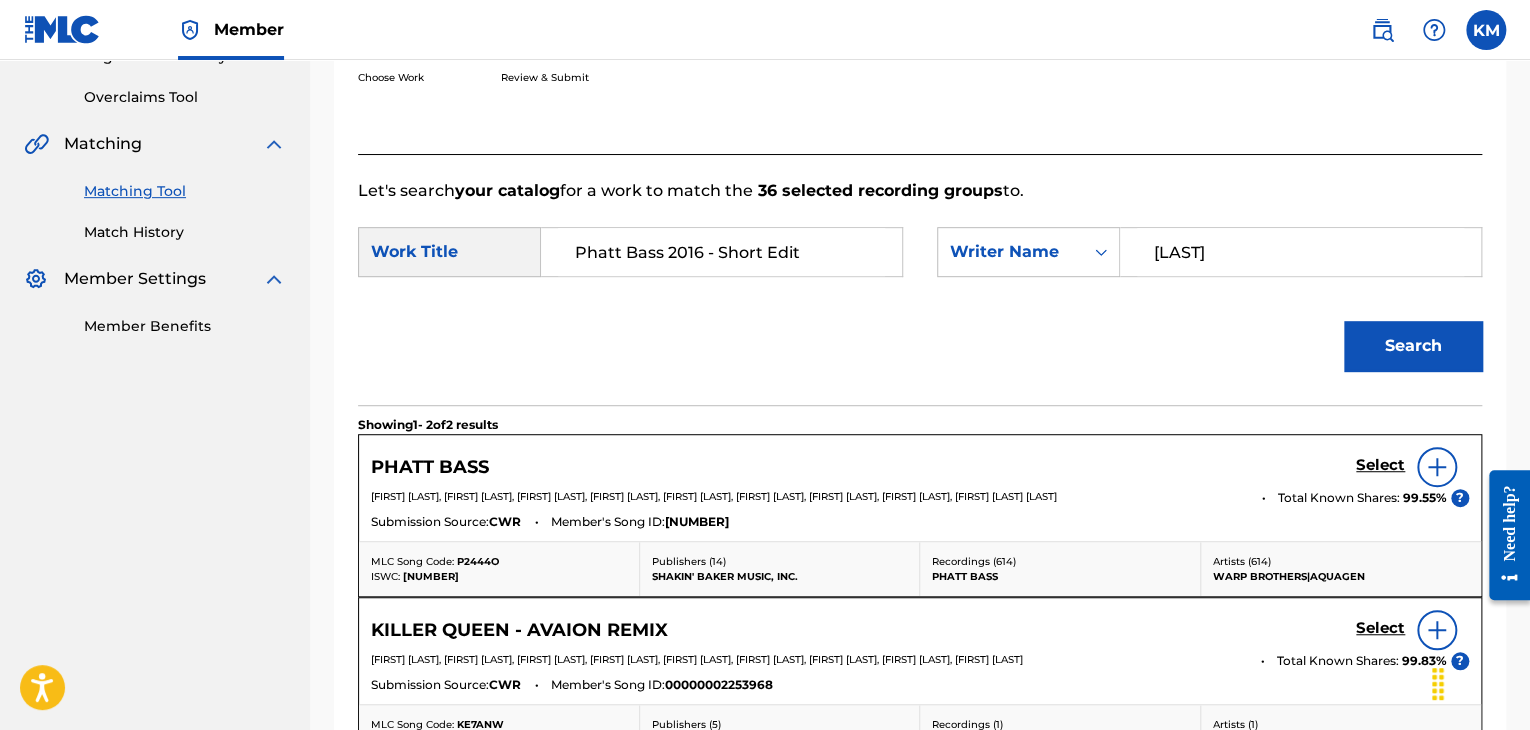 click on "Select" at bounding box center [1380, 465] 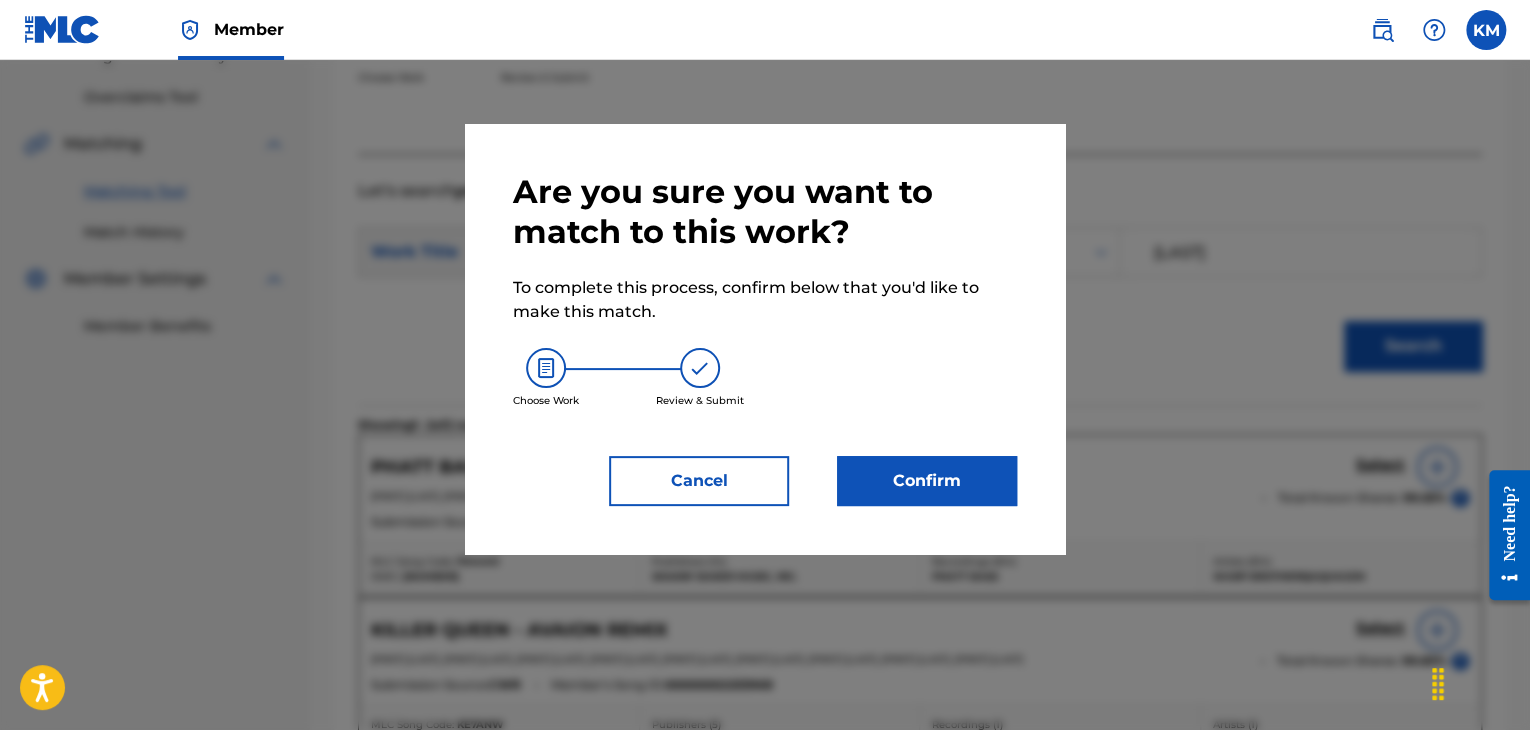 click on "Confirm" at bounding box center [927, 481] 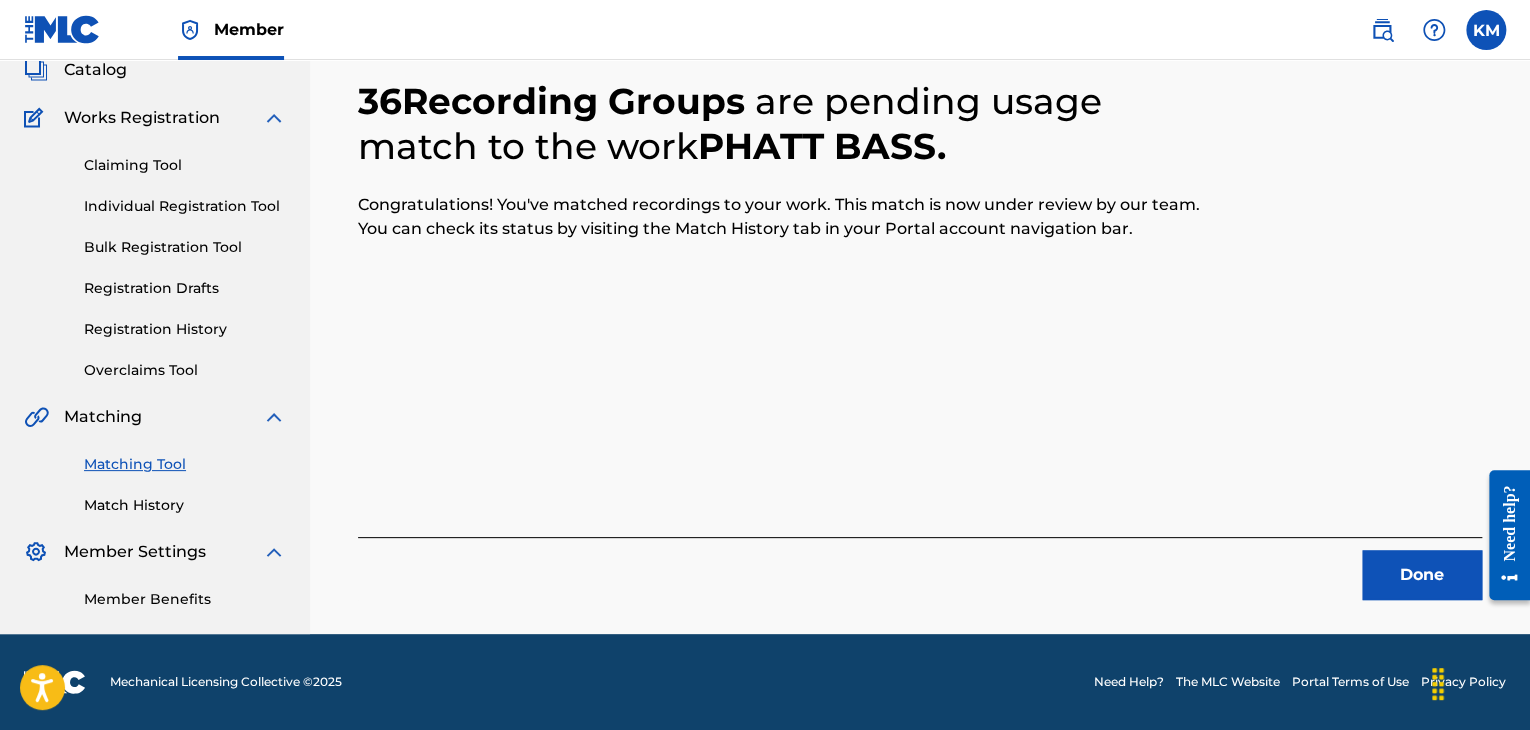 scroll, scrollTop: 129, scrollLeft: 0, axis: vertical 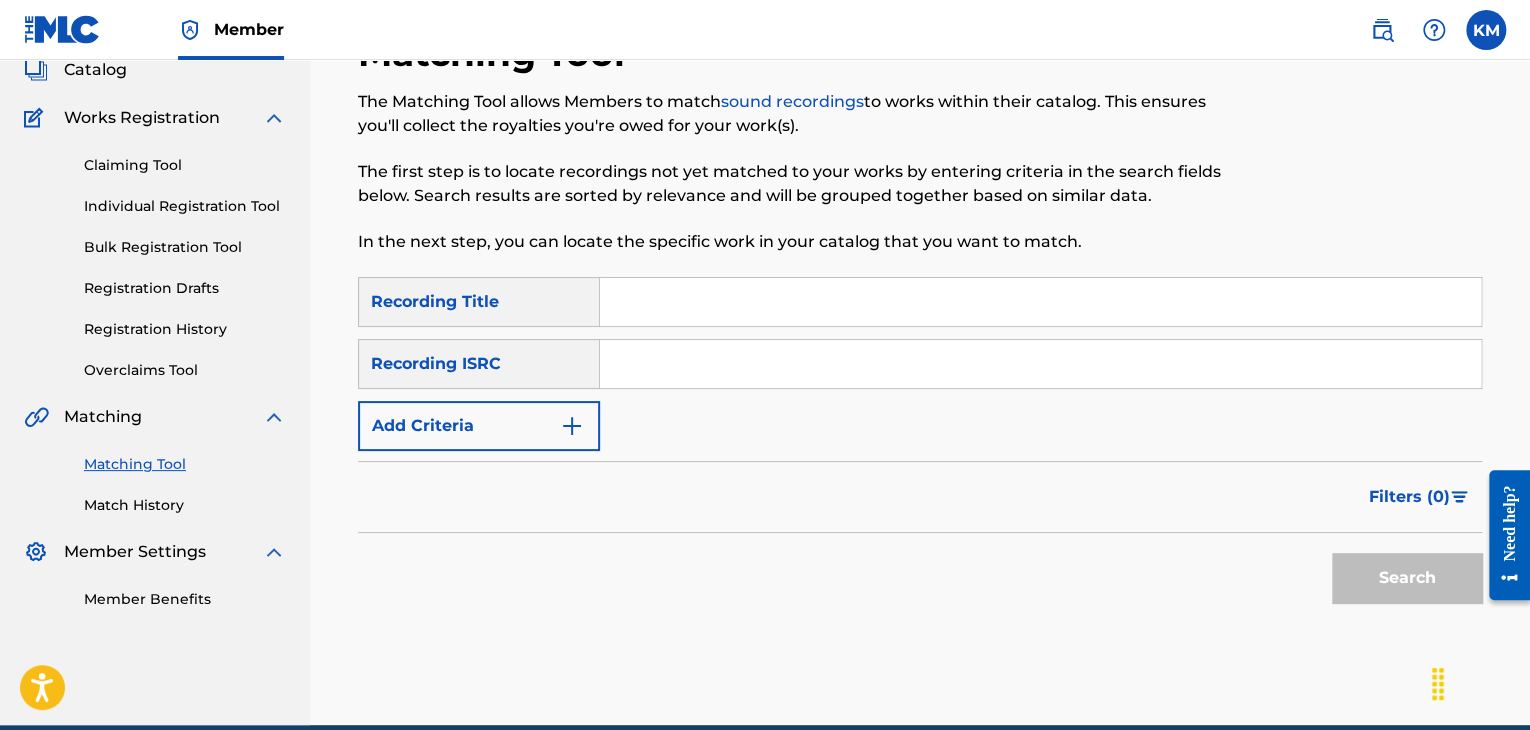 click at bounding box center [1040, 364] 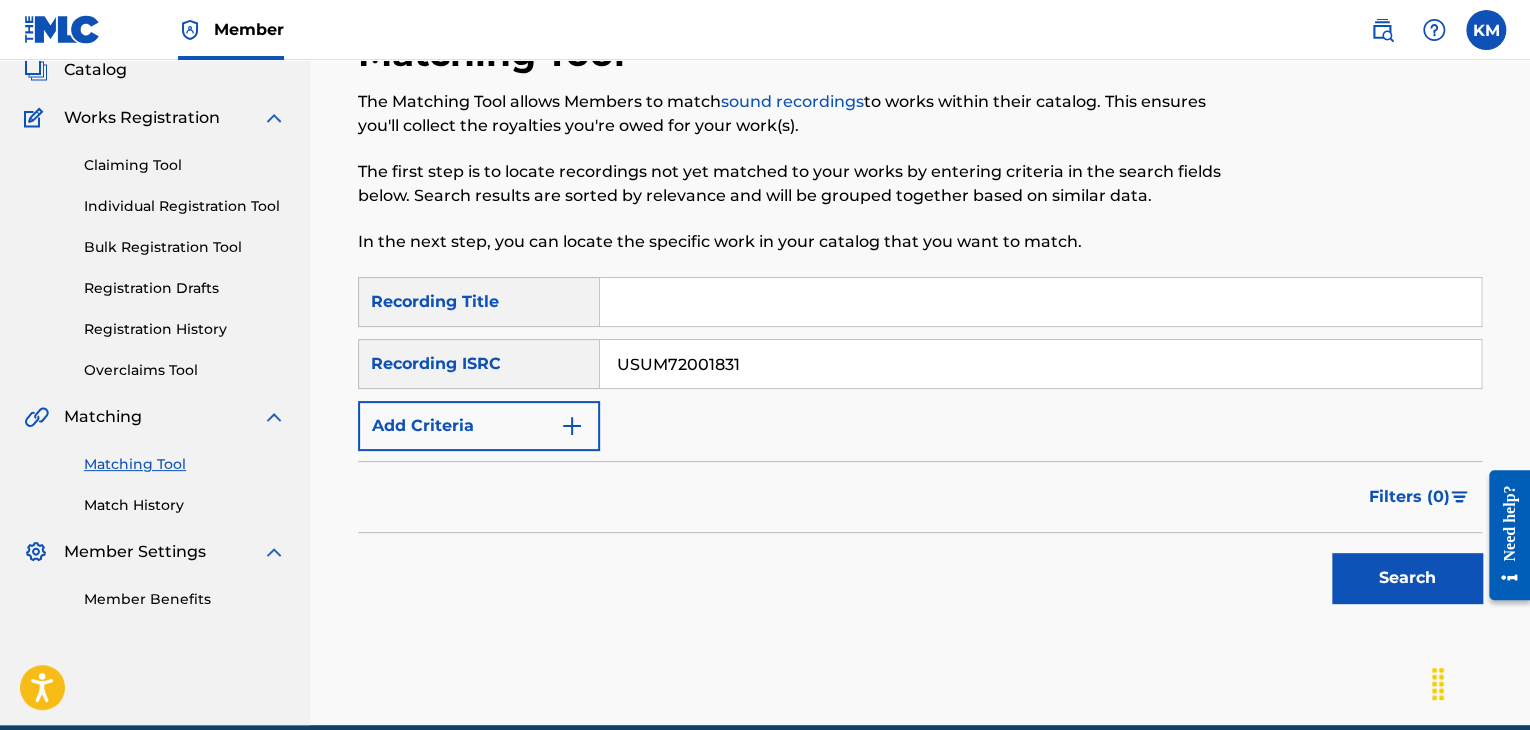 type on "USUM72001831" 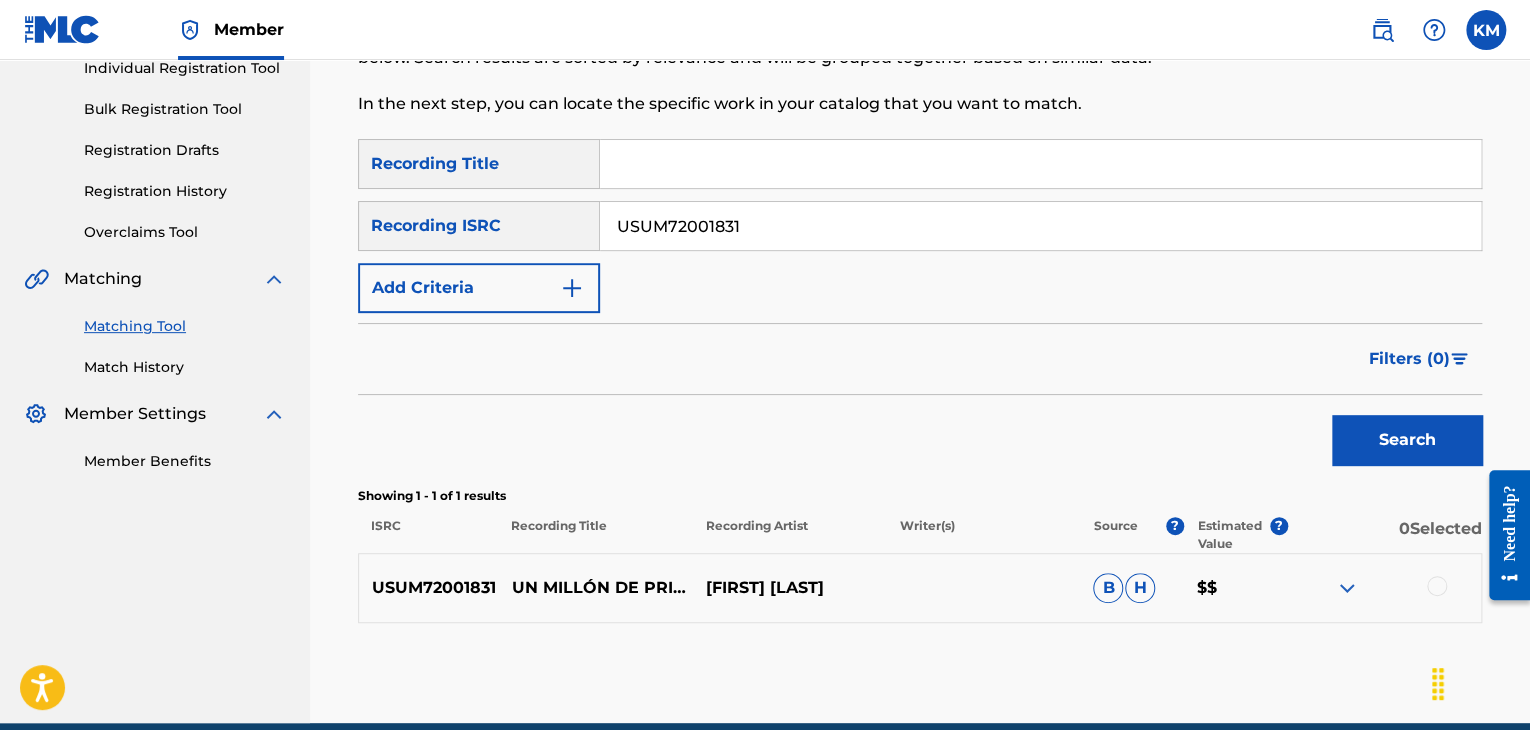 scroll, scrollTop: 356, scrollLeft: 0, axis: vertical 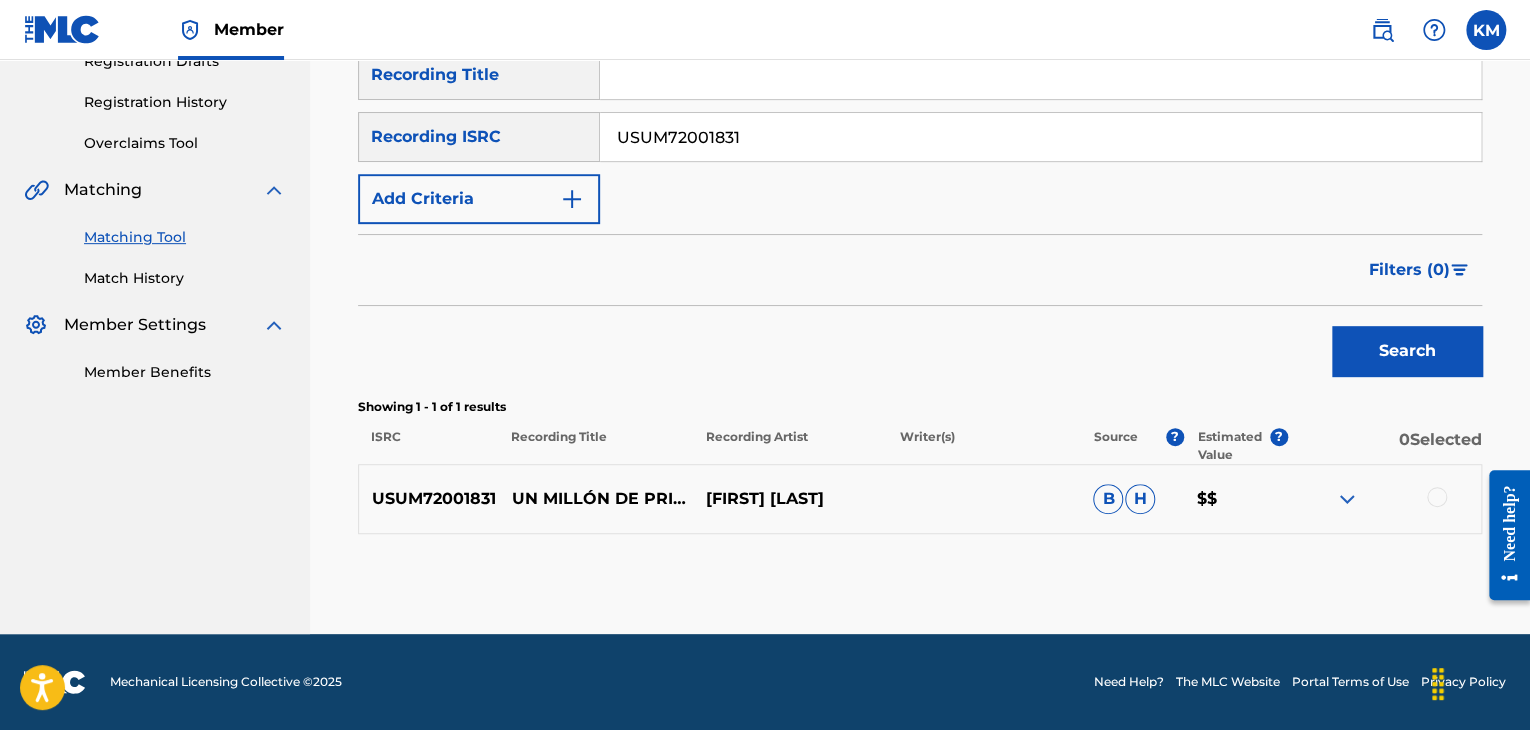 click at bounding box center (1437, 497) 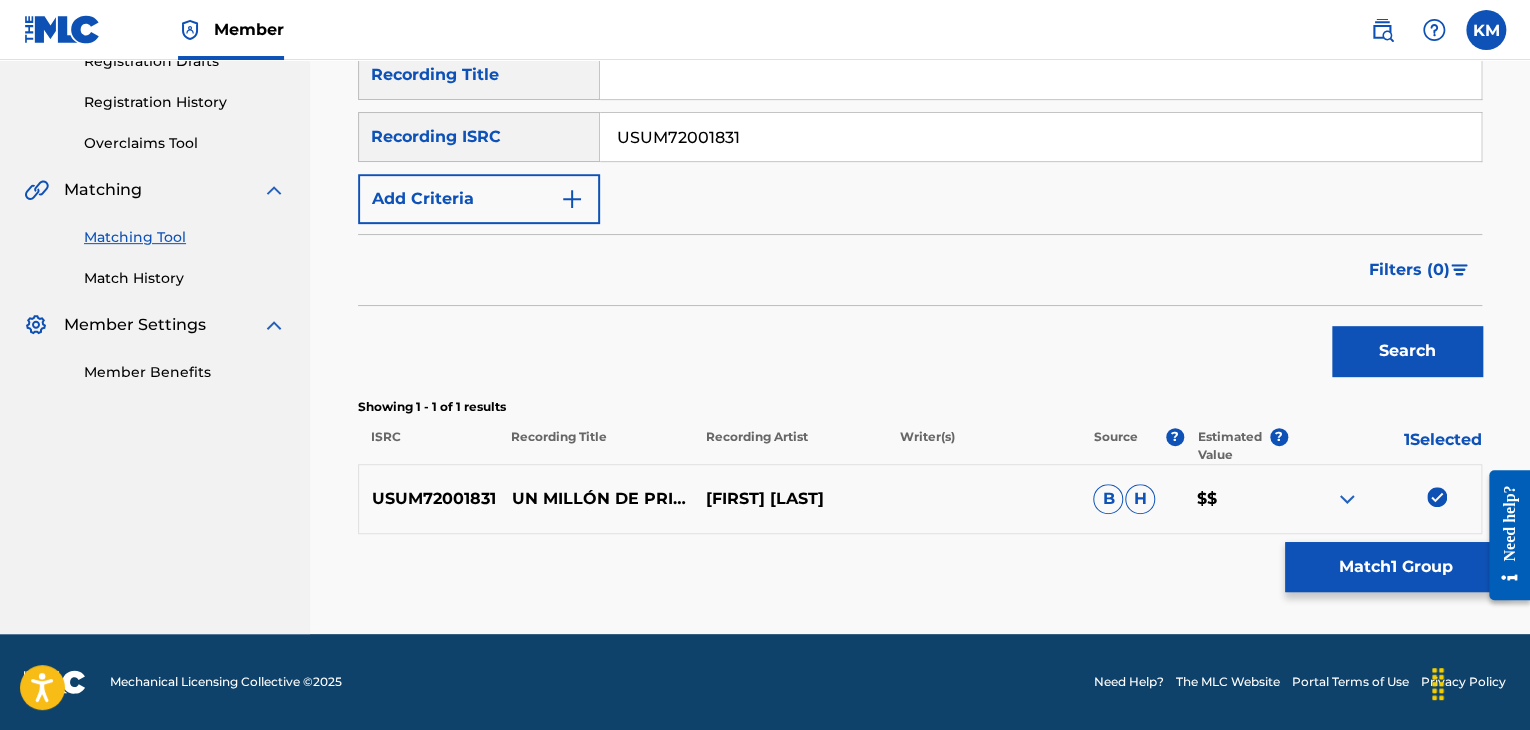 click on "Match  1 Group" at bounding box center [1395, 567] 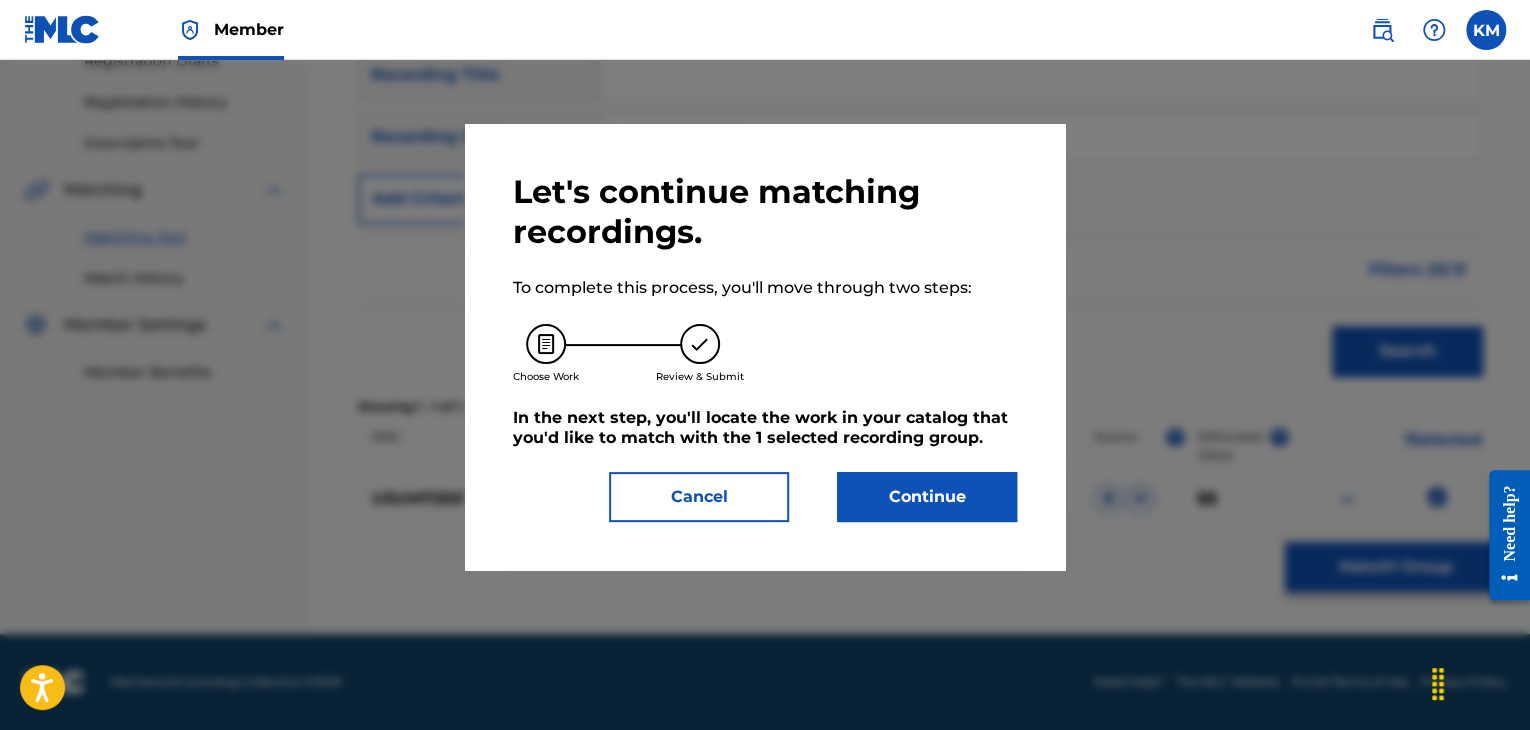 click on "Continue" at bounding box center [927, 497] 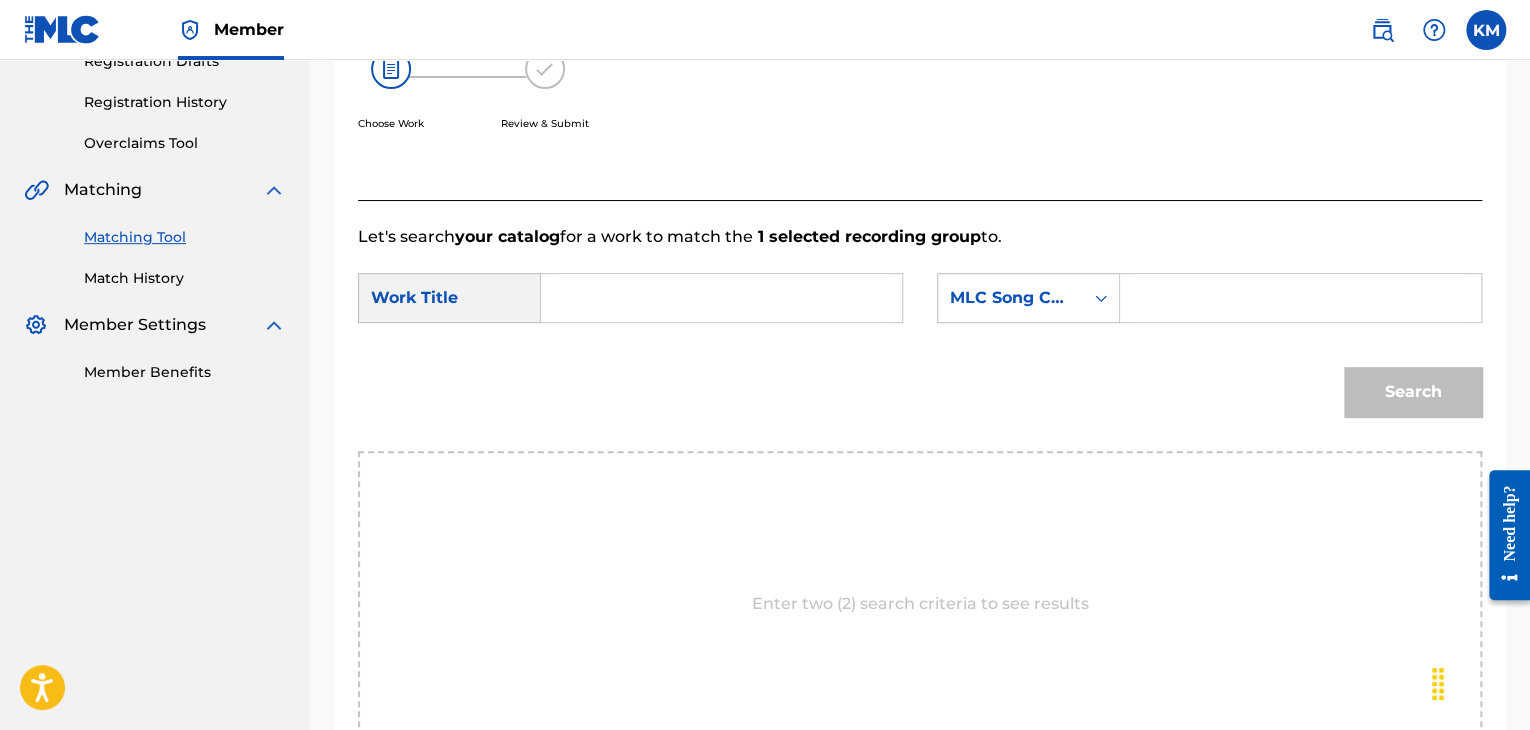 click at bounding box center (721, 298) 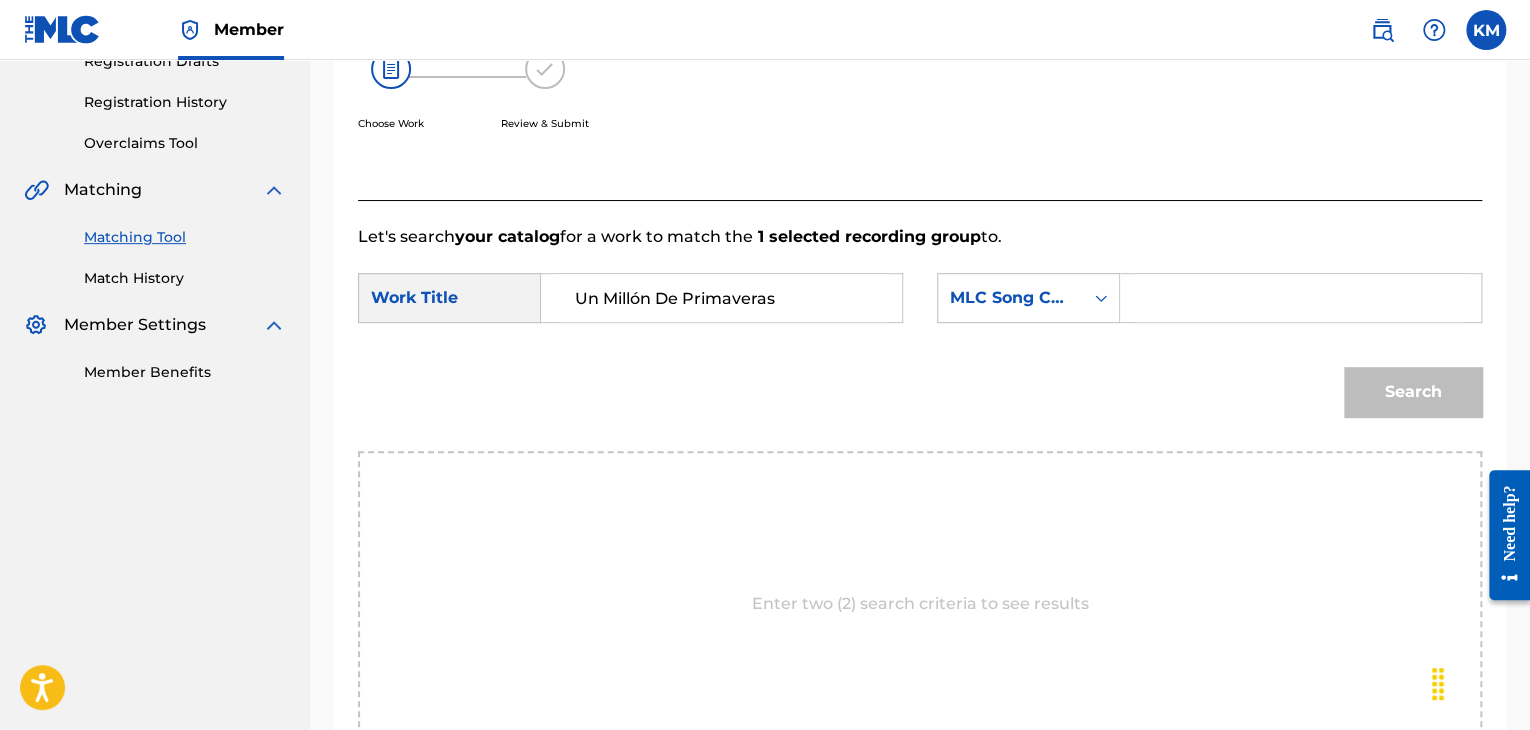 type on "Un Millón De Primaveras" 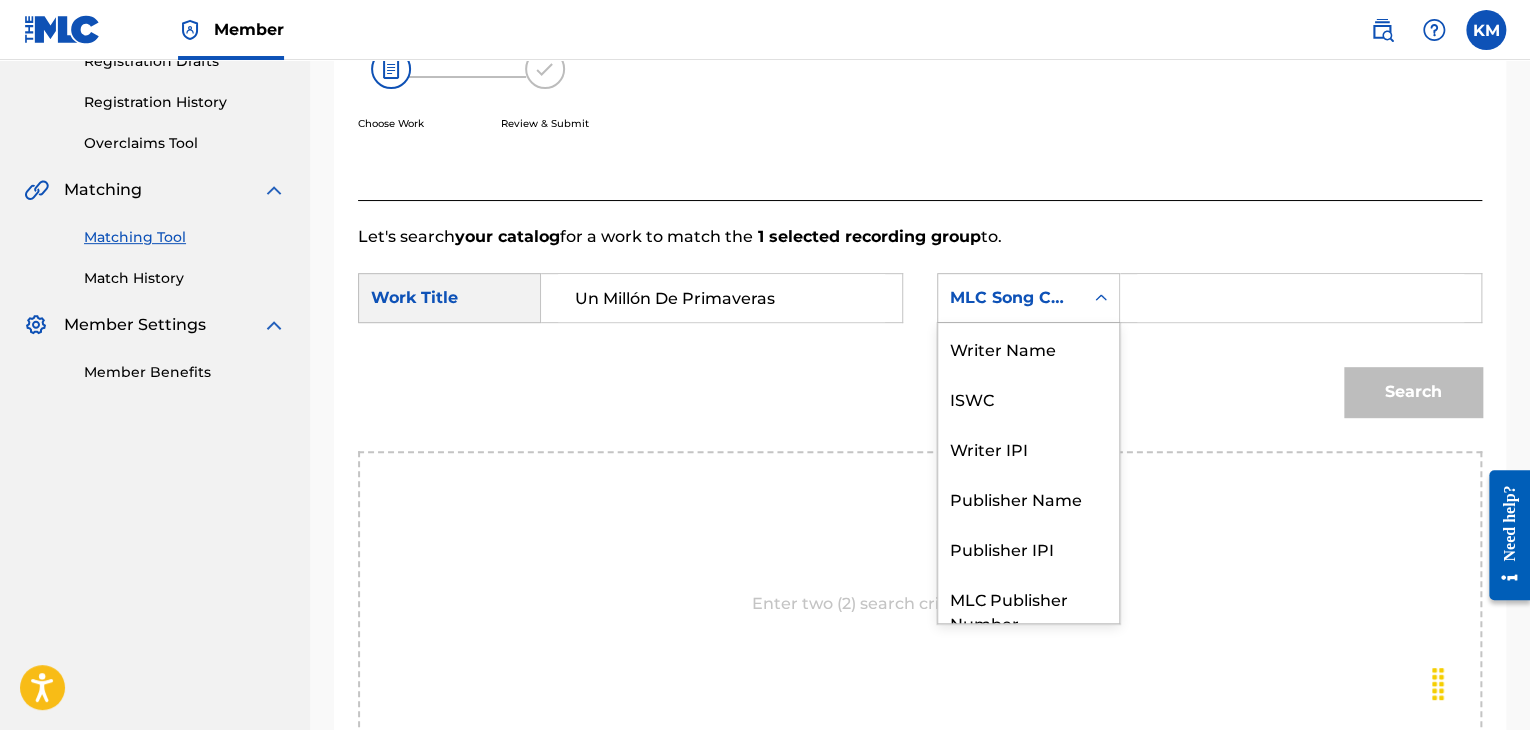 click 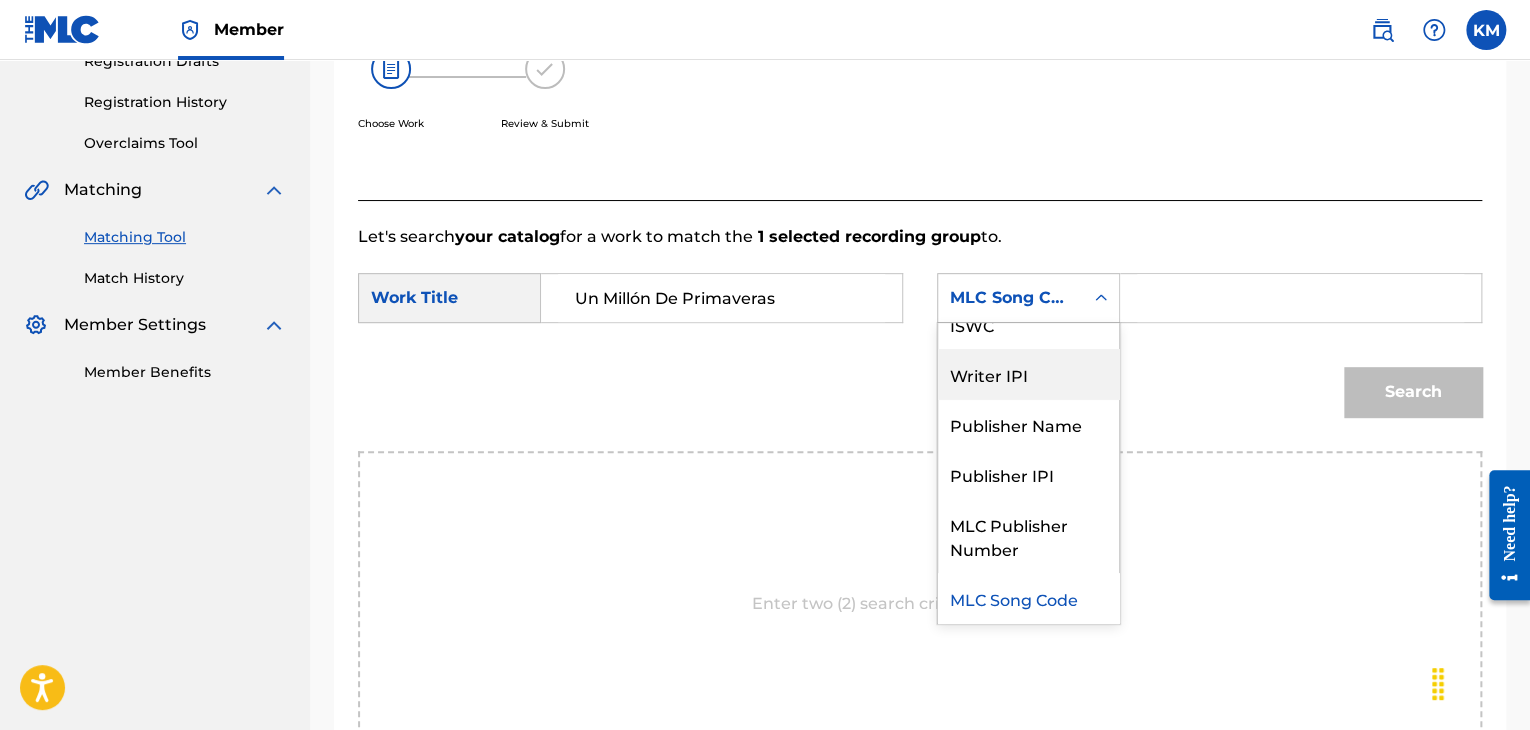 scroll, scrollTop: 0, scrollLeft: 0, axis: both 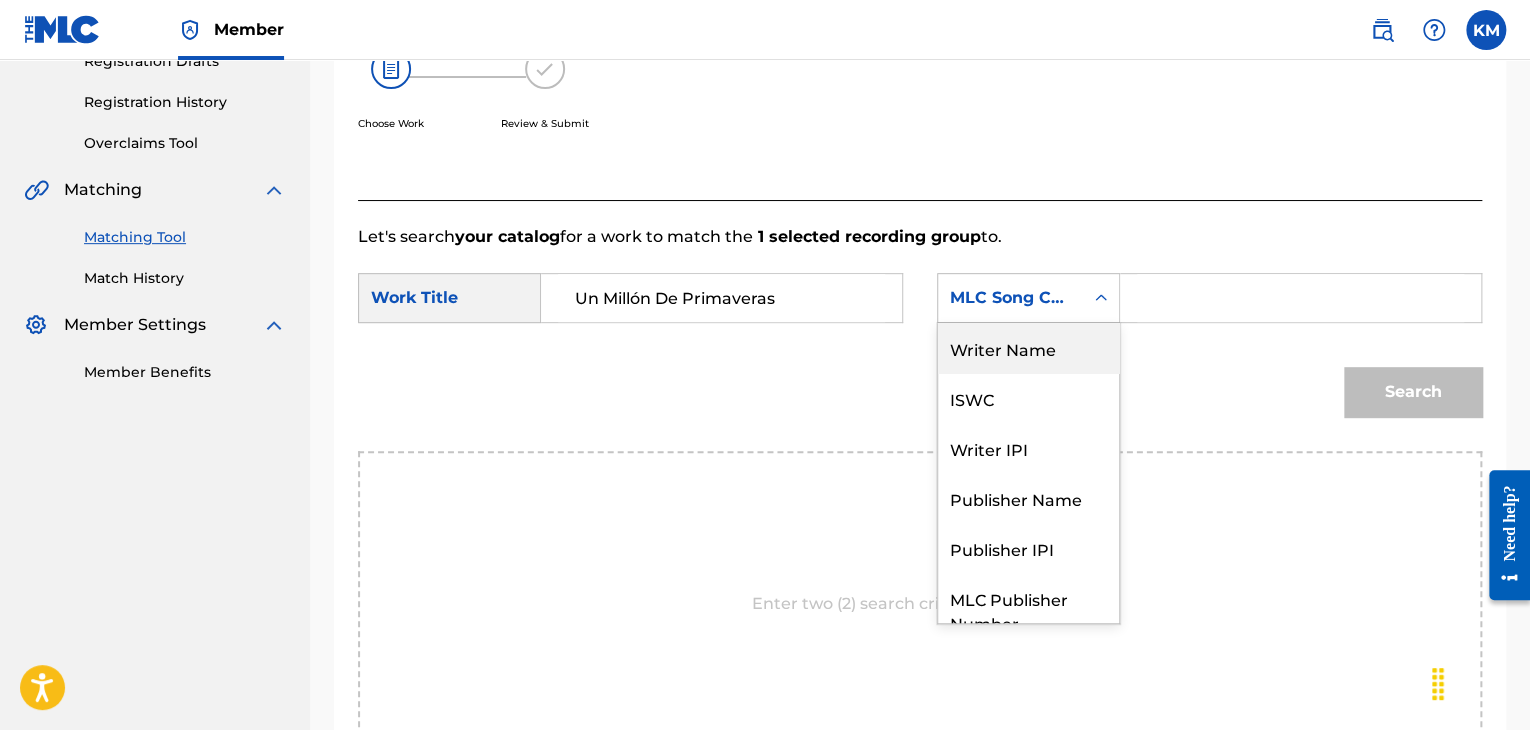 click on "Writer Name" at bounding box center [1028, 348] 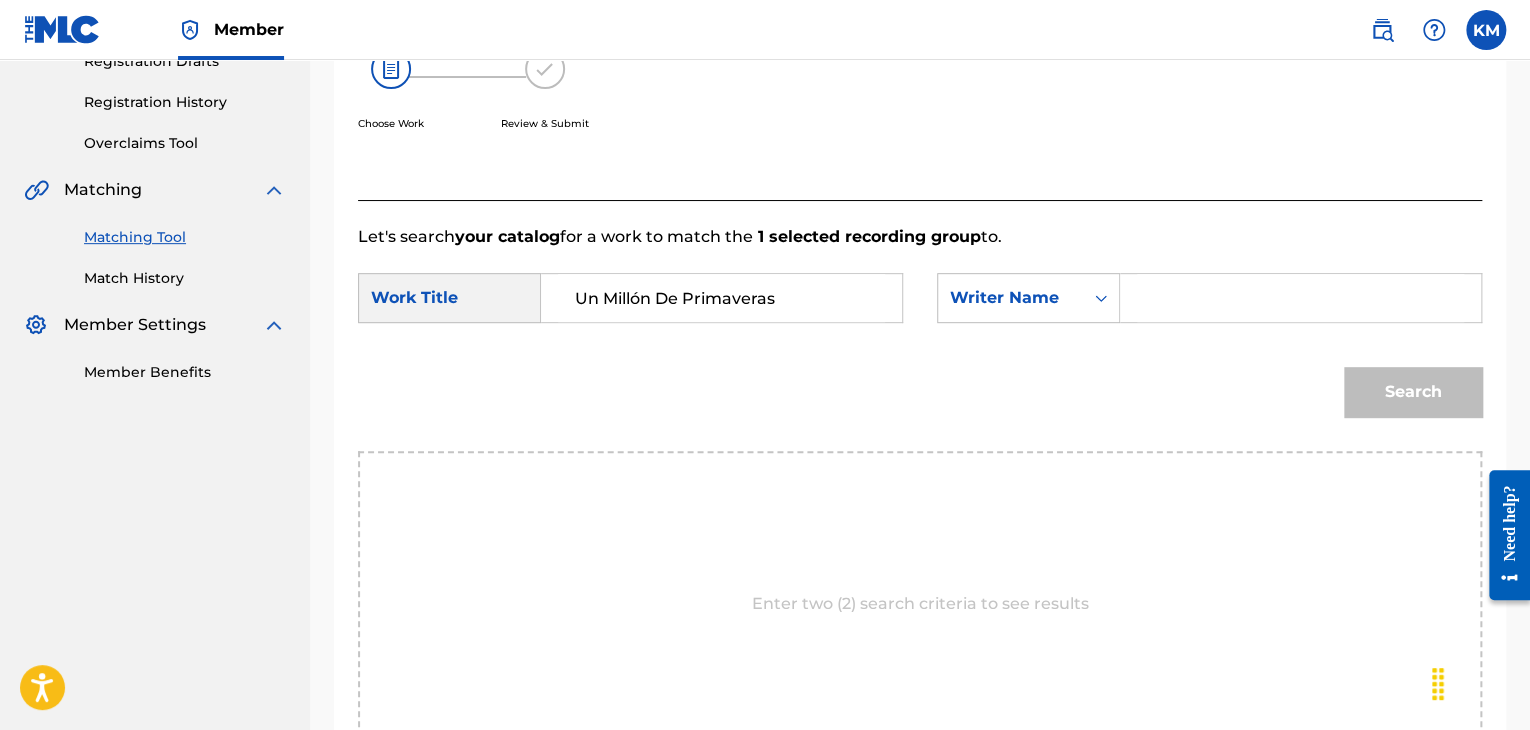 click at bounding box center (1300, 298) 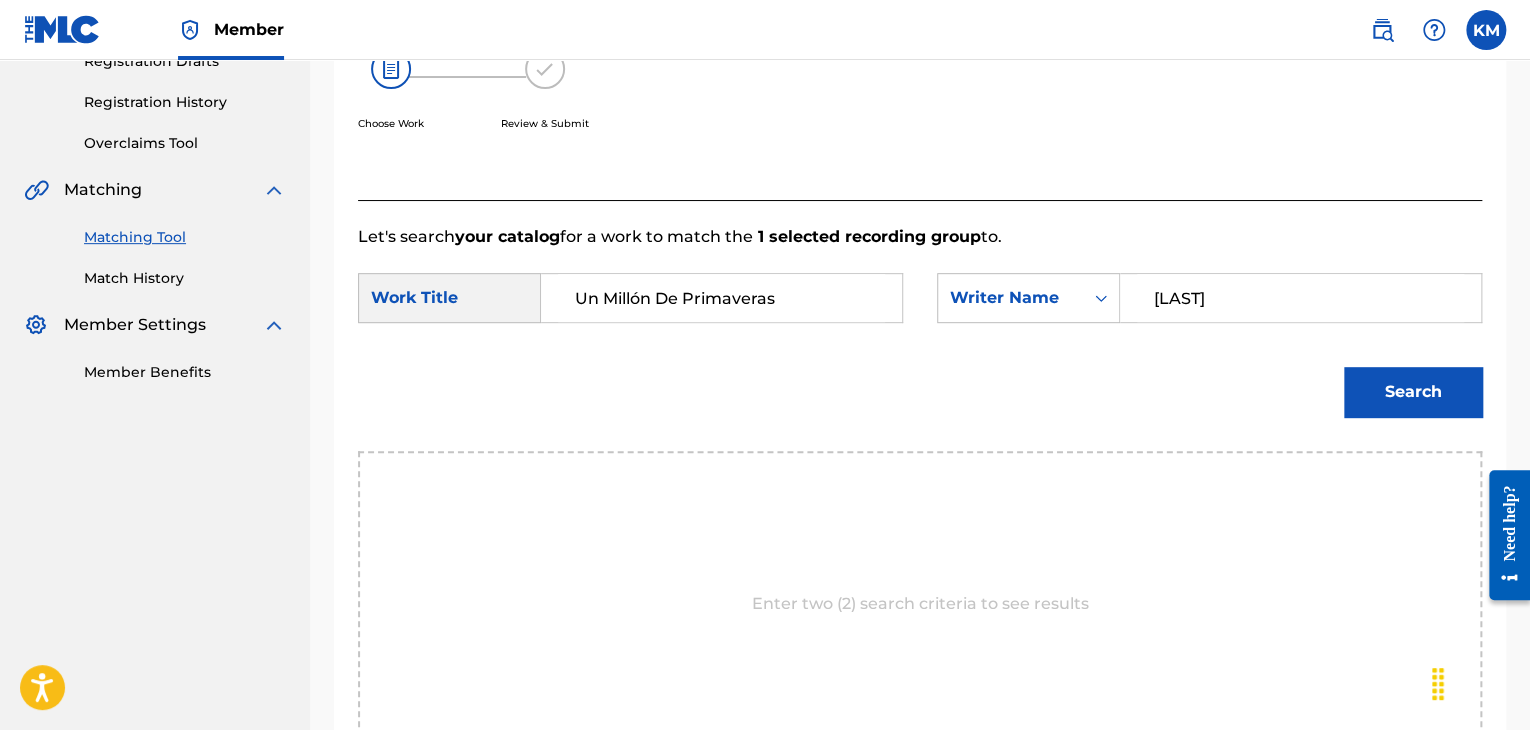 type on "[LAST]" 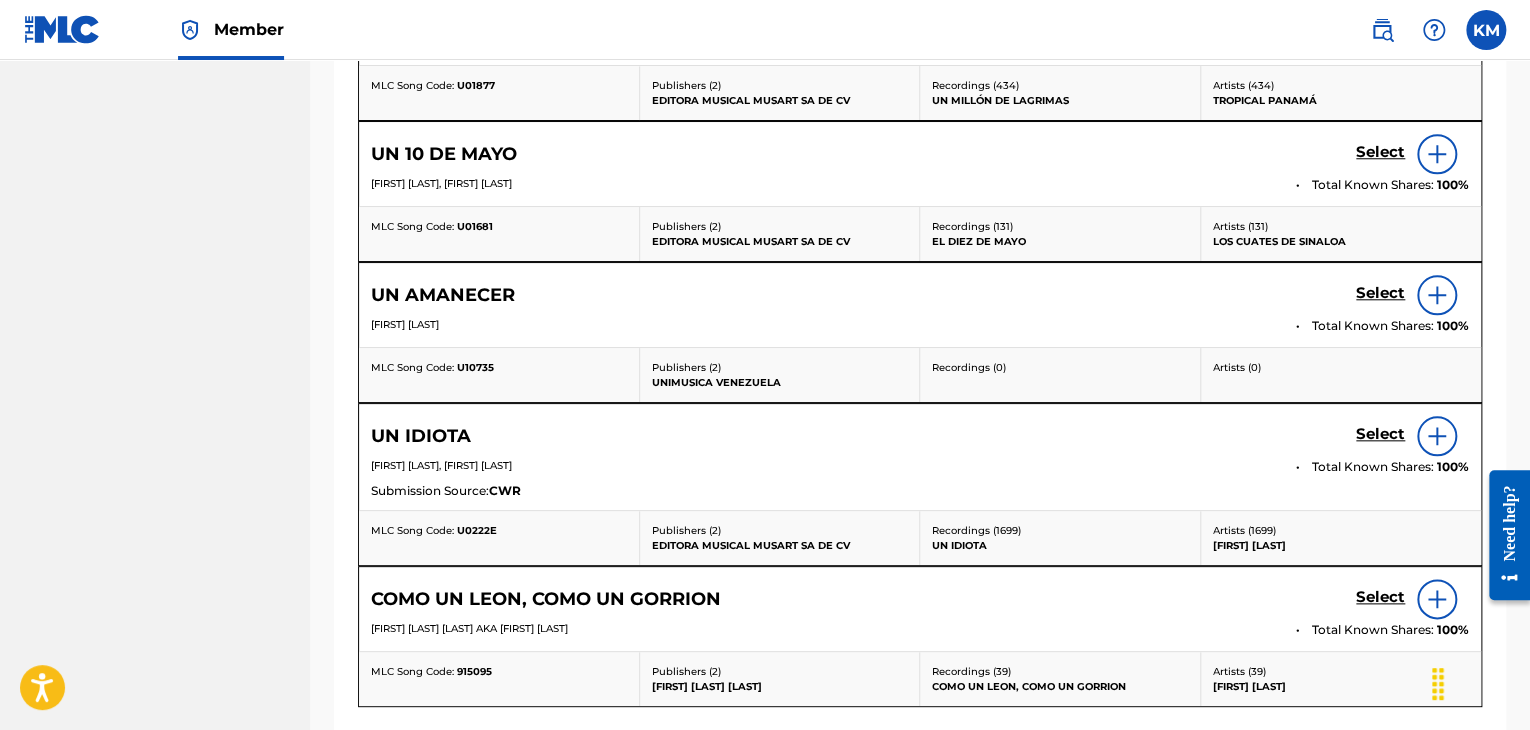scroll, scrollTop: 356, scrollLeft: 0, axis: vertical 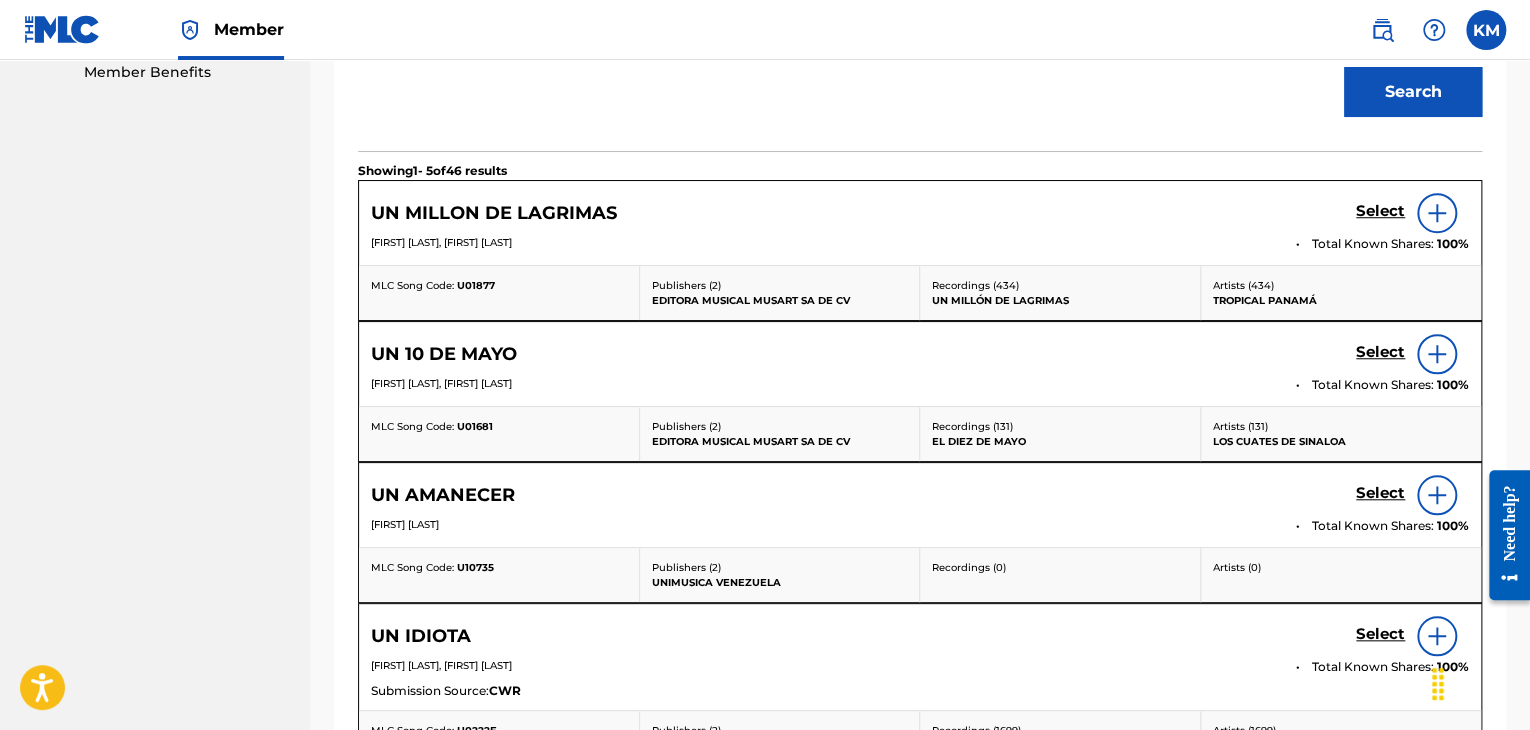 click at bounding box center (1437, 213) 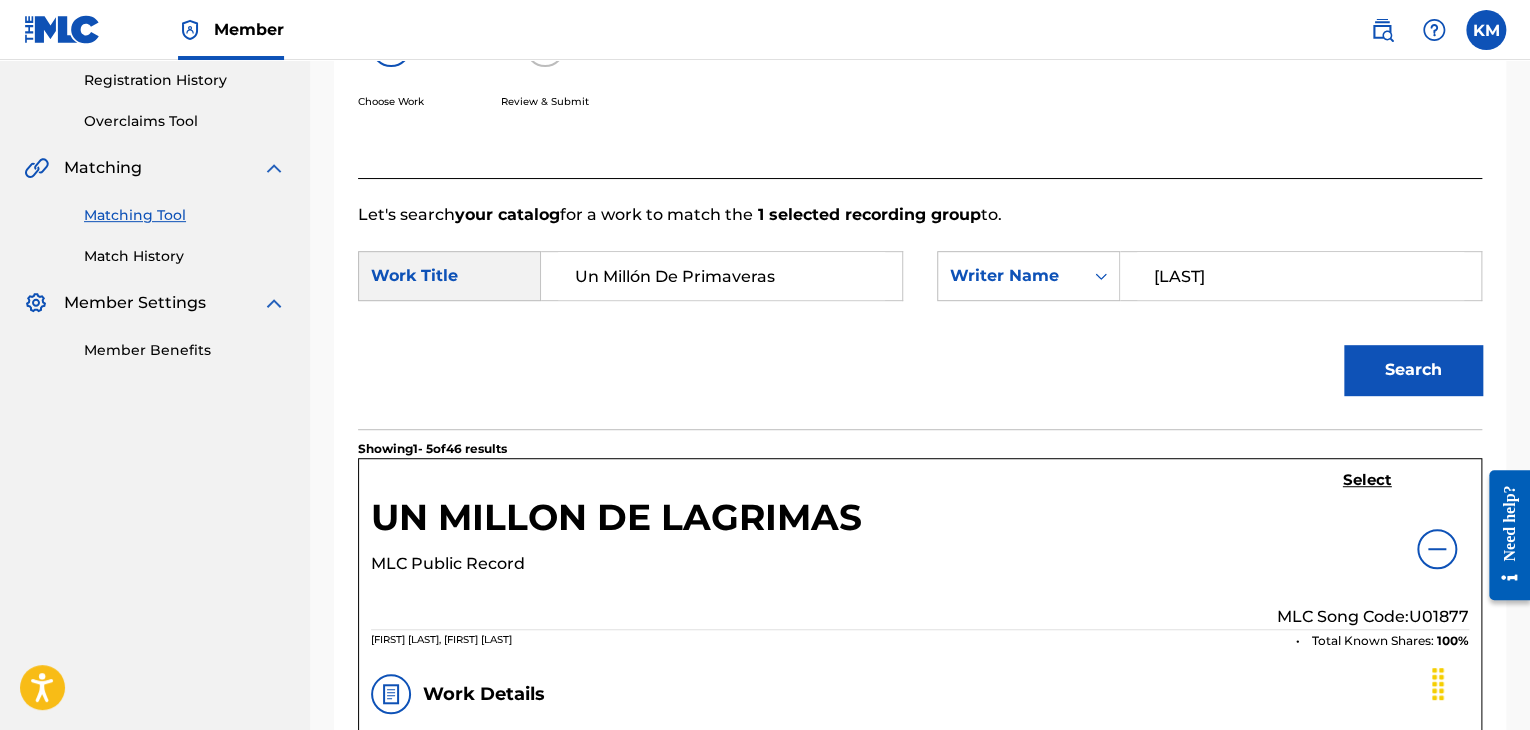 scroll, scrollTop: 256, scrollLeft: 0, axis: vertical 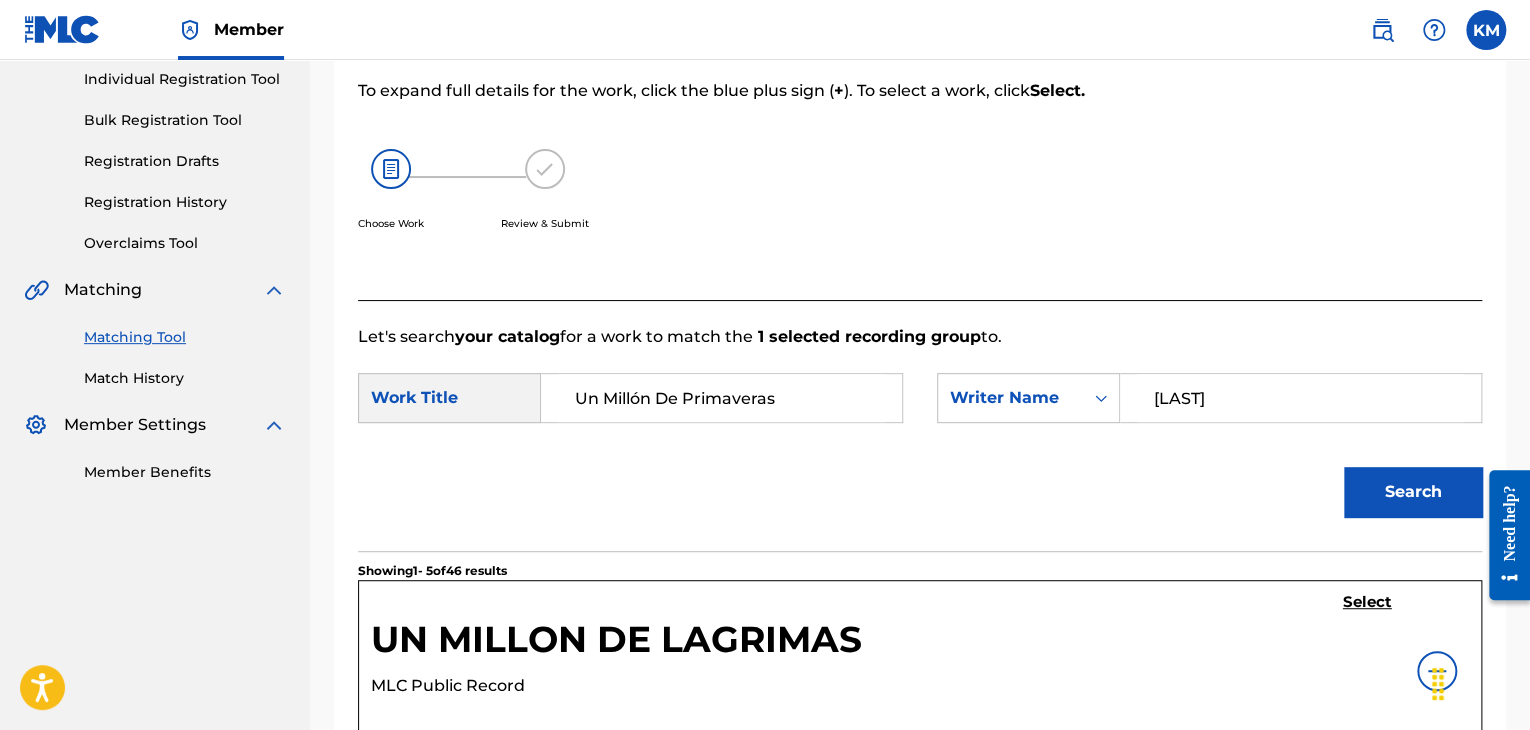 click on "Match History" at bounding box center [185, 378] 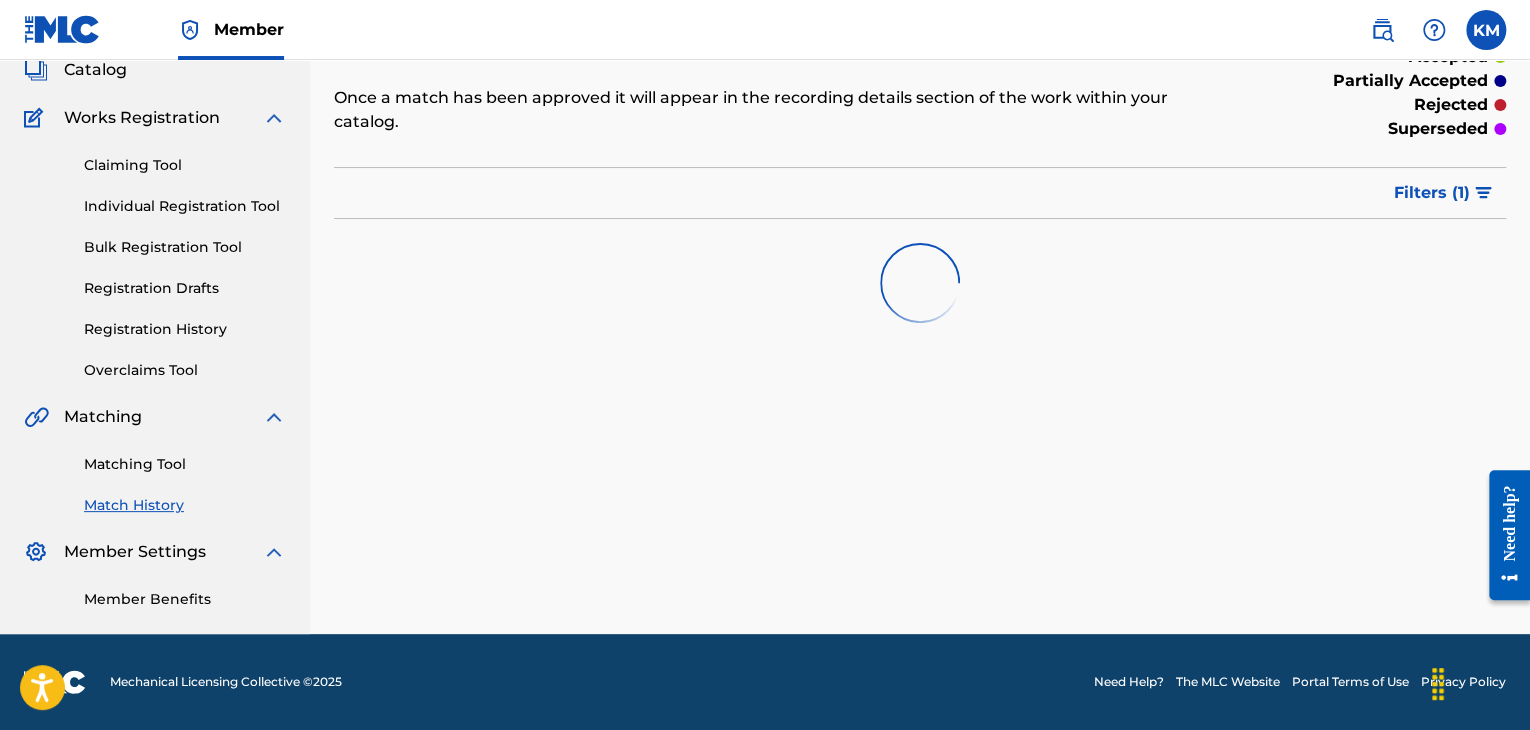 scroll, scrollTop: 0, scrollLeft: 0, axis: both 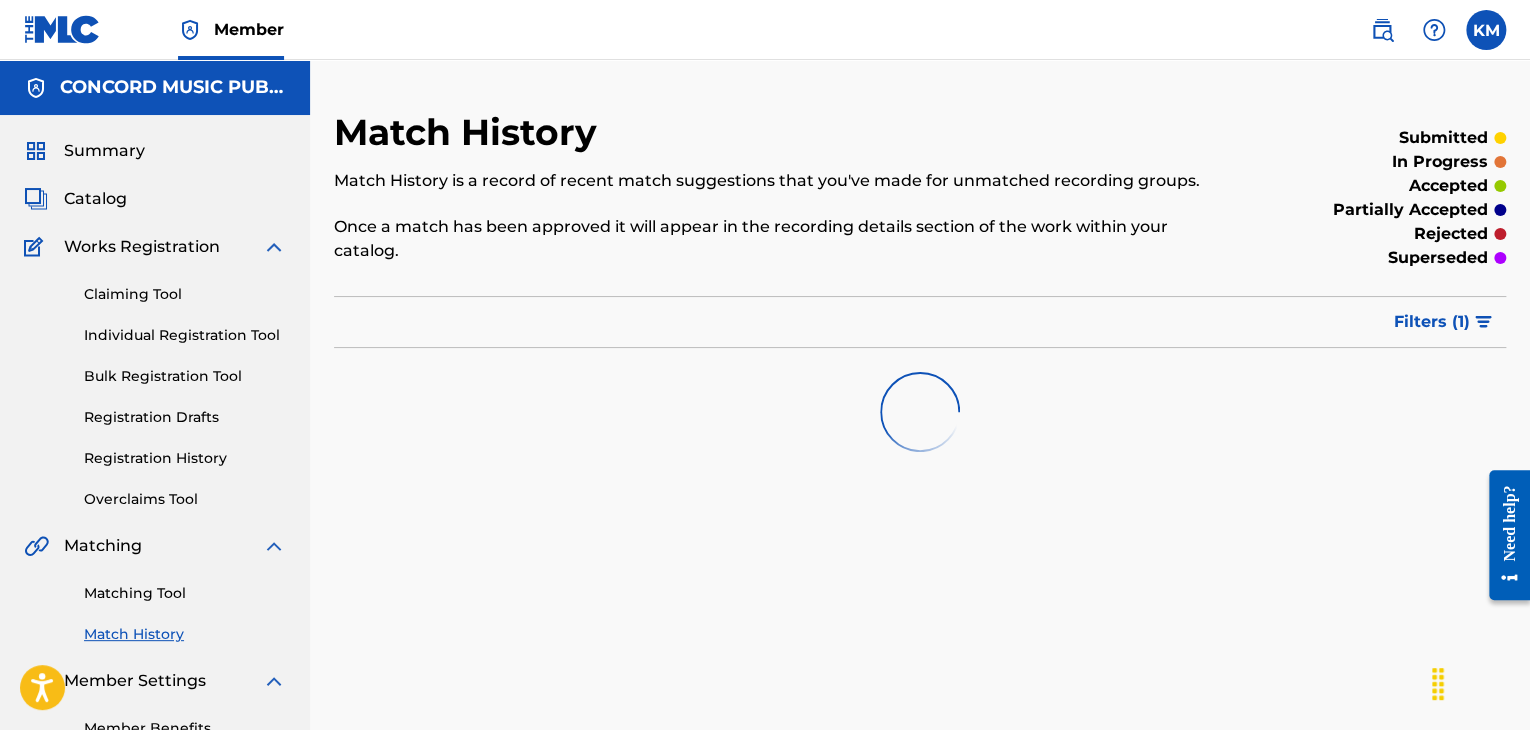 click on "Matching Tool" at bounding box center [185, 593] 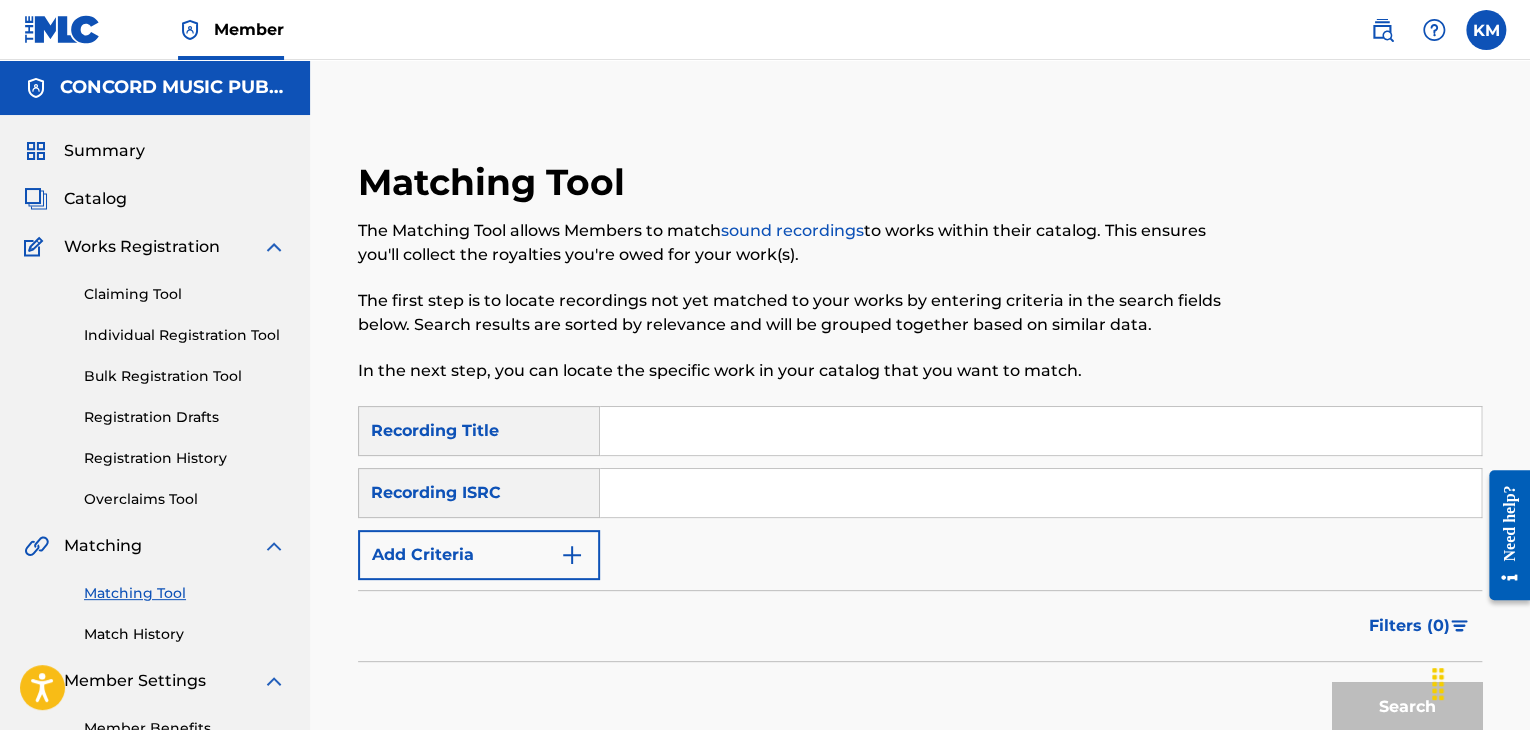 click at bounding box center [1040, 493] 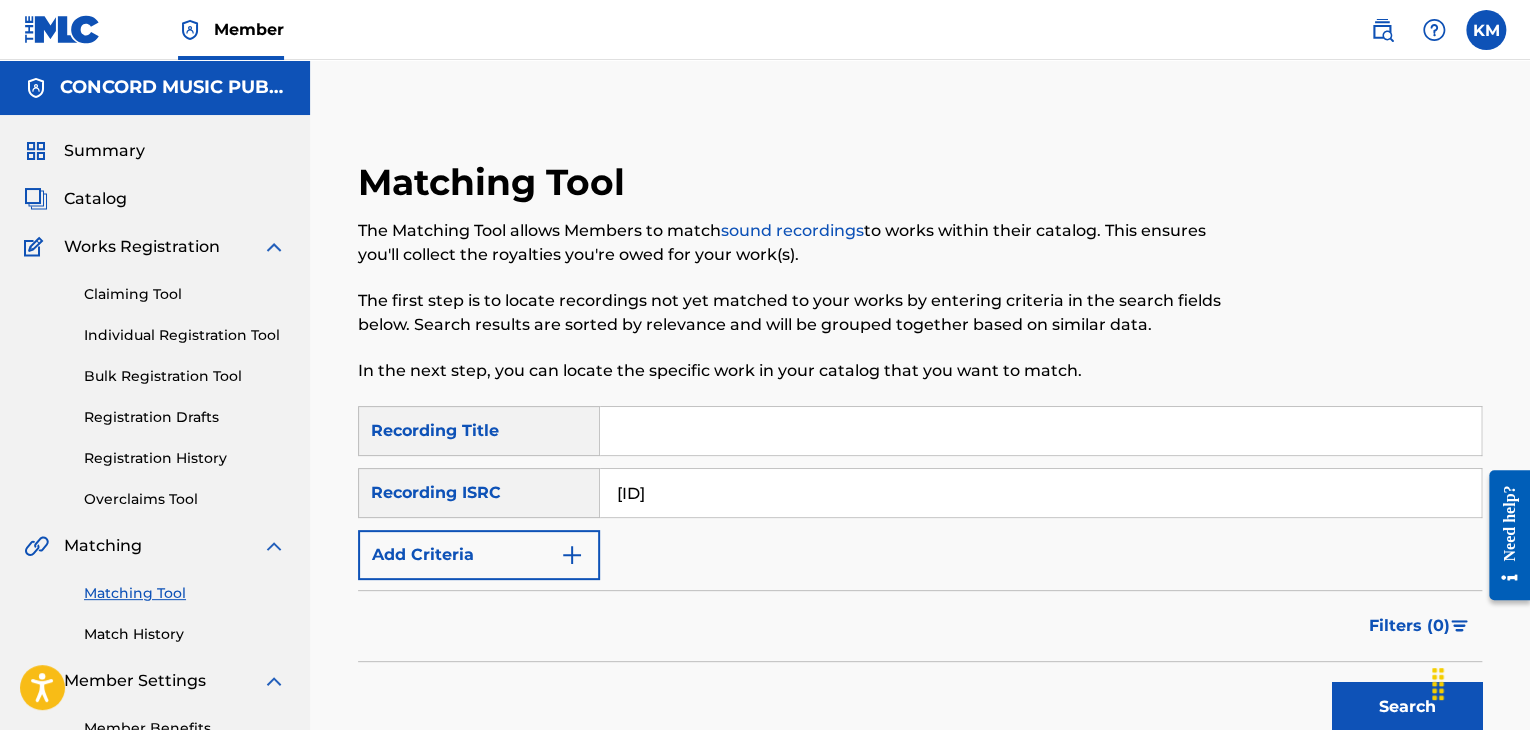 type on "[ID]" 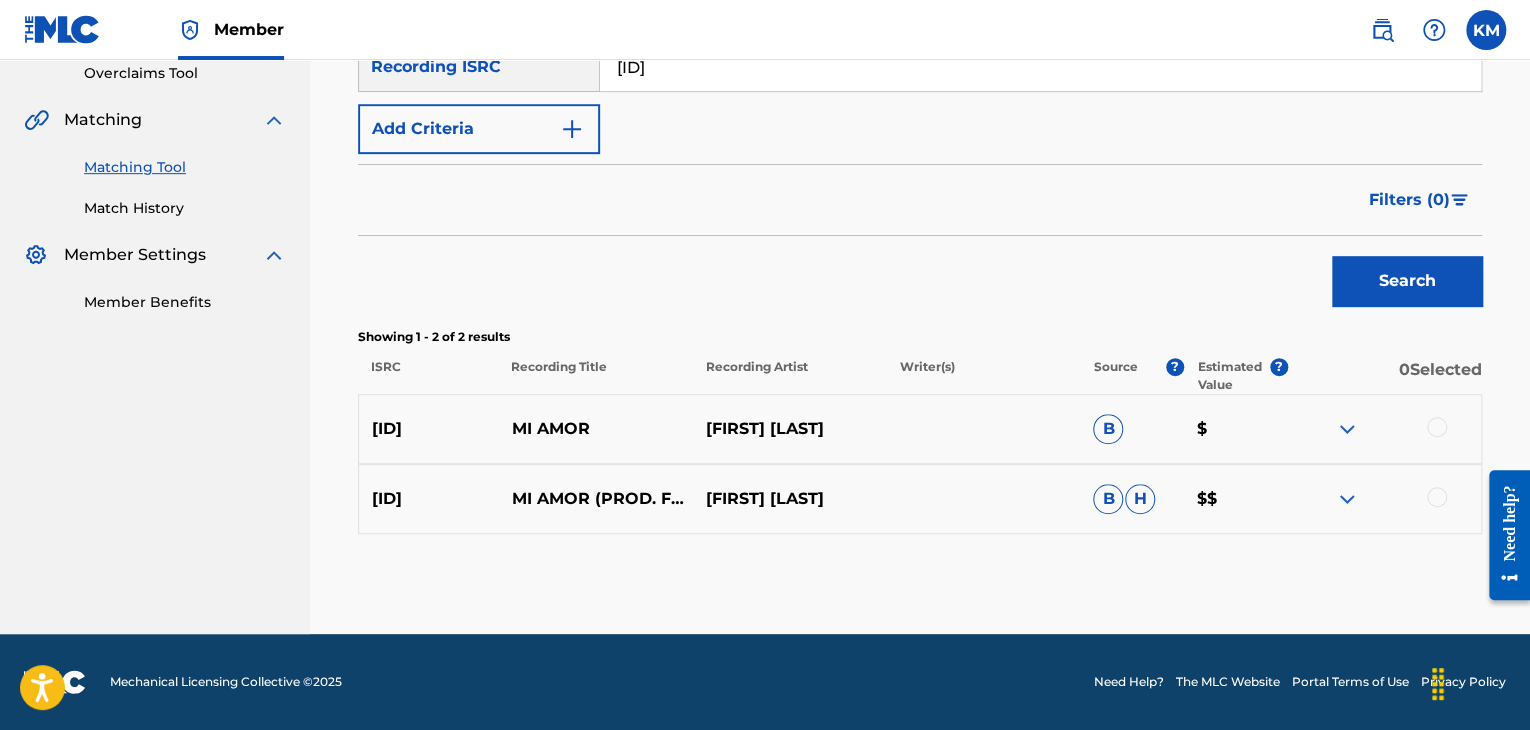 click at bounding box center [1437, 427] 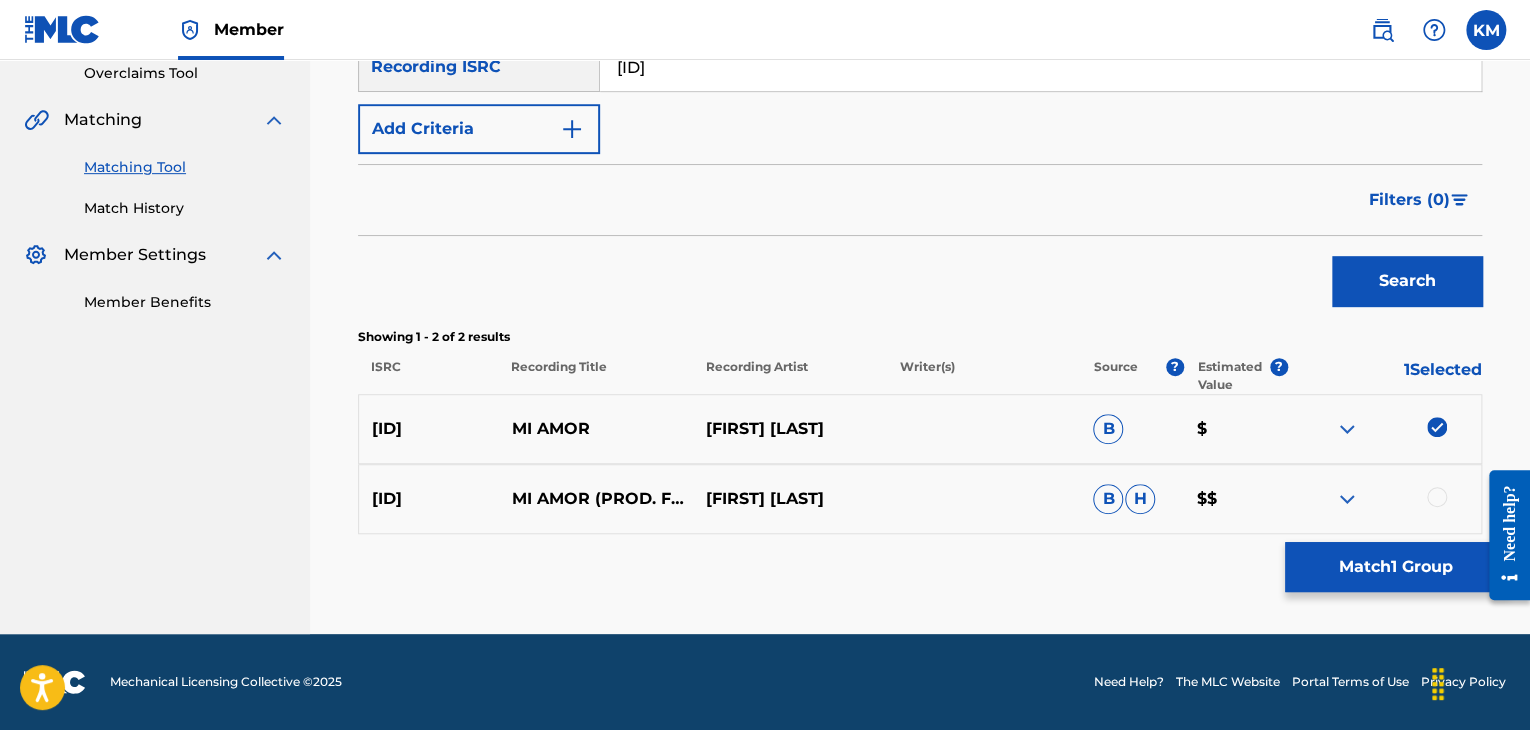 click at bounding box center (1437, 497) 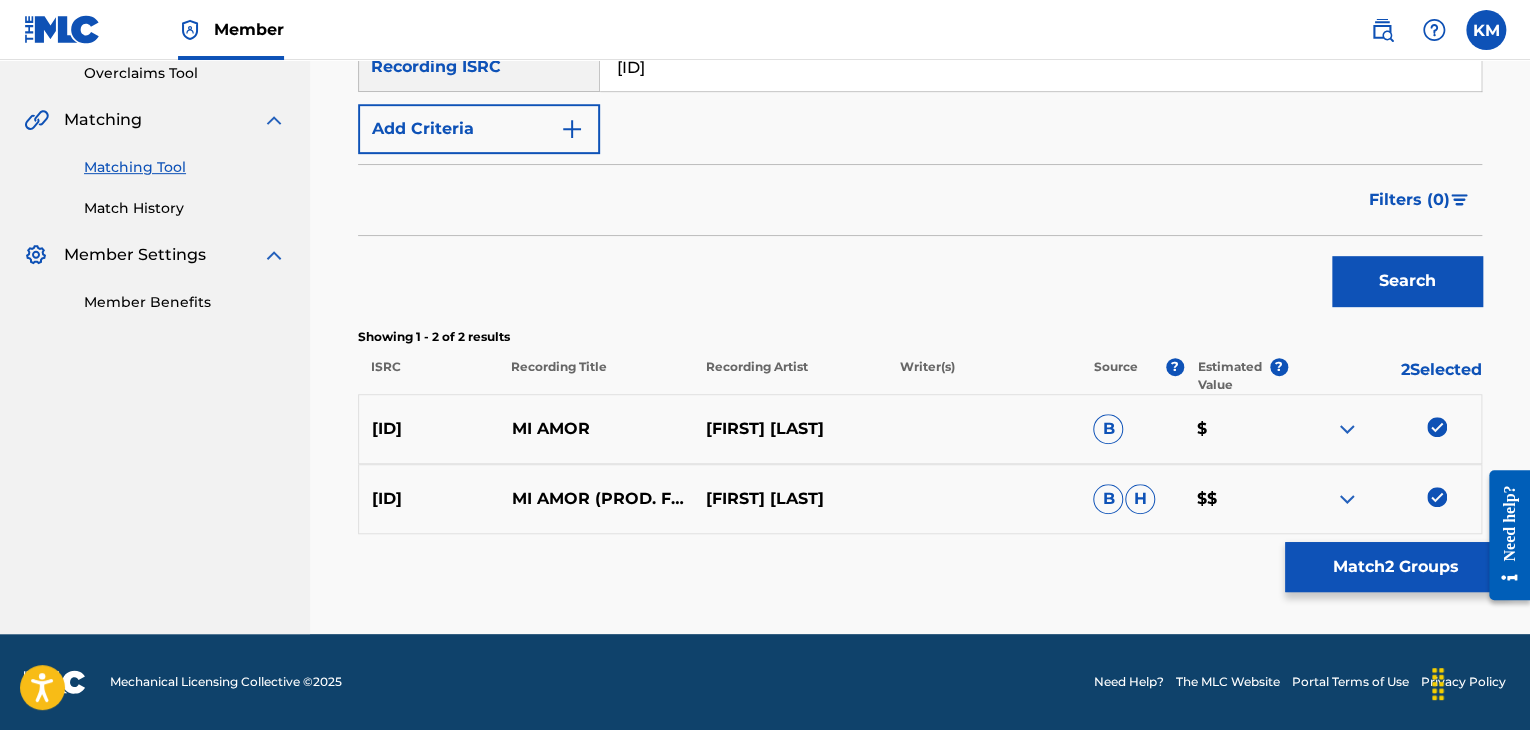 click on "Match  2 Groups" at bounding box center (1395, 567) 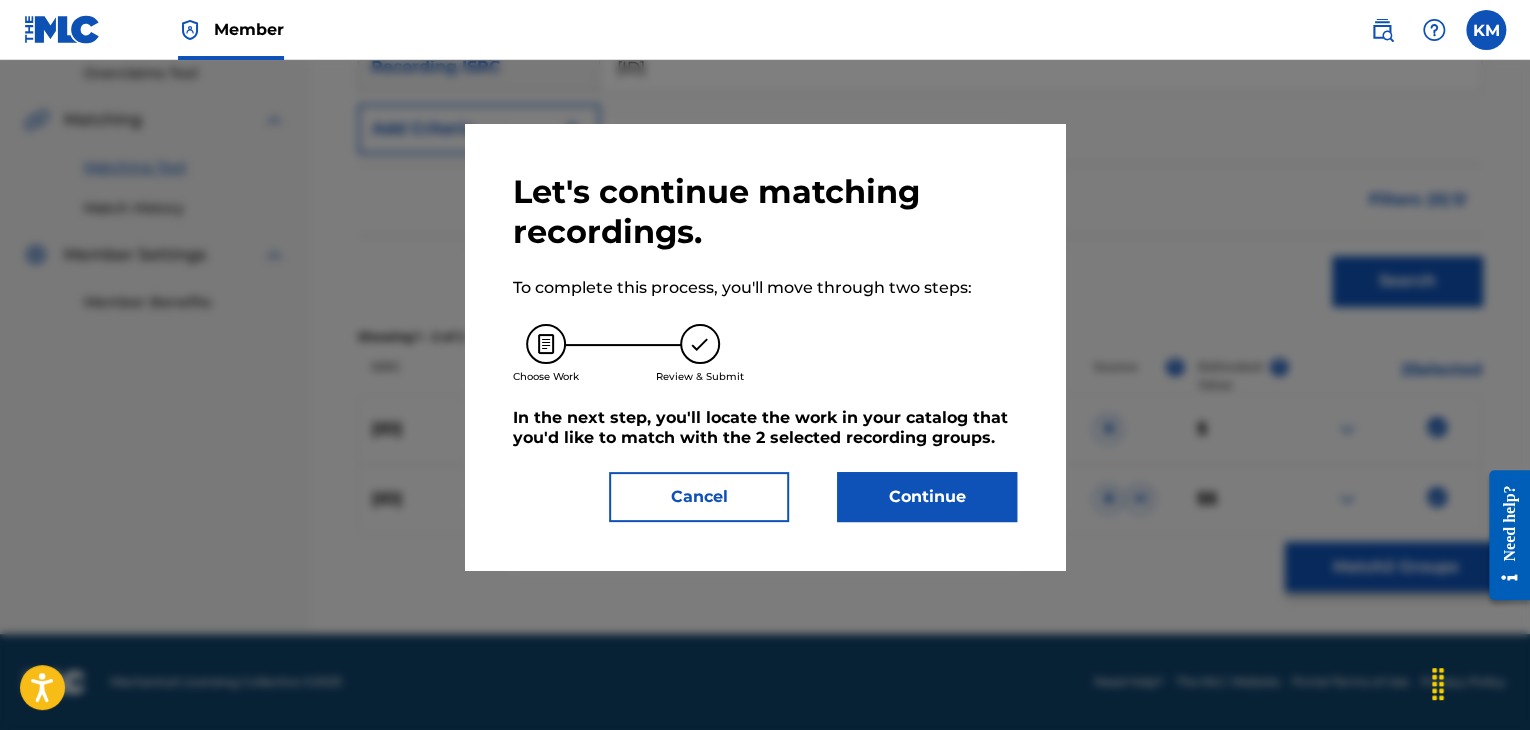 click on "Continue" at bounding box center (927, 497) 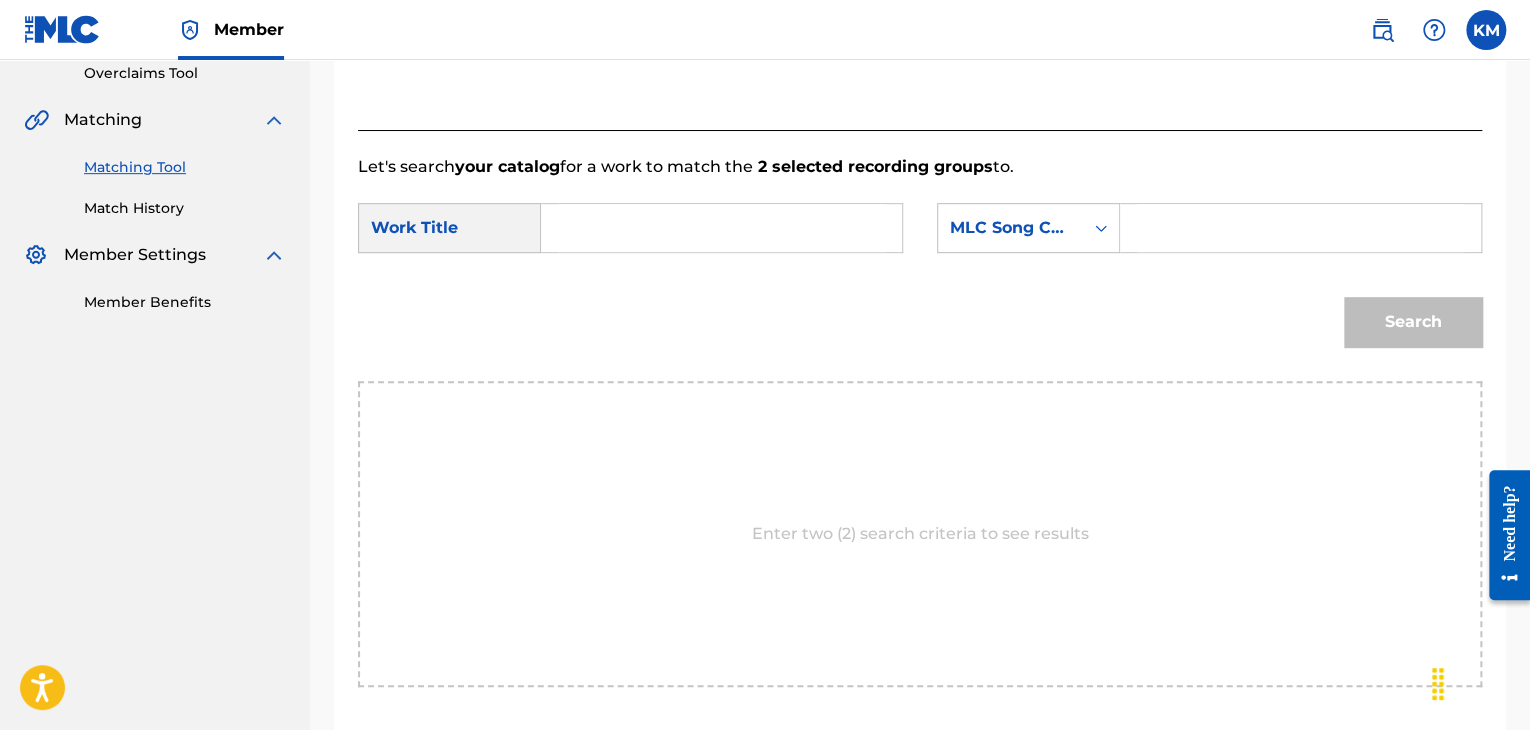 click at bounding box center [721, 228] 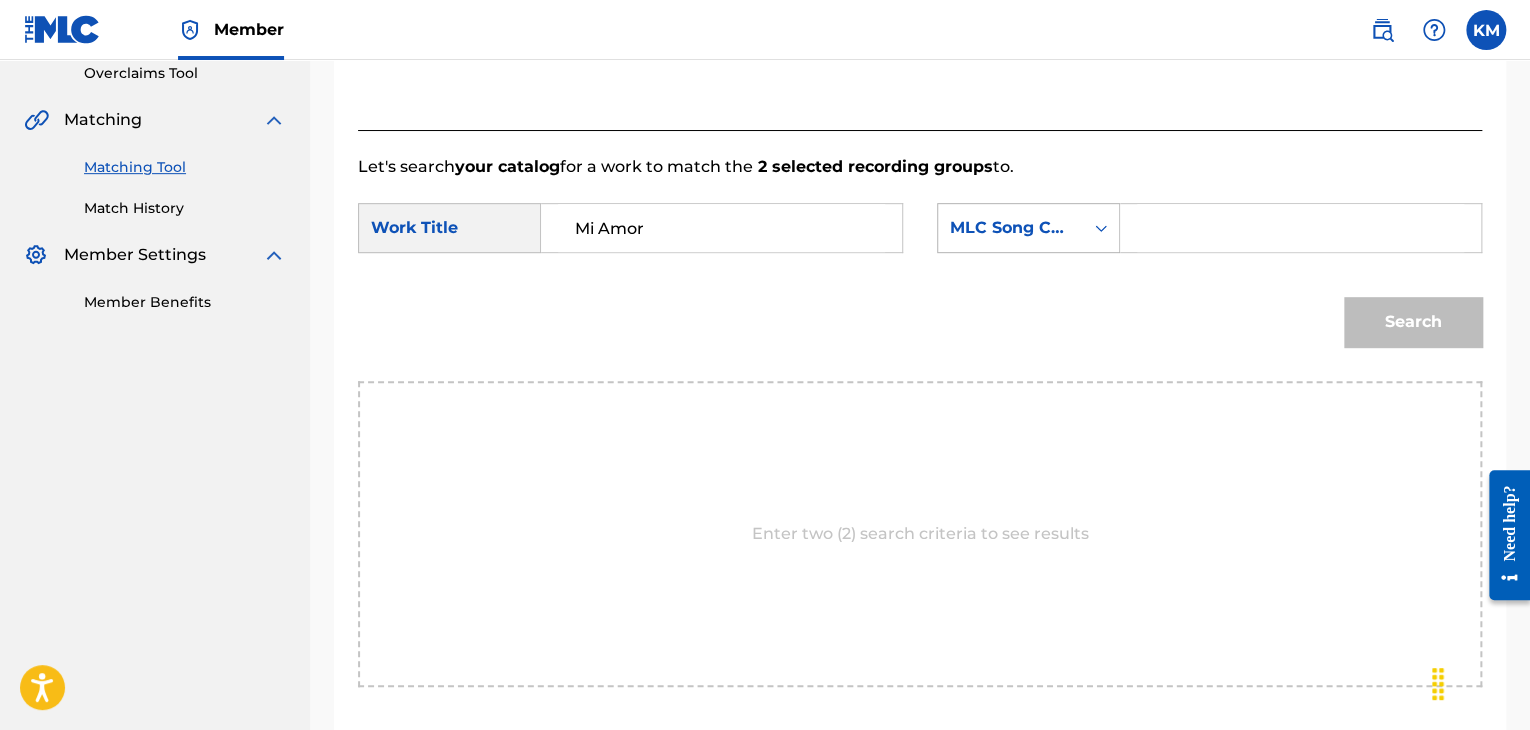 type on "Mi Amor" 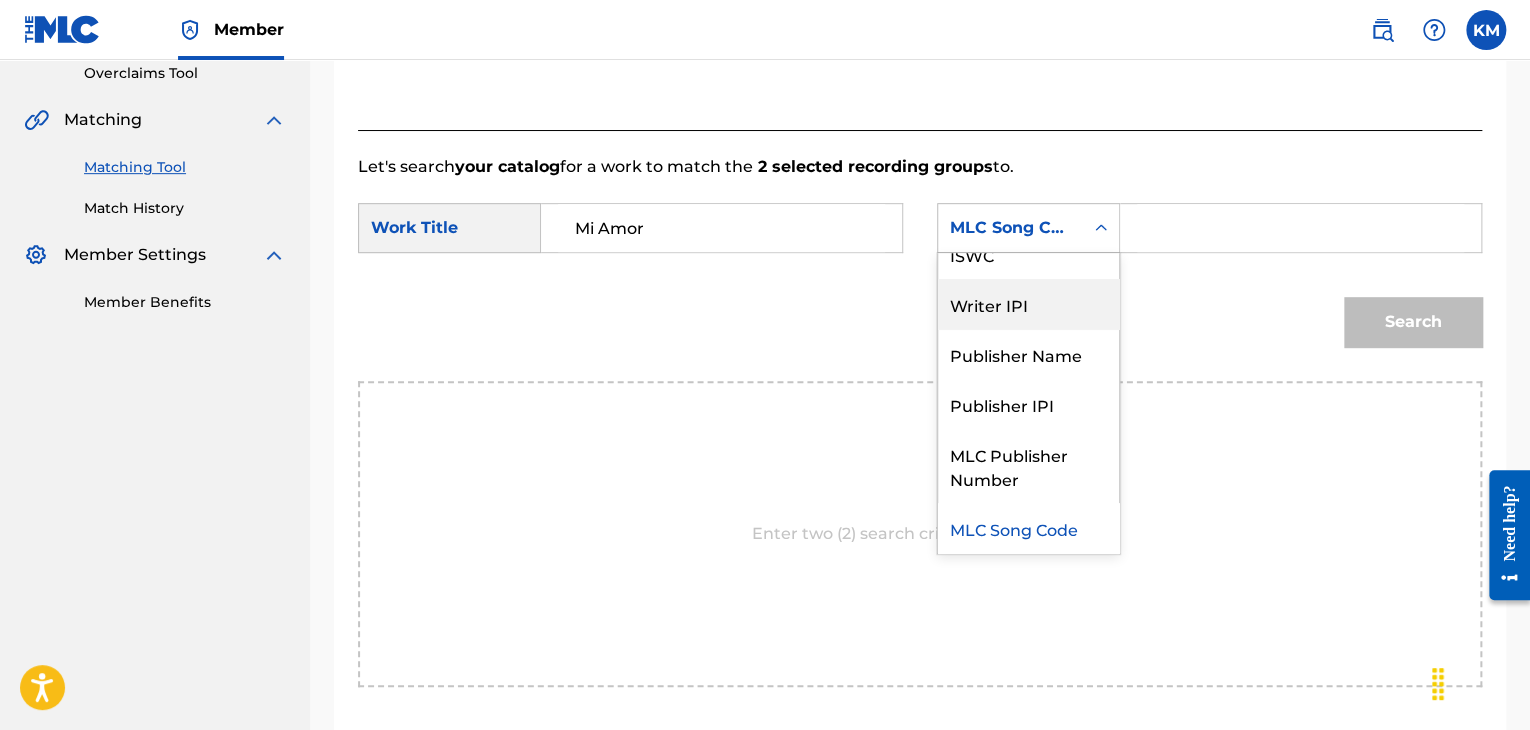 scroll, scrollTop: 0, scrollLeft: 0, axis: both 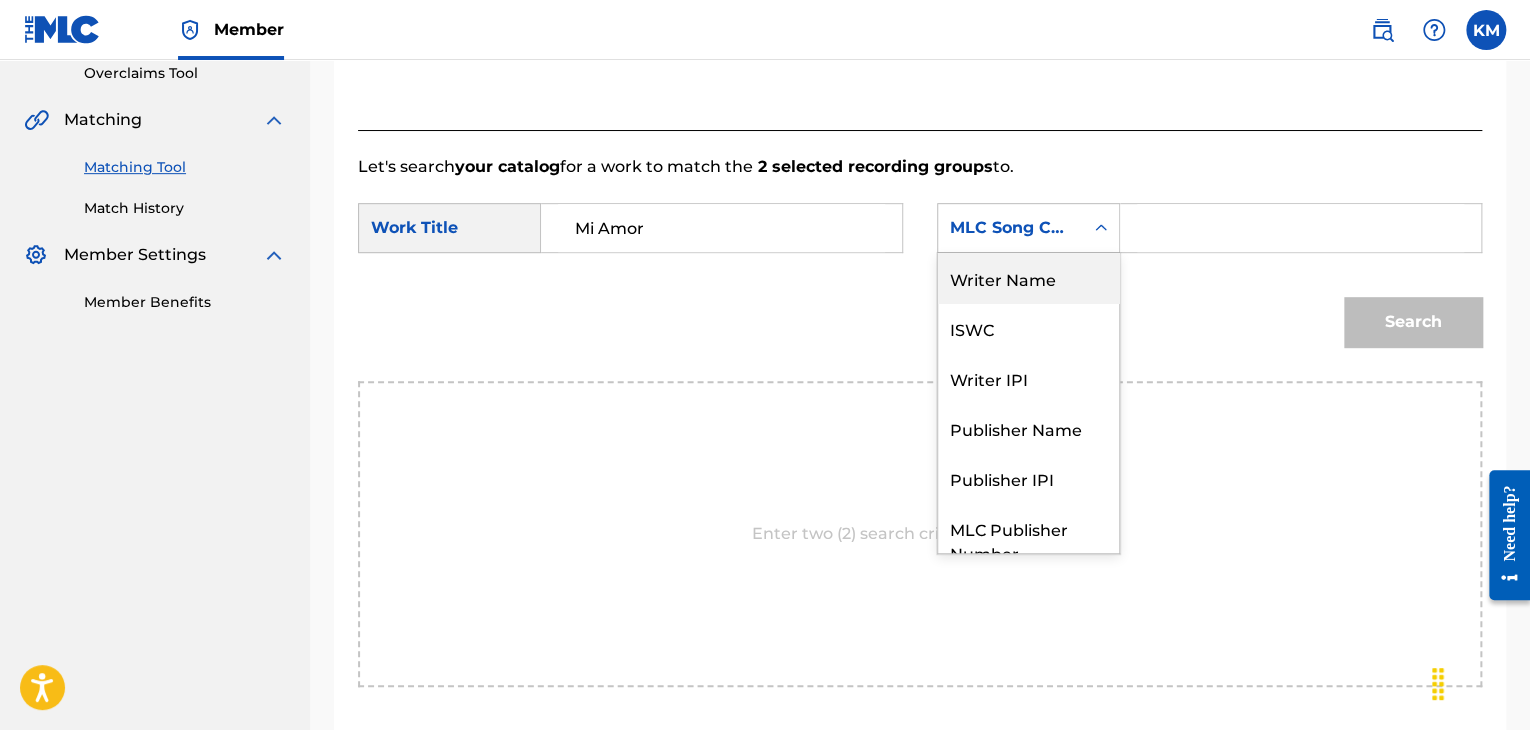 click on "Writer Name" at bounding box center (1028, 278) 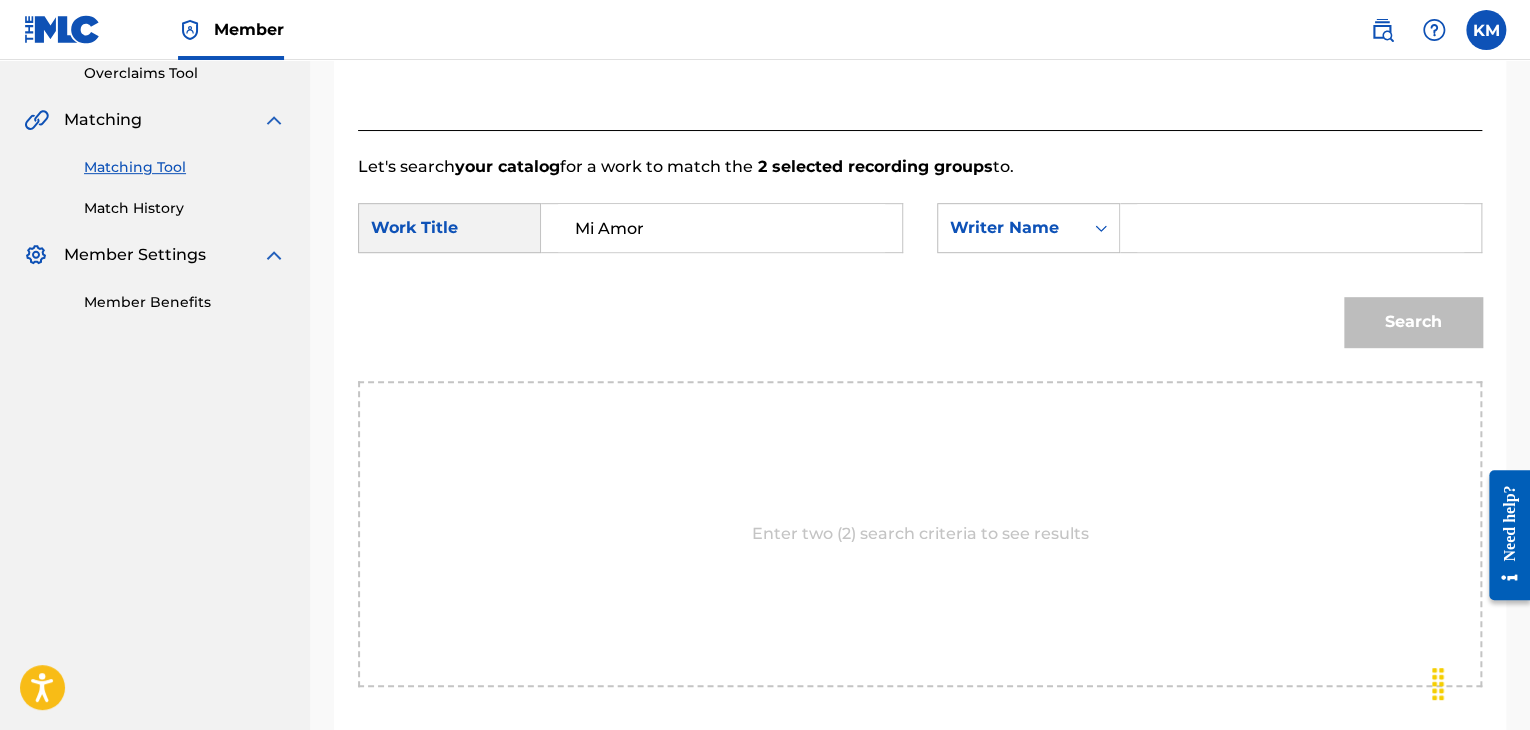 click at bounding box center [1300, 228] 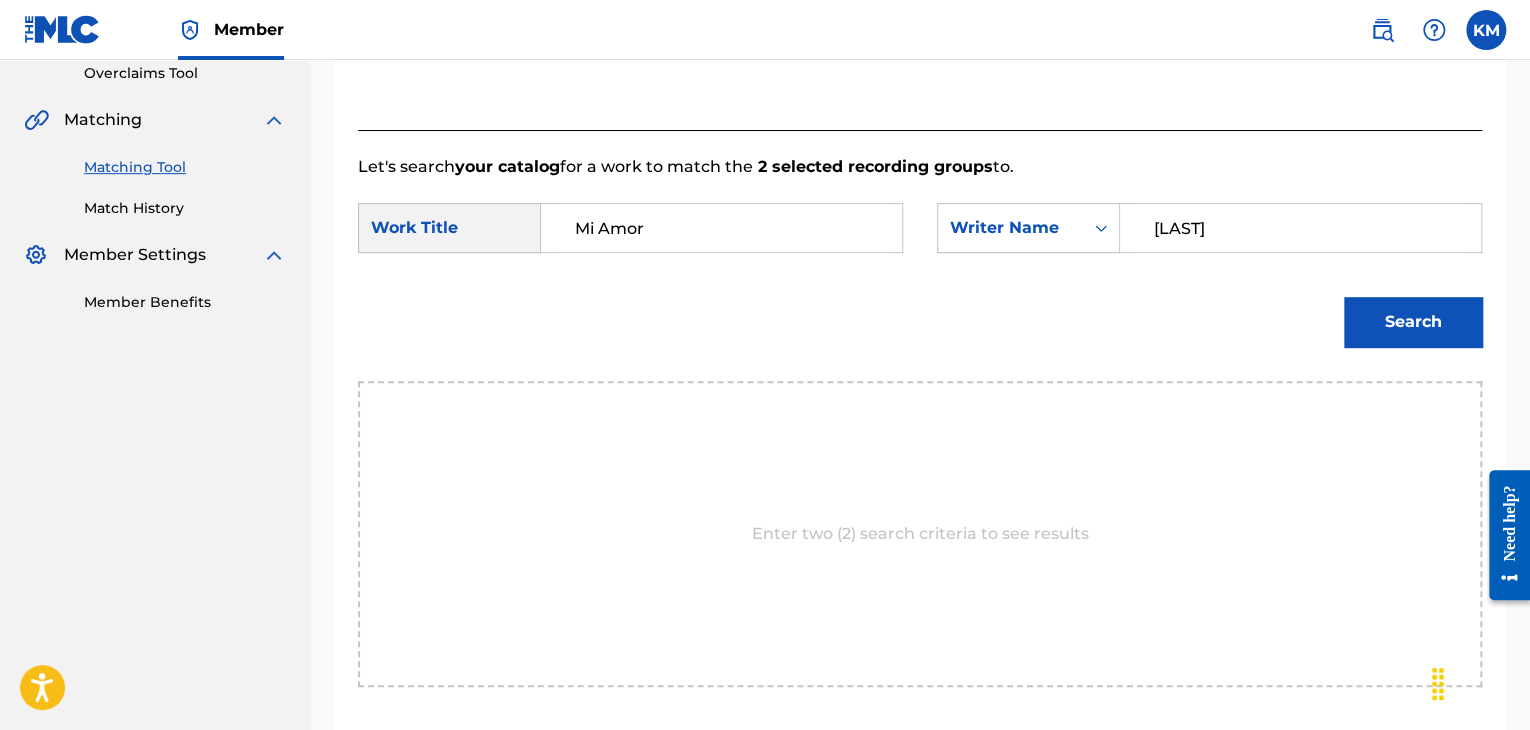type on "[LAST]" 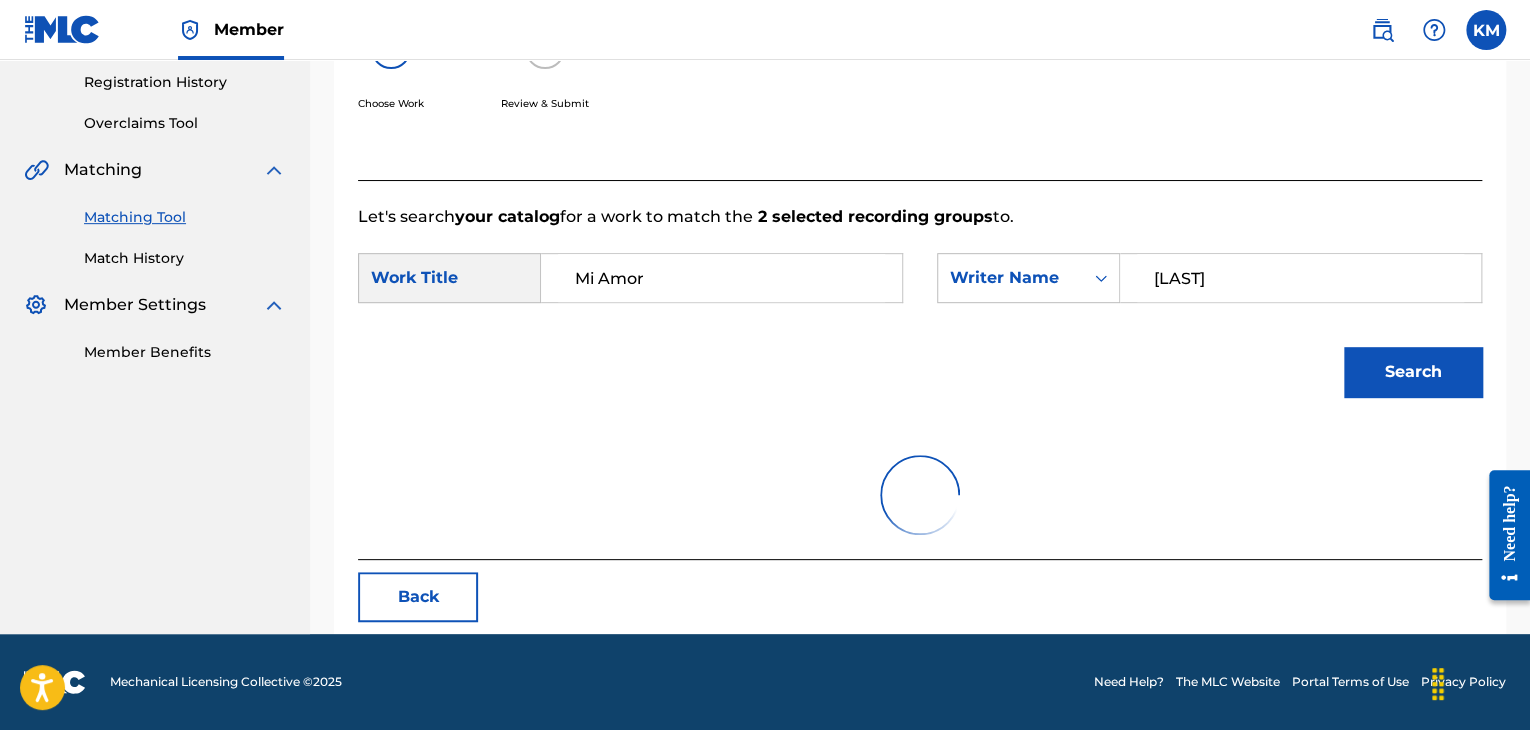 scroll, scrollTop: 290, scrollLeft: 0, axis: vertical 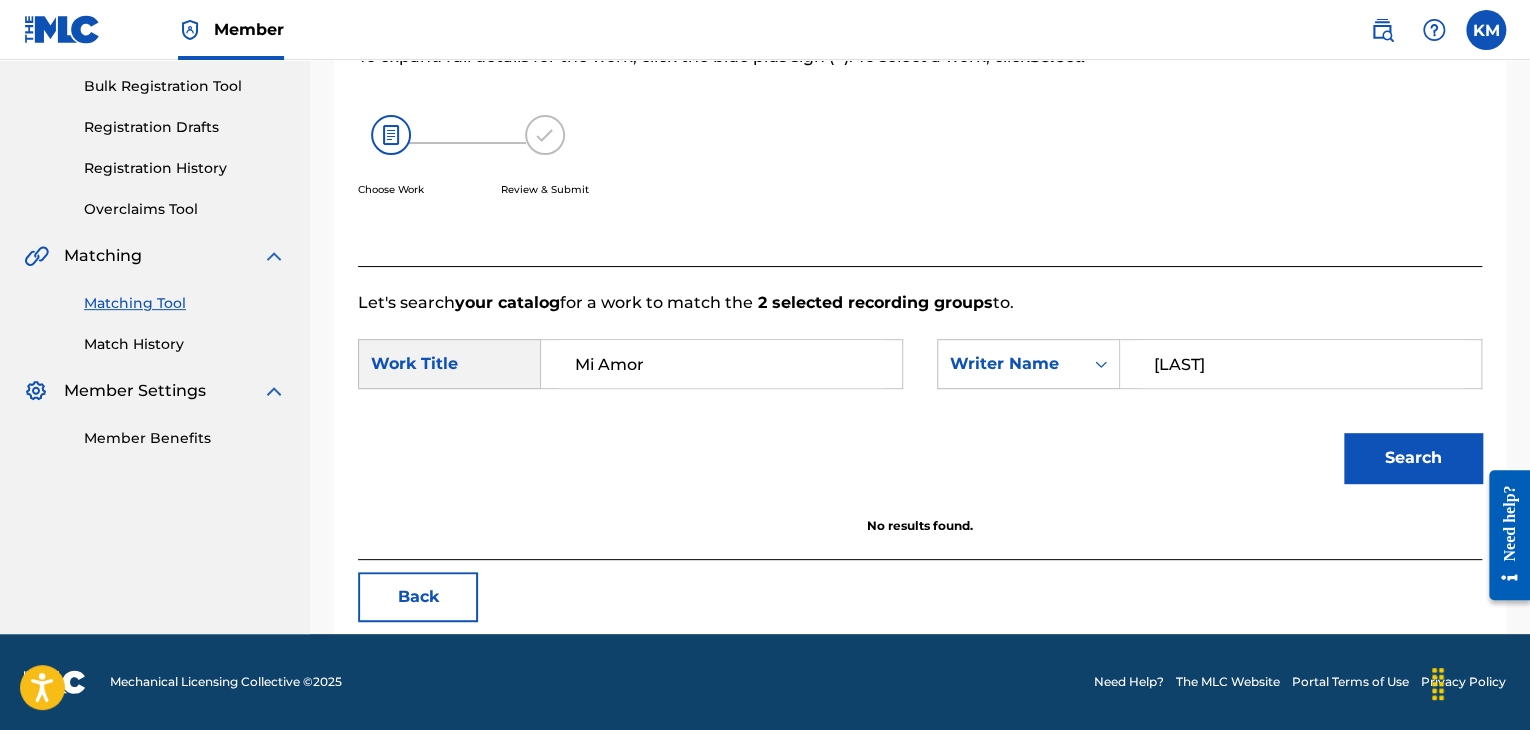 click on "Match History" at bounding box center [185, 344] 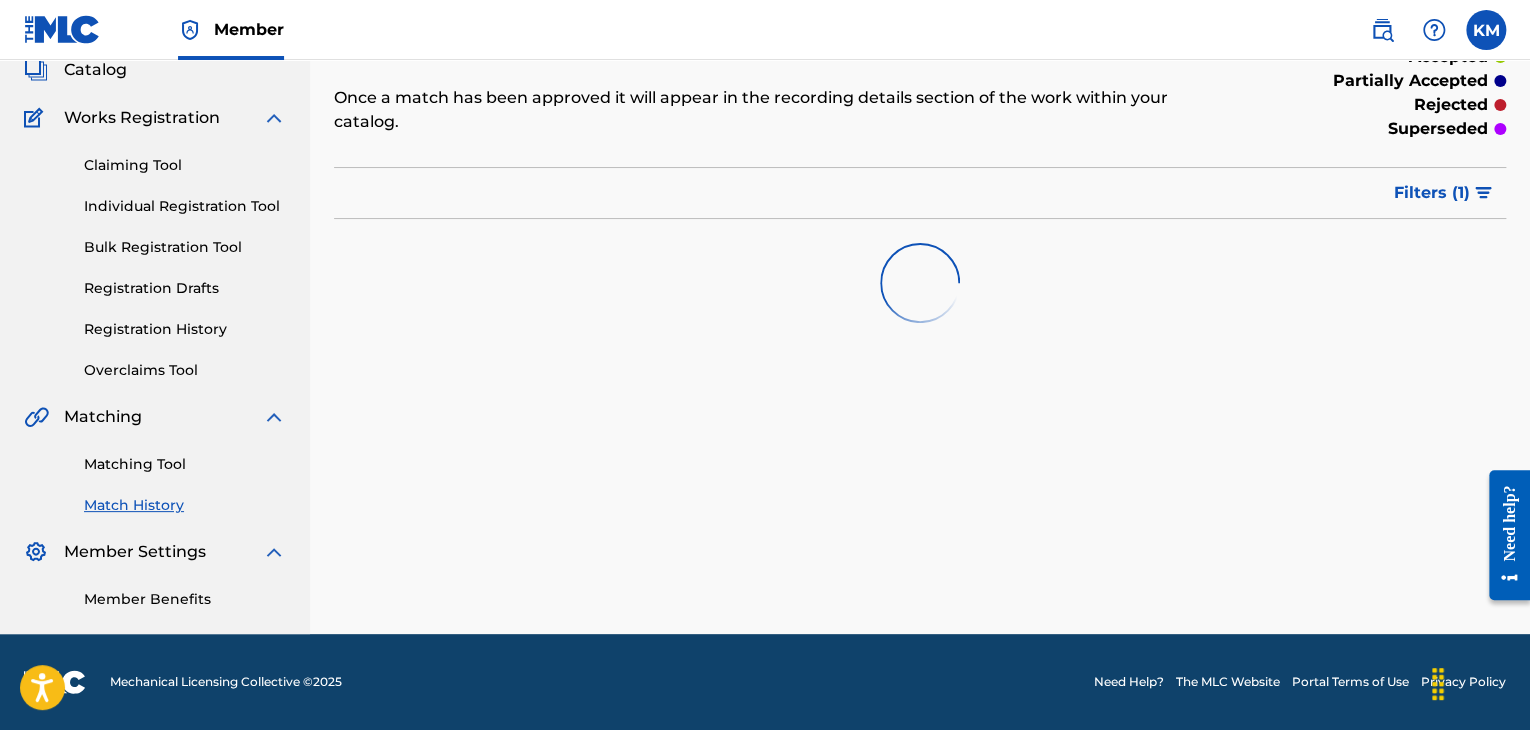 scroll, scrollTop: 0, scrollLeft: 0, axis: both 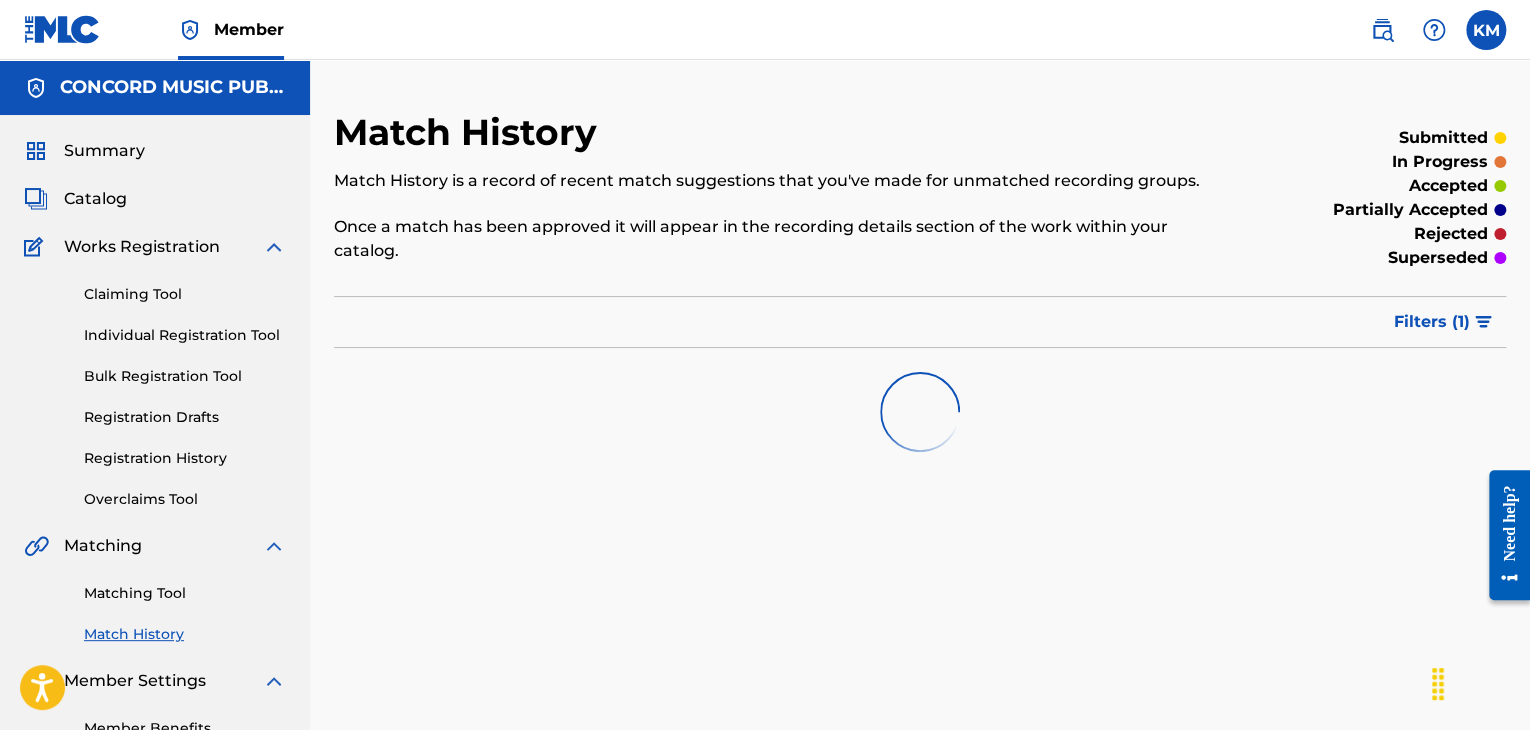 click on "Matching Tool" at bounding box center [185, 593] 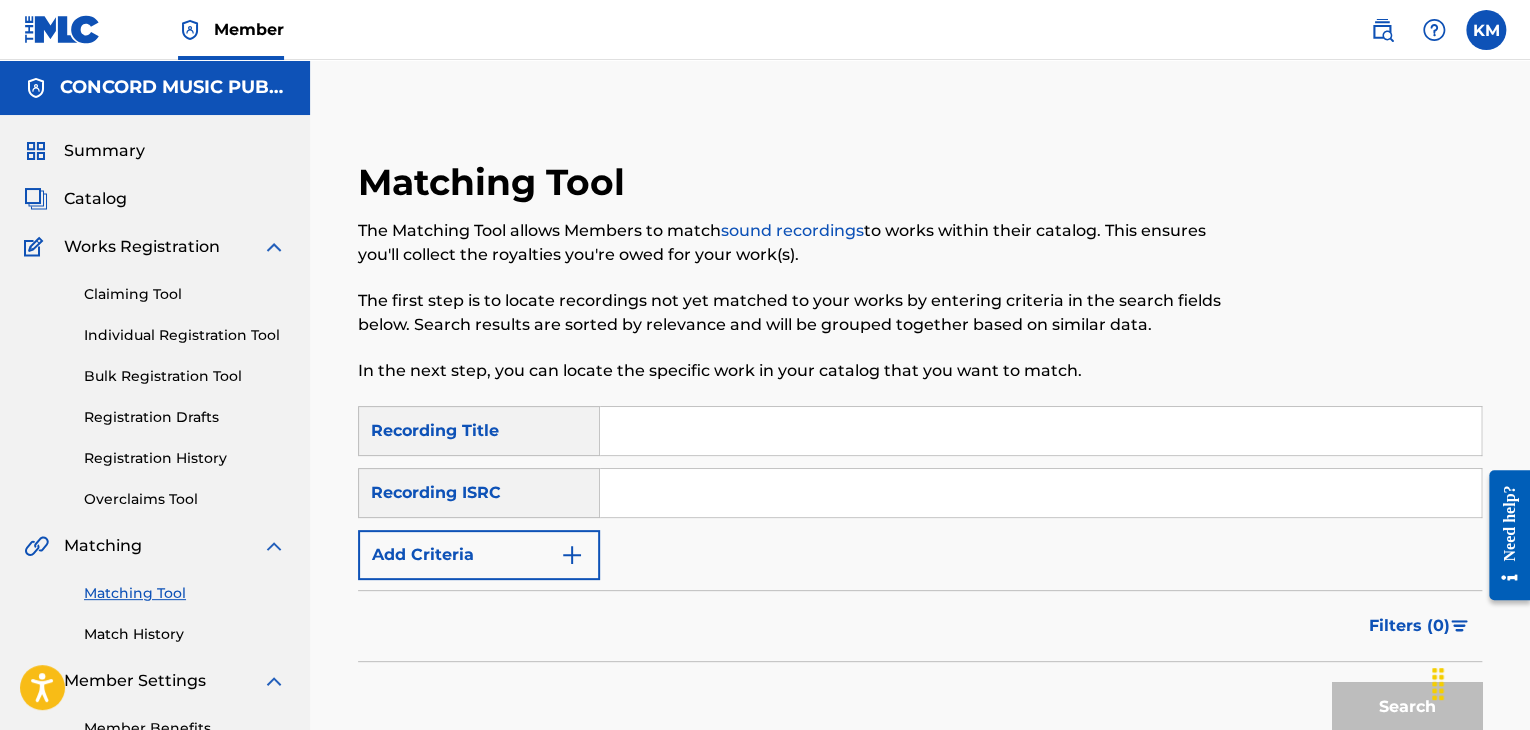 click at bounding box center [1040, 493] 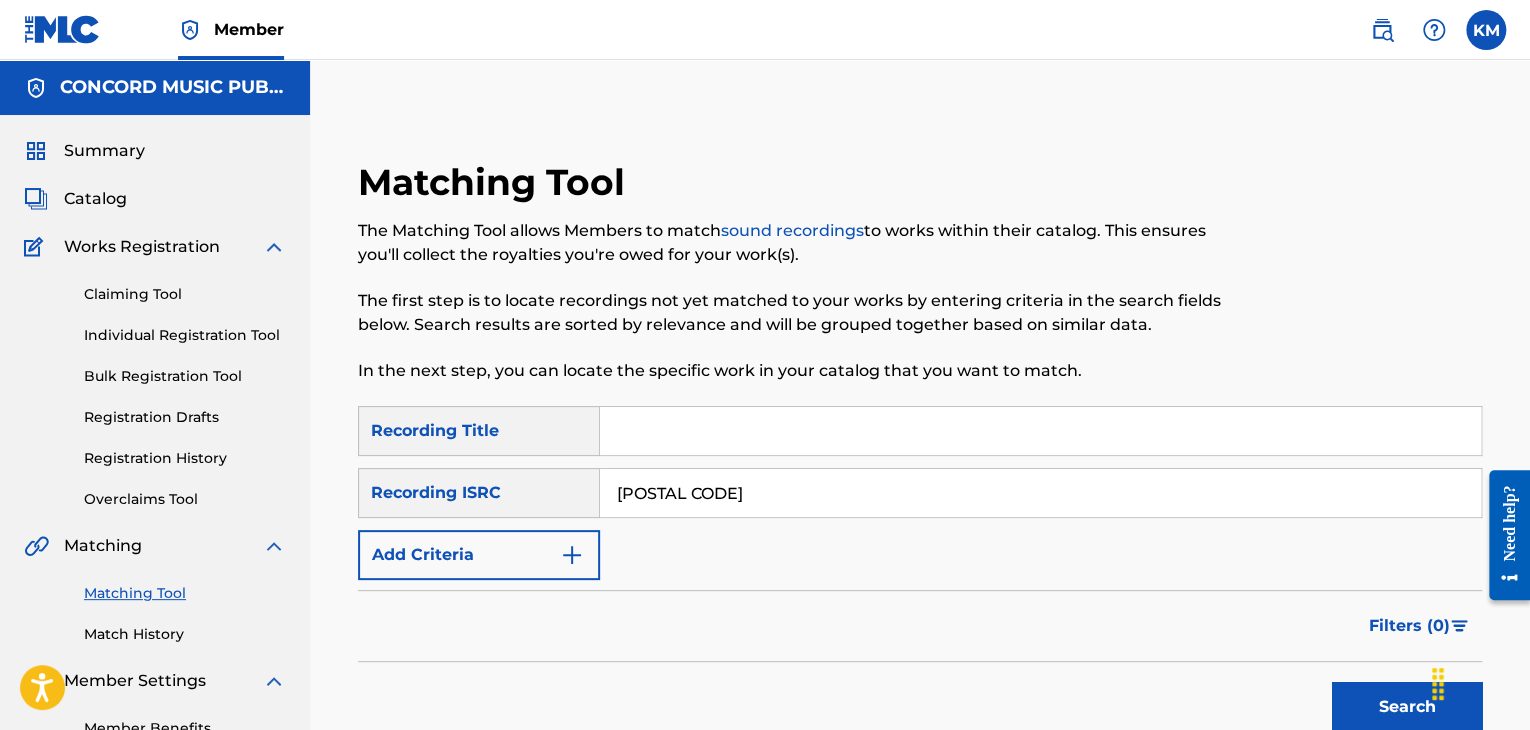 type on "[POSTAL CODE]" 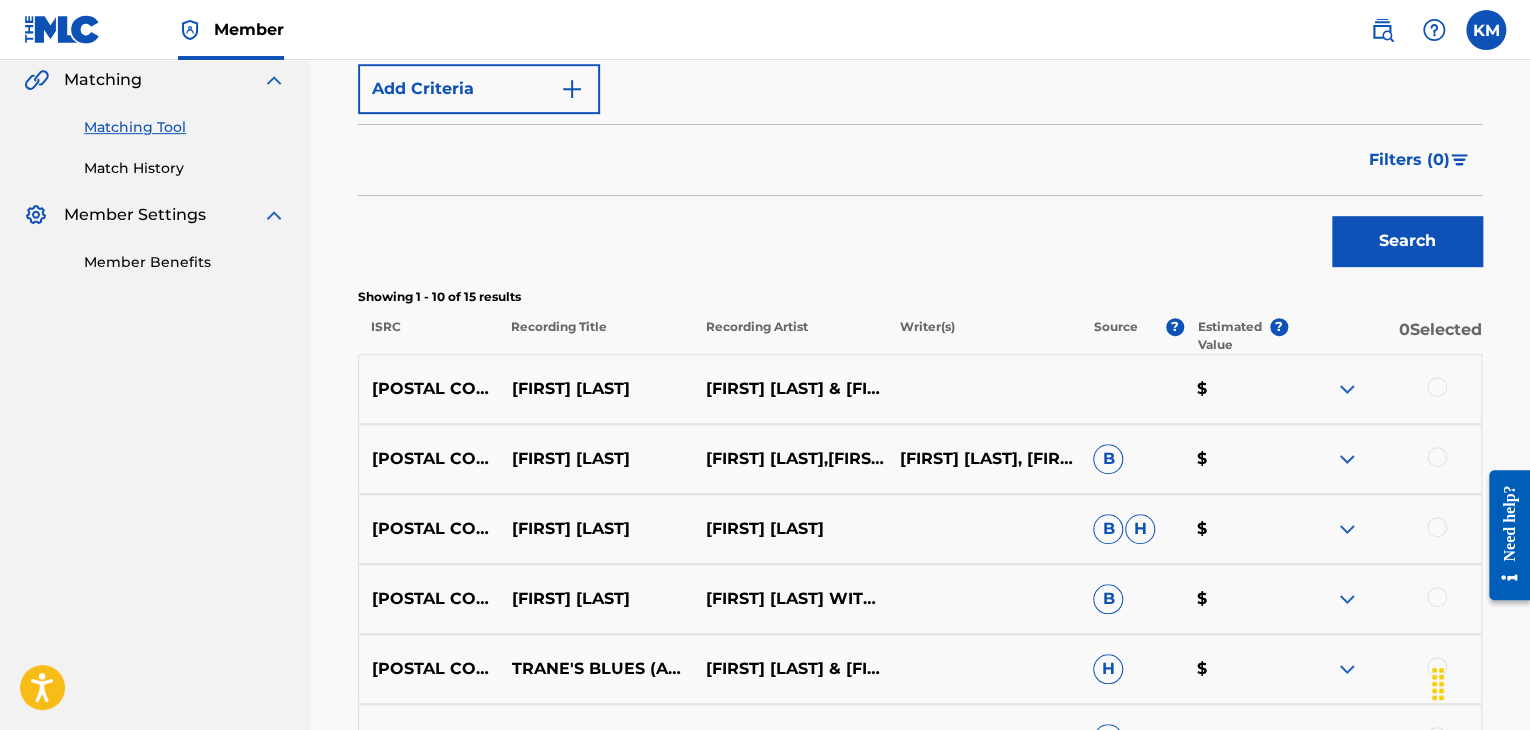 scroll, scrollTop: 500, scrollLeft: 0, axis: vertical 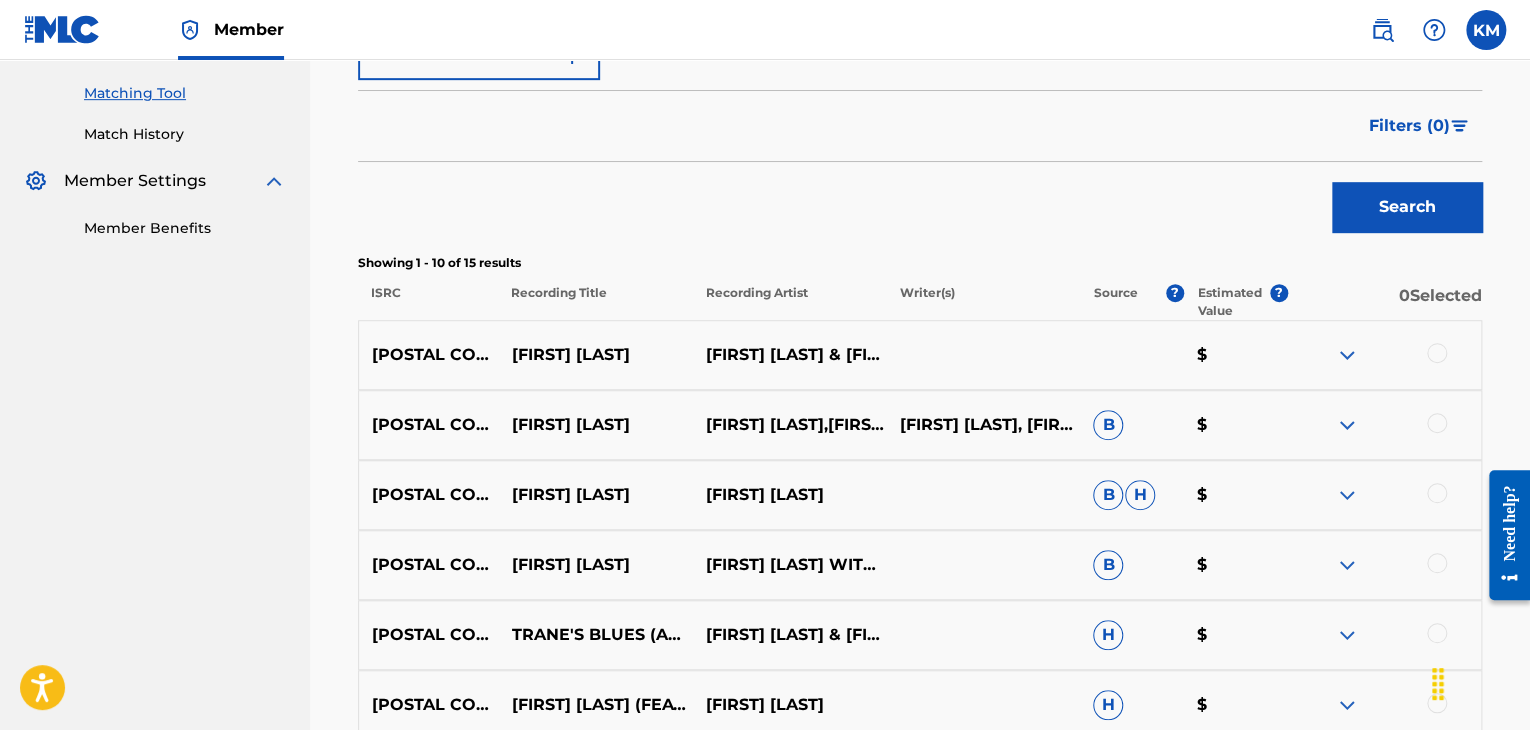 click at bounding box center [1437, 353] 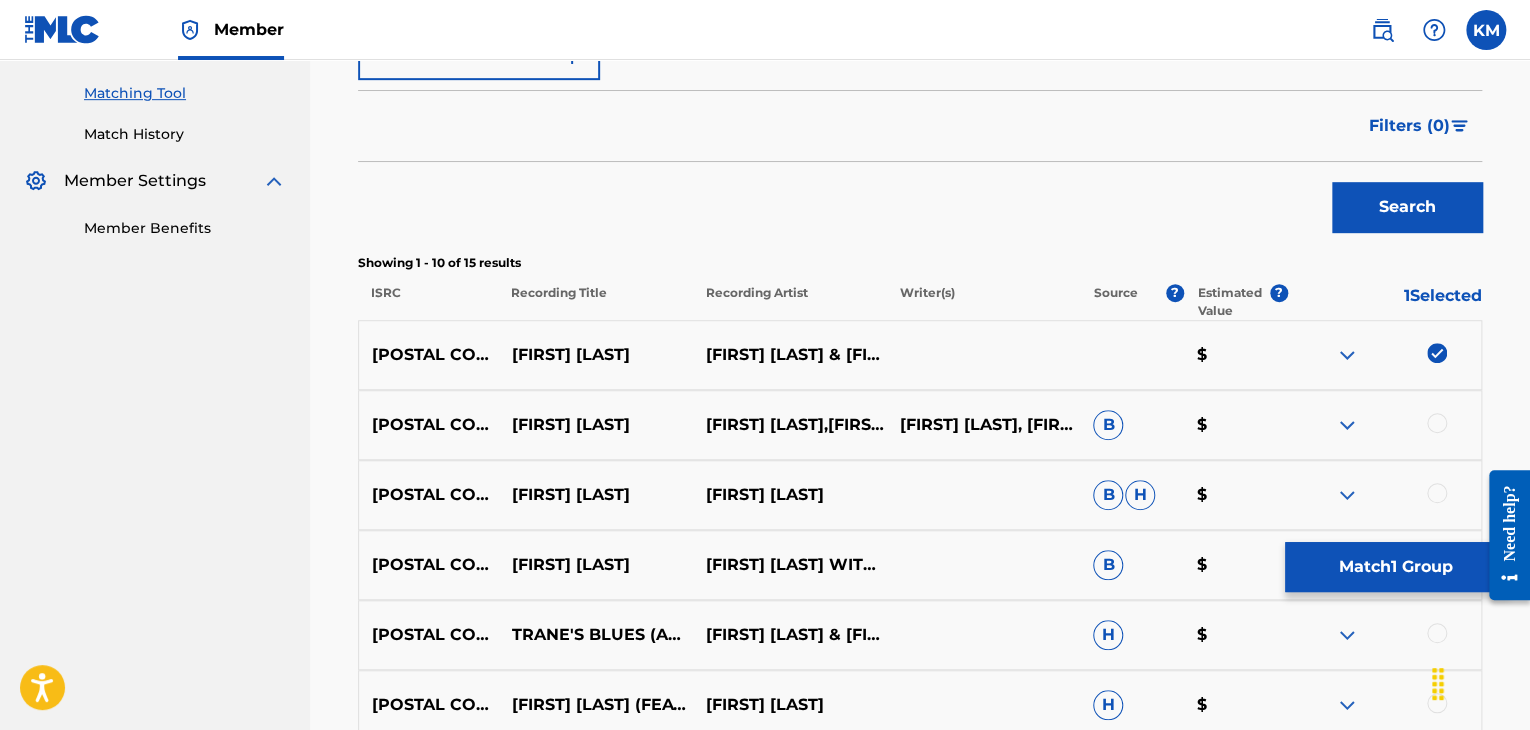 click at bounding box center [1437, 423] 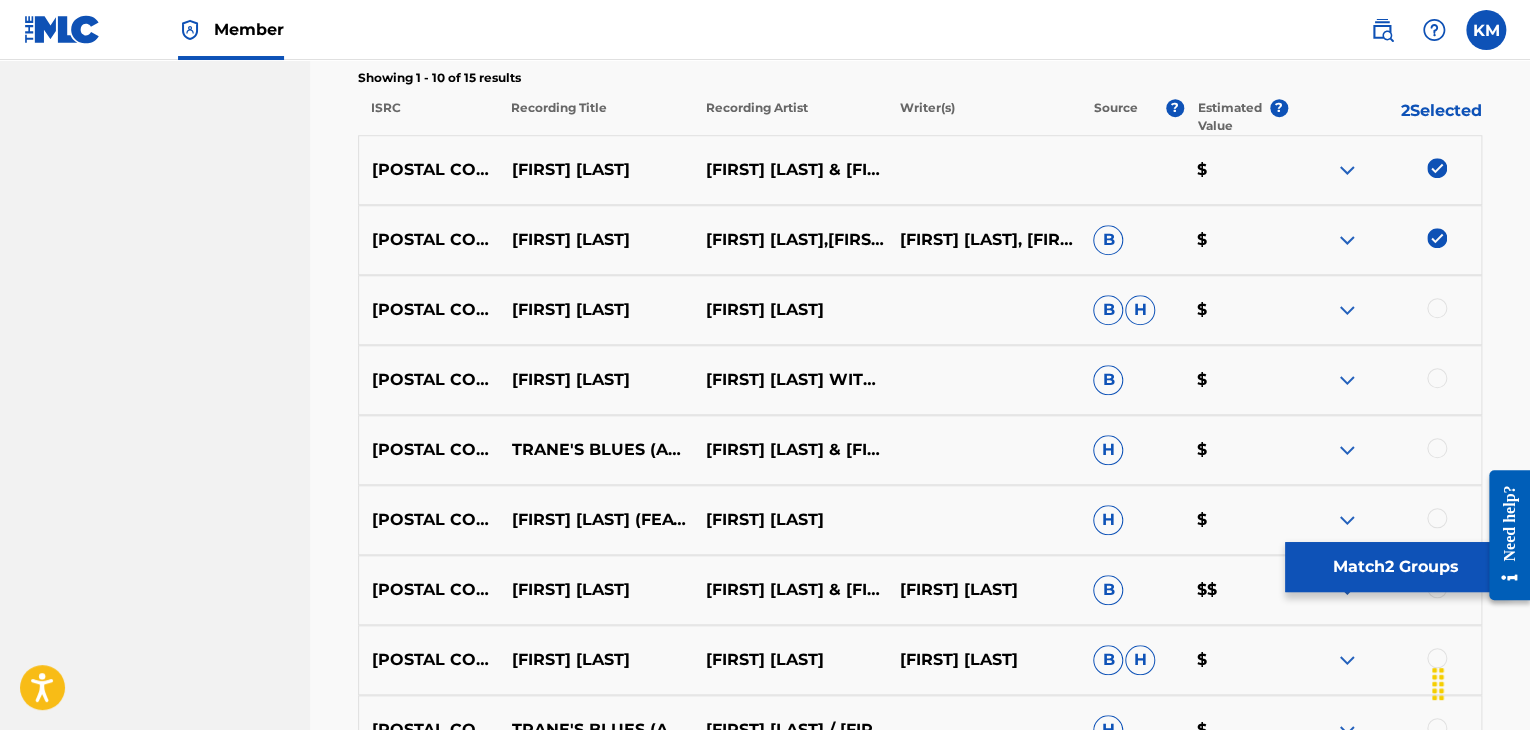 scroll, scrollTop: 700, scrollLeft: 0, axis: vertical 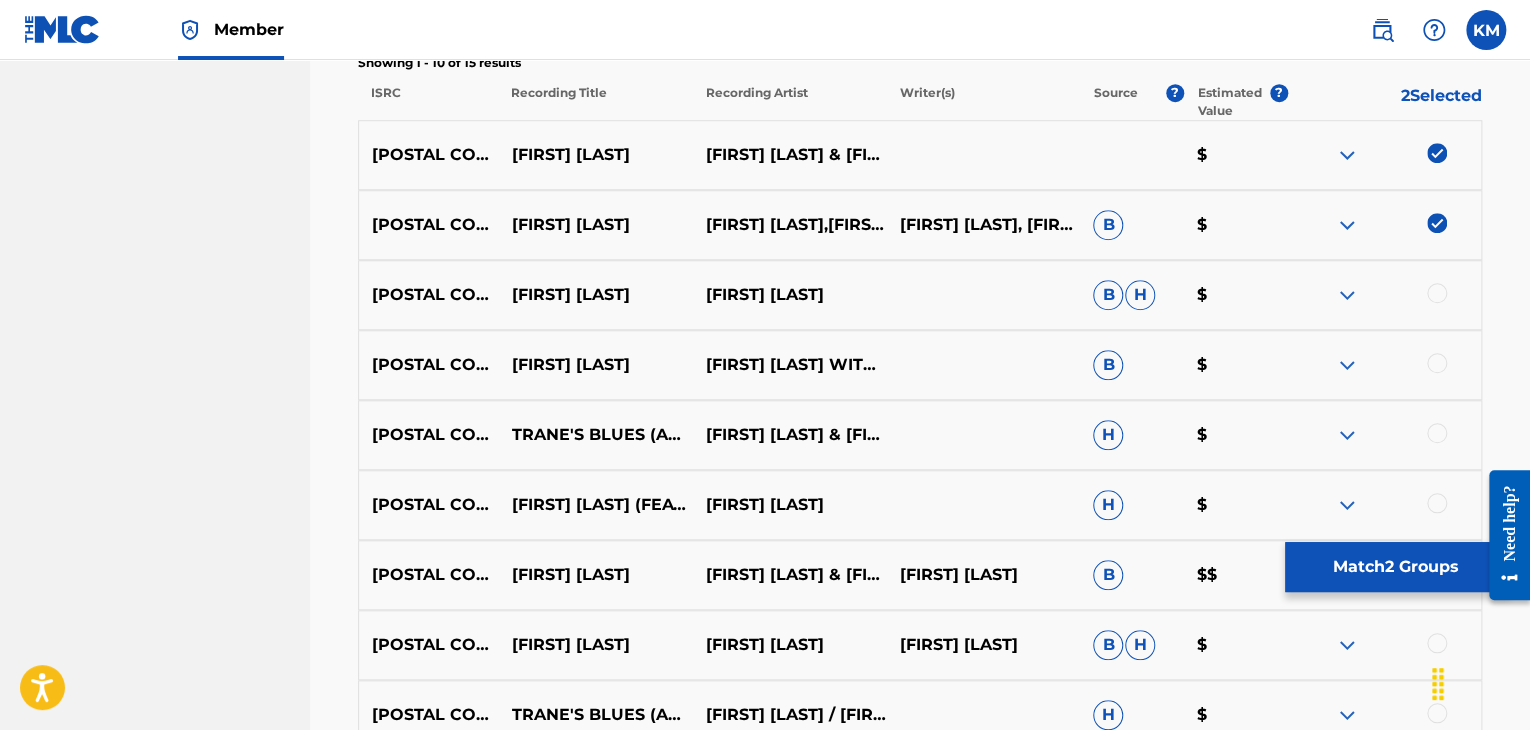 click at bounding box center [1437, 293] 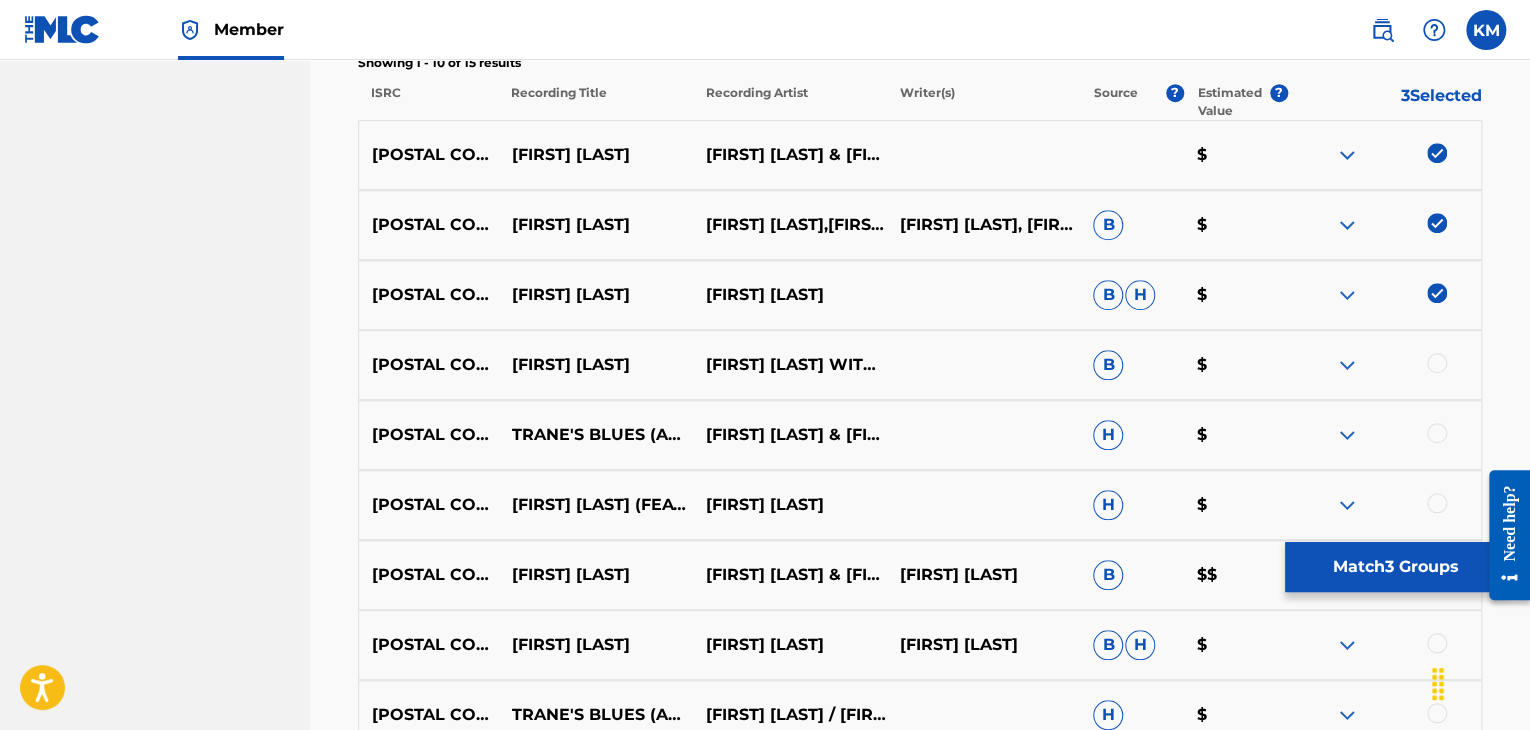 click at bounding box center [1437, 363] 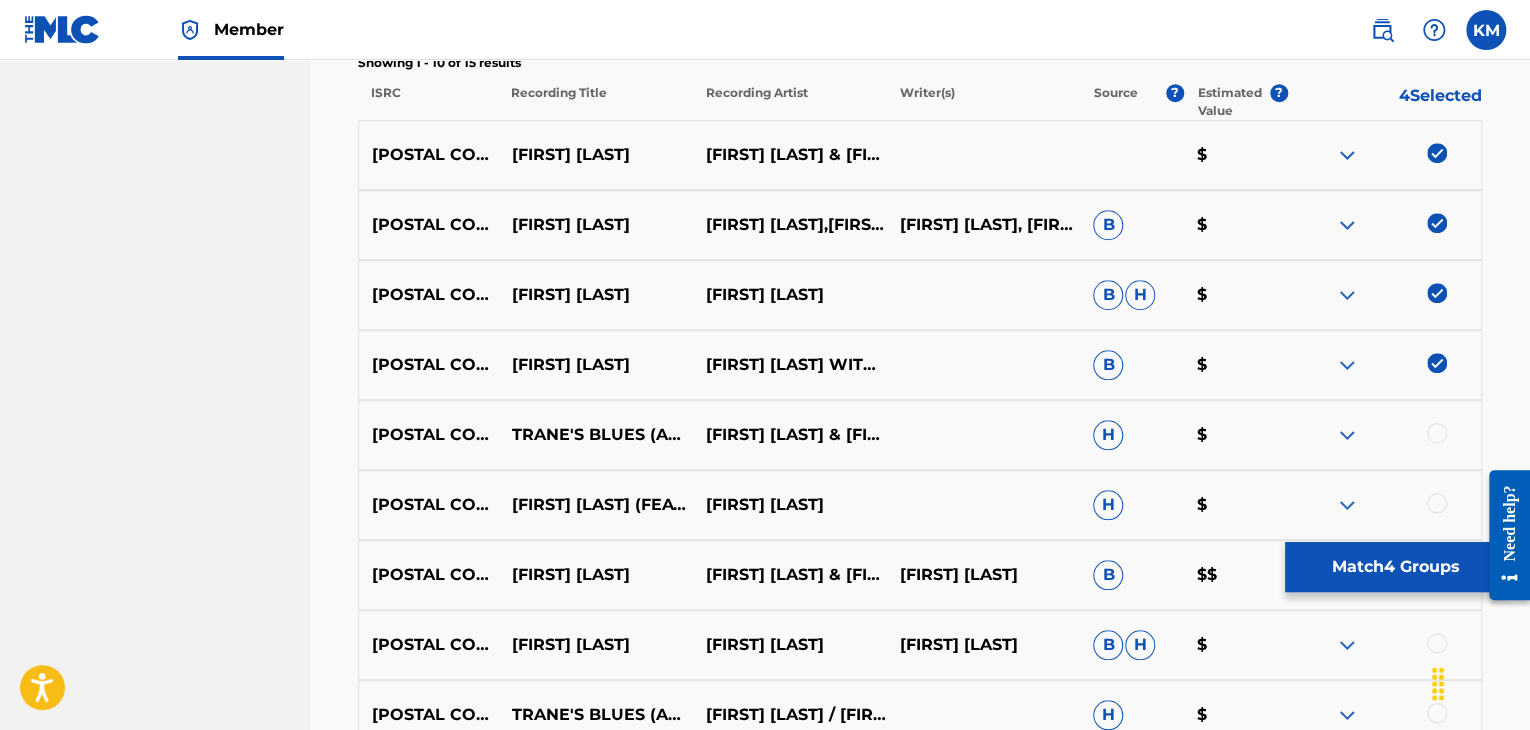 click at bounding box center (1437, 433) 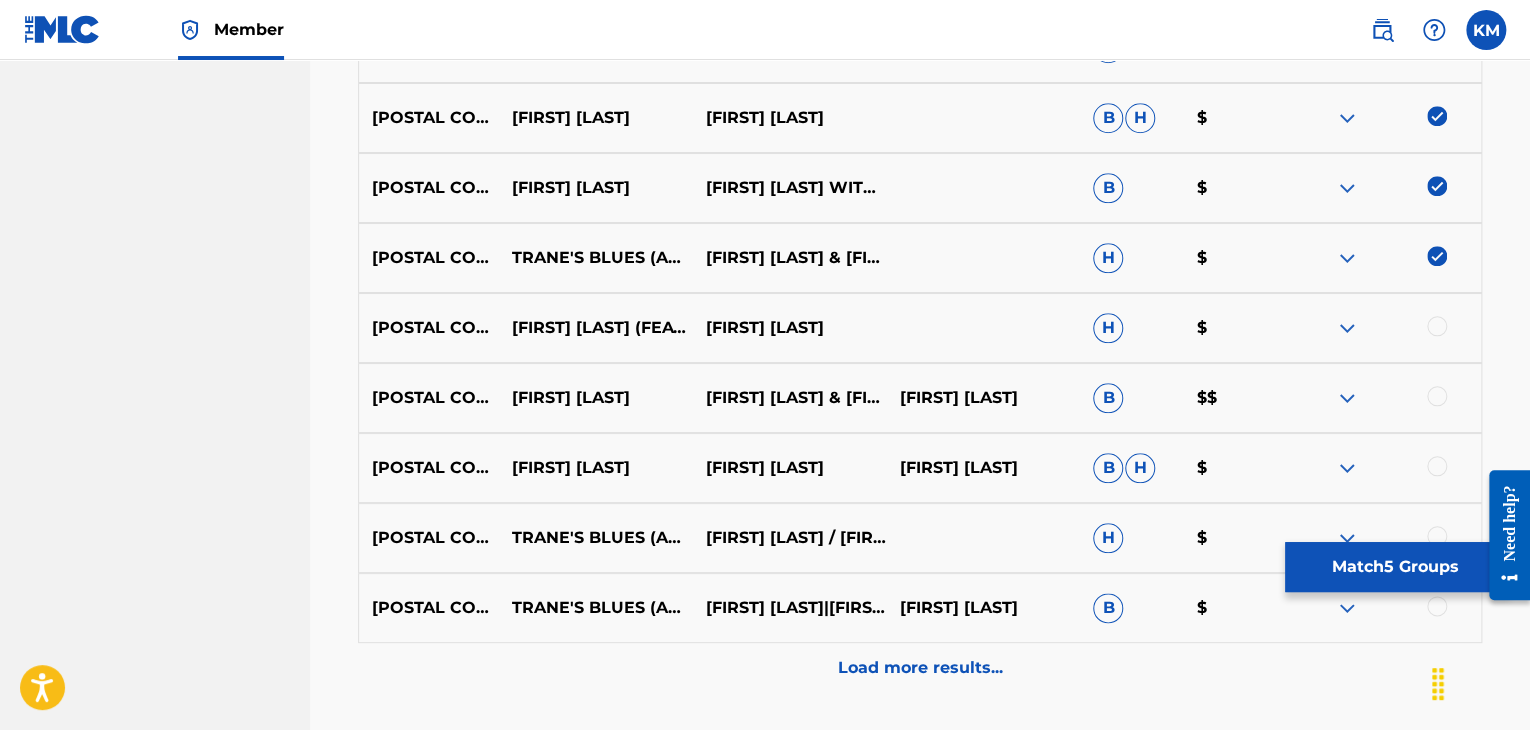 scroll, scrollTop: 900, scrollLeft: 0, axis: vertical 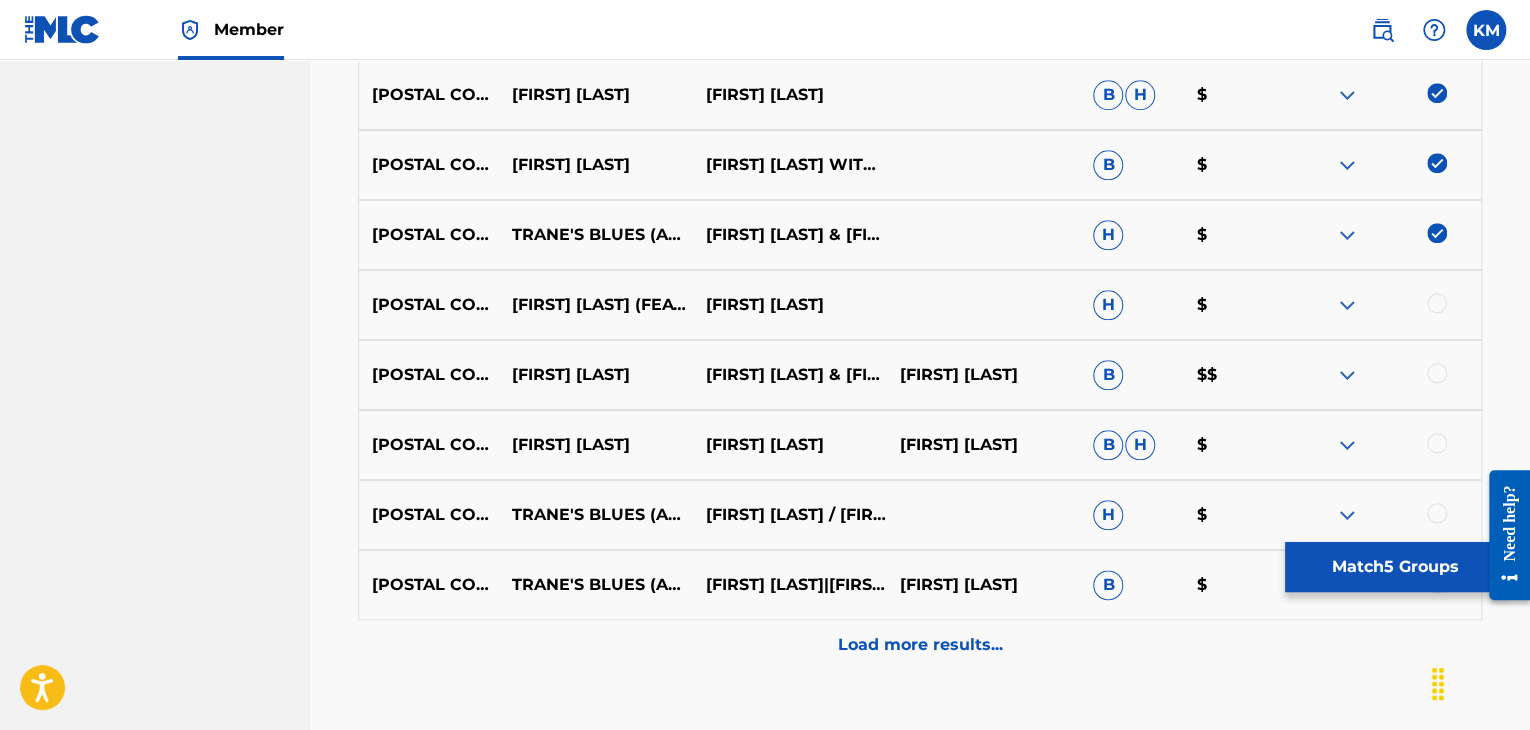 click at bounding box center (1437, 303) 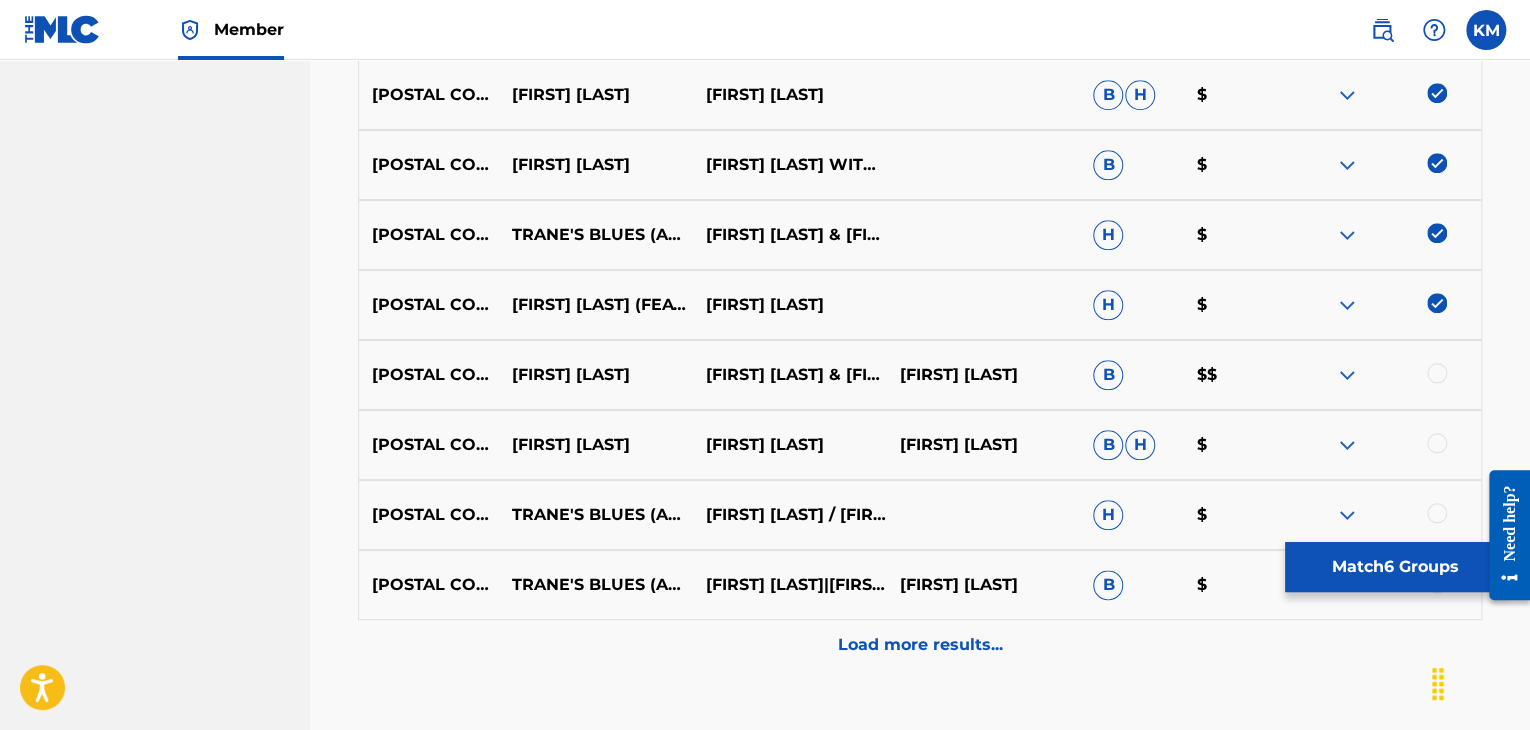 click at bounding box center [1437, 373] 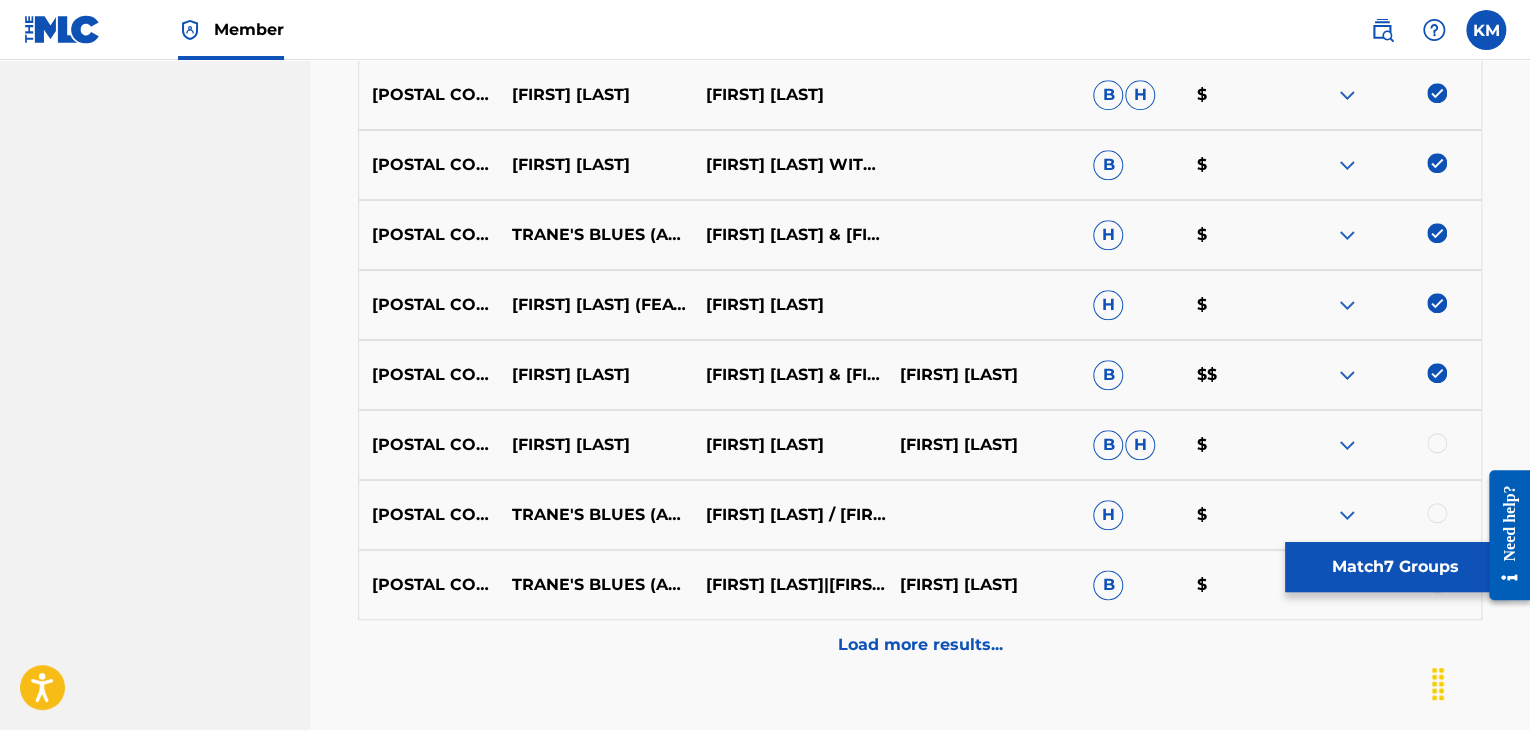 click at bounding box center (1384, 445) 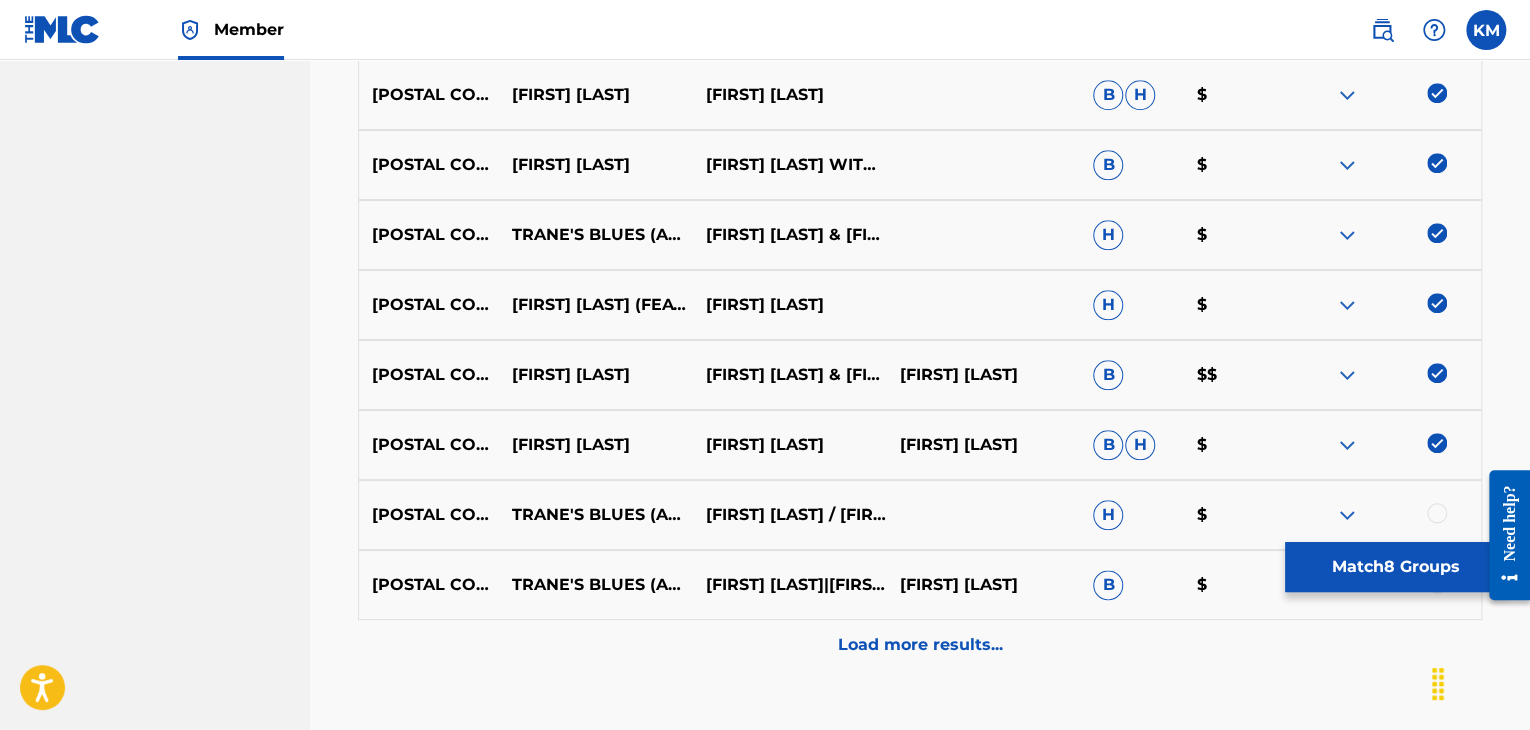 click at bounding box center [1437, 513] 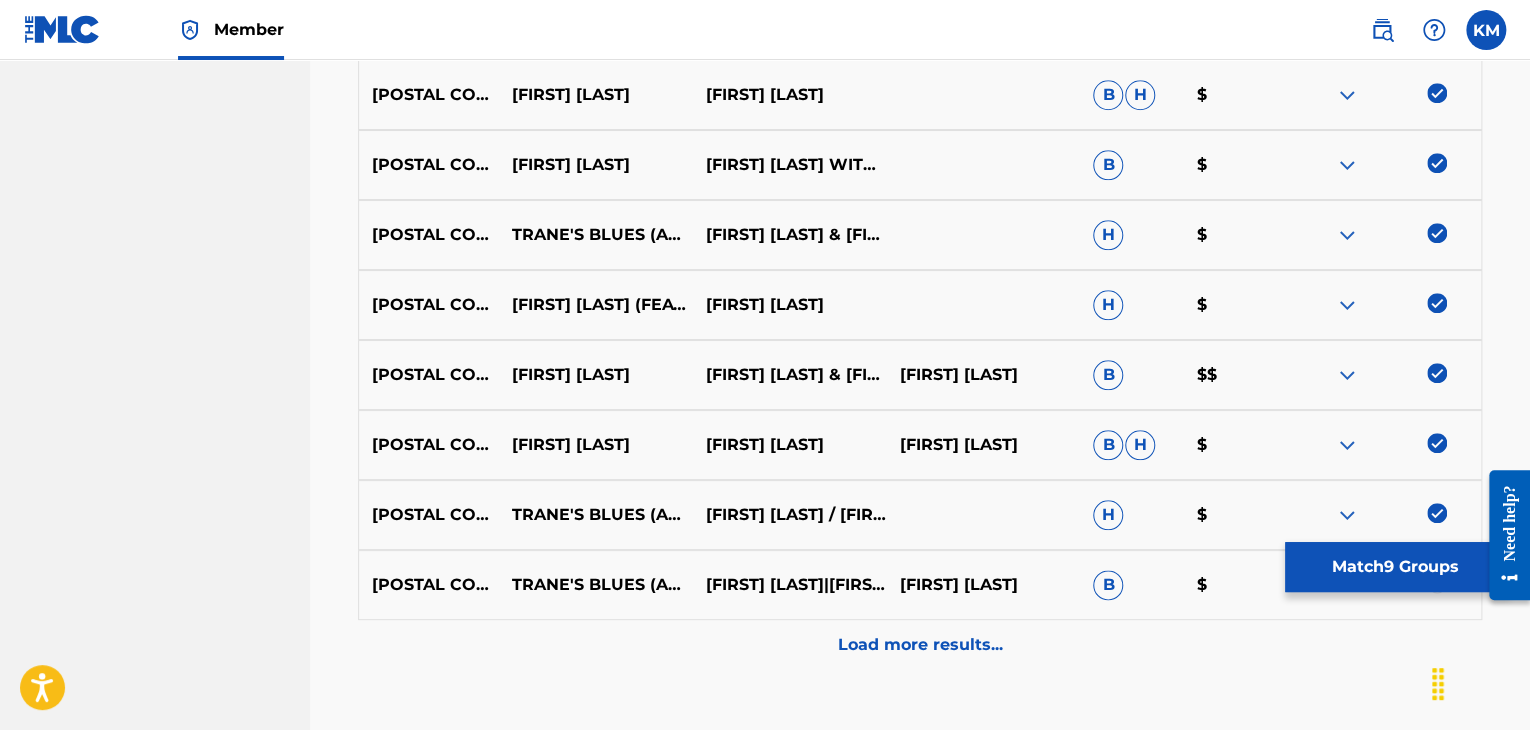 scroll, scrollTop: 1036, scrollLeft: 0, axis: vertical 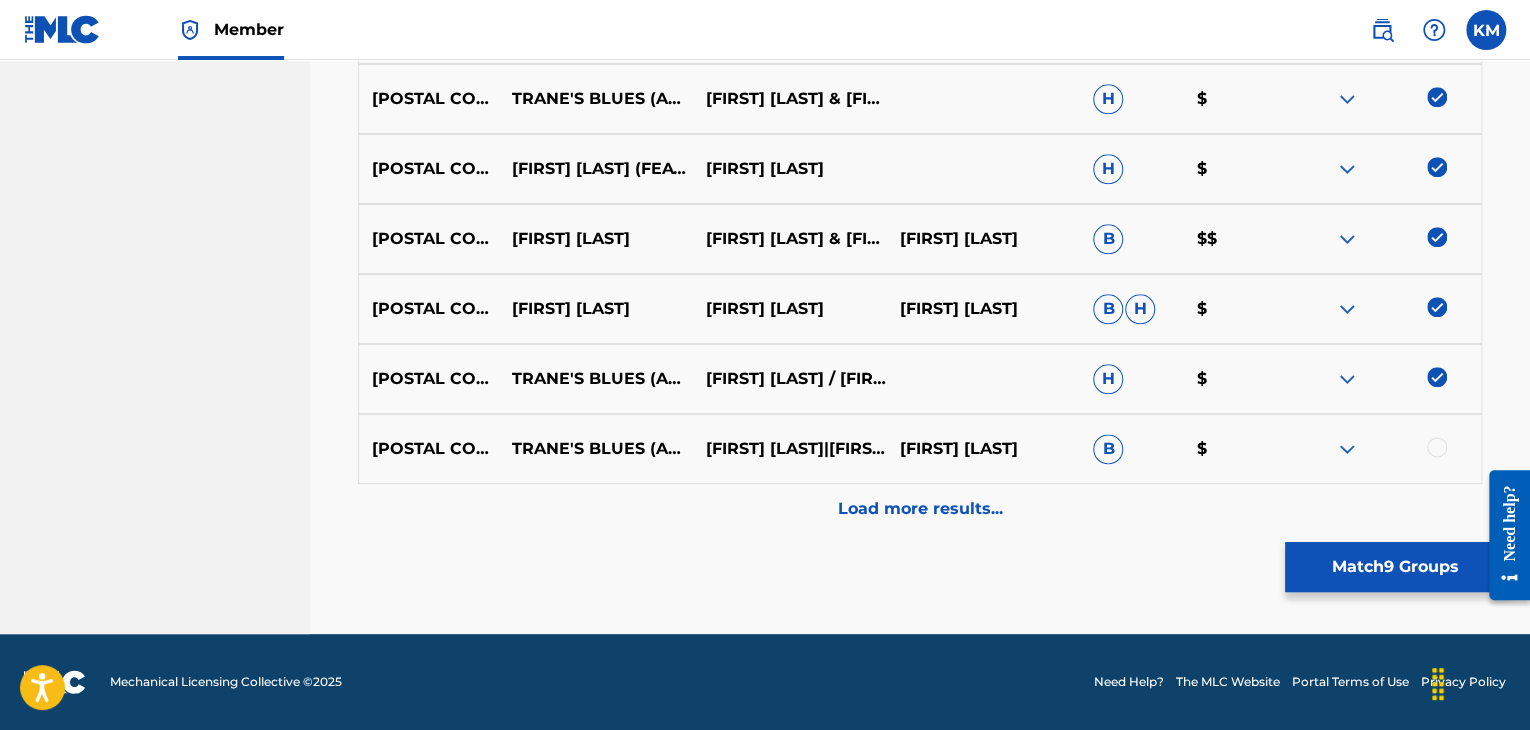 click at bounding box center [1437, 447] 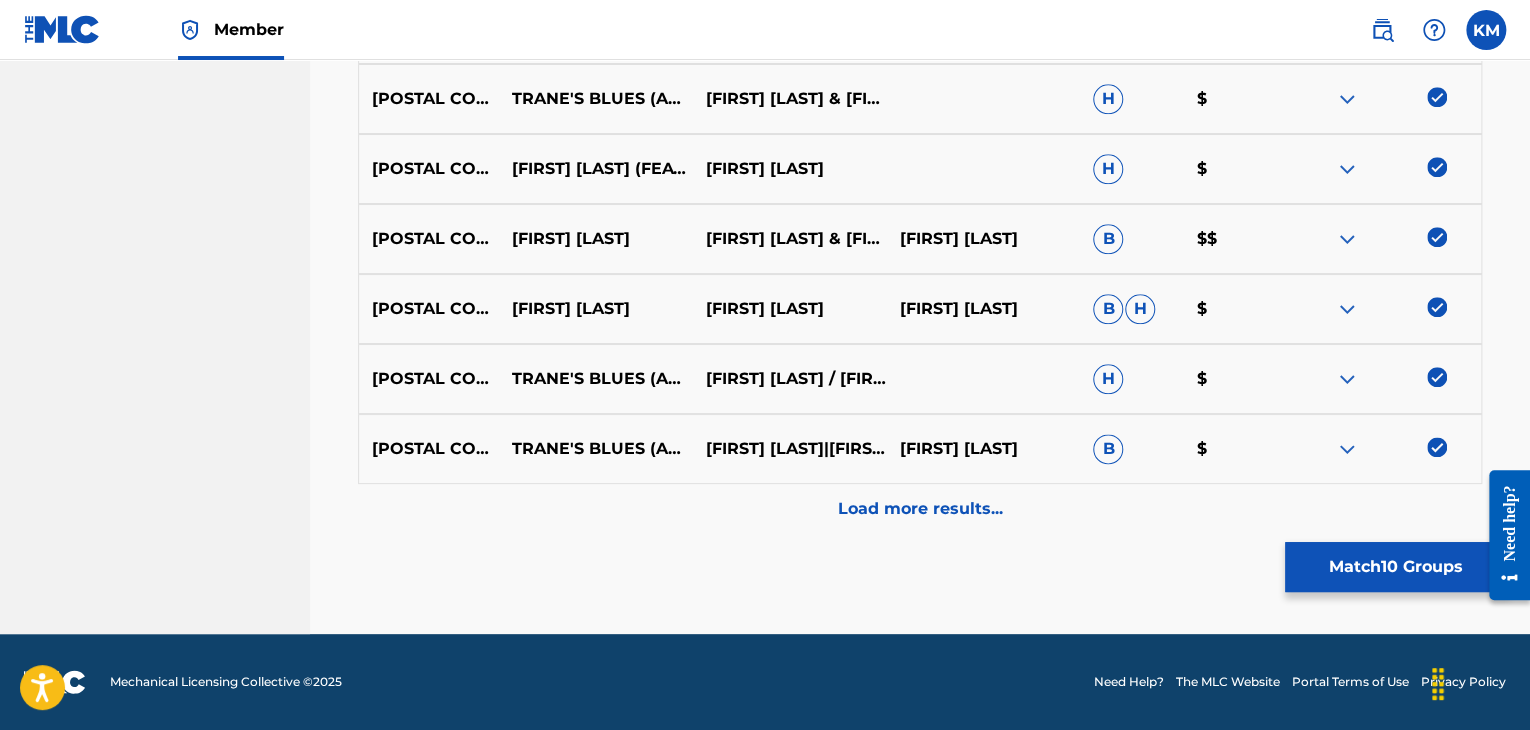 click on "Load more results..." at bounding box center (920, 509) 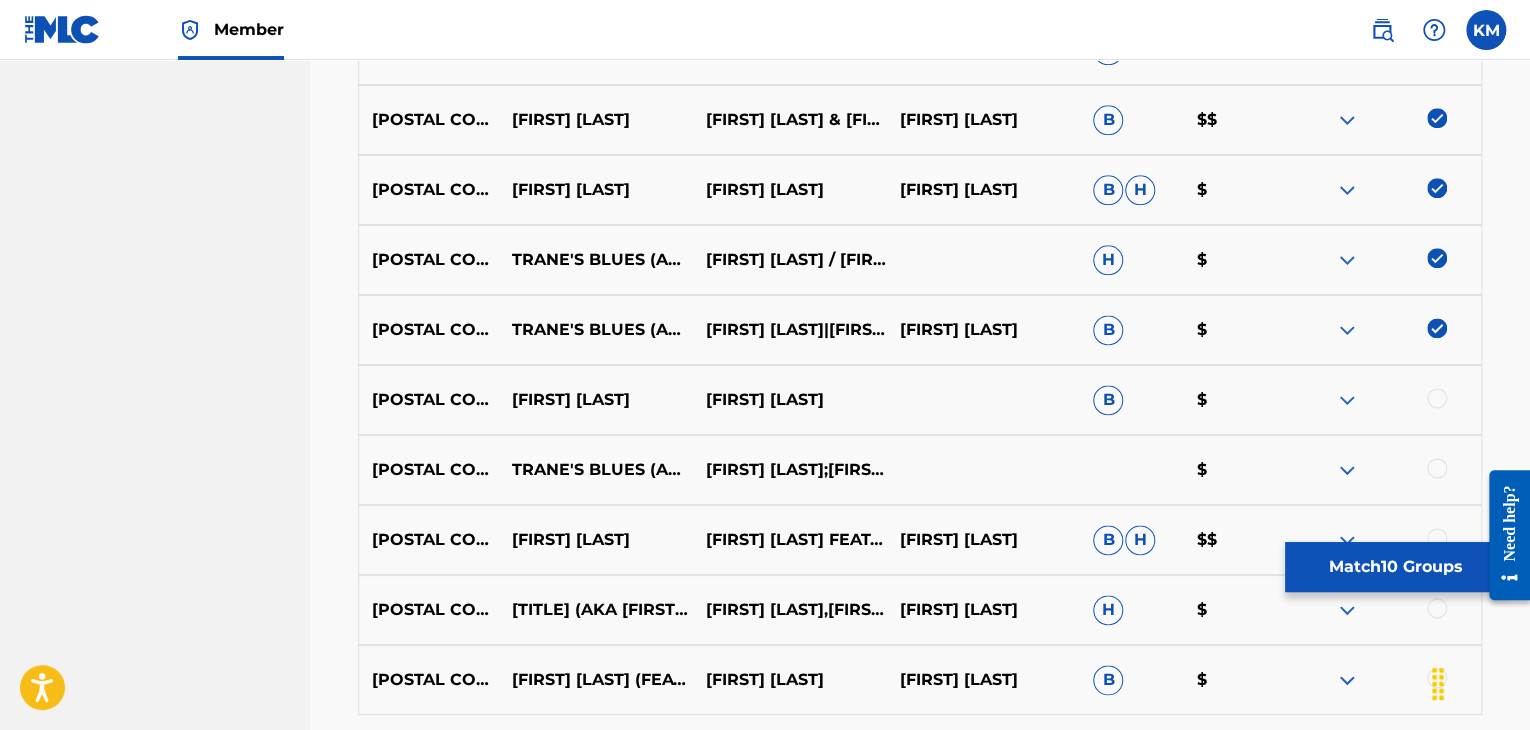 scroll, scrollTop: 1336, scrollLeft: 0, axis: vertical 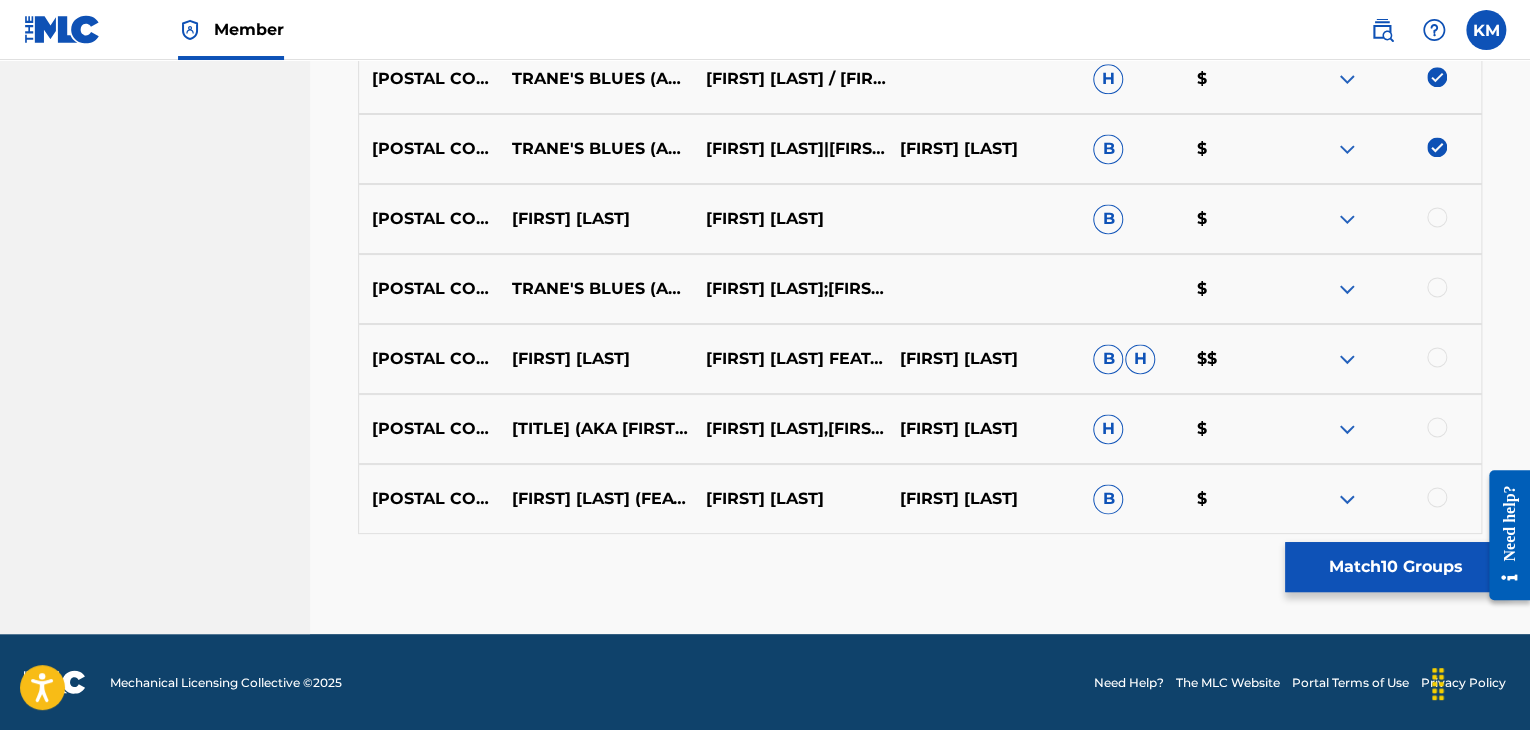 click at bounding box center (1437, 217) 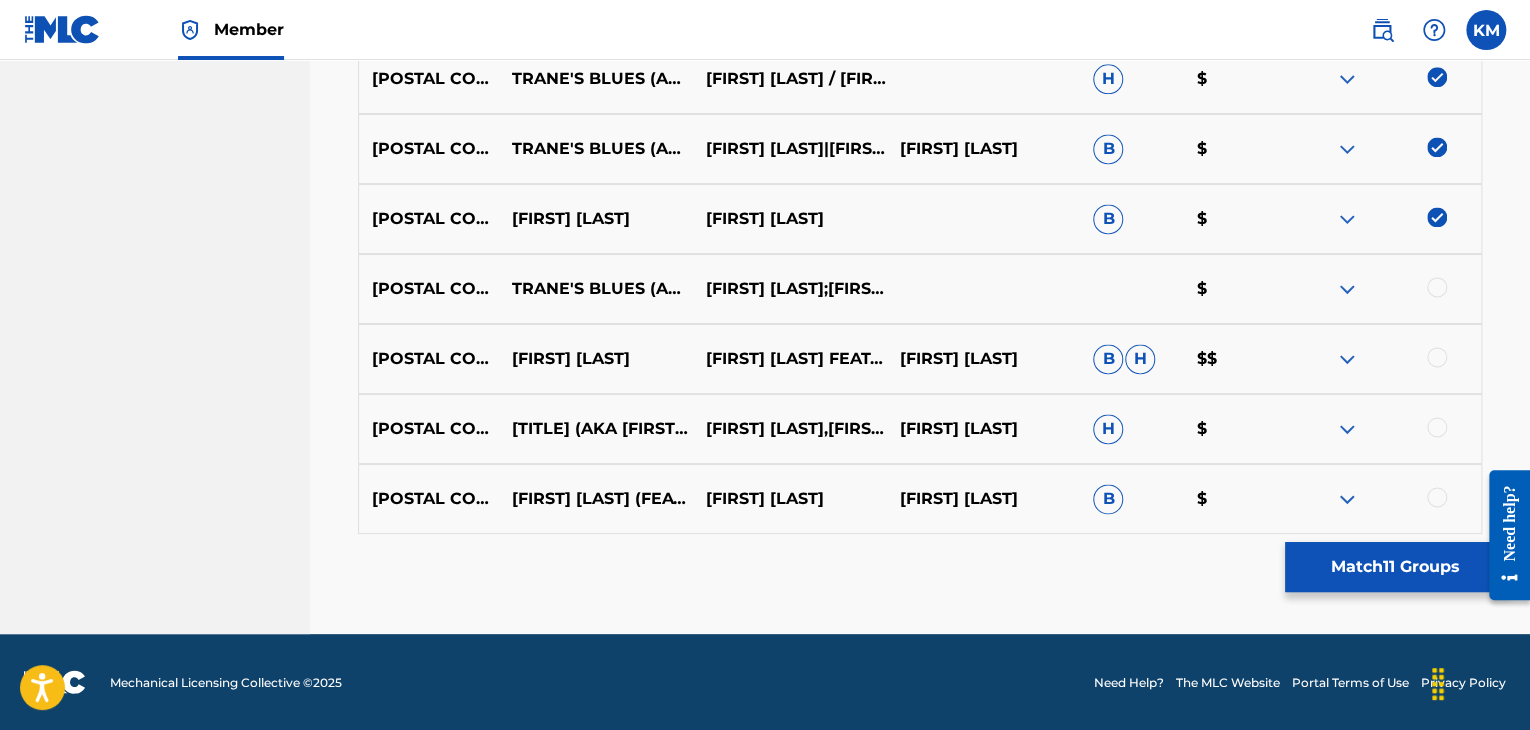 click at bounding box center [1437, 287] 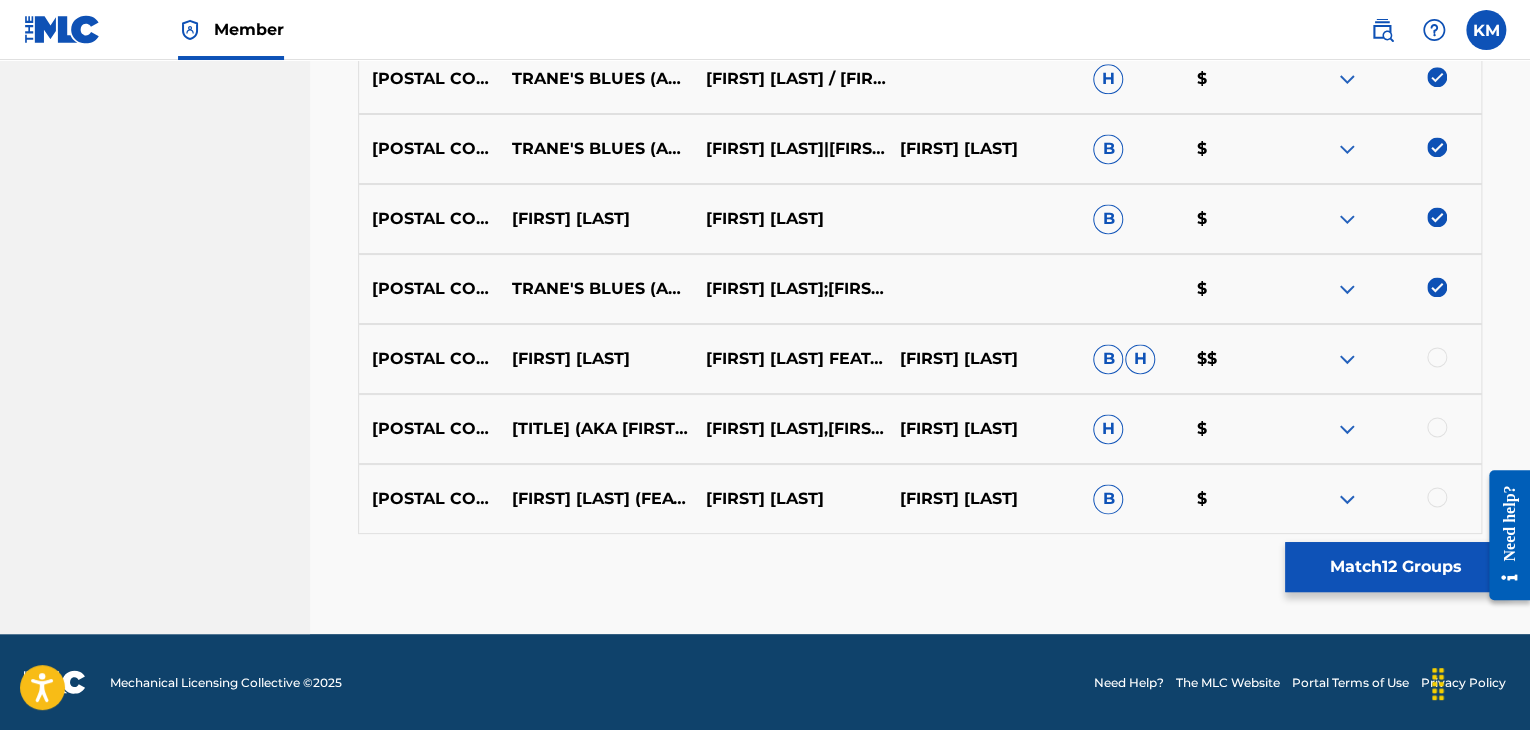 click at bounding box center (1437, 357) 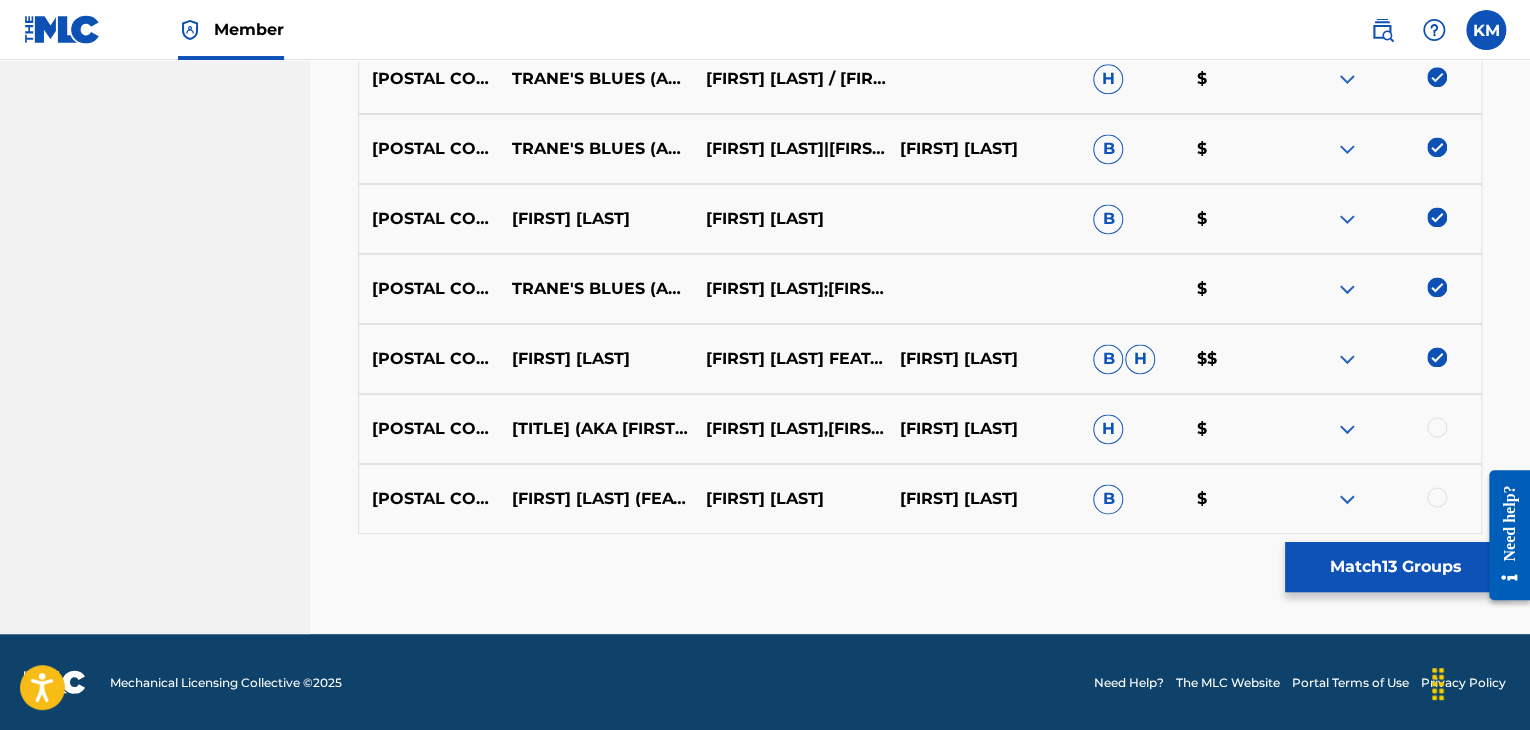 click at bounding box center [1437, 427] 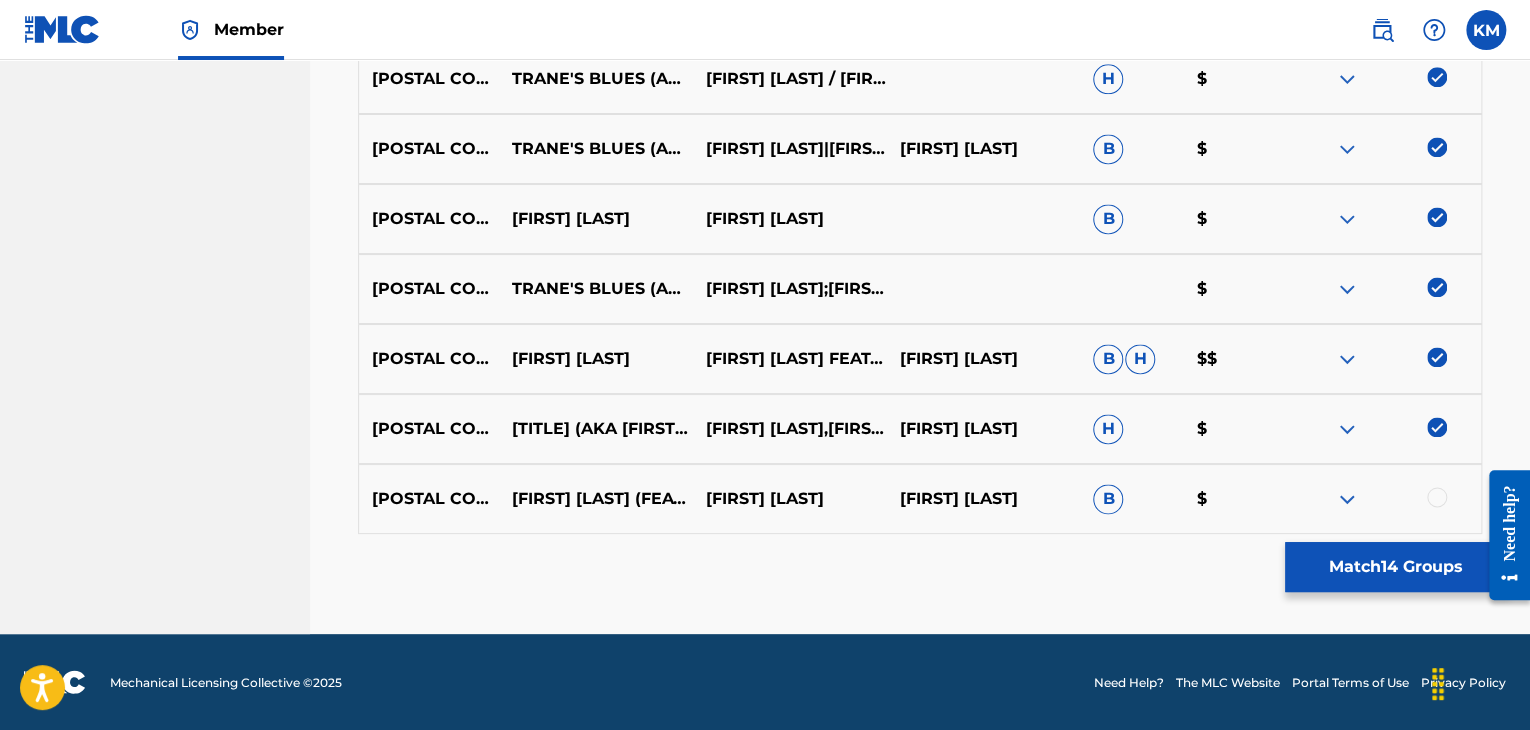 click at bounding box center [1437, 497] 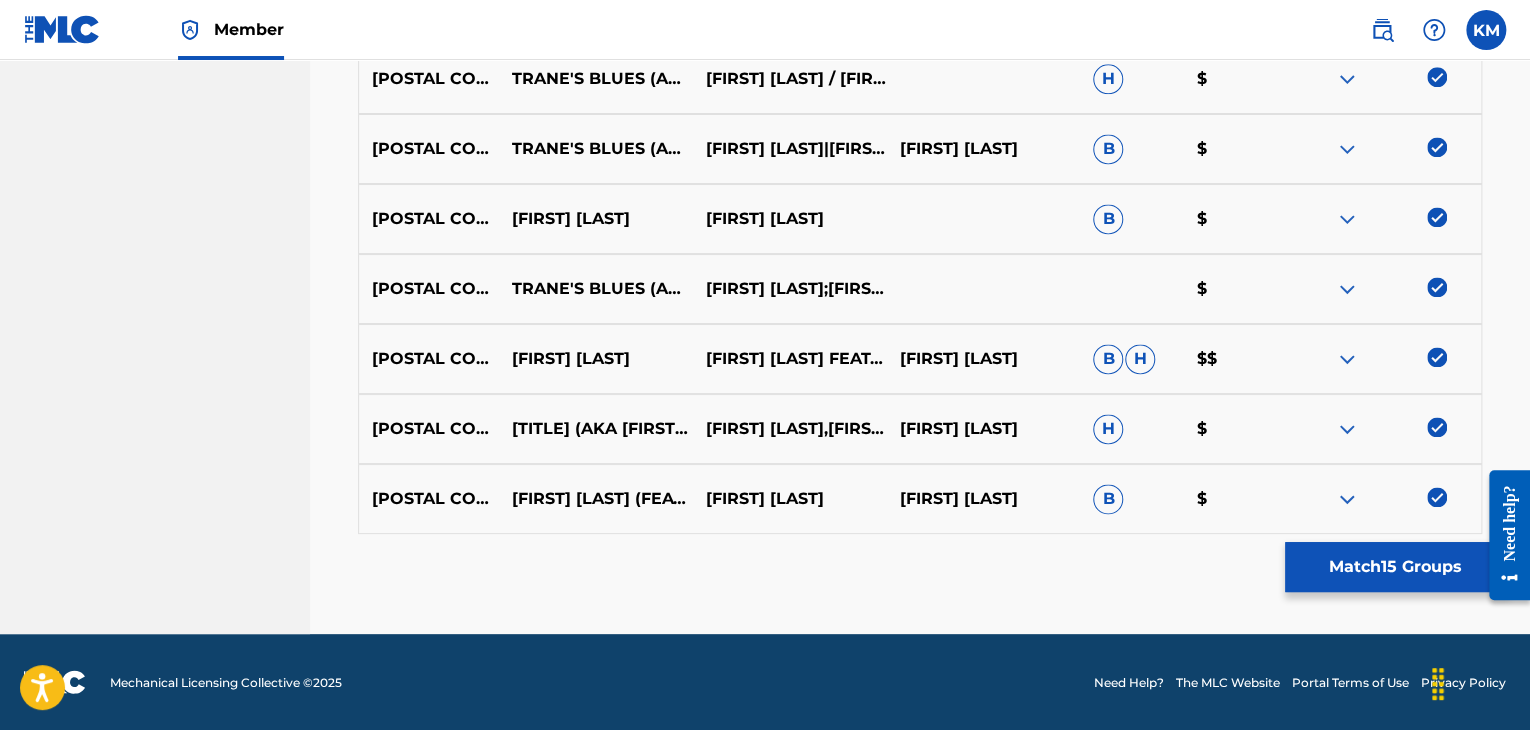 click on "Match  15 Groups" at bounding box center [1395, 567] 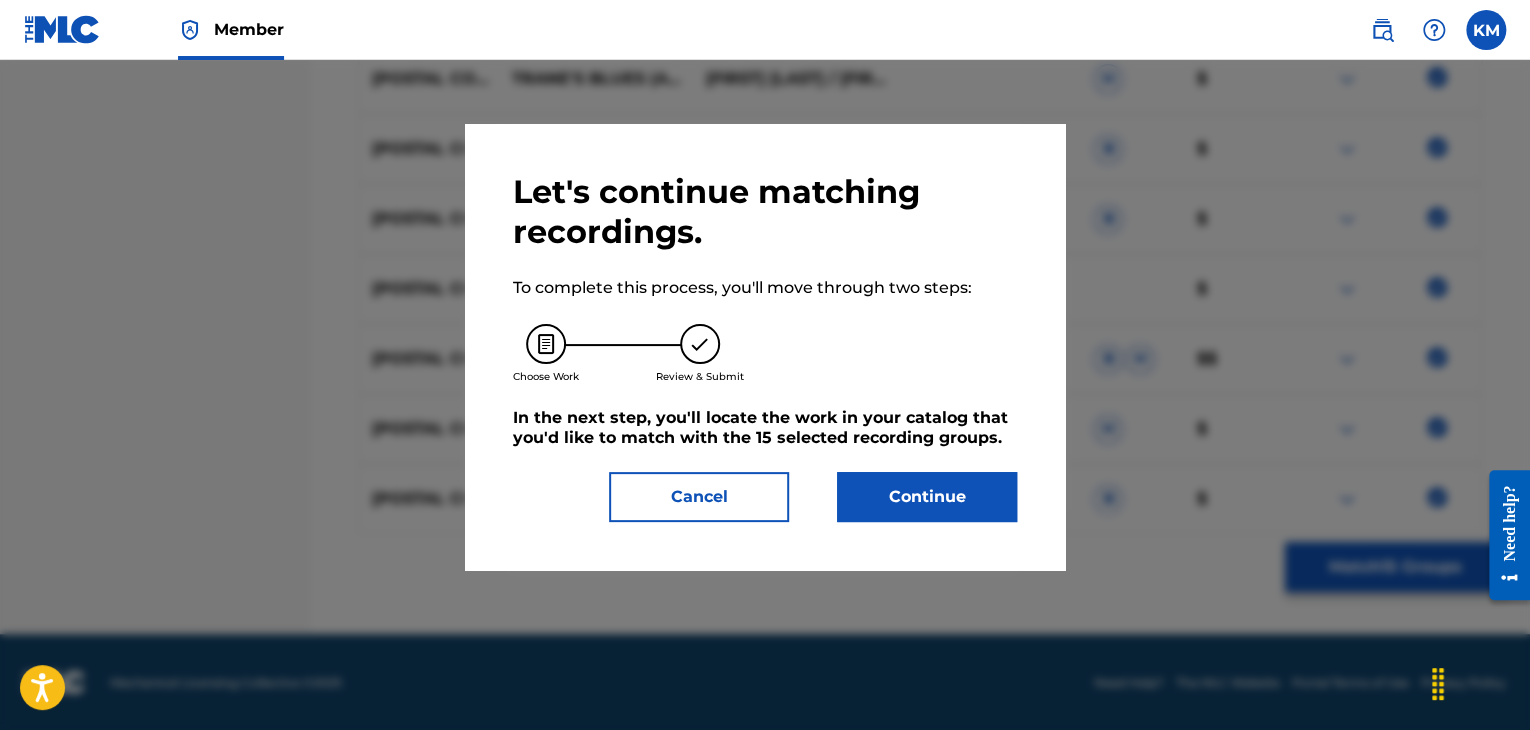 click on "Continue" at bounding box center [927, 497] 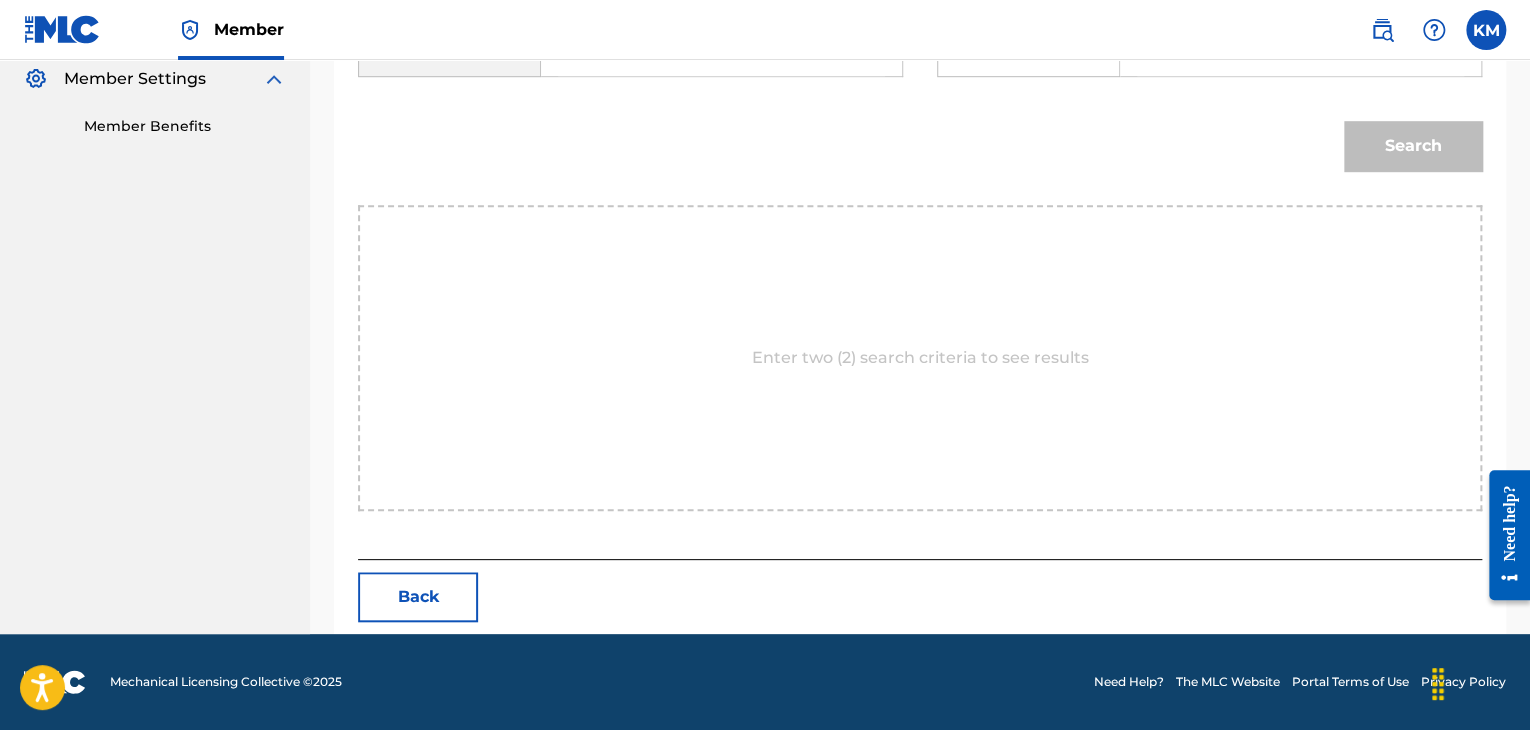 scroll, scrollTop: 302, scrollLeft: 0, axis: vertical 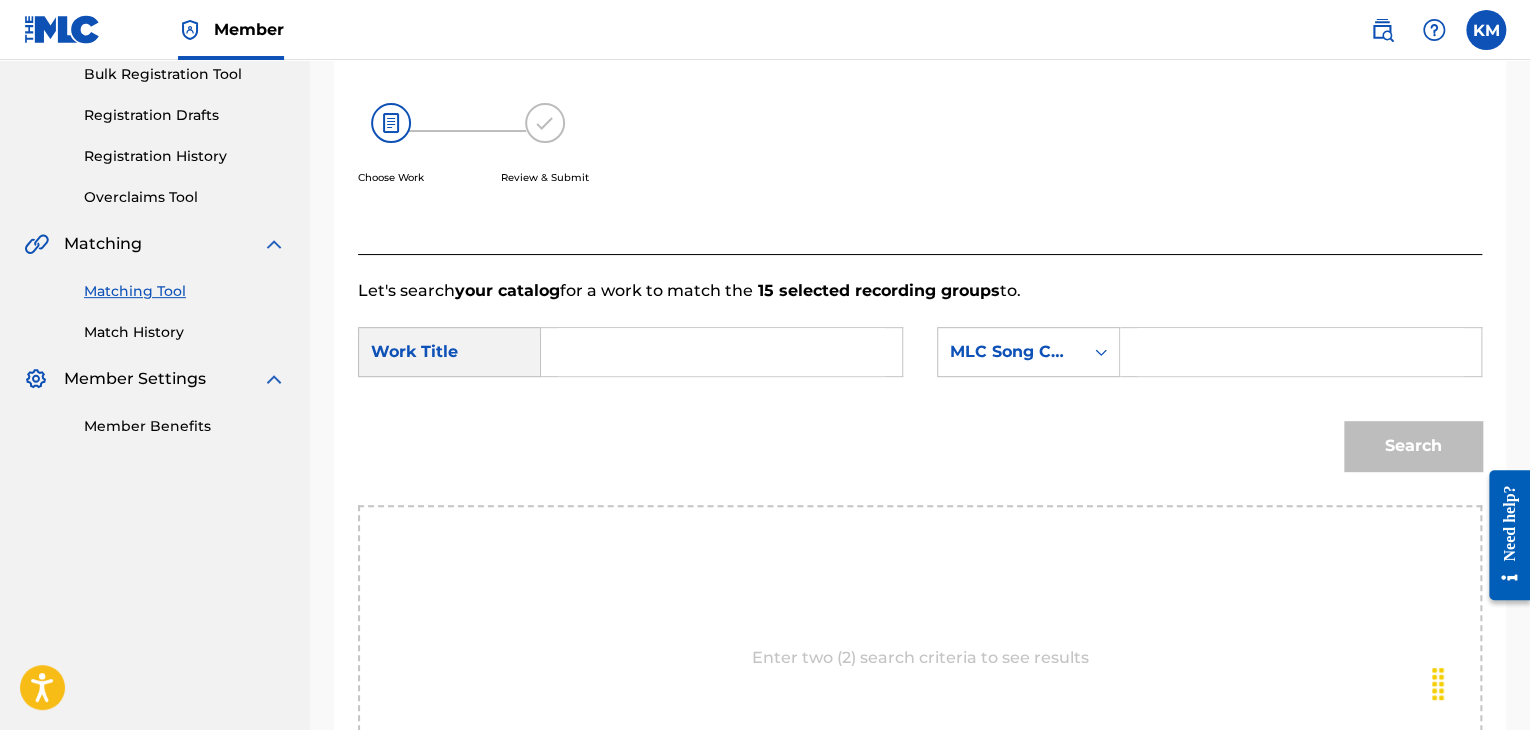 click at bounding box center (721, 352) 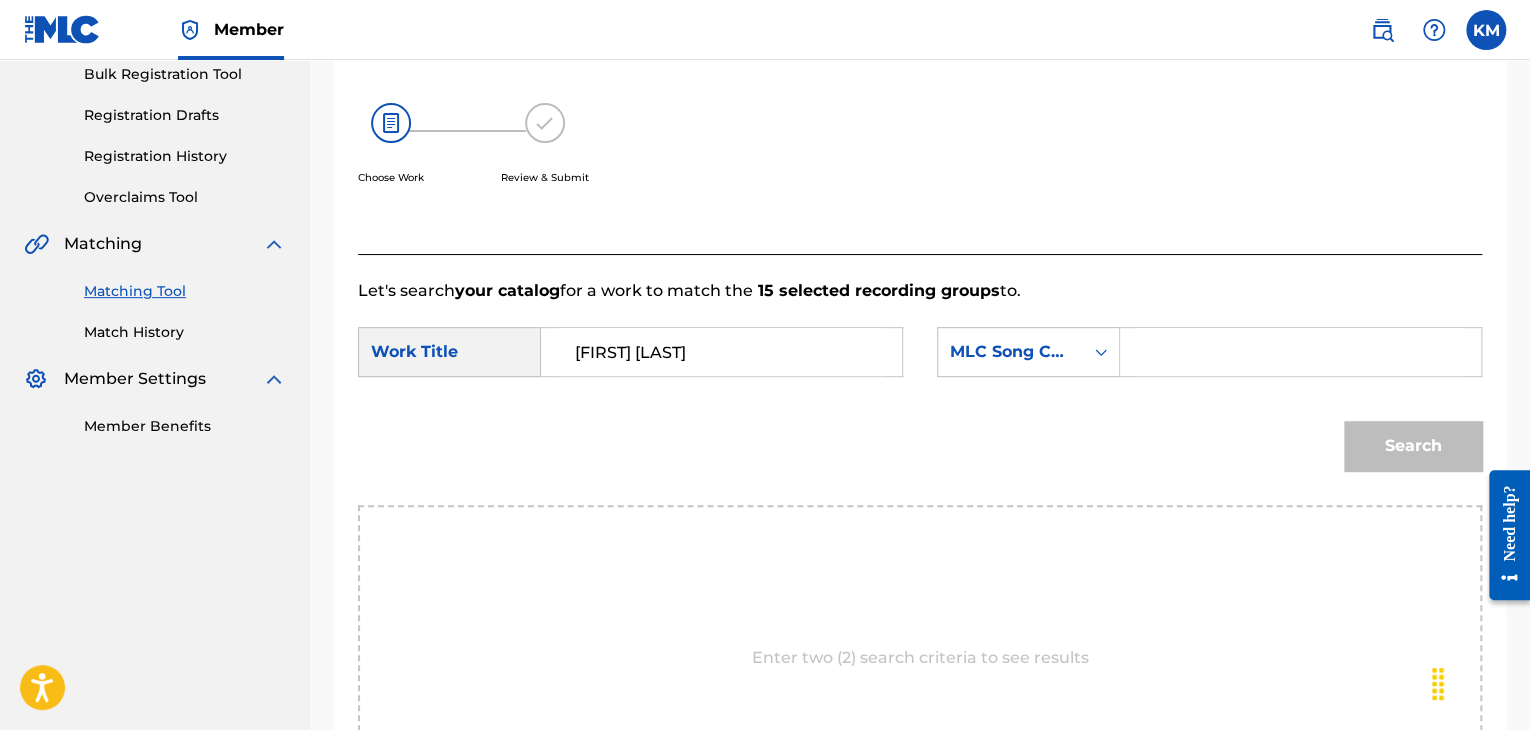 type on "[FIRST] [LAST]" 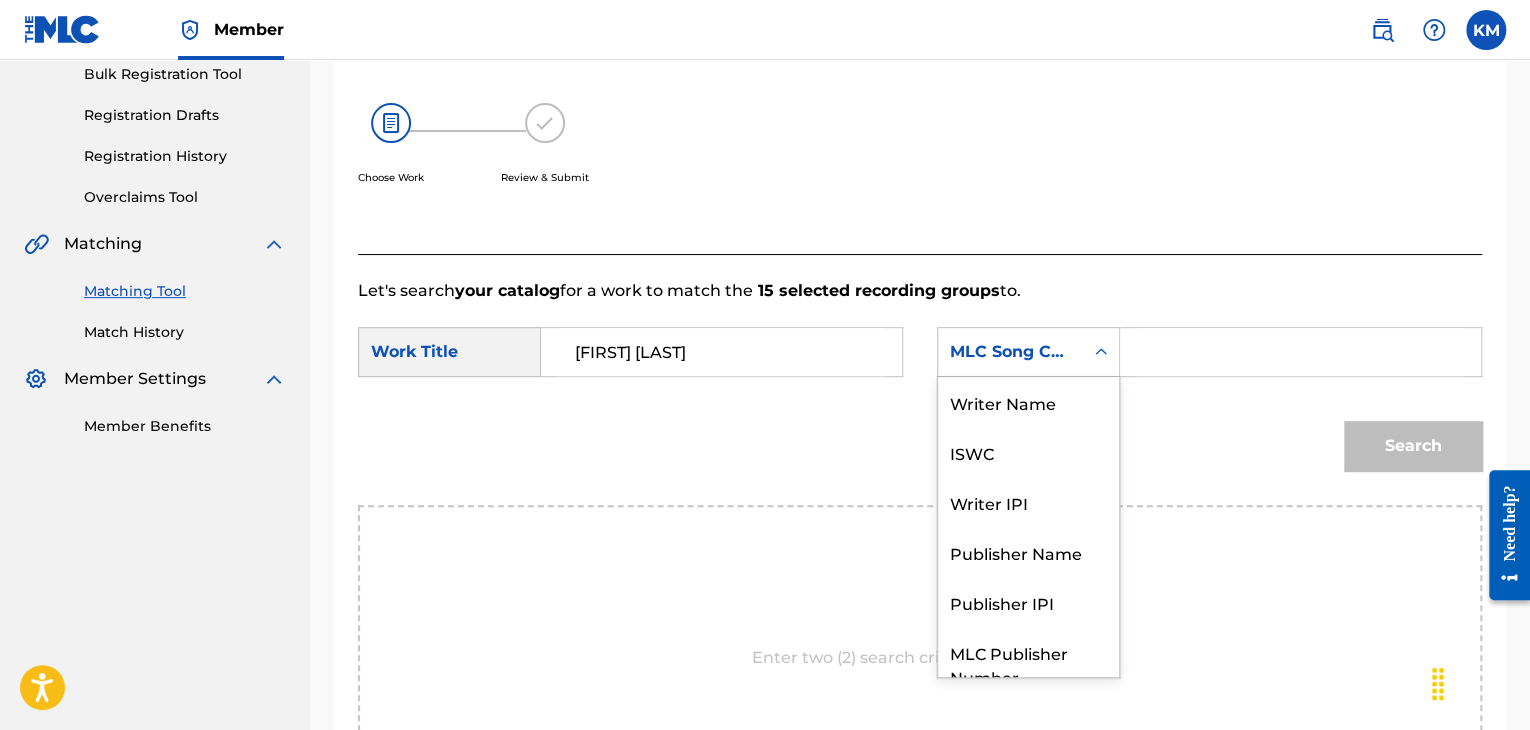 click 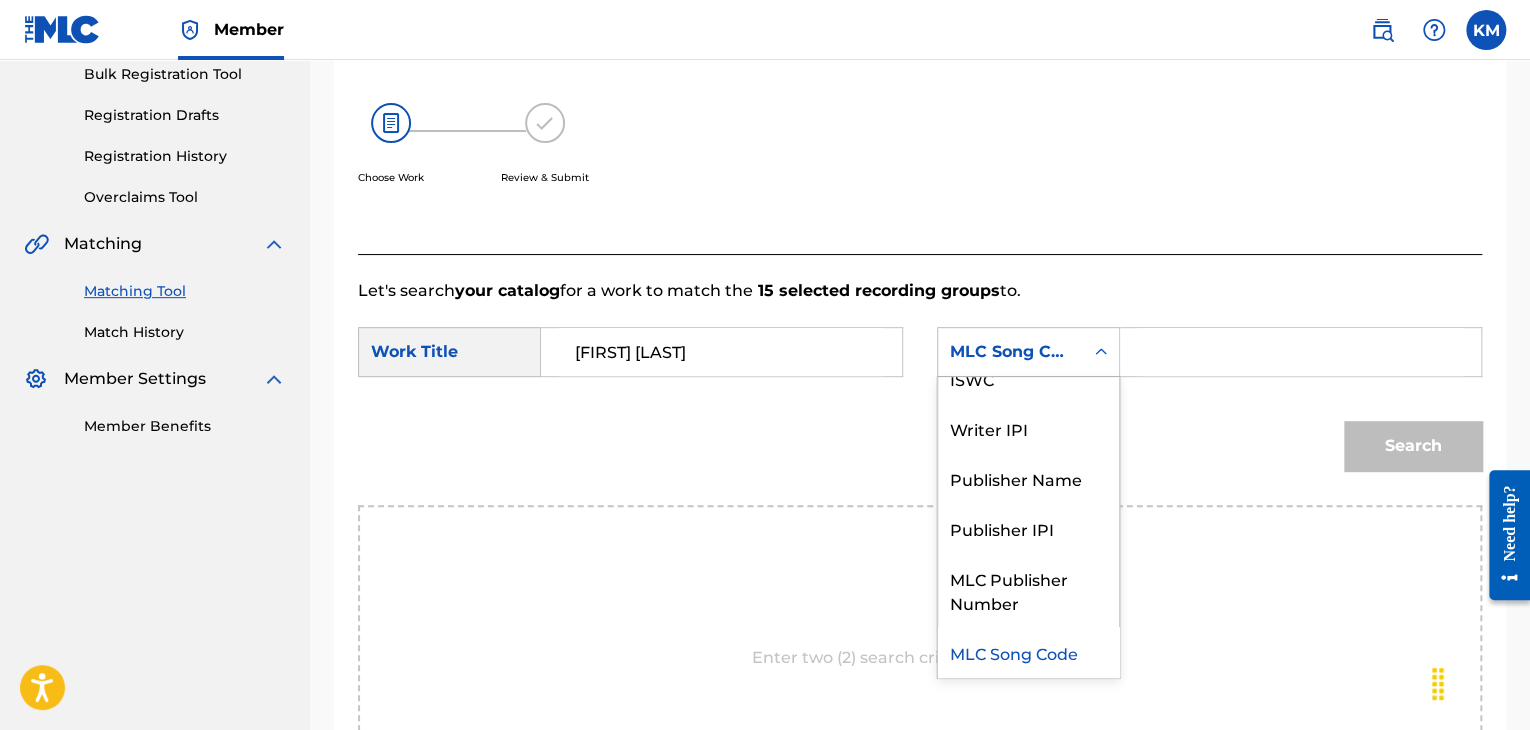 scroll, scrollTop: 0, scrollLeft: 0, axis: both 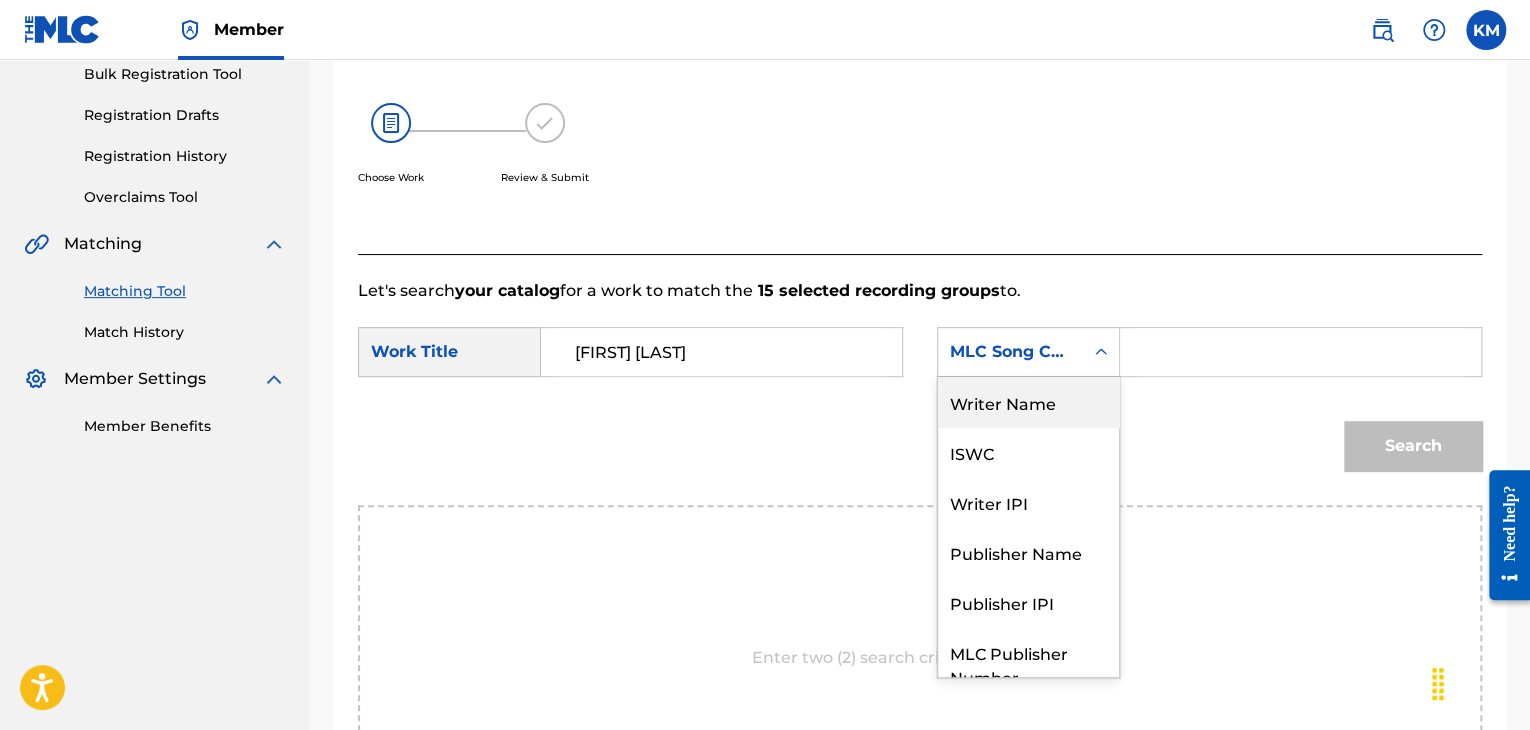 click on "Writer Name" at bounding box center (1028, 402) 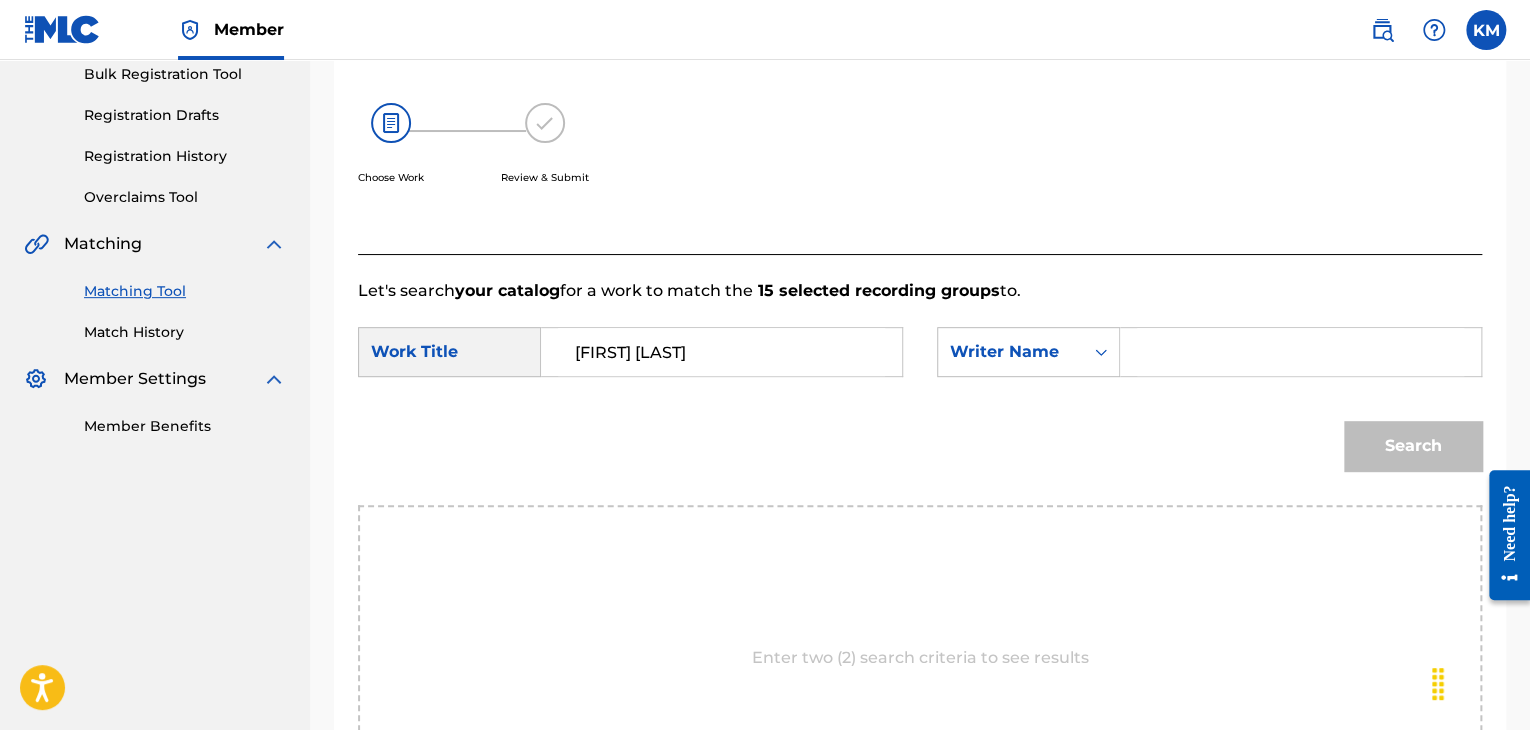 click at bounding box center (1300, 352) 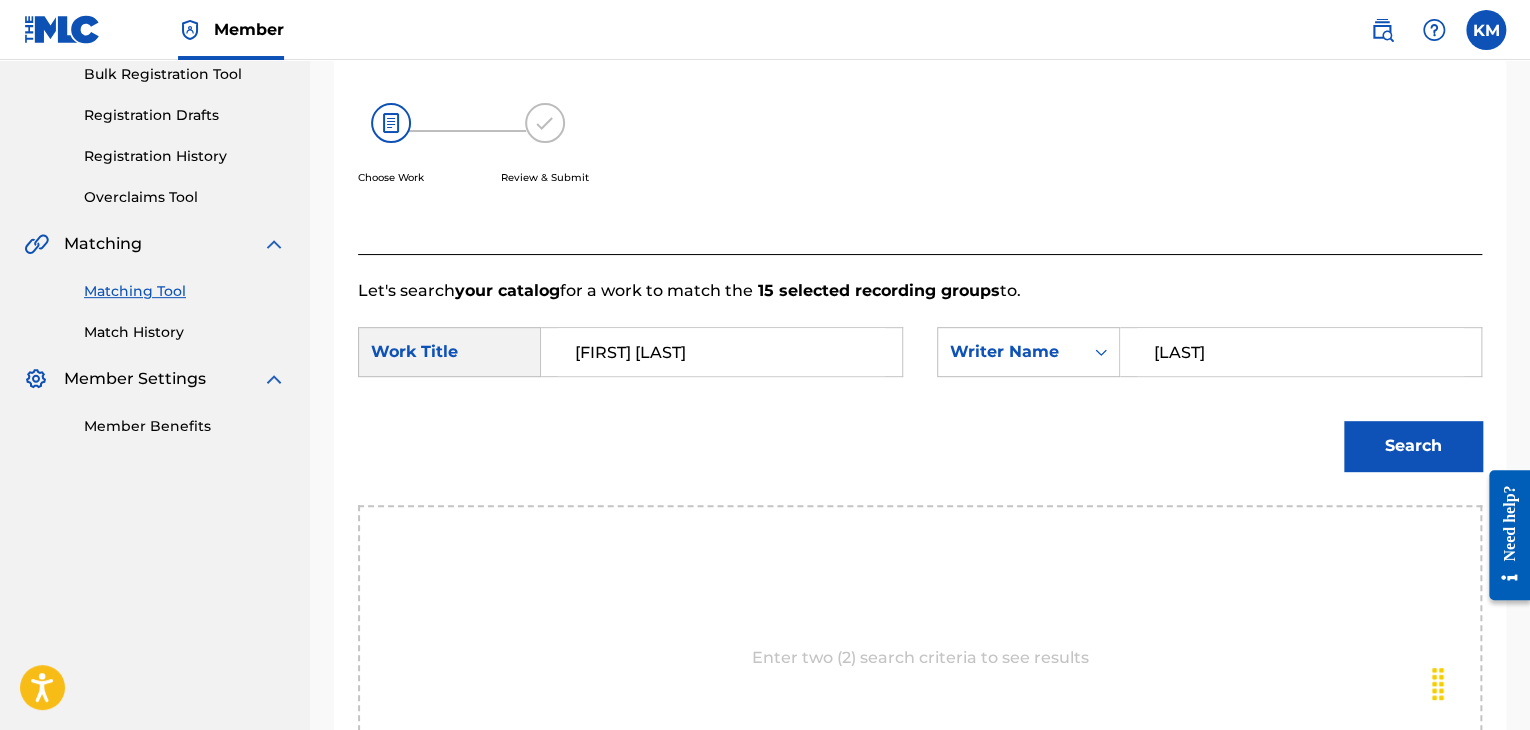 type on "[LAST]" 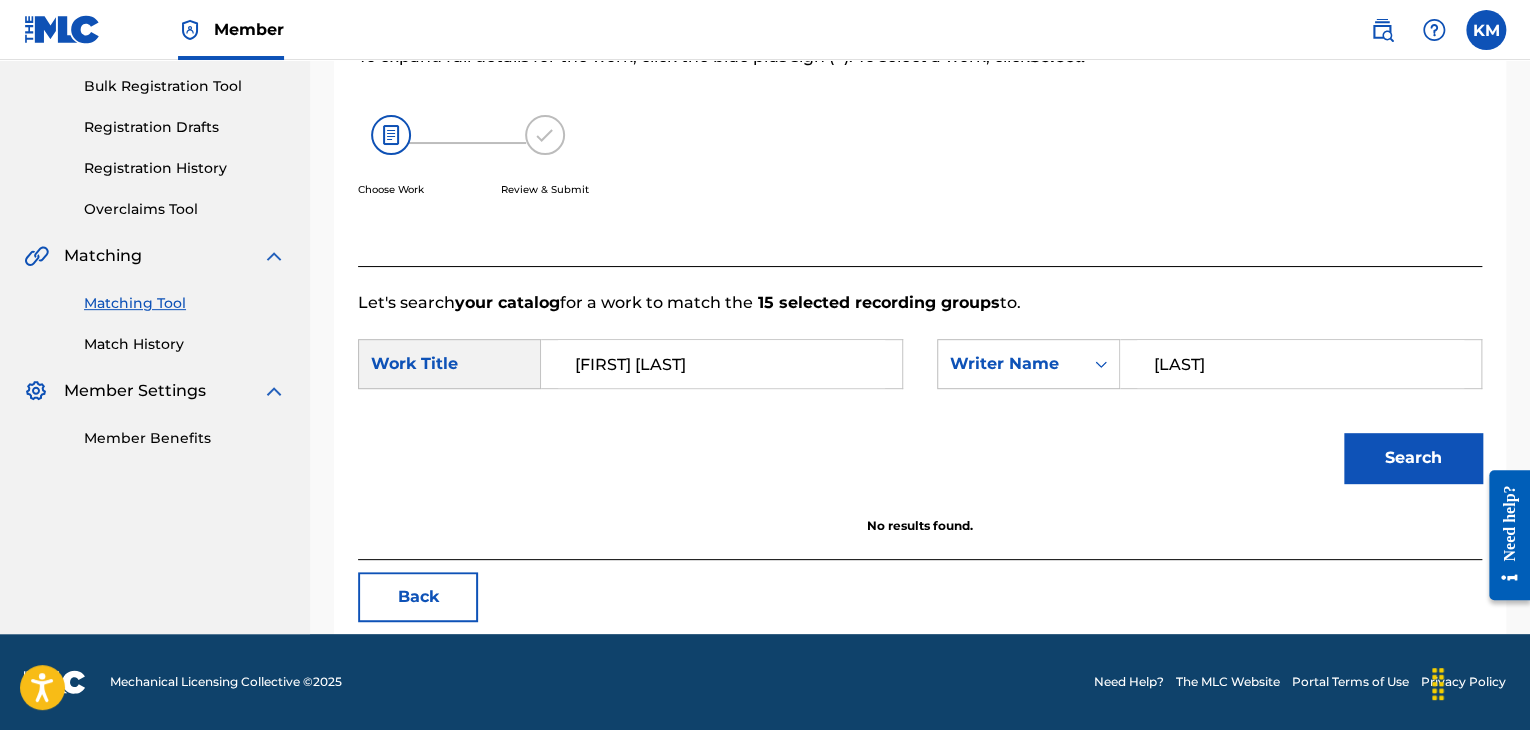 scroll, scrollTop: 290, scrollLeft: 0, axis: vertical 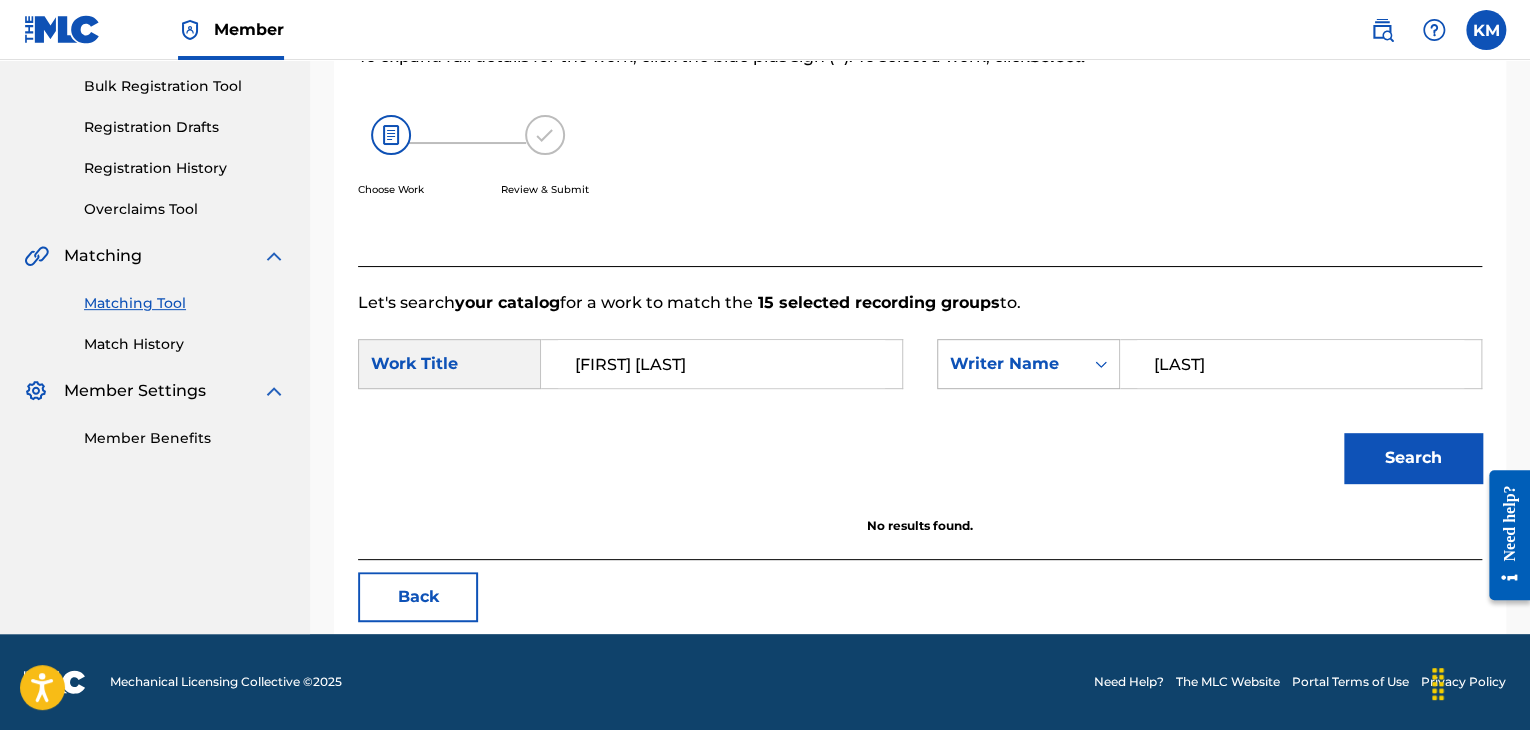 click at bounding box center (1101, 364) 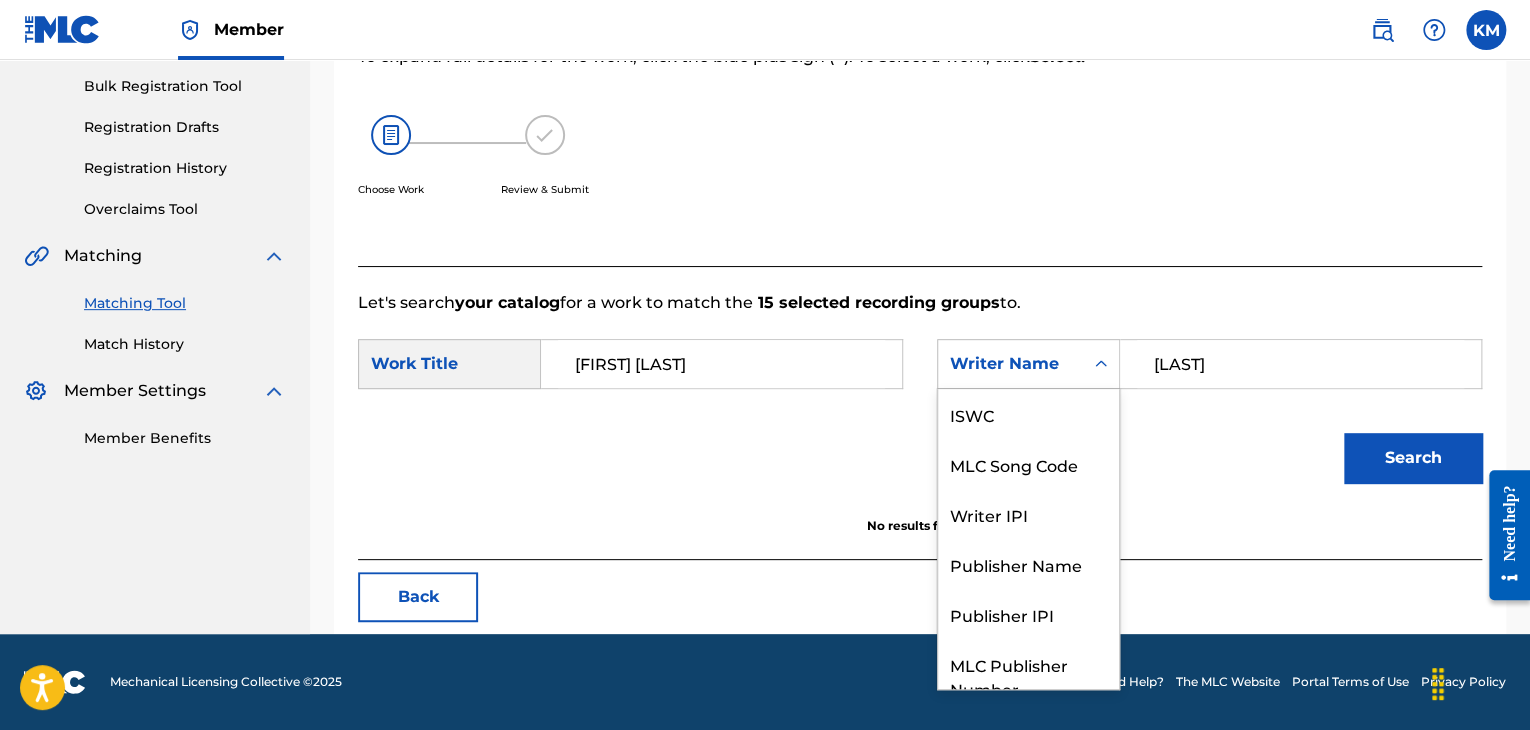 scroll, scrollTop: 74, scrollLeft: 0, axis: vertical 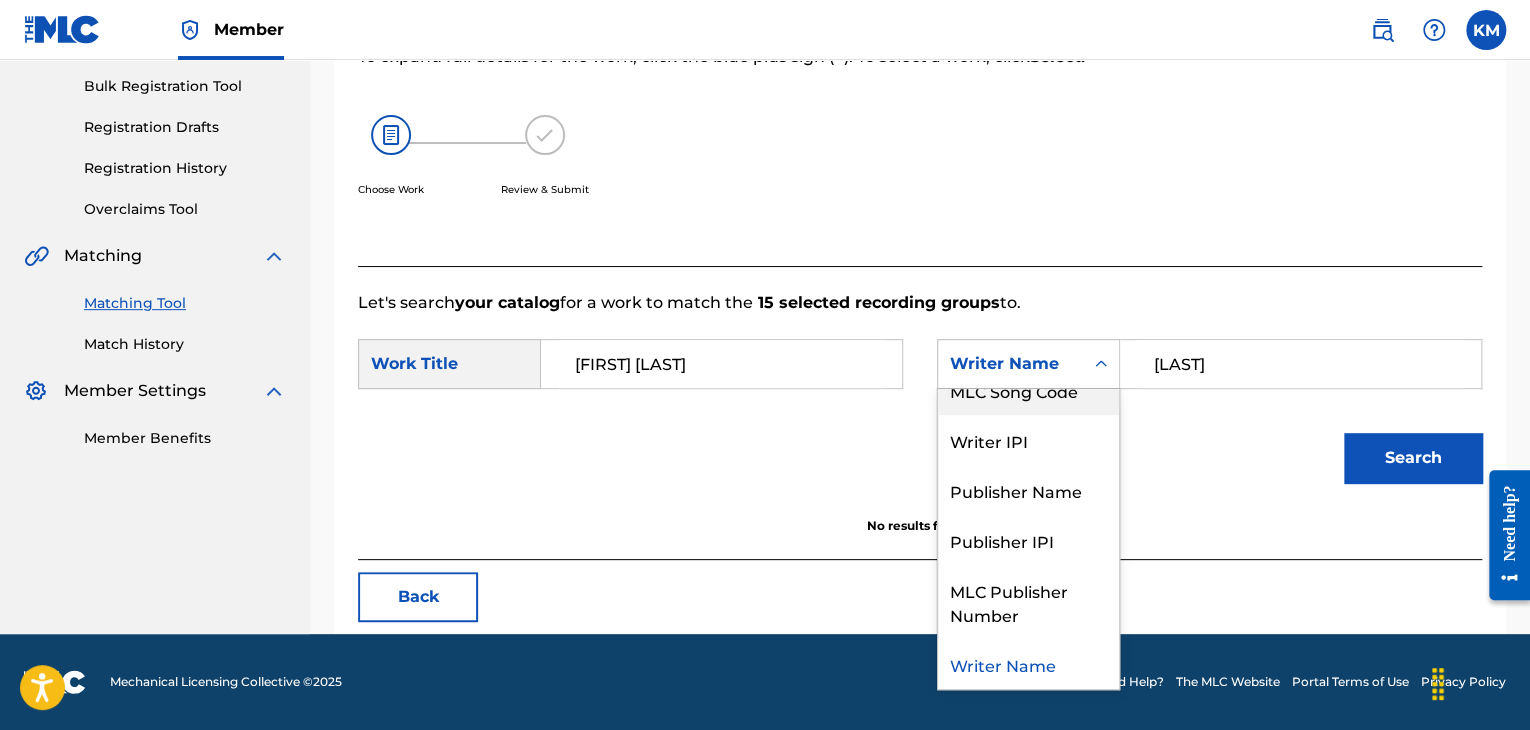click on "MLC Song Code" at bounding box center [1028, 390] 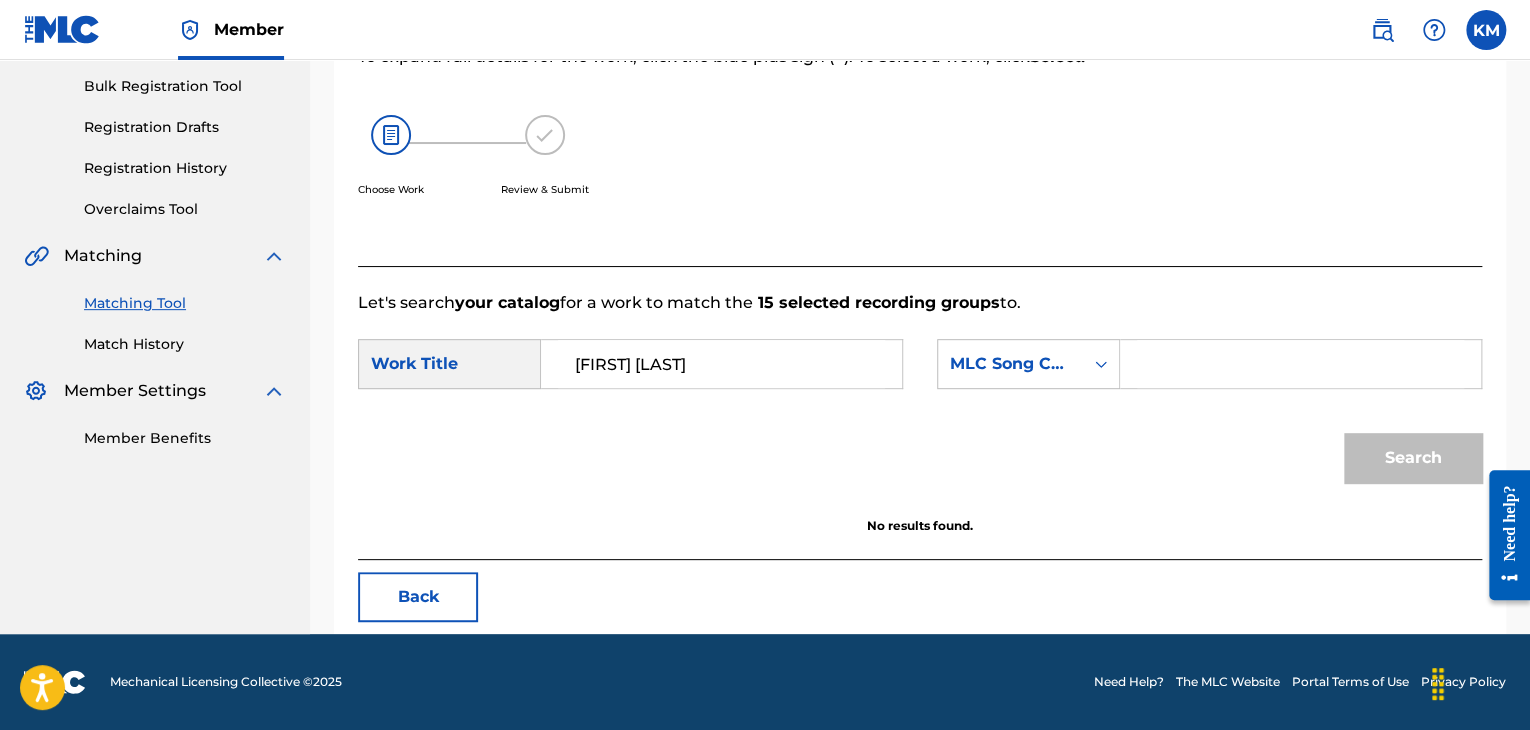 click at bounding box center (1300, 364) 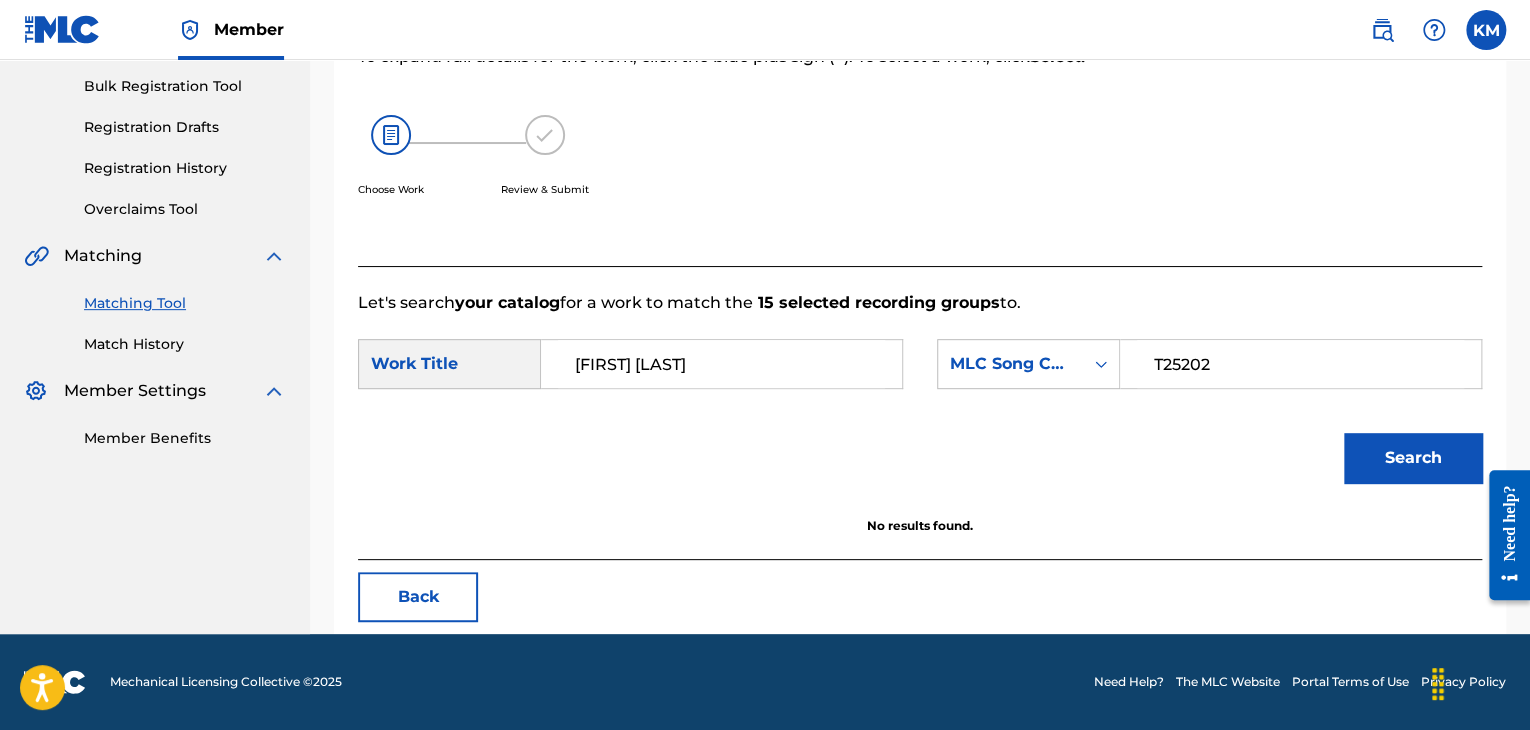 type on "T25202" 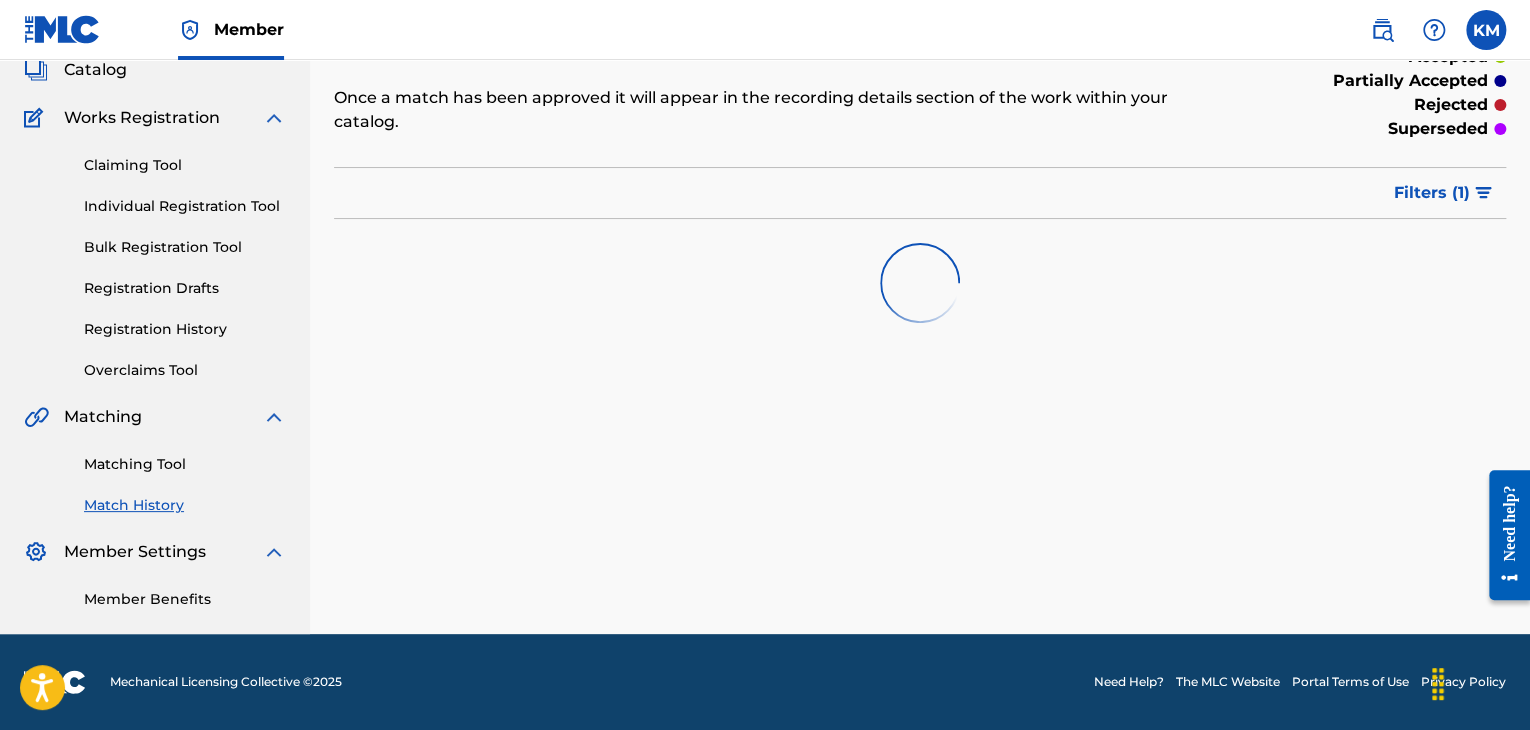 scroll, scrollTop: 0, scrollLeft: 0, axis: both 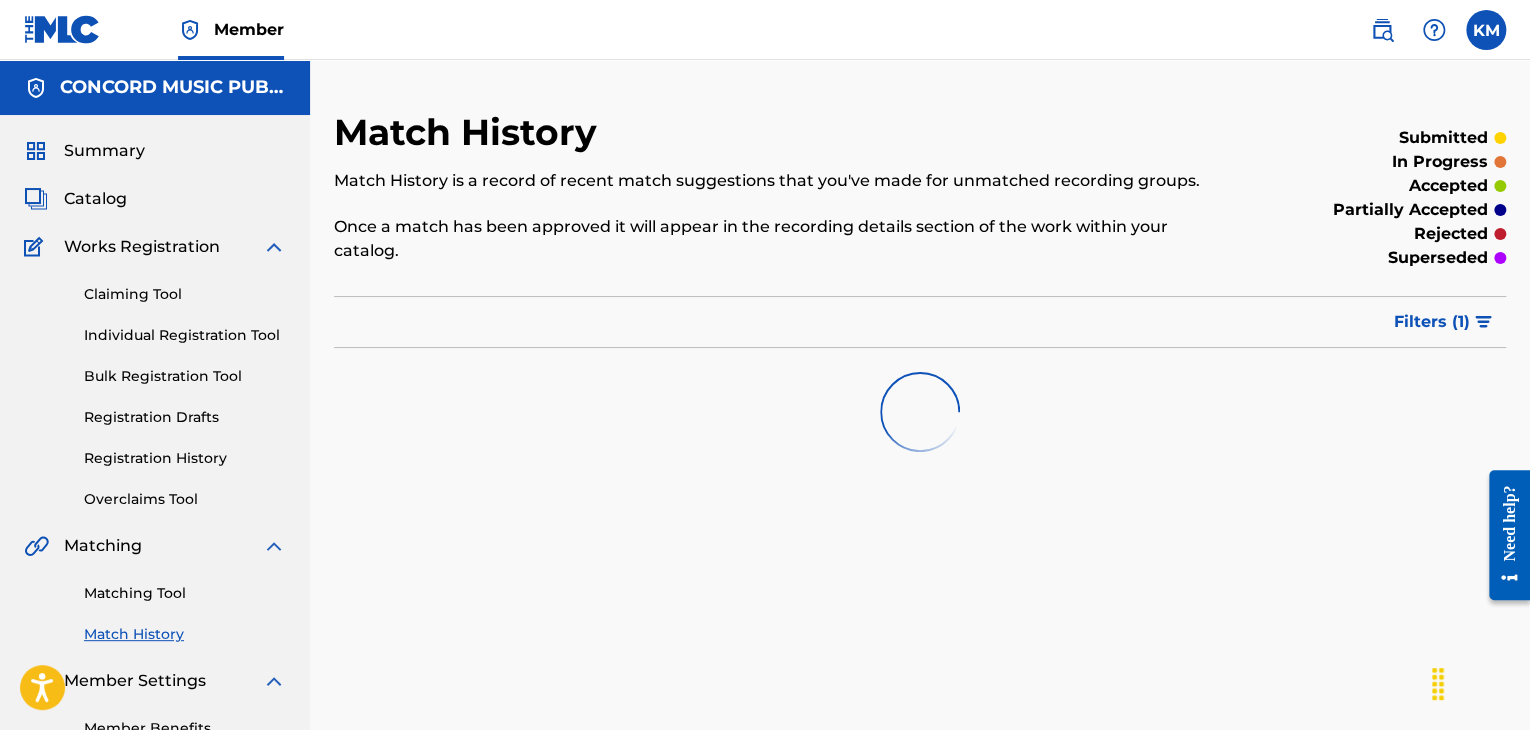 click on "Matching Tool" at bounding box center (185, 593) 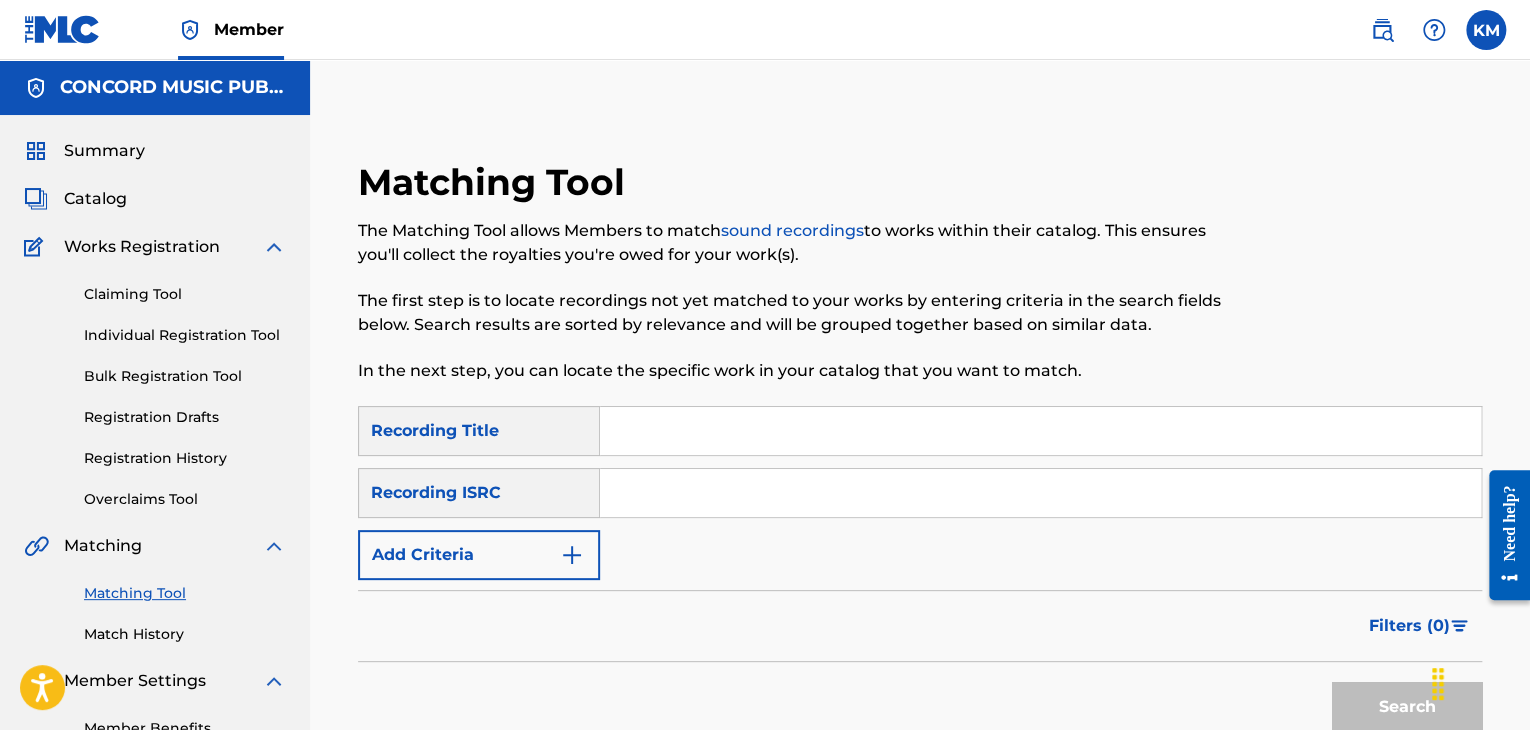 click at bounding box center [1040, 493] 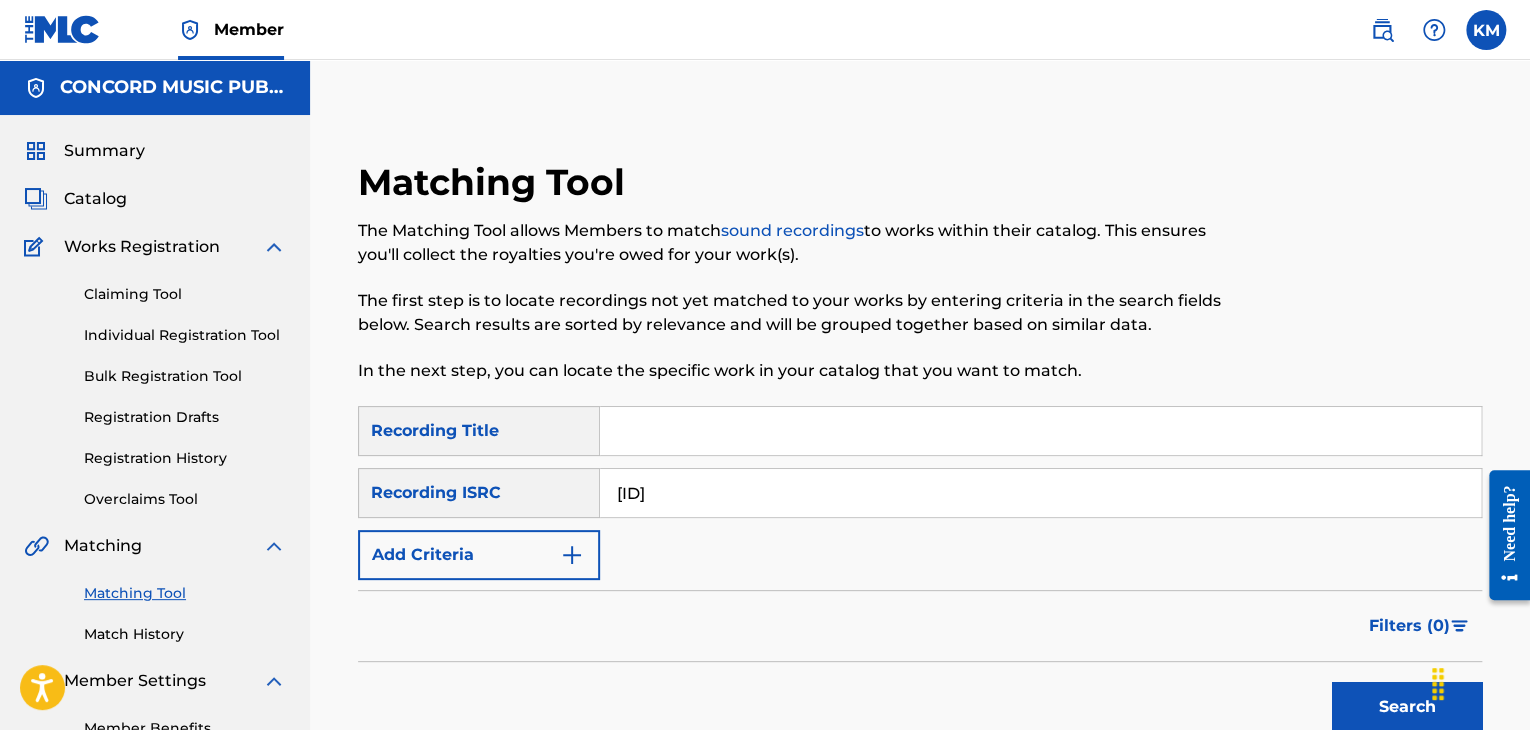 type on "[ID]" 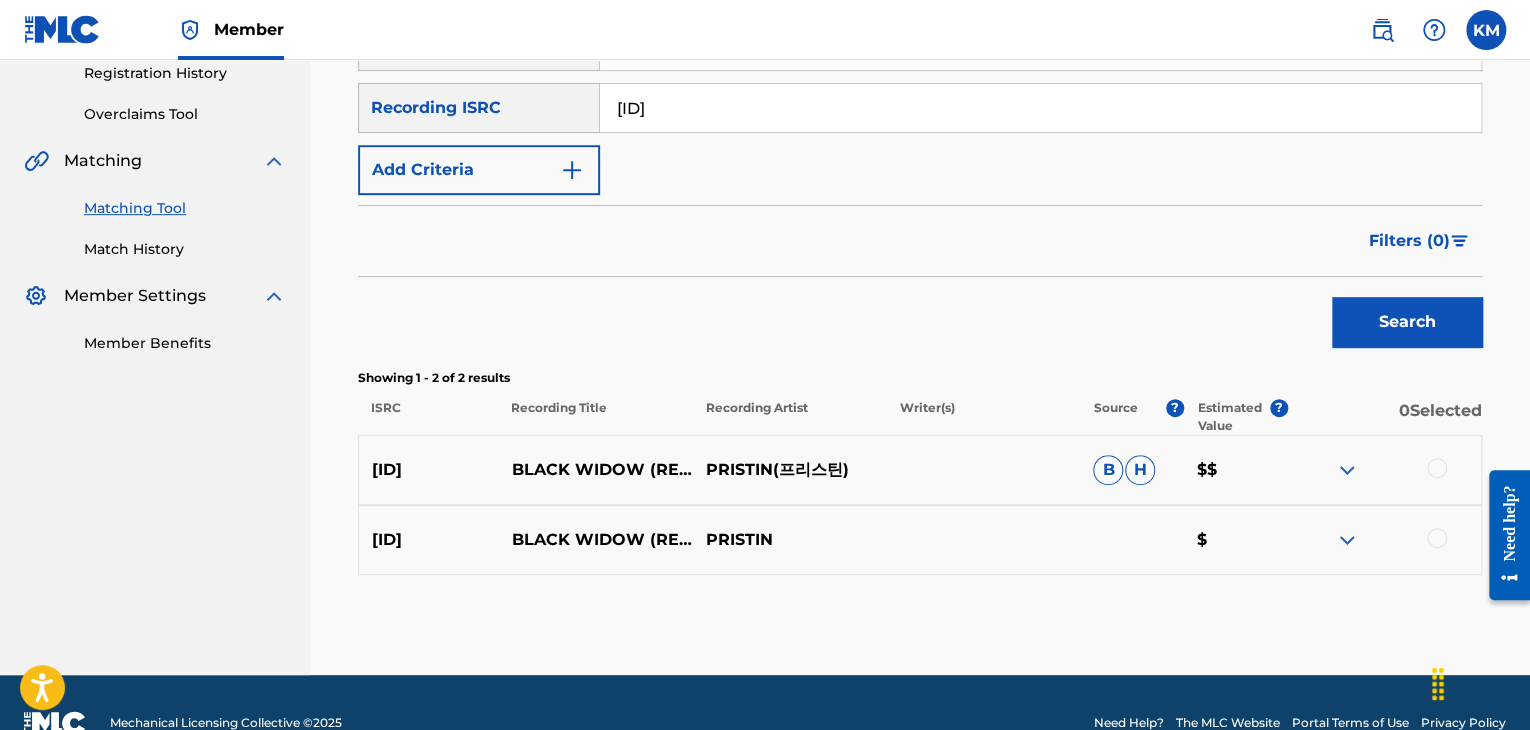 scroll, scrollTop: 400, scrollLeft: 0, axis: vertical 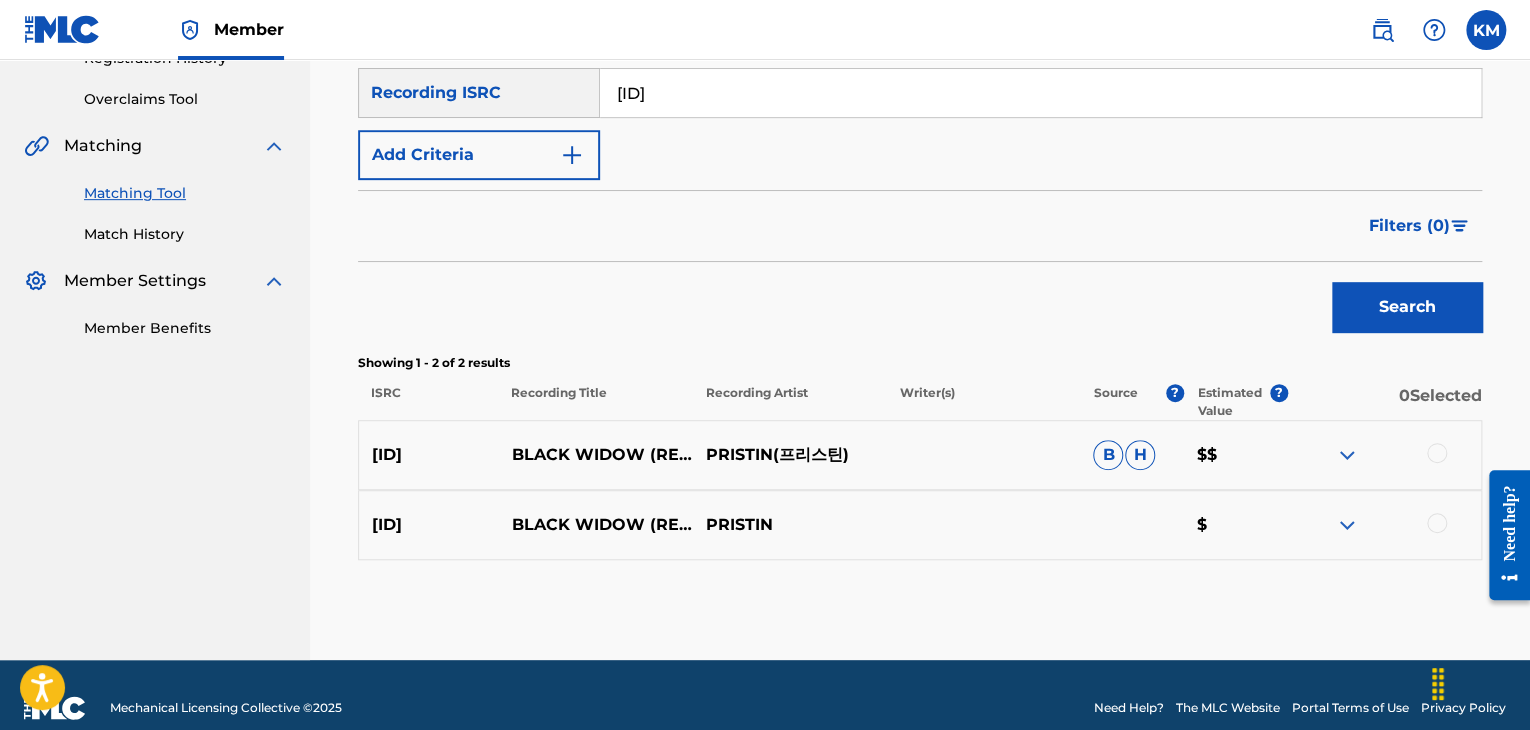click at bounding box center [1437, 523] 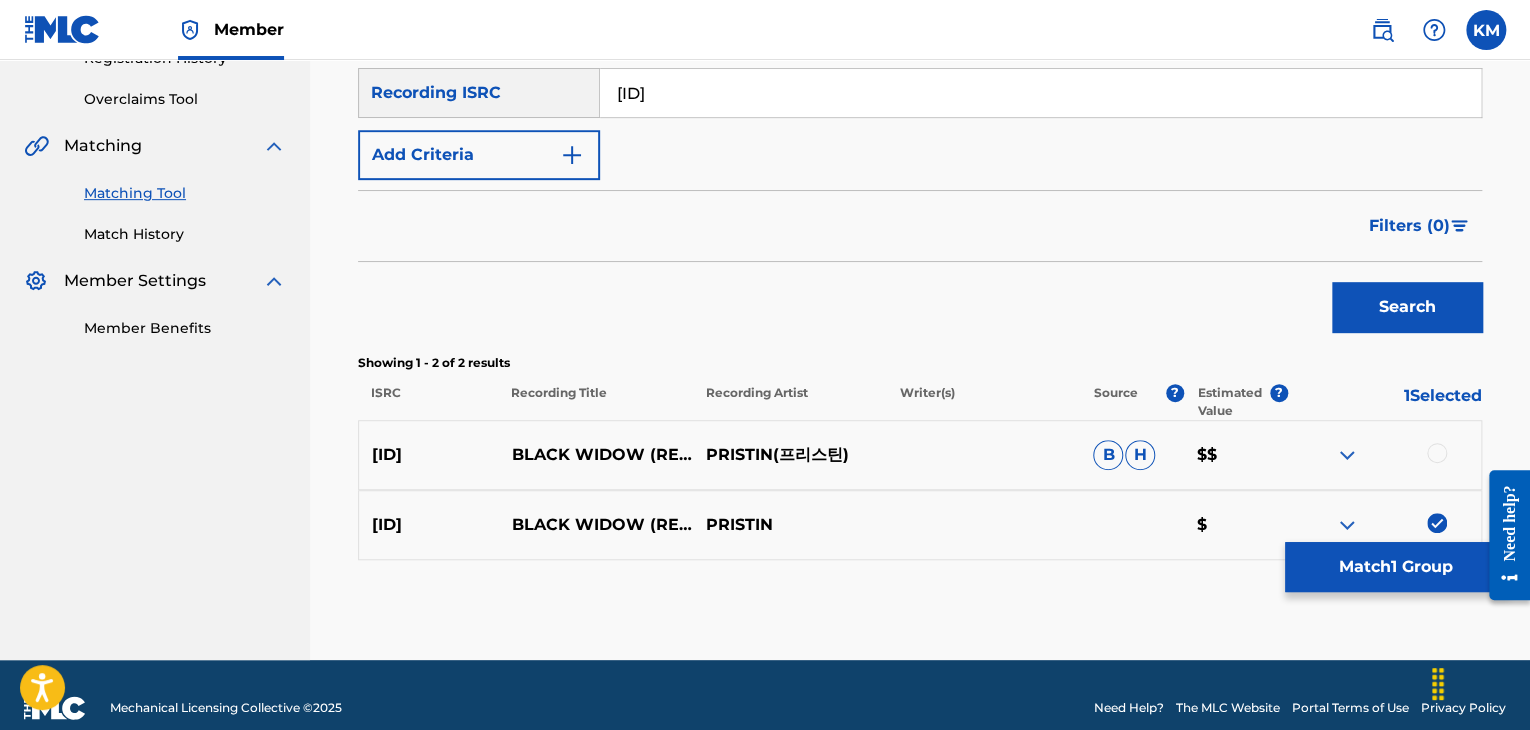 click at bounding box center [1437, 453] 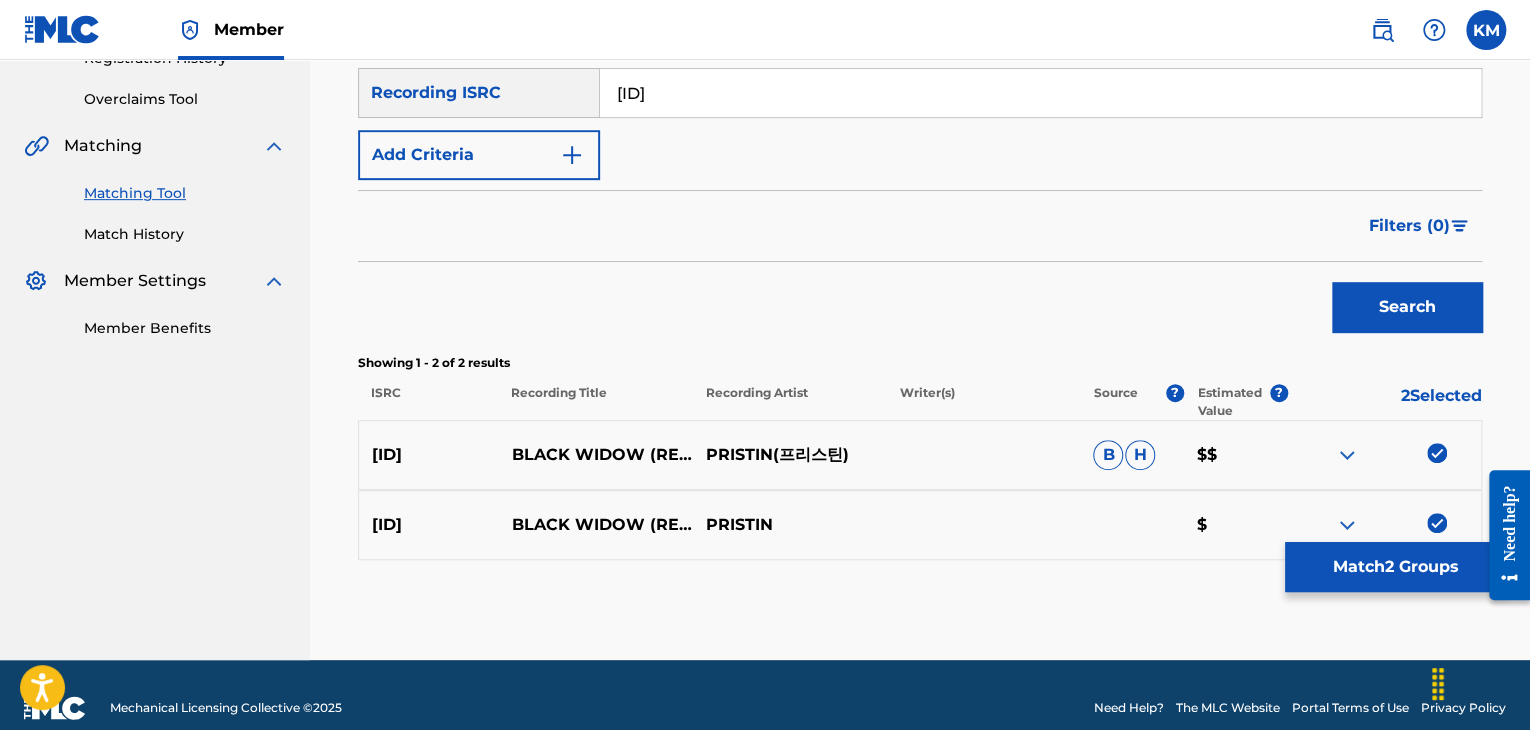 click on "Match  2 Groups" at bounding box center (1395, 567) 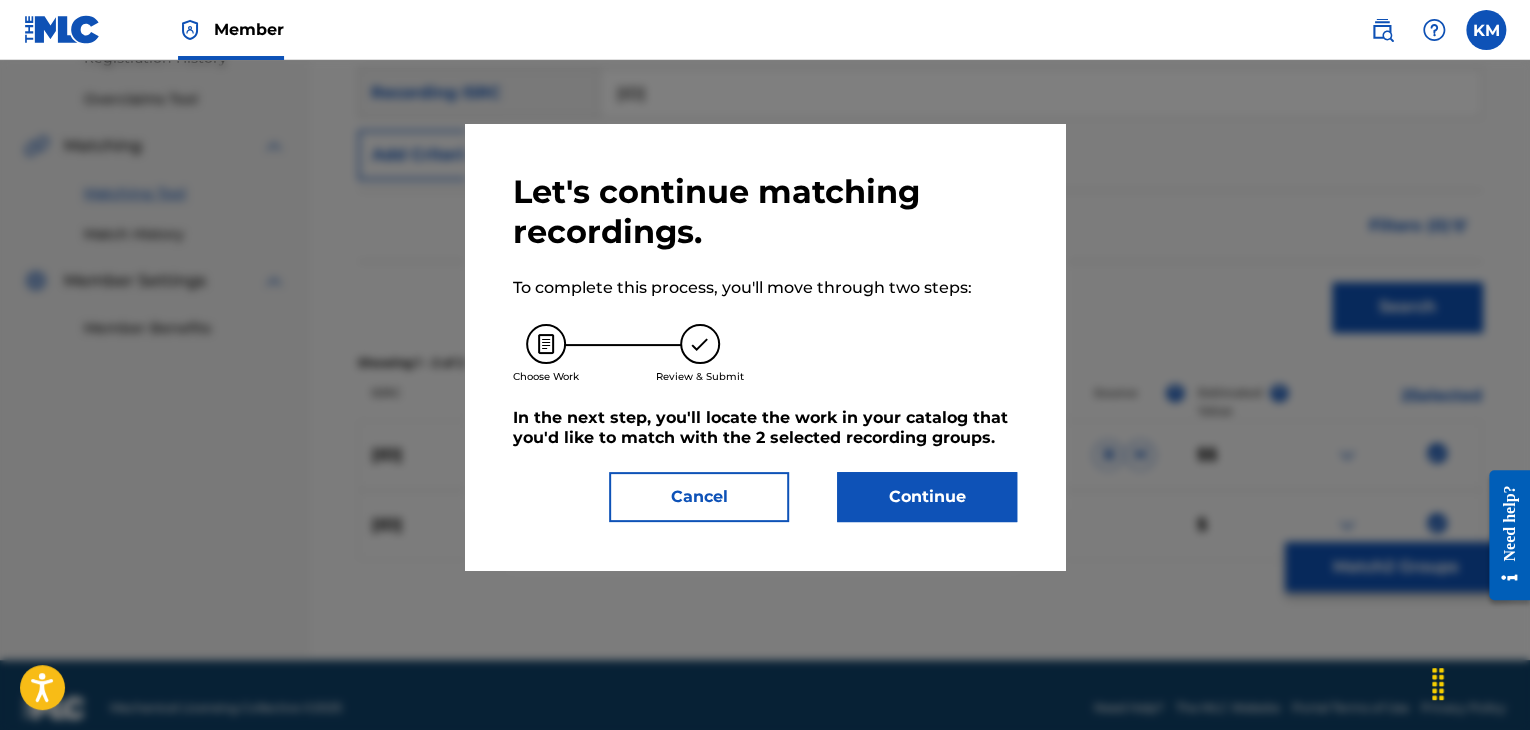 click on "Continue" at bounding box center (927, 497) 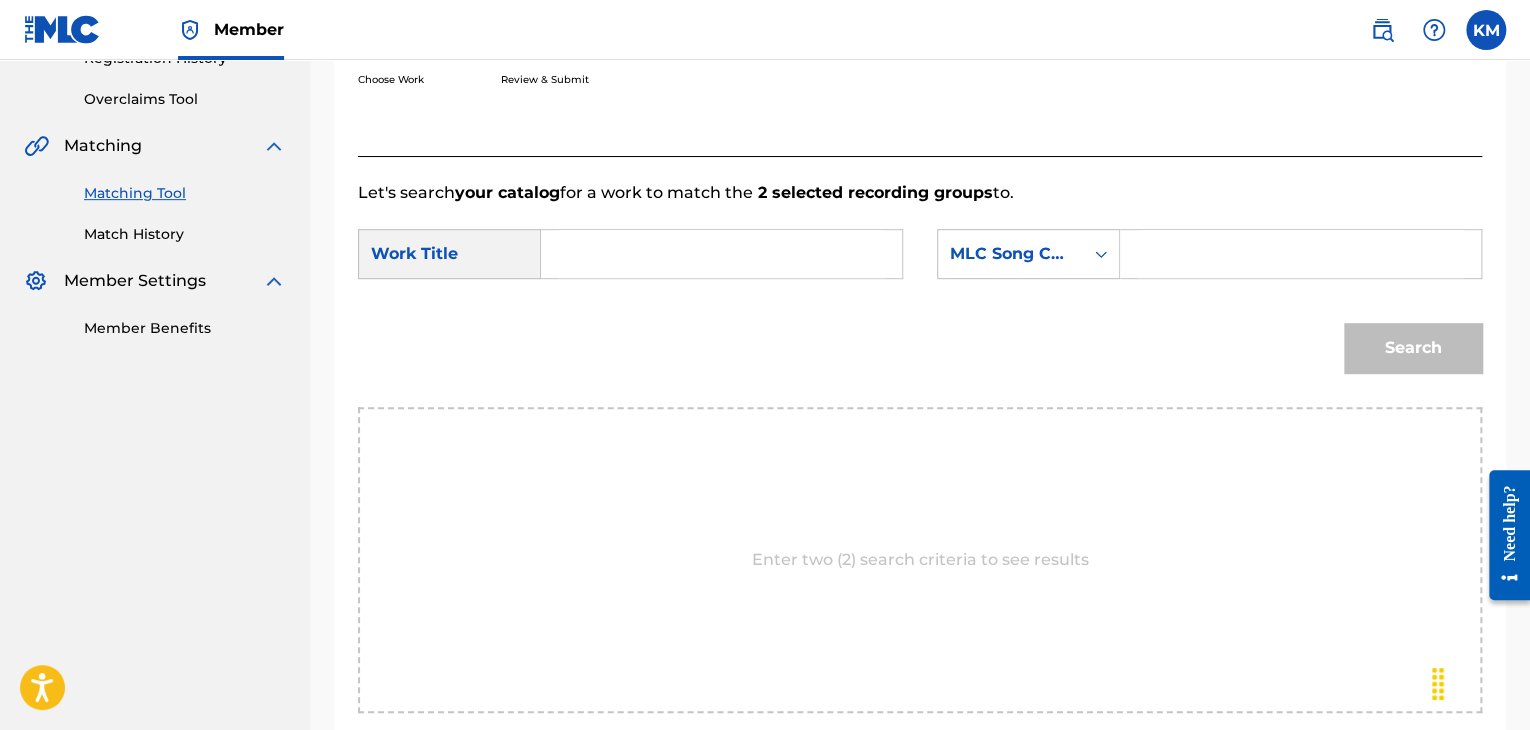 click at bounding box center [721, 254] 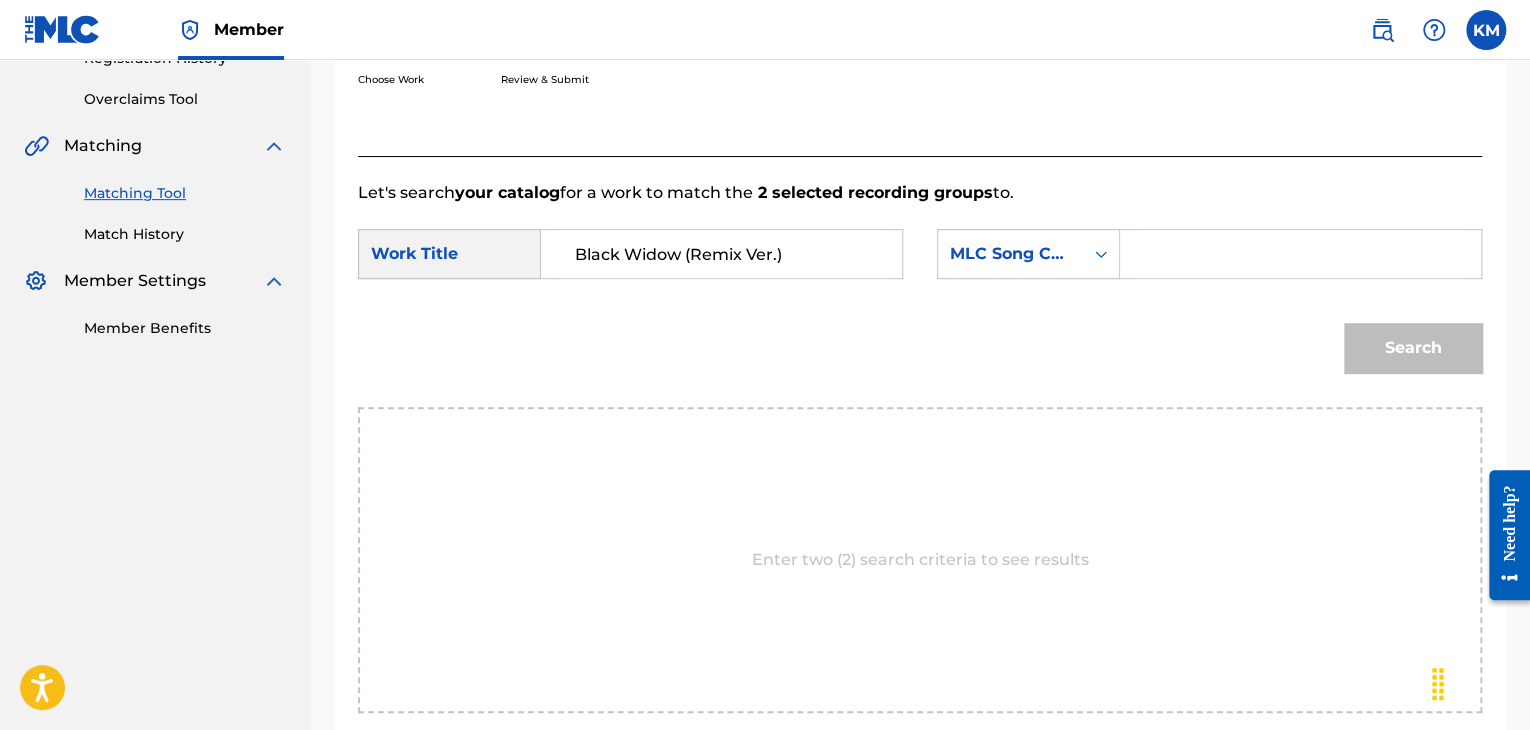 type on "Black Widow (Remix Ver.)" 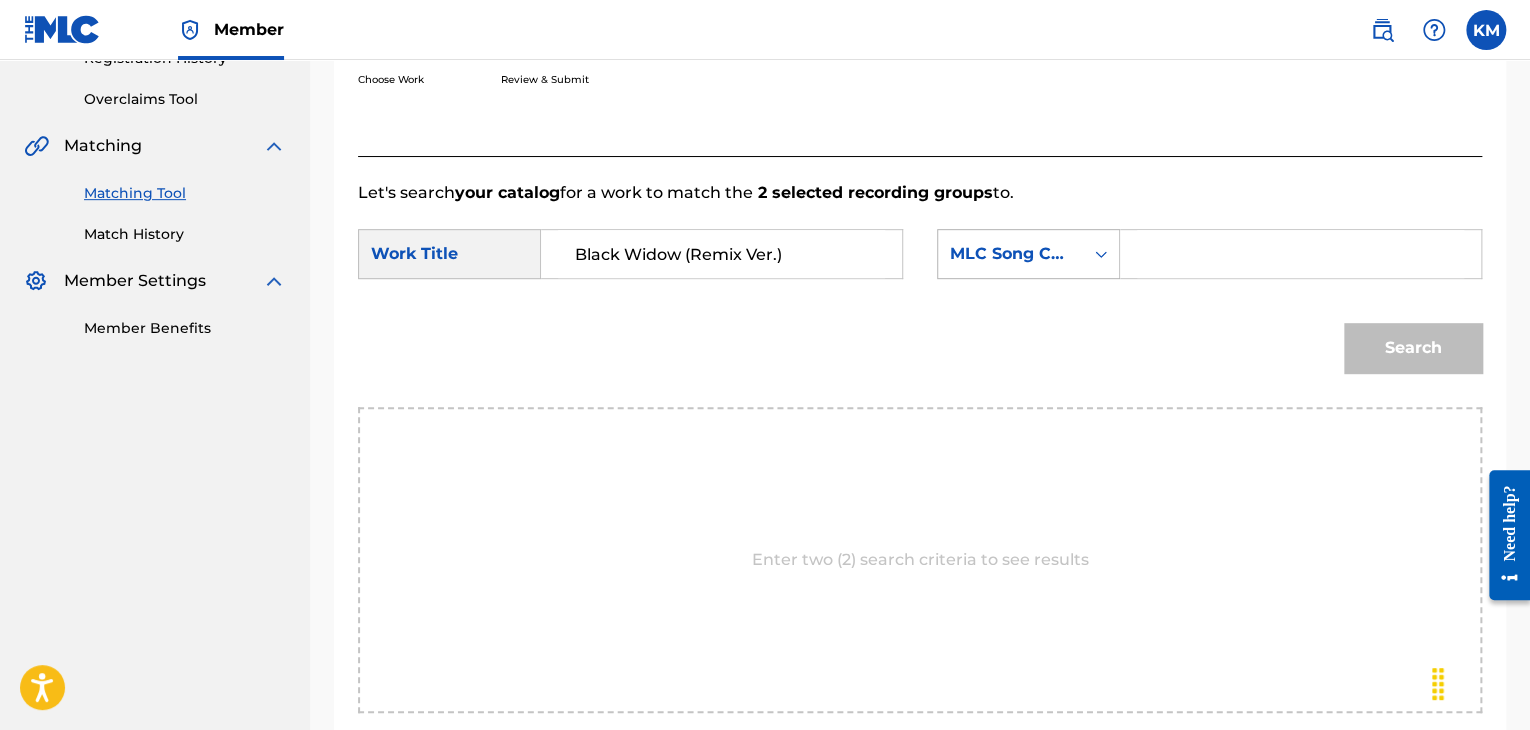 click 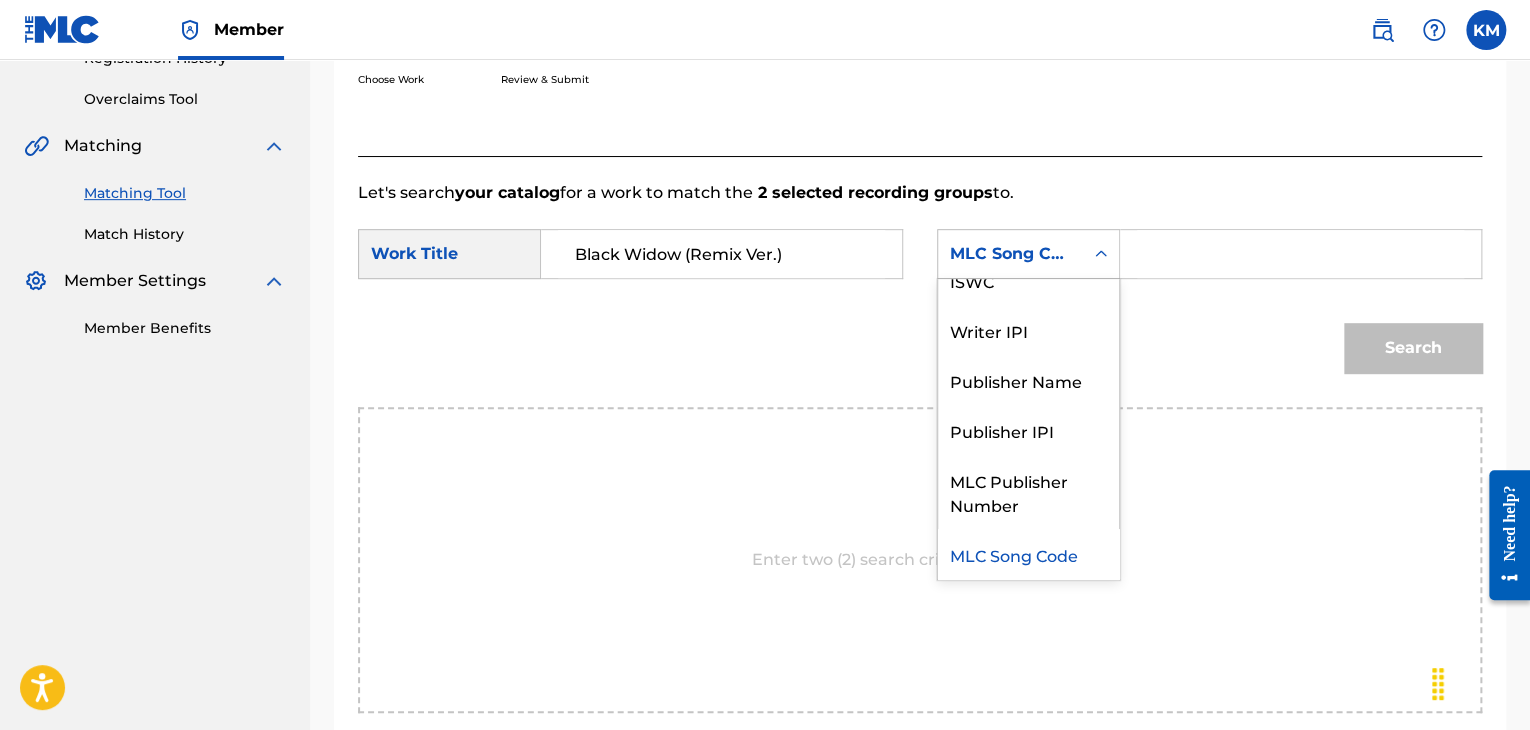 scroll, scrollTop: 0, scrollLeft: 0, axis: both 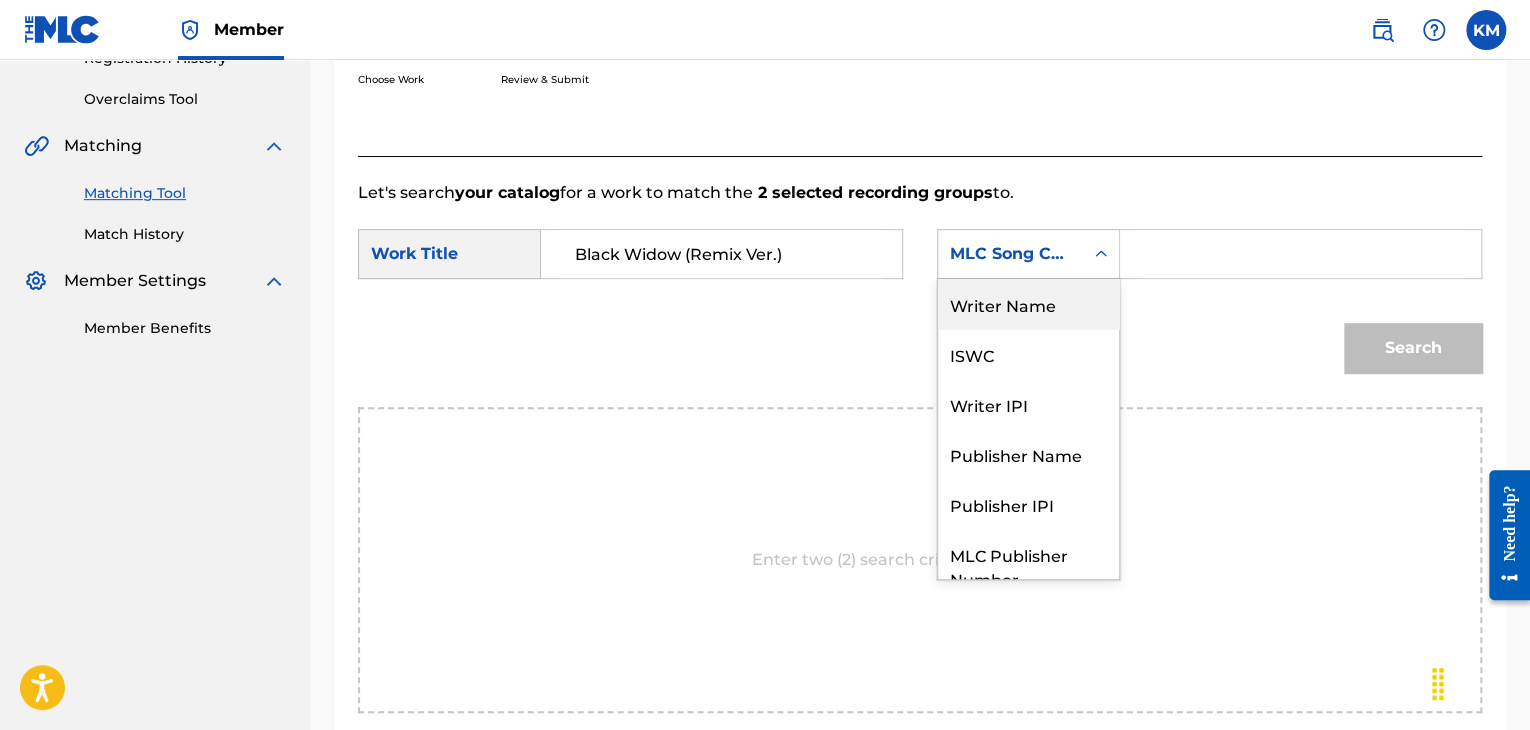 click on "Writer Name" at bounding box center [1028, 304] 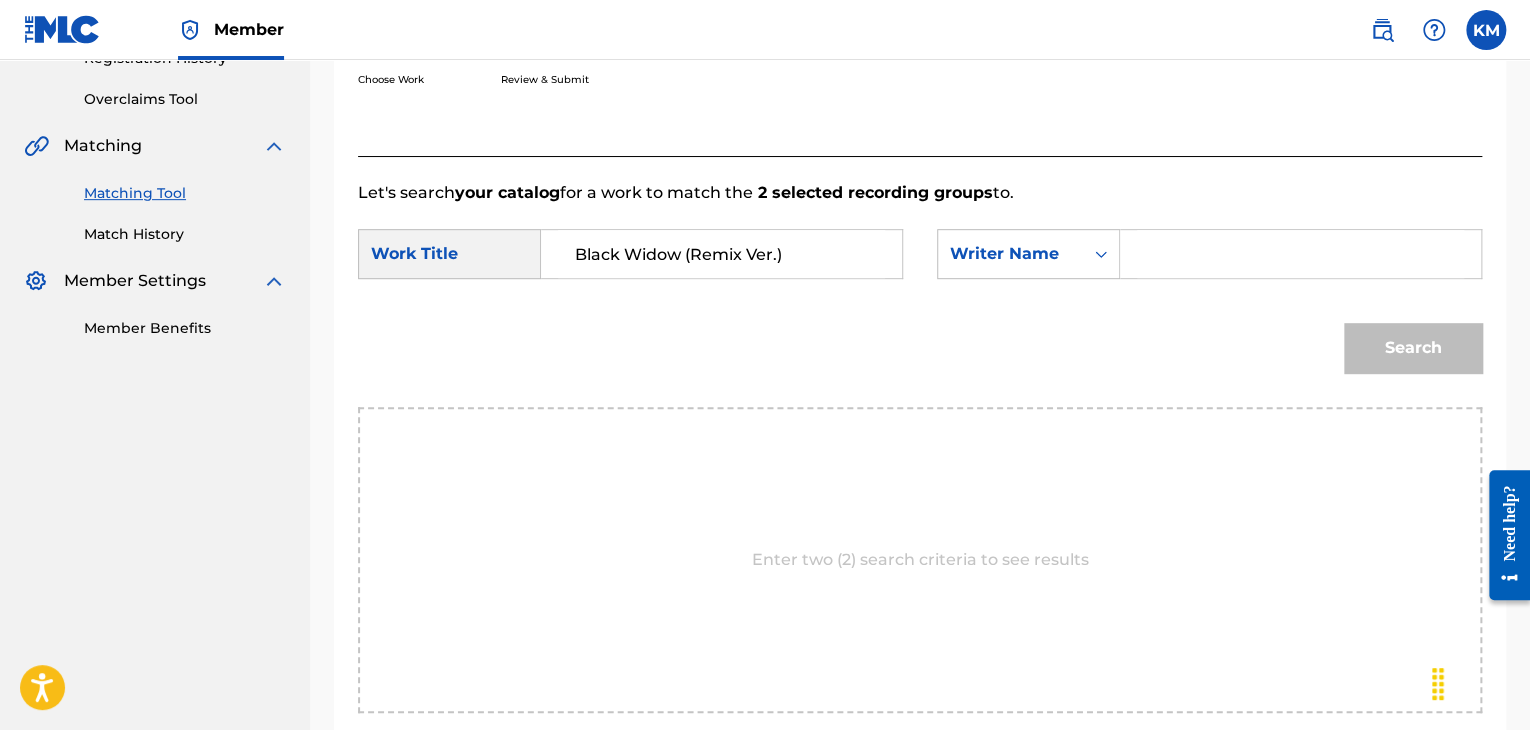 click at bounding box center [1301, 254] 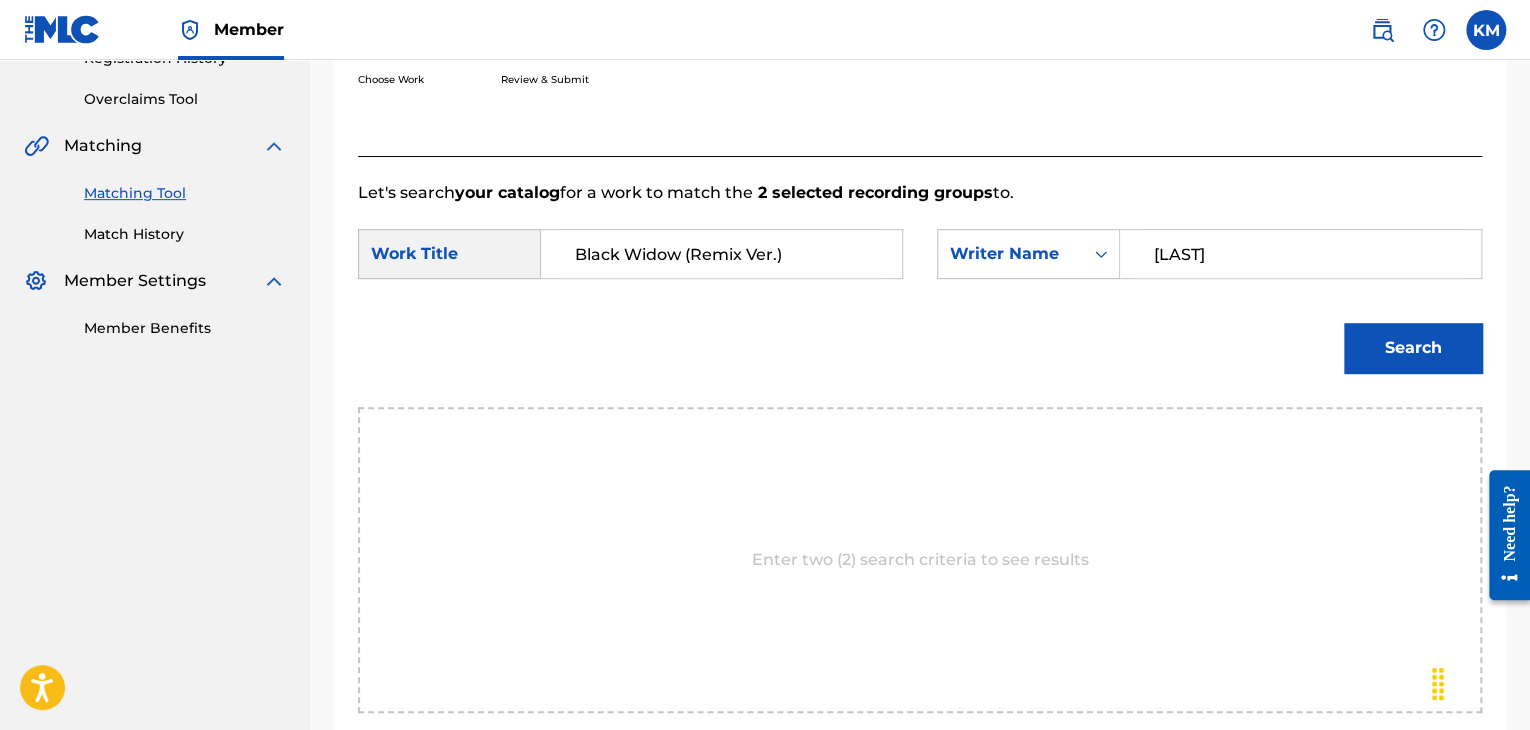 type on "[LAST]" 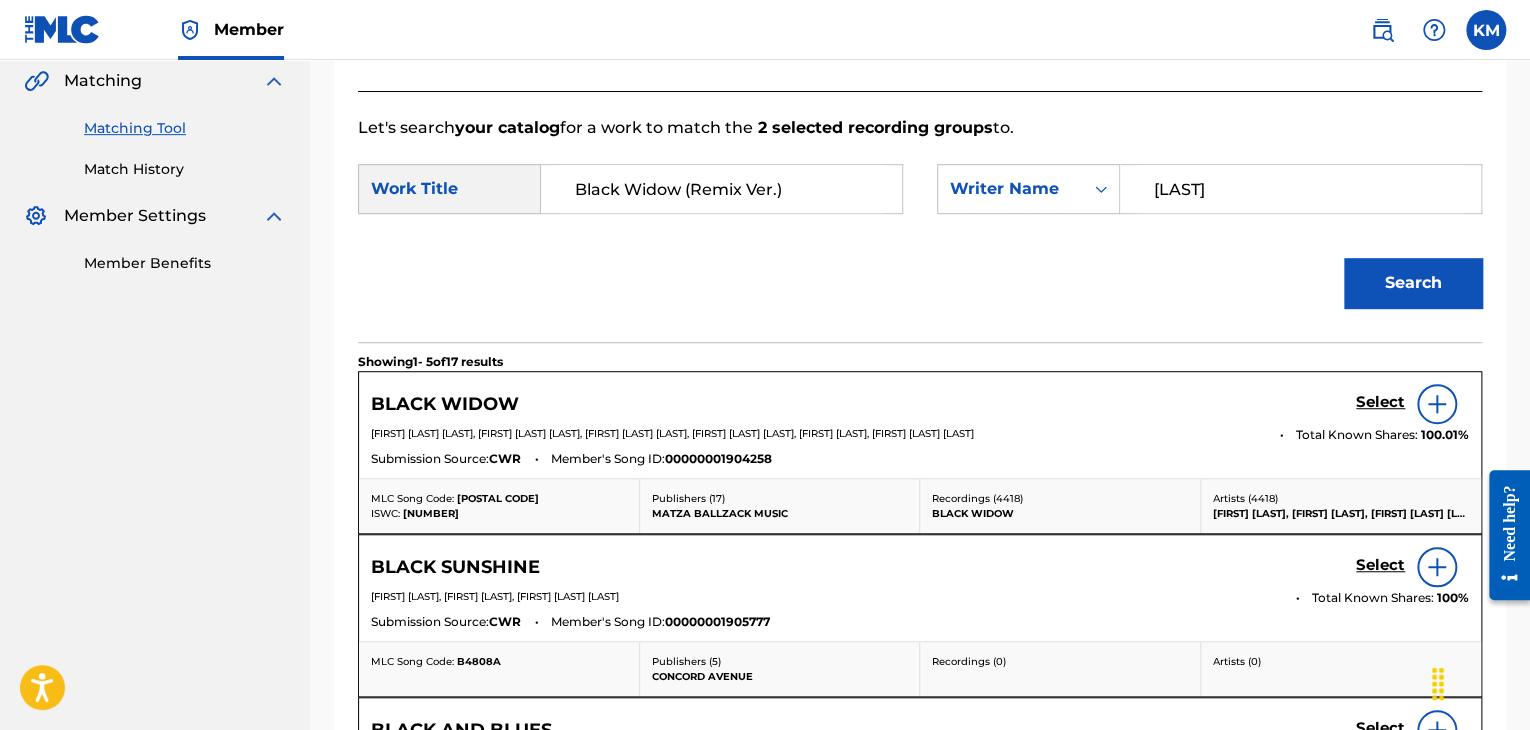 scroll, scrollTop: 500, scrollLeft: 0, axis: vertical 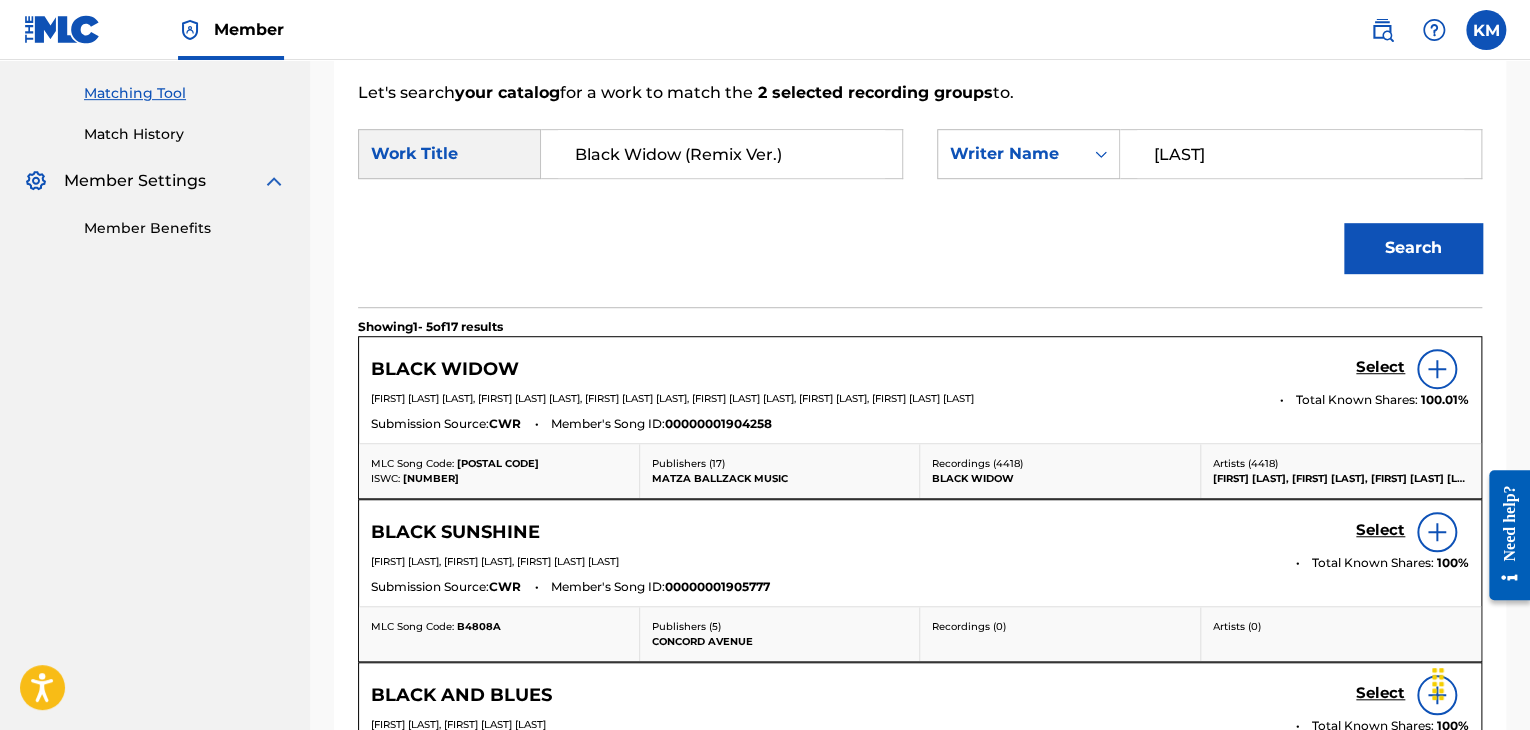 click on "Select" at bounding box center (1380, 367) 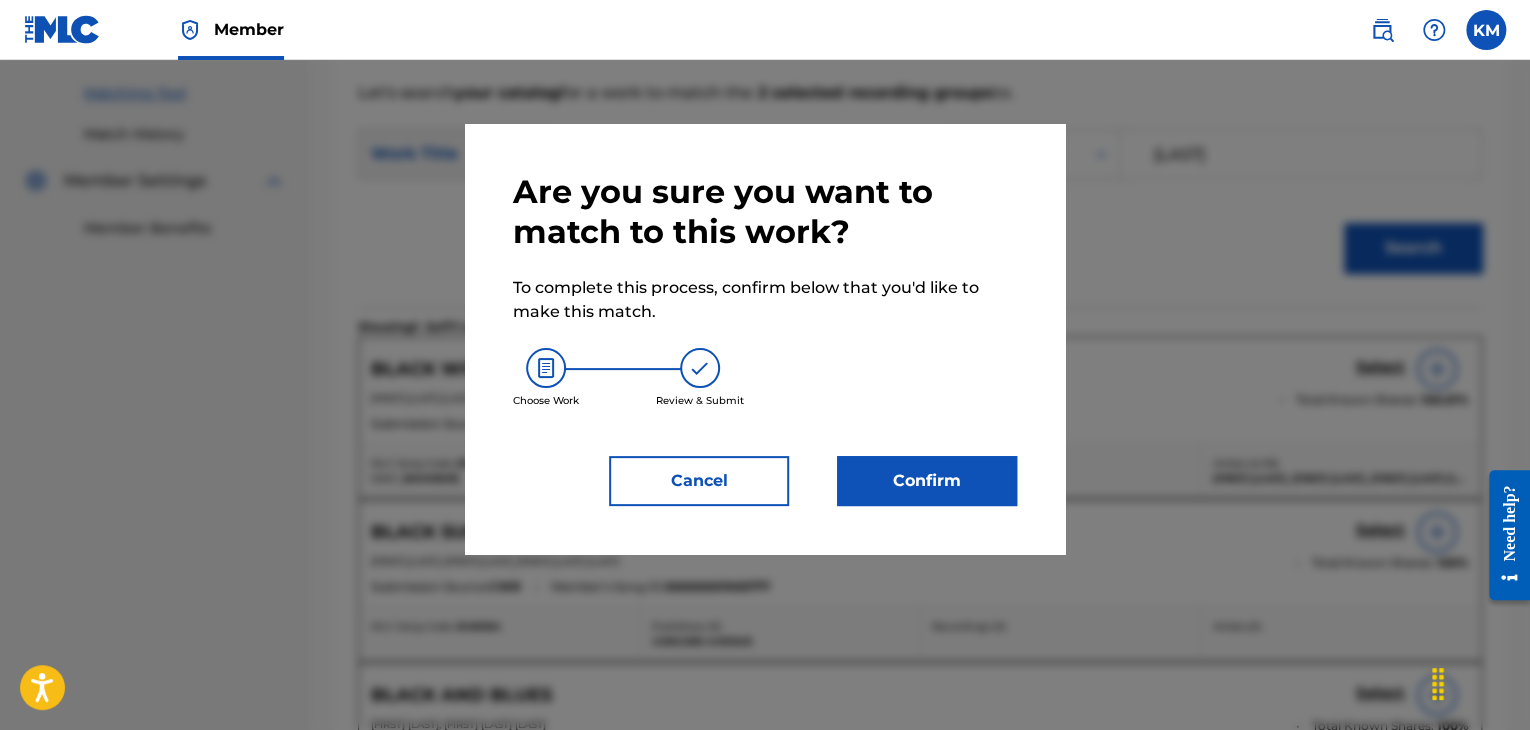 click on "Confirm" at bounding box center [927, 481] 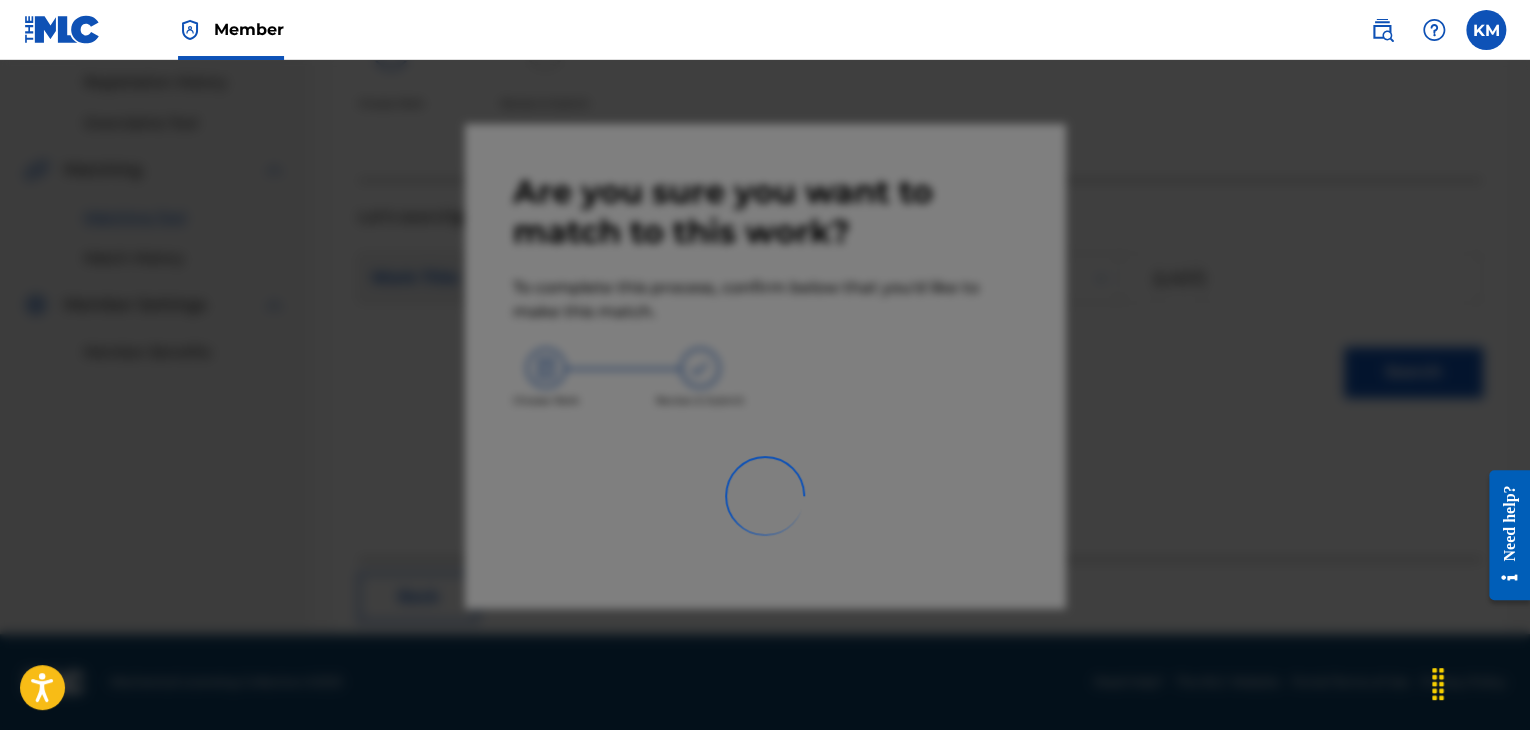 scroll, scrollTop: 129, scrollLeft: 0, axis: vertical 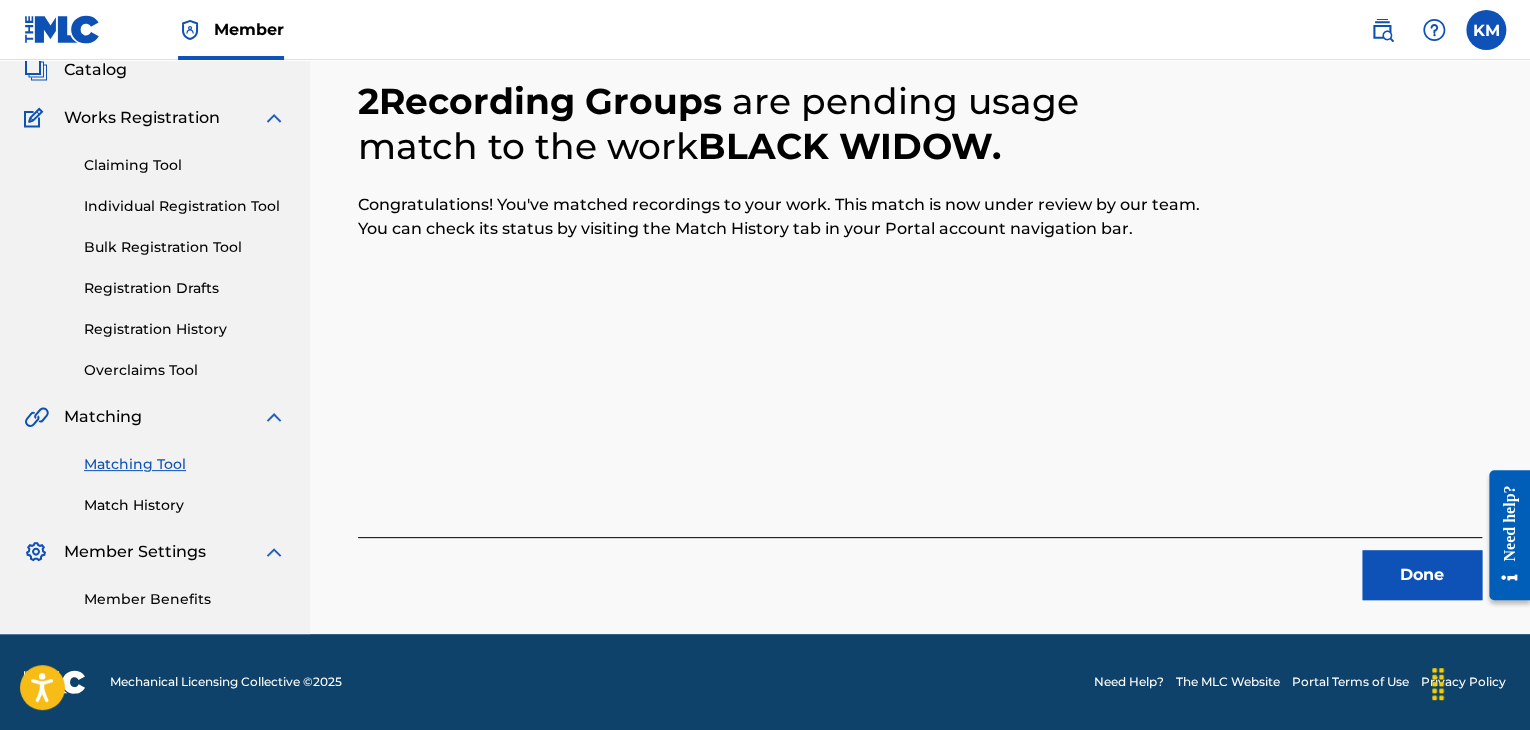click on "Done" at bounding box center (1422, 575) 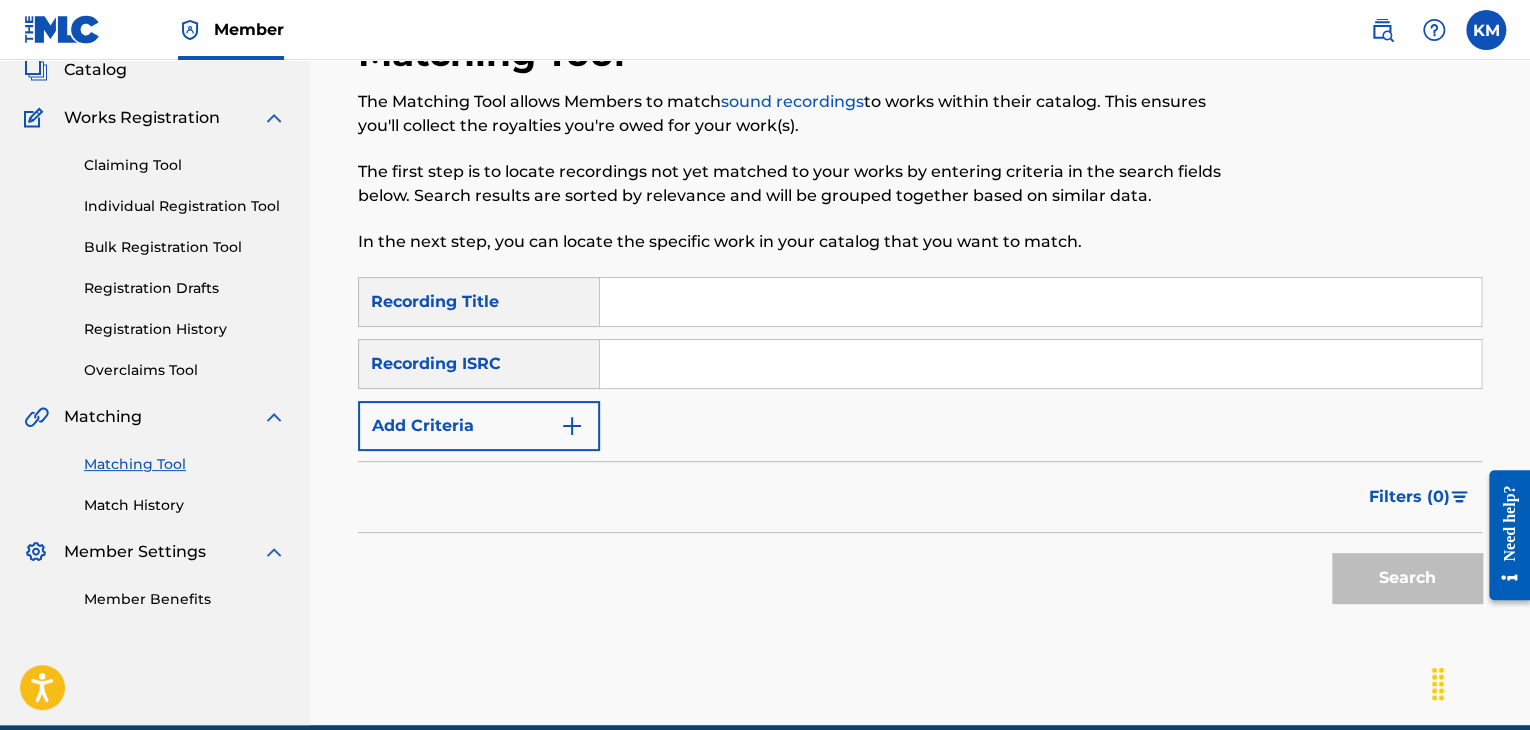 click at bounding box center [1040, 364] 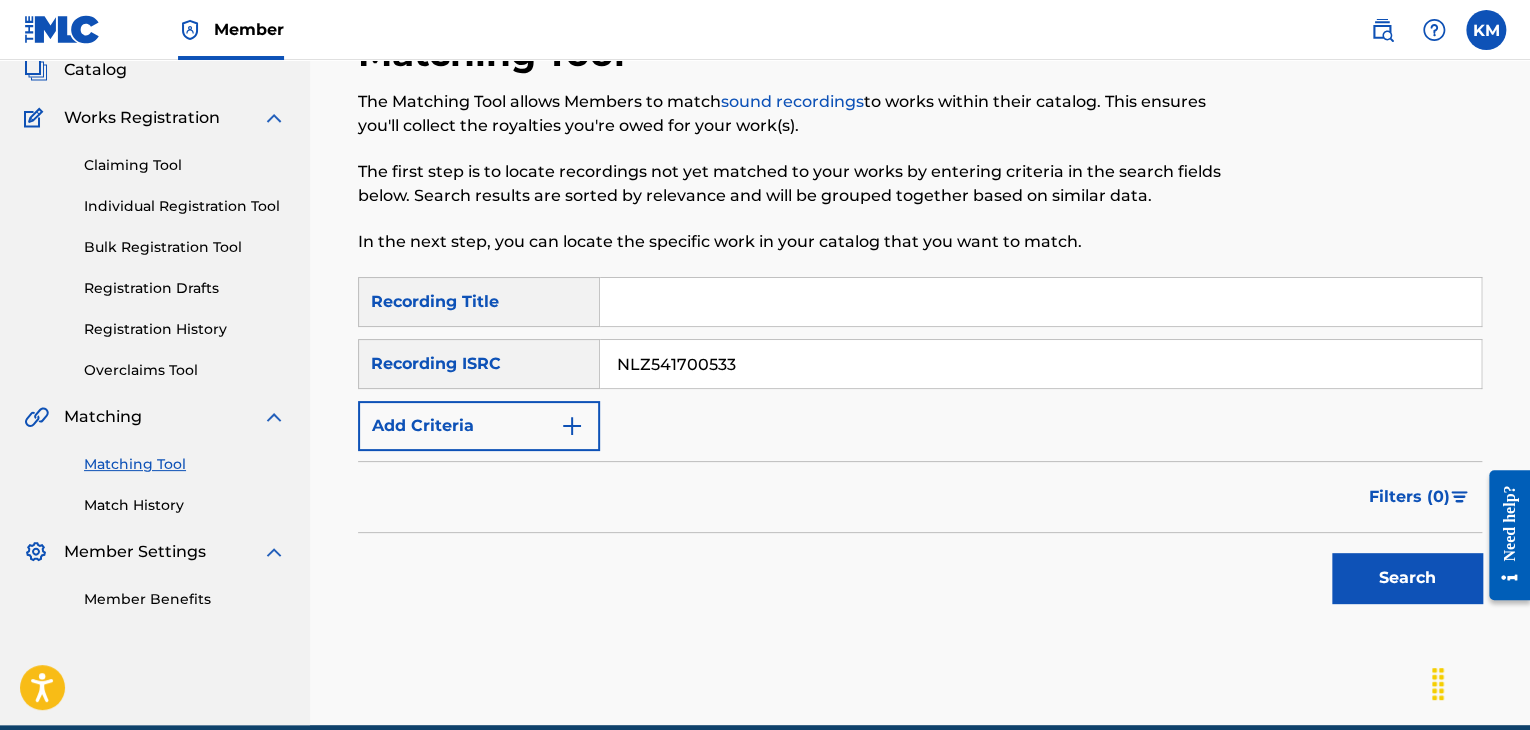 type on "NLZ541700533" 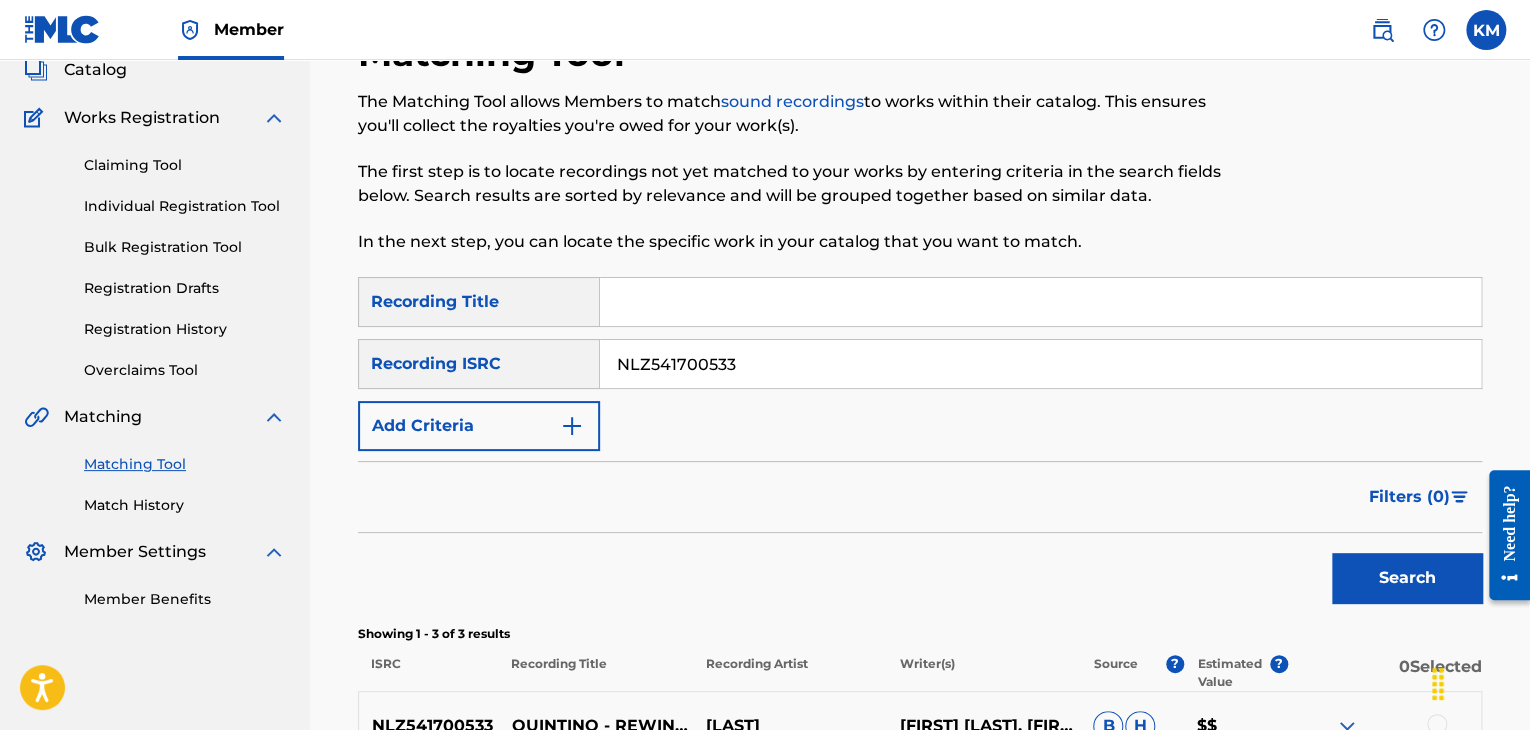 scroll, scrollTop: 429, scrollLeft: 0, axis: vertical 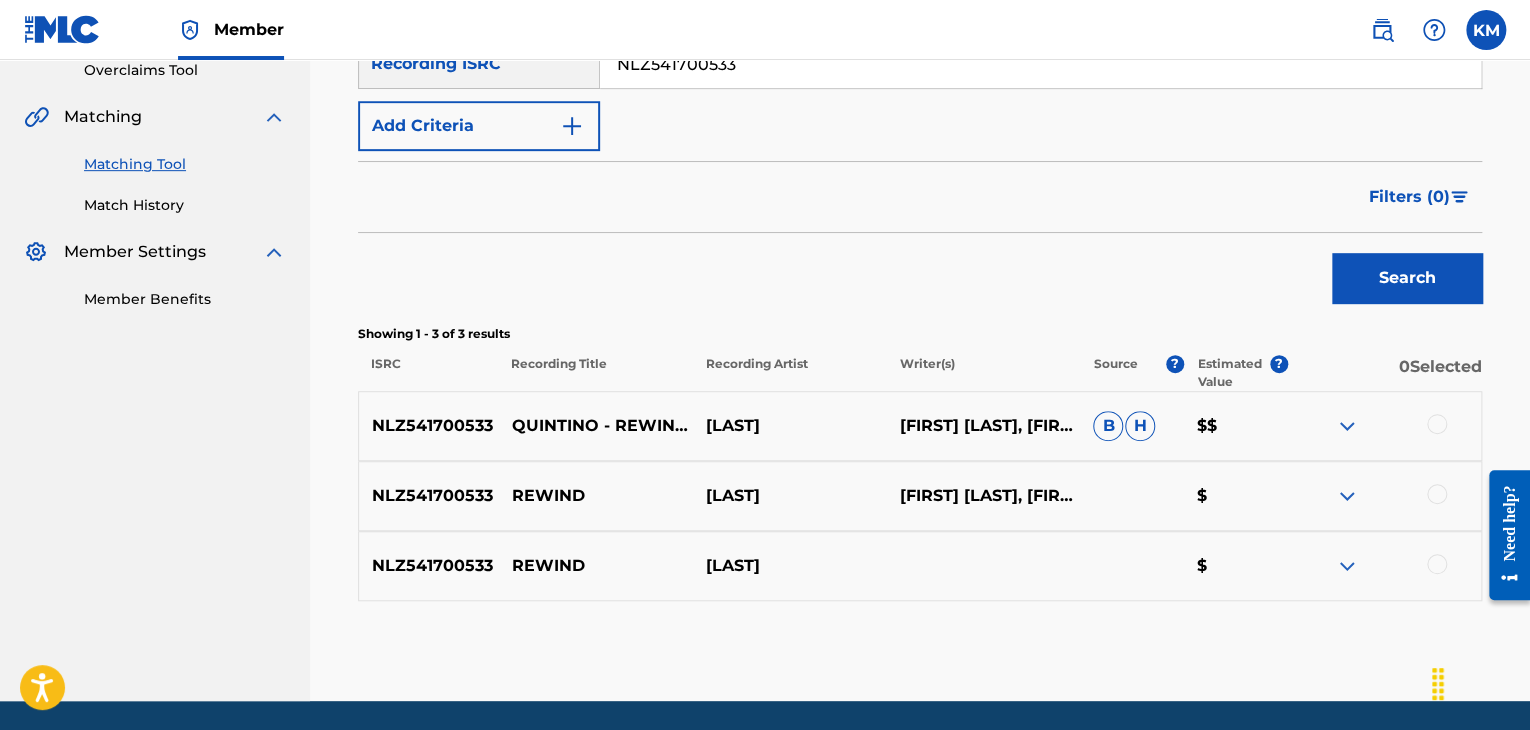 click at bounding box center (1437, 564) 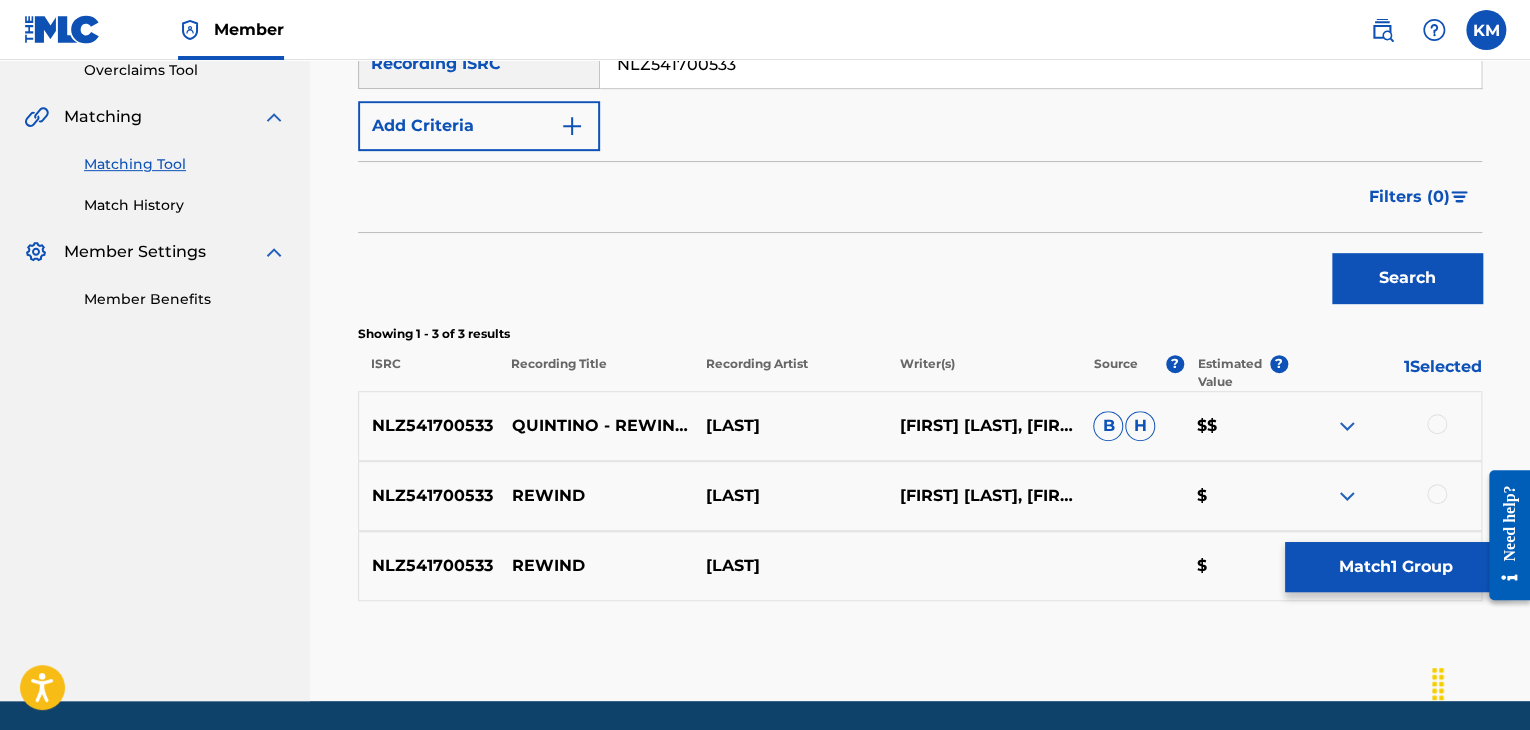 click at bounding box center [1437, 494] 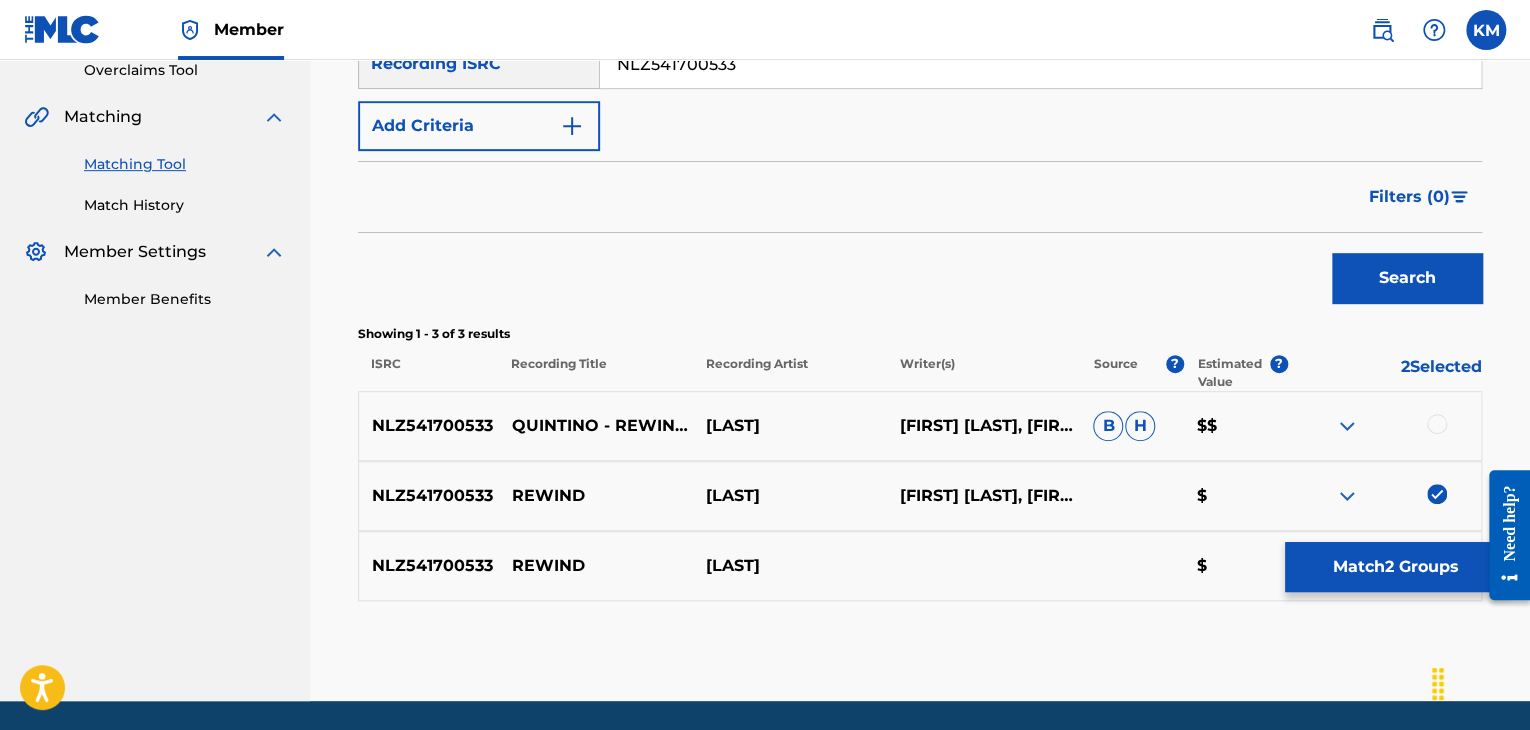 click at bounding box center (1384, 426) 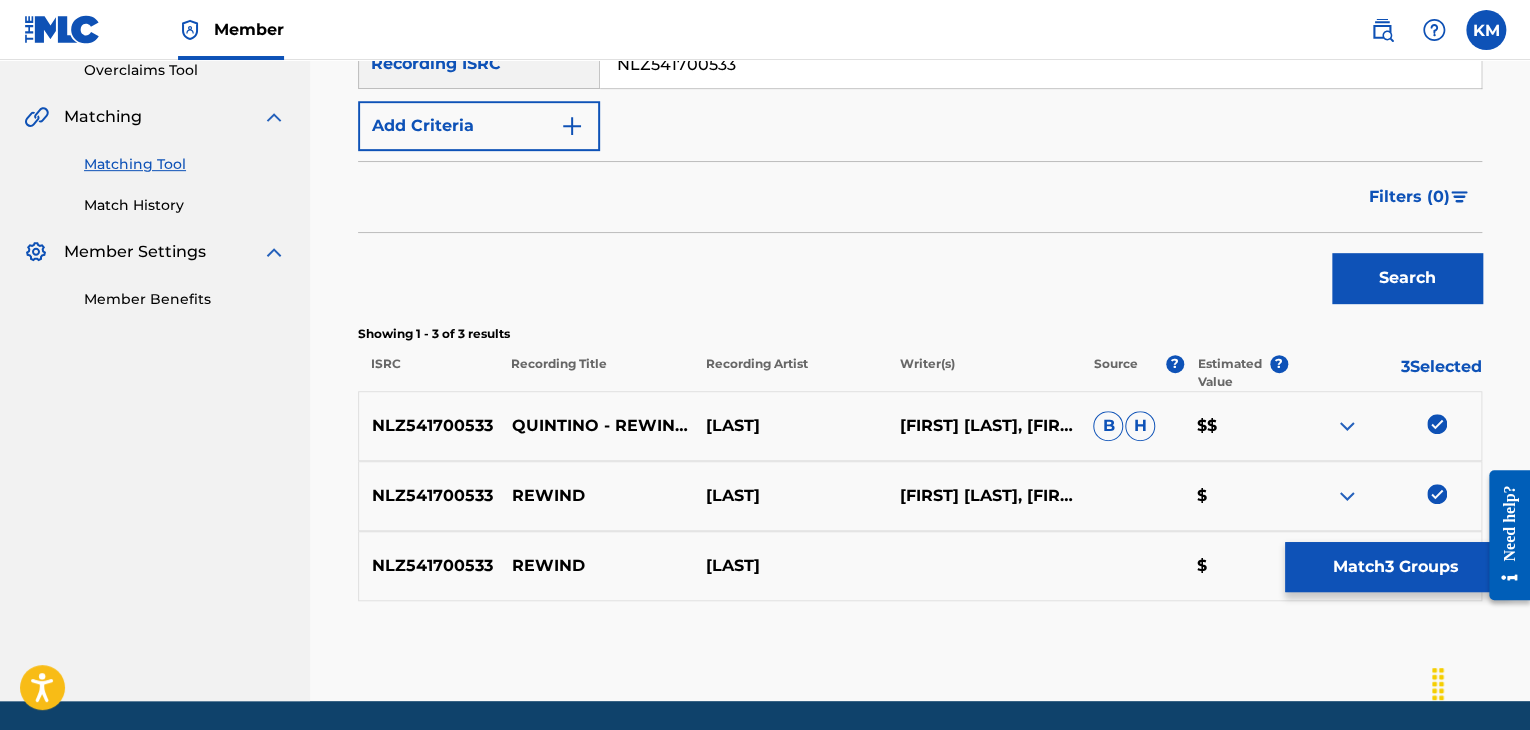 click on "Match  3 Groups" at bounding box center (1395, 567) 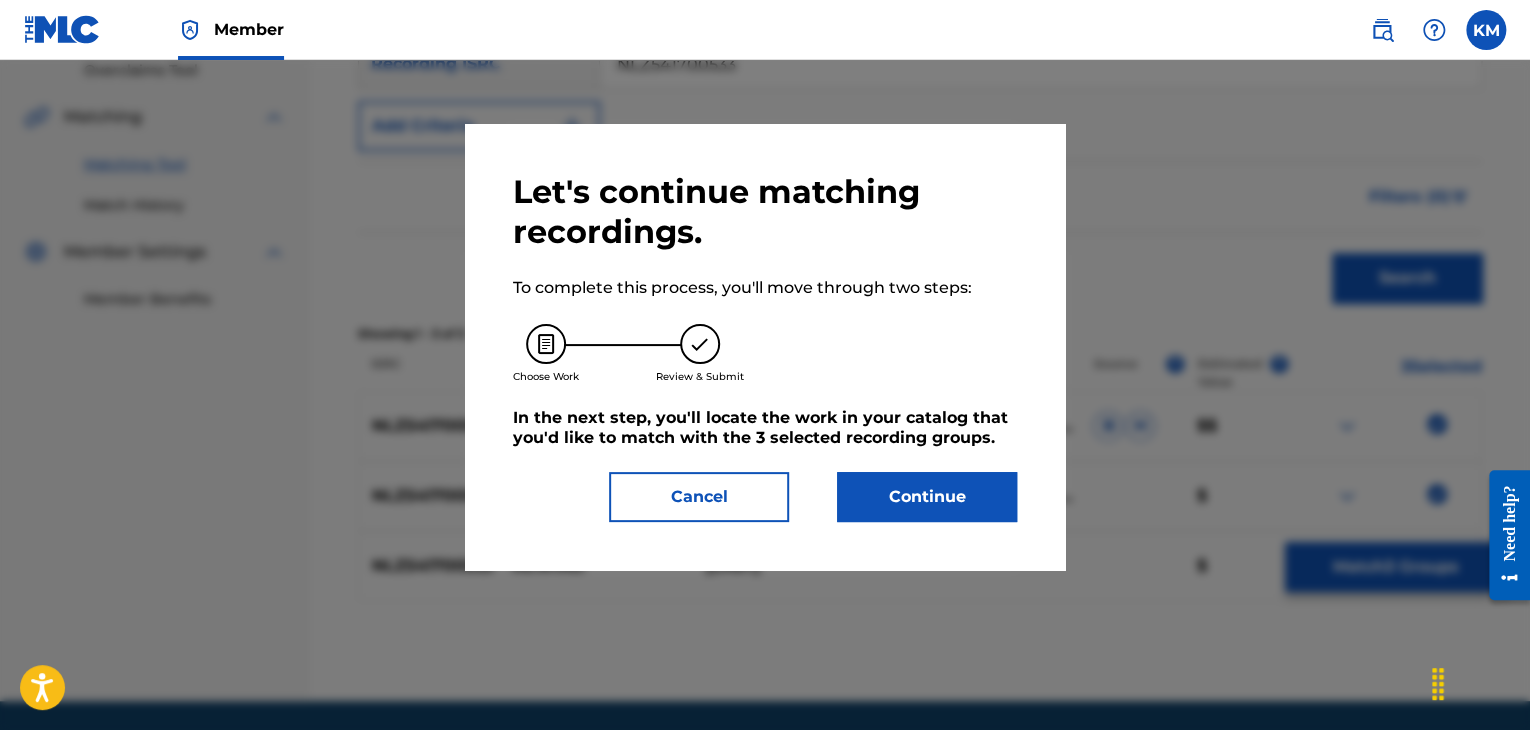 click on "Continue" at bounding box center [927, 497] 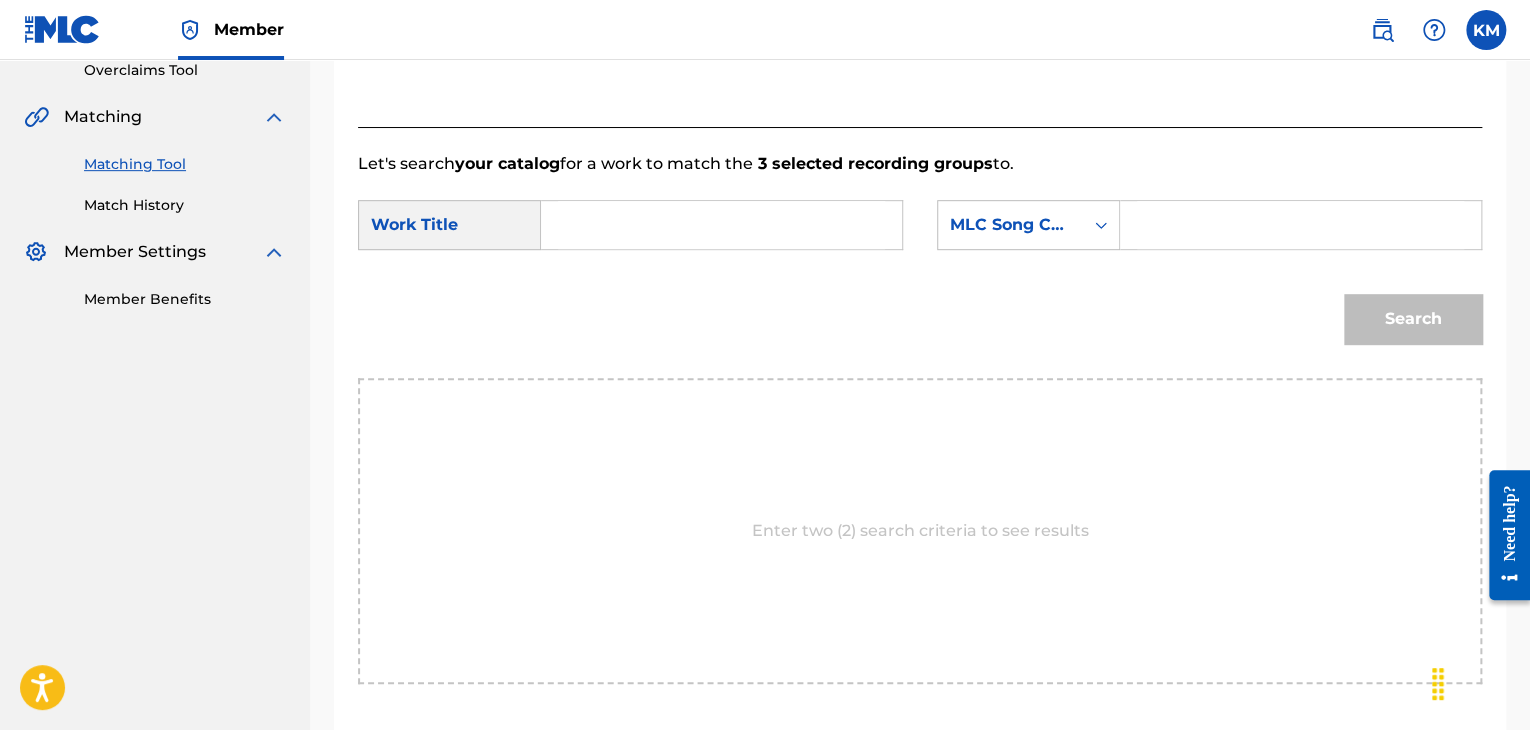 click at bounding box center [721, 225] 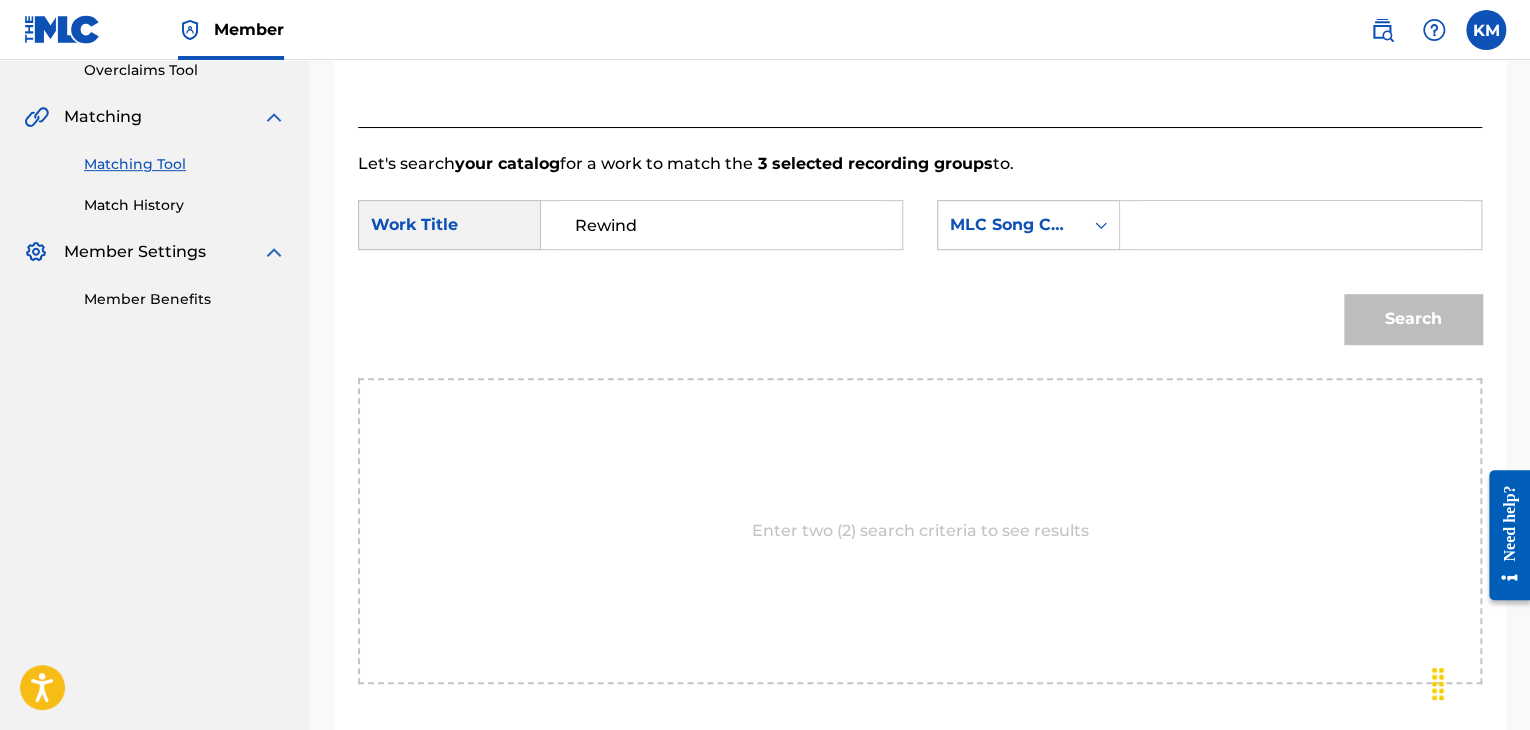 type on "Rewind" 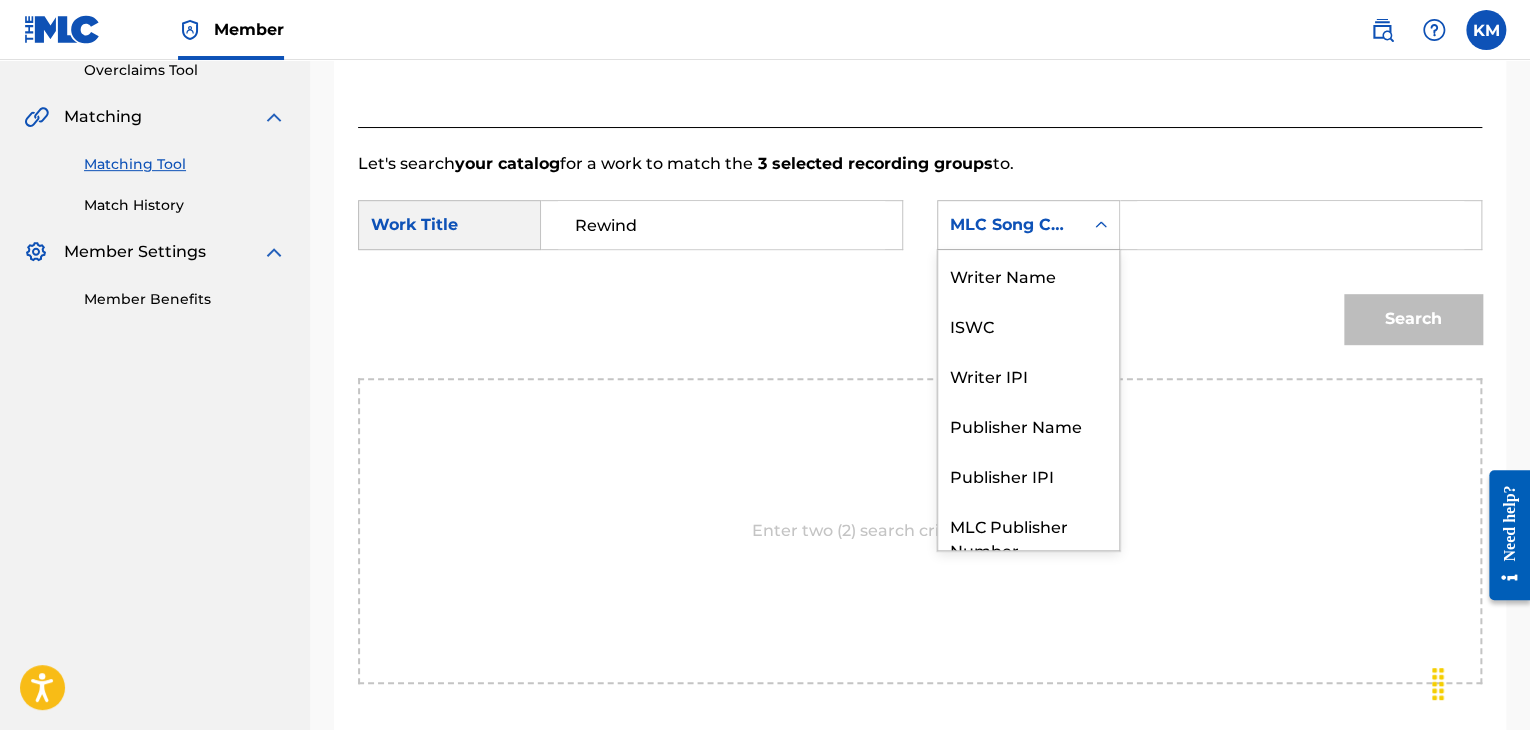 click 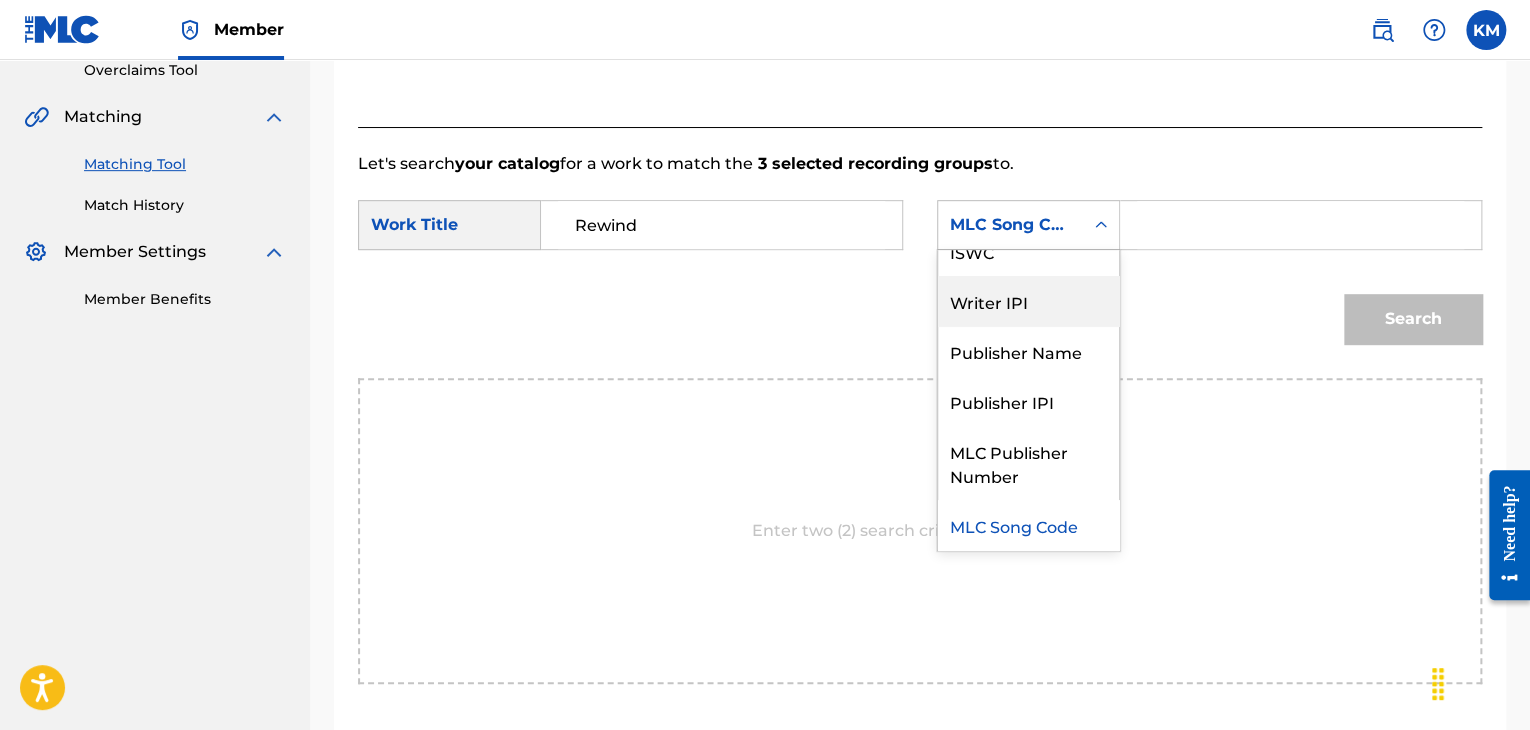 scroll, scrollTop: 0, scrollLeft: 0, axis: both 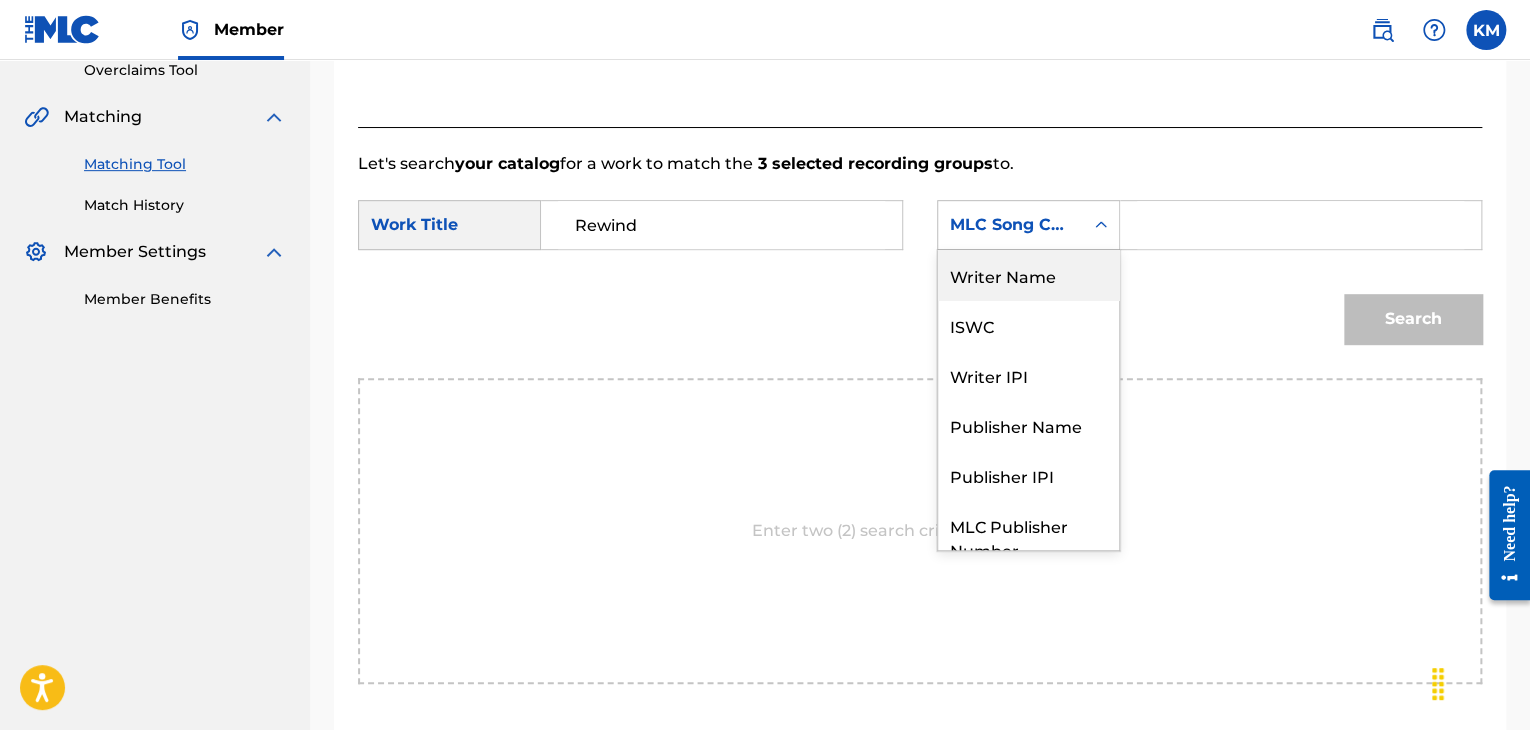 click on "Writer Name" at bounding box center [1028, 275] 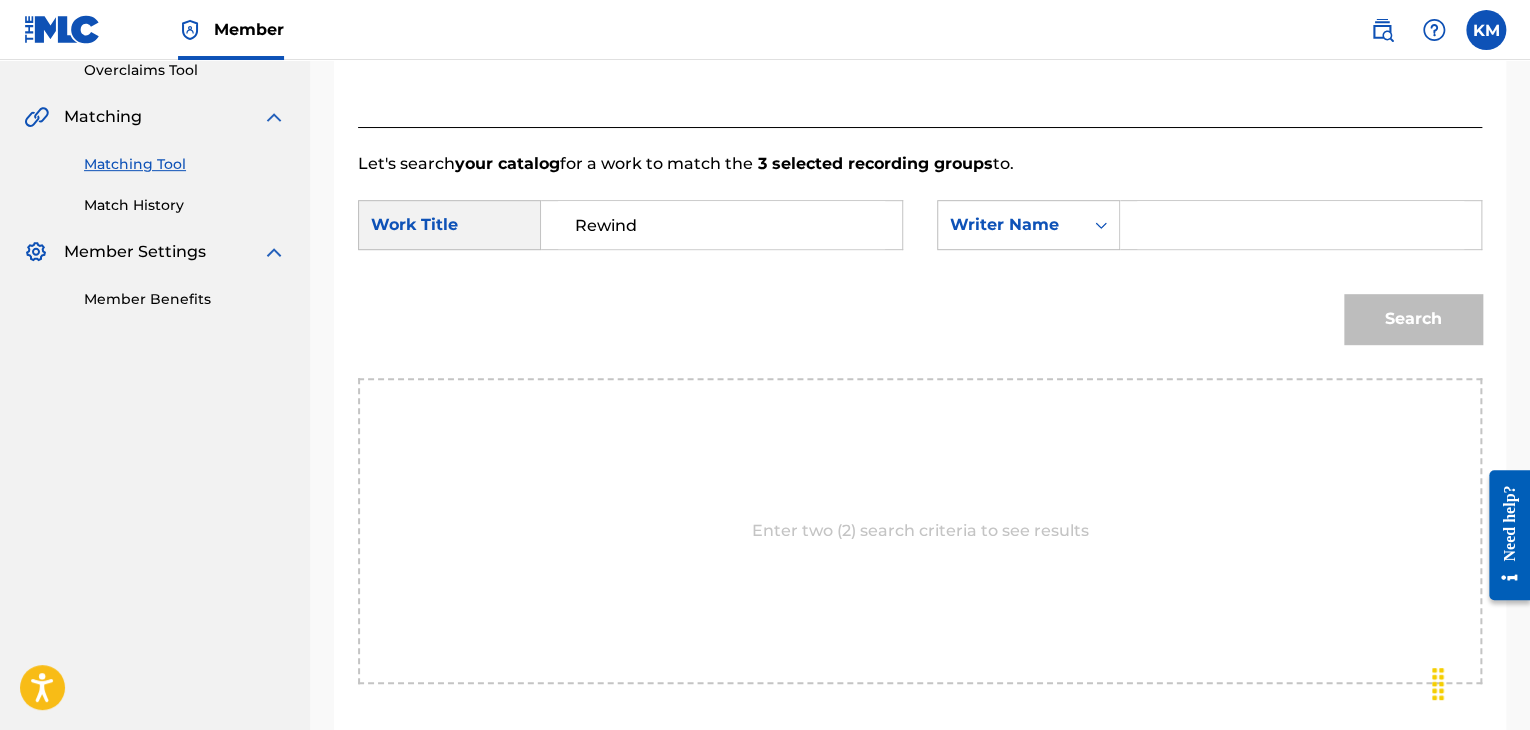 click at bounding box center (1300, 225) 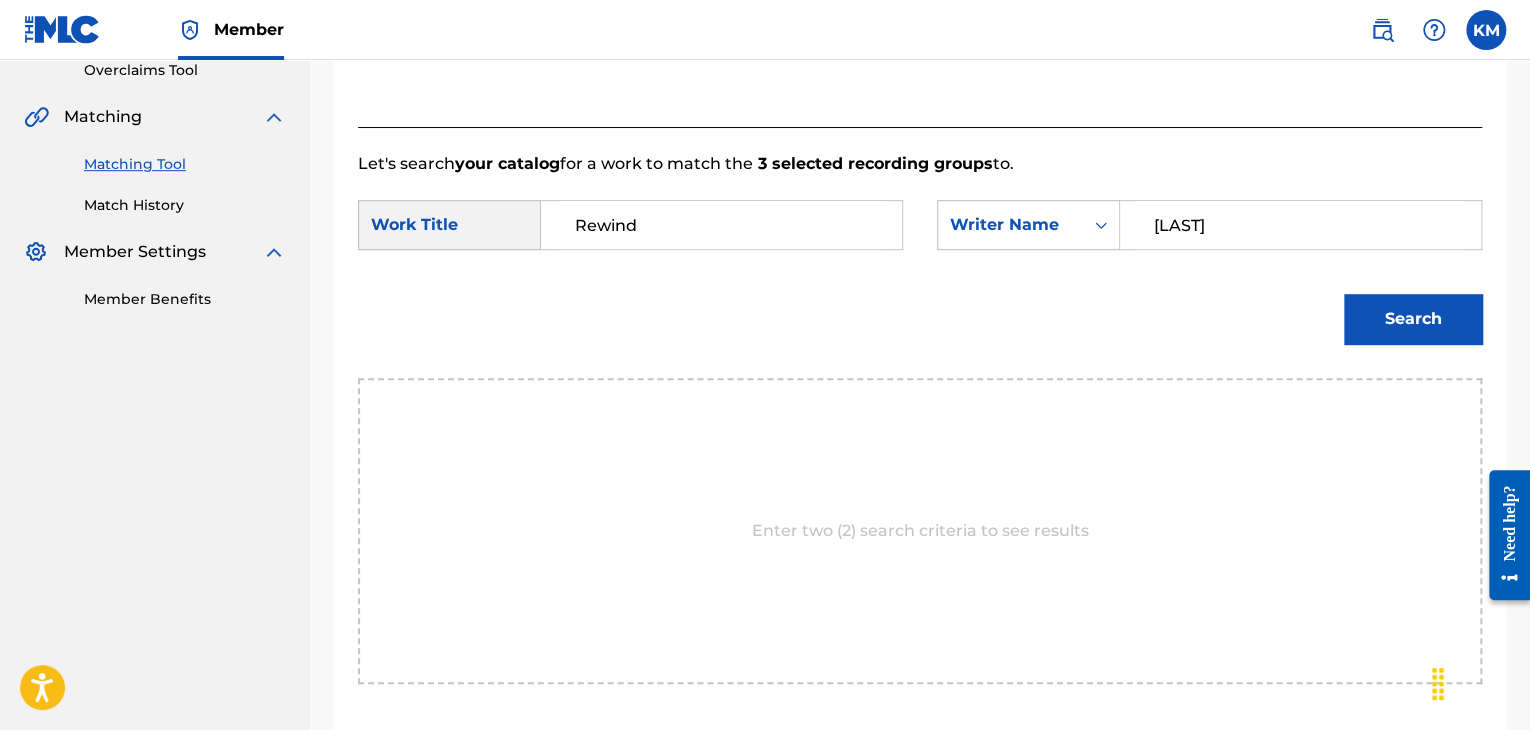 click on "Search" at bounding box center [1413, 319] 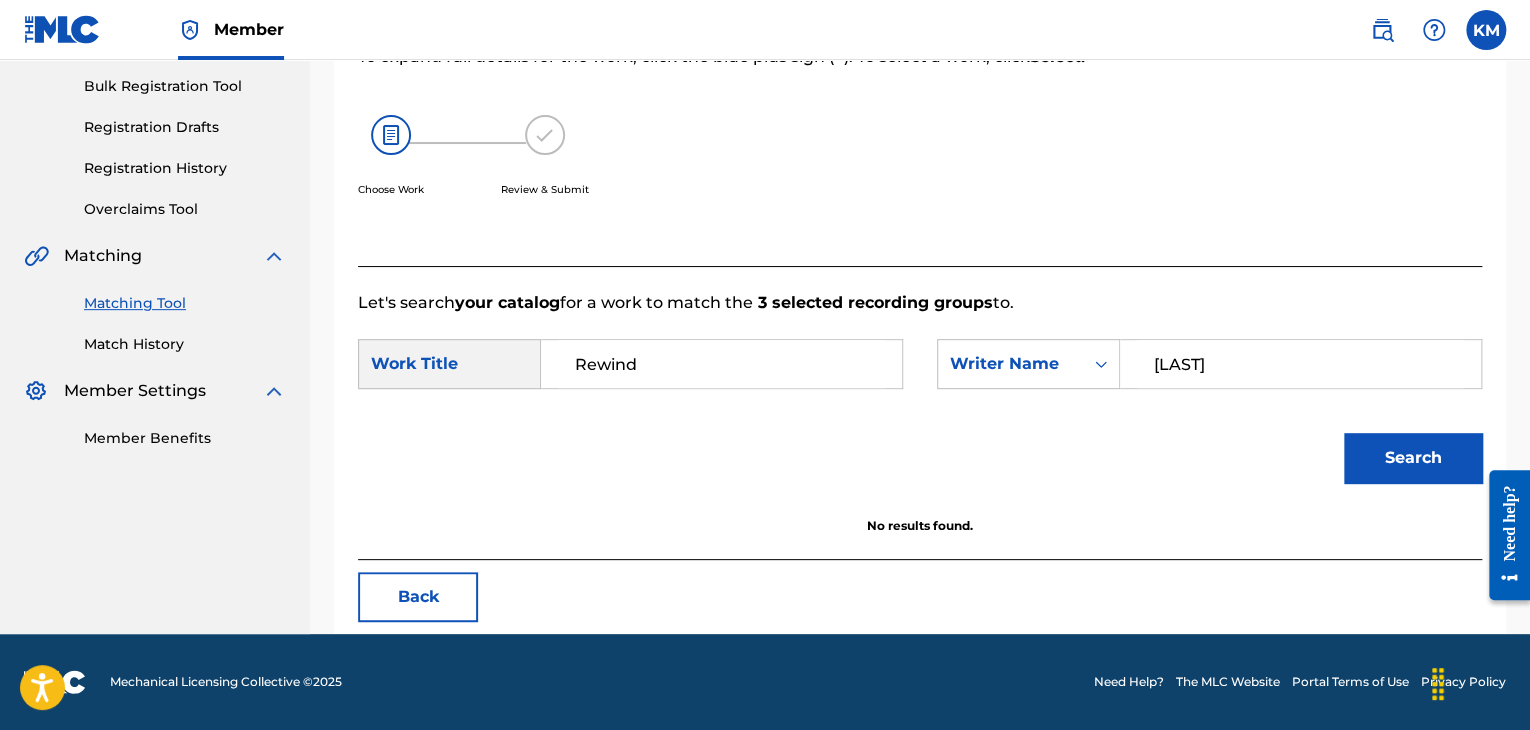 scroll, scrollTop: 290, scrollLeft: 0, axis: vertical 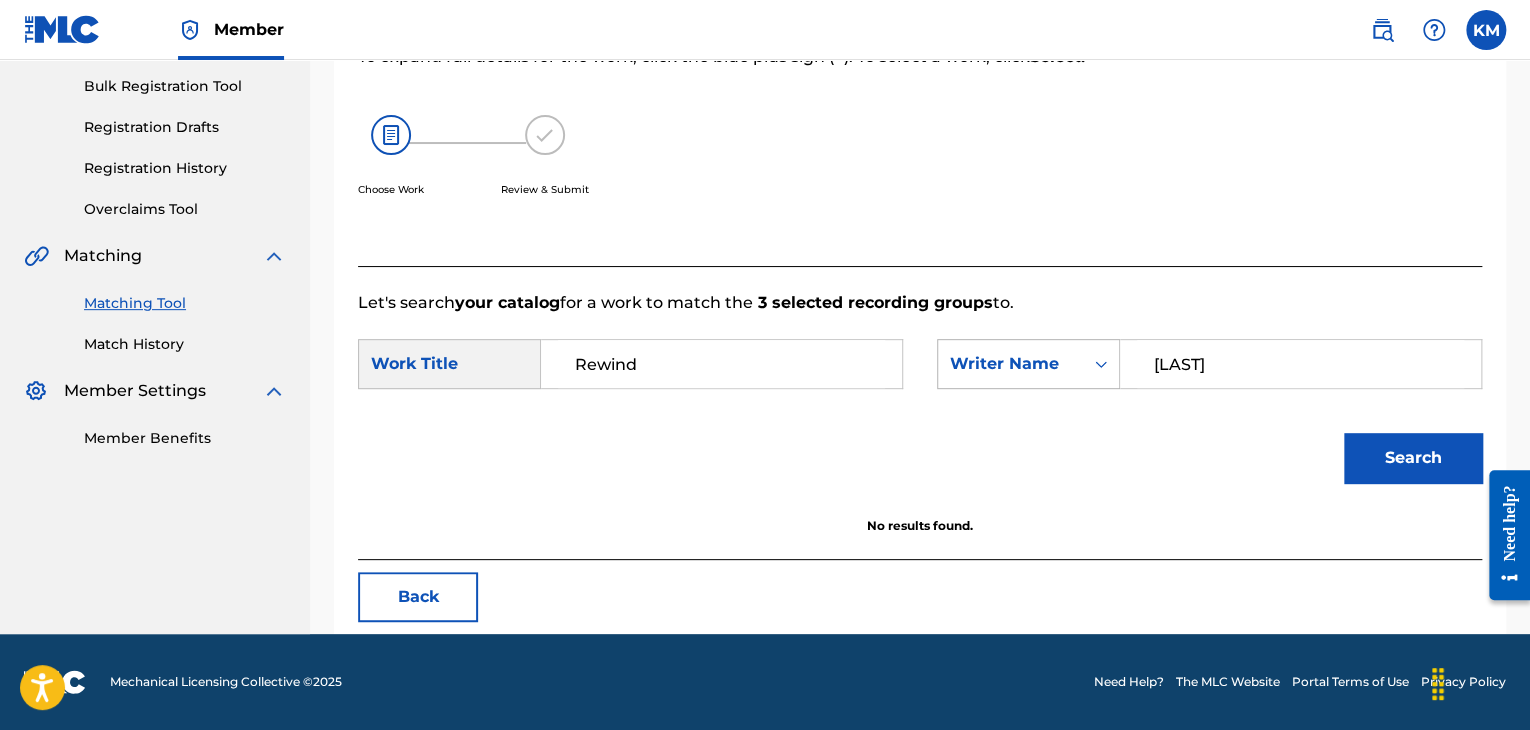 drag, startPoint x: 1271, startPoint y: 357, endPoint x: 953, endPoint y: 364, distance: 318.07703 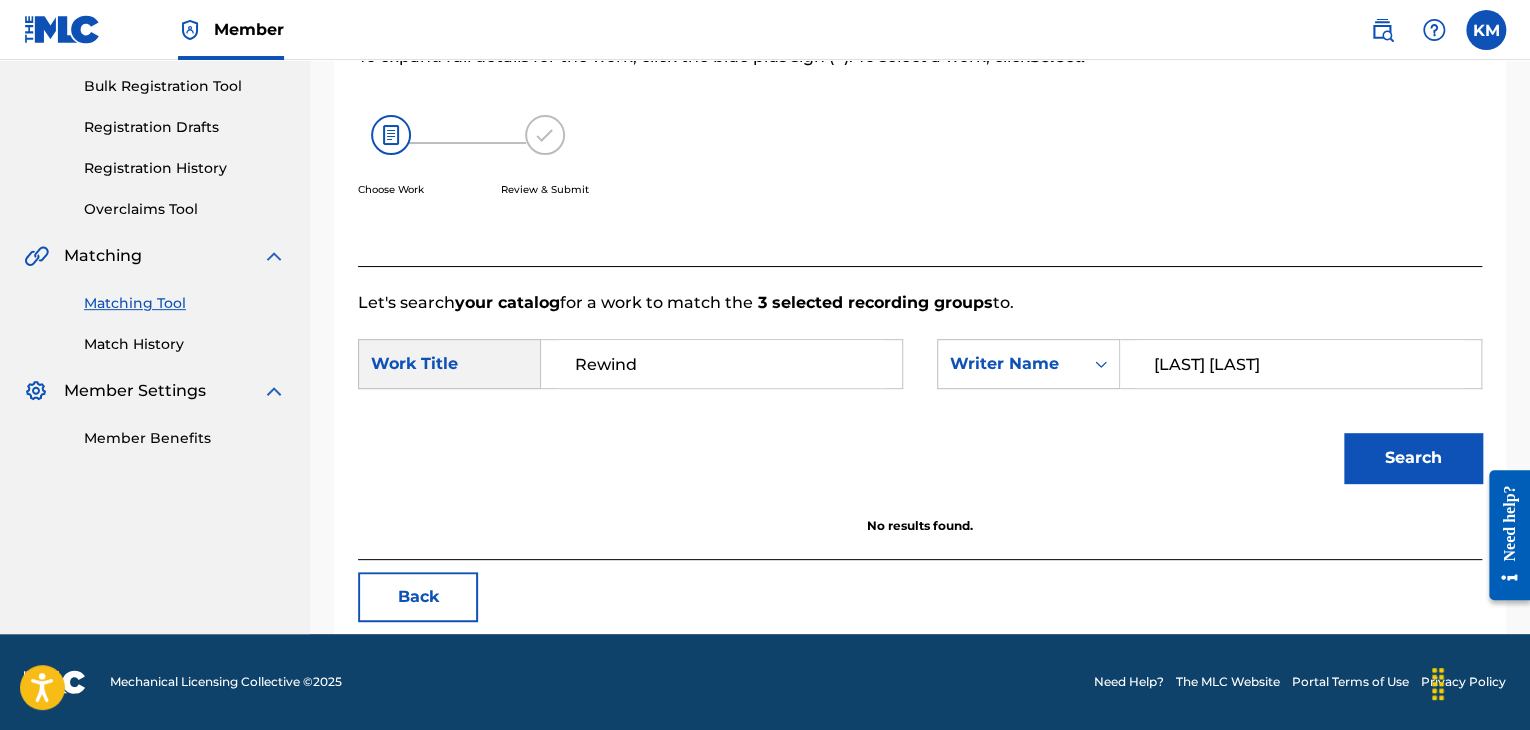 type on "[LAST] [LAST]" 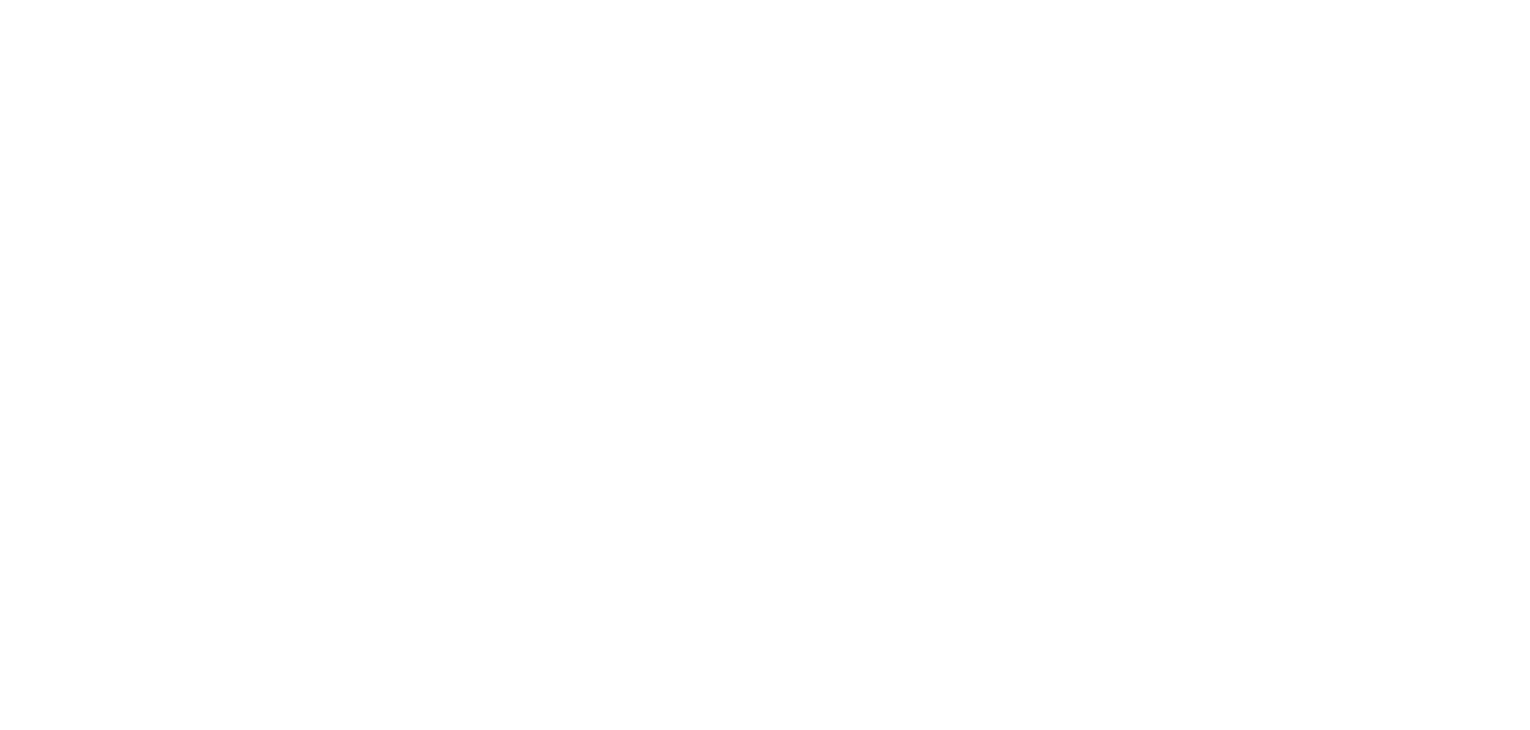 scroll, scrollTop: 0, scrollLeft: 0, axis: both 